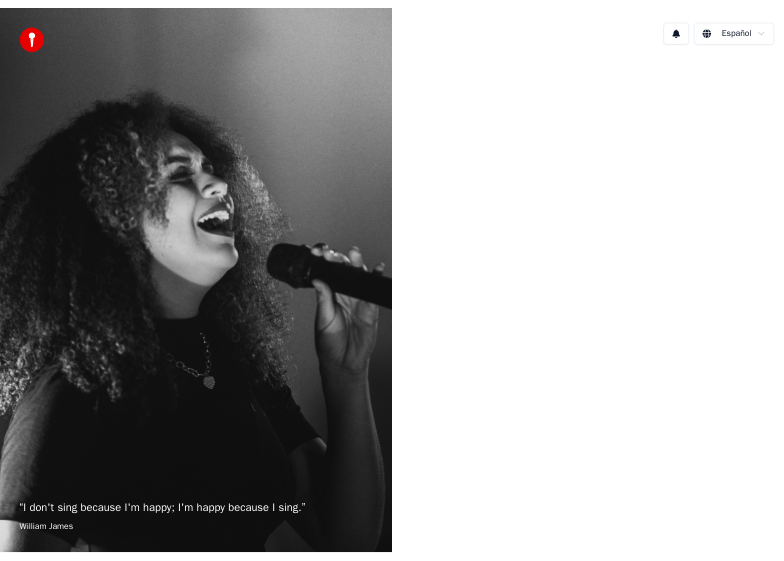 scroll, scrollTop: 0, scrollLeft: 0, axis: both 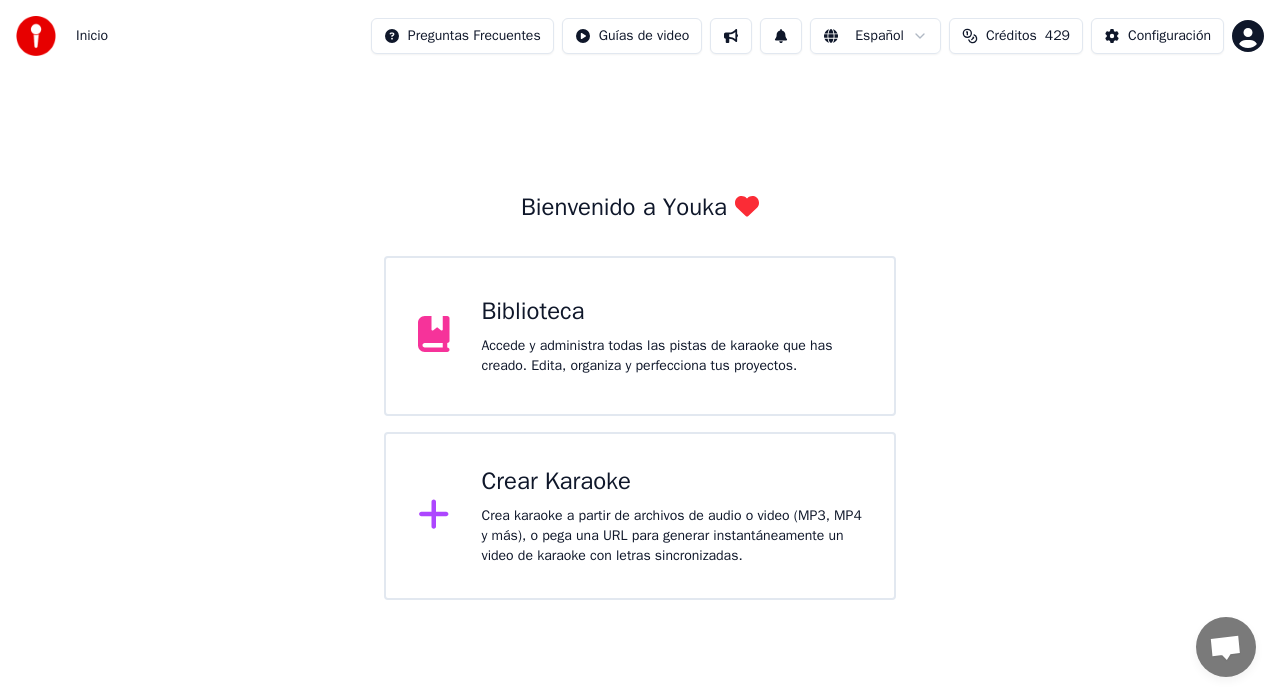 click on "Accede y administra todas las pistas de karaoke que has creado. Edita, organiza y perfecciona tus proyectos." at bounding box center (672, 356) 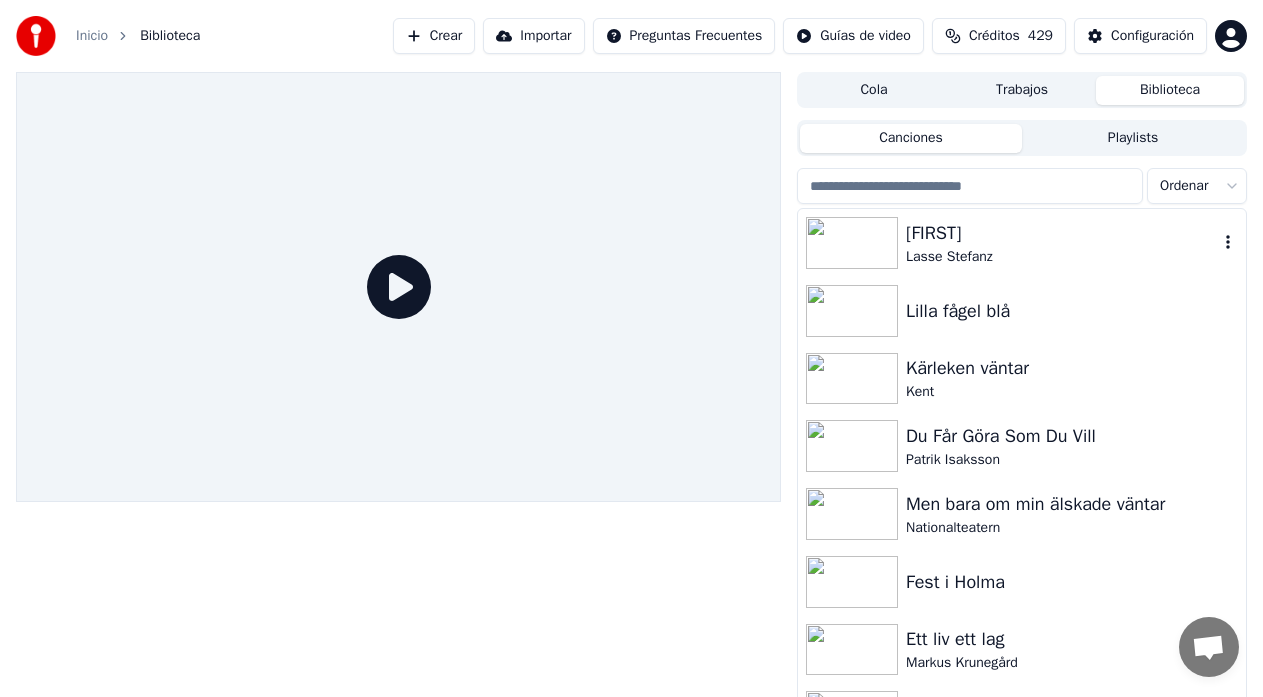 click on "Lasse Stefanz" at bounding box center (1062, 257) 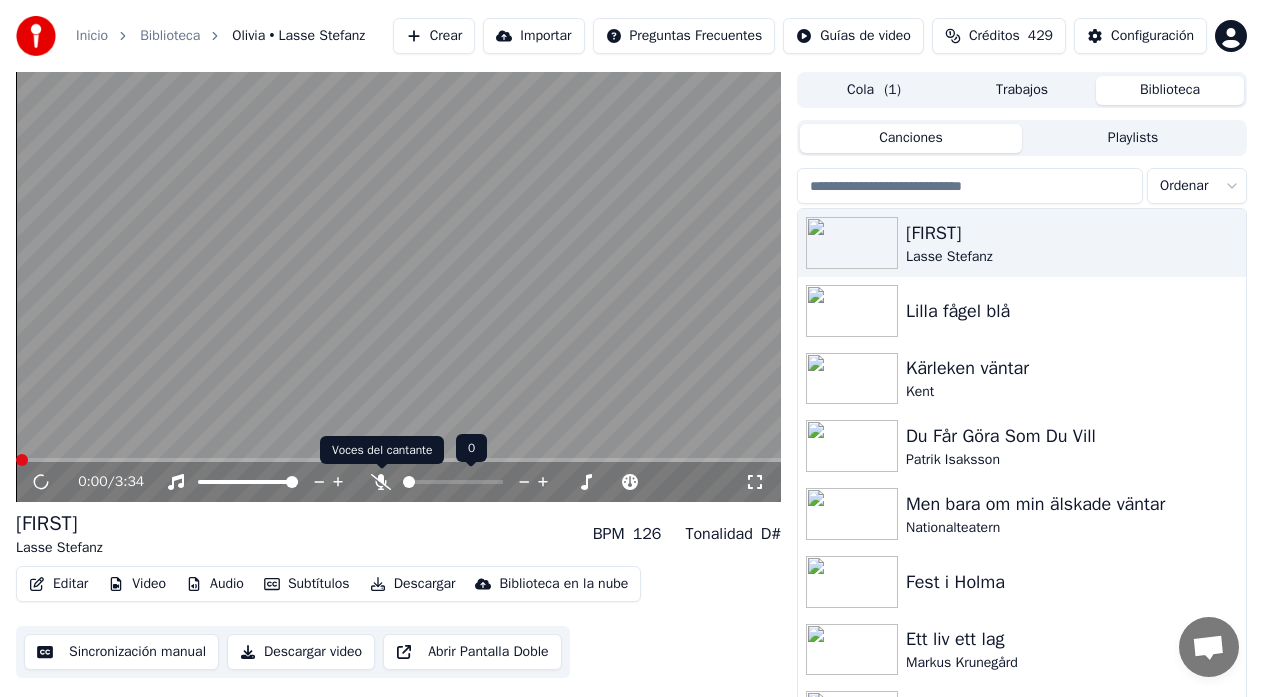 click 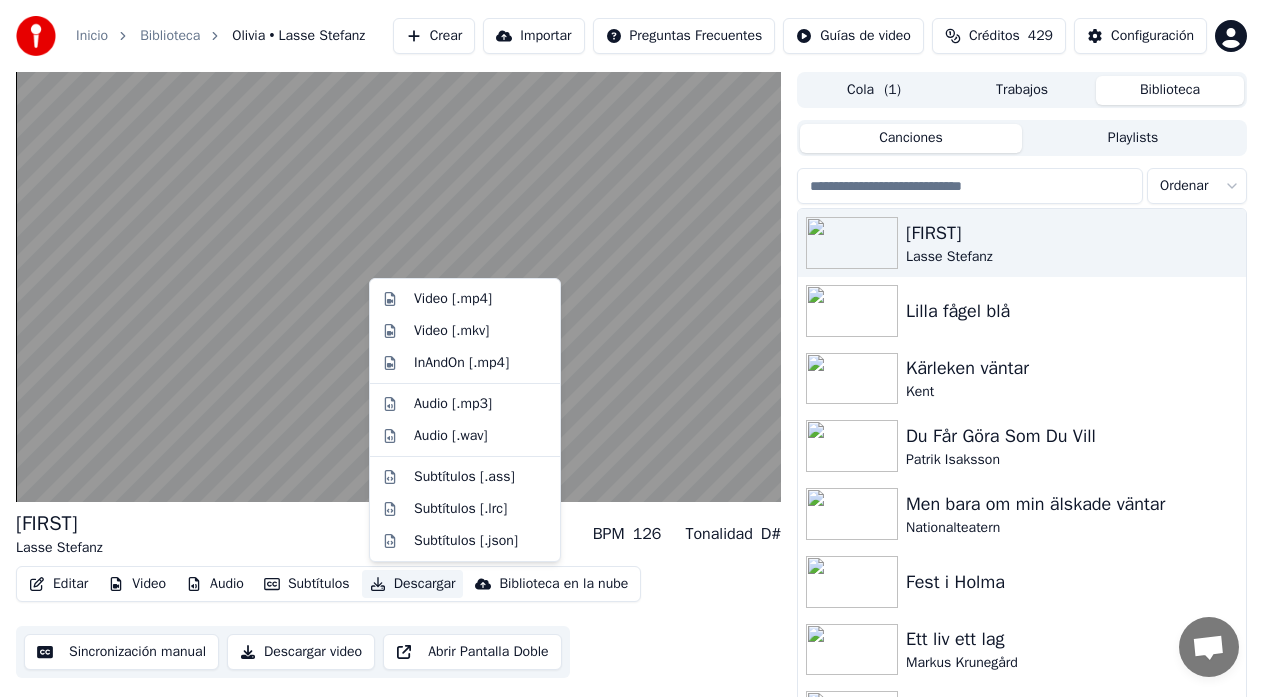 click on "Descargar" at bounding box center [413, 584] 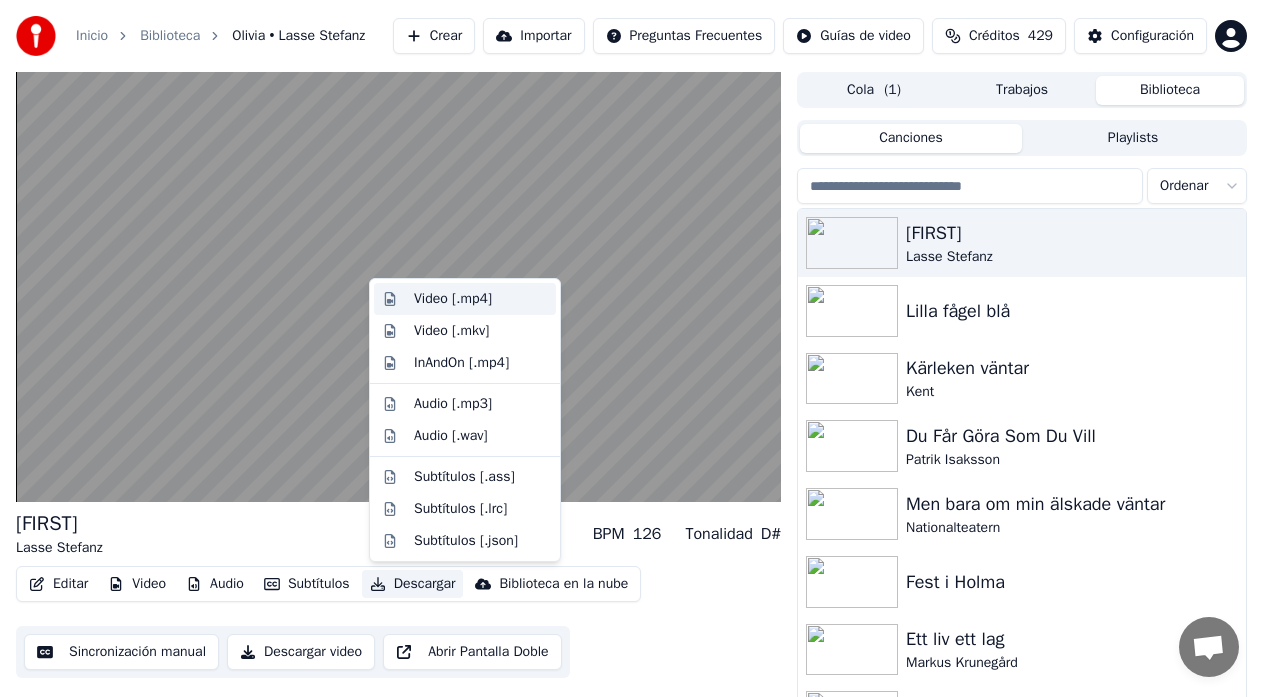 click on "Video [.mp4]" at bounding box center [453, 299] 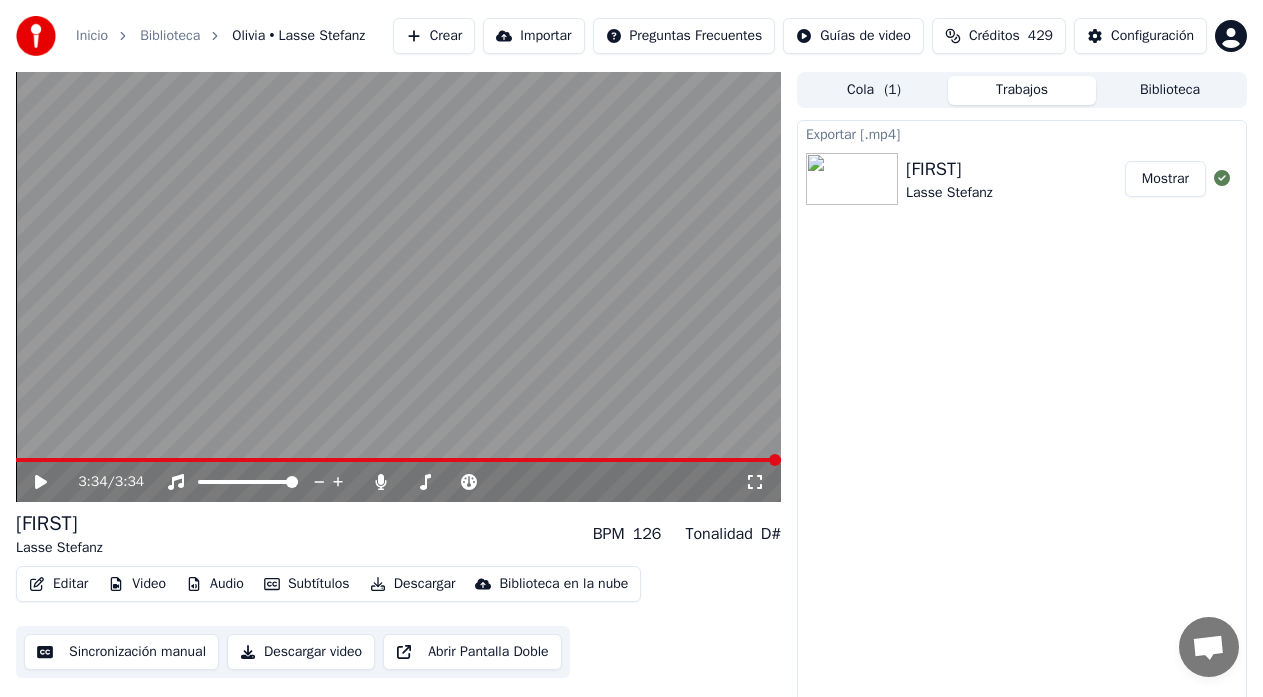 click on "Crear" at bounding box center (434, 36) 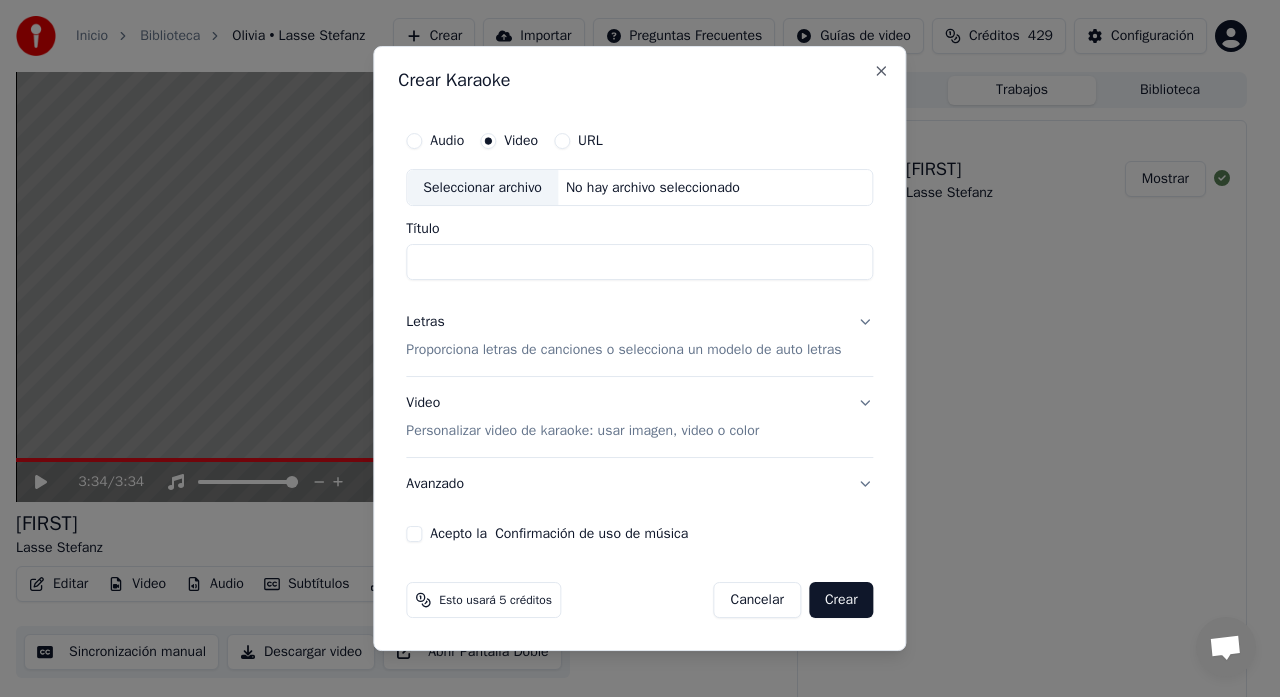 click on "Seleccionar archivo" at bounding box center [482, 188] 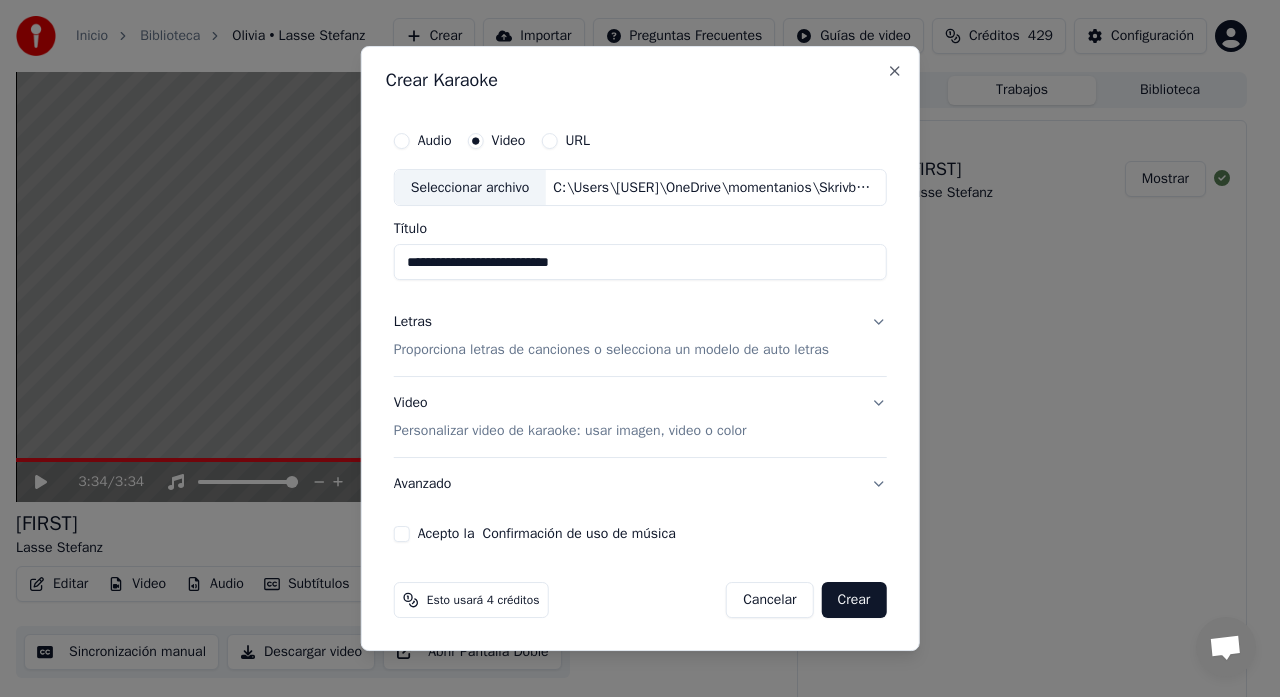 click on "Proporciona letras de canciones o selecciona un modelo de auto letras" at bounding box center [611, 351] 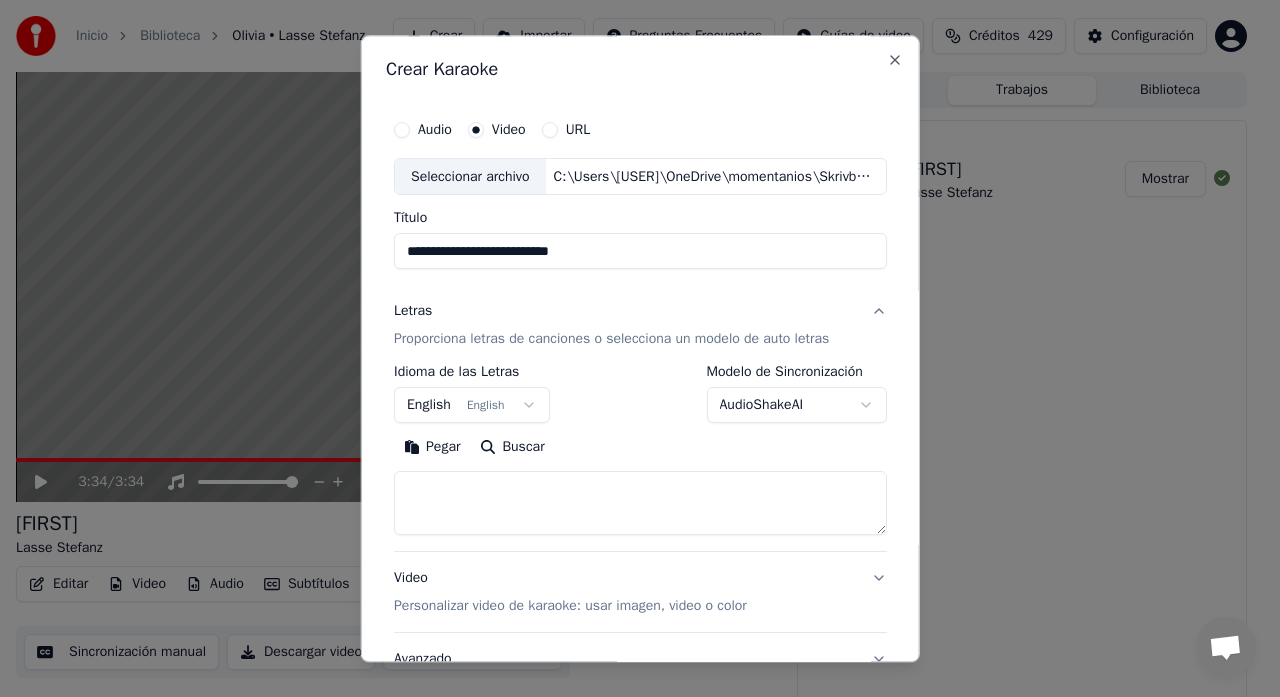 click at bounding box center [640, 504] 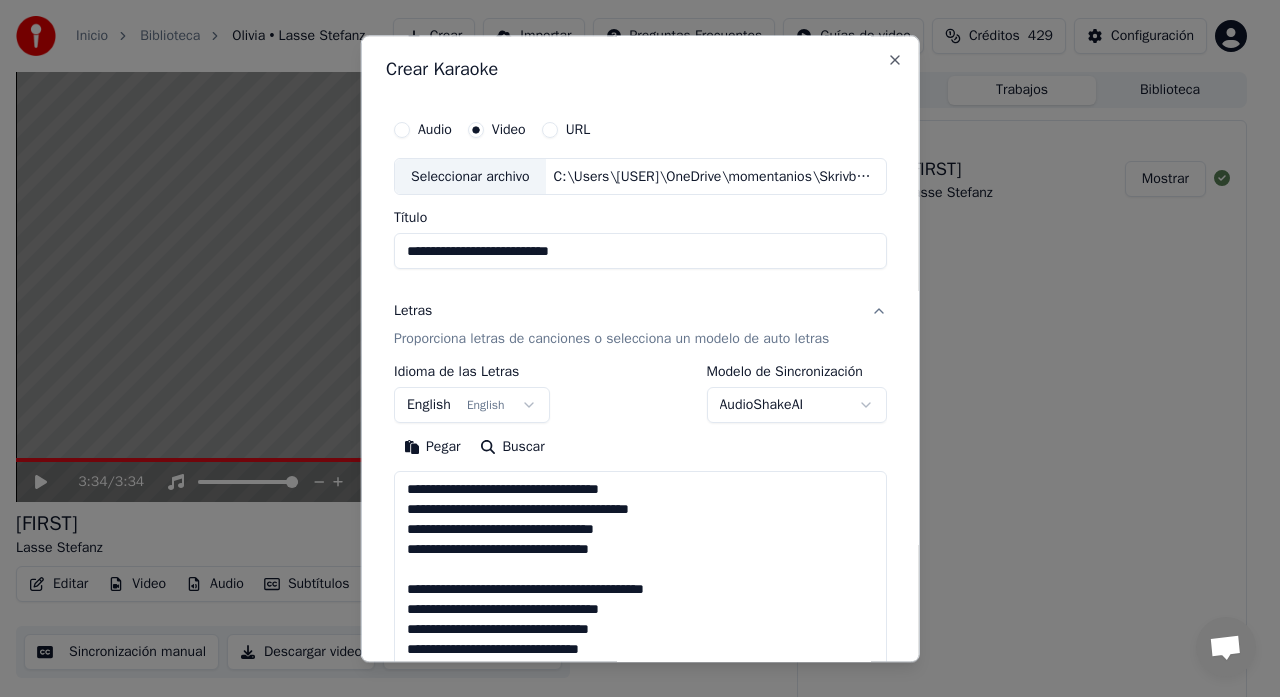 scroll, scrollTop: 605, scrollLeft: 0, axis: vertical 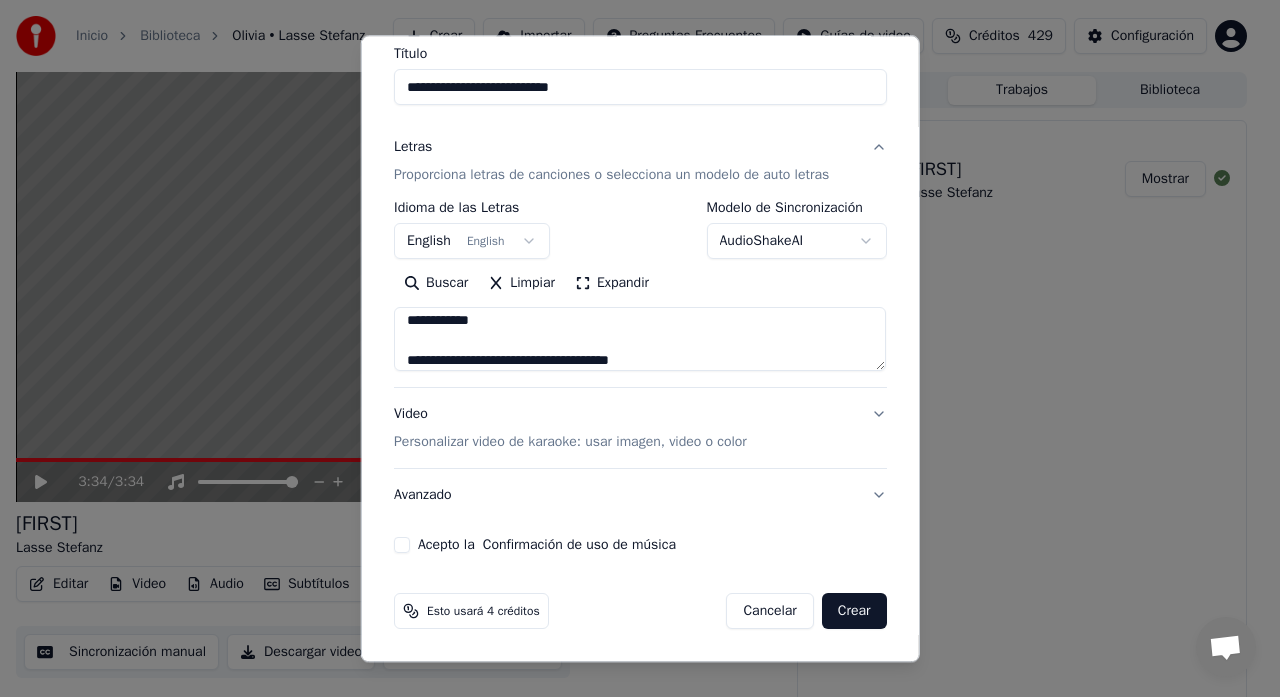 type on "**********" 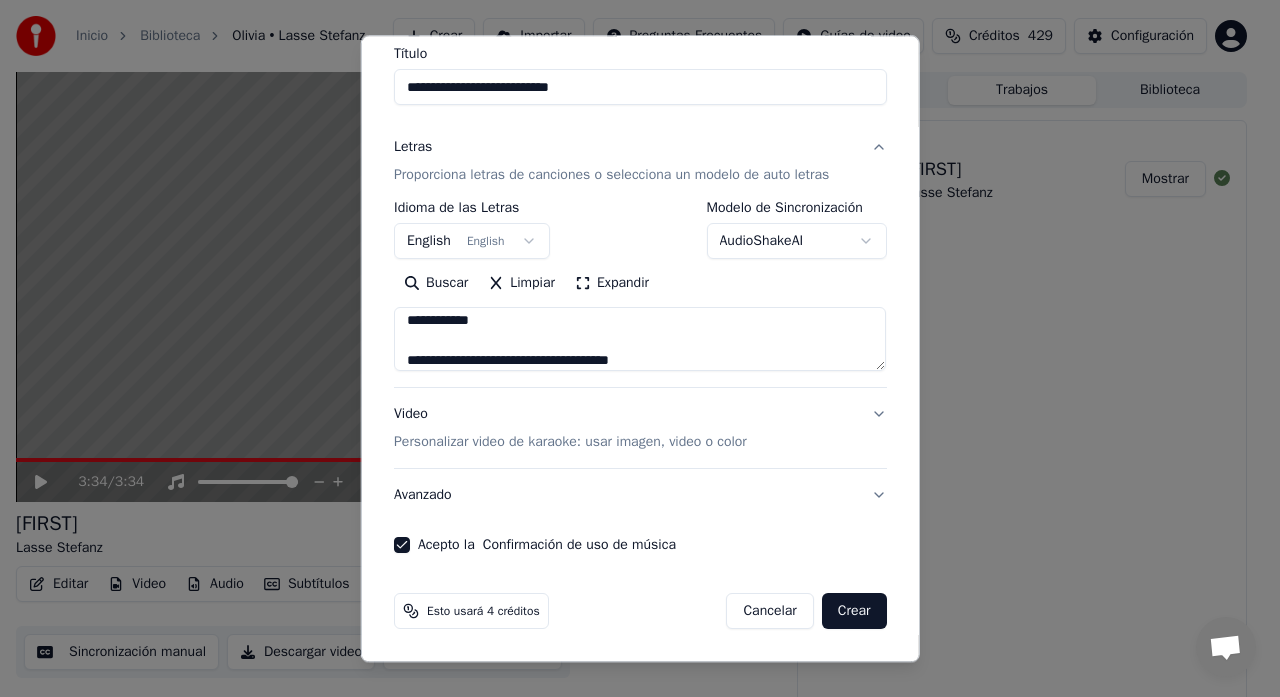 click on "Personalizar video de karaoke: usar imagen, video o color" at bounding box center (570, 443) 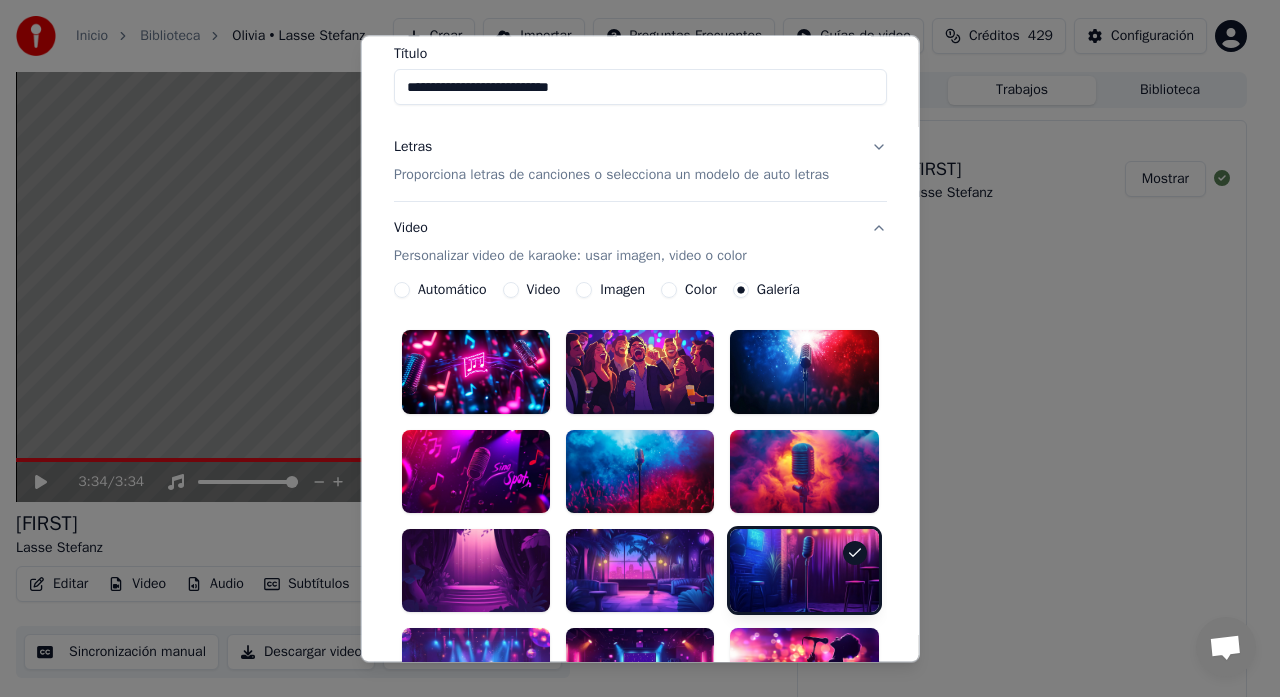 click on "Video" at bounding box center (543, 291) 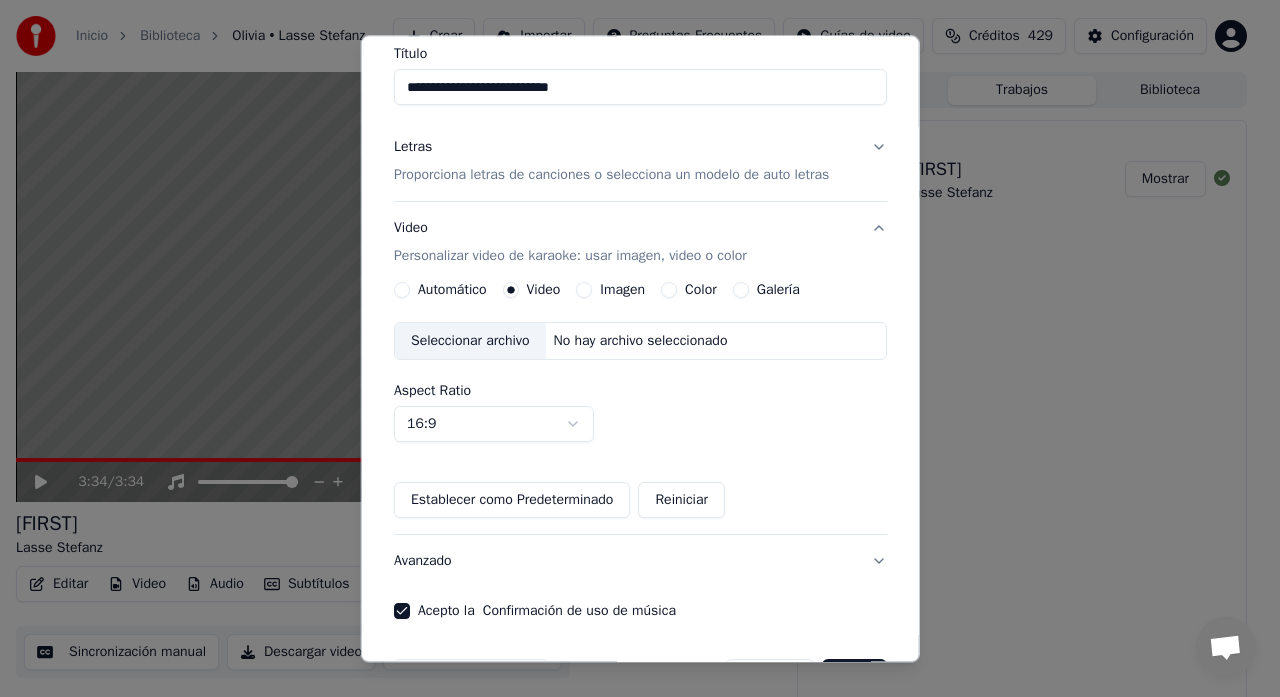click on "Seleccionar archivo" at bounding box center (470, 342) 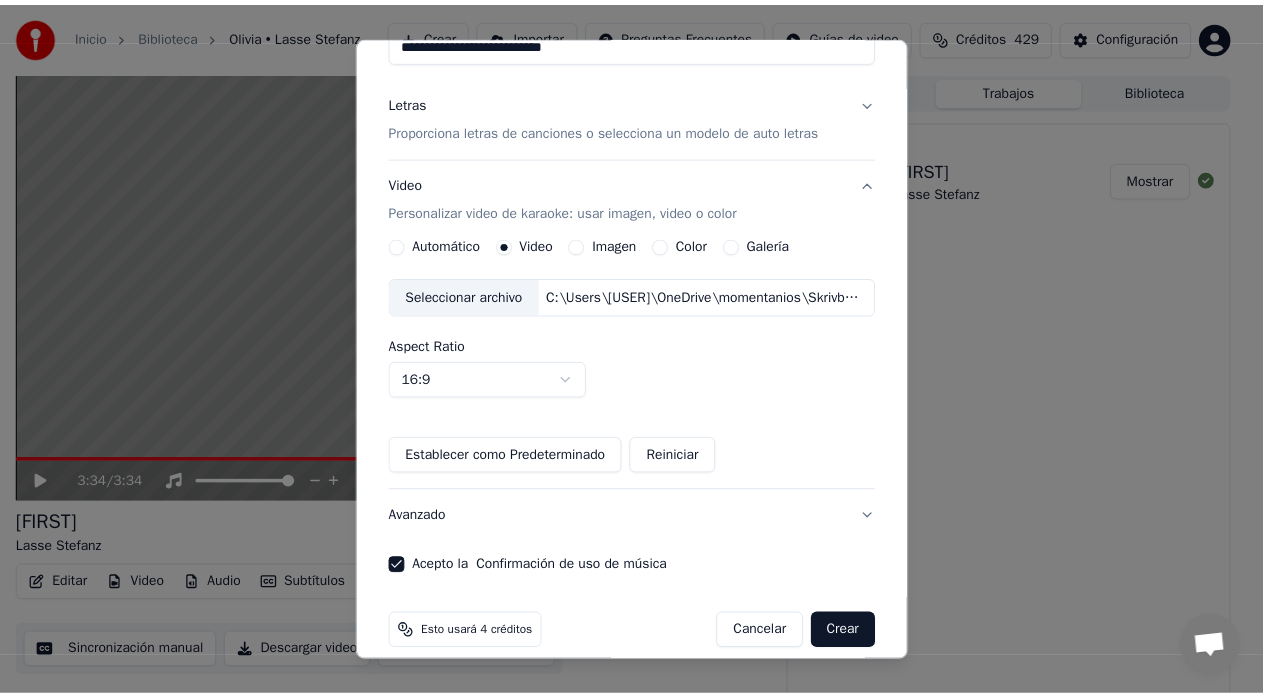 scroll, scrollTop: 230, scrollLeft: 0, axis: vertical 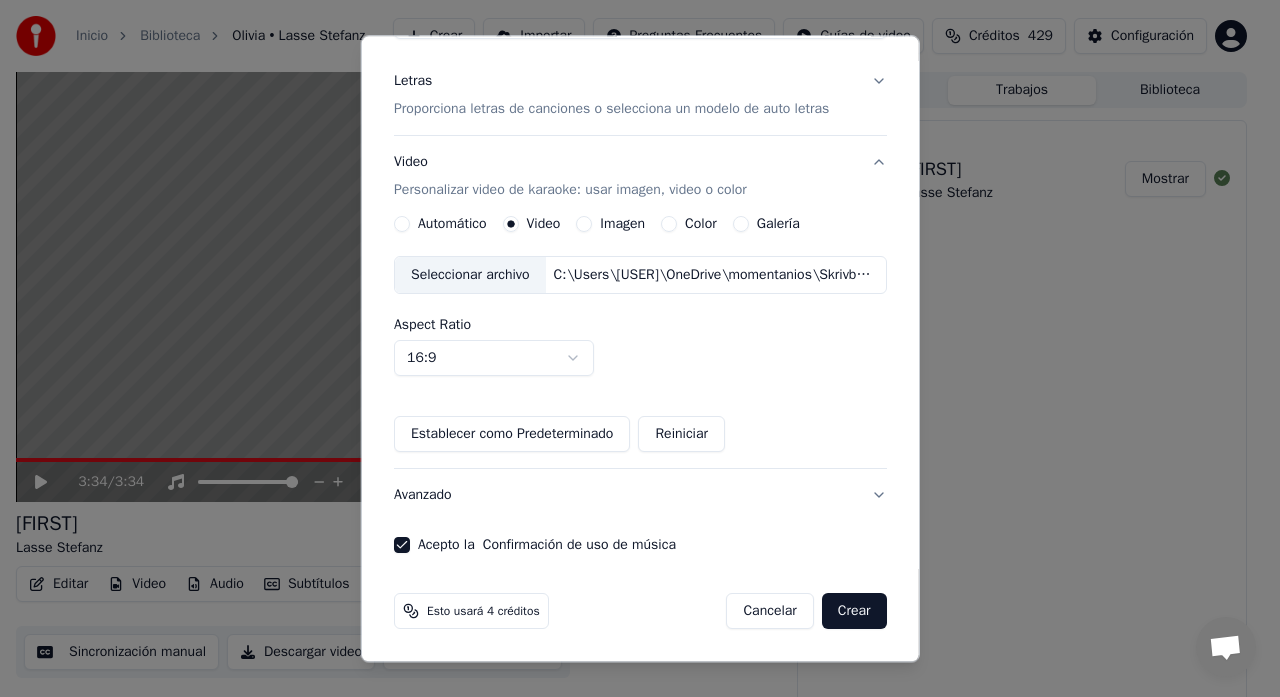 click on "Crear" at bounding box center [854, 612] 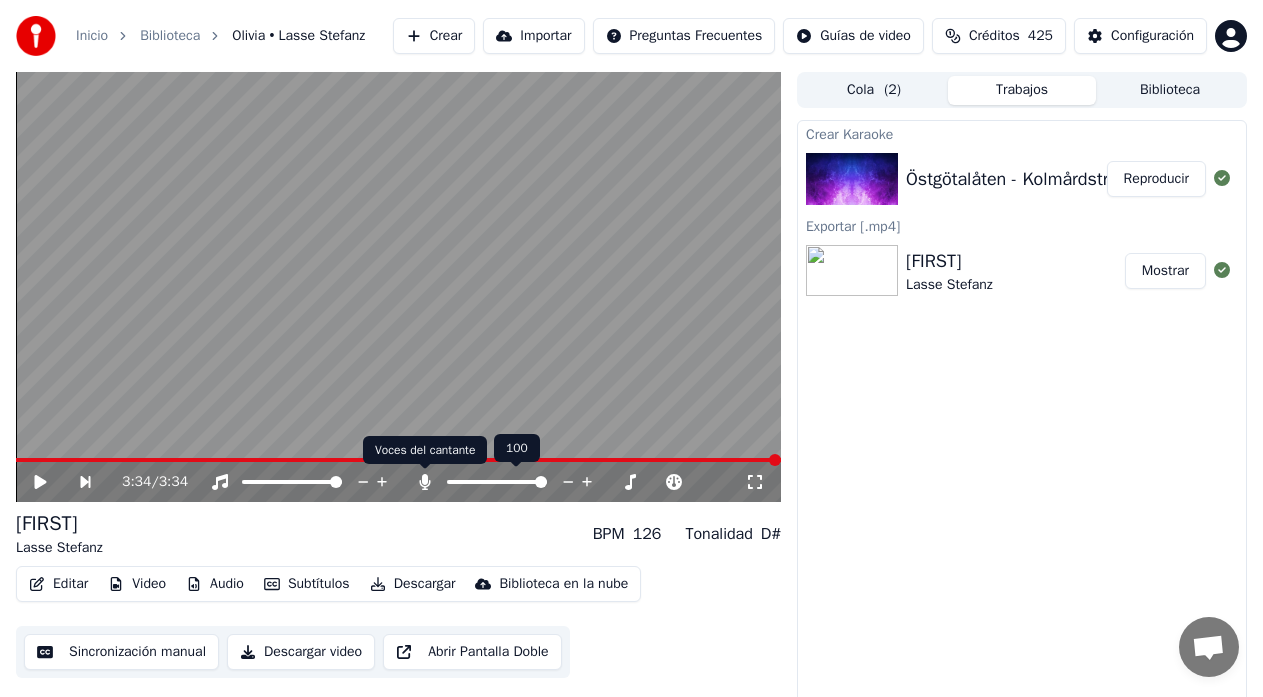 click 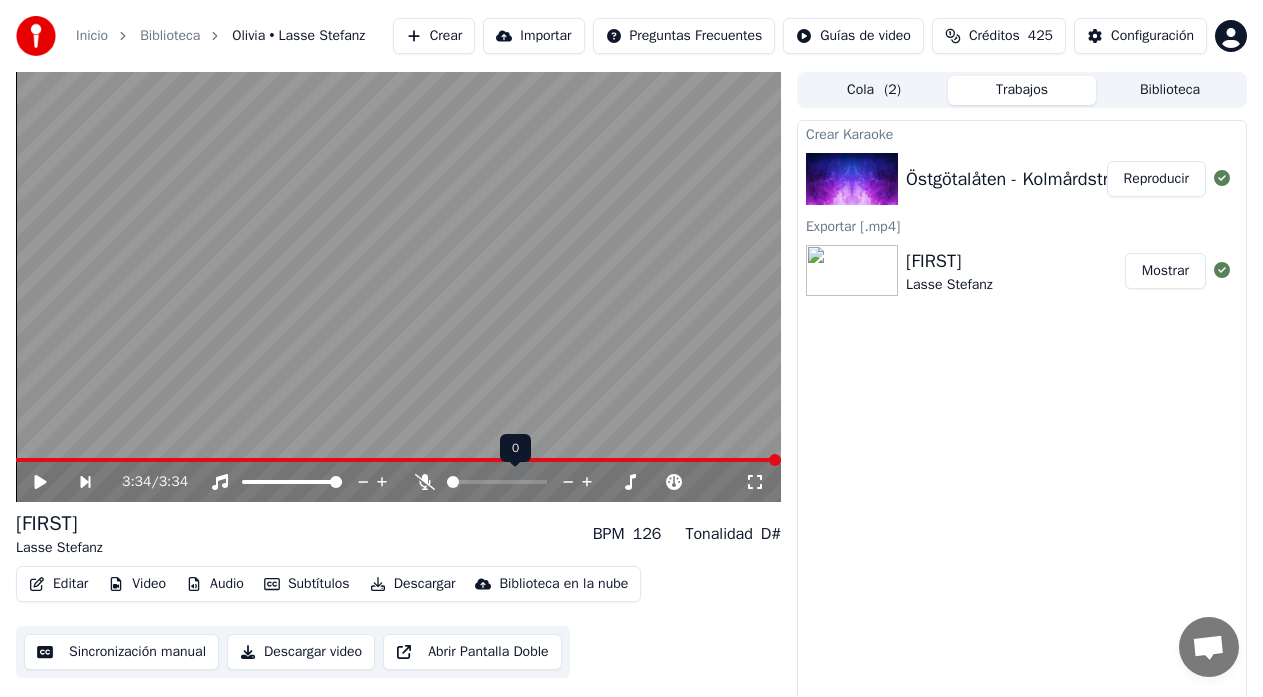 click 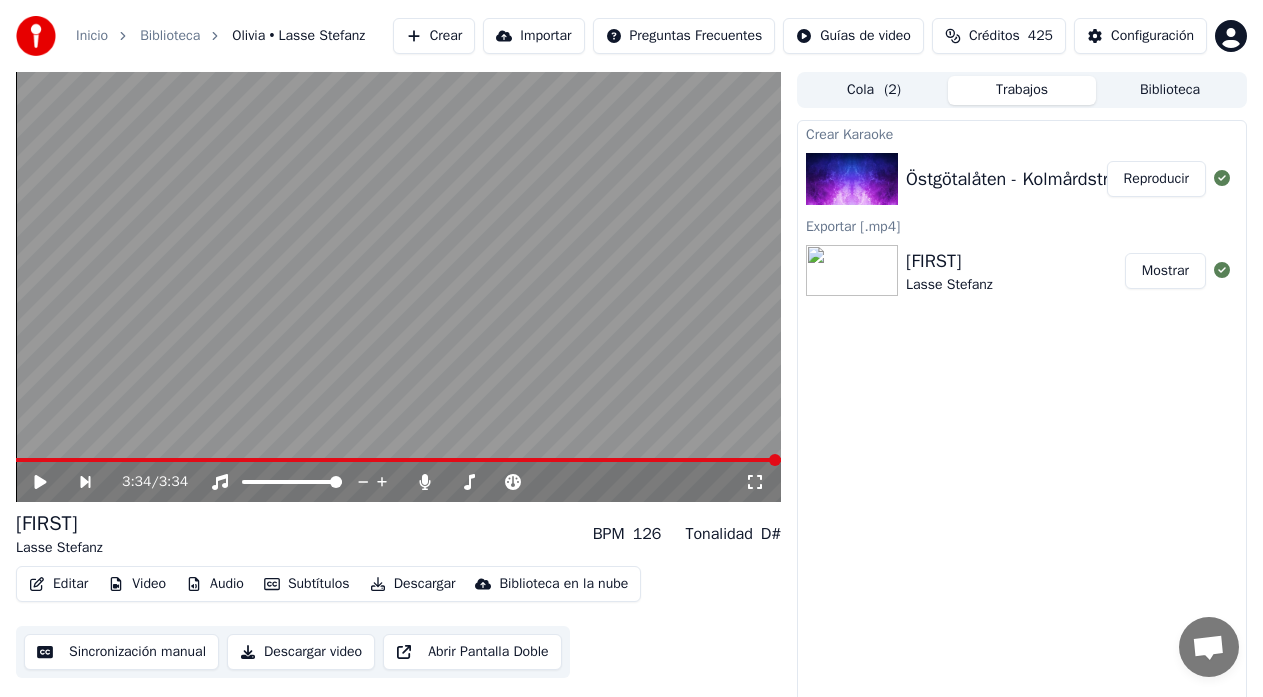 click 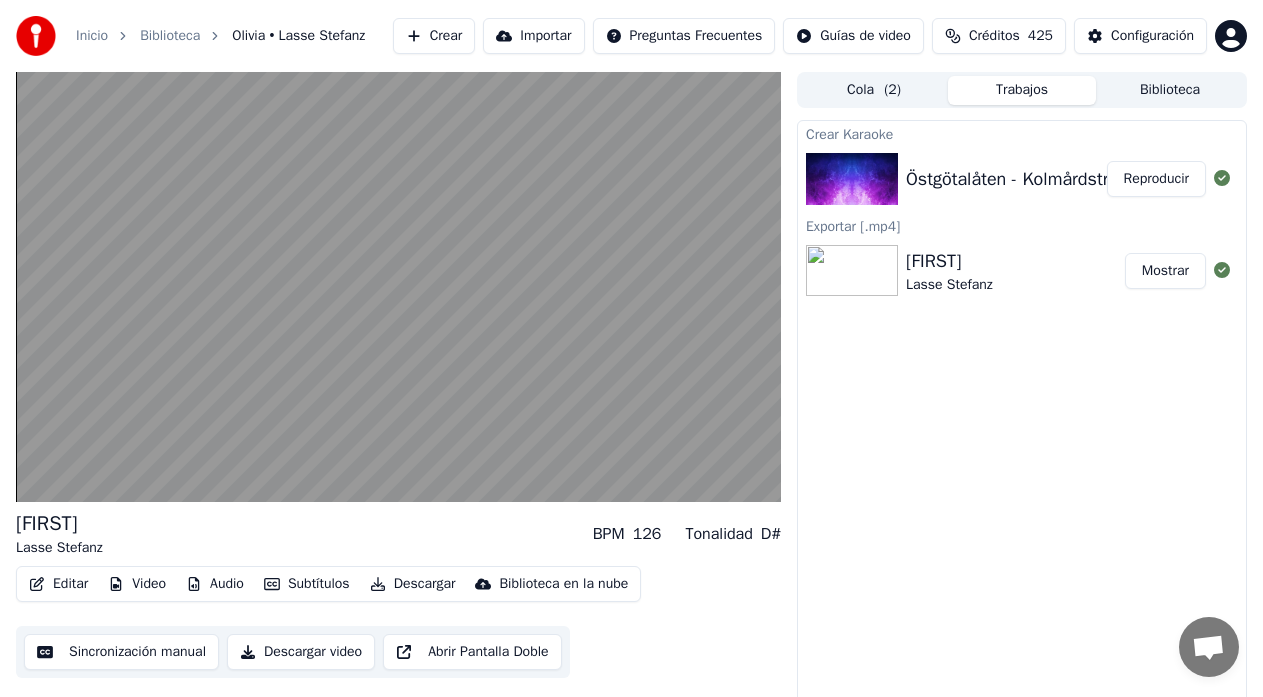 click on "Reproducir" at bounding box center (1156, 179) 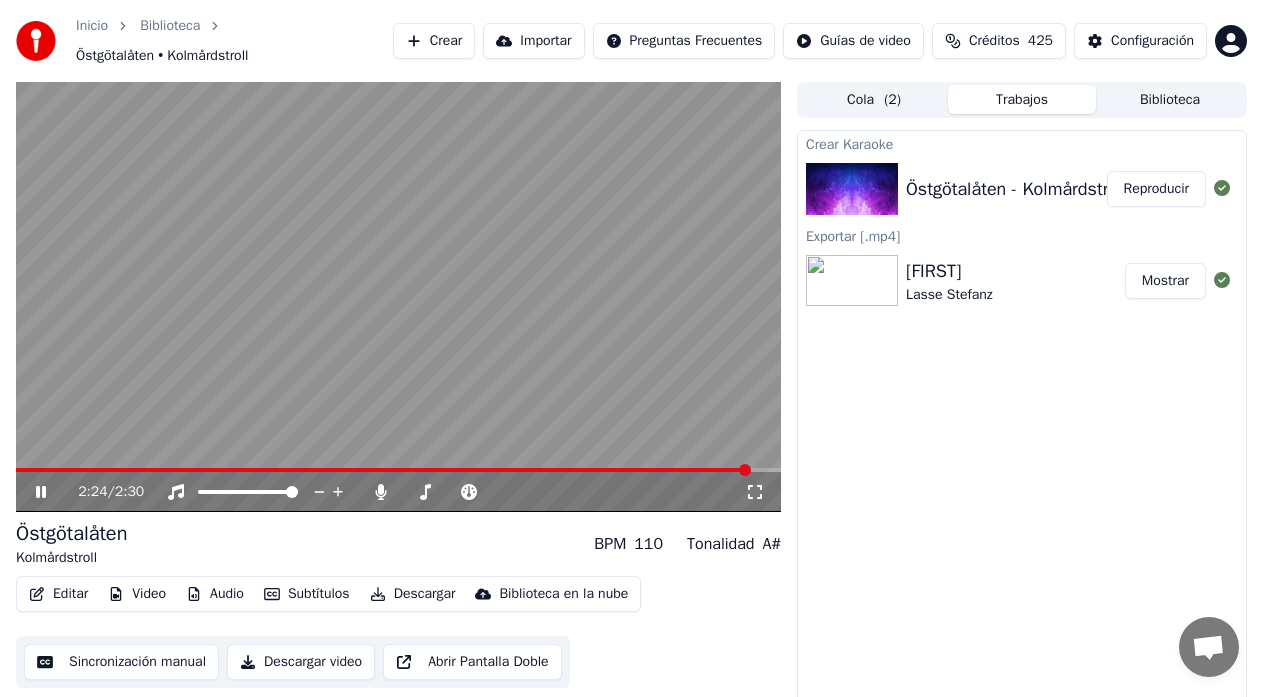 click at bounding box center (398, 297) 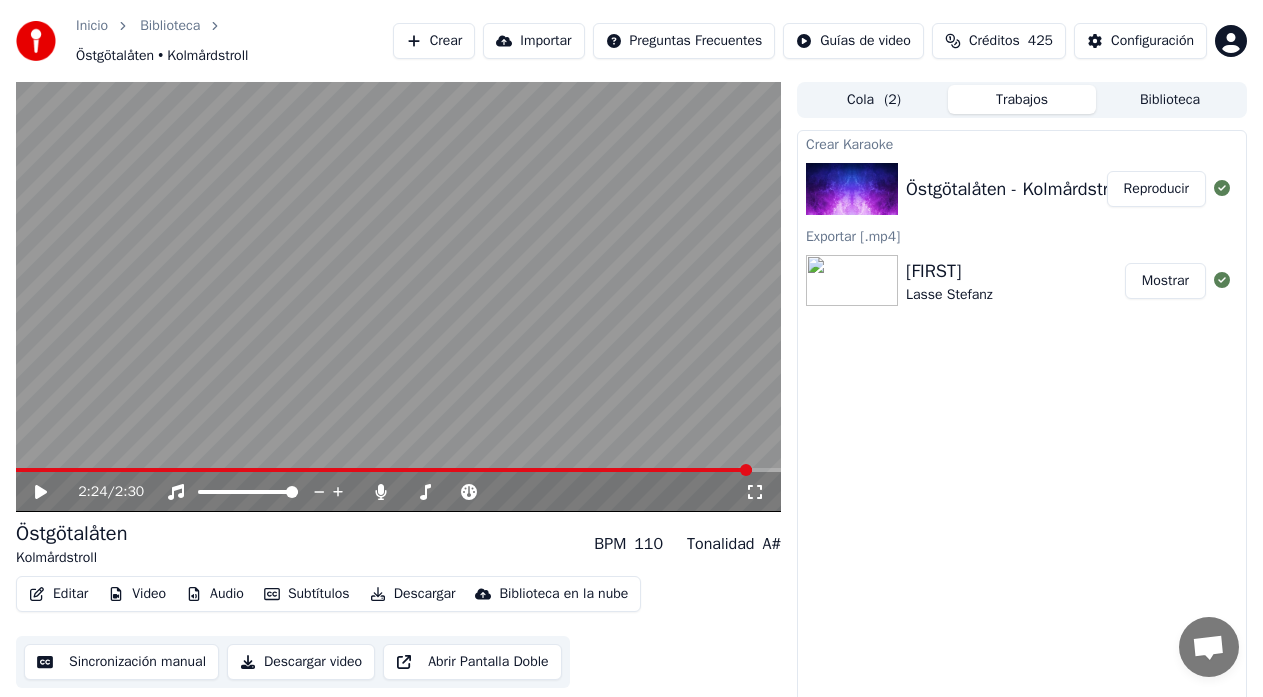 click at bounding box center [384, 470] 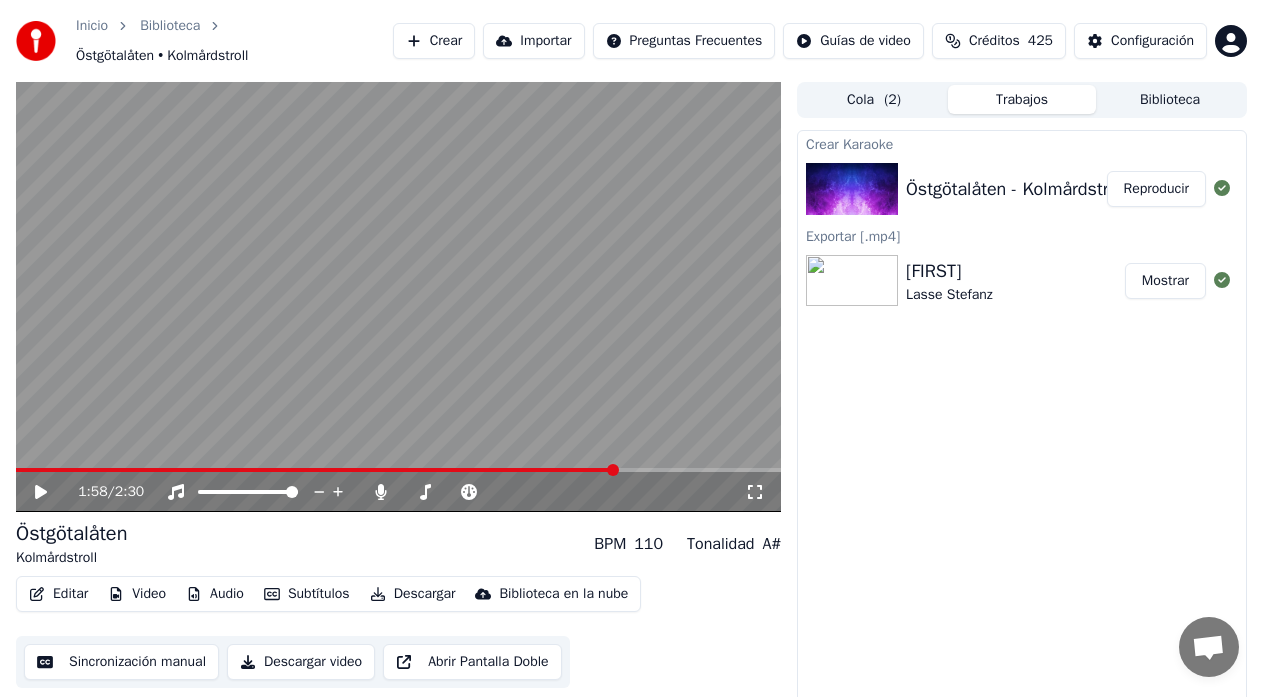 click at bounding box center (613, 470) 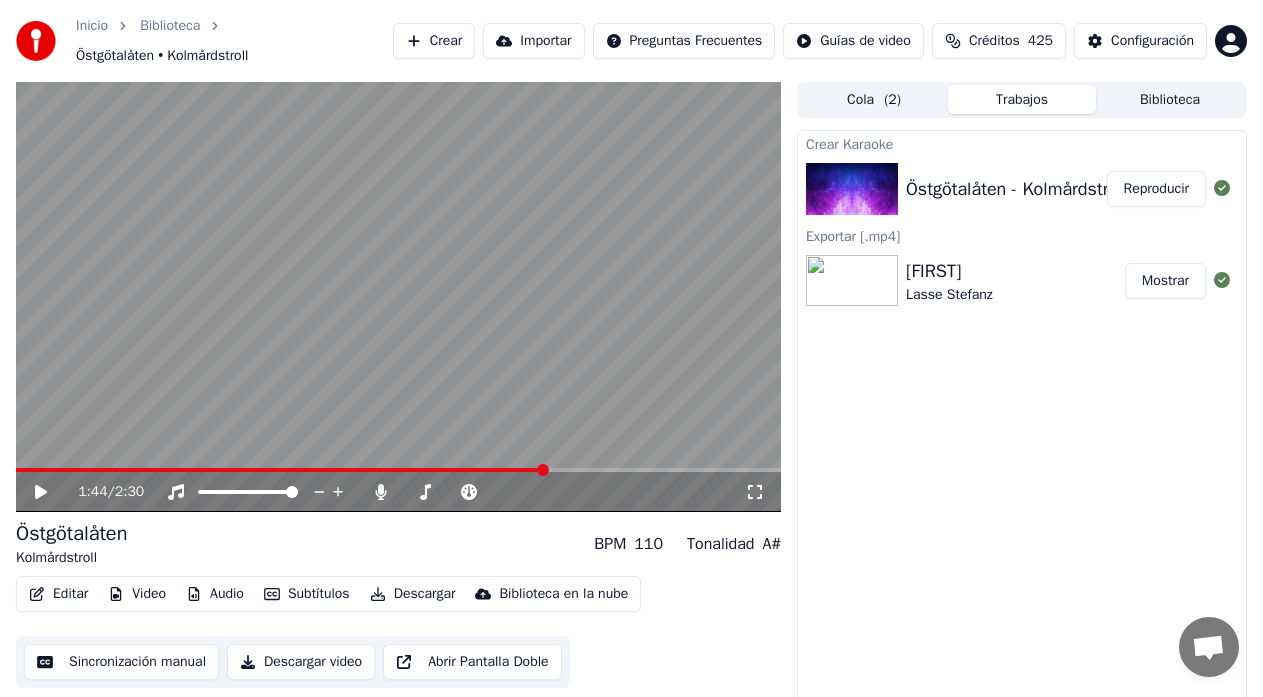 click at bounding box center (543, 470) 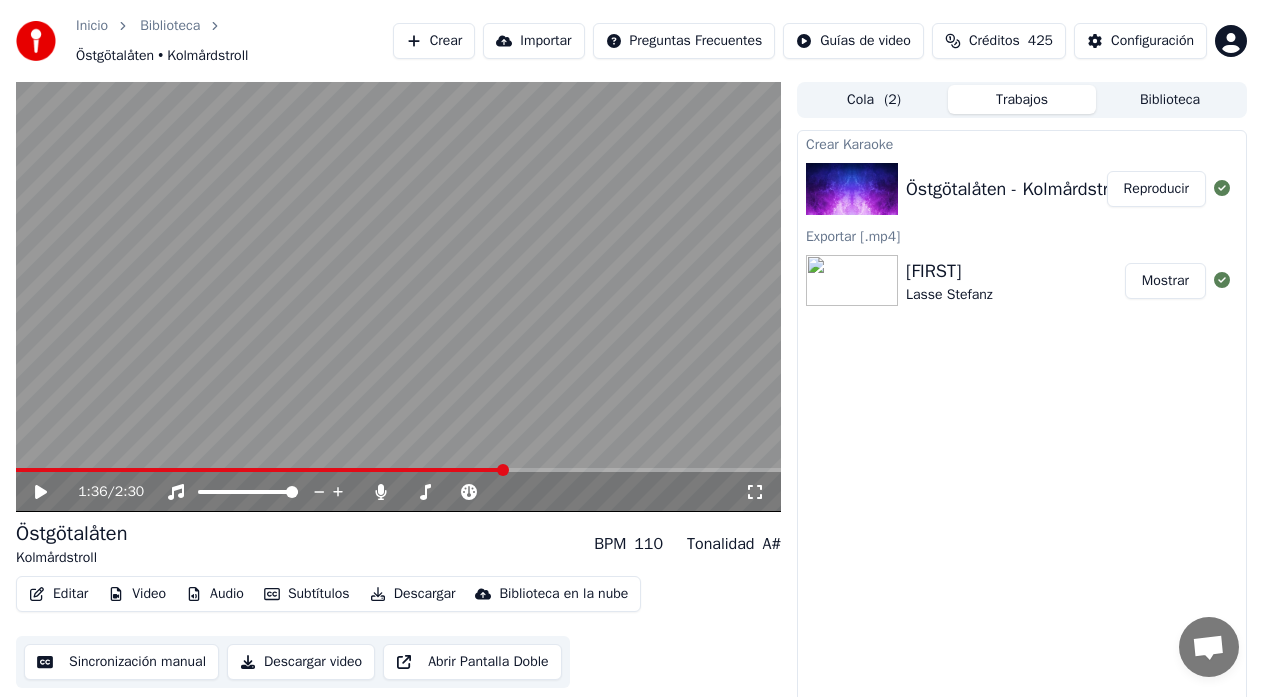 click at bounding box center (260, 470) 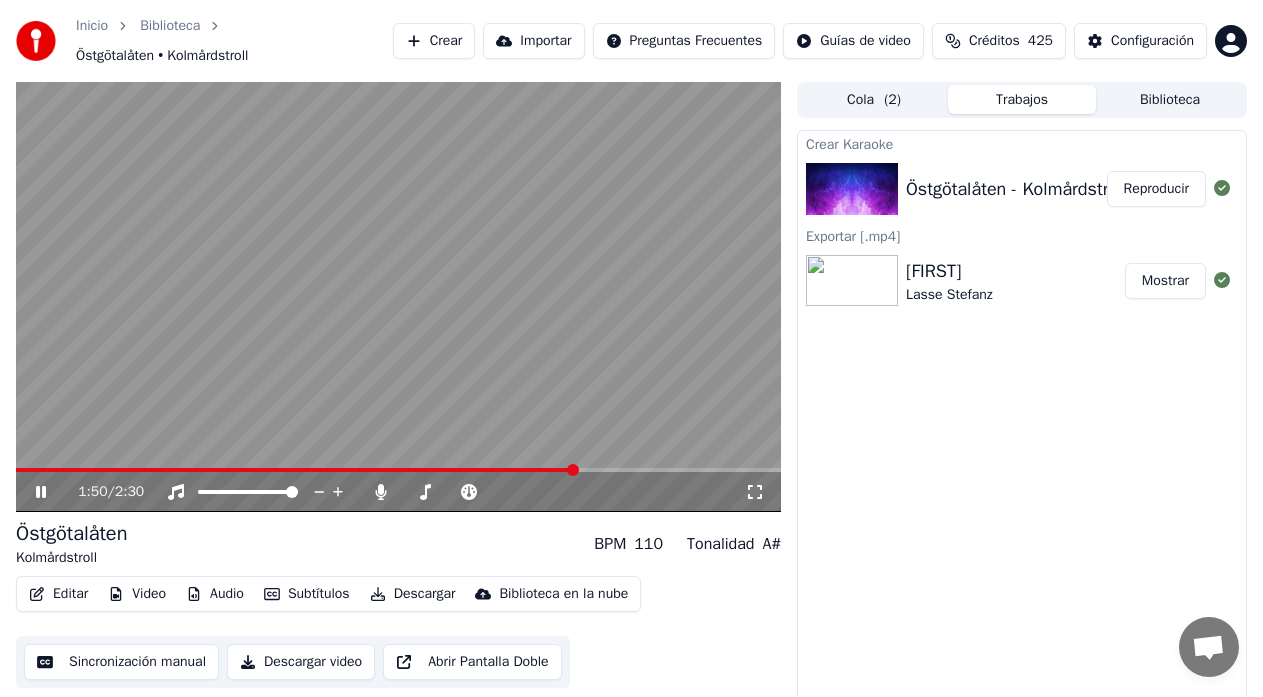 click 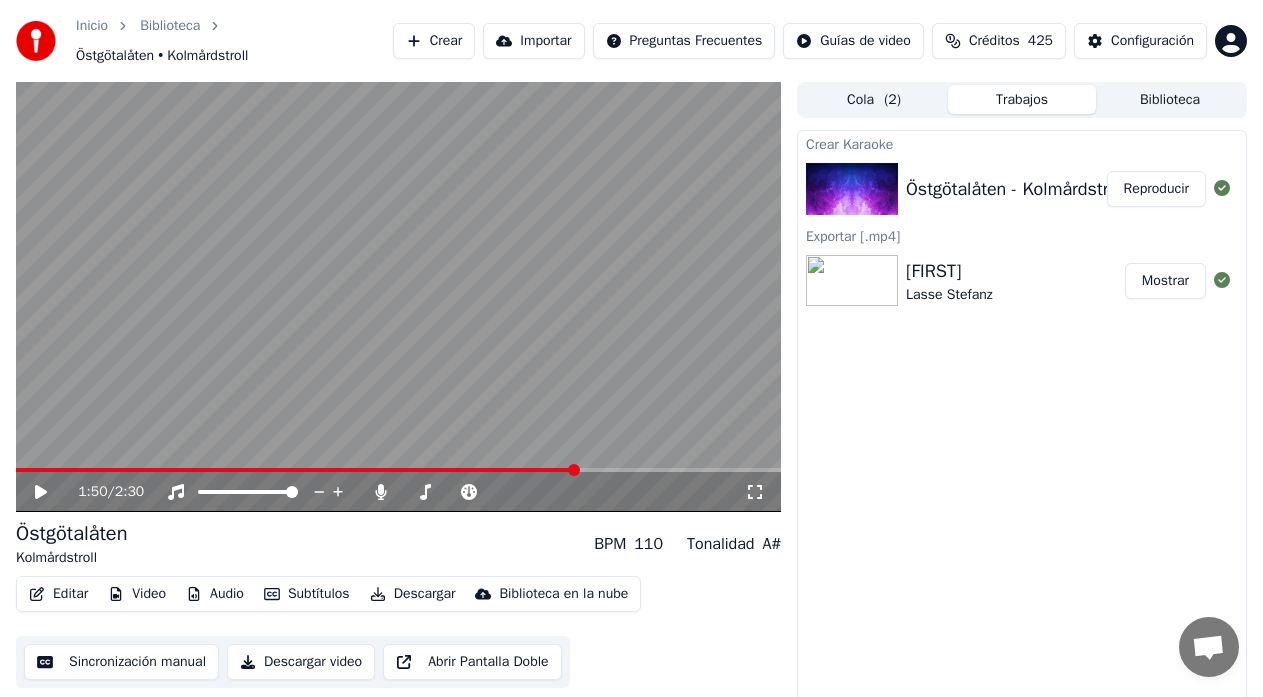 click on "Sincronización manual" at bounding box center (121, 662) 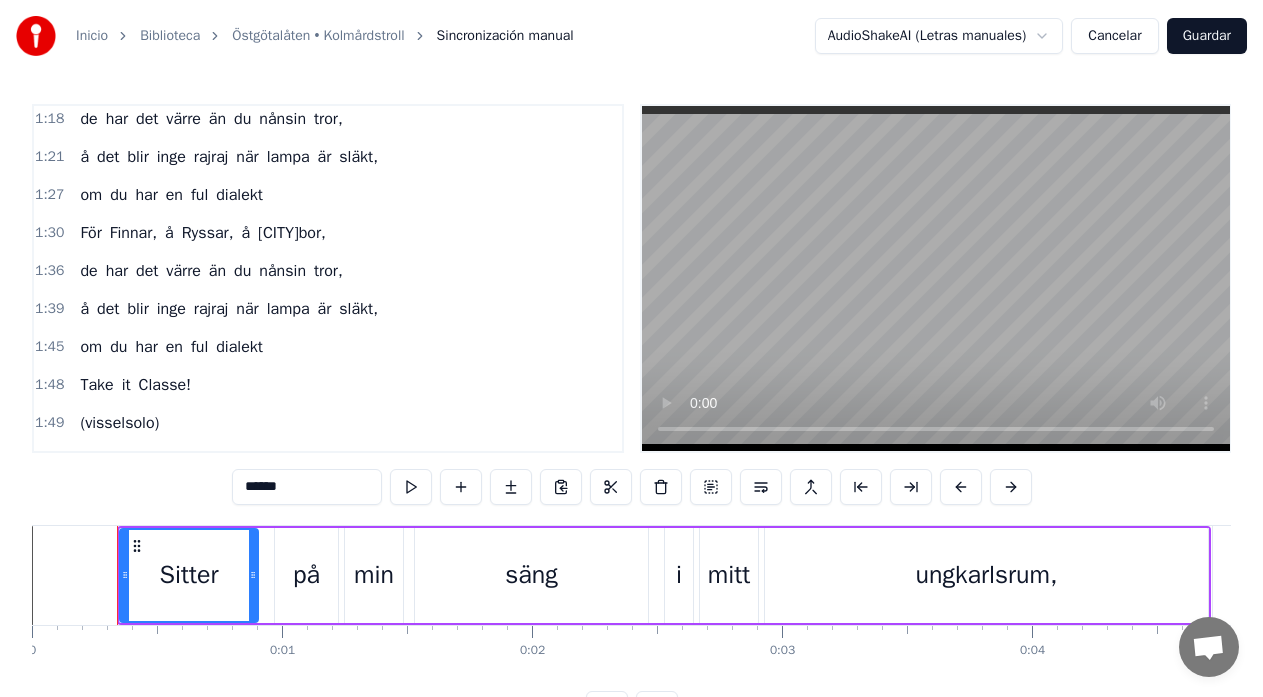 scroll, scrollTop: 643, scrollLeft: 0, axis: vertical 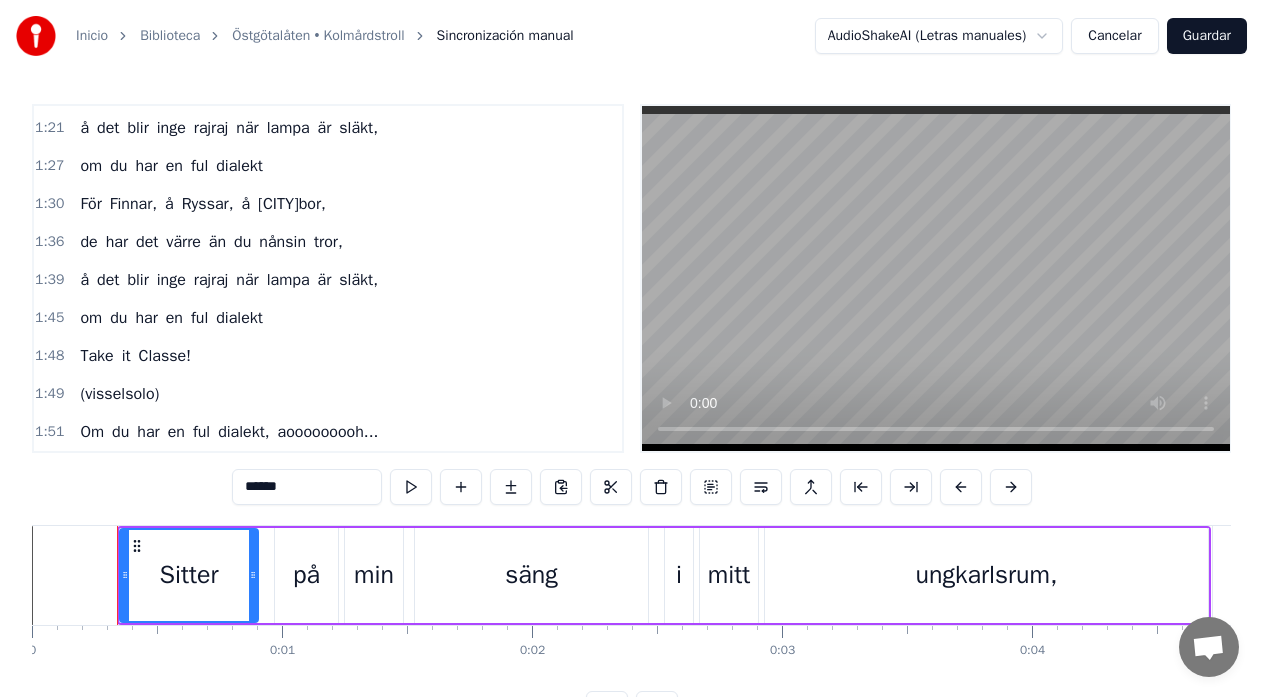 click on "it" at bounding box center [126, 356] 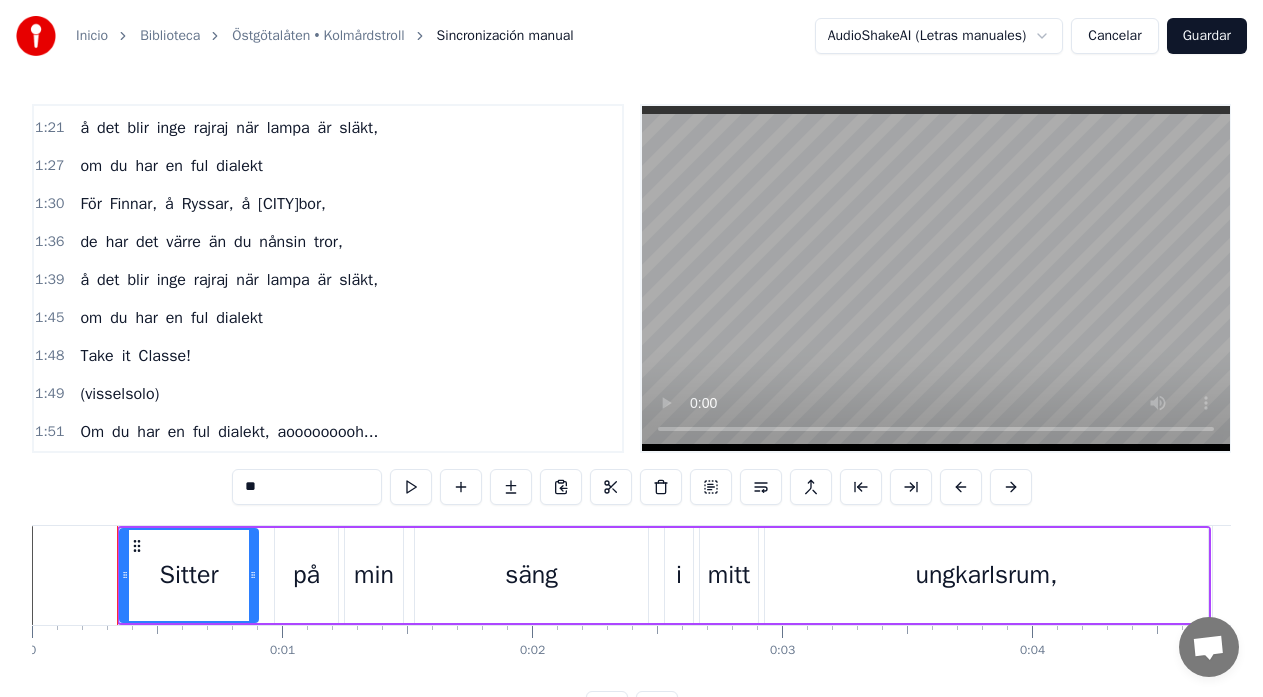 scroll, scrollTop: 7, scrollLeft: 0, axis: vertical 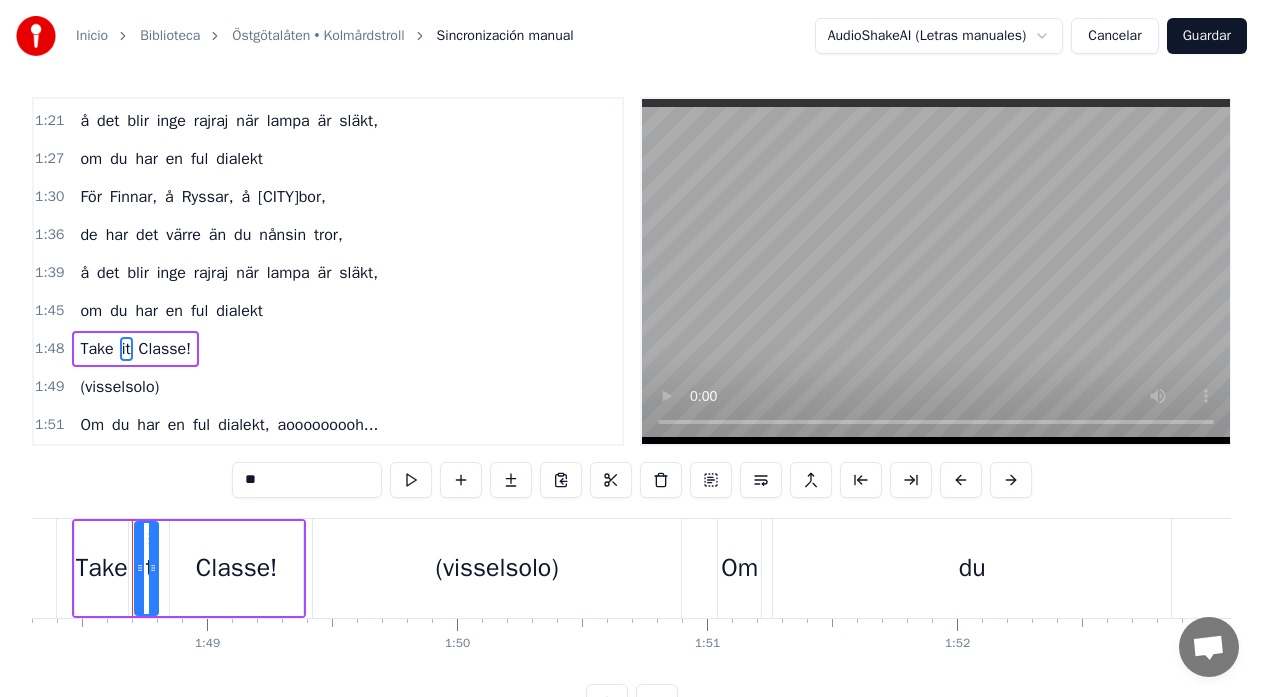 click on "dialekt" at bounding box center [-63, 568] 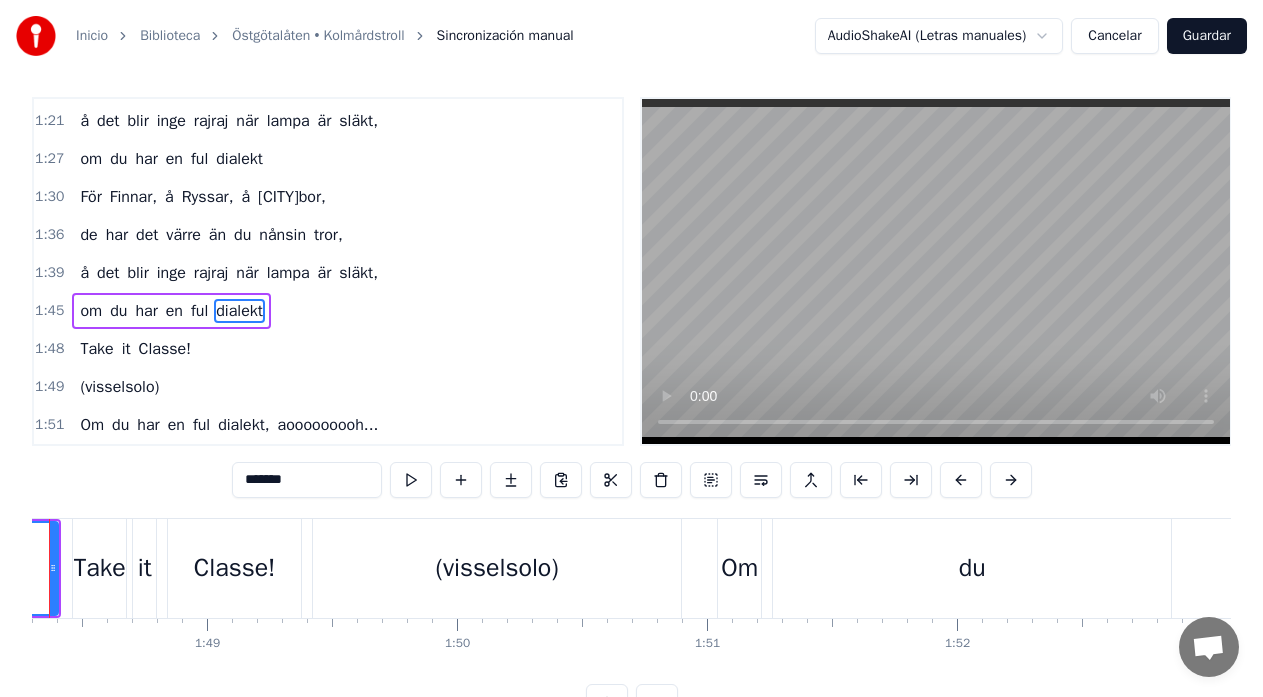 scroll, scrollTop: 0, scrollLeft: 0, axis: both 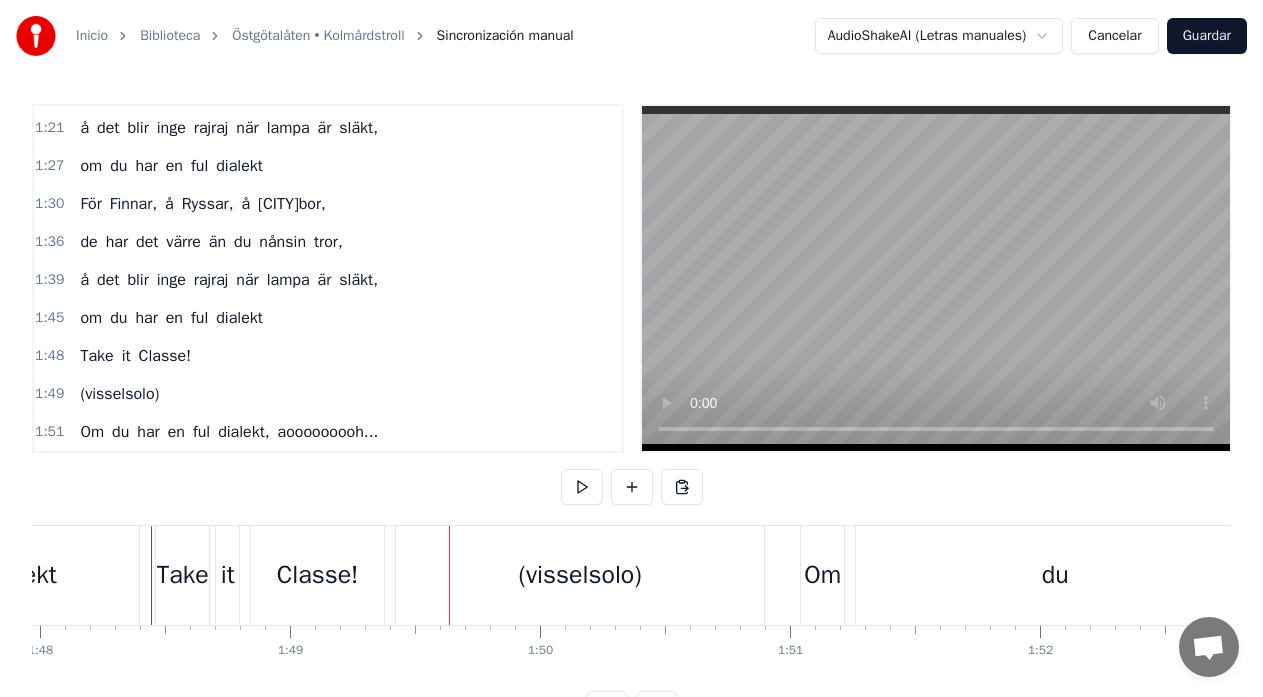 click on "(visselsolo)" at bounding box center (580, 575) 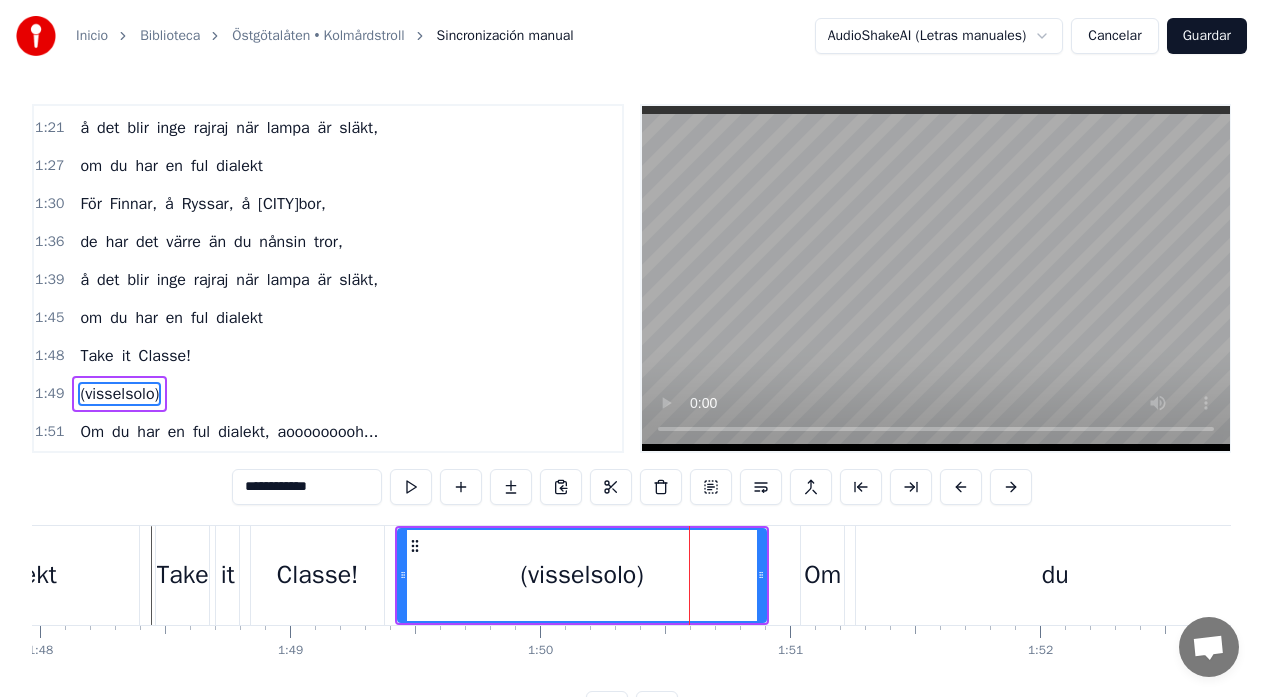 scroll, scrollTop: 45, scrollLeft: 0, axis: vertical 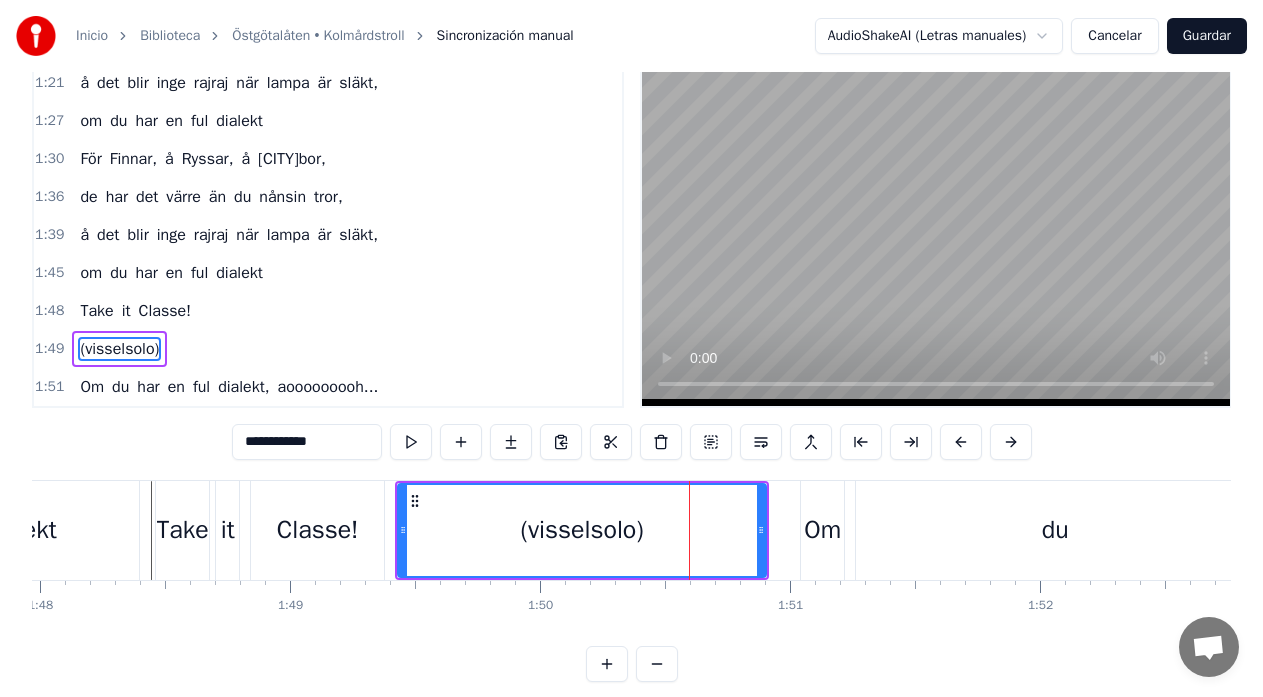 click on "Om du har en ful dialekt, aooooooooh..." at bounding box center (4539, 530) 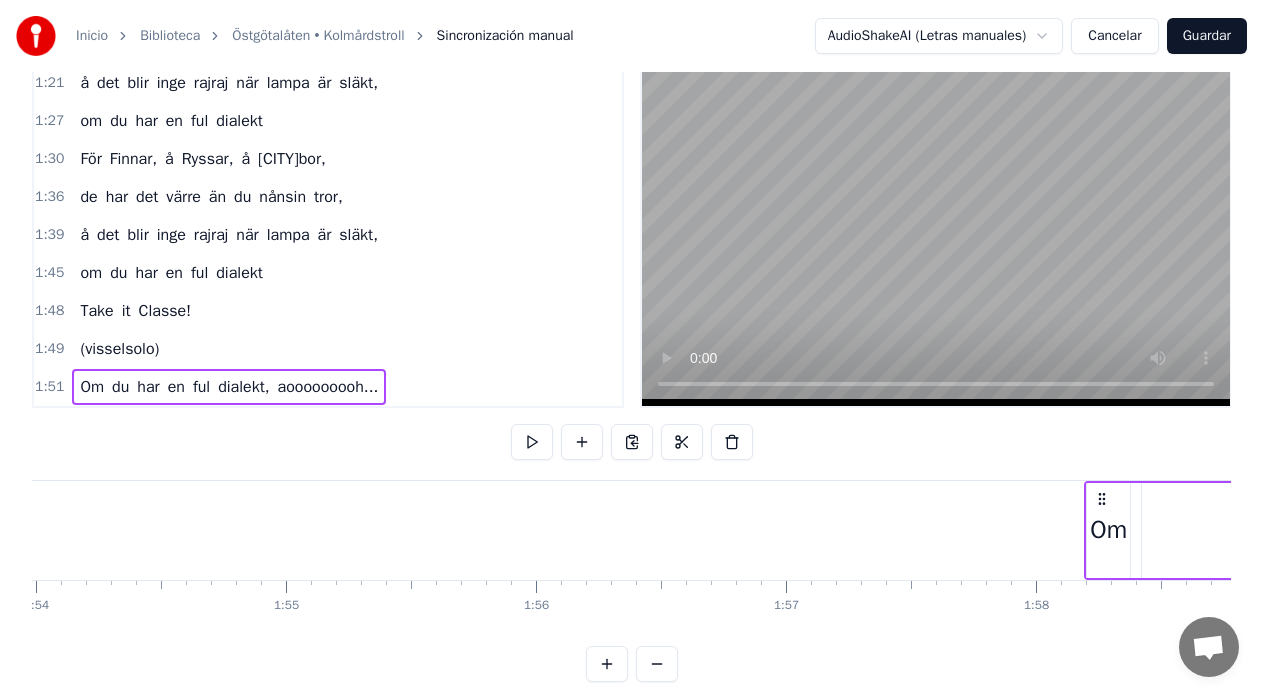 scroll, scrollTop: 0, scrollLeft: 28568, axis: horizontal 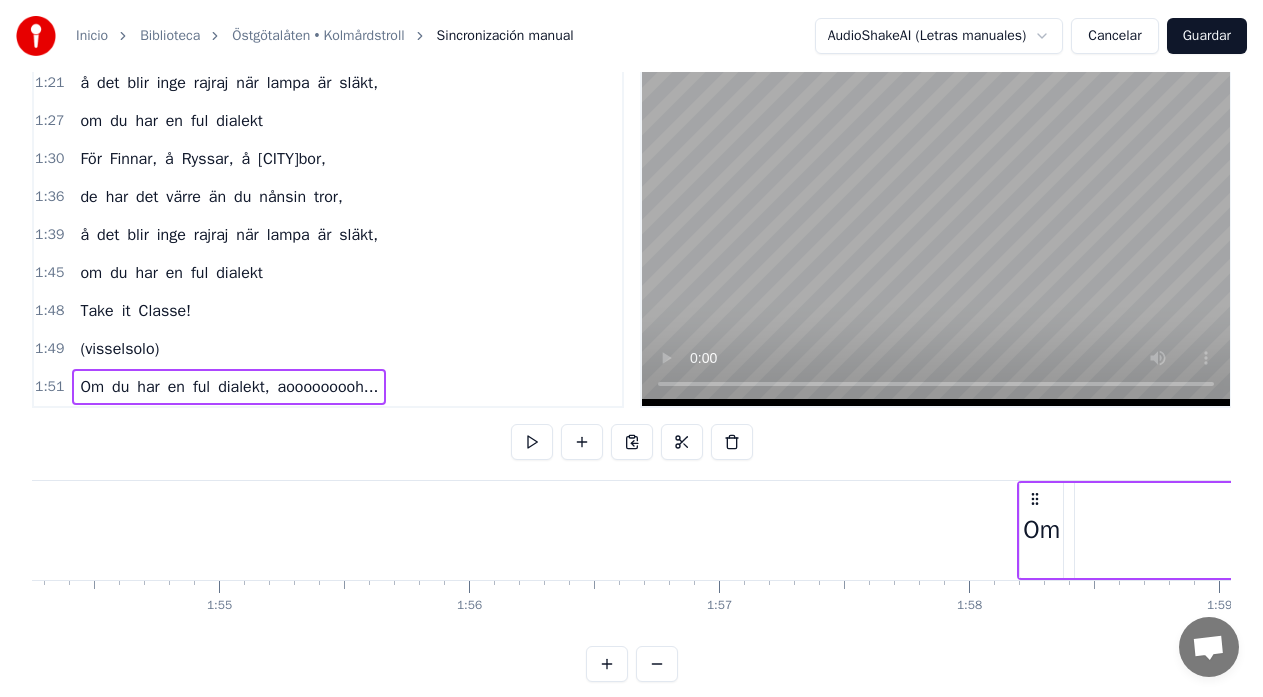 drag, startPoint x: 818, startPoint y: 499, endPoint x: 1110, endPoint y: 504, distance: 292.04282 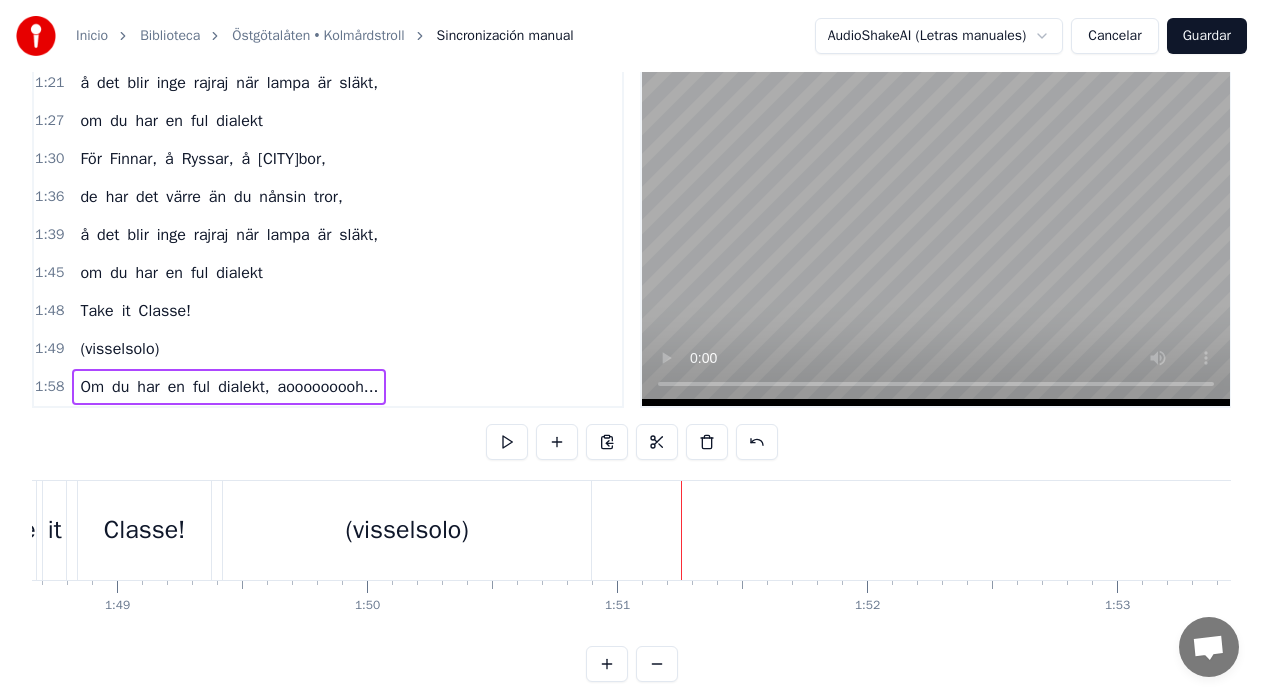 scroll, scrollTop: 0, scrollLeft: 27128, axis: horizontal 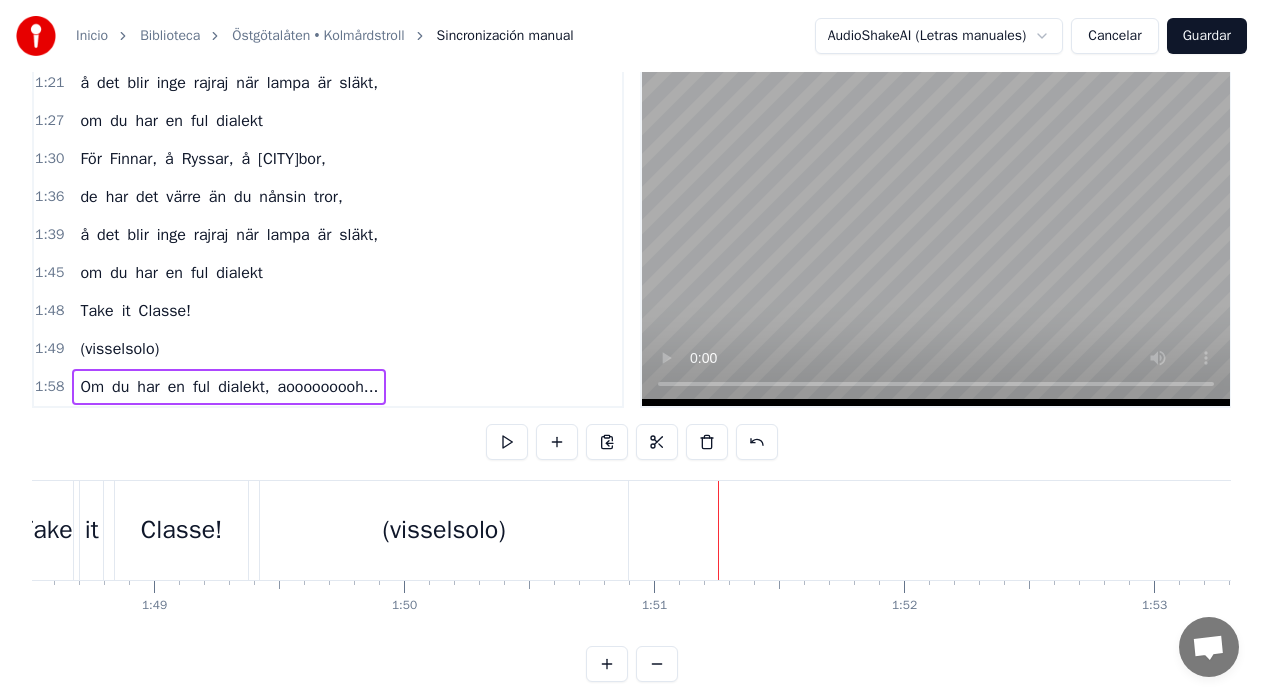 click on "(visselsolo)" at bounding box center [444, 530] 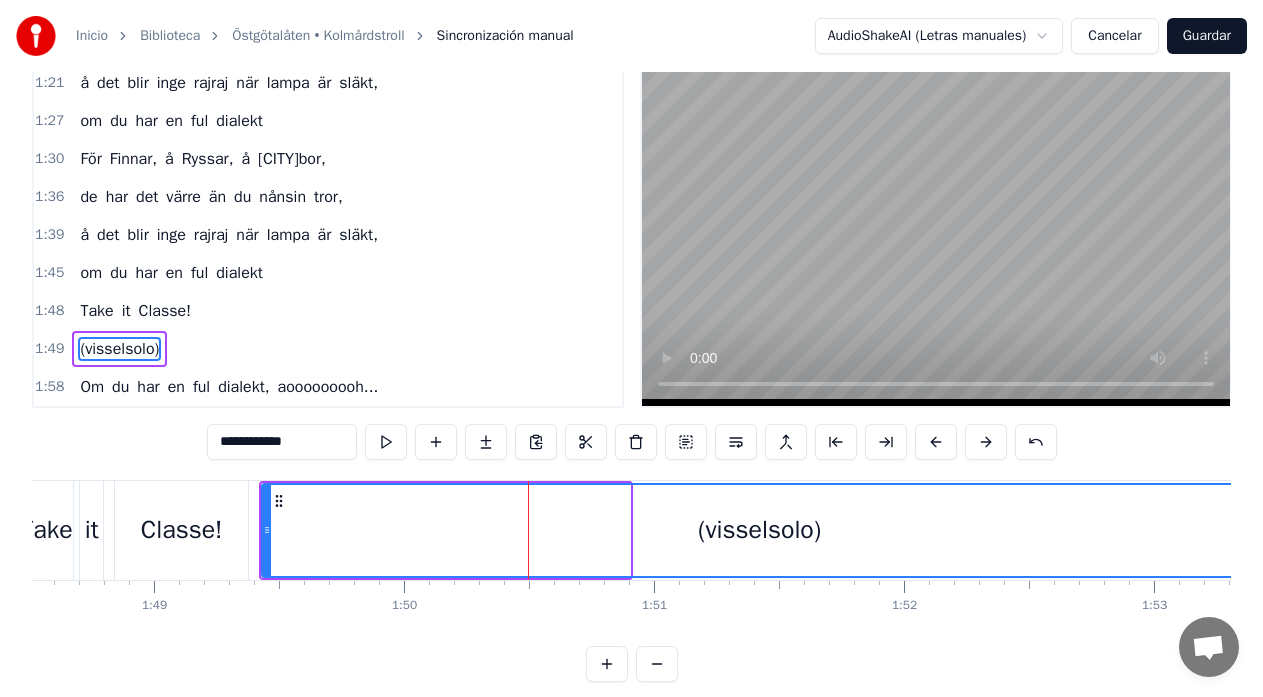 drag, startPoint x: 629, startPoint y: 534, endPoint x: 1256, endPoint y: 532, distance: 627.0032 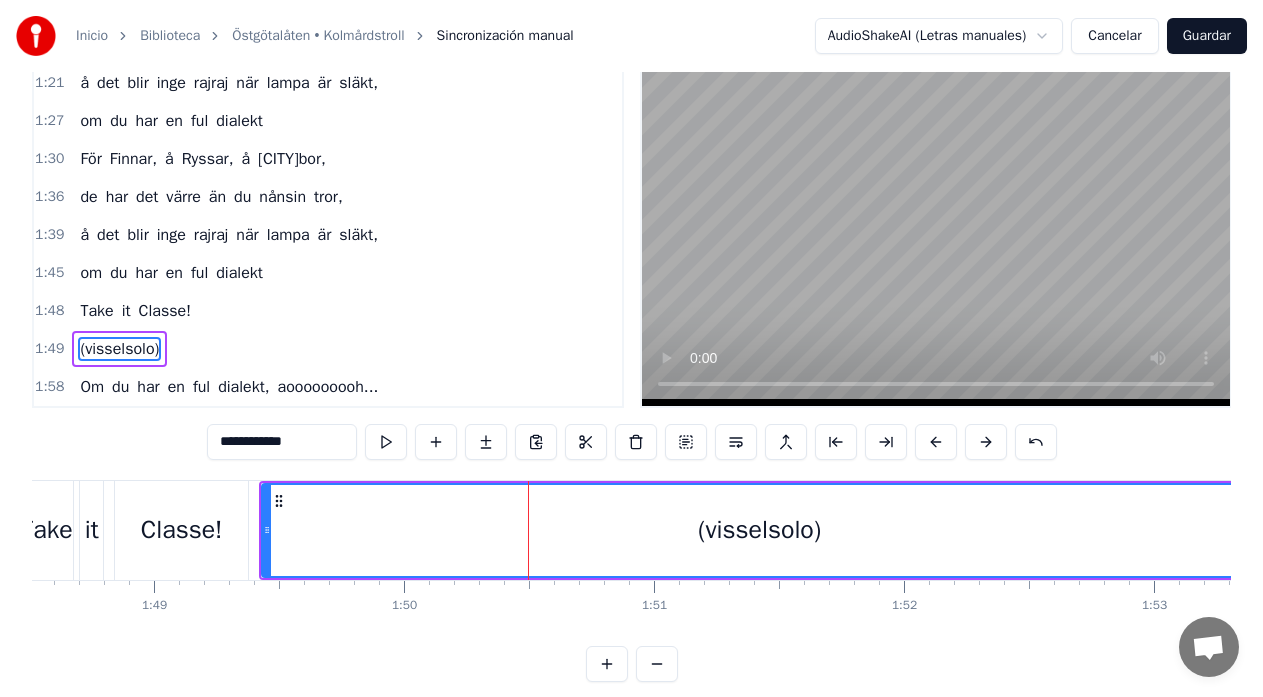 click on "Classe!" at bounding box center [181, 530] 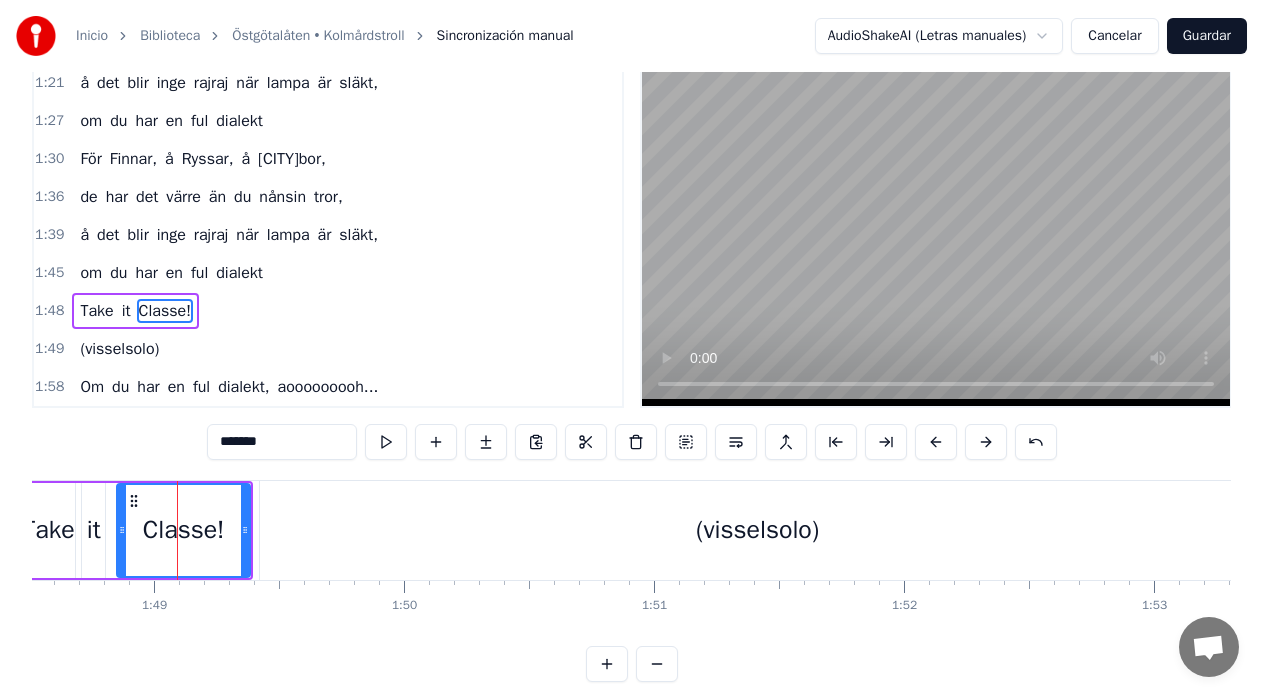 scroll, scrollTop: 7, scrollLeft: 0, axis: vertical 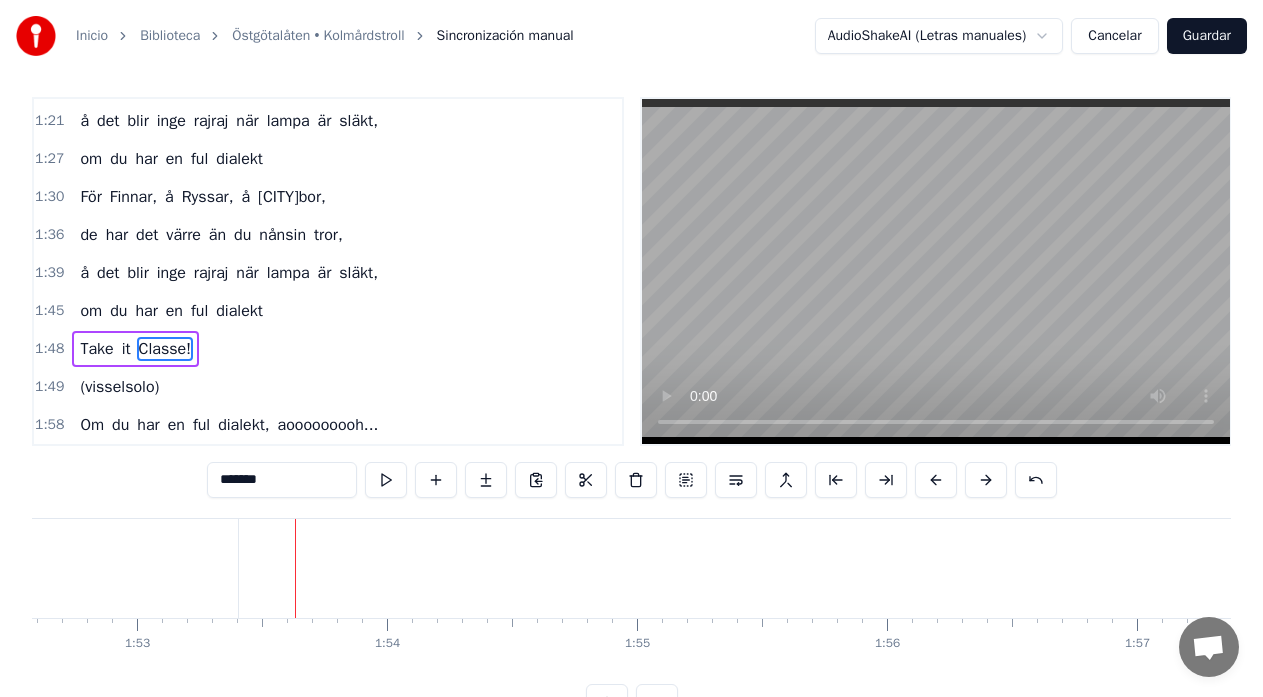 click on "(visselsolo)" at bounding box center [-260, 568] 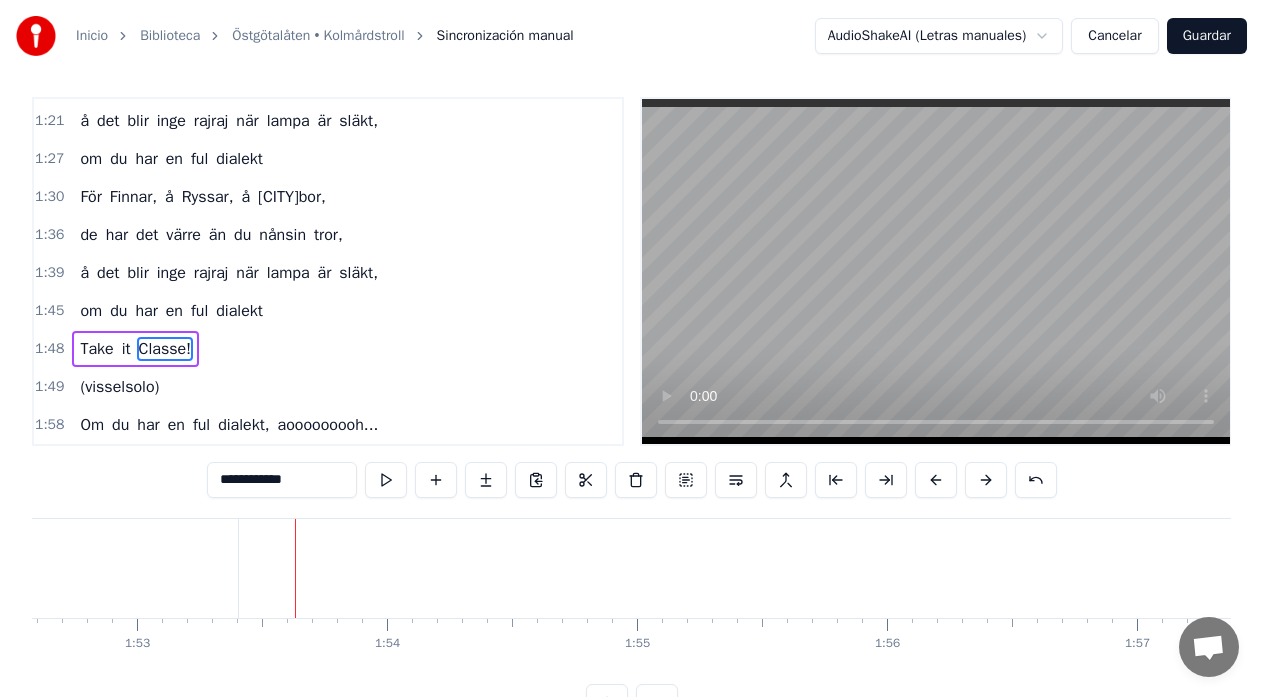 scroll, scrollTop: 45, scrollLeft: 0, axis: vertical 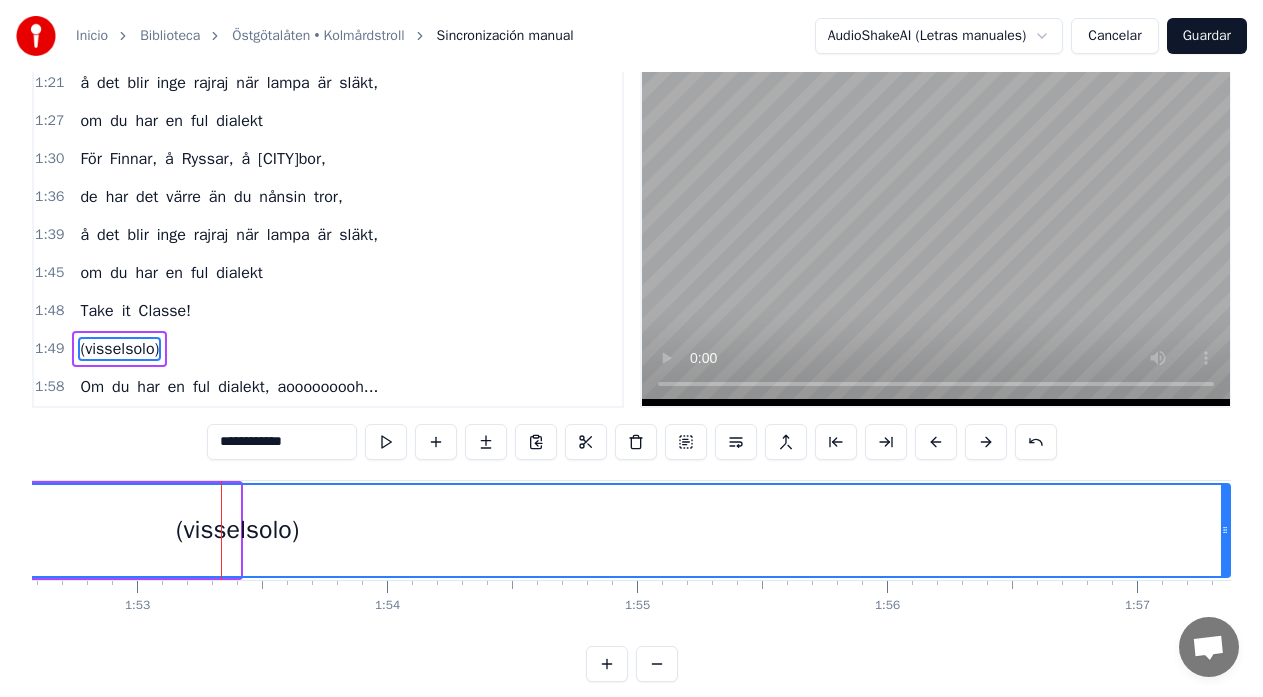 drag, startPoint x: 234, startPoint y: 530, endPoint x: 1224, endPoint y: 573, distance: 990.9334 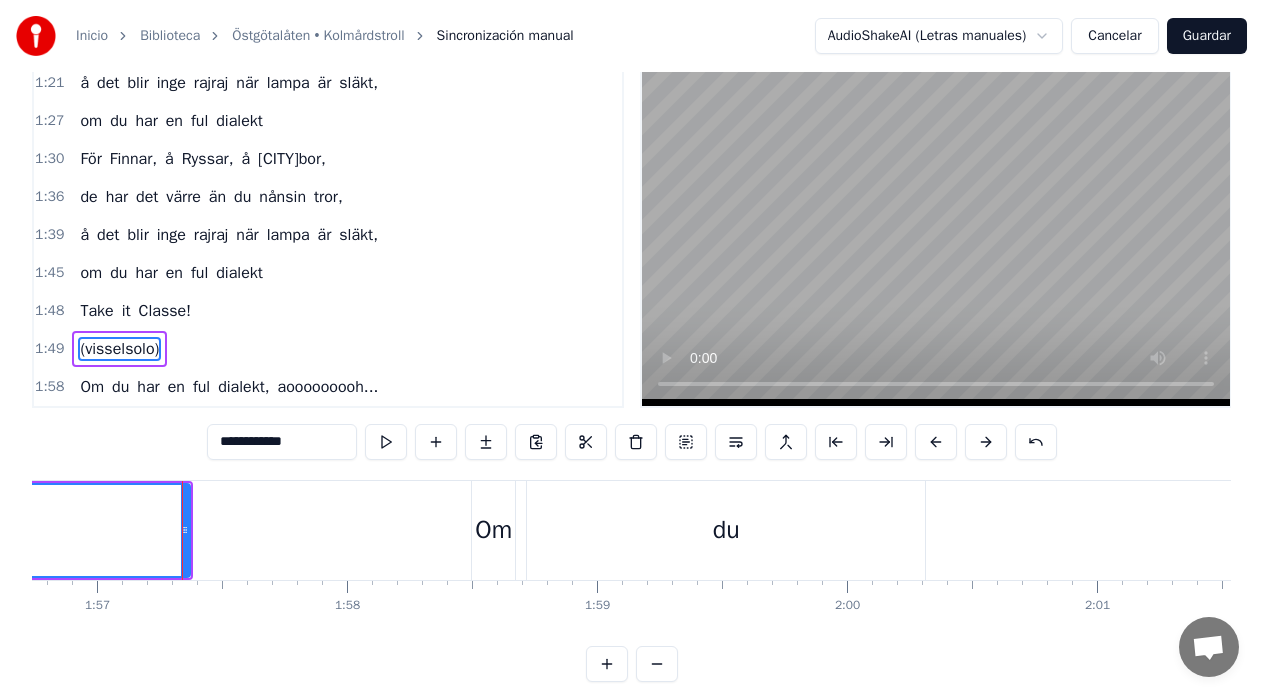 scroll, scrollTop: 0, scrollLeft: 29235, axis: horizontal 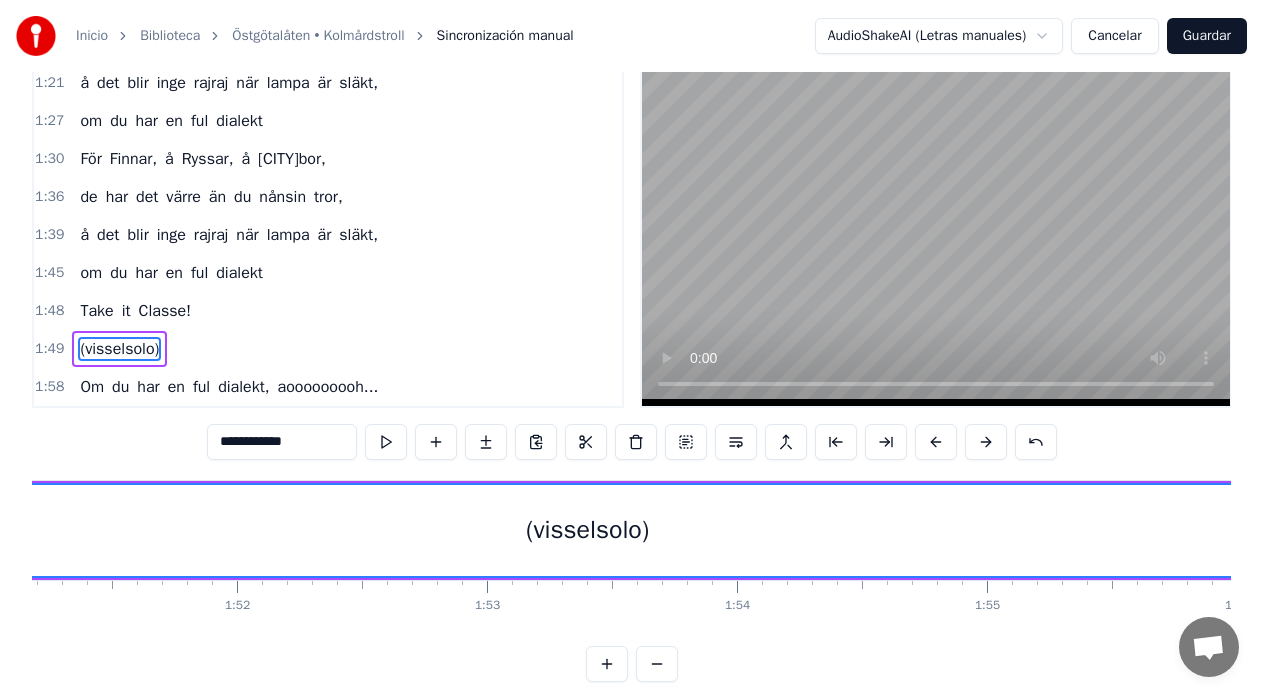 click on "(visselsolo)" at bounding box center [587, 530] 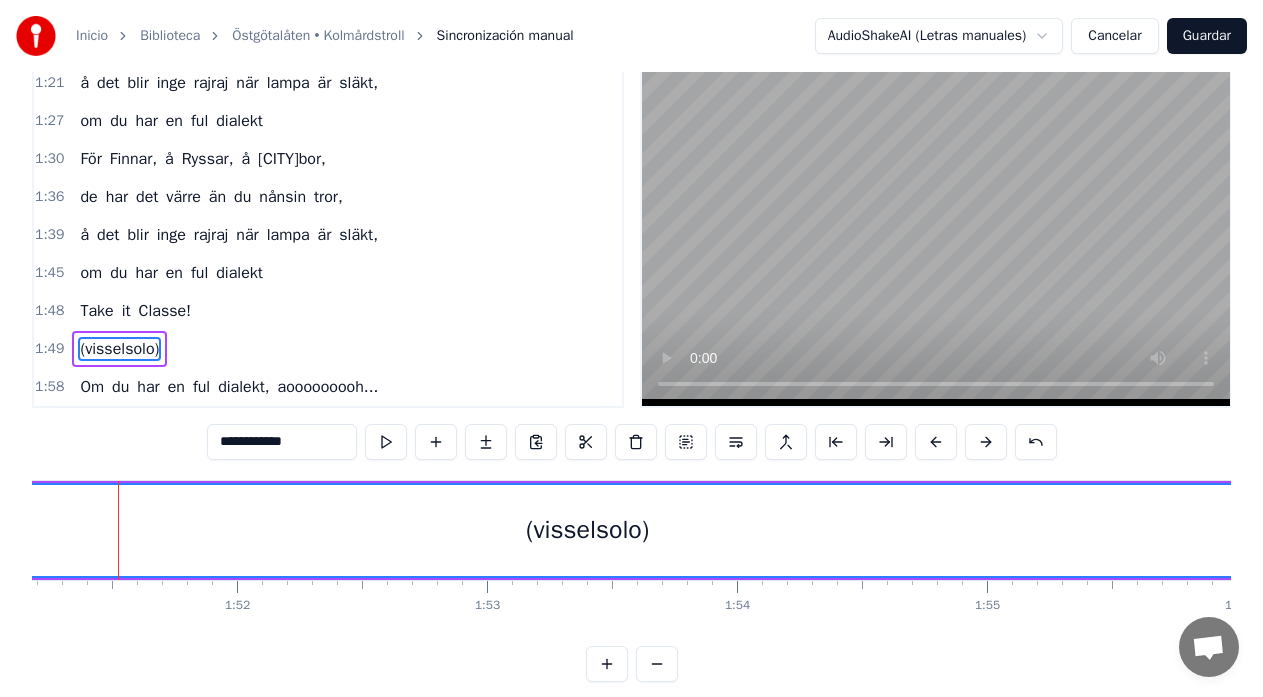 scroll, scrollTop: 0, scrollLeft: 27781, axis: horizontal 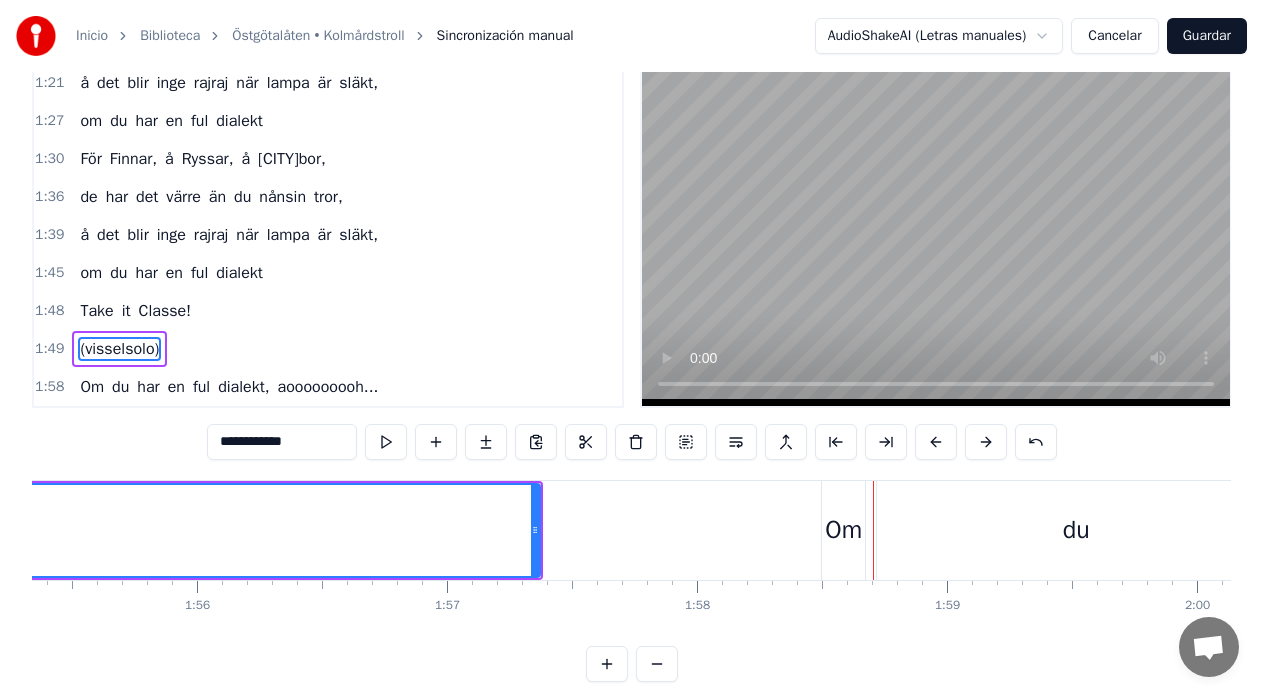 click on "Om du har en ful dialekt, aooooooooh..." at bounding box center (4560, 530) 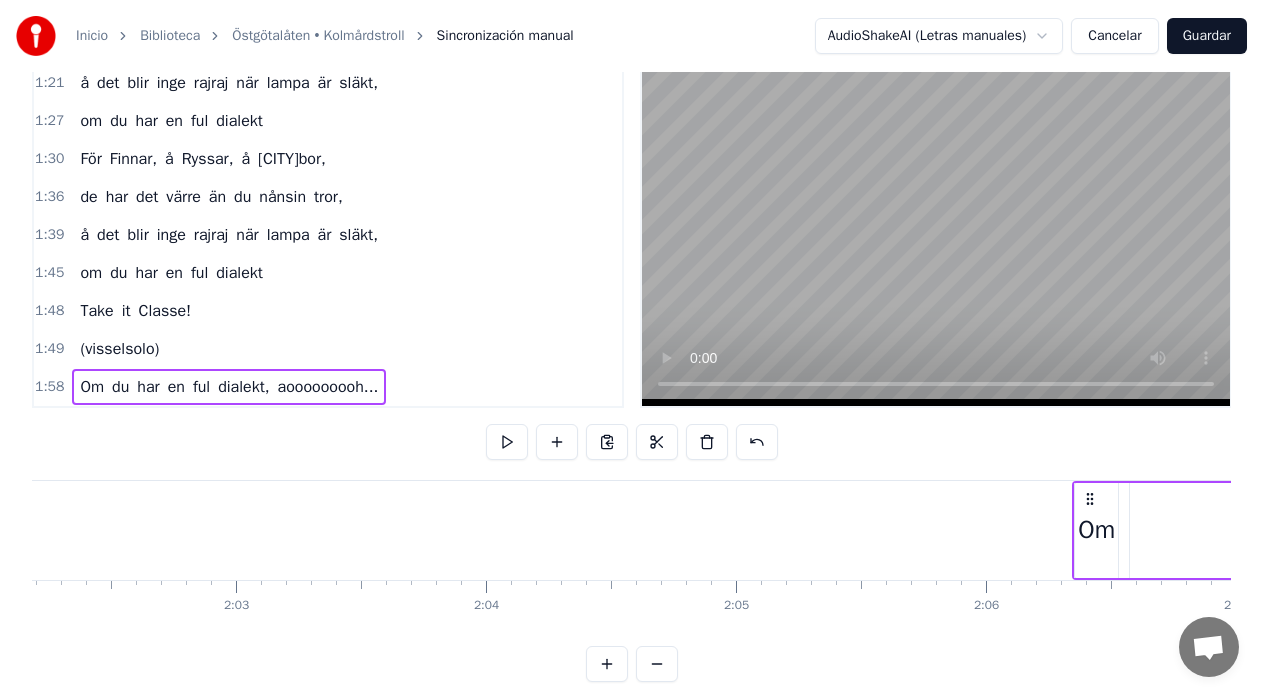 drag, startPoint x: 840, startPoint y: 499, endPoint x: 1103, endPoint y: 496, distance: 263.01712 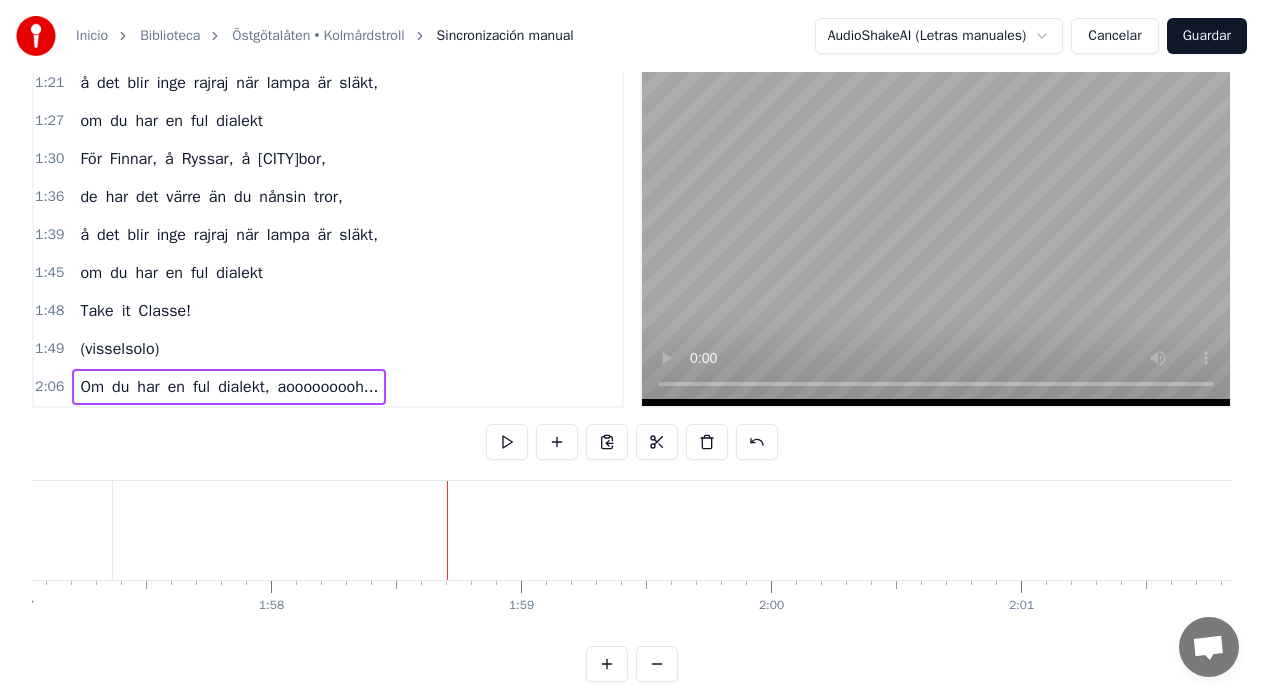 scroll, scrollTop: 0, scrollLeft: 29218, axis: horizontal 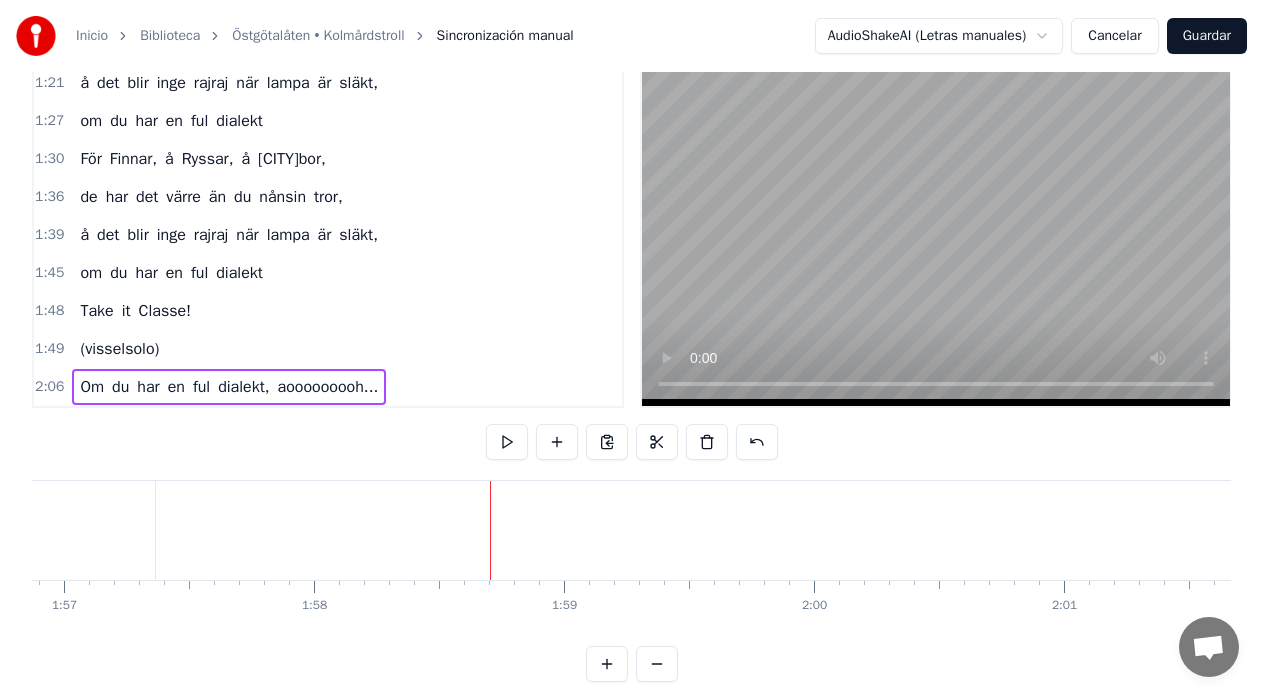 click on "(visselsolo)" at bounding box center [-838, 530] 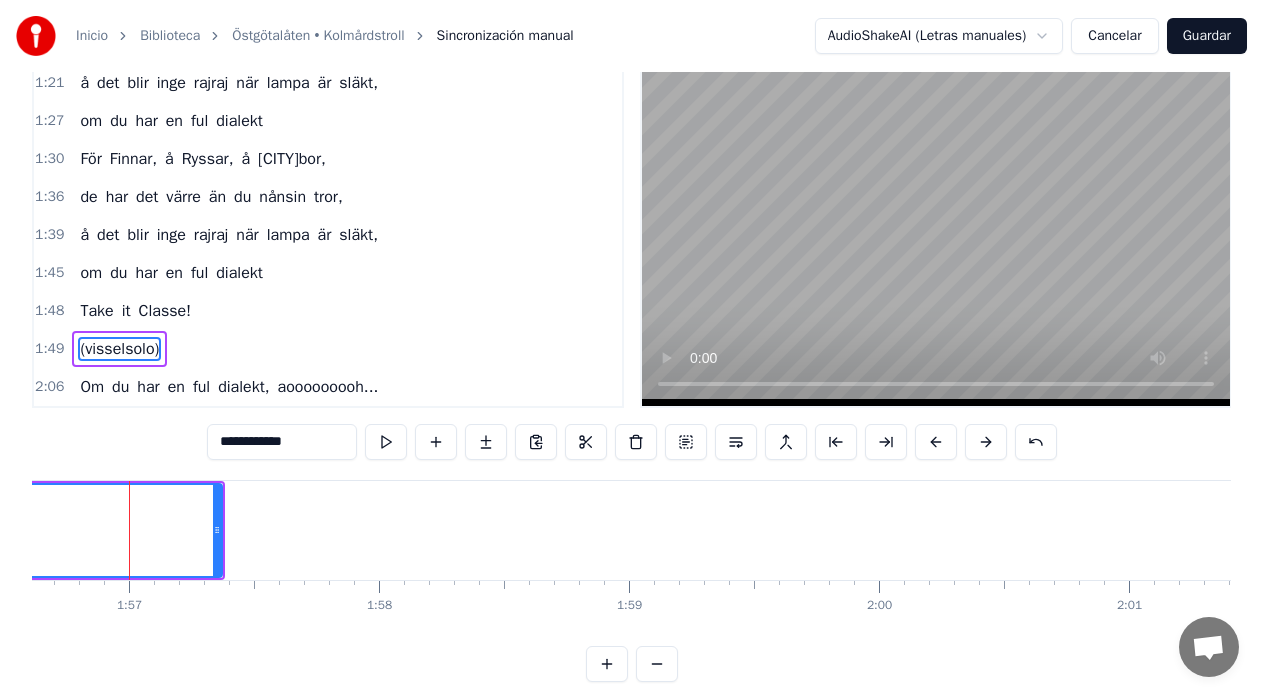 scroll, scrollTop: 0, scrollLeft: 29150, axis: horizontal 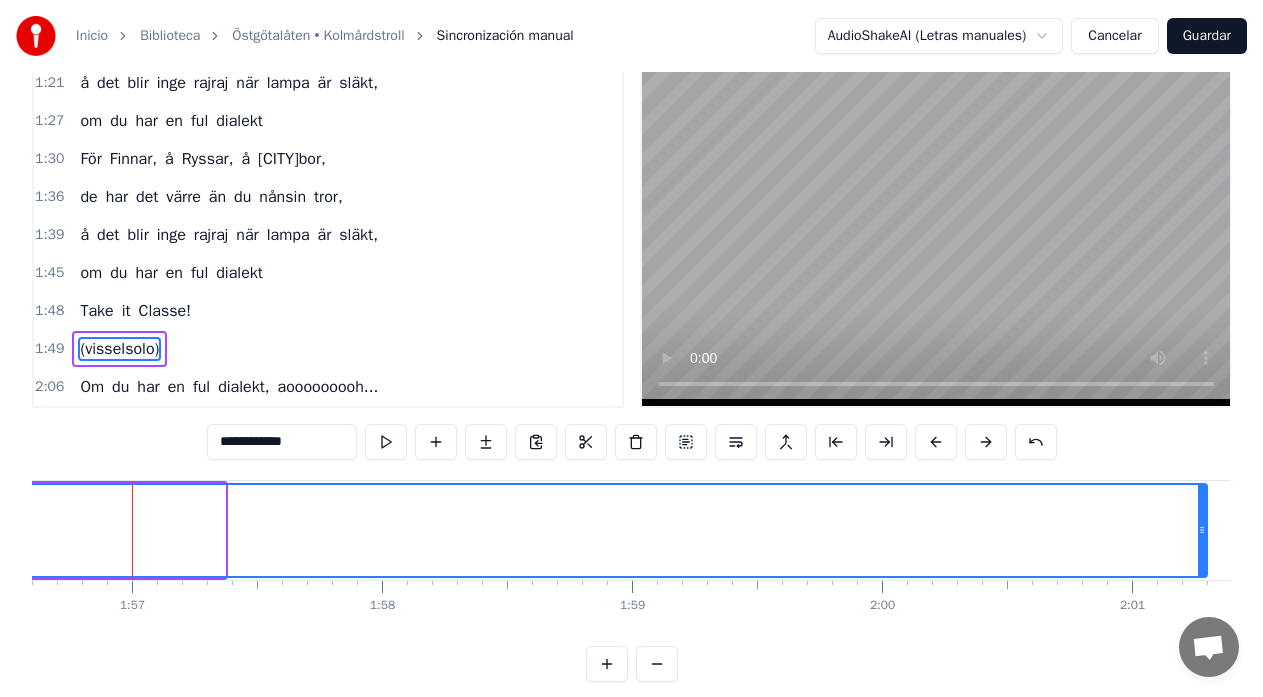 drag, startPoint x: 223, startPoint y: 530, endPoint x: 1206, endPoint y: 532, distance: 983.002 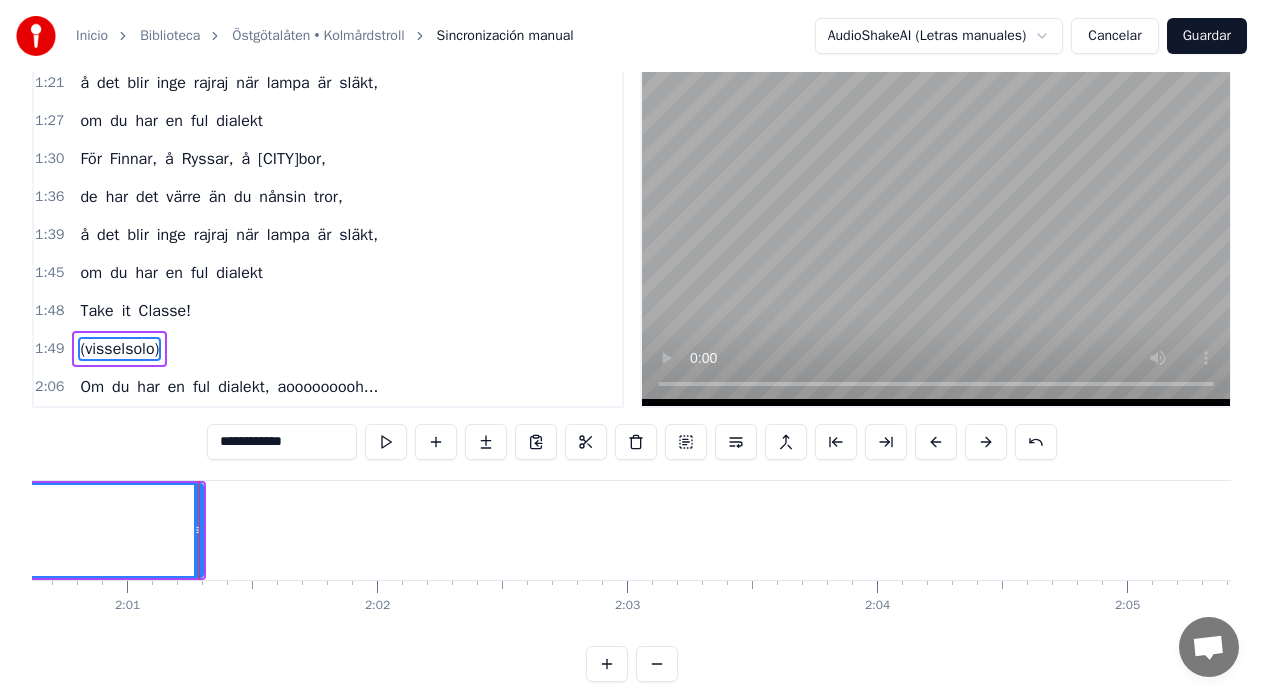 scroll, scrollTop: 0, scrollLeft: 30222, axis: horizontal 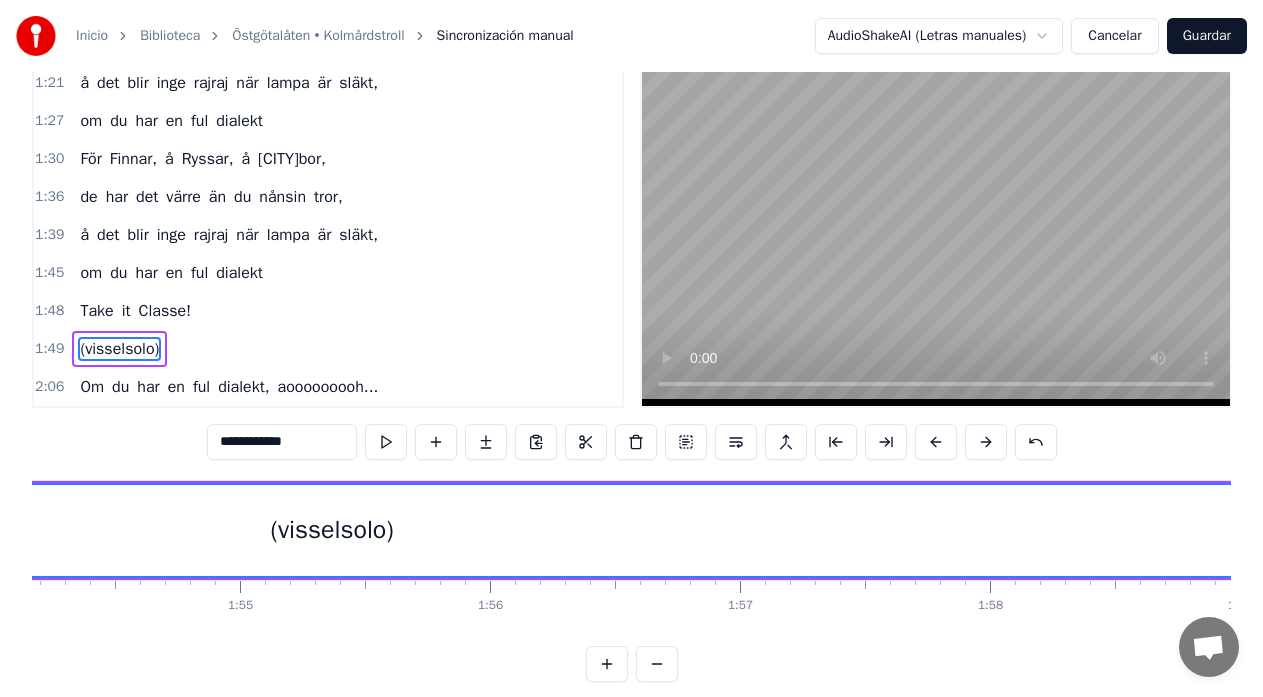 click on "(visselsolo)" at bounding box center [332, 530] 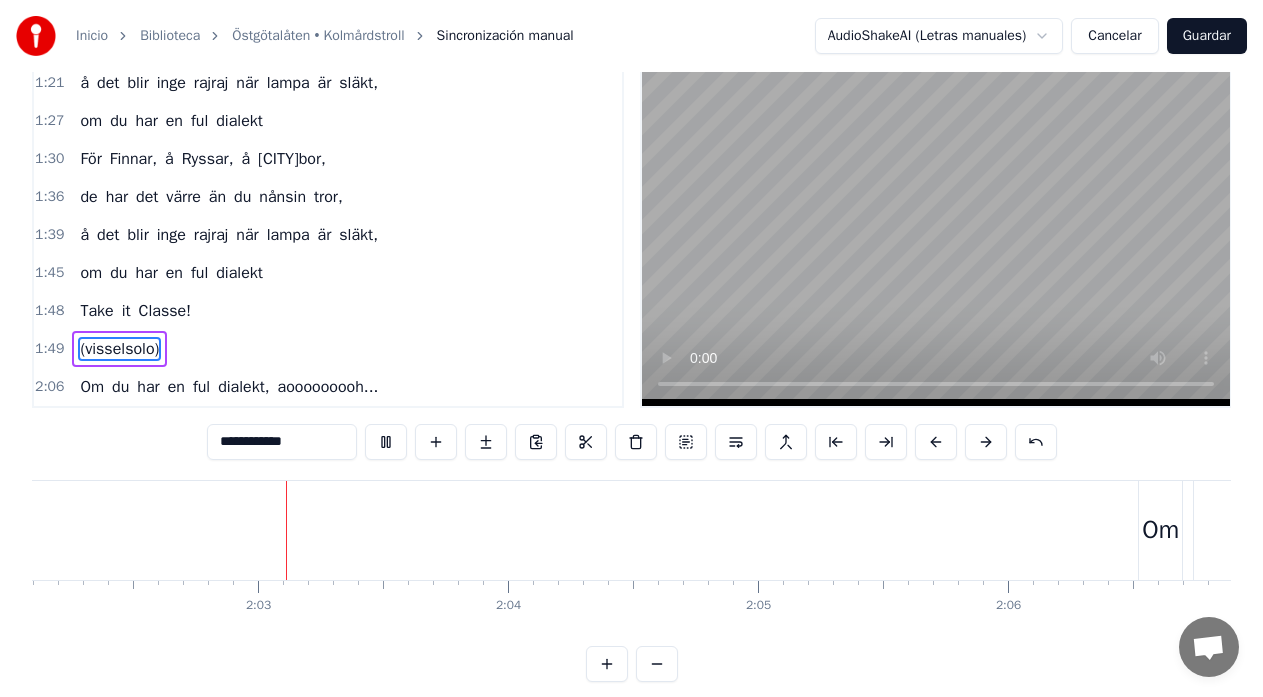 scroll, scrollTop: 0, scrollLeft: 30550, axis: horizontal 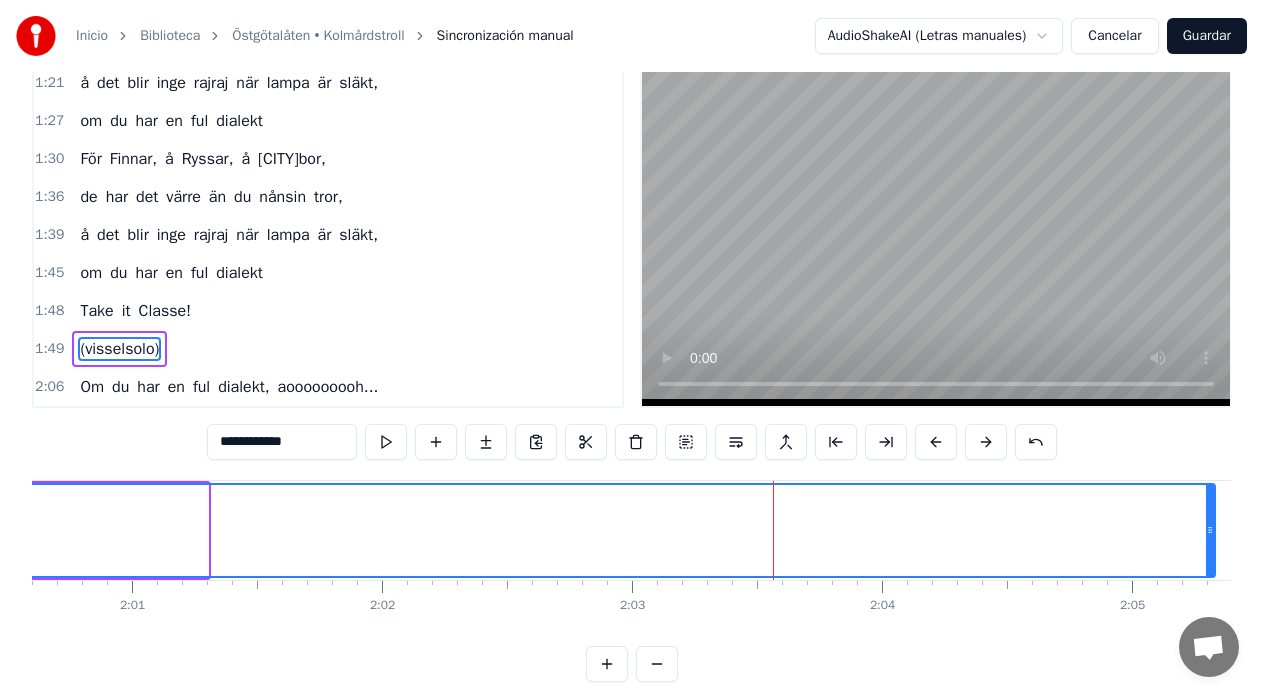 drag, startPoint x: 205, startPoint y: 529, endPoint x: 1212, endPoint y: 530, distance: 1007.0005 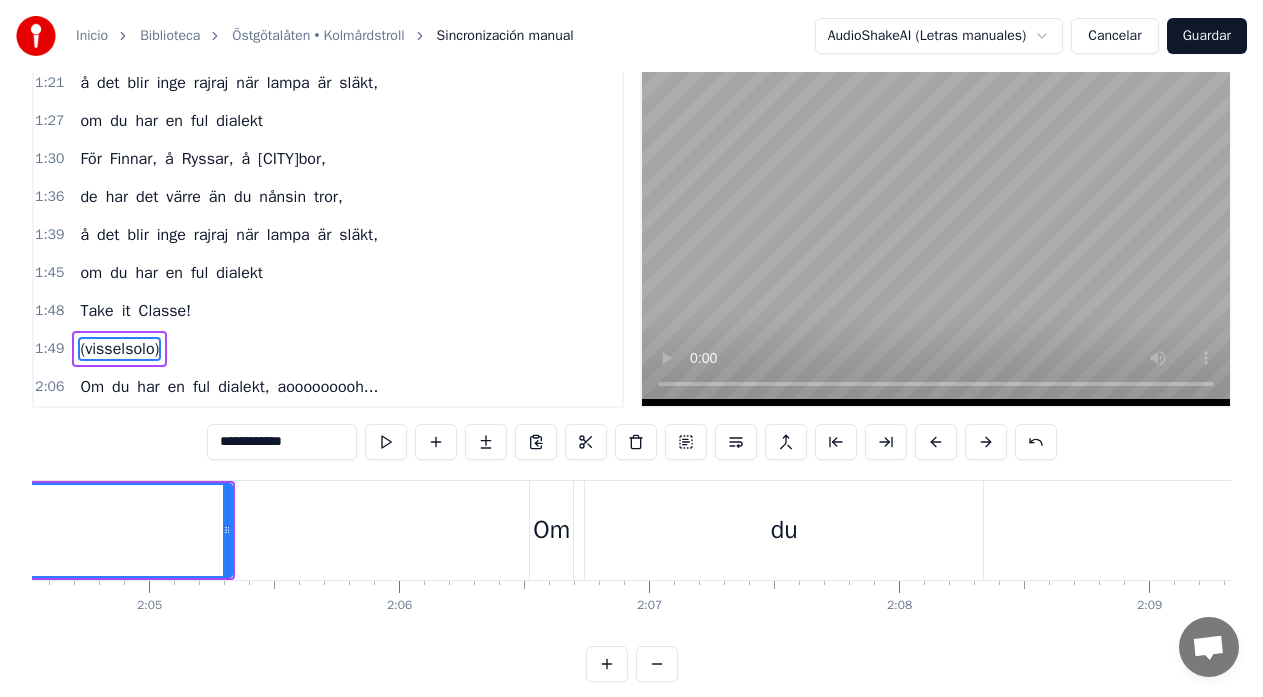 scroll, scrollTop: 0, scrollLeft: 31228, axis: horizontal 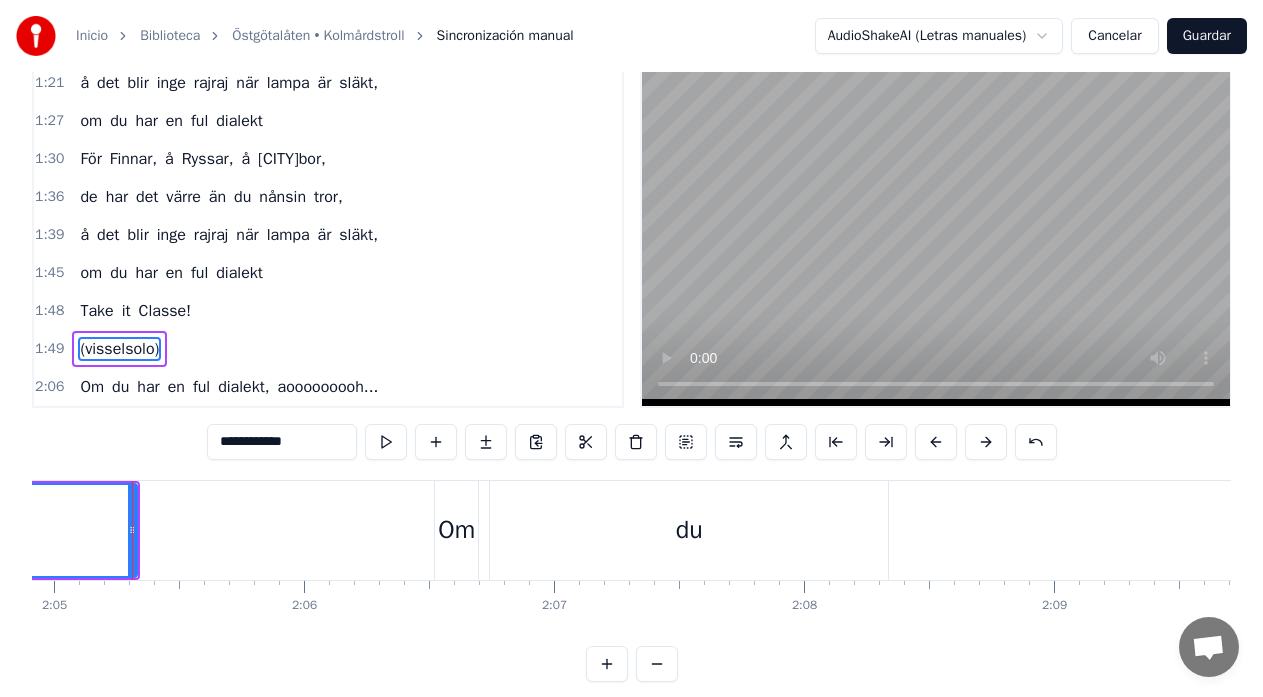 click on "Om du har en ful dialekt, aooooooooh..." at bounding box center [4173, 530] 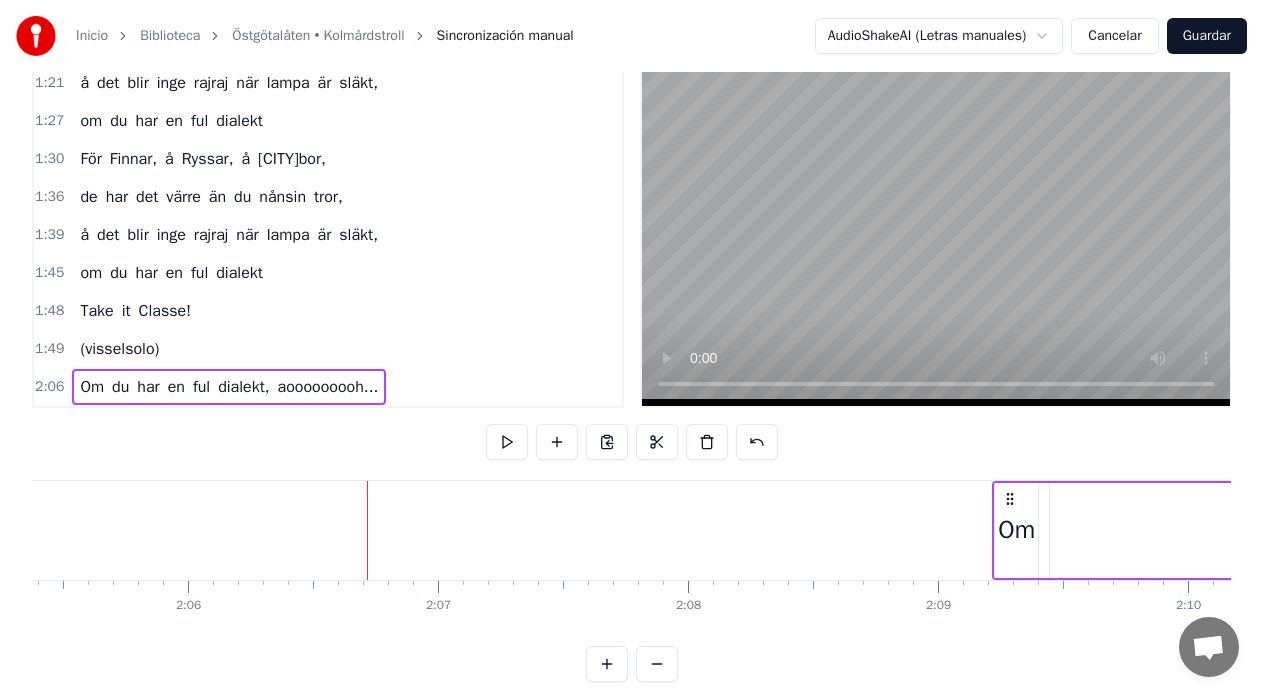 drag, startPoint x: 453, startPoint y: 499, endPoint x: 1041, endPoint y: 525, distance: 588.5745 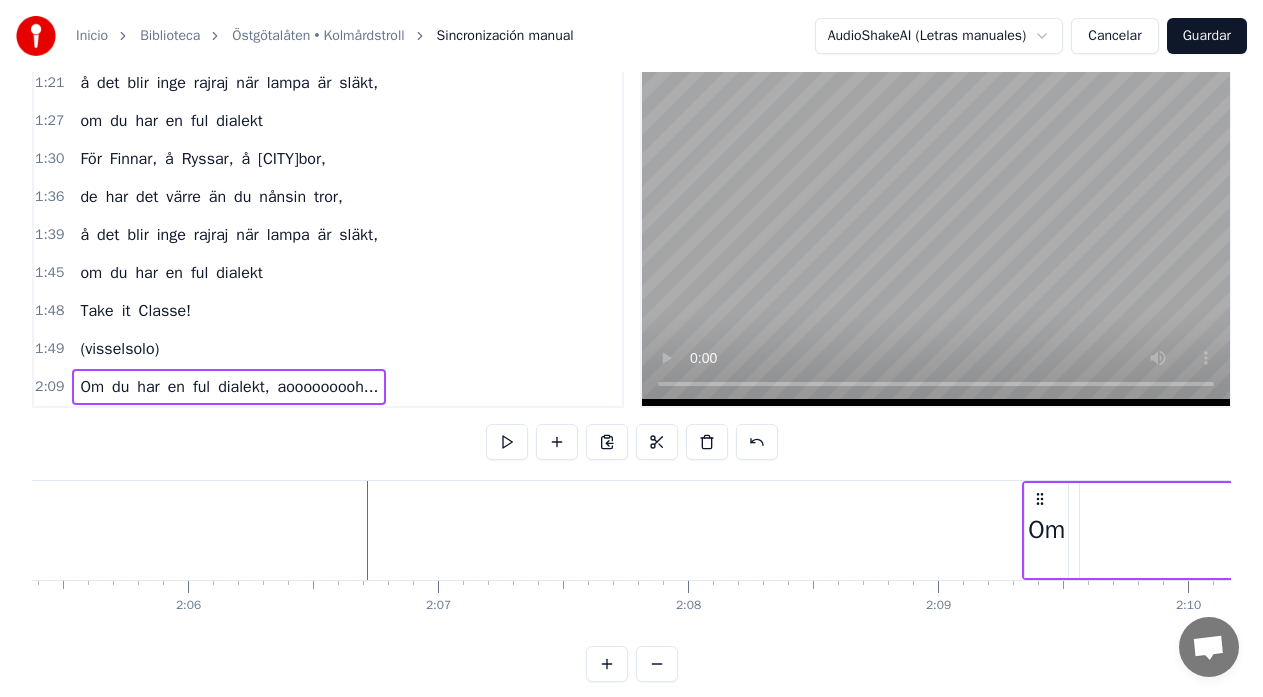 scroll, scrollTop: 0, scrollLeft: 31346, axis: horizontal 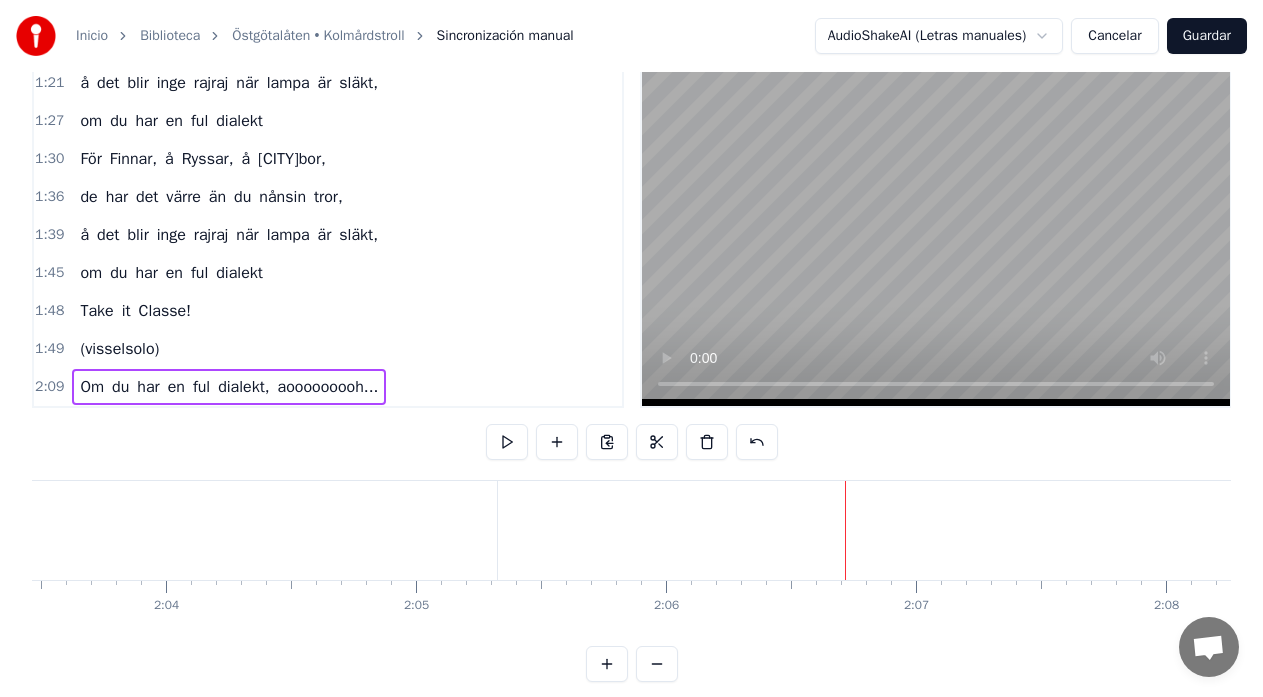 click on "(visselsolo)" at bounding box center (-1491, 530) 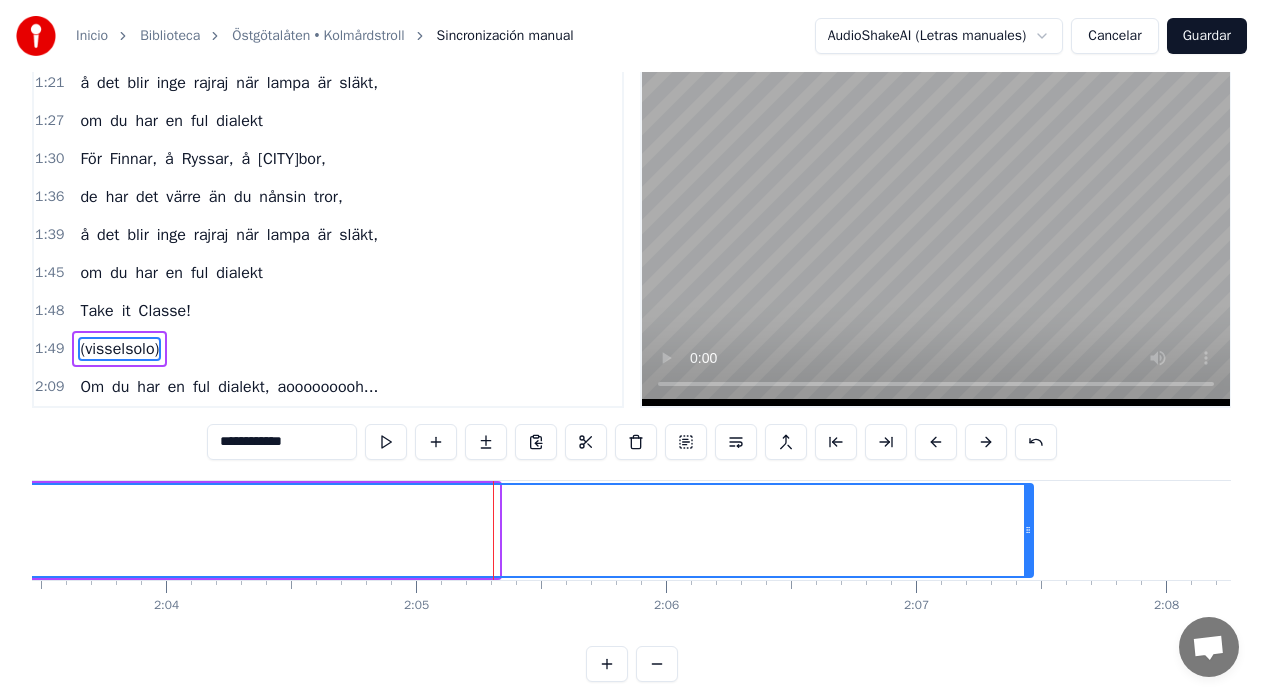 drag, startPoint x: 495, startPoint y: 530, endPoint x: 1030, endPoint y: 541, distance: 535.1131 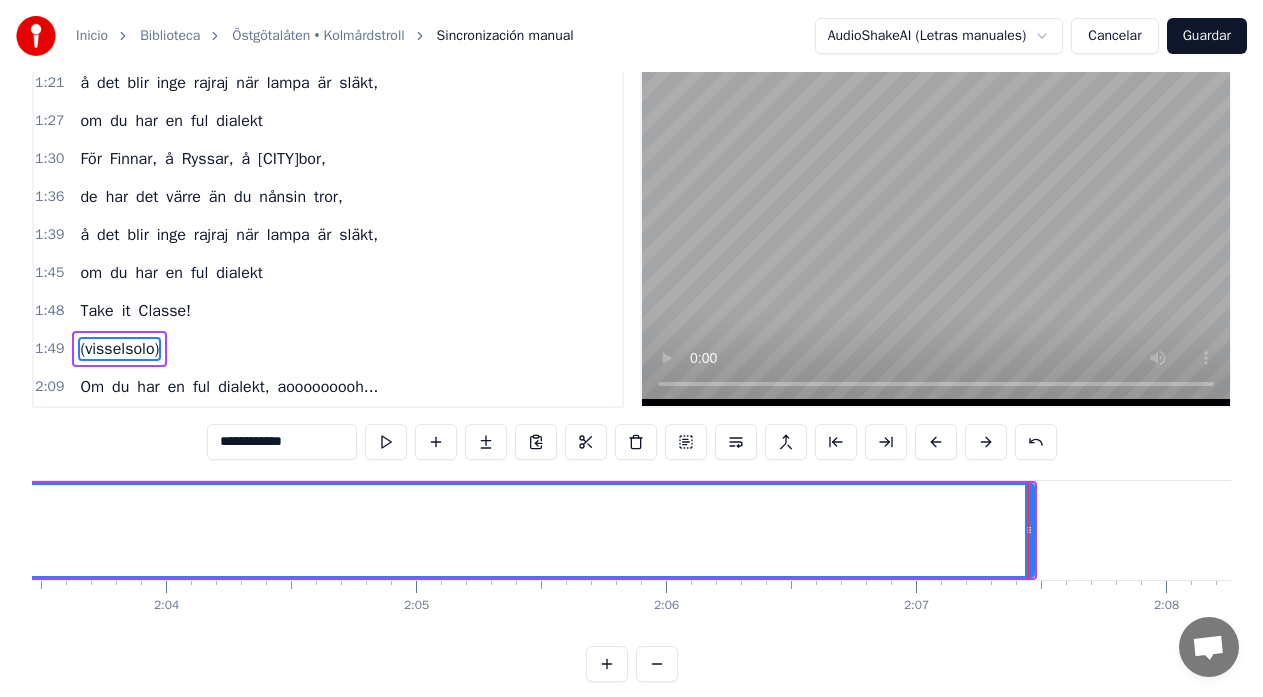 click on "(visselsolo)" at bounding box center [-1221, 530] 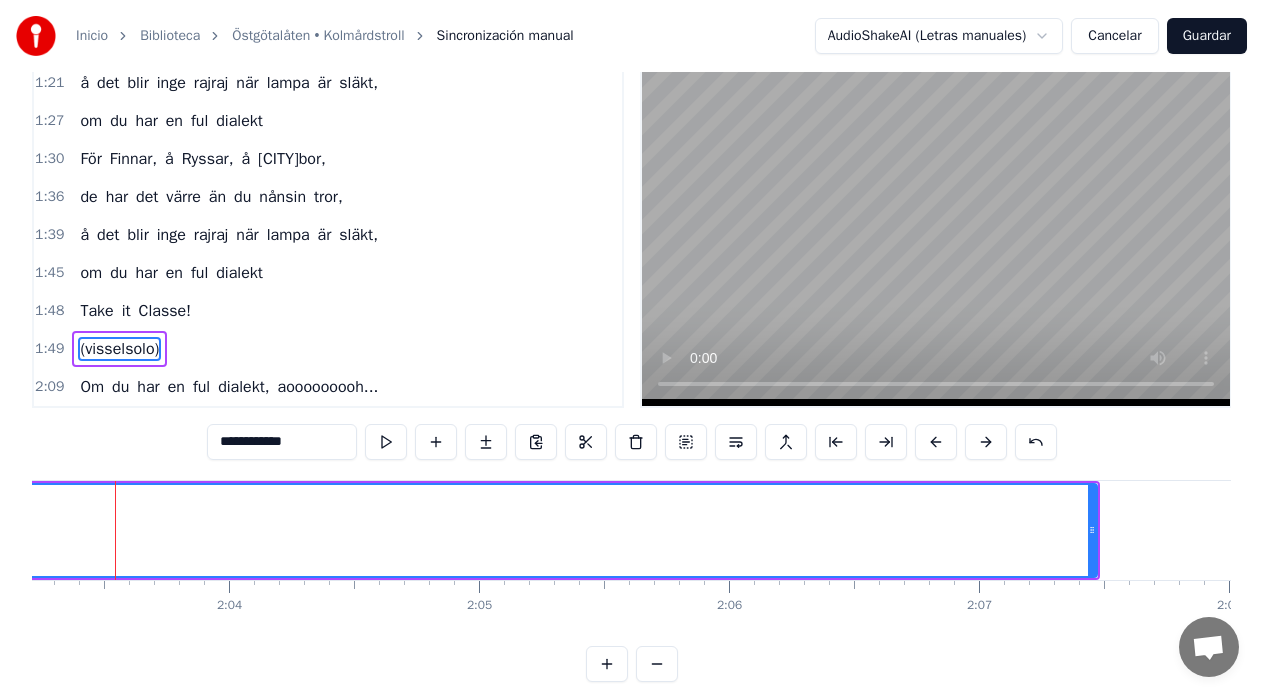 scroll, scrollTop: 0, scrollLeft: 30786, axis: horizontal 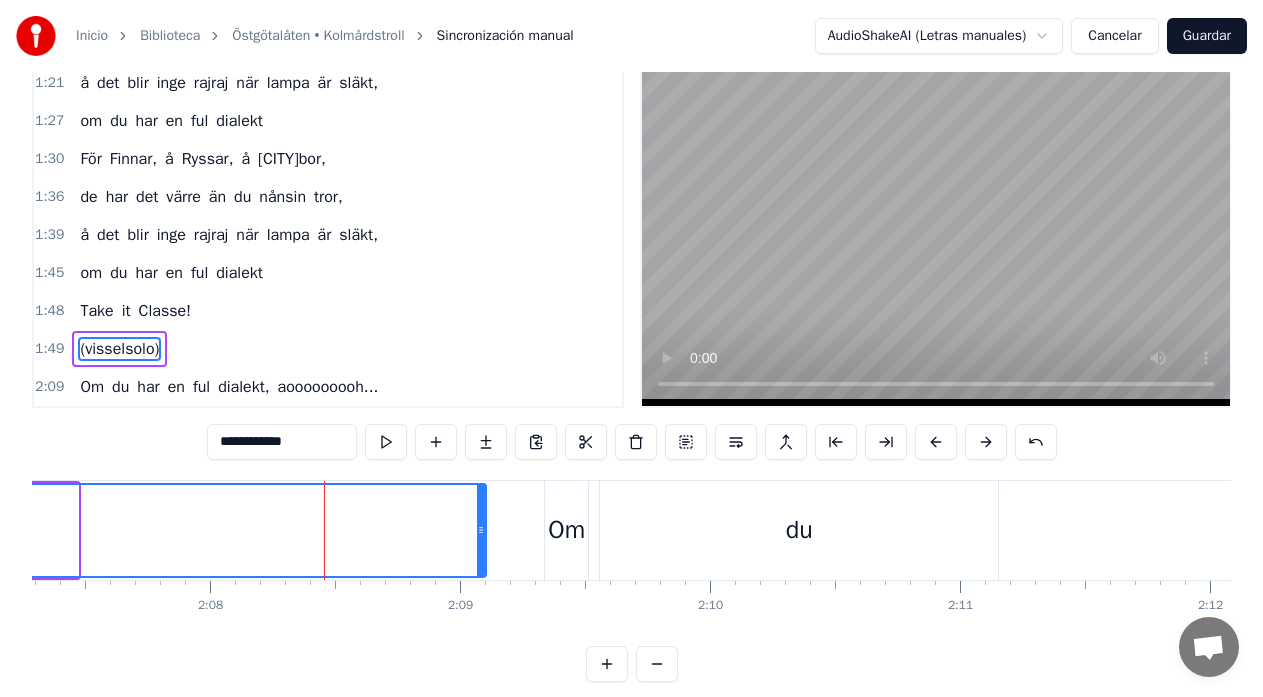 drag, startPoint x: 73, startPoint y: 534, endPoint x: 481, endPoint y: 528, distance: 408.04413 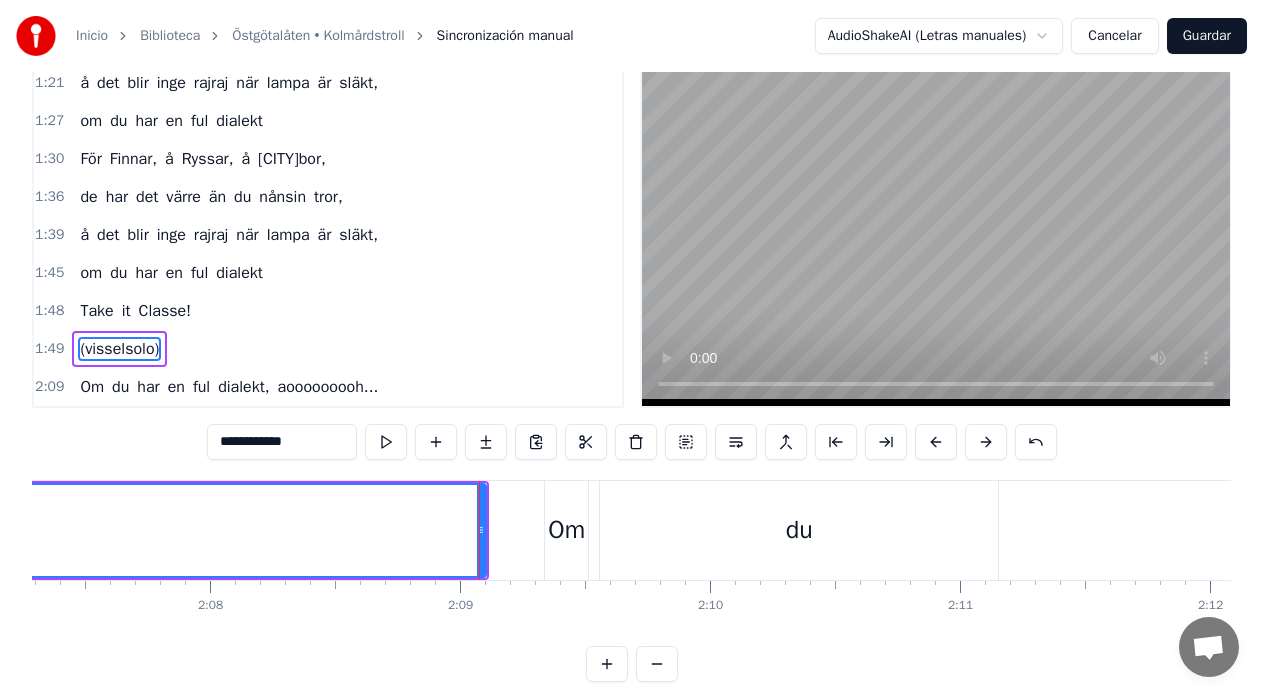 drag, startPoint x: 595, startPoint y: 503, endPoint x: 607, endPoint y: 505, distance: 12.165525 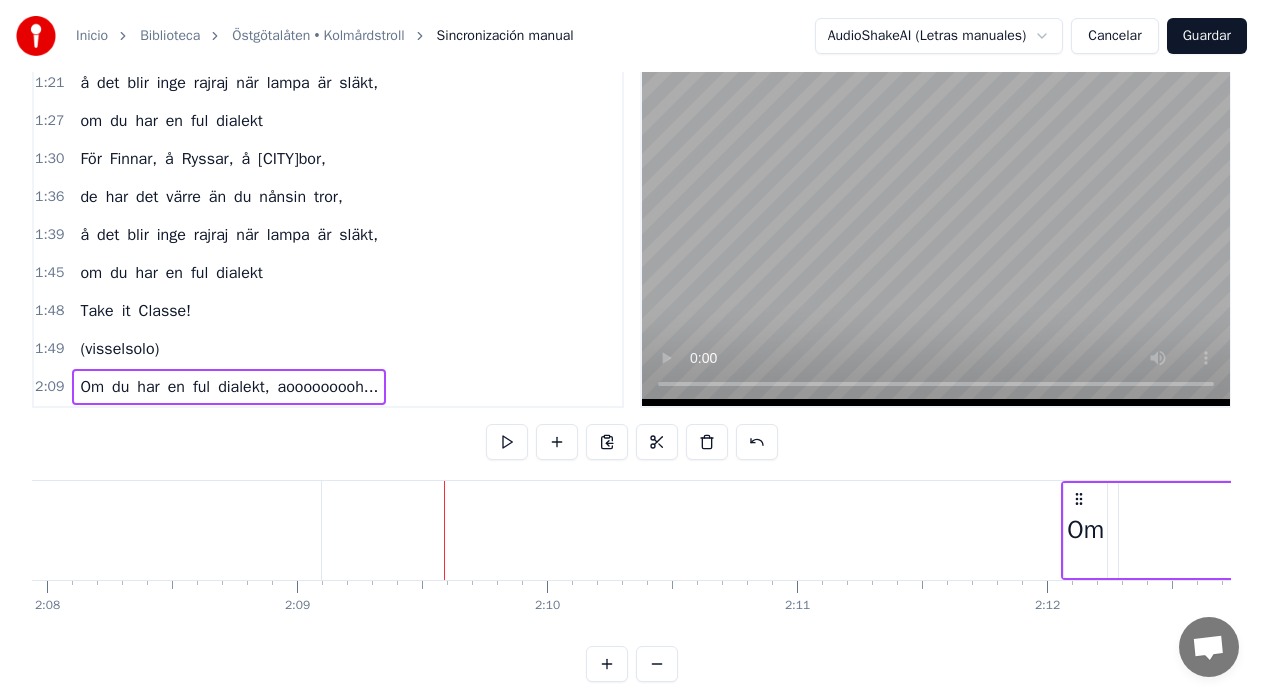 scroll, scrollTop: 0, scrollLeft: 32010, axis: horizontal 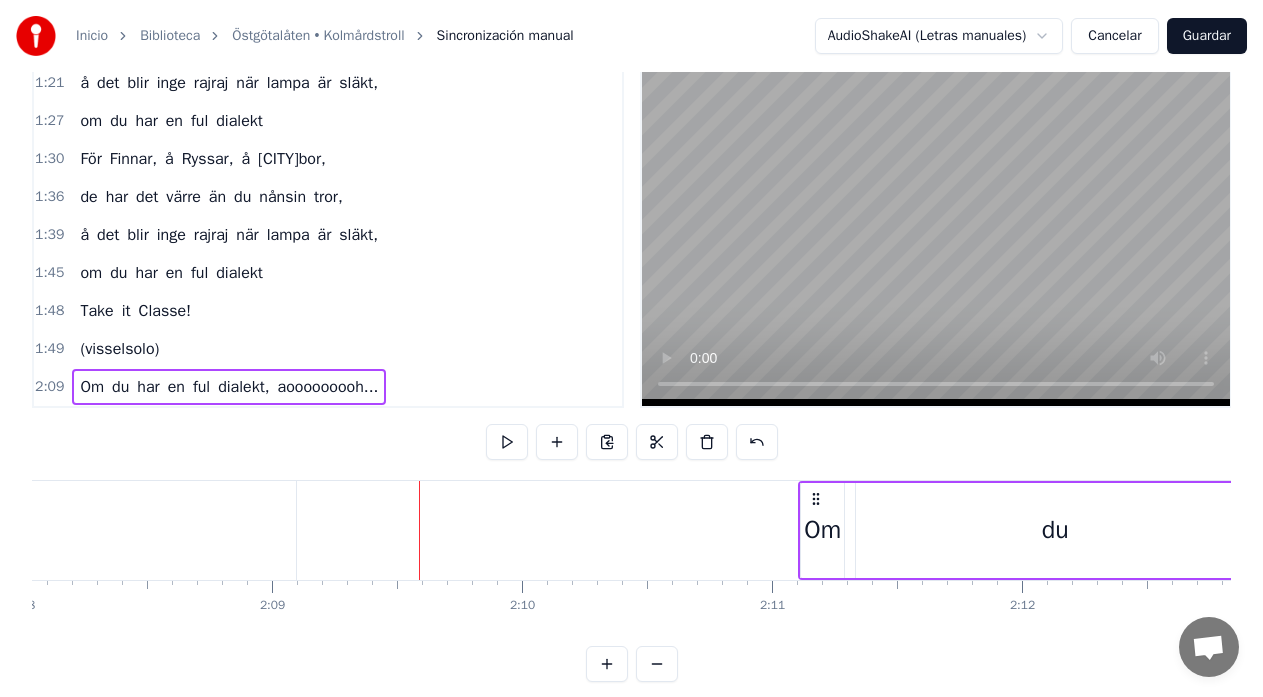drag, startPoint x: 561, startPoint y: 499, endPoint x: 815, endPoint y: 517, distance: 254.637 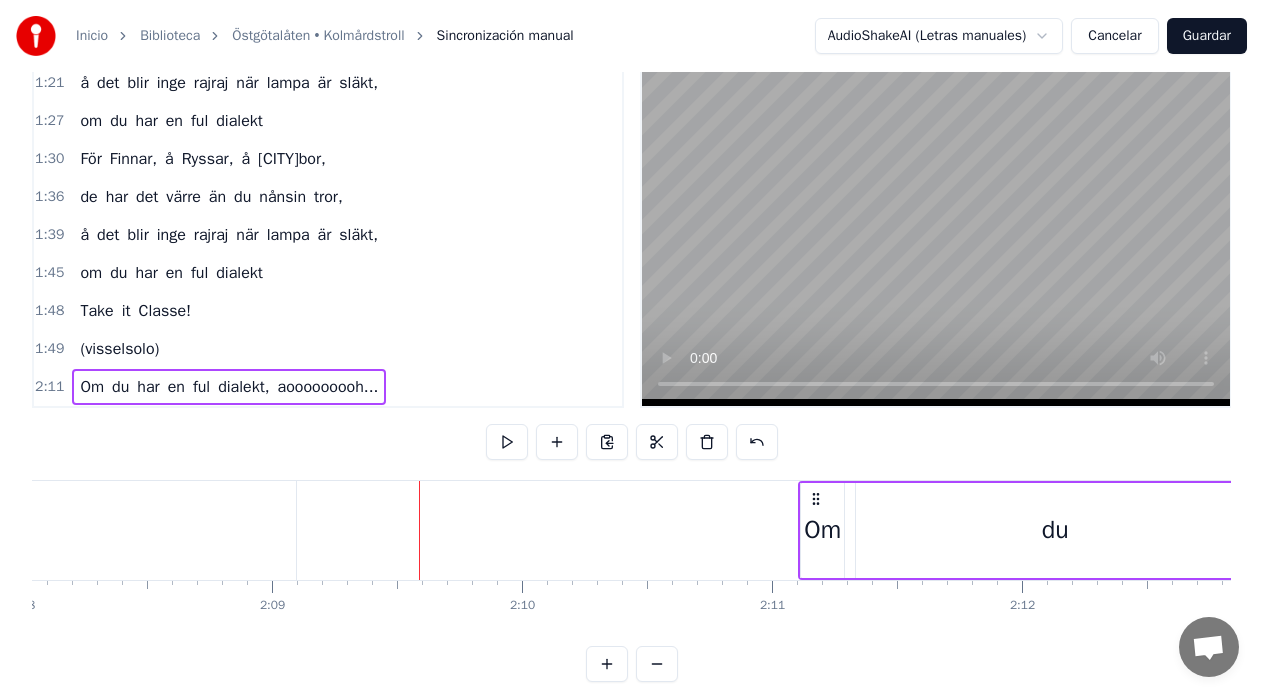 click on "(visselsolo)" at bounding box center [-2163, 530] 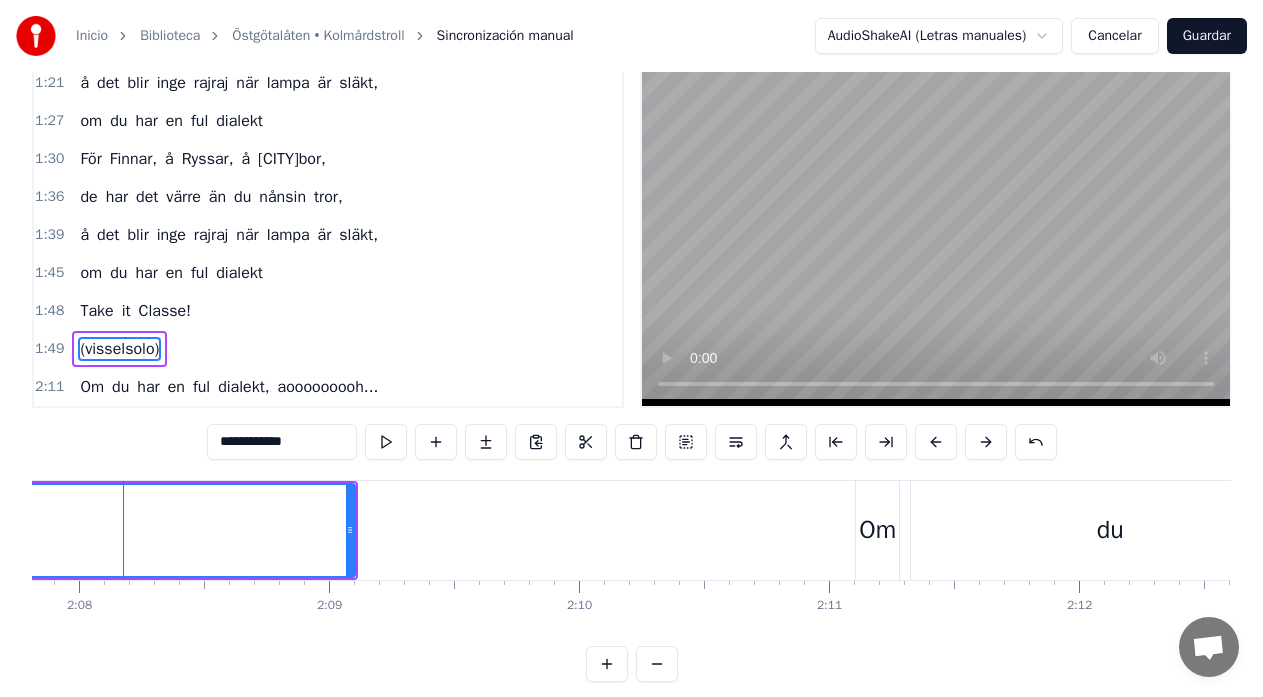 scroll, scrollTop: 0, scrollLeft: 31944, axis: horizontal 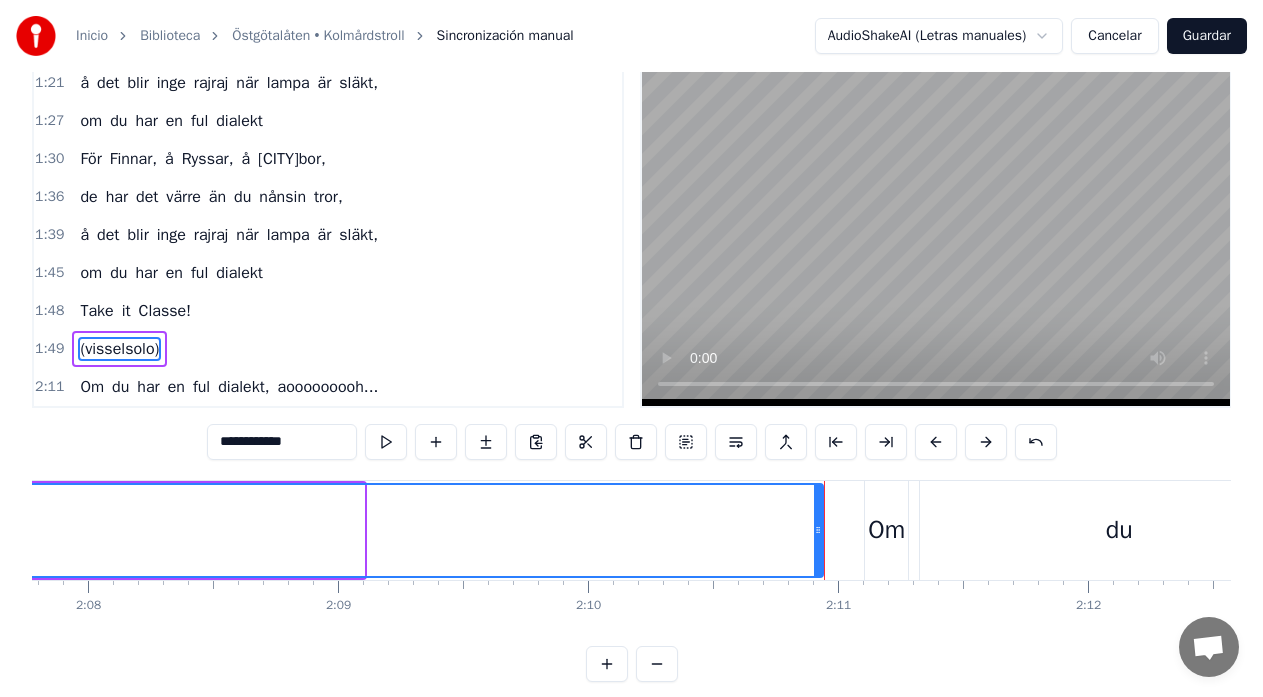 drag, startPoint x: 359, startPoint y: 534, endPoint x: 818, endPoint y: 540, distance: 459.0392 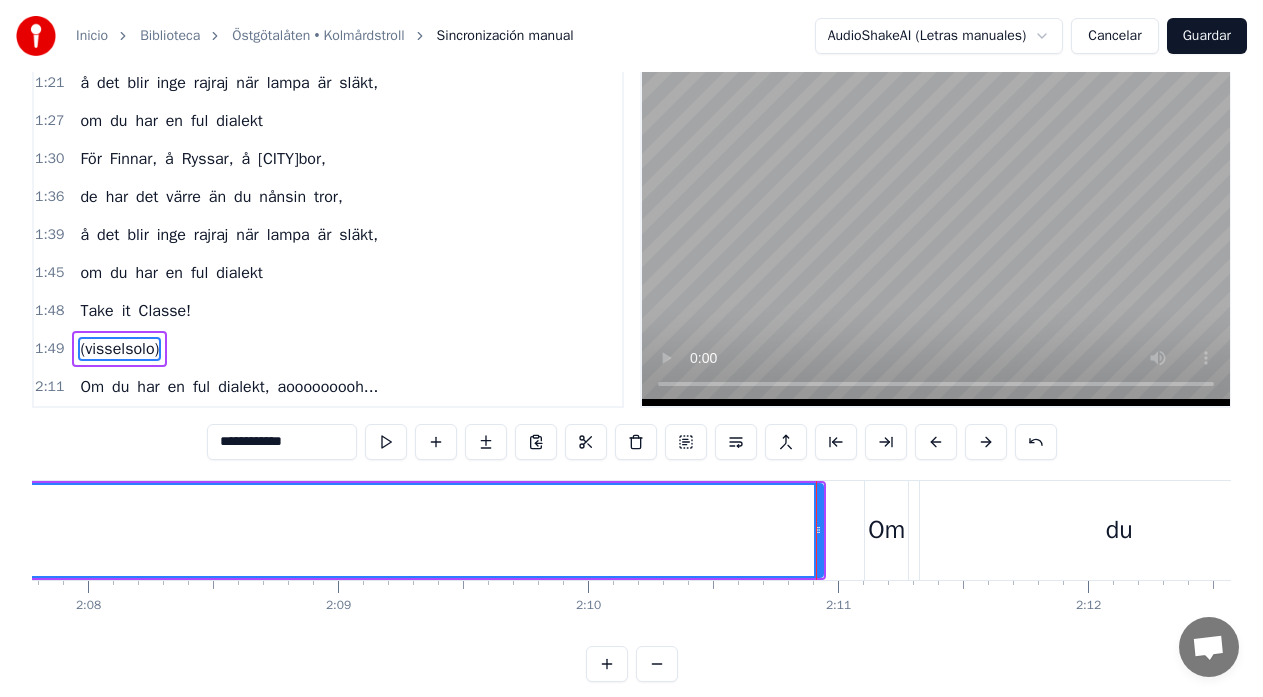 click on "Om du har en ful dialekt, aooooooooh..." at bounding box center [4603, 530] 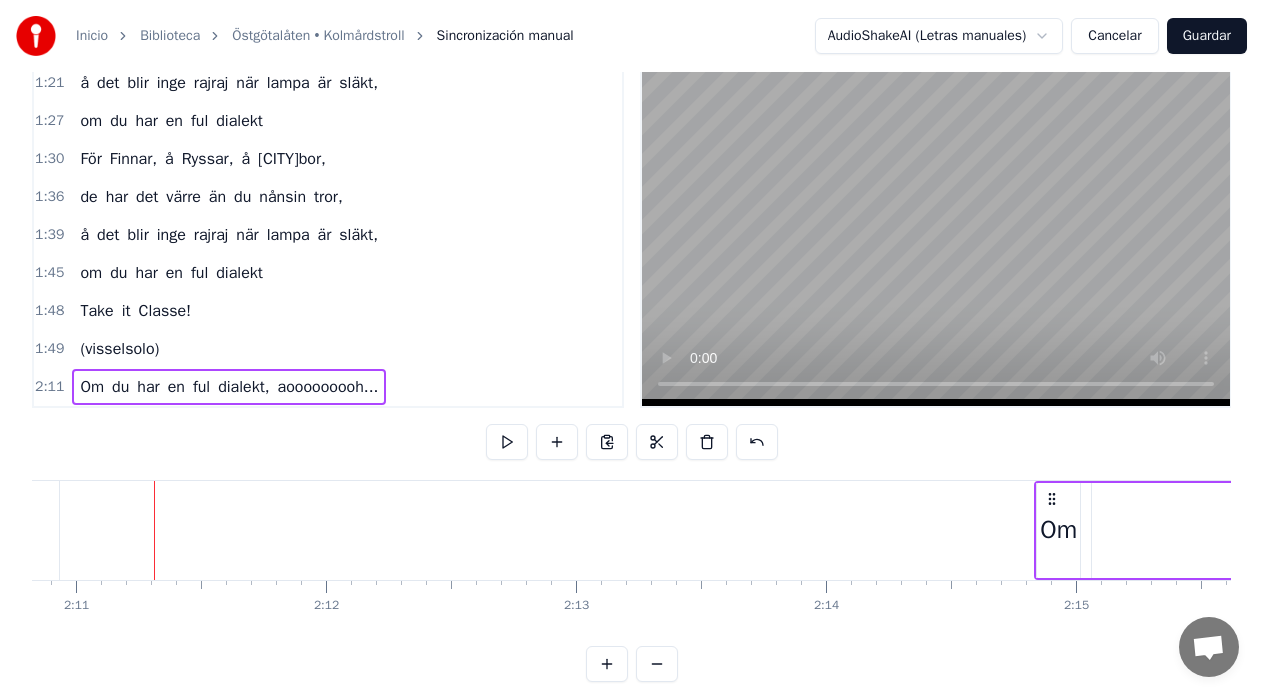 drag, startPoint x: 883, startPoint y: 499, endPoint x: 1108, endPoint y: 515, distance: 225.56818 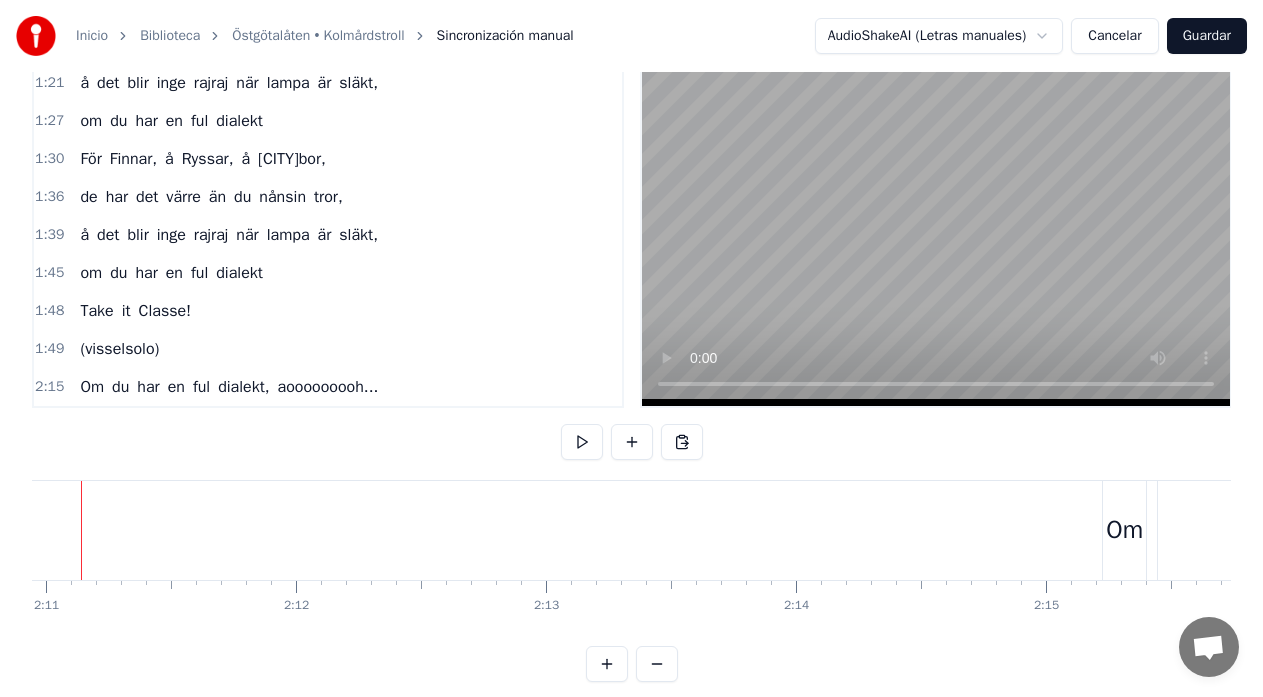 scroll, scrollTop: 0, scrollLeft: 32685, axis: horizontal 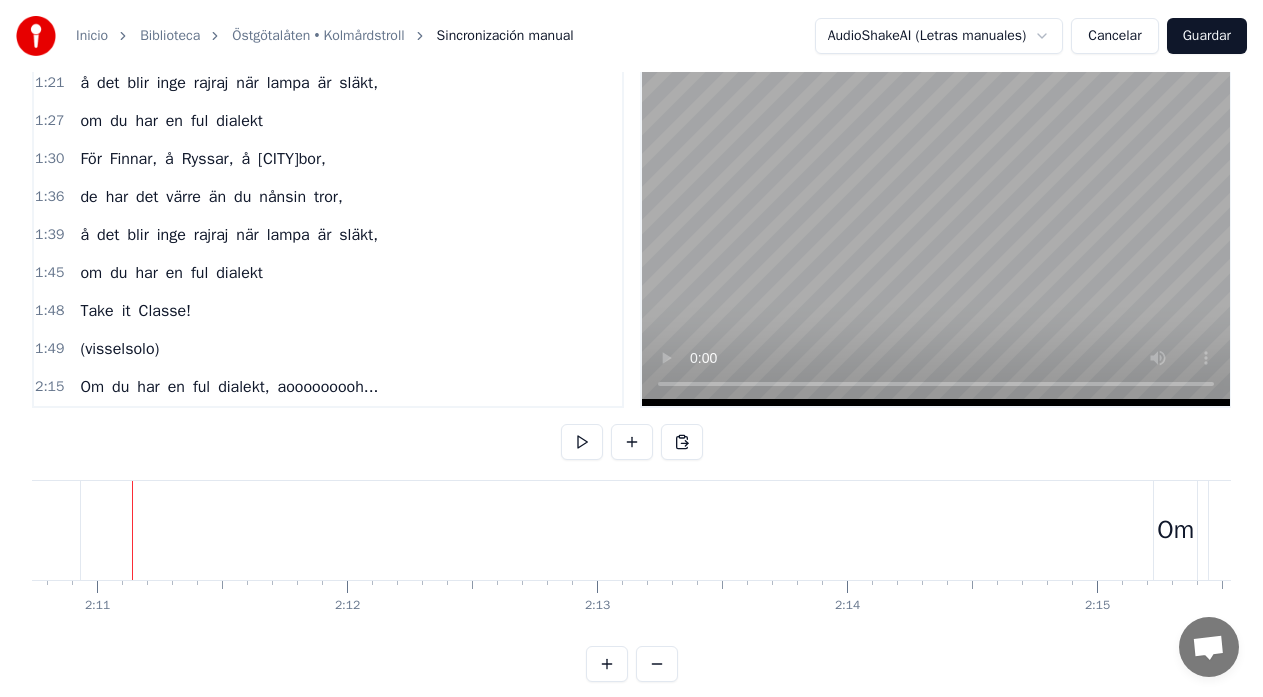 click on "(visselsolo)" at bounding box center (-2609, 530) 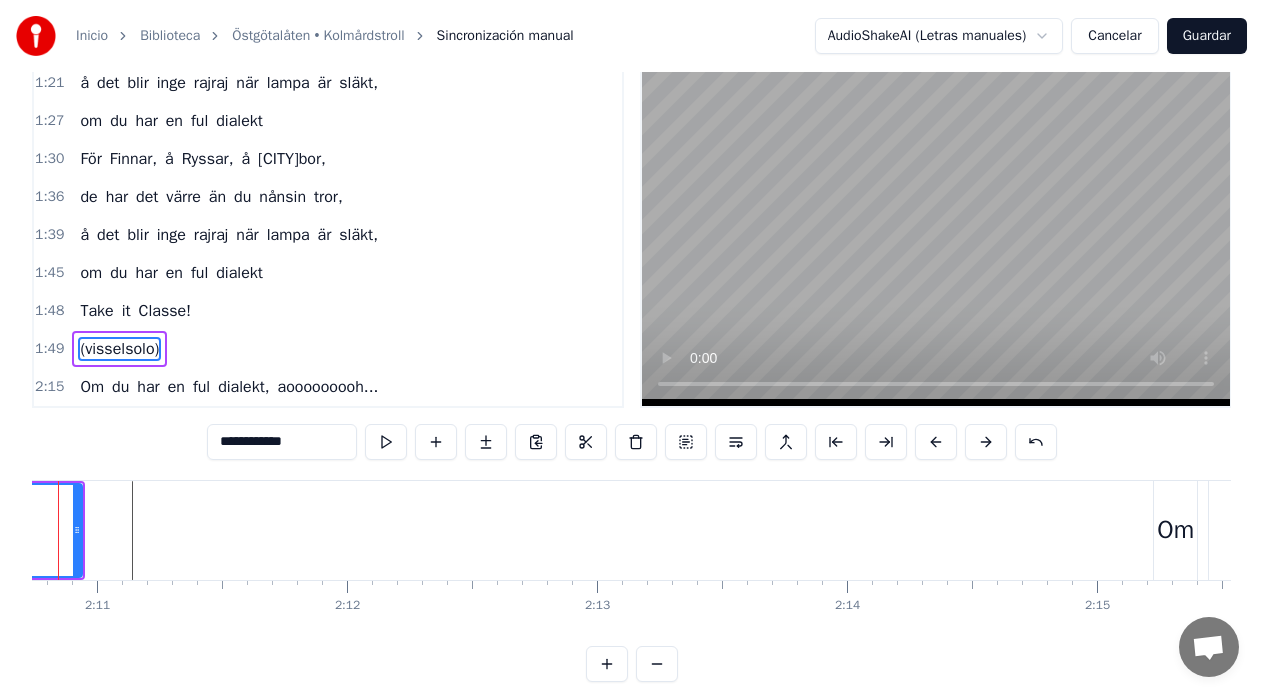 scroll, scrollTop: 0, scrollLeft: 32611, axis: horizontal 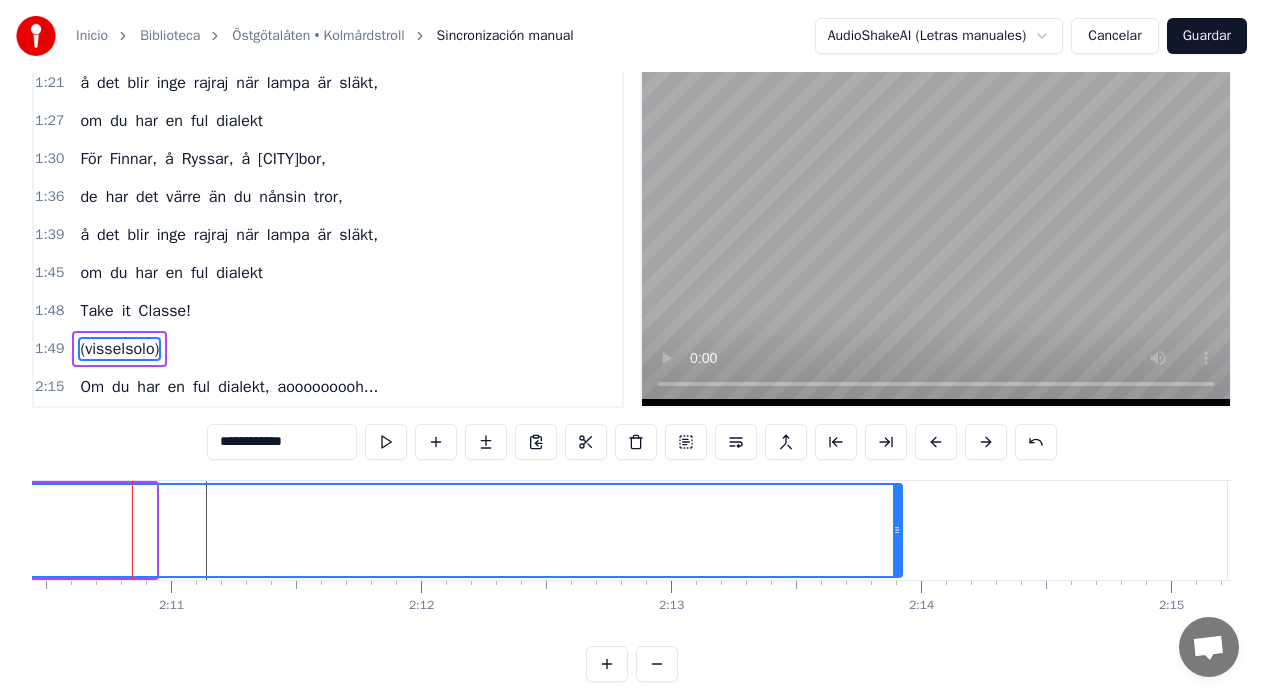 drag, startPoint x: 153, startPoint y: 523, endPoint x: 906, endPoint y: 535, distance: 753.0956 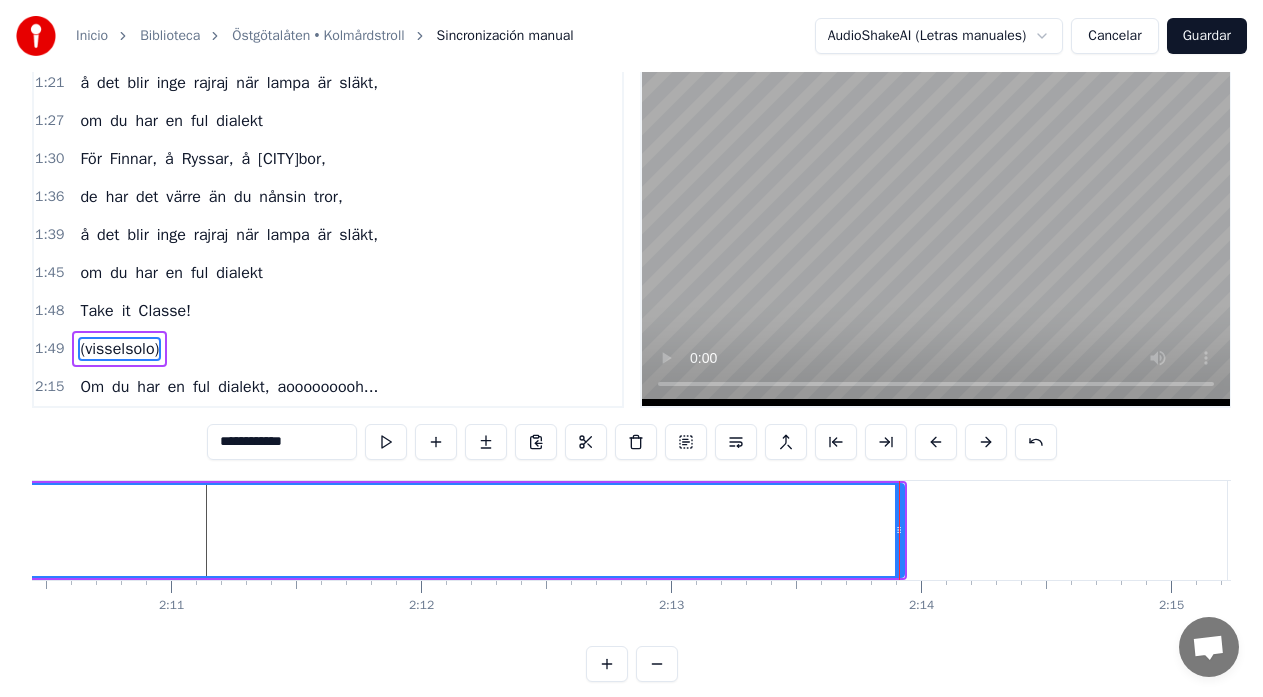 click on "(visselsolo)" at bounding box center (-2159, 530) 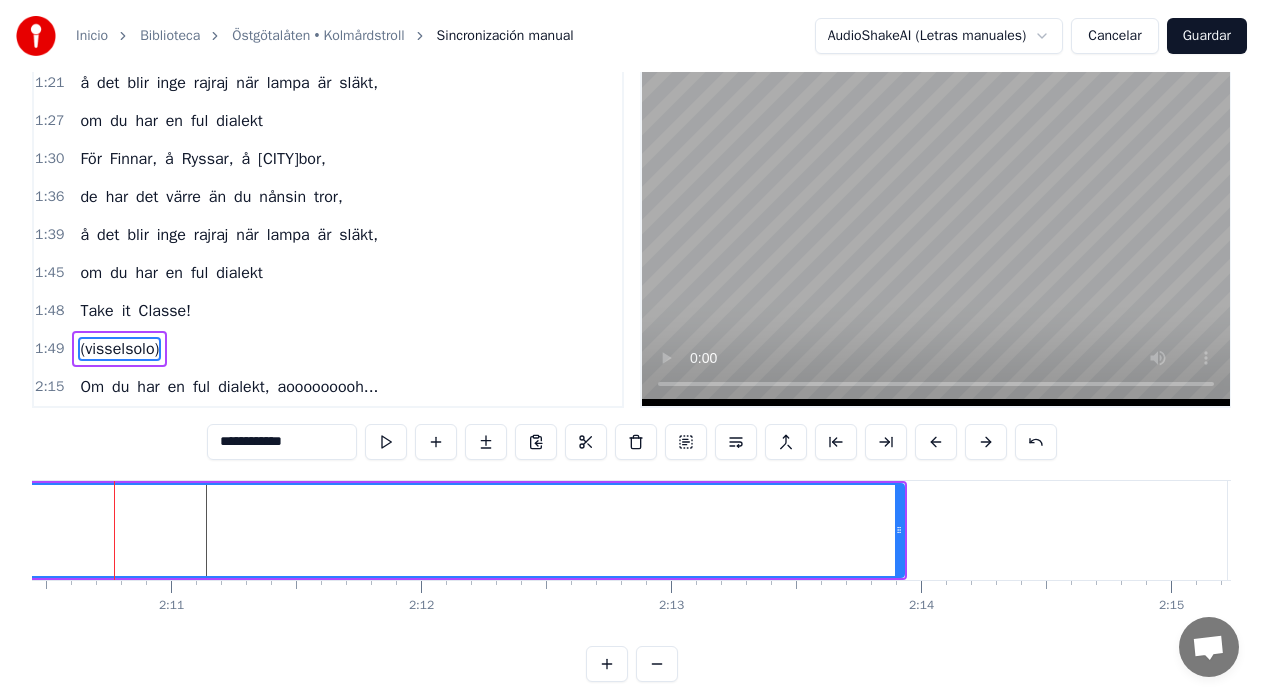 scroll, scrollTop: 0, scrollLeft: 32593, axis: horizontal 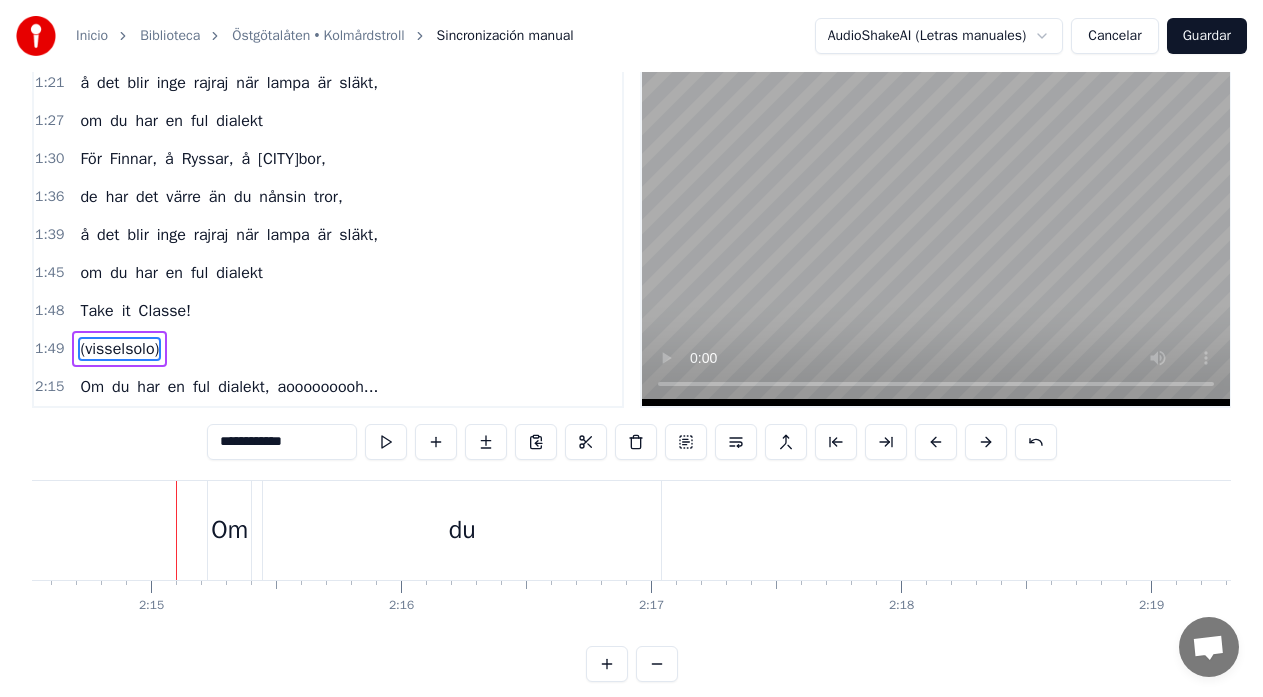click on "Om du har en ful dialekt, aooooooooh..." at bounding box center [3946, 530] 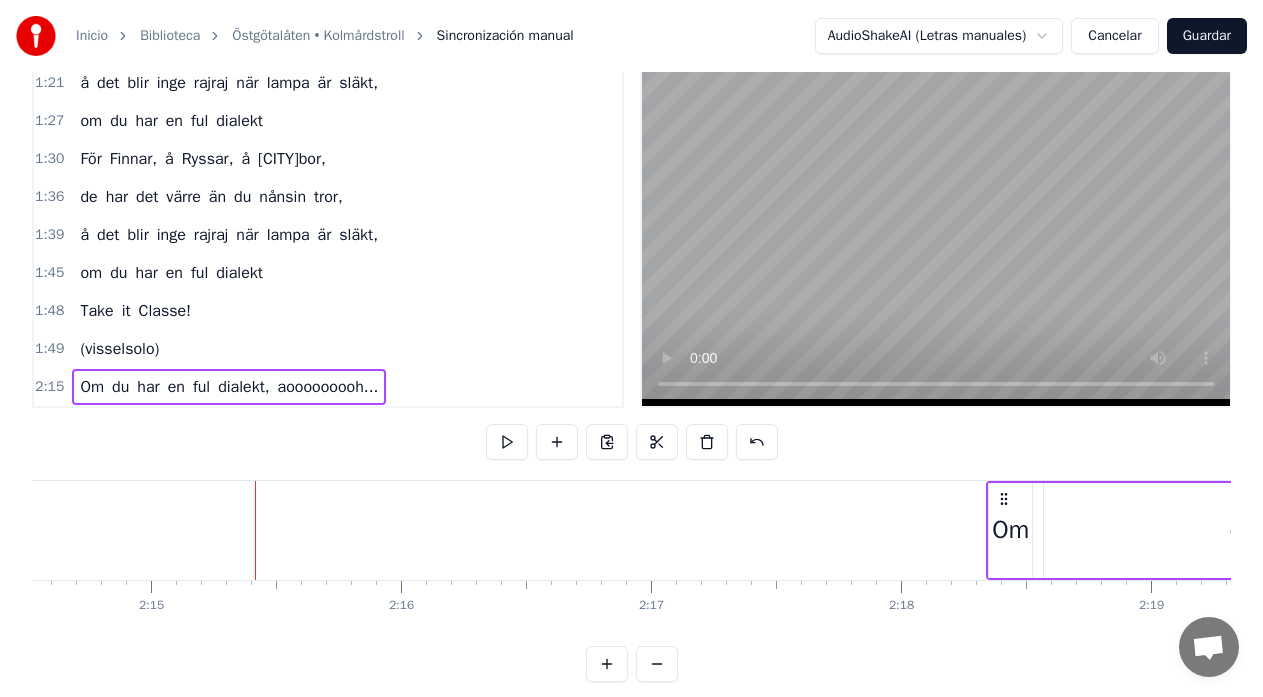 drag, startPoint x: 226, startPoint y: 500, endPoint x: 1005, endPoint y: 528, distance: 779.50305 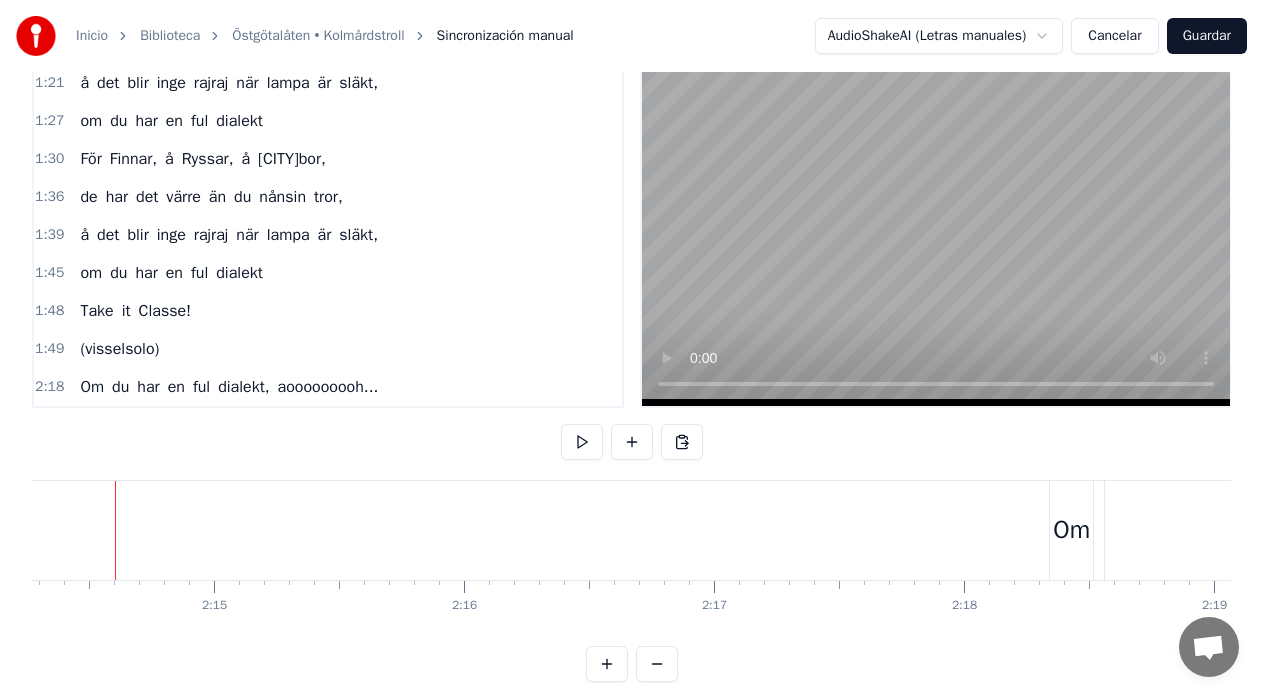 scroll, scrollTop: 0, scrollLeft: 33551, axis: horizontal 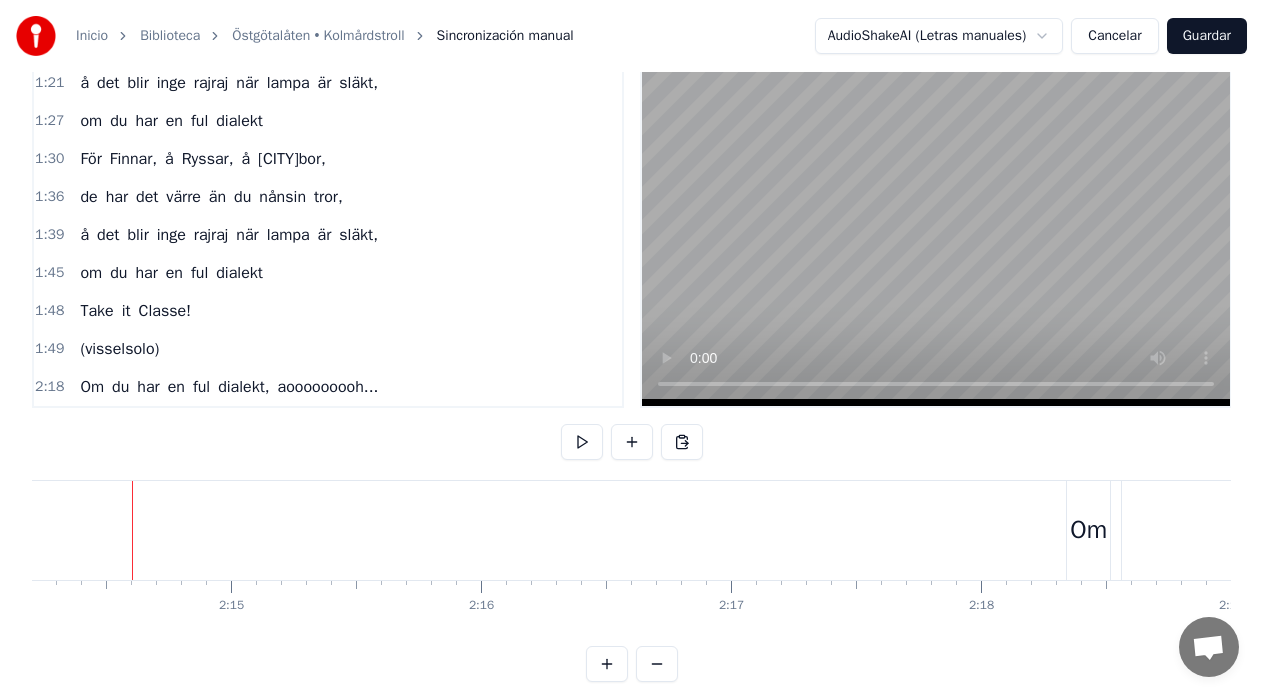 click at bounding box center [-14697, 530] 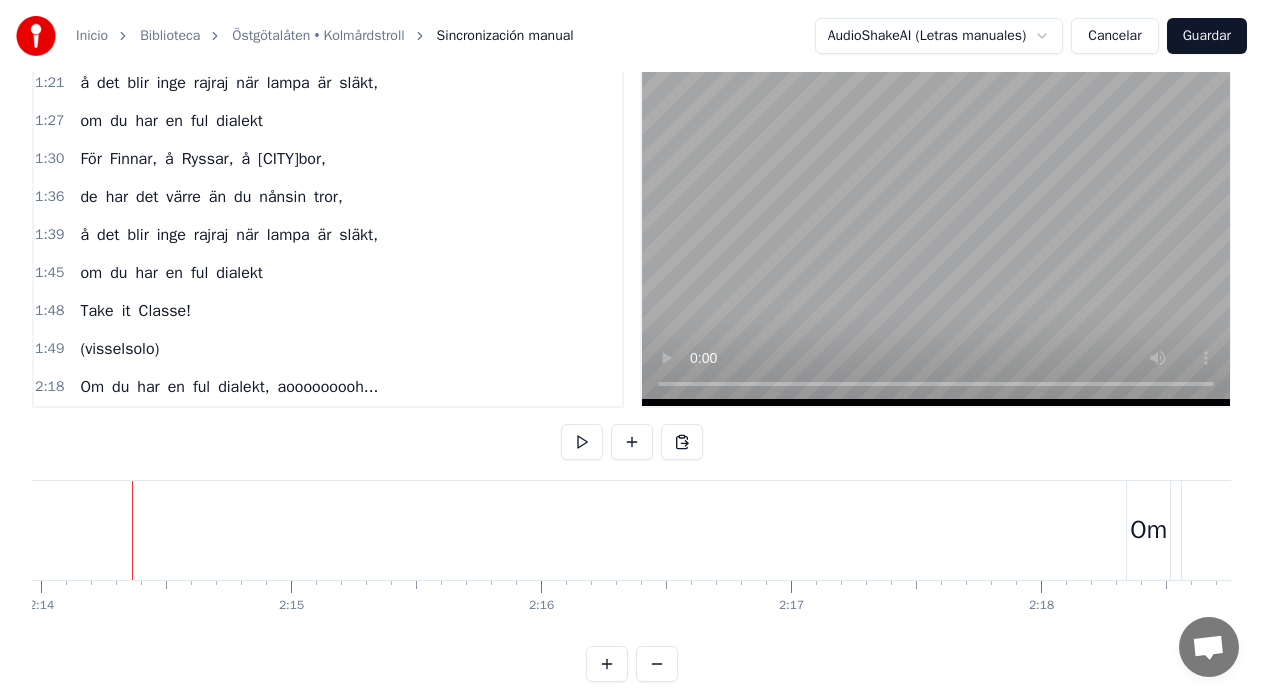 click at bounding box center (-14637, 530) 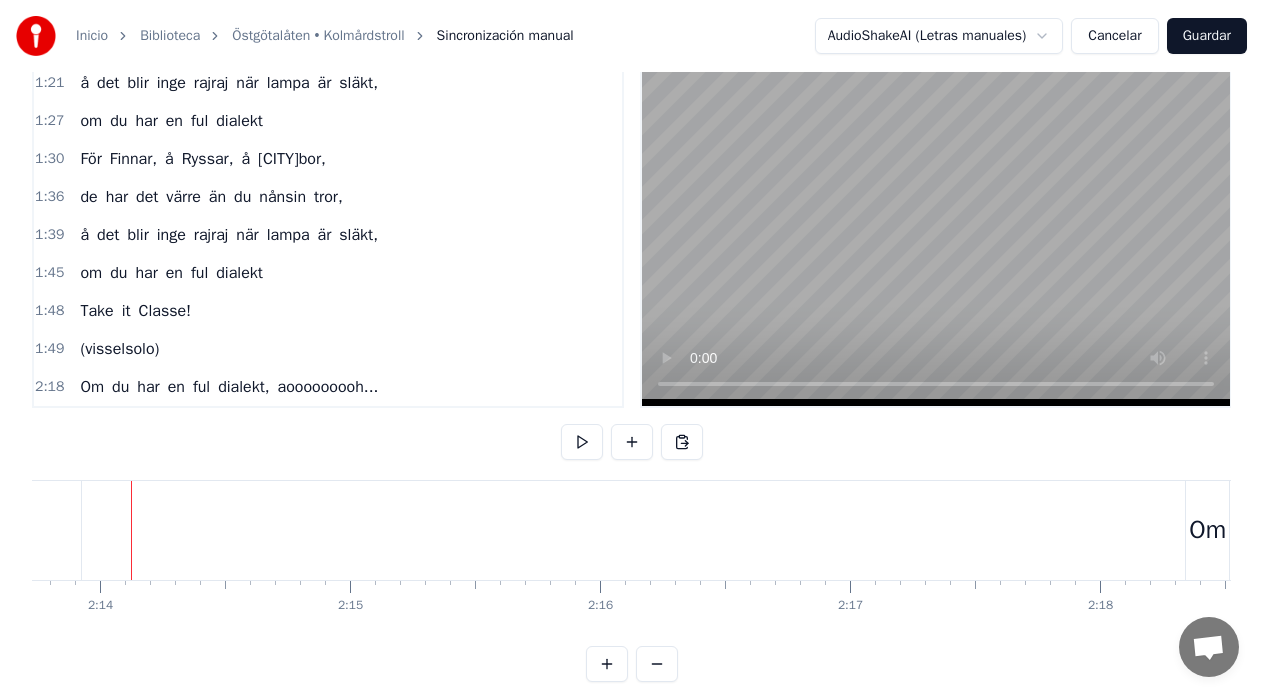 scroll, scrollTop: 0, scrollLeft: 33431, axis: horizontal 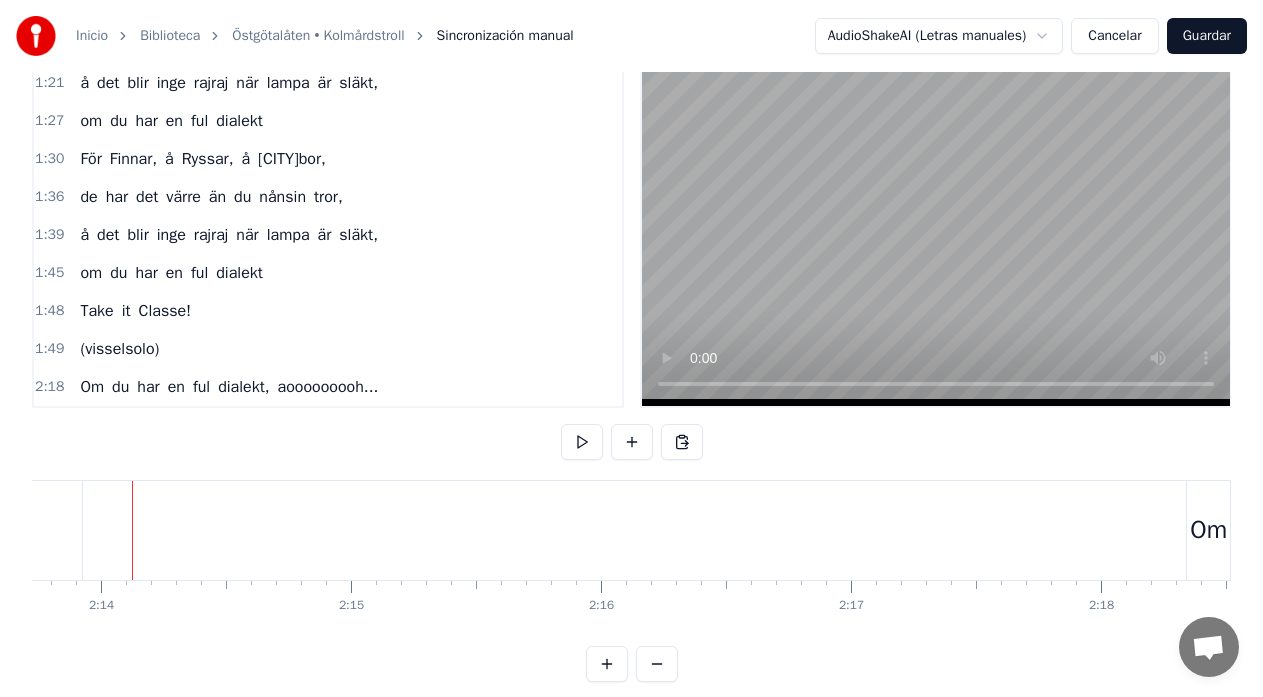 click on "(visselsolo)" at bounding box center (-2981, 530) 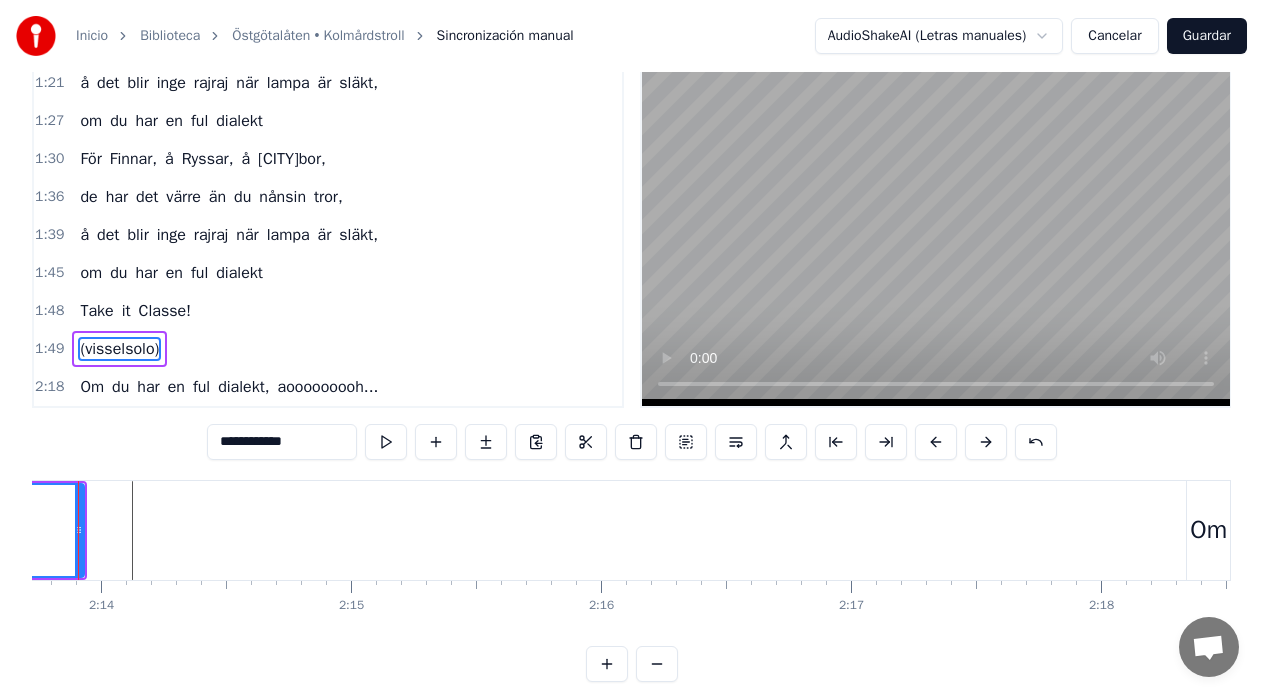 scroll, scrollTop: 0, scrollLeft: 33377, axis: horizontal 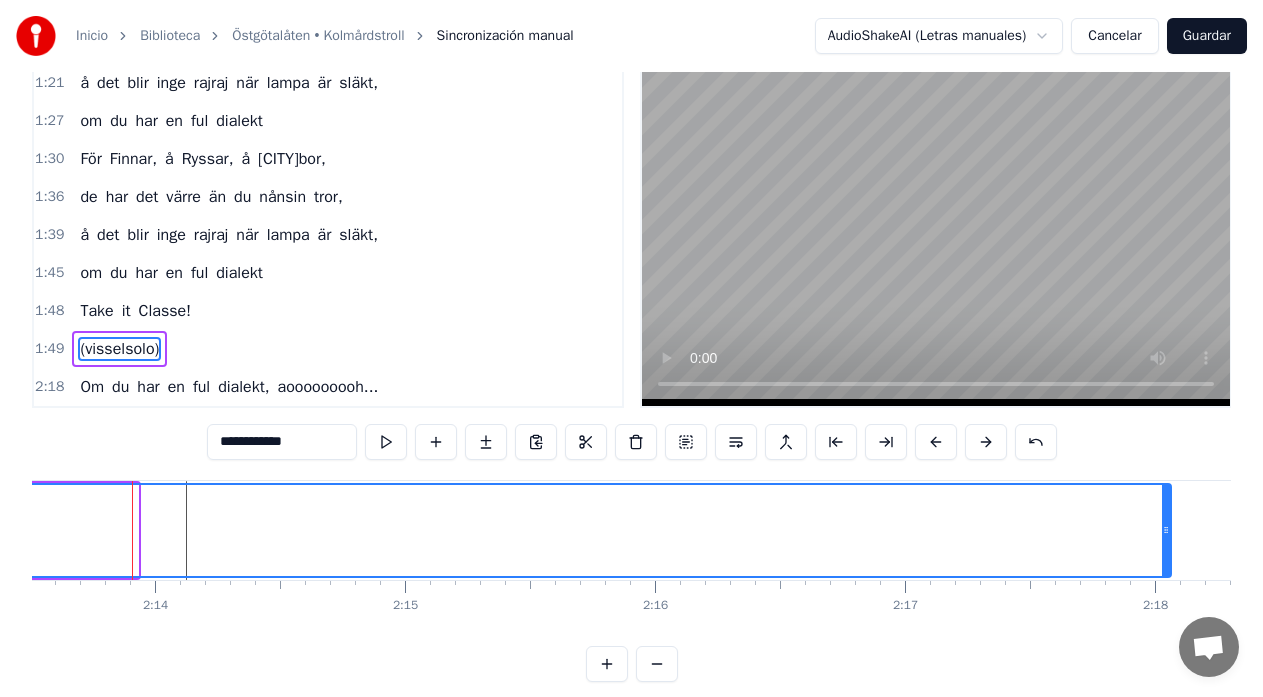 drag, startPoint x: 135, startPoint y: 528, endPoint x: 1168, endPoint y: 624, distance: 1037.4512 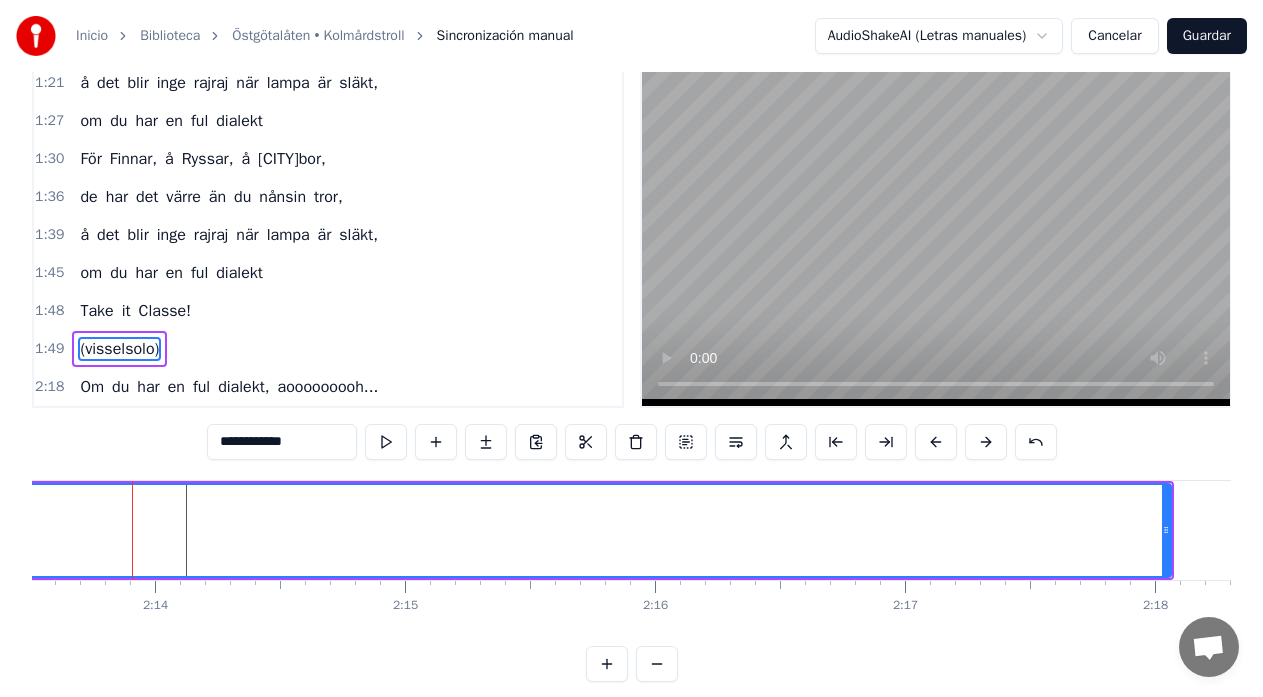click on "(visselsolo)" at bounding box center [-2408, 530] 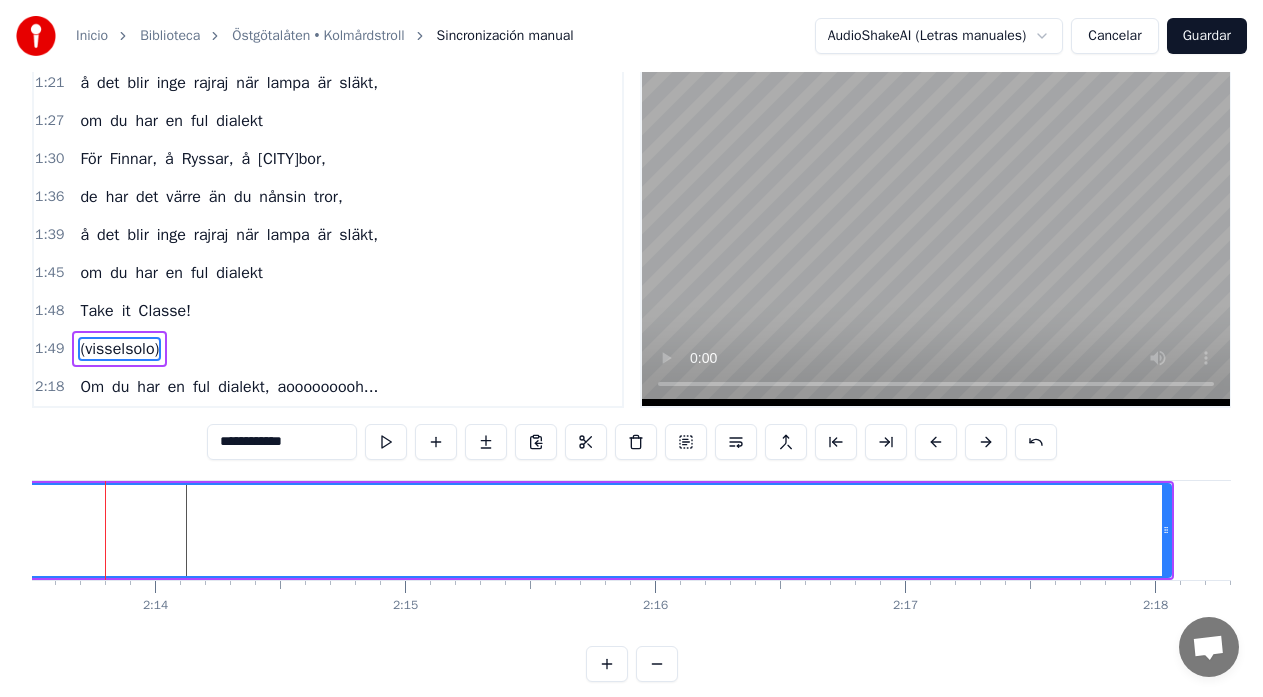 scroll, scrollTop: 0, scrollLeft: 33350, axis: horizontal 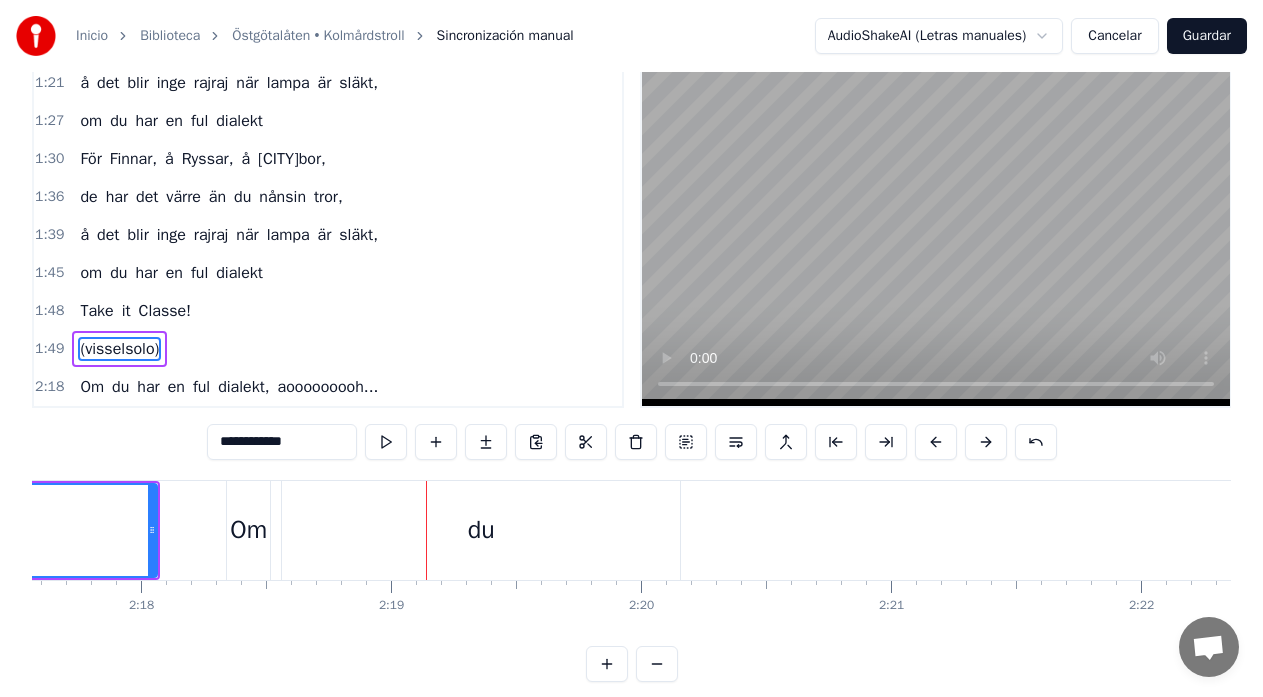 click on "Om du har en ful dialekt, aooooooooh..." at bounding box center [3965, 530] 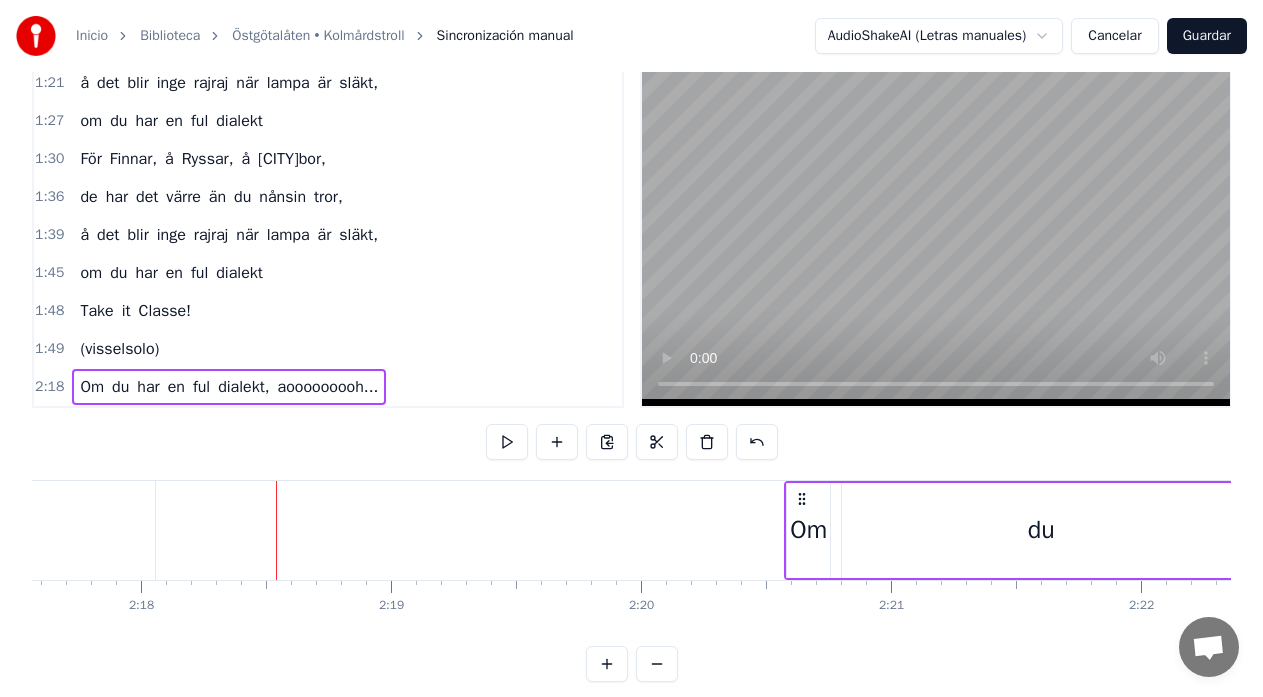 drag, startPoint x: 244, startPoint y: 494, endPoint x: 802, endPoint y: 494, distance: 558 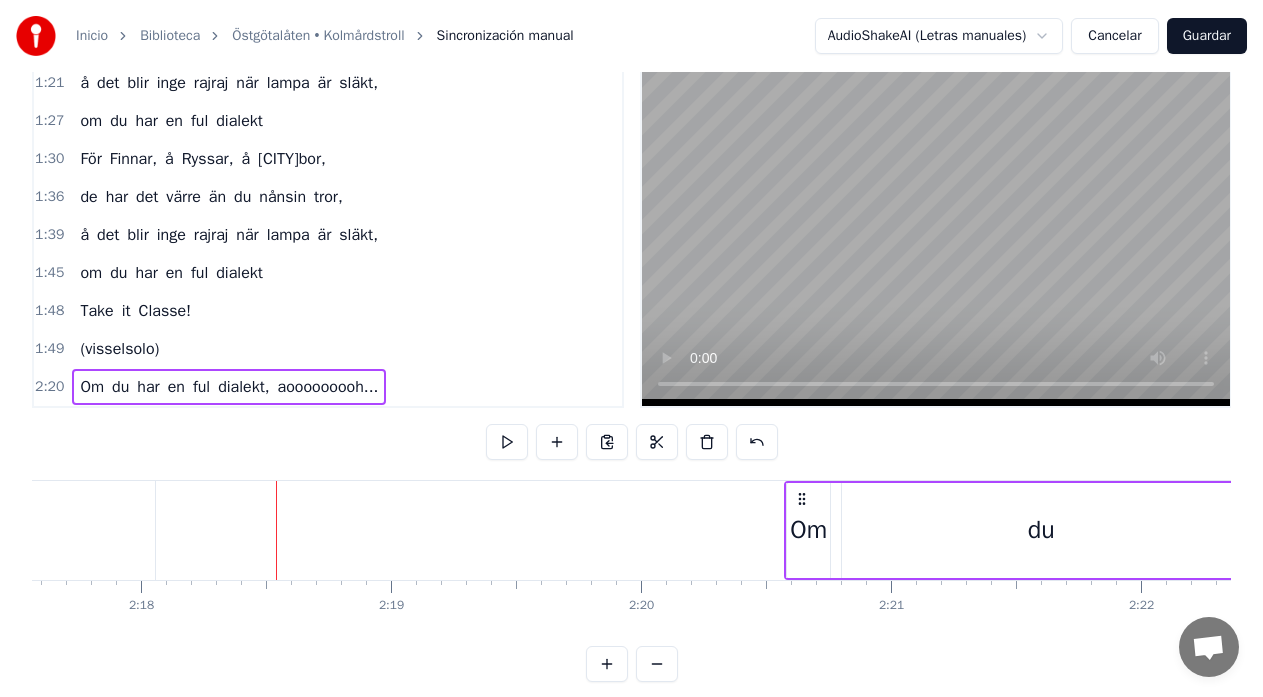 click on "(visselsolo)" at bounding box center [-3424, 530] 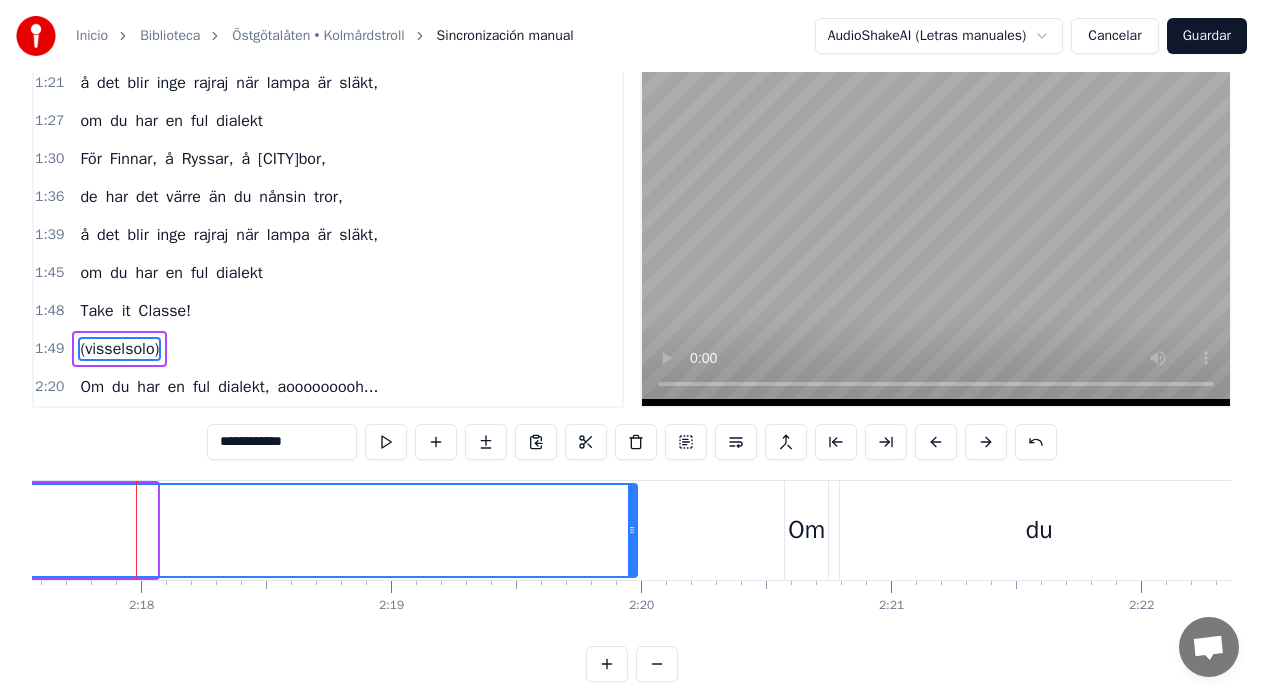 drag, startPoint x: 153, startPoint y: 532, endPoint x: 633, endPoint y: 520, distance: 480.14996 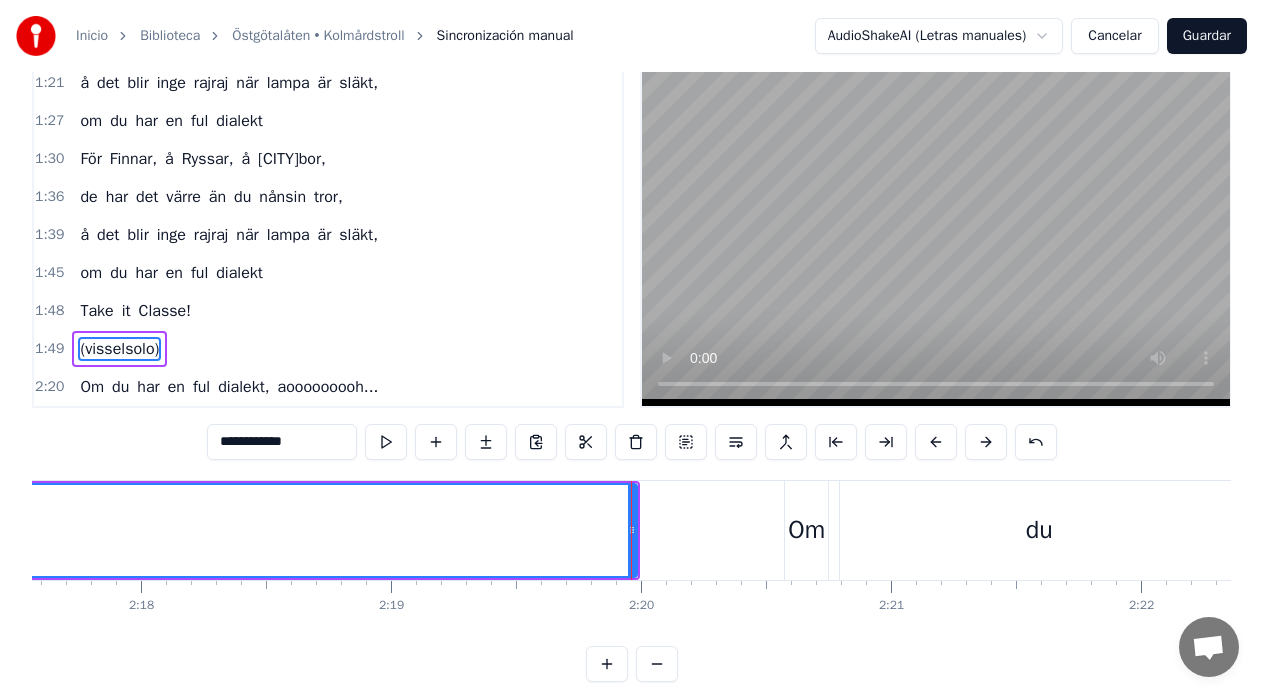 click on "(visselsolo)" at bounding box center [-3182, 530] 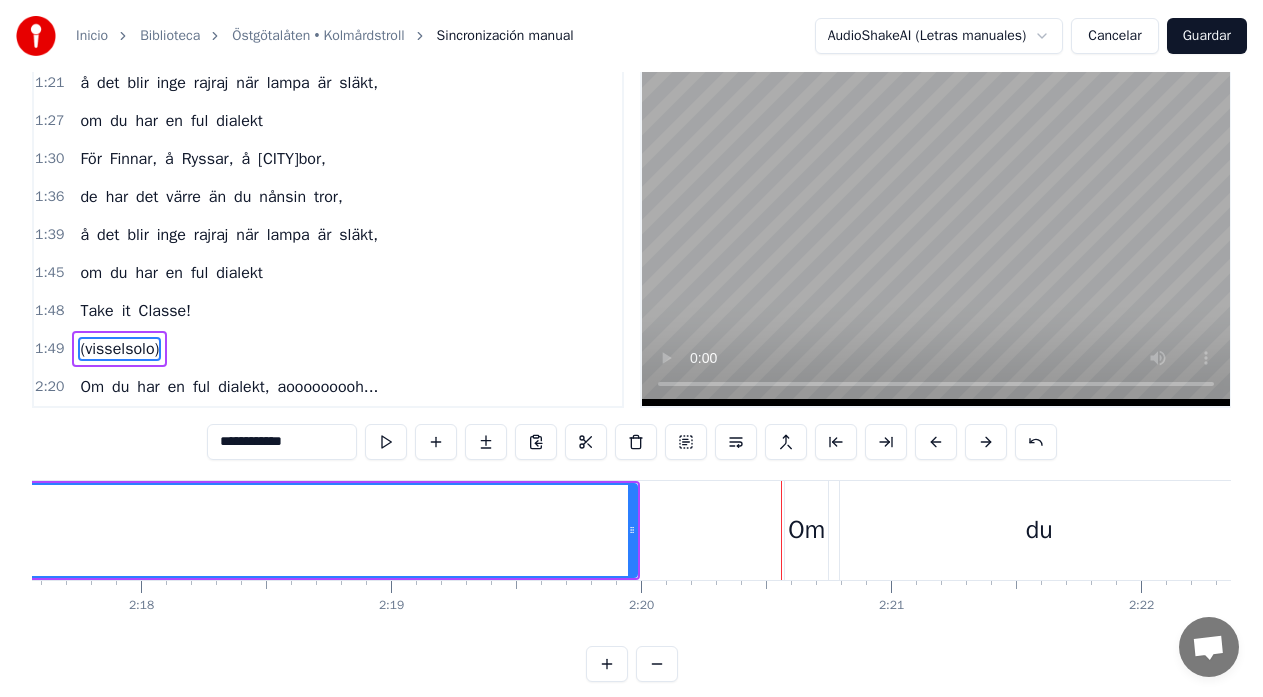 click on "(visselsolo)" at bounding box center [-3182, 530] 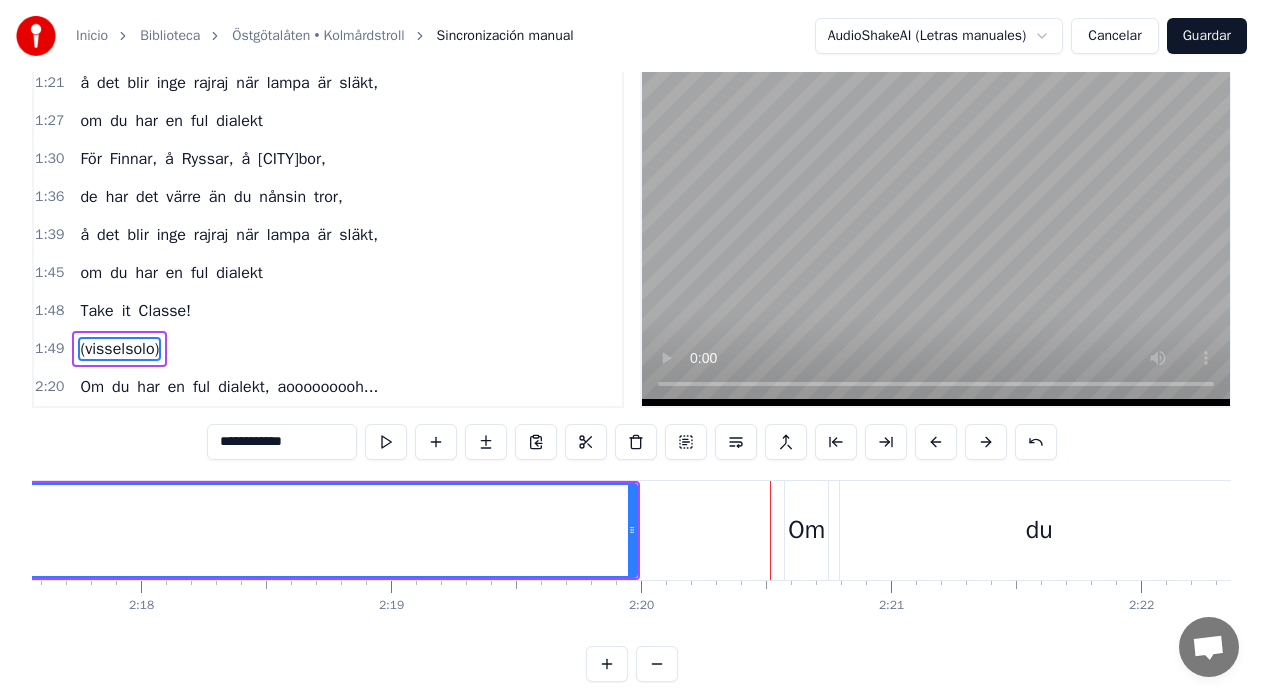 click on "Om du har en ful dialekt, aooooooooh..." at bounding box center [4523, 530] 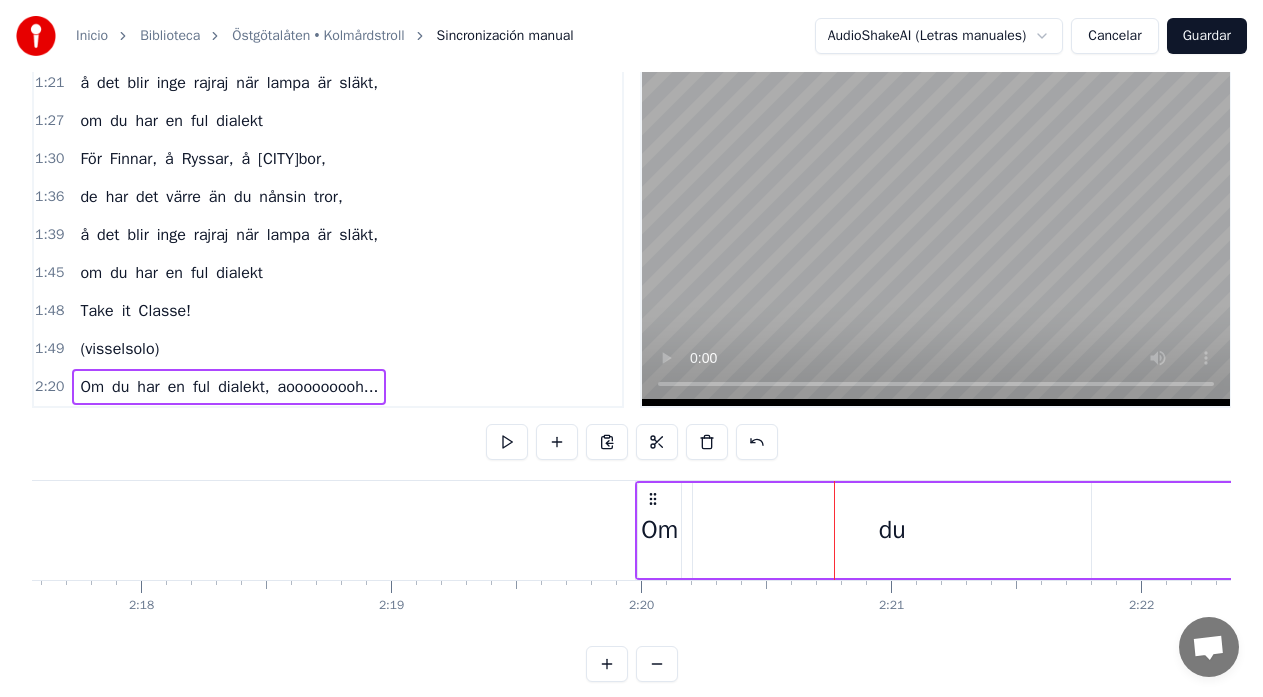 drag, startPoint x: 800, startPoint y: 501, endPoint x: 651, endPoint y: 513, distance: 149.48244 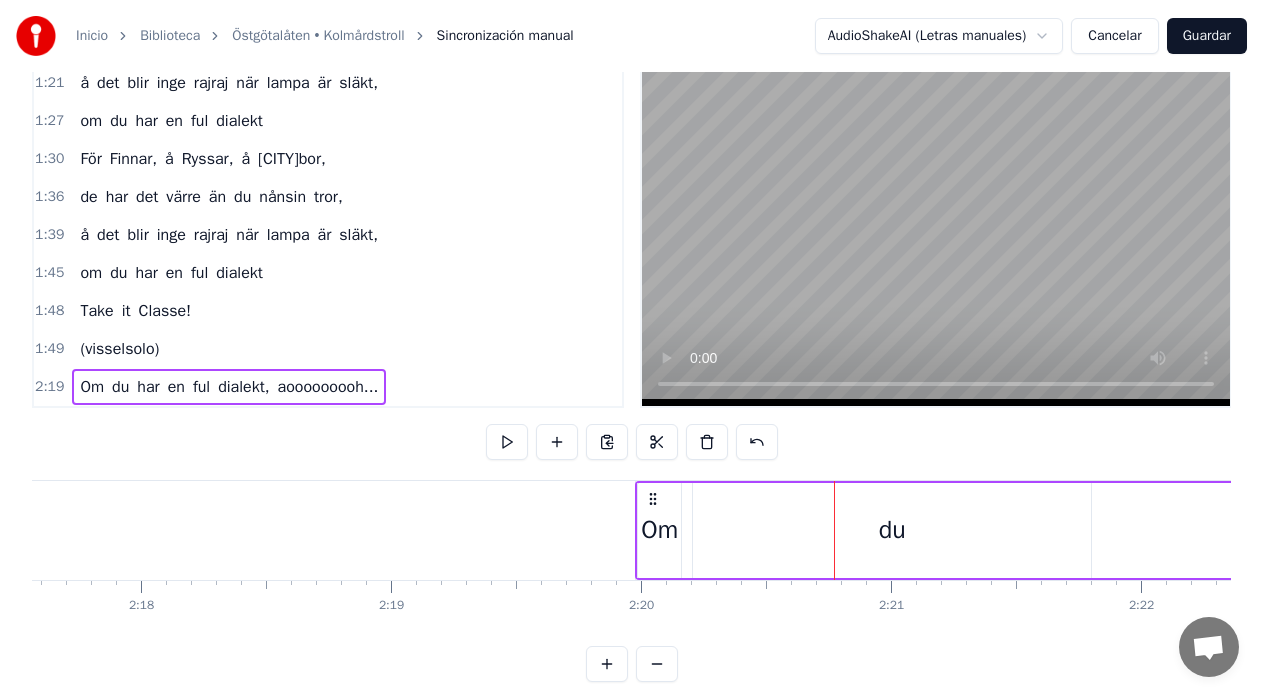 click on "(visselsolo)" at bounding box center [-3184, 530] 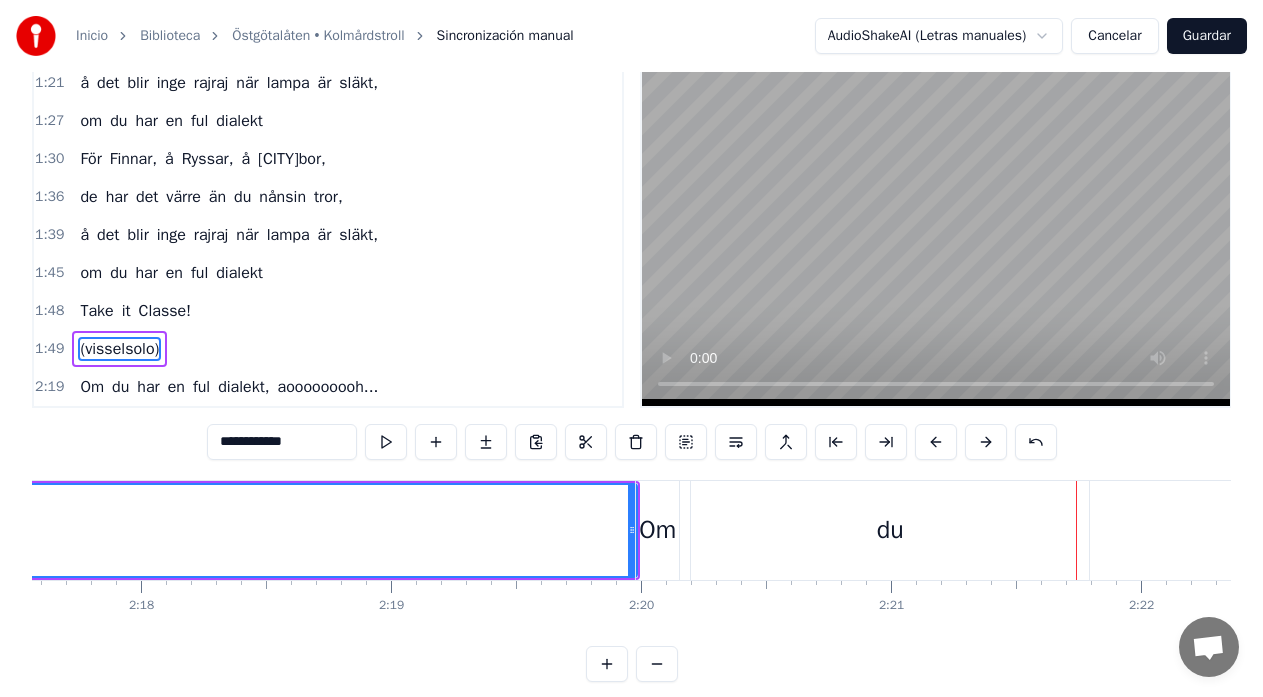 click on "(visselsolo)" at bounding box center (-3182, 530) 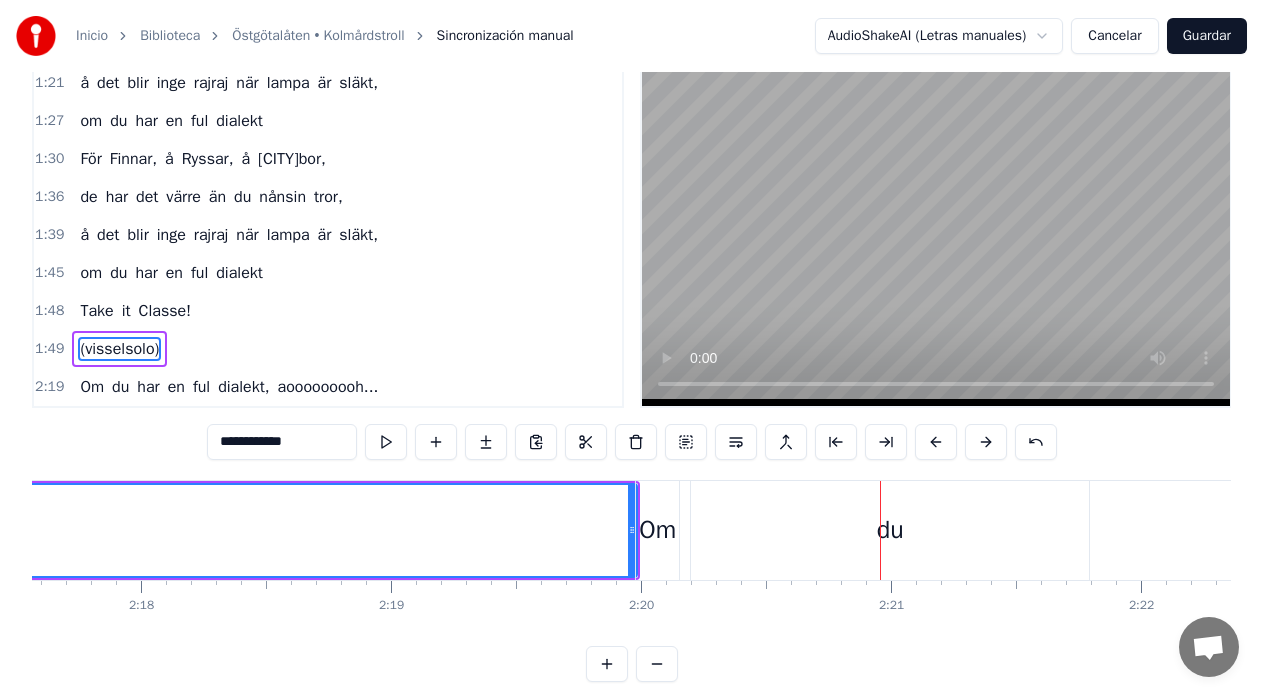 click on "du" at bounding box center [890, 530] 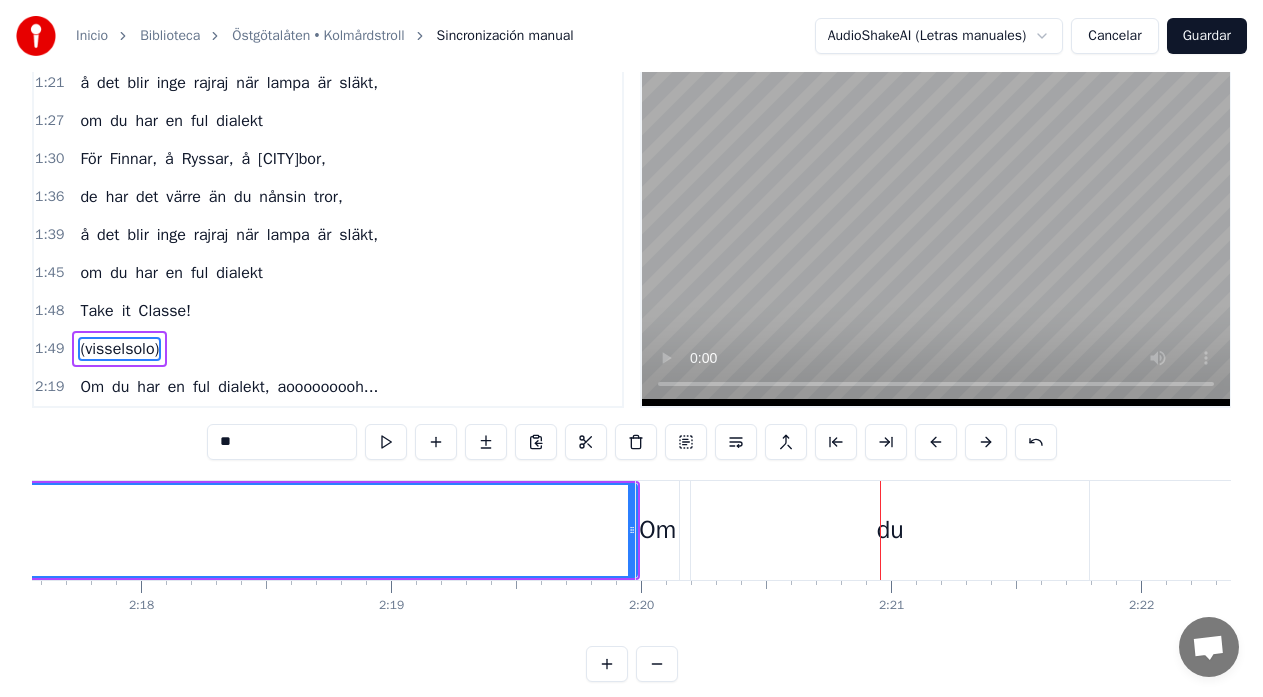 scroll, scrollTop: 79, scrollLeft: 0, axis: vertical 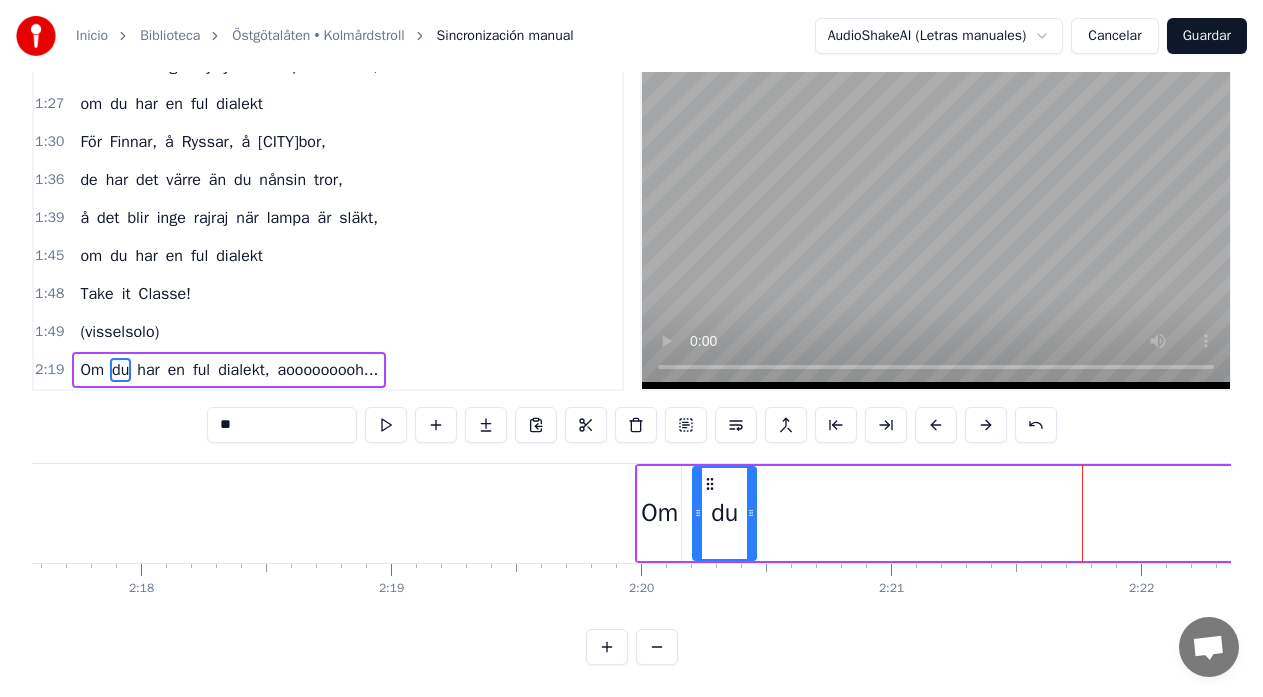 drag, startPoint x: 1086, startPoint y: 508, endPoint x: 751, endPoint y: 524, distance: 335.38187 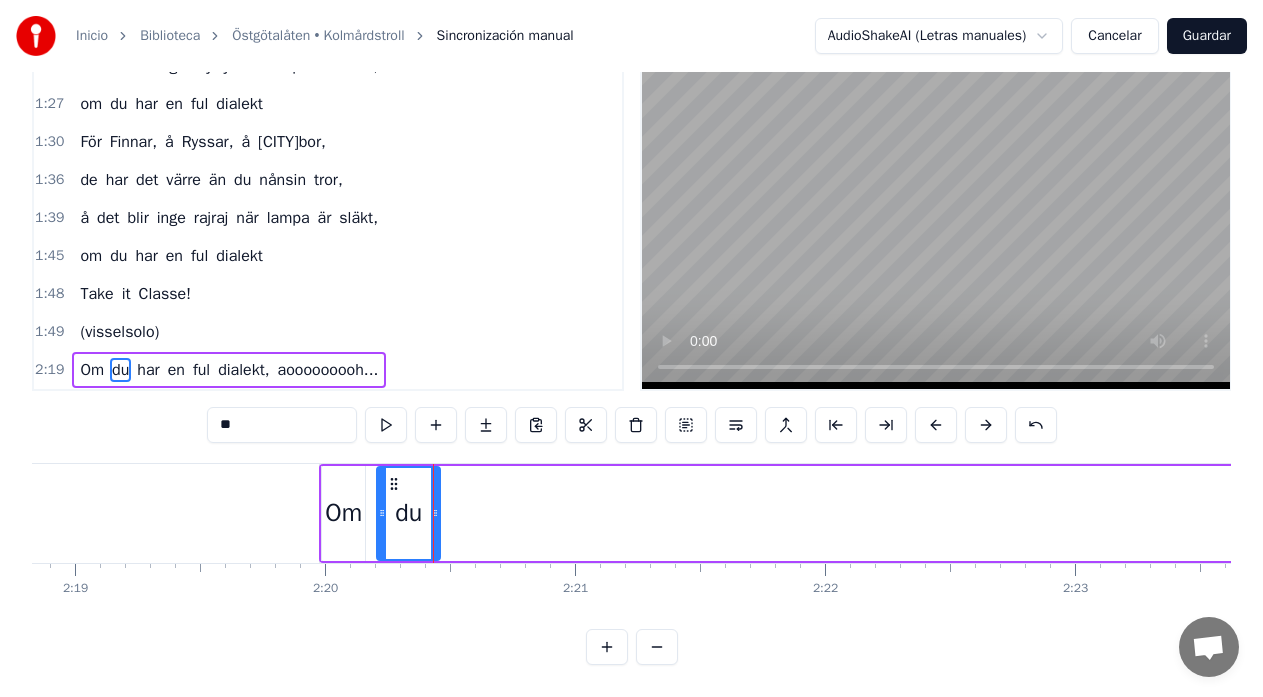 scroll, scrollTop: 0, scrollLeft: 34711, axis: horizontal 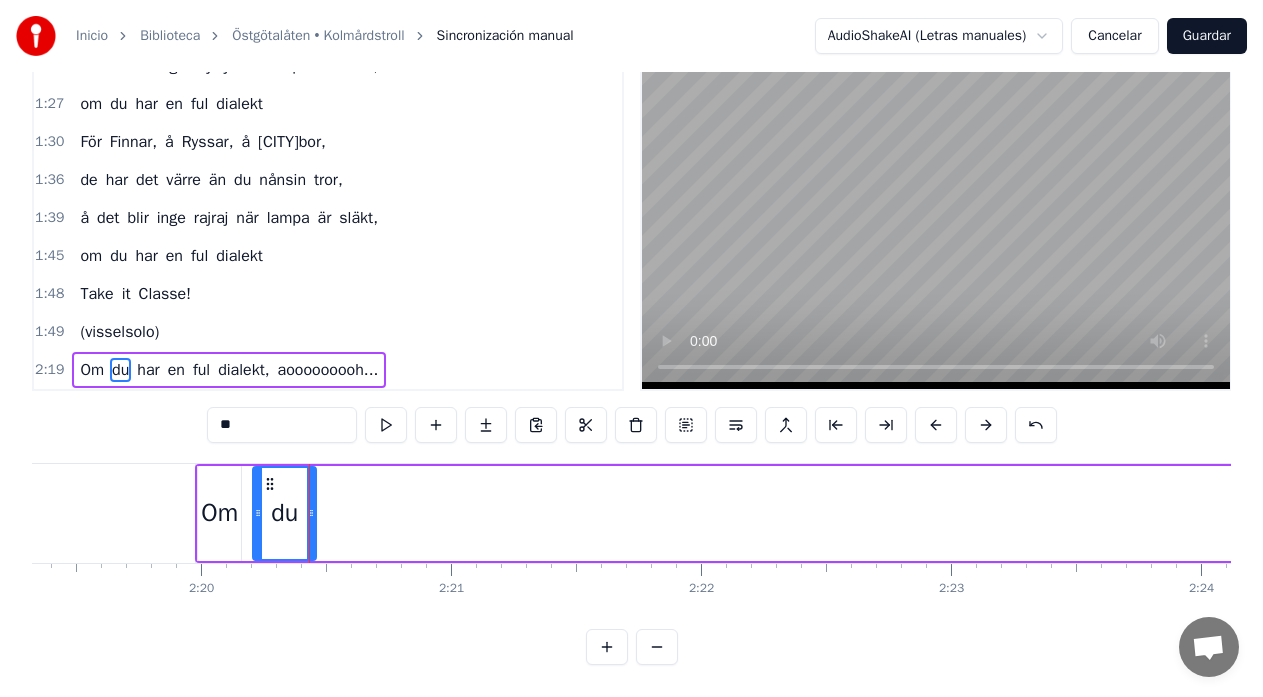 click on "Om du har en ful dialekt, aooooooooh..." at bounding box center [3934, 513] 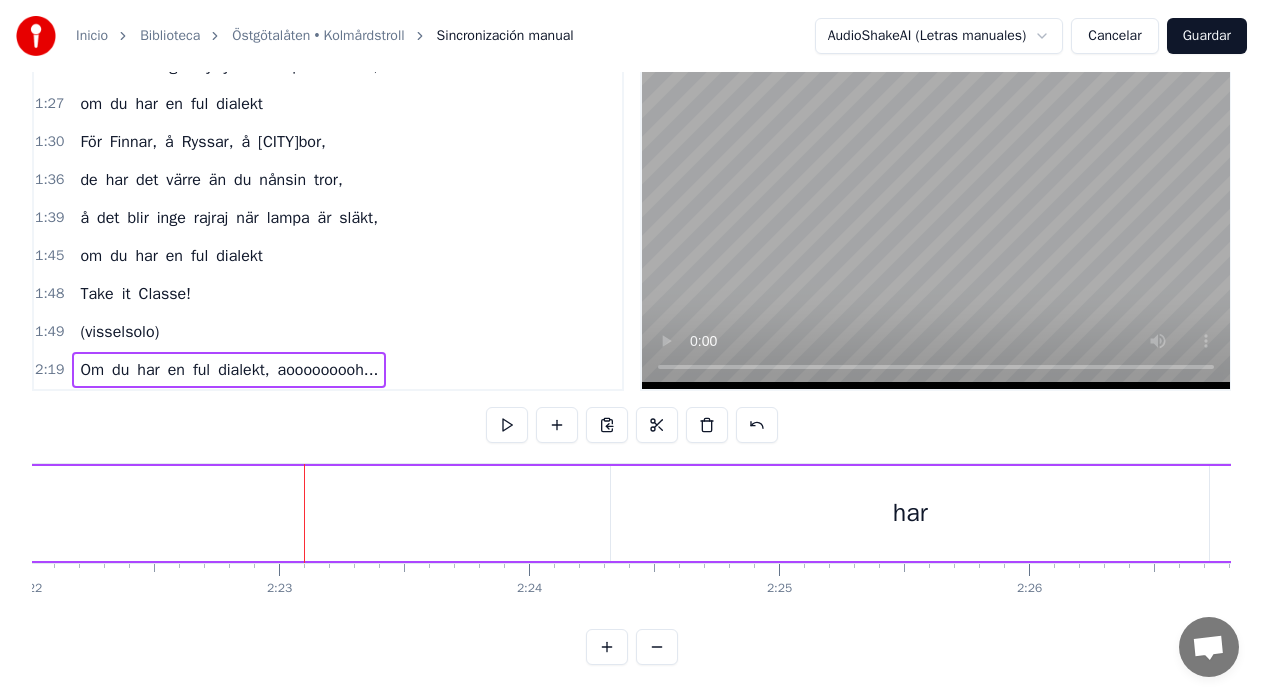 scroll, scrollTop: 0, scrollLeft: 35511, axis: horizontal 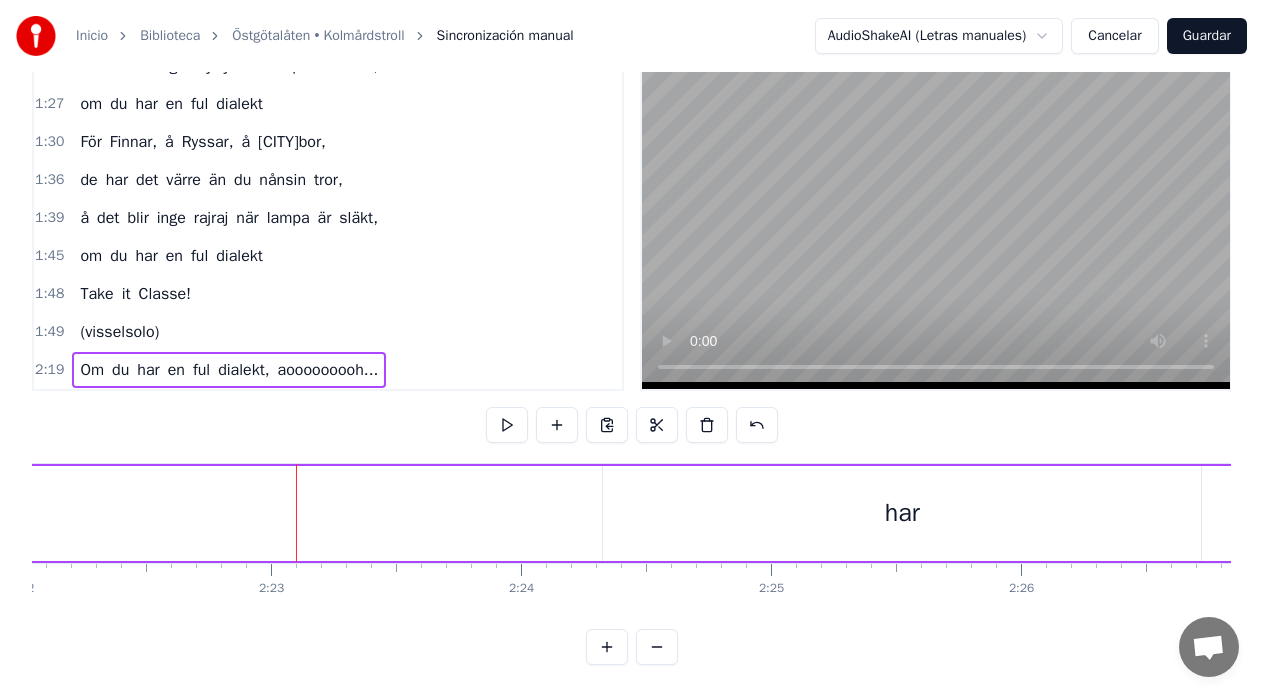 click on "har" at bounding box center [902, 513] 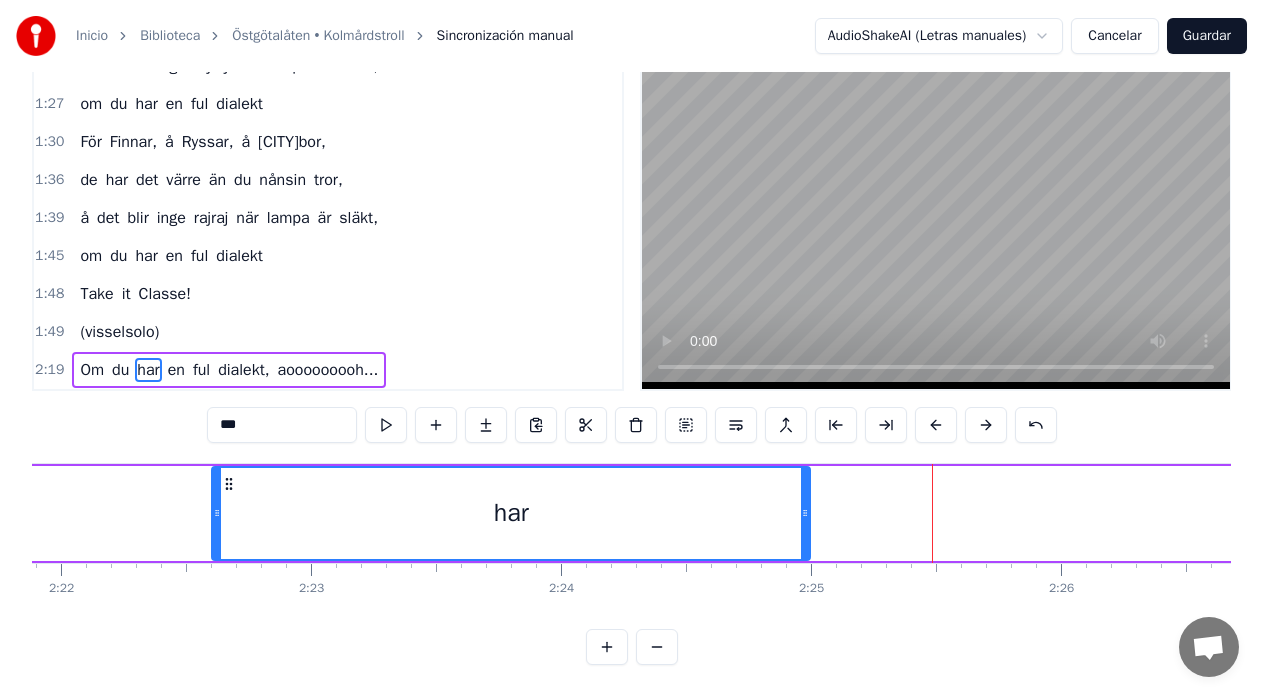 drag, startPoint x: 621, startPoint y: 467, endPoint x: 216, endPoint y: 499, distance: 406.26224 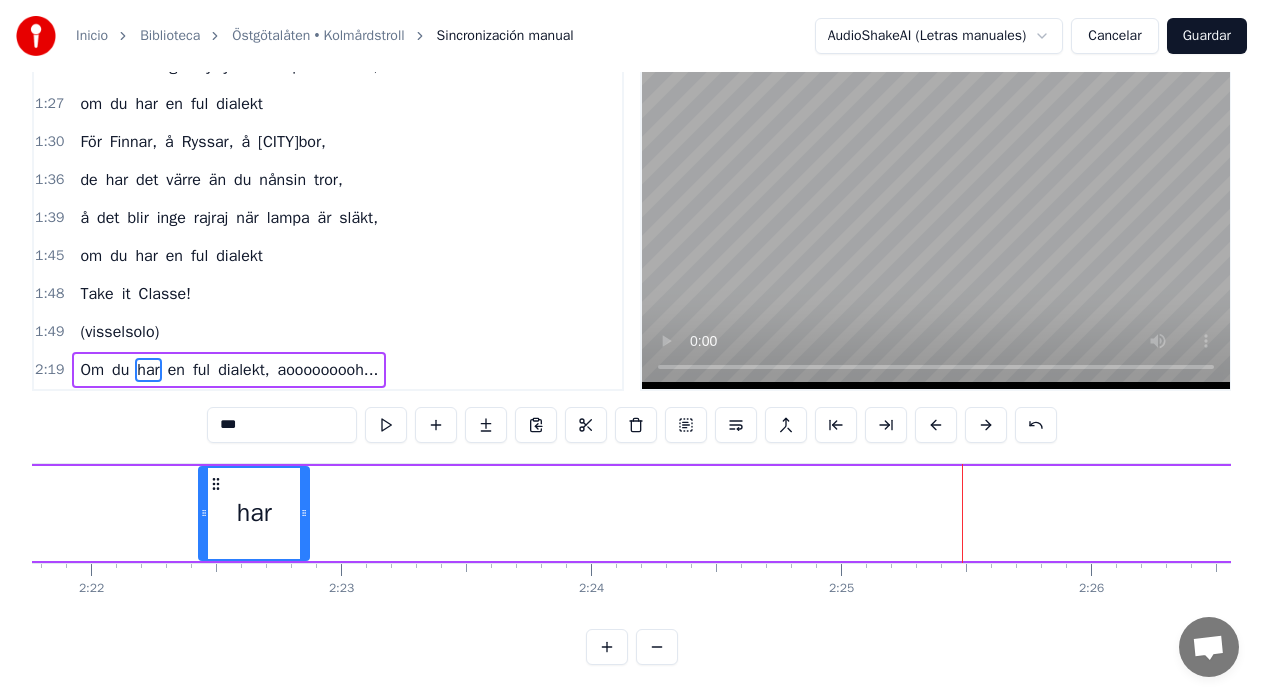 drag, startPoint x: 794, startPoint y: 498, endPoint x: 306, endPoint y: 549, distance: 490.6577 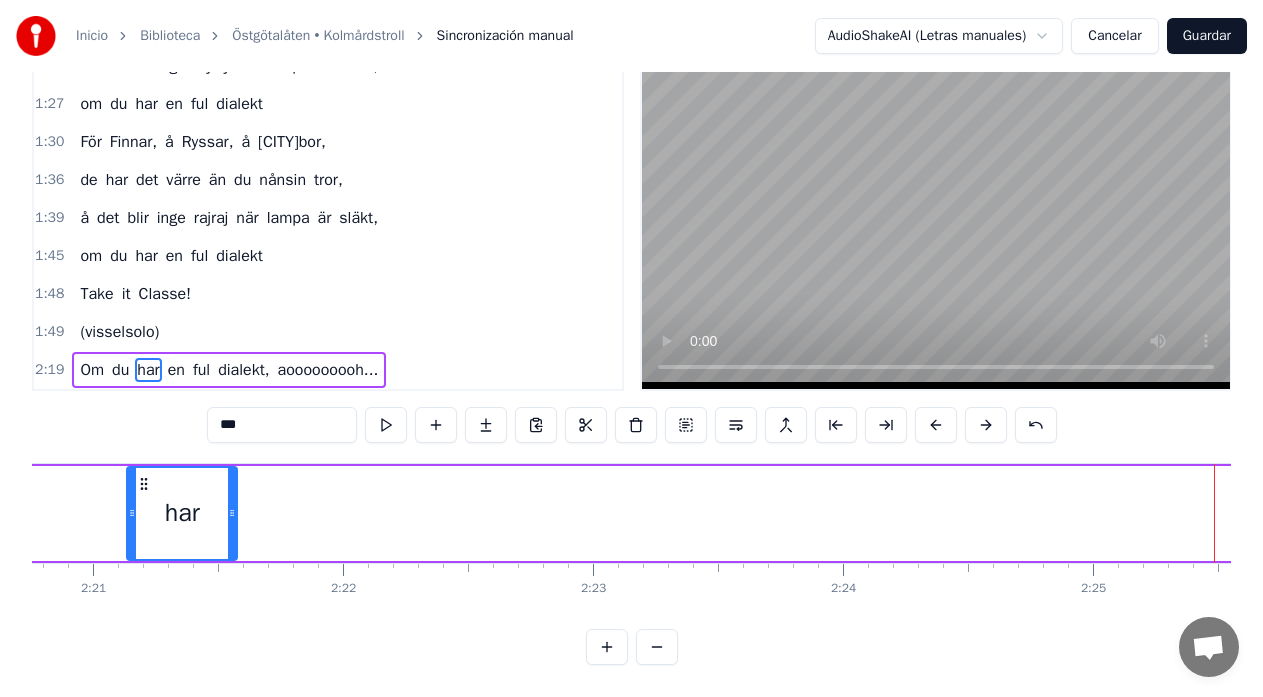 drag, startPoint x: 217, startPoint y: 471, endPoint x: 151, endPoint y: 474, distance: 66.068146 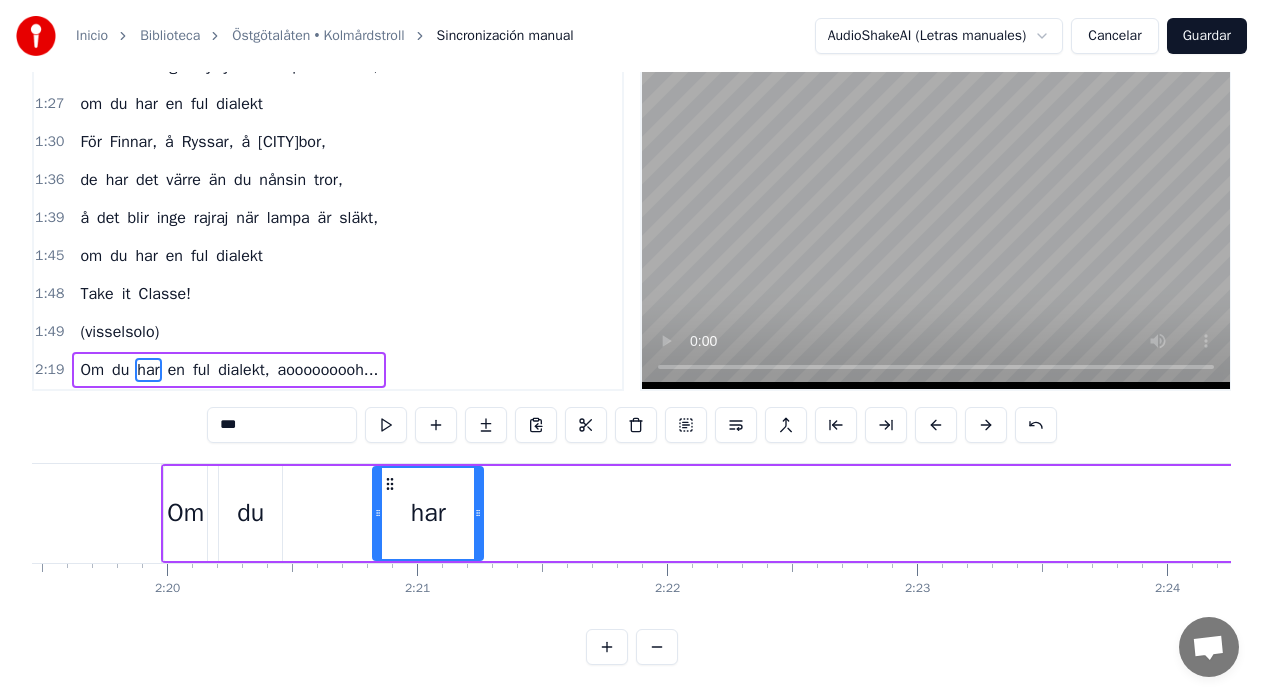 scroll, scrollTop: 0, scrollLeft: 34825, axis: horizontal 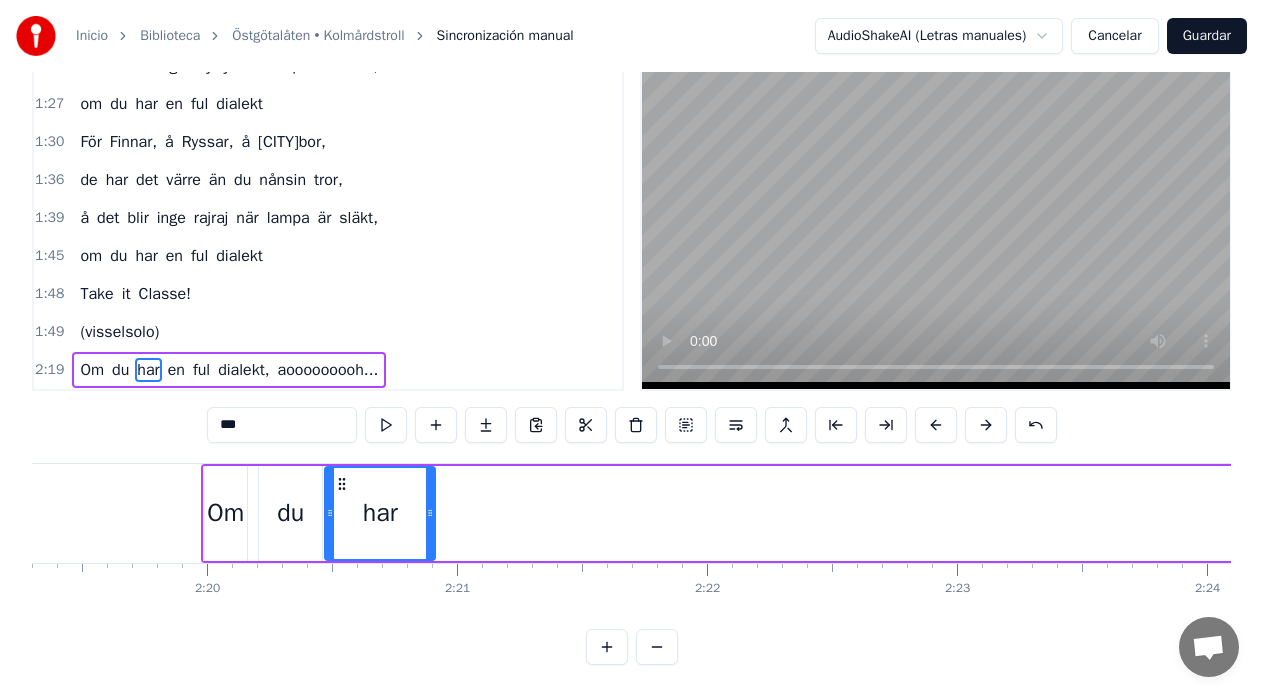 drag, startPoint x: 430, startPoint y: 470, endPoint x: 342, endPoint y: 473, distance: 88.051125 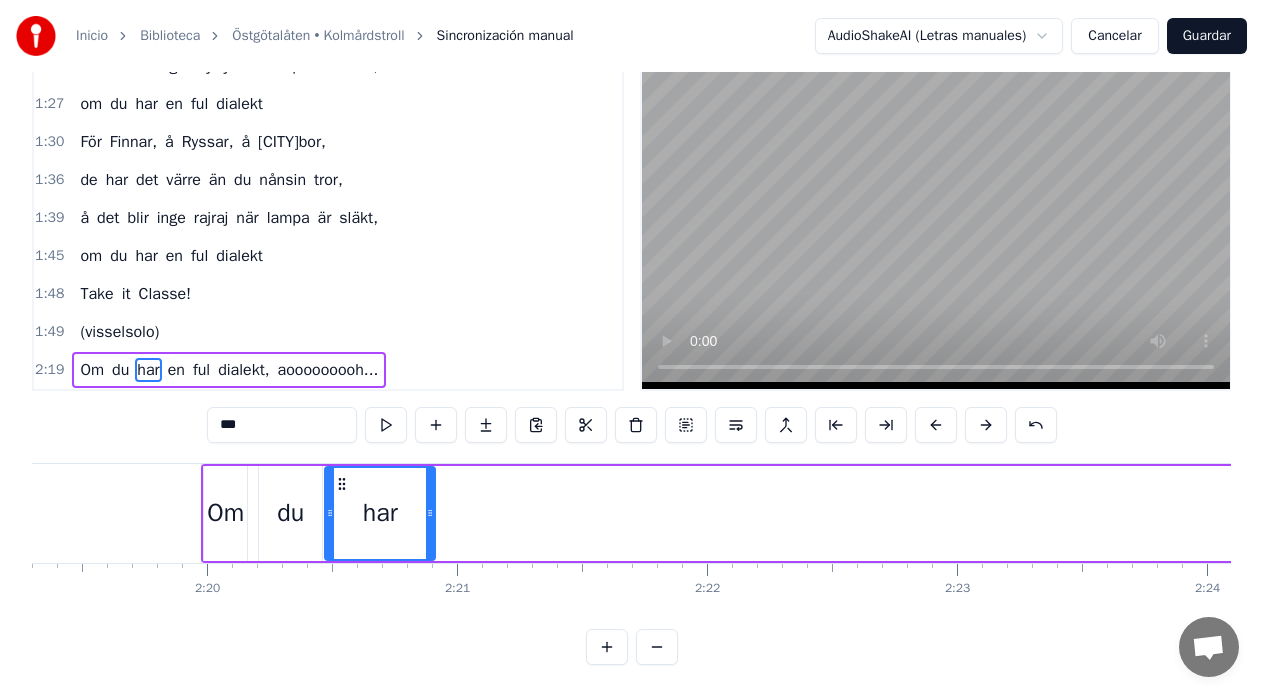 click on "(visselsolo)" at bounding box center [-3618, 513] 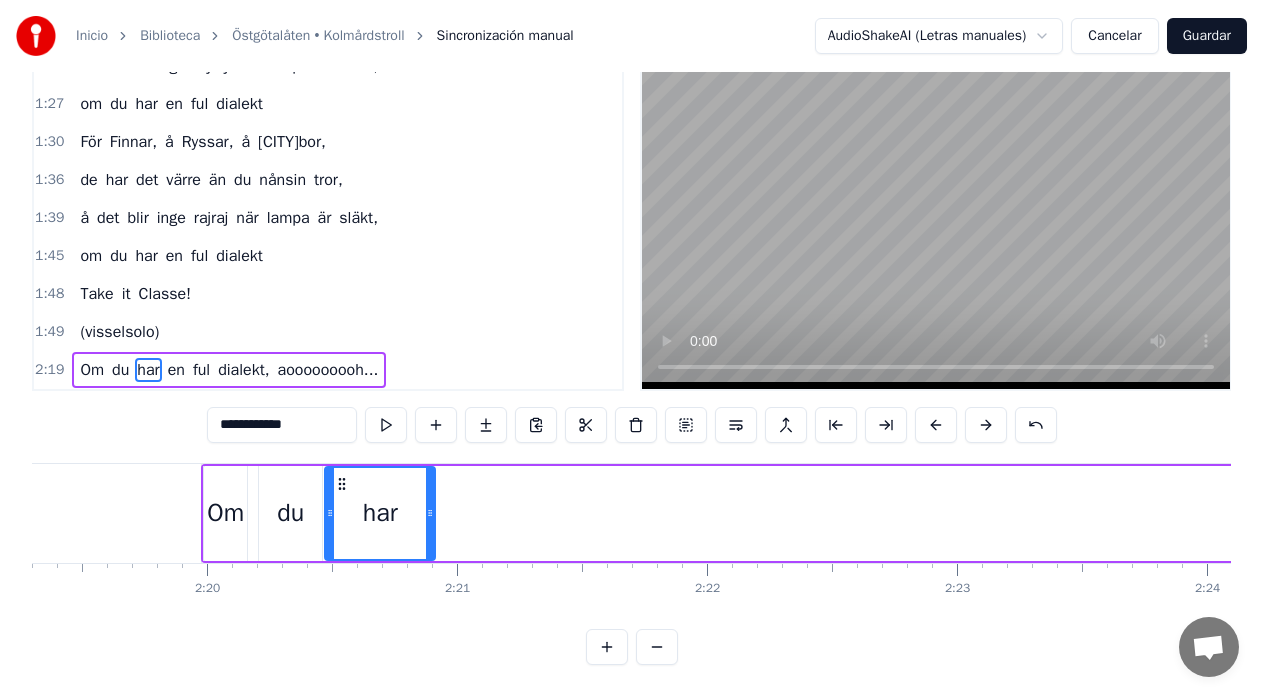 scroll, scrollTop: 45, scrollLeft: 0, axis: vertical 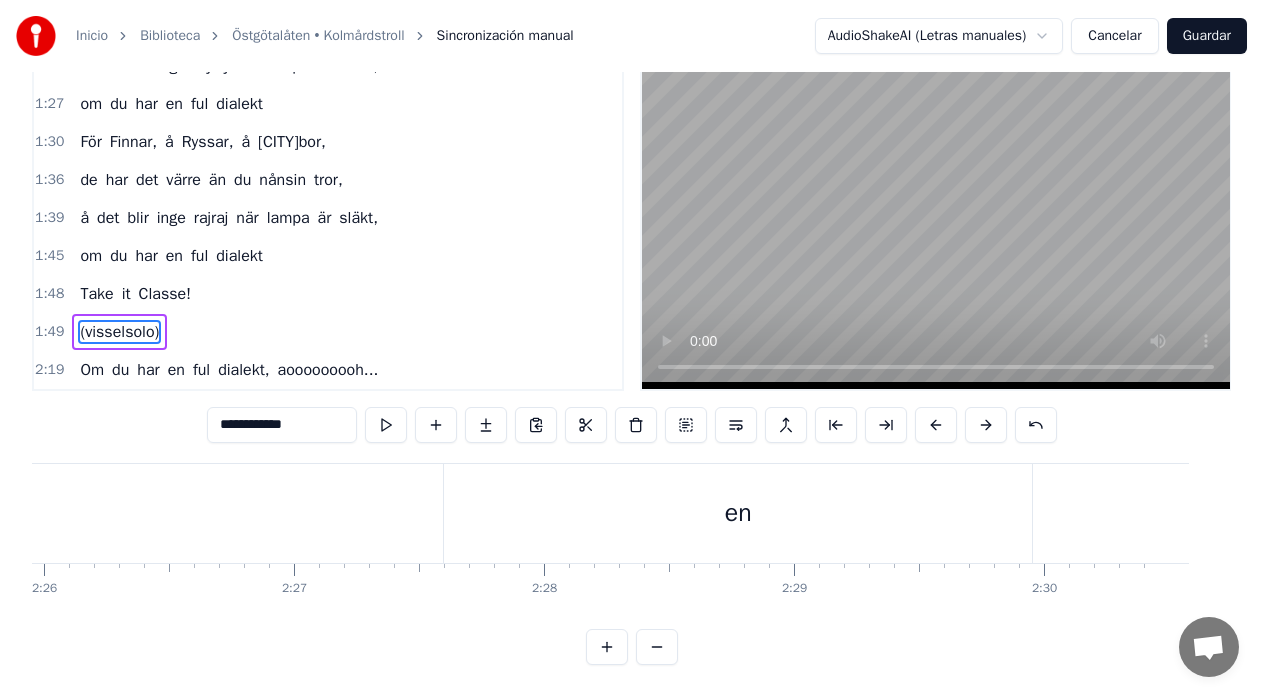 click on "en" at bounding box center (738, 513) 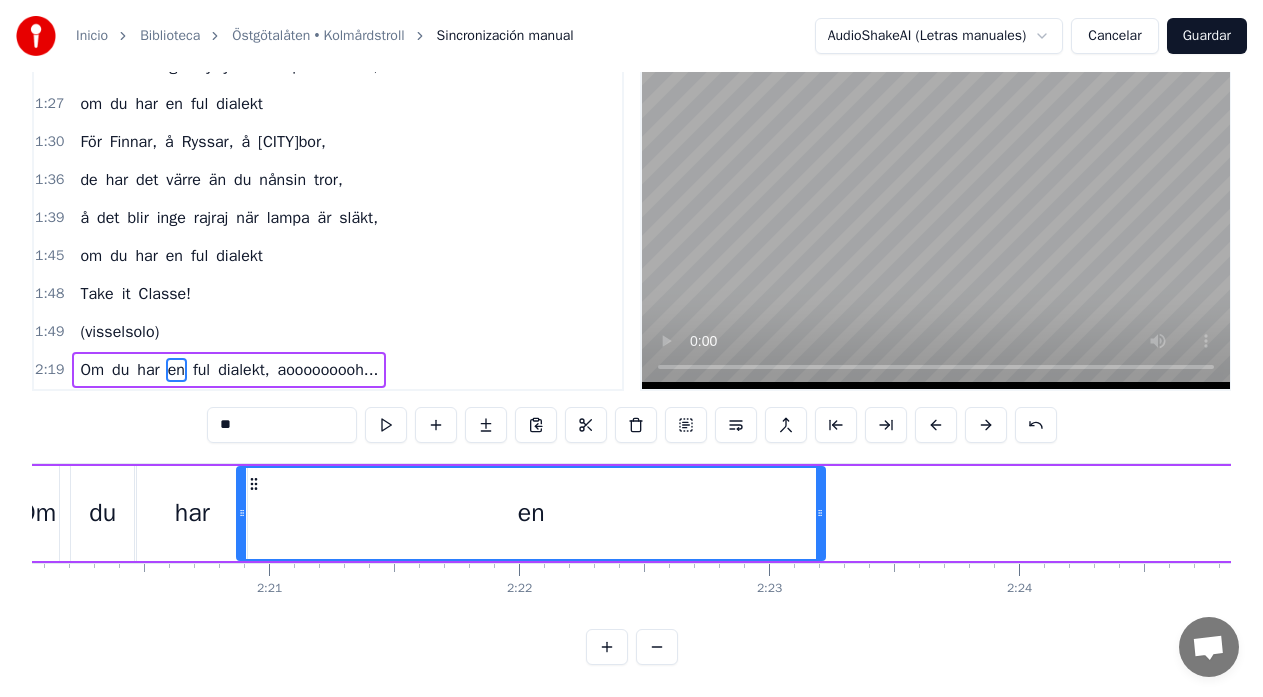 scroll, scrollTop: 0, scrollLeft: 34995, axis: horizontal 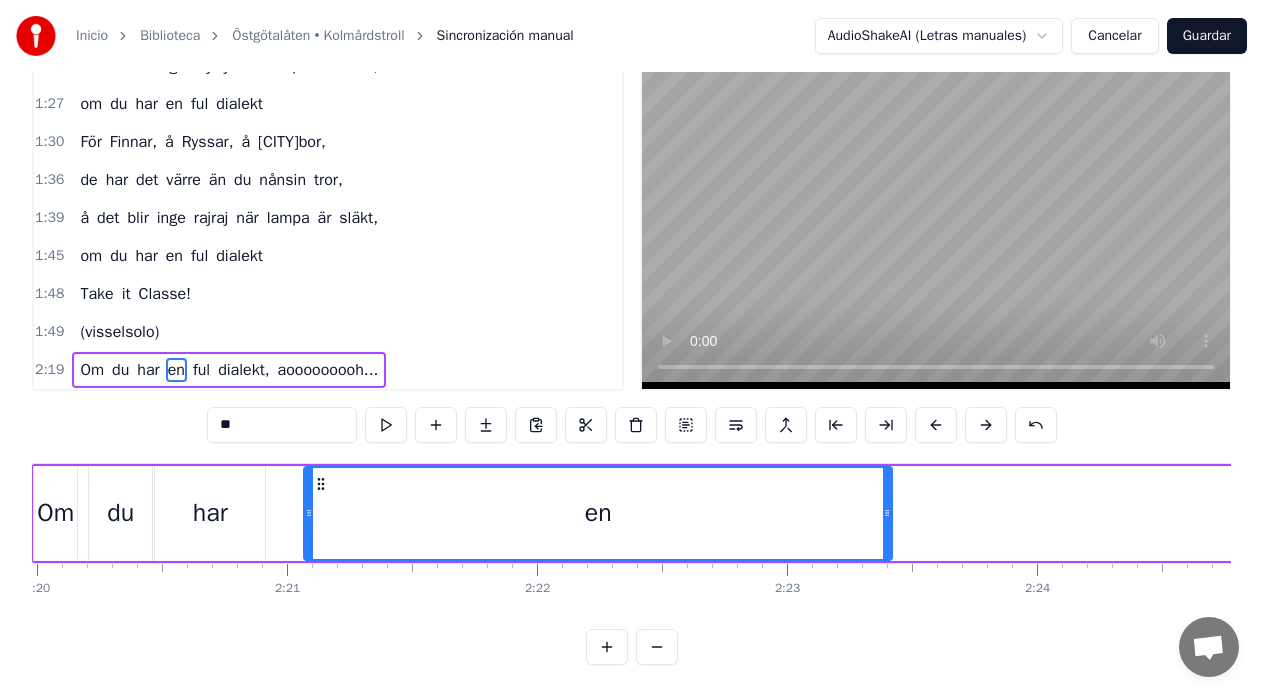 drag, startPoint x: 466, startPoint y: 469, endPoint x: 324, endPoint y: 497, distance: 144.73424 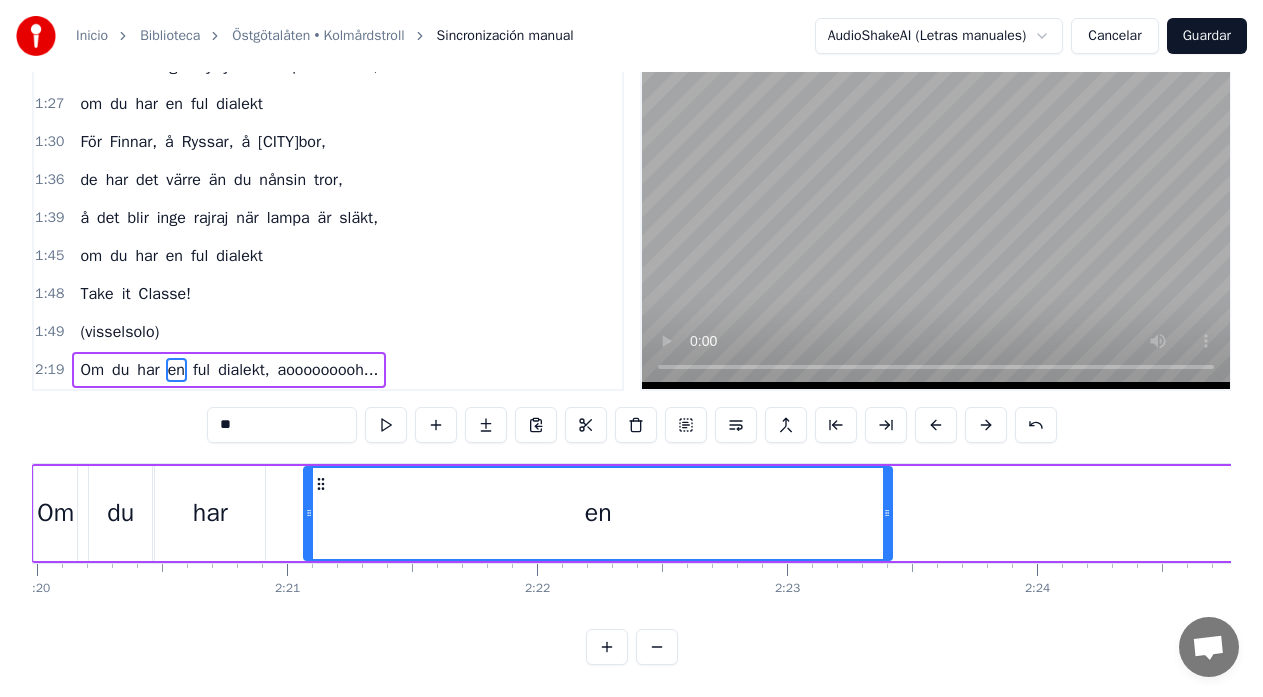 click on "Inicio Biblioteca Östgötalåten • Kolmårdstroll Sincronización manual AudioShakeAI (Letras manuales) Cancelar Guardar 0:00 Sitter på min säng i mitt ungkarlsrum, 0:04 å förbannar min mor att ja inte föddes stum, 0:10 min enda chans är å kunna få besked, 0:15 å få komma till en rikskänd logoped. 0:18 För jag kör en Porsche och ja lagar indisk mat, 0:23 har Amelias alla sextips i en databas, 0:28 men inte fasen spelar det nån roll, 0:33 om man låter som ett Kolmårdstroll 0:36 Det ä så svårt att va en Don Juan 0:42 om man låter som ett barnprogram, 0:47 erotiken, den kommer liksom av sig 0:55 Gu vad du ä grann, det låter inge bra, 1:00 när man en kvinna med storm vill ta. 1:04 Och du får inte smeka eller kyssa hennes hy, 1:09 om du låter som en Motalarevy. 1:12 För finnar, å ryssar, å linköpingsbor, 1:18 de har det värre än du nånsin tror, 1:21 å det blir inge rajraj när lampa är släkt, 1:27 om du har en ful dialekt 1:30 För Finnar, å Ryssar, å Linköpingsbor, 1:36 de" at bounding box center (631, 301) 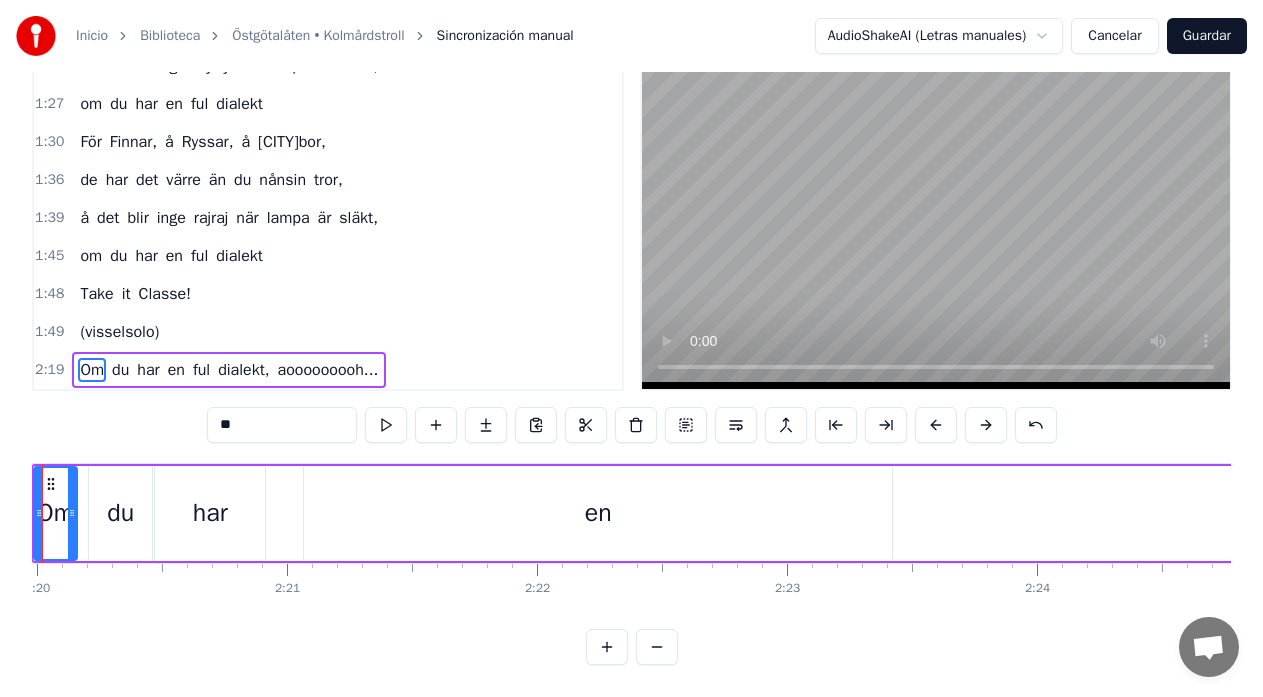scroll, scrollTop: 0, scrollLeft: 34905, axis: horizontal 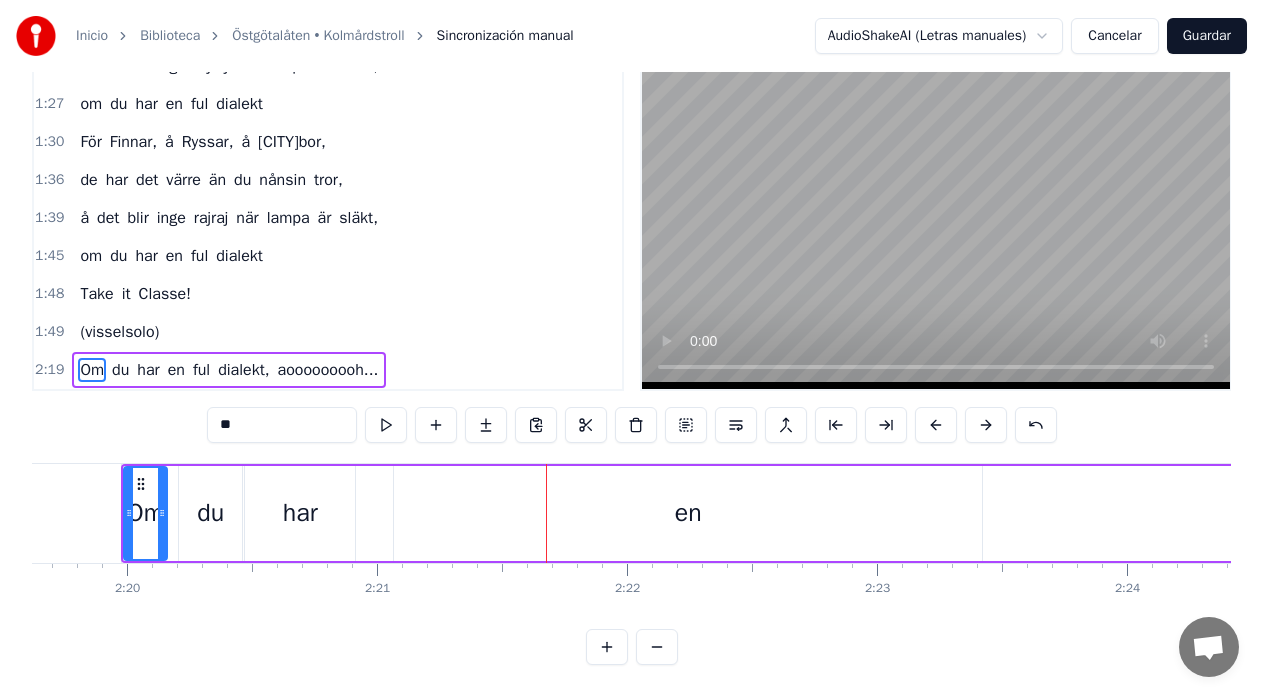click on "en" at bounding box center [688, 513] 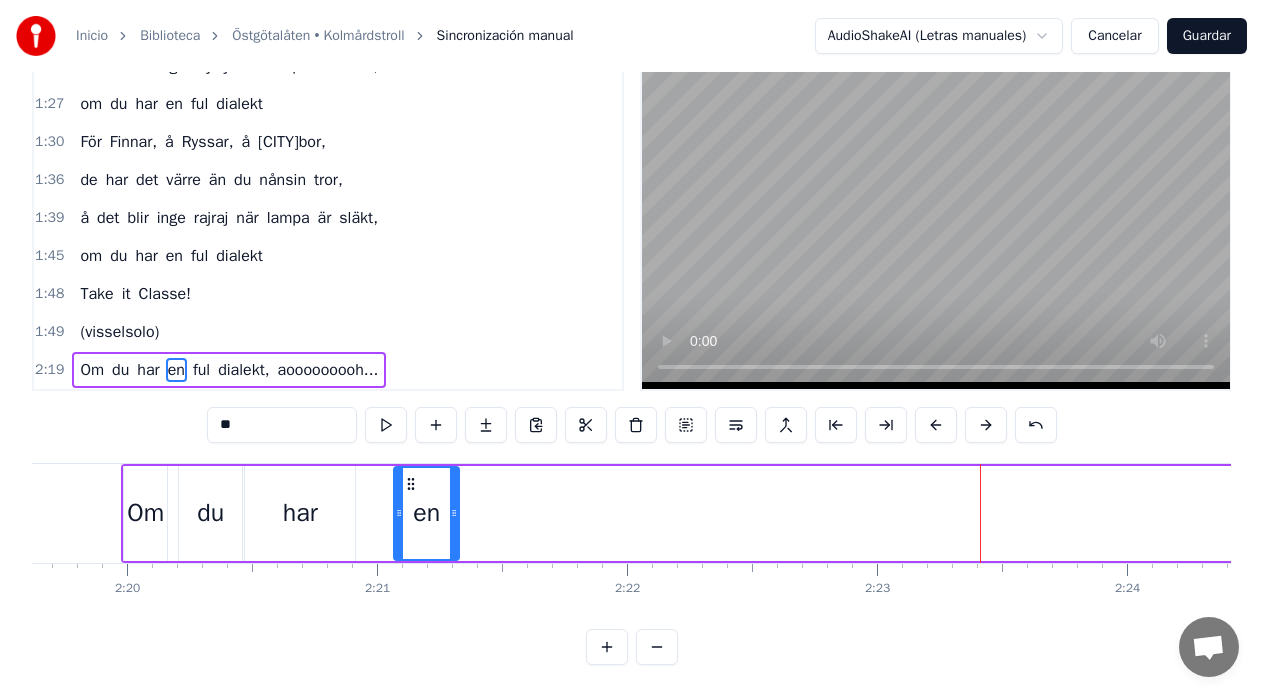 drag, startPoint x: 975, startPoint y: 494, endPoint x: 452, endPoint y: 512, distance: 523.30963 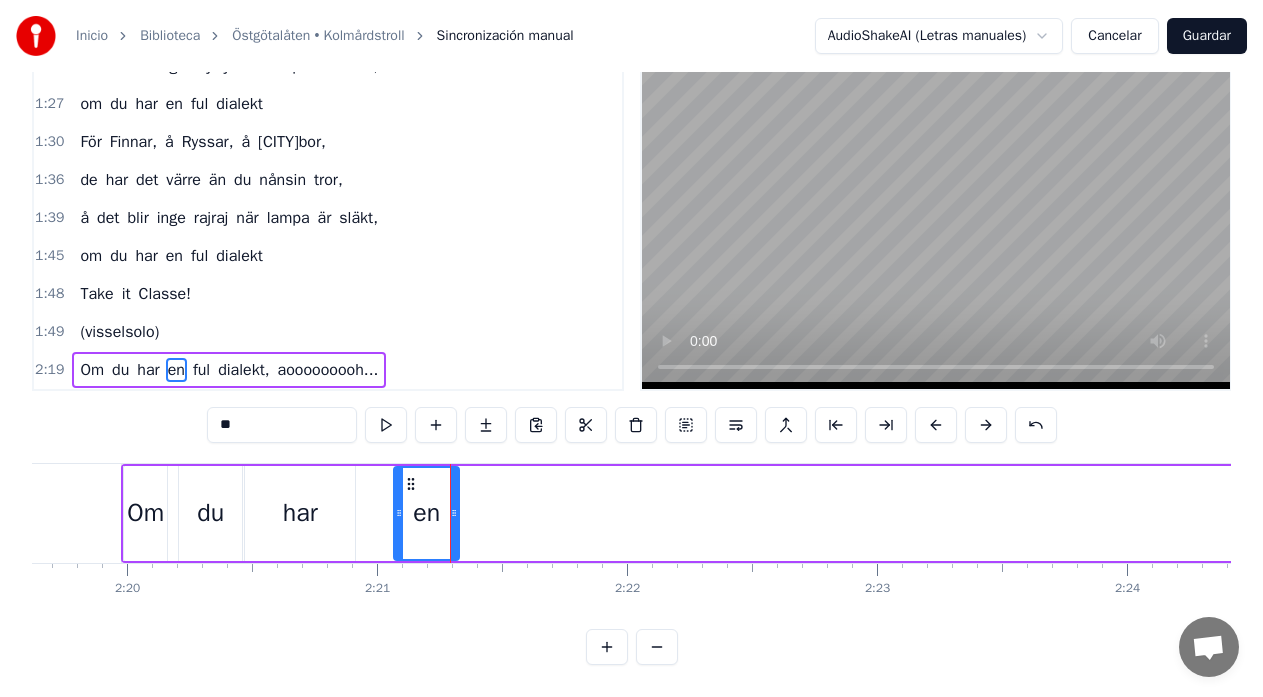 click on "(visselsolo)" at bounding box center [-3698, 513] 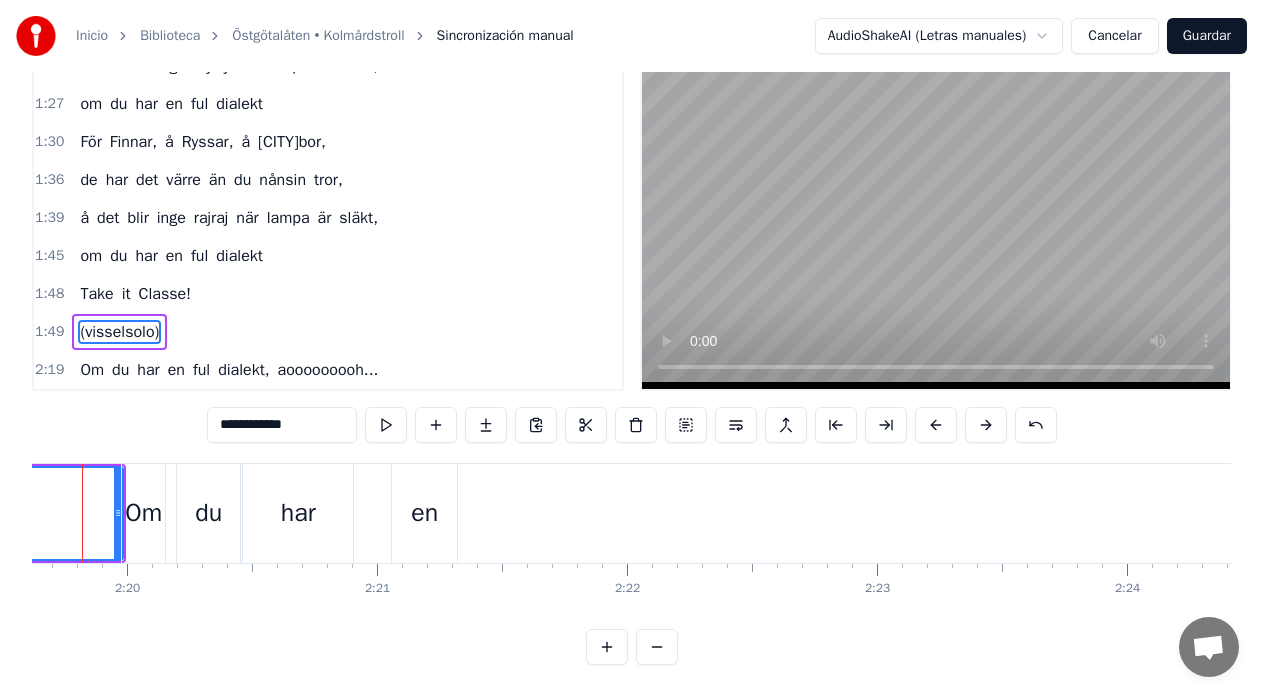 scroll, scrollTop: 46, scrollLeft: 0, axis: vertical 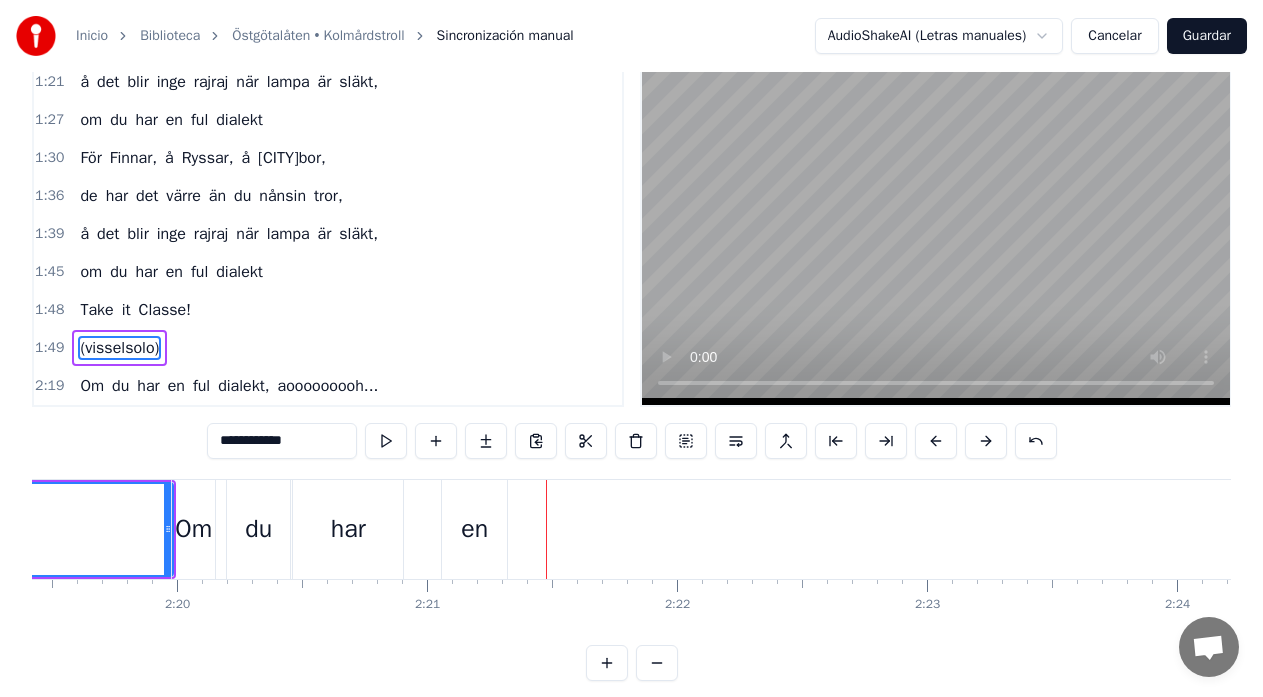 click on "en" at bounding box center (474, 529) 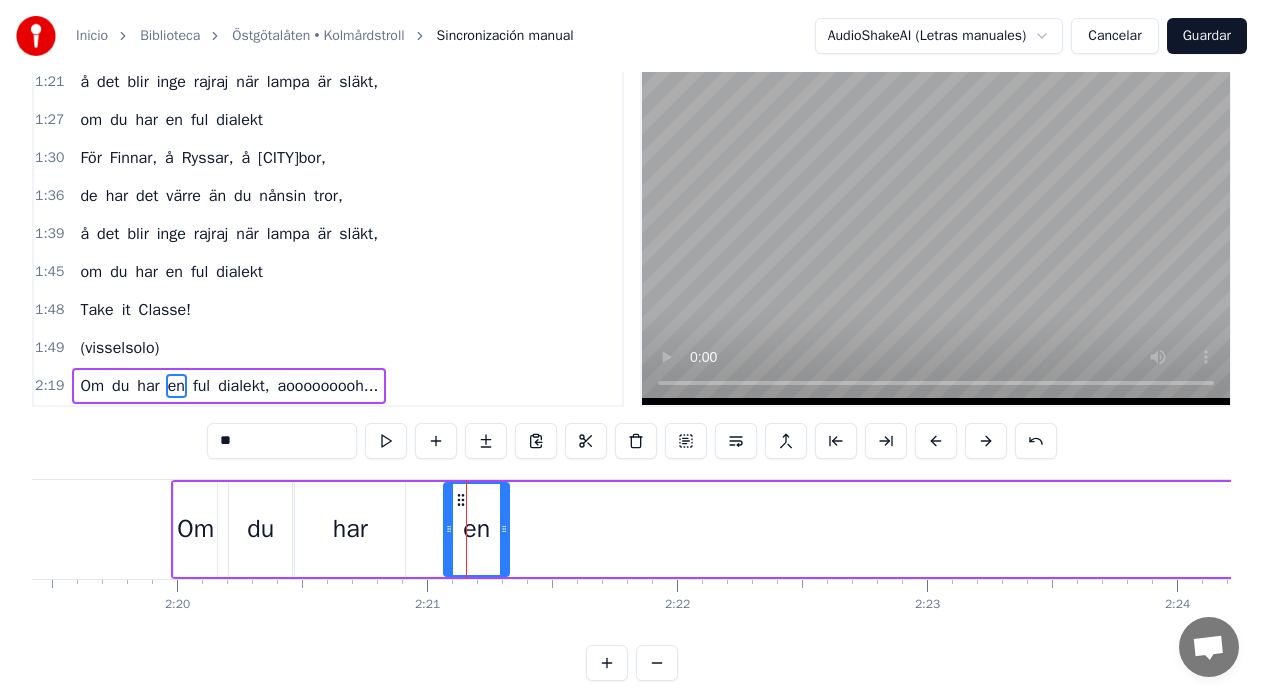 scroll, scrollTop: 79, scrollLeft: 0, axis: vertical 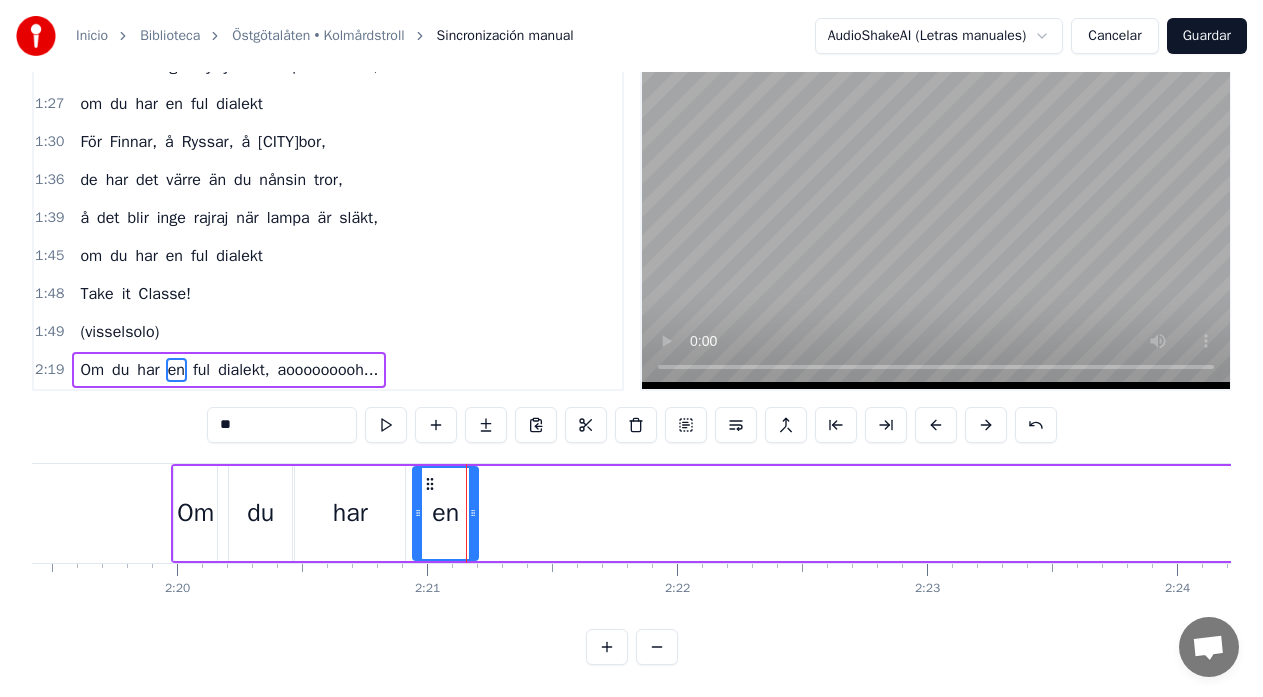 drag, startPoint x: 461, startPoint y: 467, endPoint x: 430, endPoint y: 470, distance: 31.144823 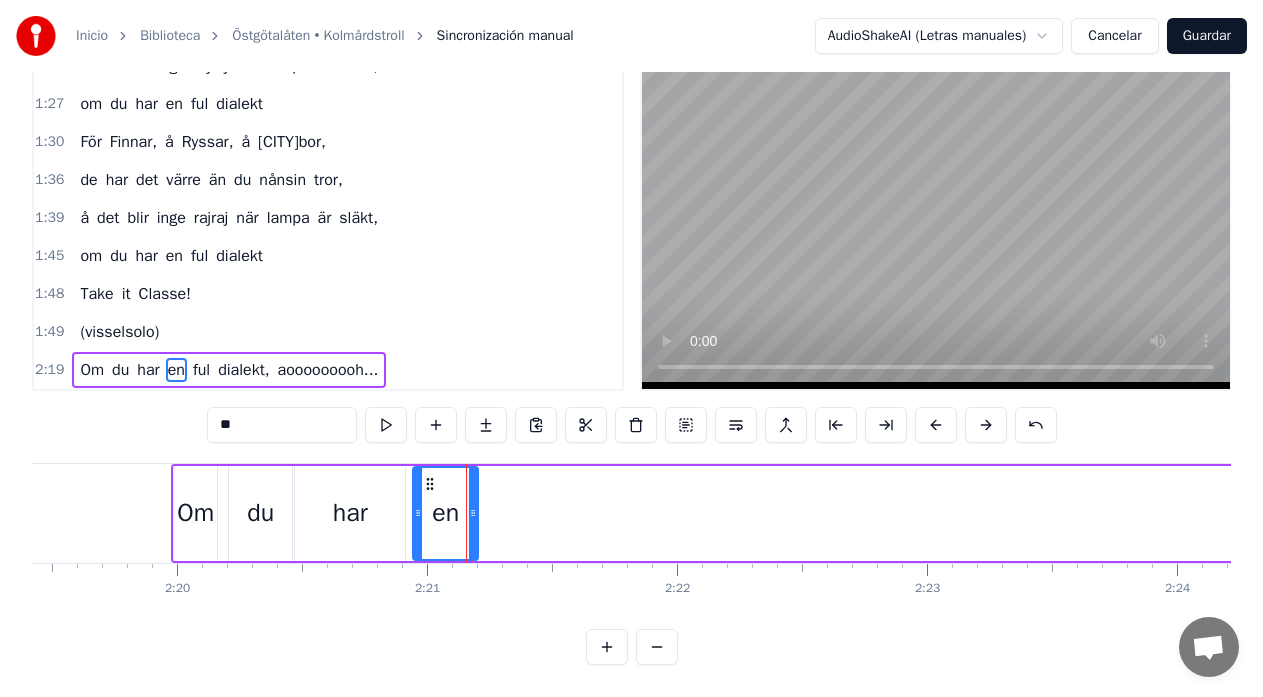 click on "(visselsolo)" at bounding box center (-3648, 513) 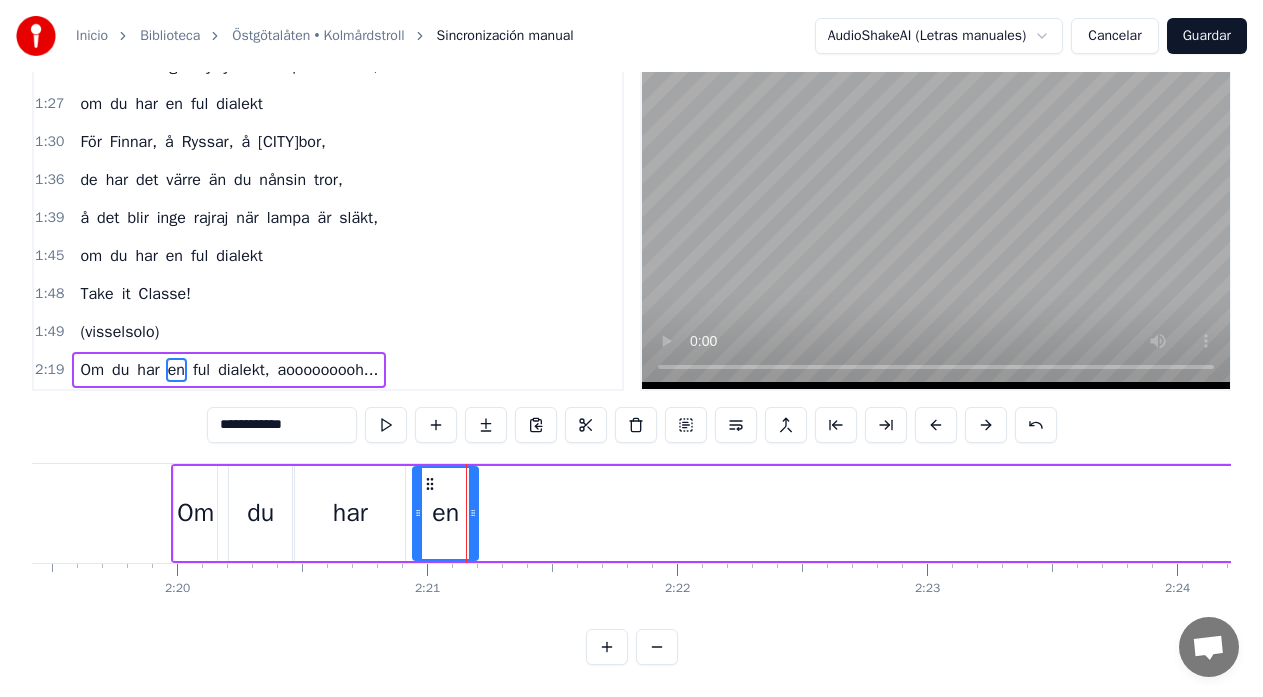 scroll, scrollTop: 45, scrollLeft: 0, axis: vertical 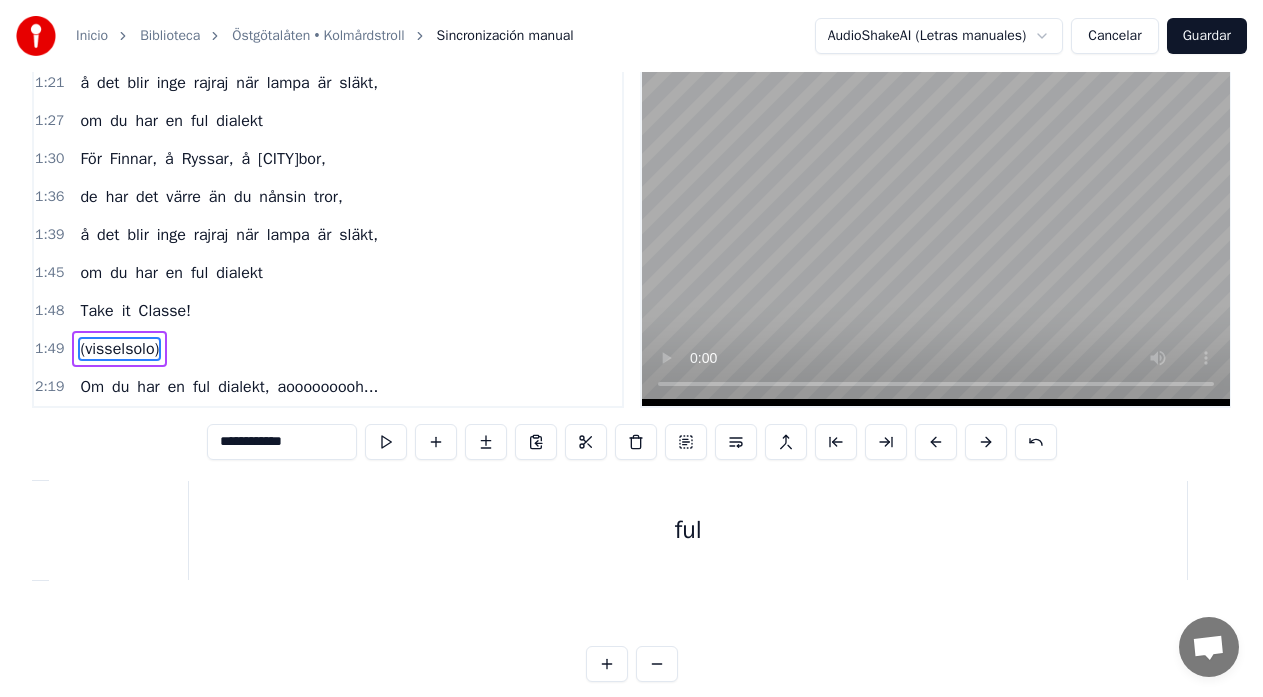 click on "ful" at bounding box center (688, 530) 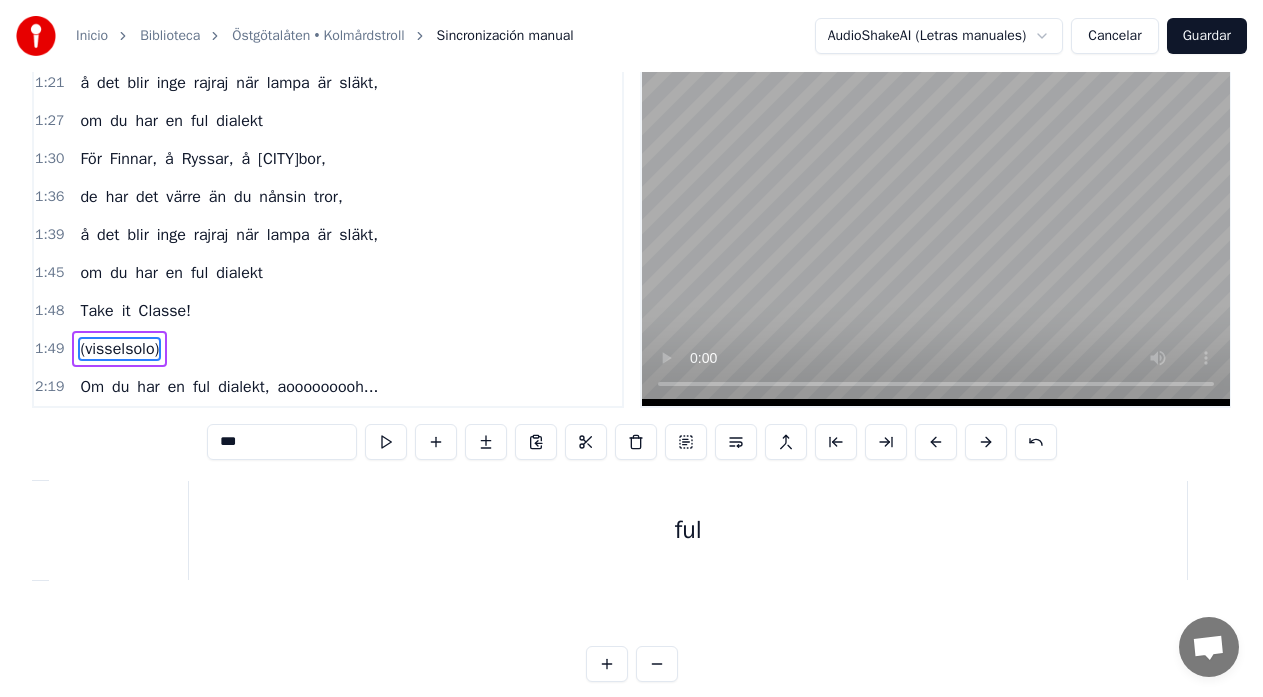 scroll, scrollTop: 47, scrollLeft: 0, axis: vertical 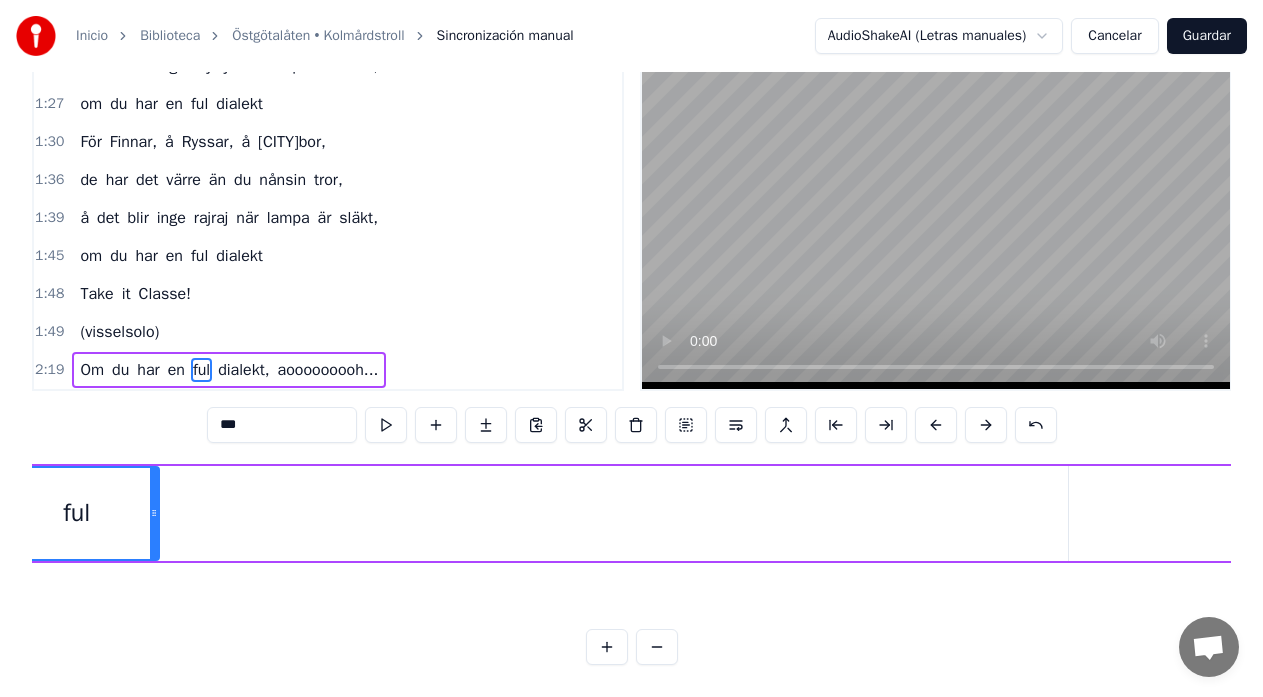 drag, startPoint x: 989, startPoint y: 497, endPoint x: 151, endPoint y: 534, distance: 838.8164 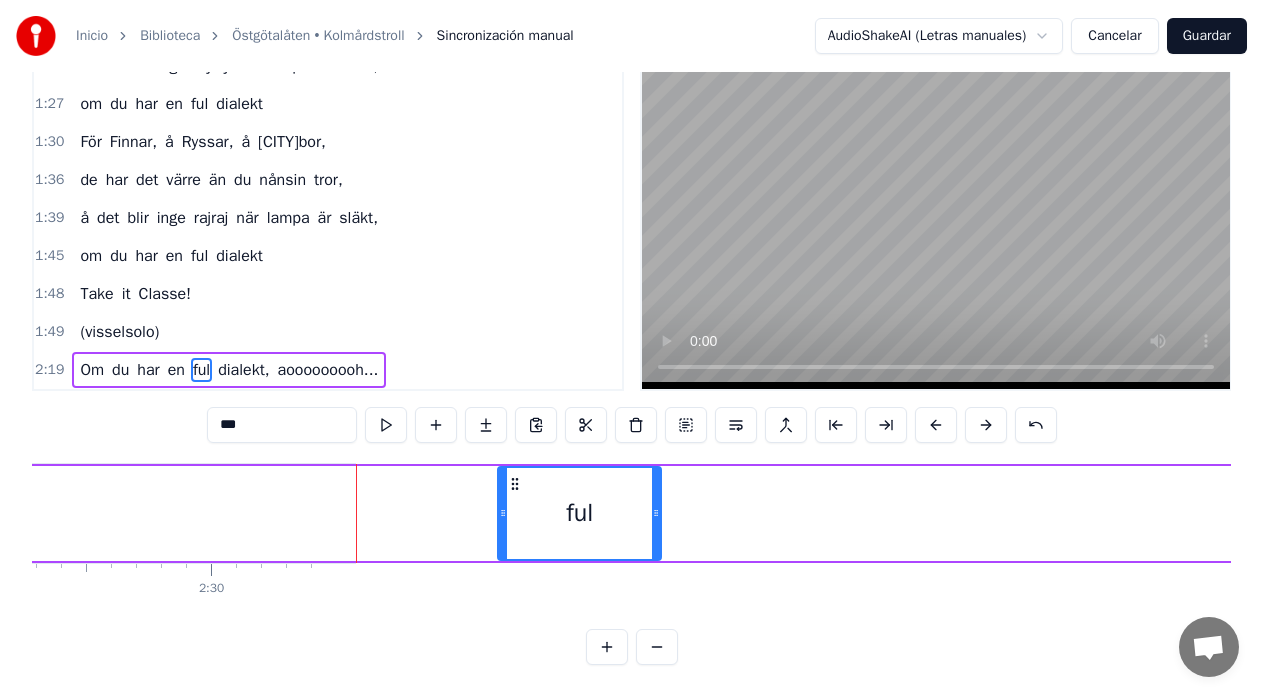 scroll, scrollTop: 0, scrollLeft: 37305, axis: horizontal 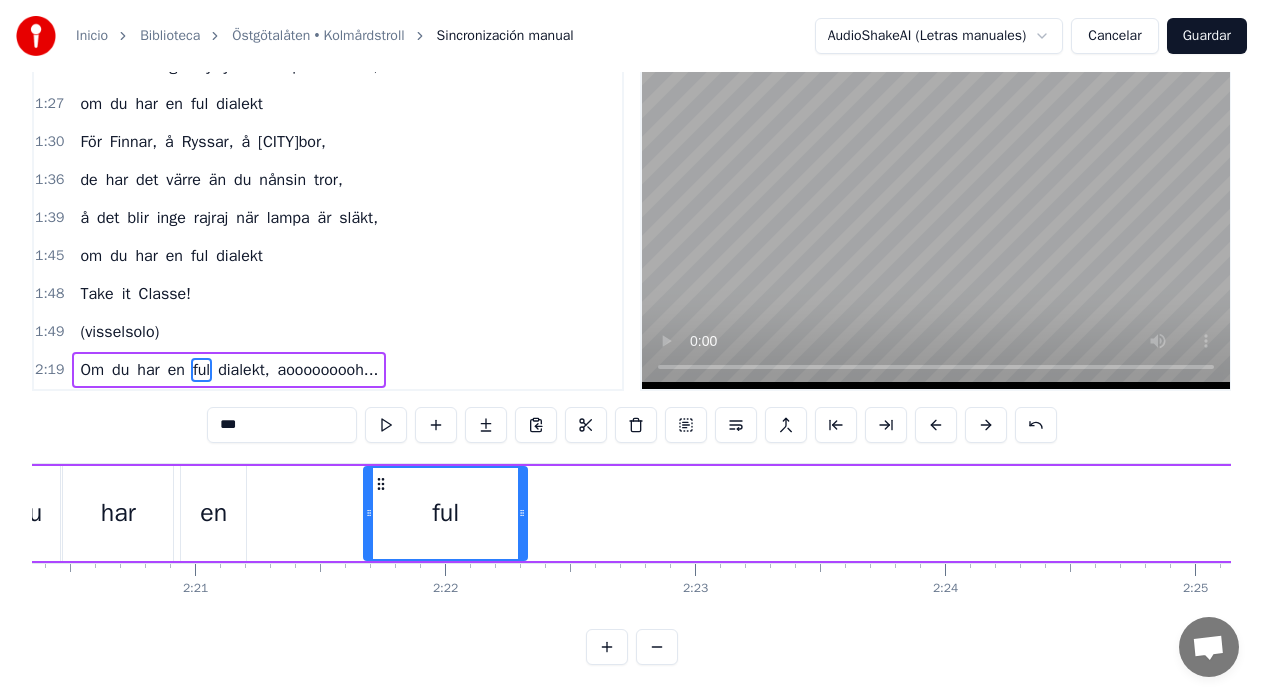 drag, startPoint x: 532, startPoint y: 464, endPoint x: 382, endPoint y: 487, distance: 151.75308 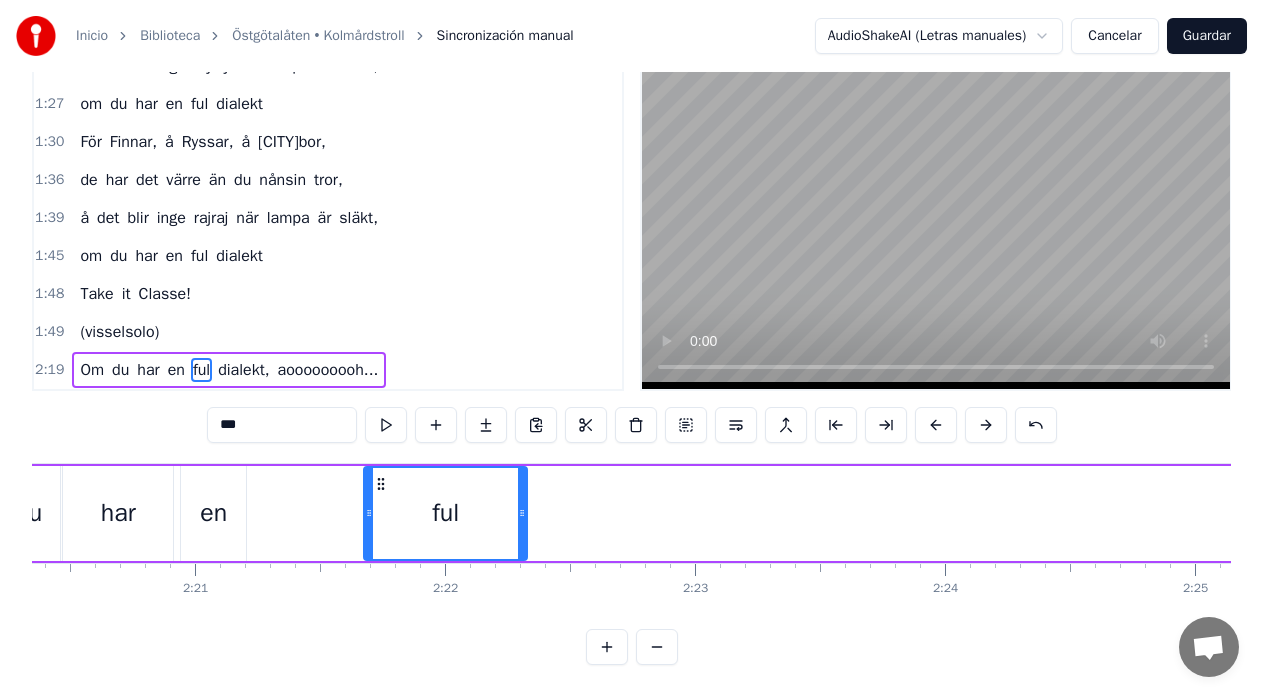 click on "du" at bounding box center (28, 513) 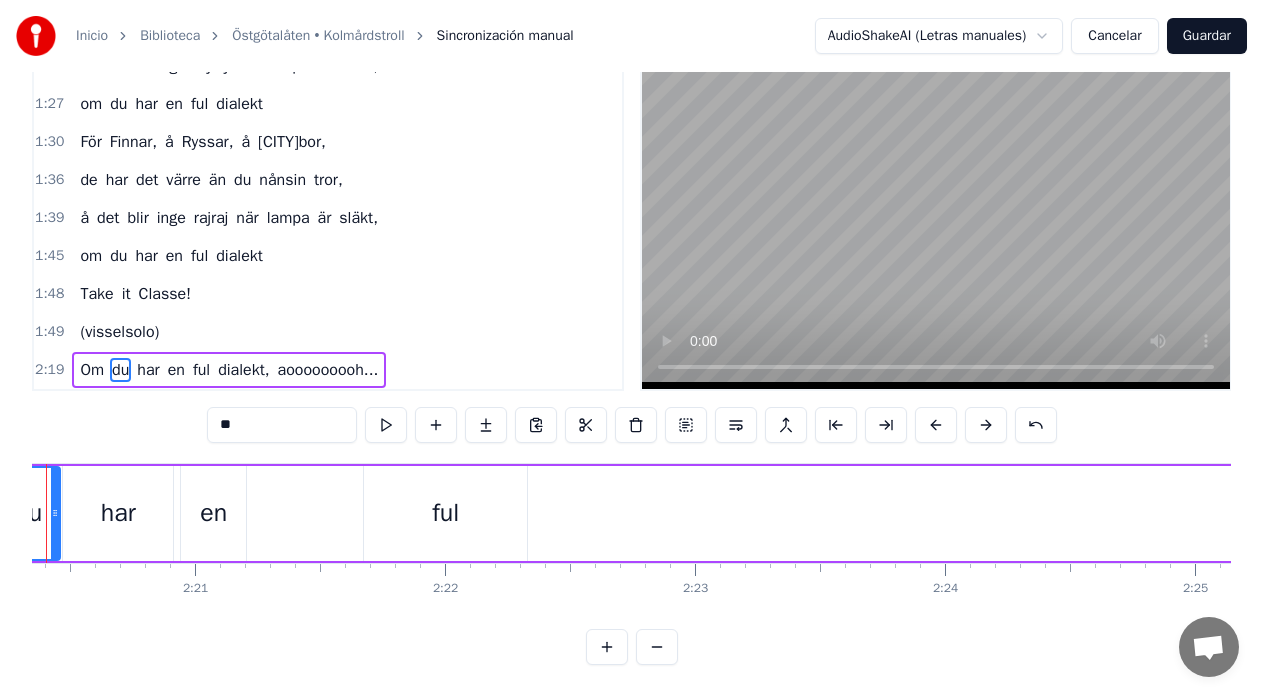 scroll, scrollTop: 0, scrollLeft: 35001, axis: horizontal 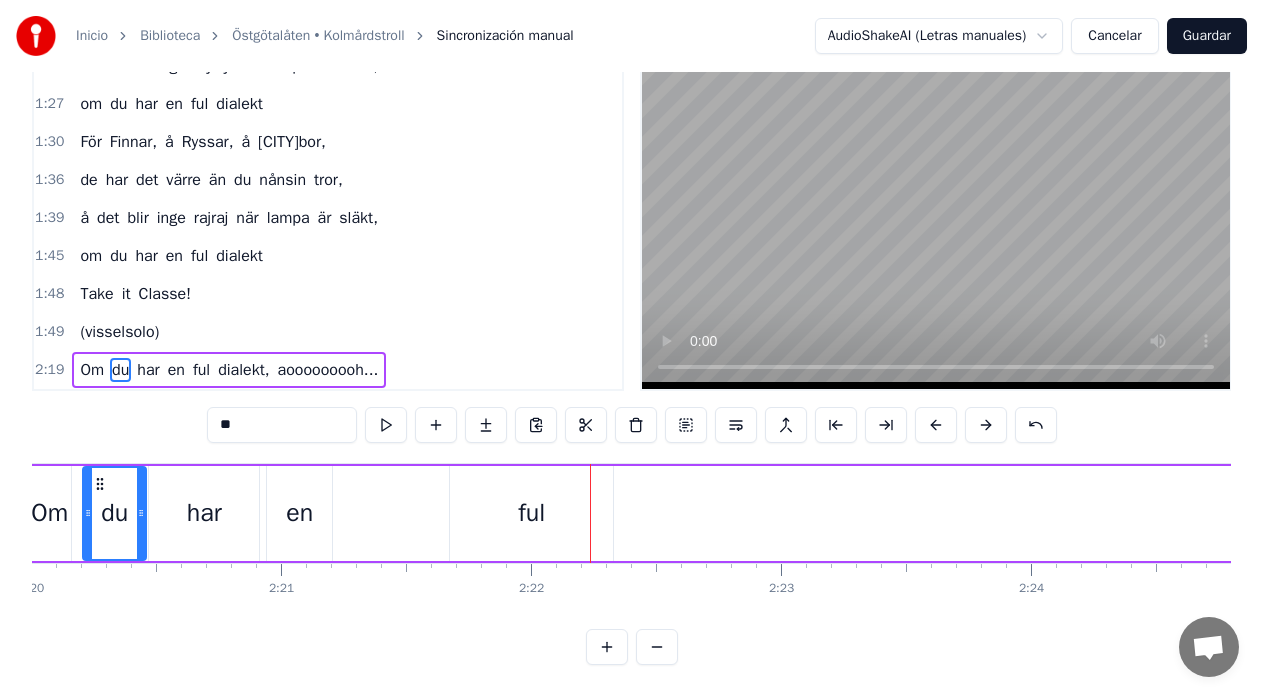 click on "ful" at bounding box center [531, 513] 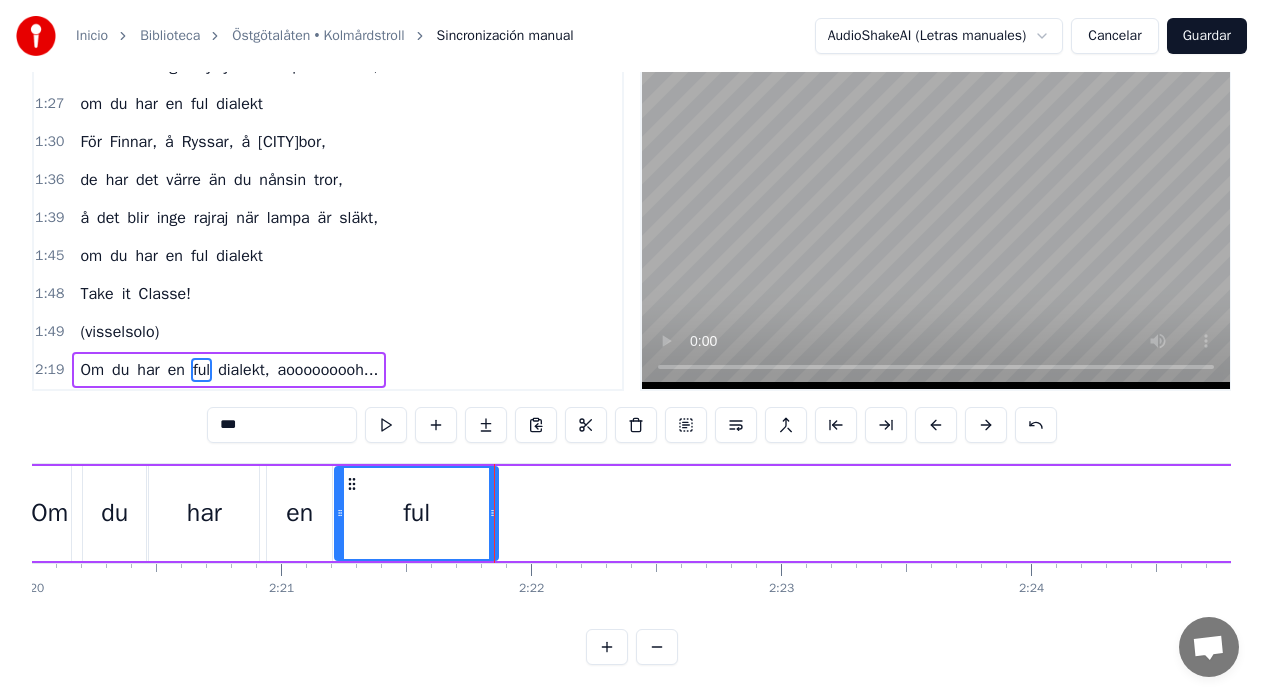 drag, startPoint x: 467, startPoint y: 467, endPoint x: 352, endPoint y: 478, distance: 115.52489 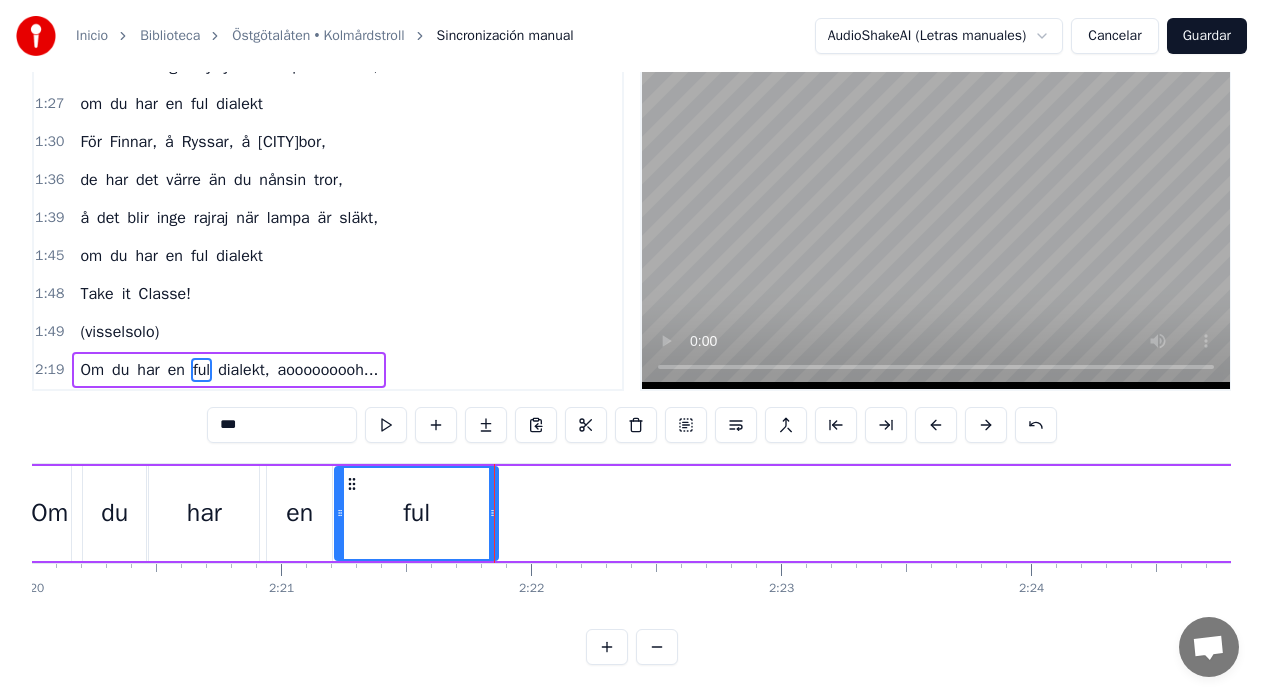click on "Om" at bounding box center (49, 513) 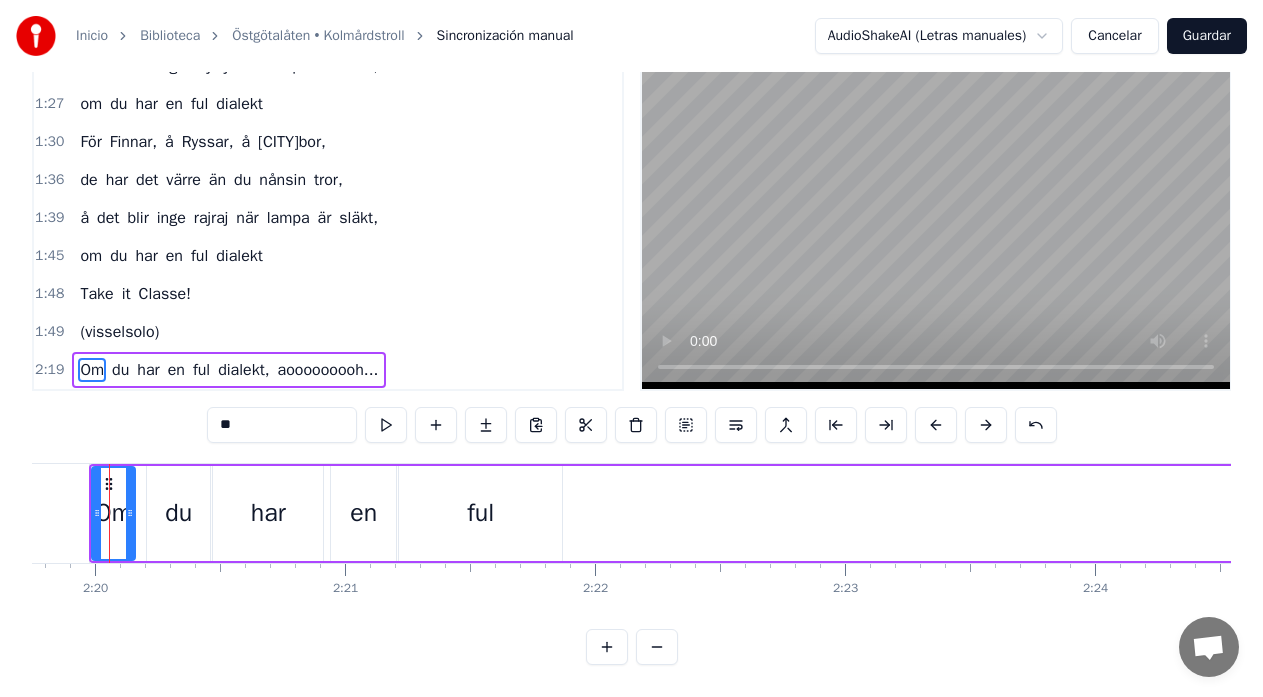 scroll, scrollTop: 0, scrollLeft: 34914, axis: horizontal 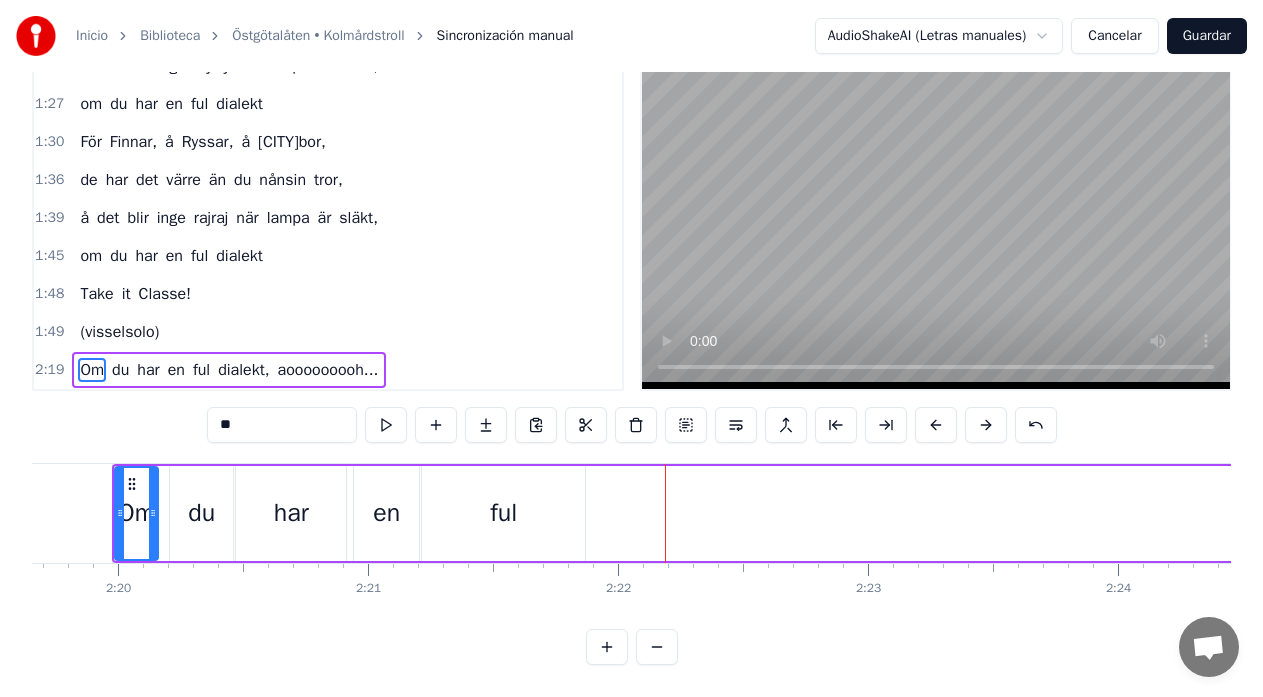 click on "ful" at bounding box center (503, 513) 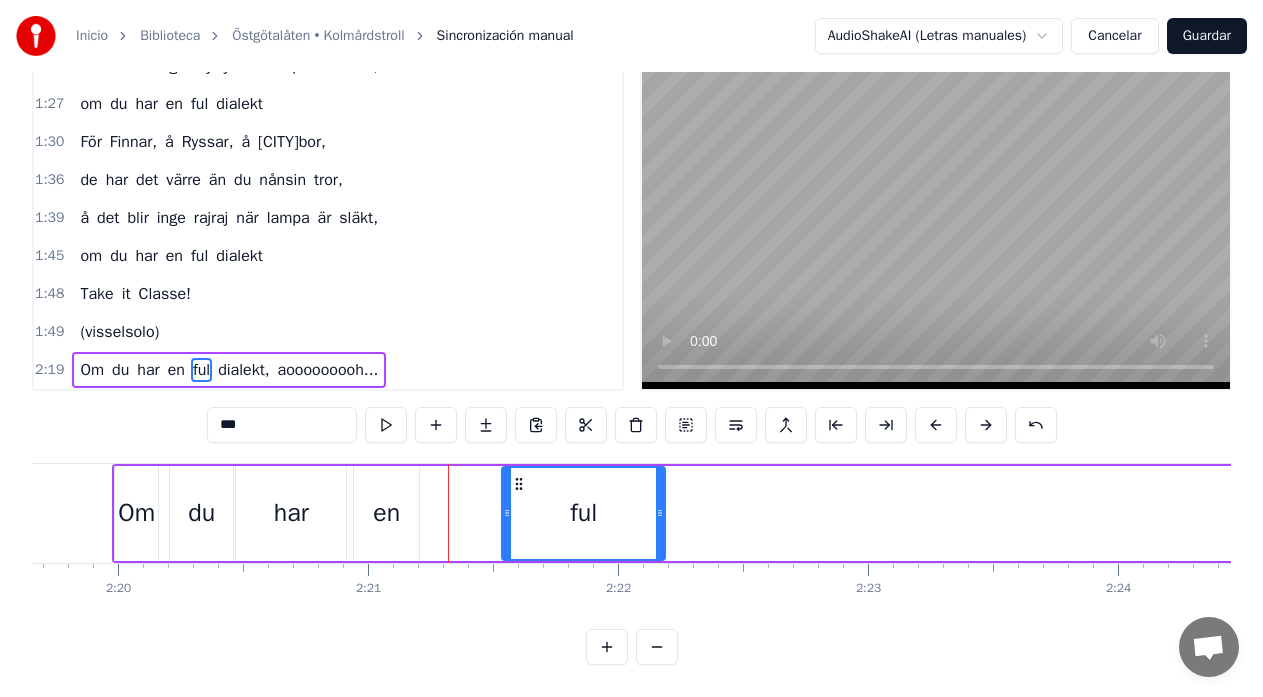 drag, startPoint x: 436, startPoint y: 468, endPoint x: 516, endPoint y: 478, distance: 80.622574 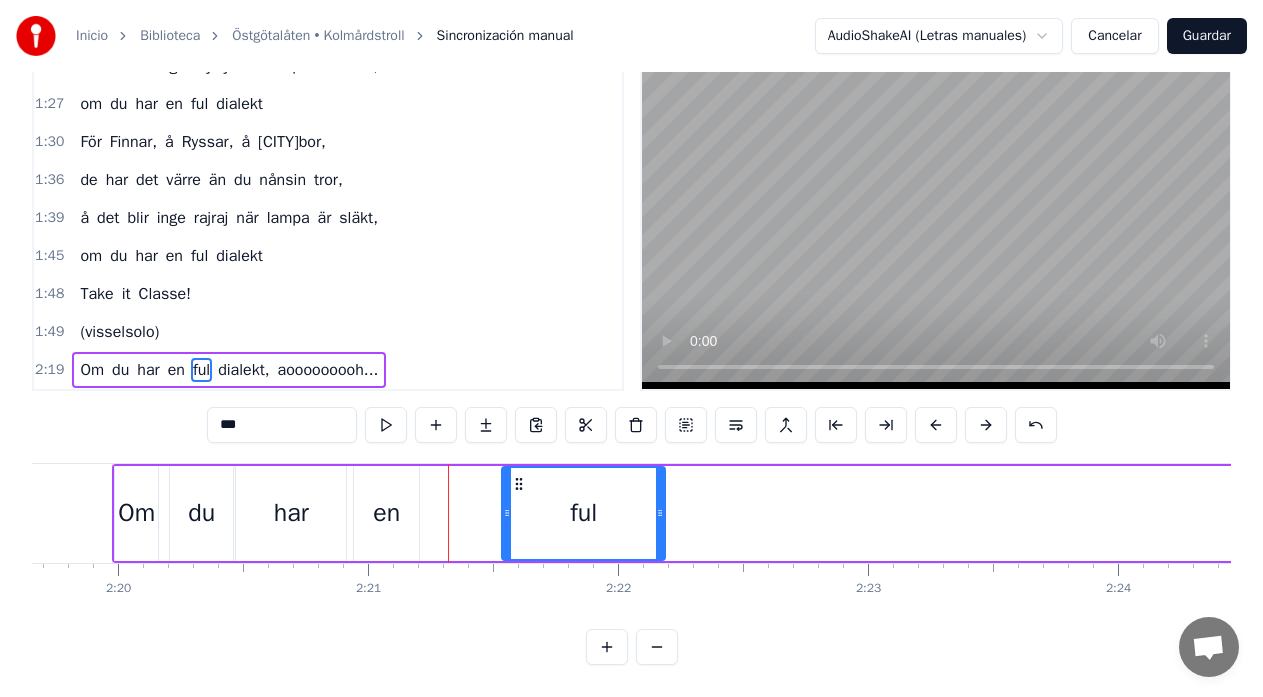 click on "Om du har en ful dialekt, aooooooooh..." at bounding box center (3851, 513) 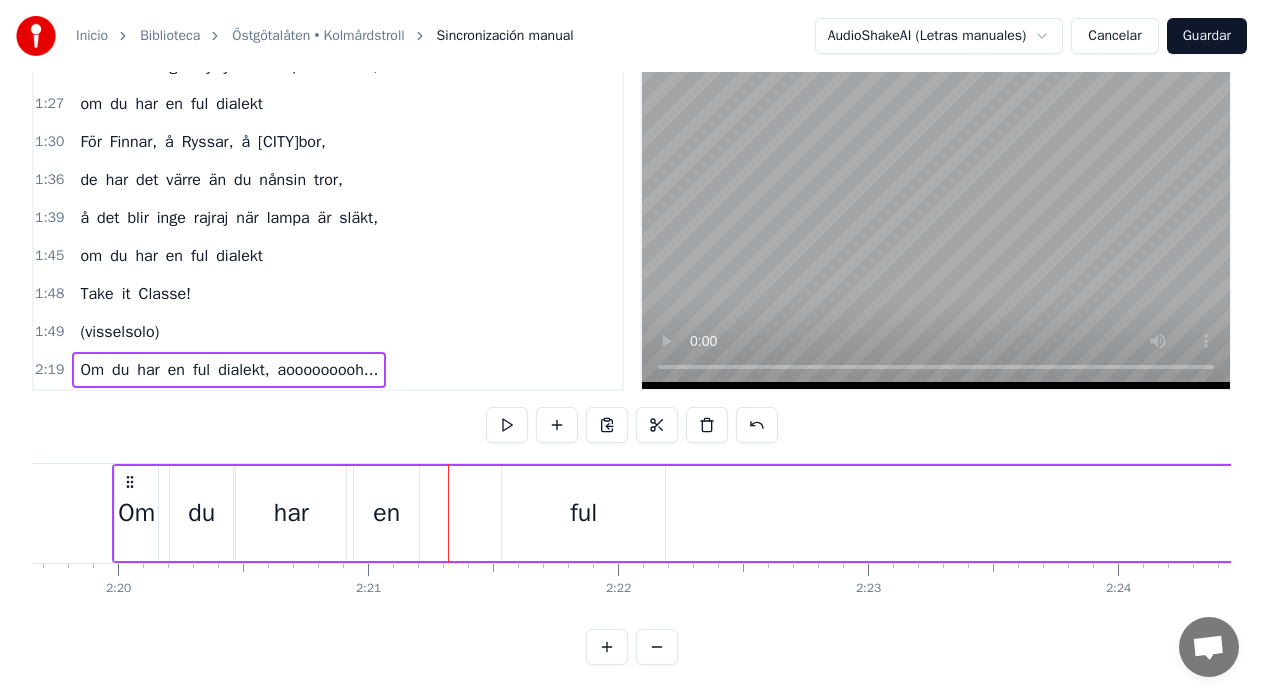 click on "(visselsolo)" at bounding box center [-3707, 513] 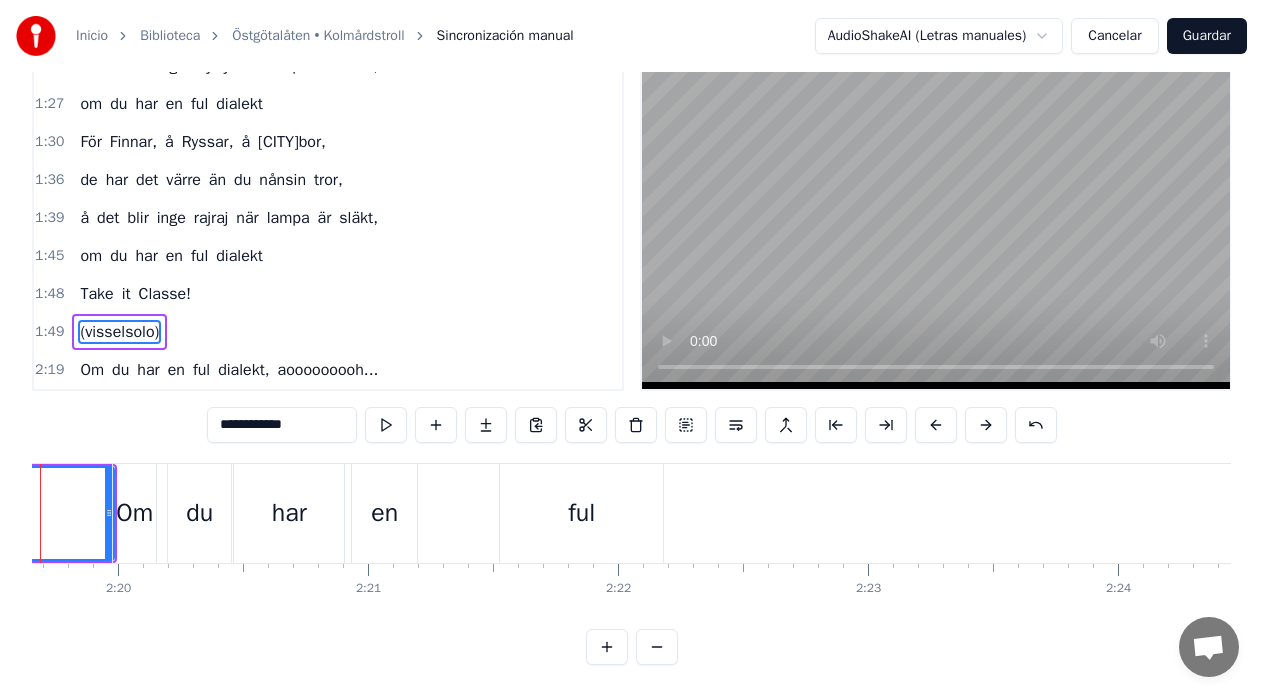 scroll, scrollTop: 45, scrollLeft: 0, axis: vertical 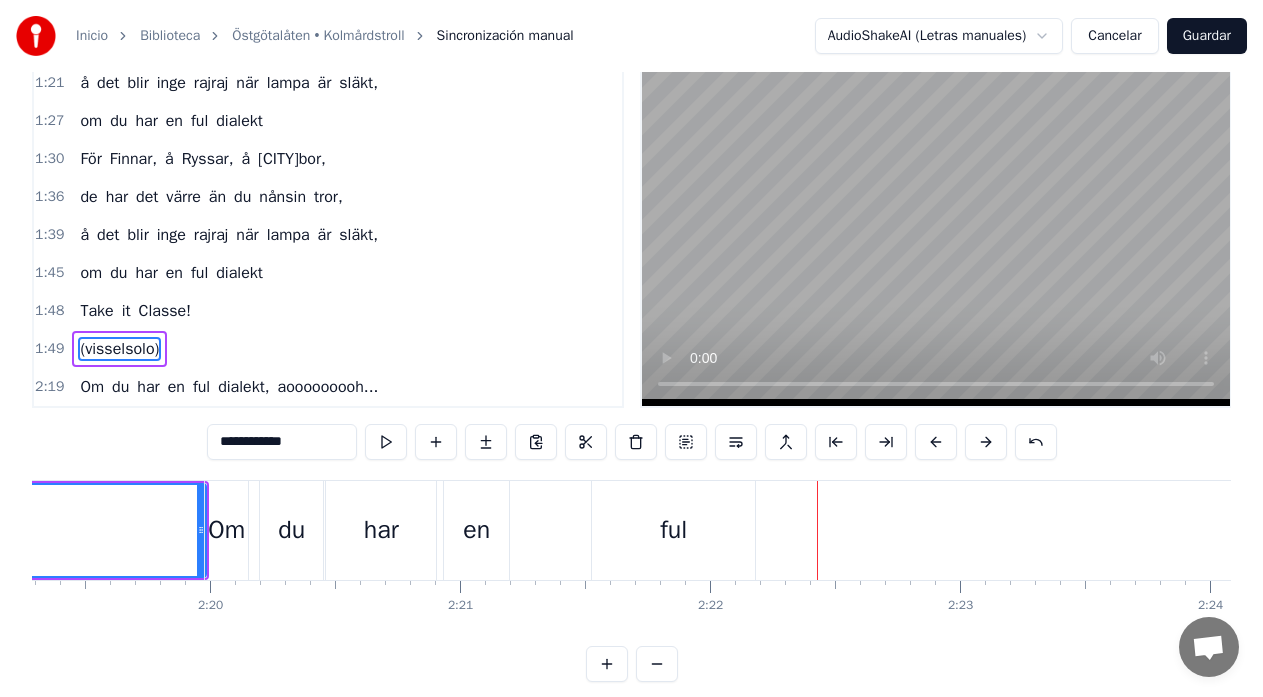 click on "ful" at bounding box center (673, 530) 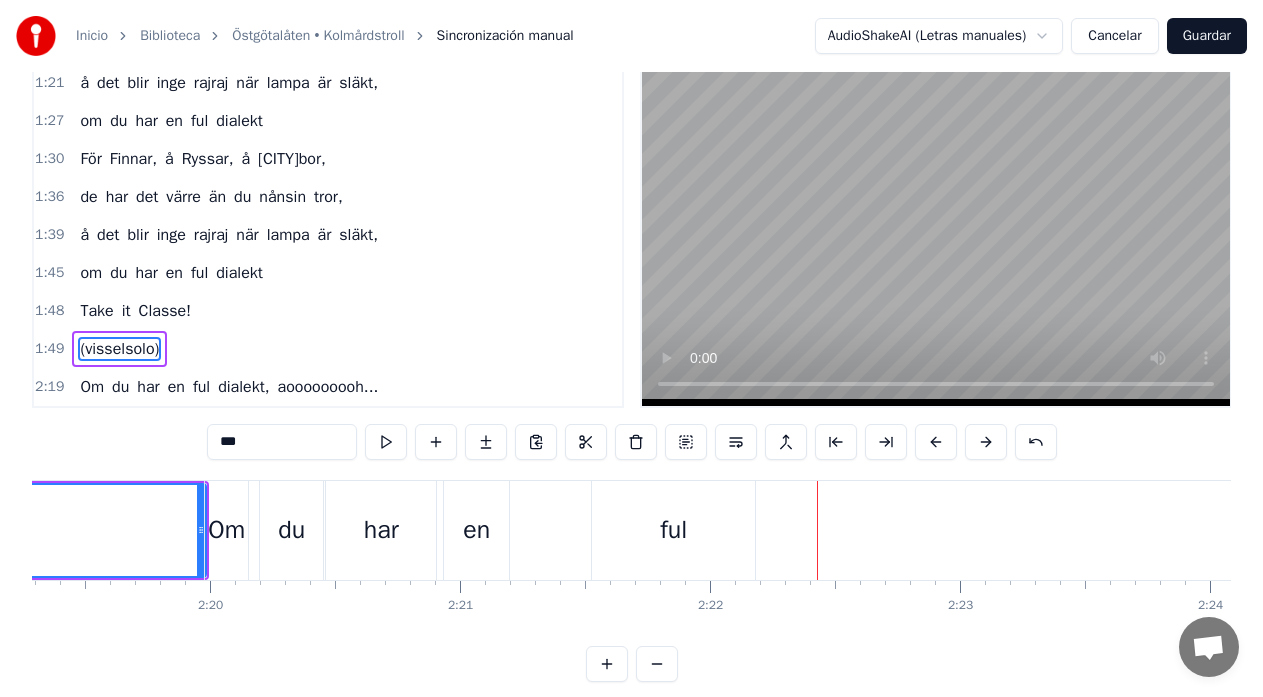 scroll, scrollTop: 79, scrollLeft: 0, axis: vertical 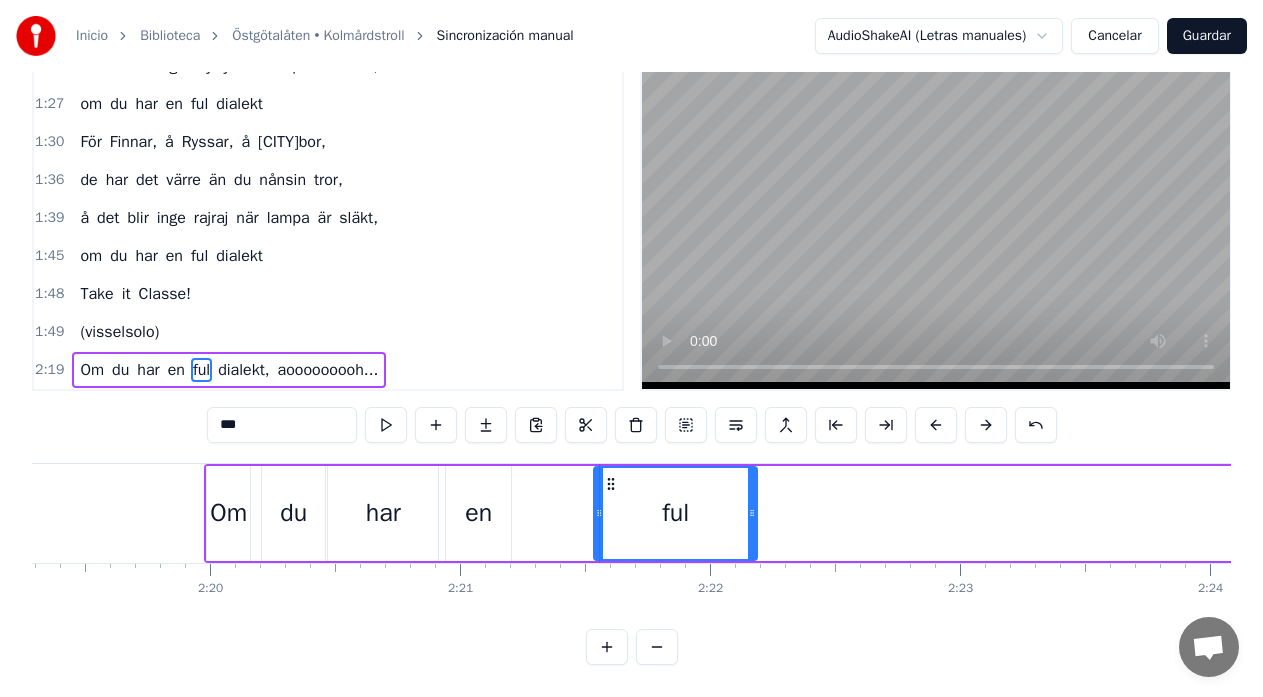 click 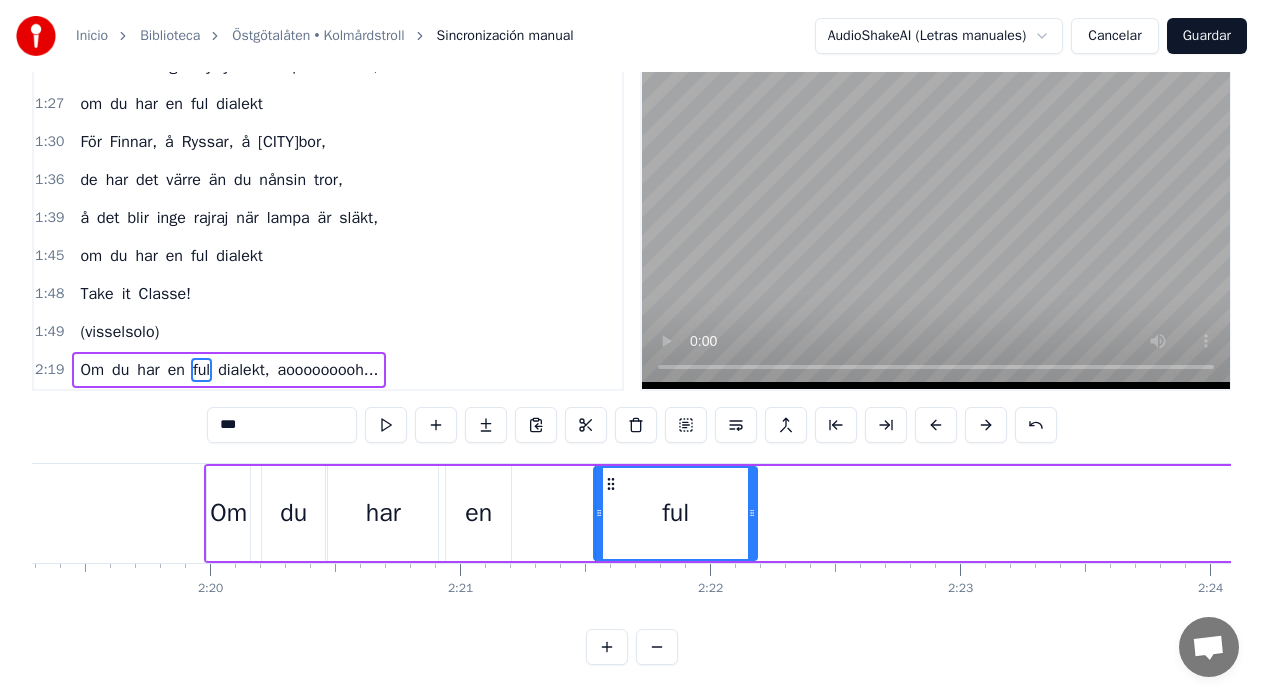 click on "Sitter på min säng i mitt ungkarlsrum, å förbannar min mor att ja inte föddes stum, min enda chans är å kunna få besked, å få komma till en rikskänd logoped. För jag kör en Porsche och ja lagar indisk mat, har Amelias alla sextips i en databas, men inte fasen spelar det nån roll, om man låter som ett Kolmårdstroll Det ä så svårt att va en Don Juan om man låter som ett barnprogram, erotiken, den kommer liksom av sig Gu vad du ä grann, det låter inge bra, när man en kvinna med storm vill ta. Och du får inte smeka eller kyssa hennes hy, om du låter som en Motalarevy. För finnar, å ryssar, å linköpingsbor, de har det värre än du nånsin tror, å det blir inge rajraj när lampa är släkt, om du har en ful dialekt För Finnar, å Ryssar, å Linköpingsbor, de har det värre än du nånsin tror, å det blir inge rajraj när lampa är släkt, om du har en ful dialekt Take it Classe! (visselsolo) Om du har en ful dialekt, aooooooooh..." at bounding box center [-15968, 513] 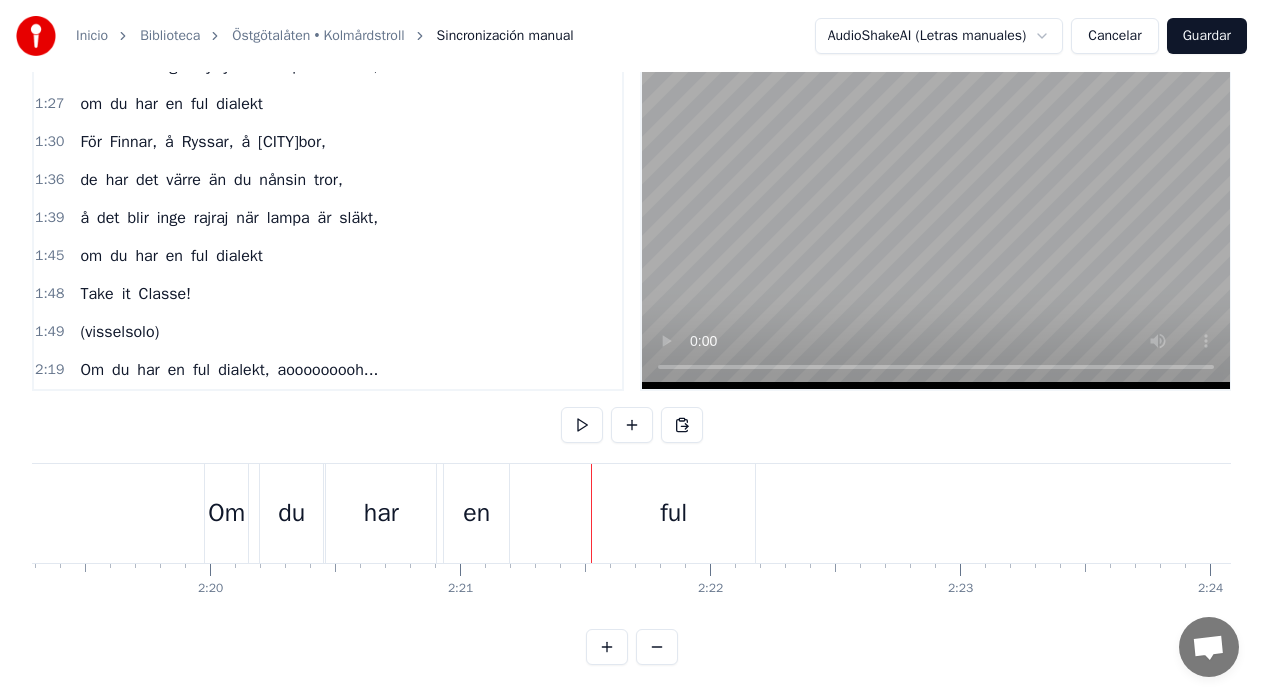 click on "ful" at bounding box center (673, 513) 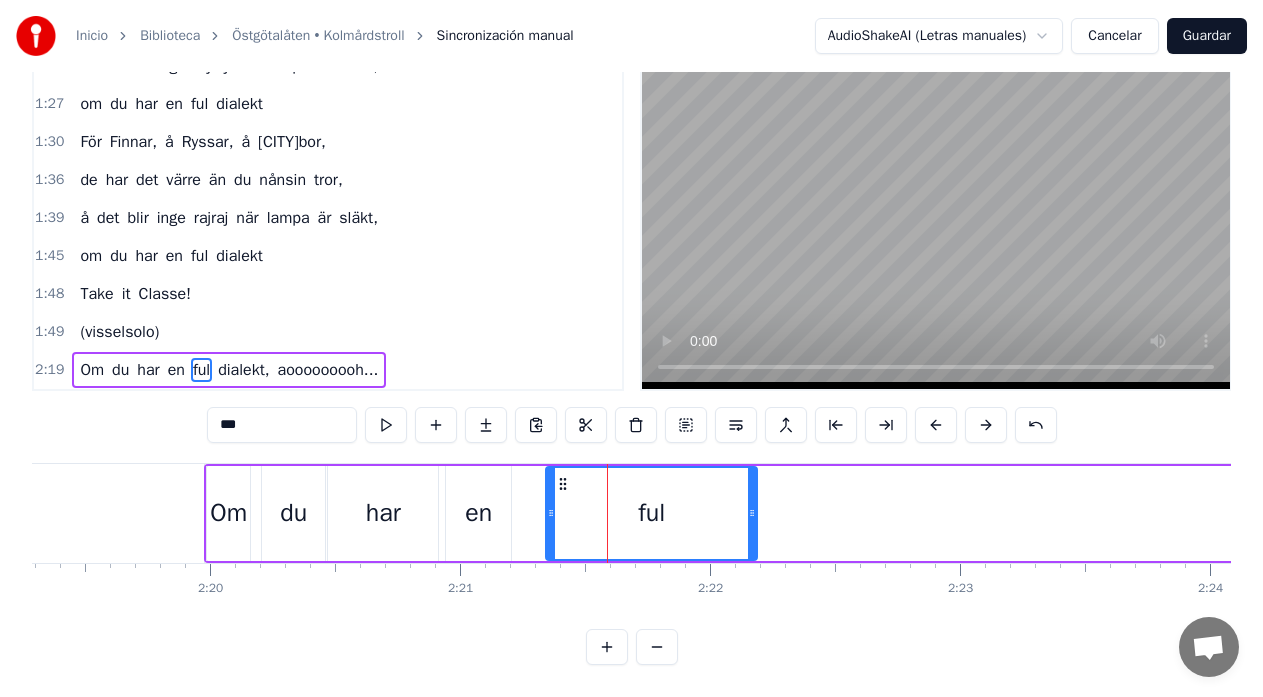 drag, startPoint x: 596, startPoint y: 497, endPoint x: 548, endPoint y: 503, distance: 48.373547 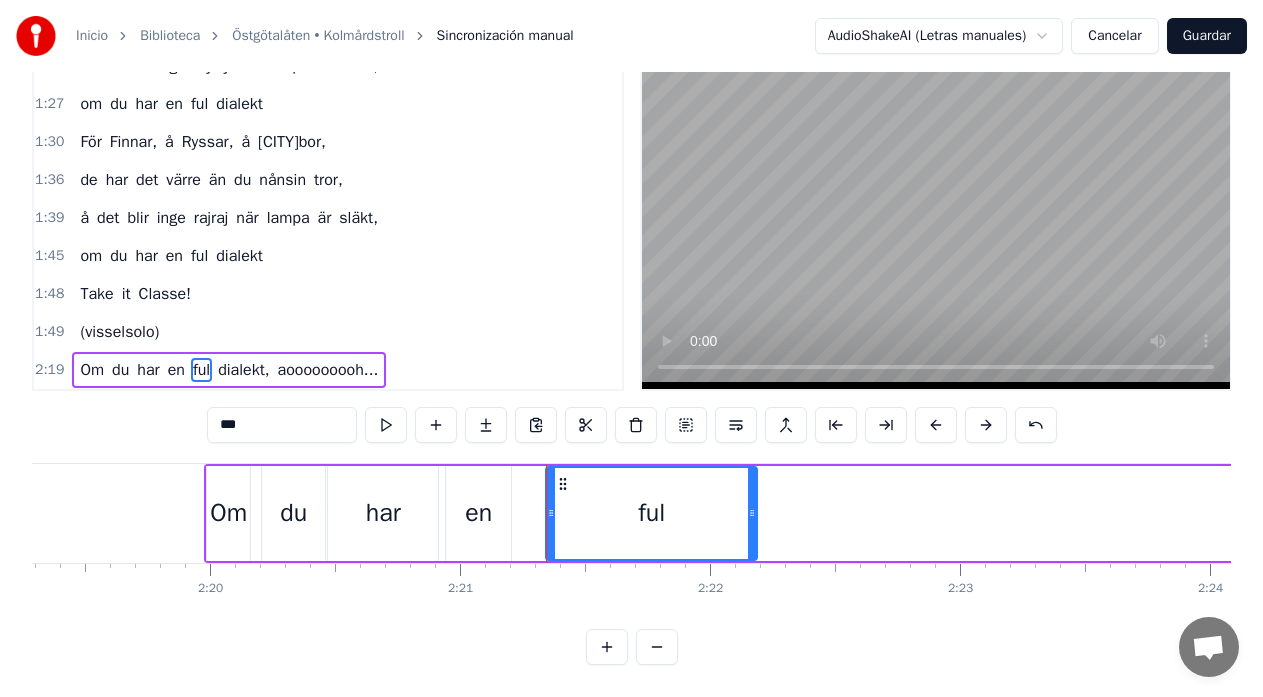 click on "(visselsolo)" at bounding box center [-3615, 513] 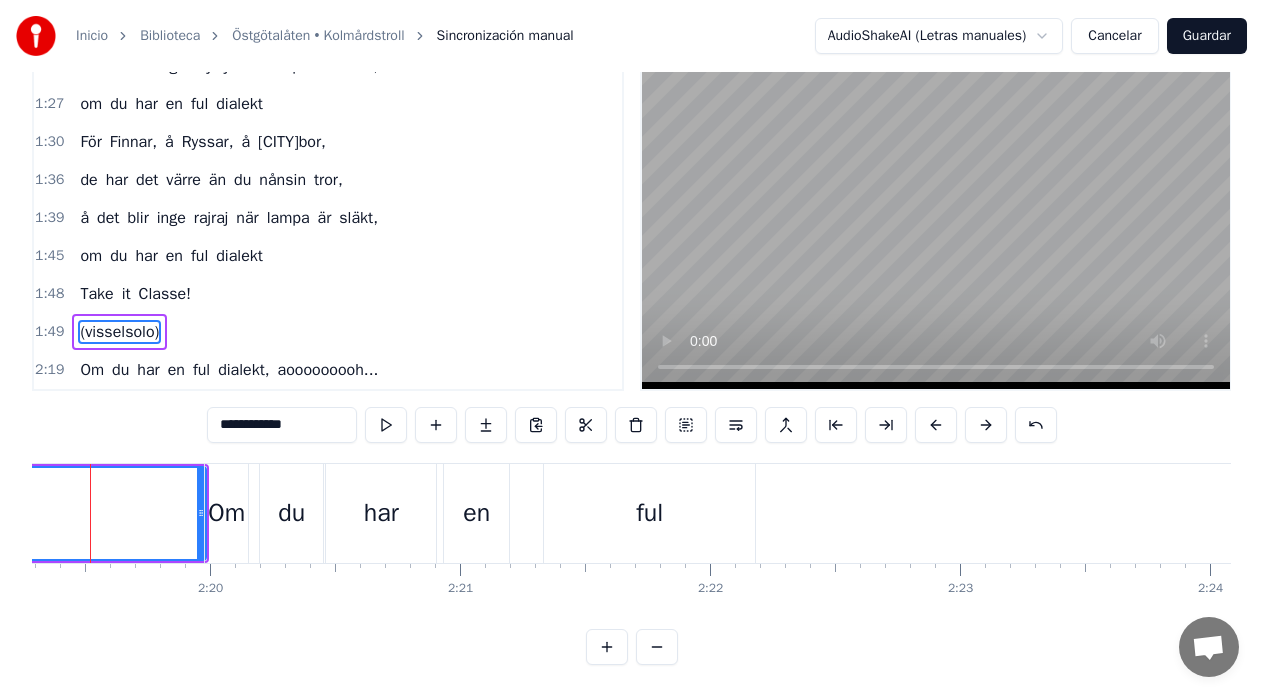 scroll, scrollTop: 45, scrollLeft: 0, axis: vertical 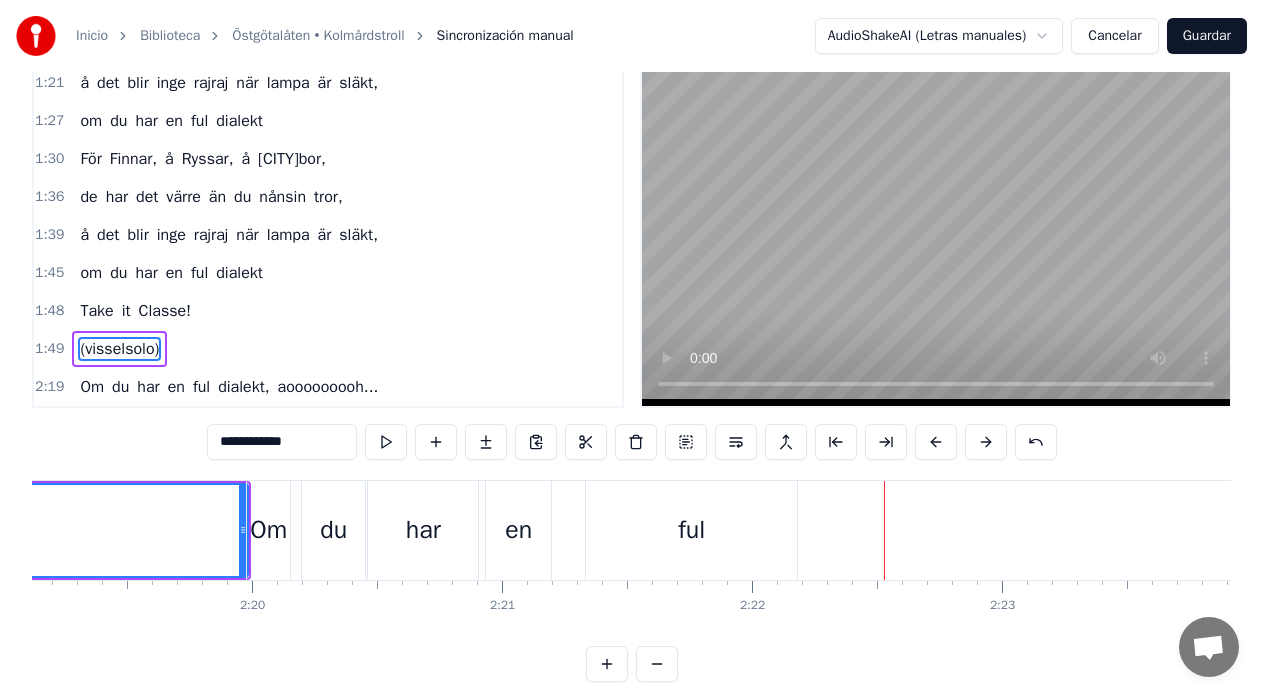 click on "ful" at bounding box center (691, 530) 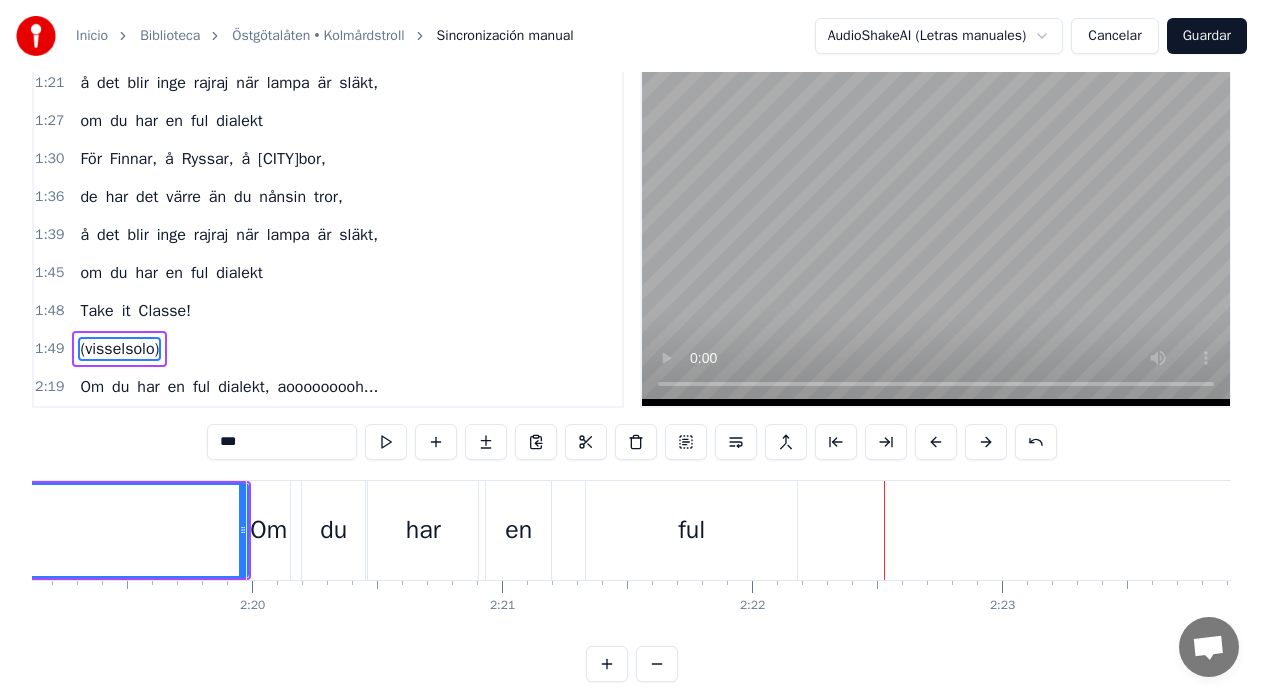 scroll, scrollTop: 79, scrollLeft: 0, axis: vertical 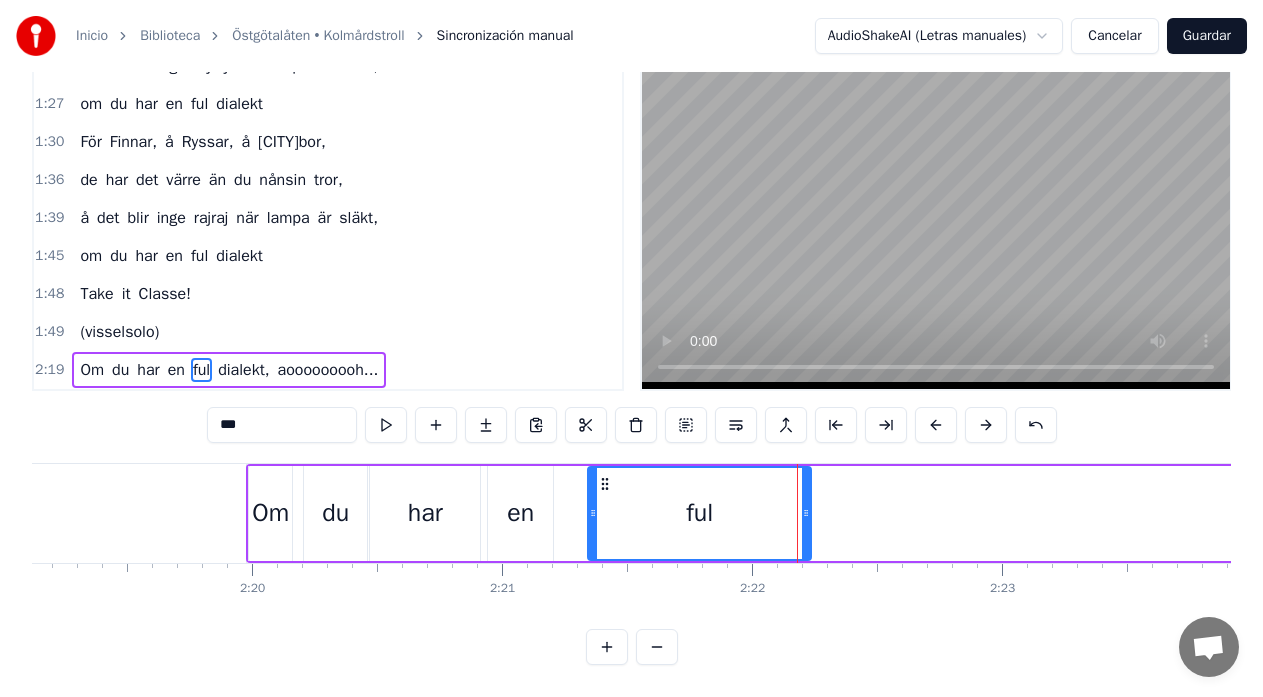 drag, startPoint x: 793, startPoint y: 503, endPoint x: 805, endPoint y: 502, distance: 12.0415945 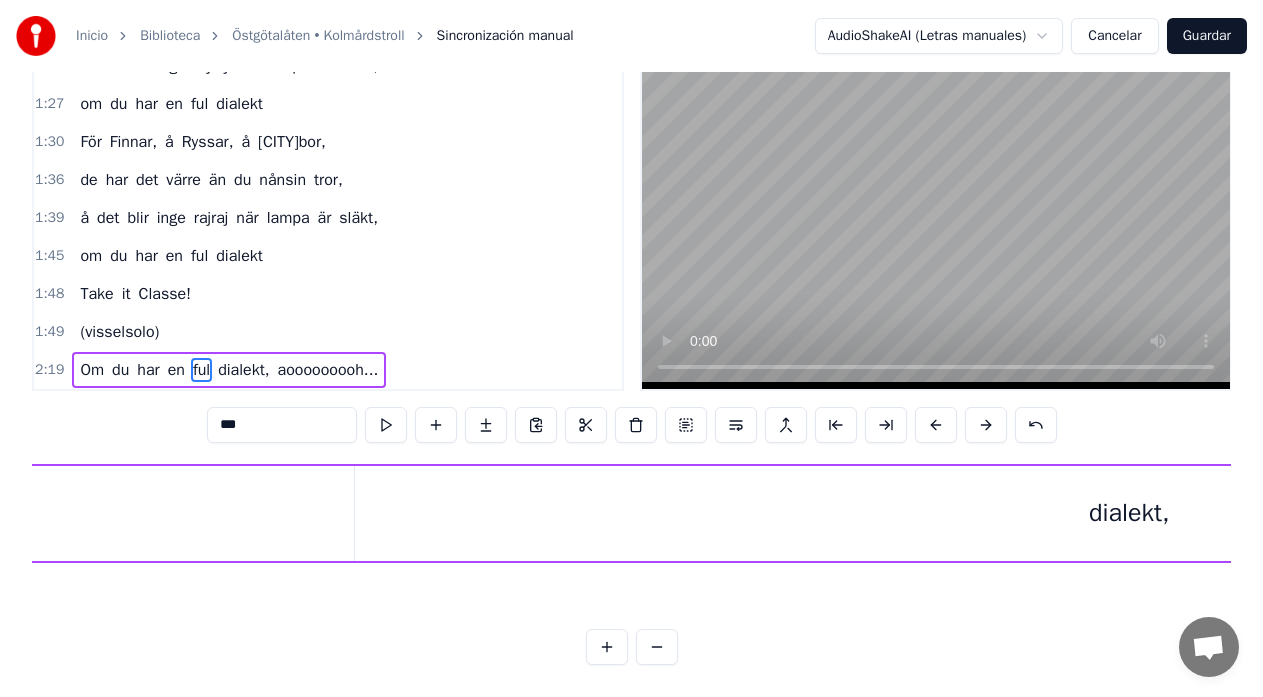 scroll, scrollTop: 0, scrollLeft: 38867, axis: horizontal 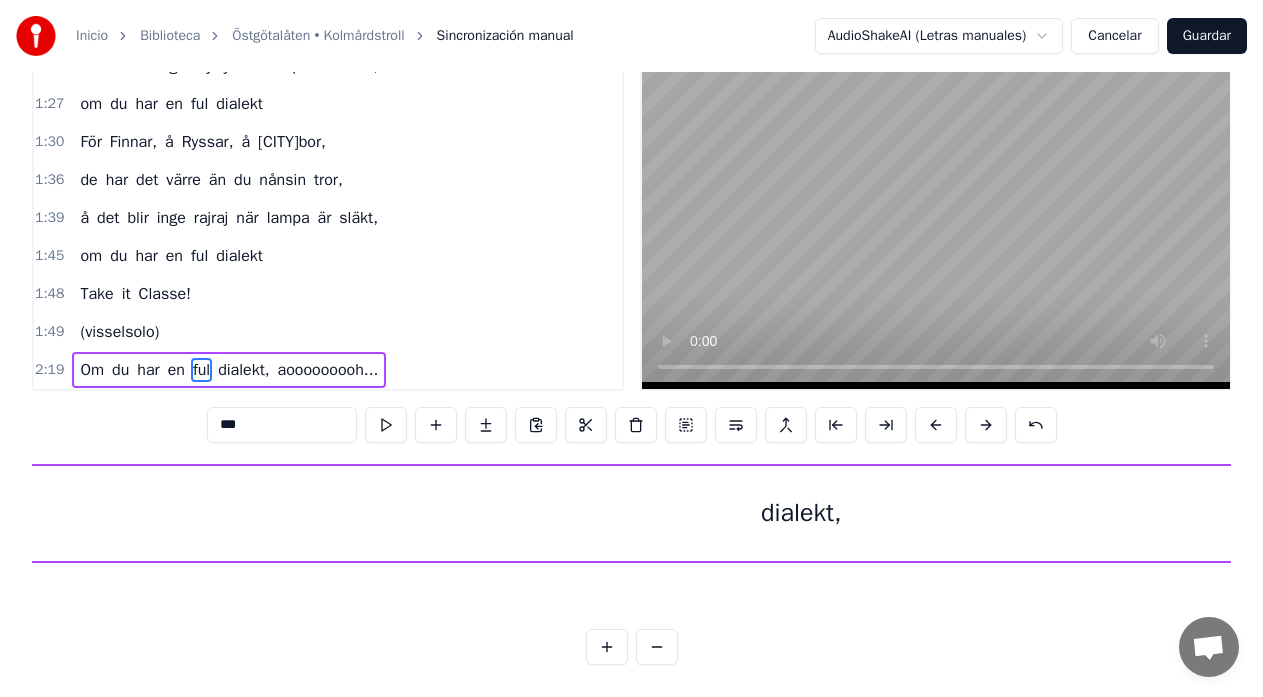 click on "dialekt," at bounding box center [801, 513] 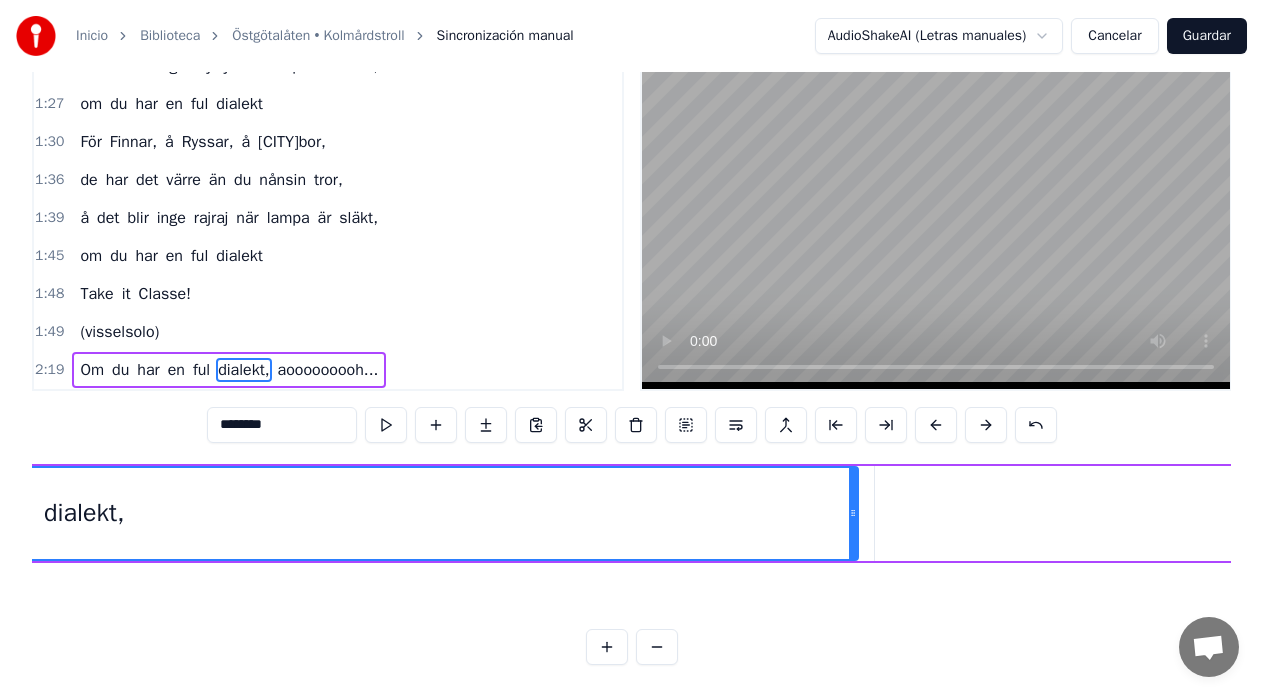 scroll, scrollTop: 0, scrollLeft: 39585, axis: horizontal 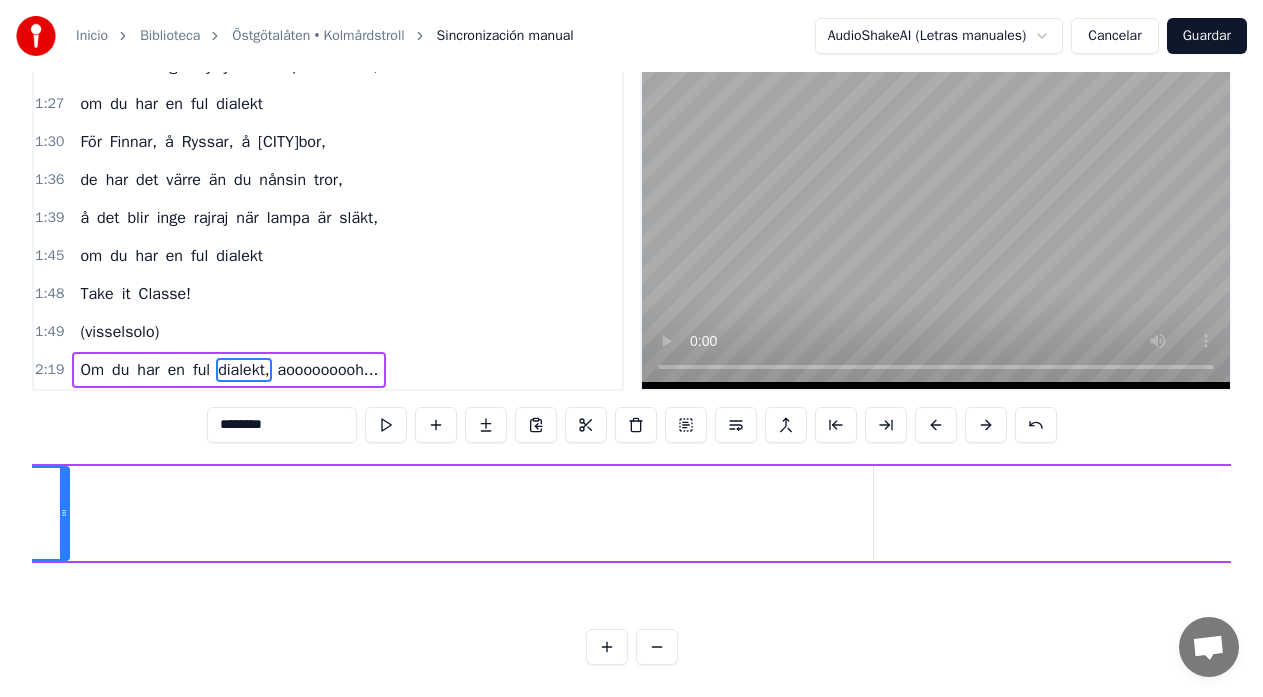 drag, startPoint x: 851, startPoint y: 498, endPoint x: 63, endPoint y: 532, distance: 788.73315 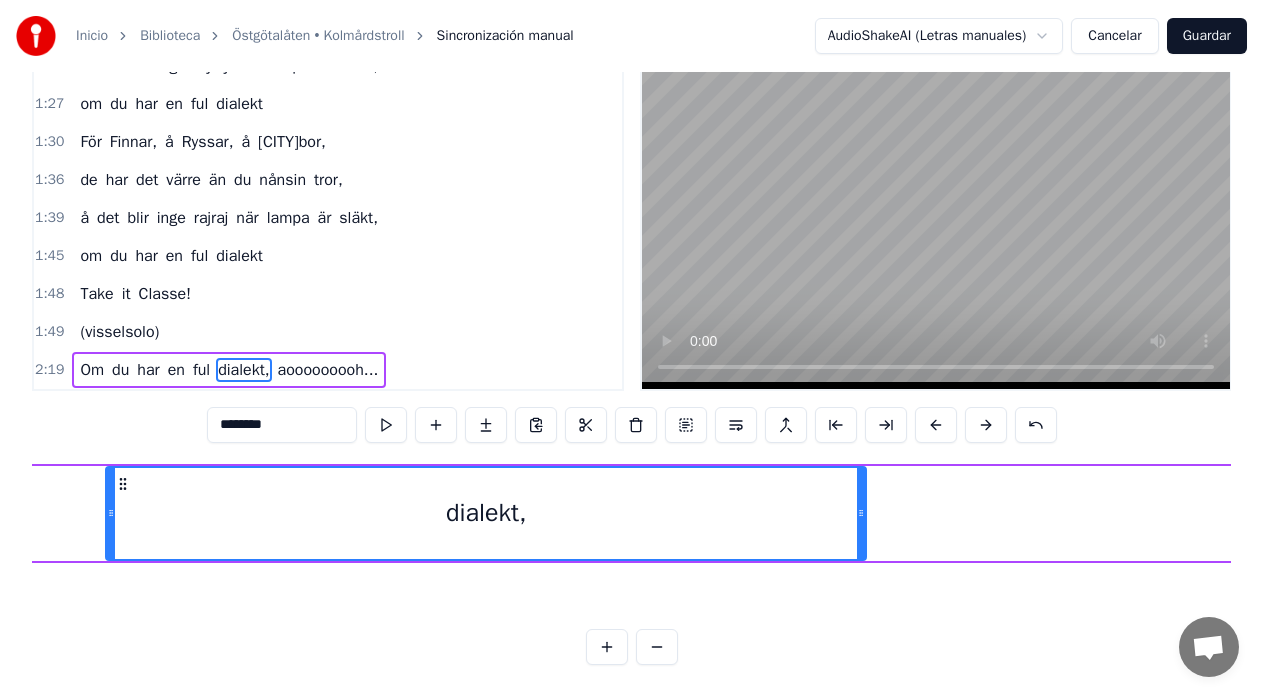 scroll, scrollTop: 0, scrollLeft: 38785, axis: horizontal 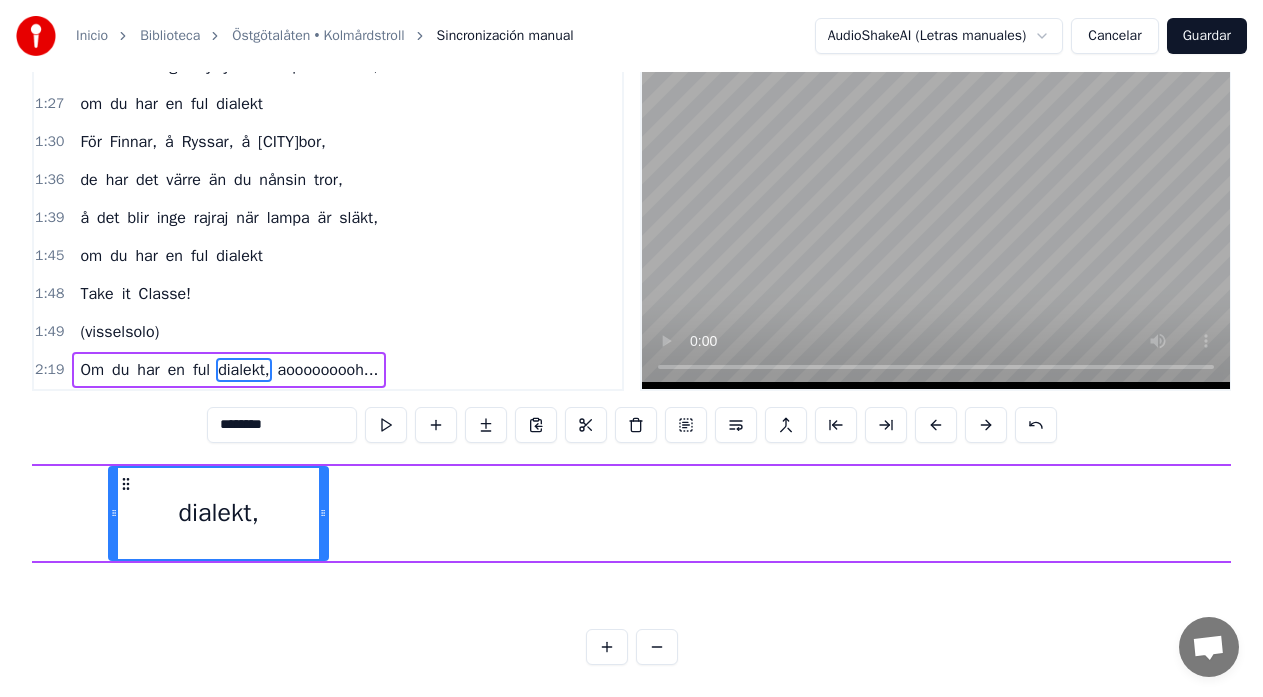 drag, startPoint x: 863, startPoint y: 494, endPoint x: 322, endPoint y: 524, distance: 541.8312 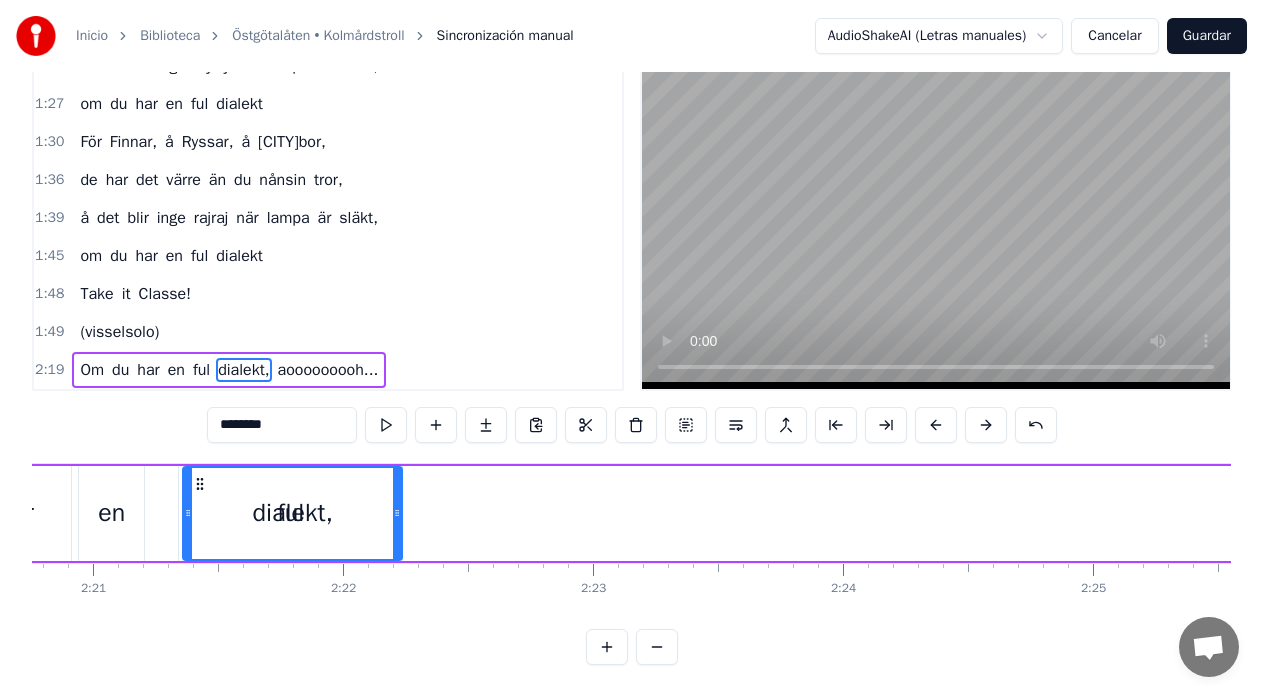 scroll, scrollTop: 0, scrollLeft: 35110, axis: horizontal 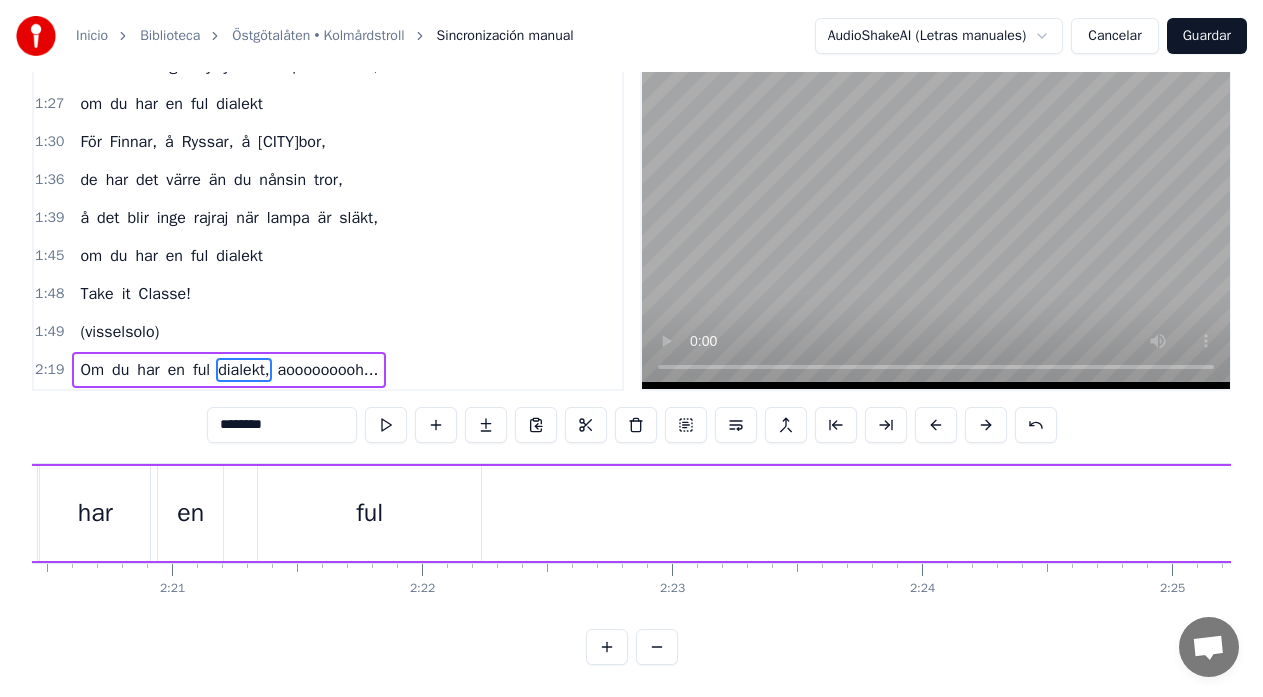 drag, startPoint x: 127, startPoint y: 471, endPoint x: 710, endPoint y: 513, distance: 584.5109 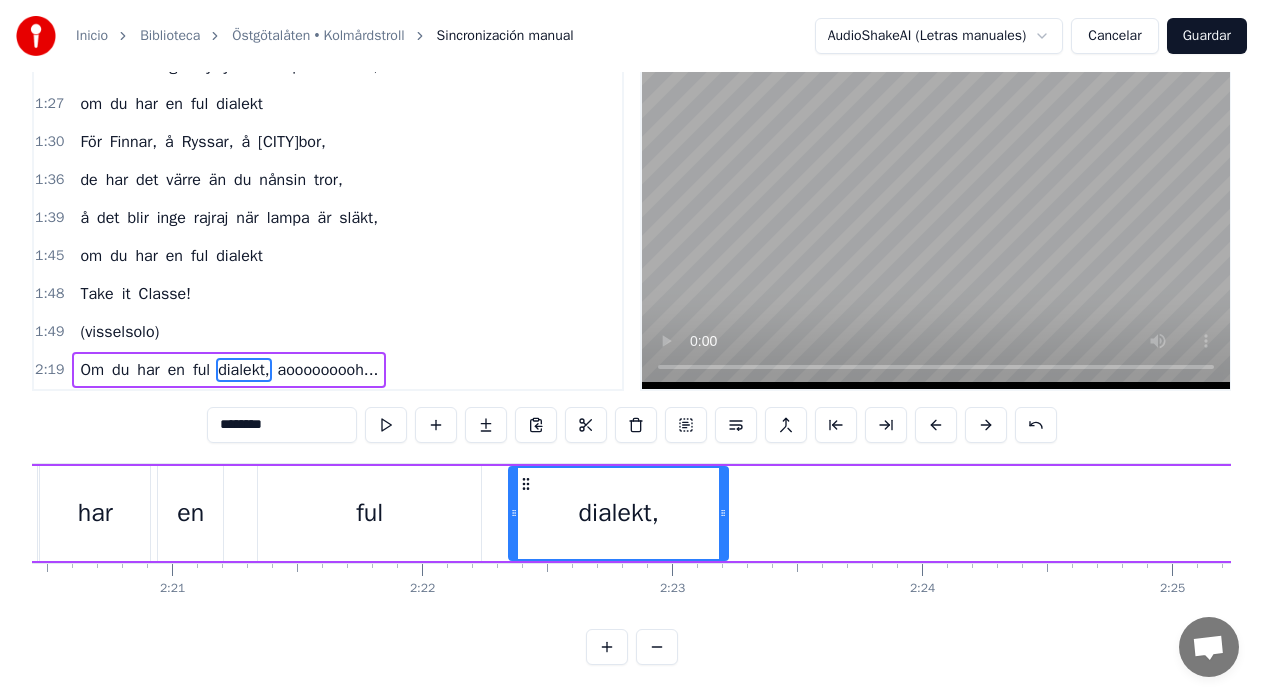 click on "Om du har en ful dialekt, aooooooooh..." at bounding box center [3655, 513] 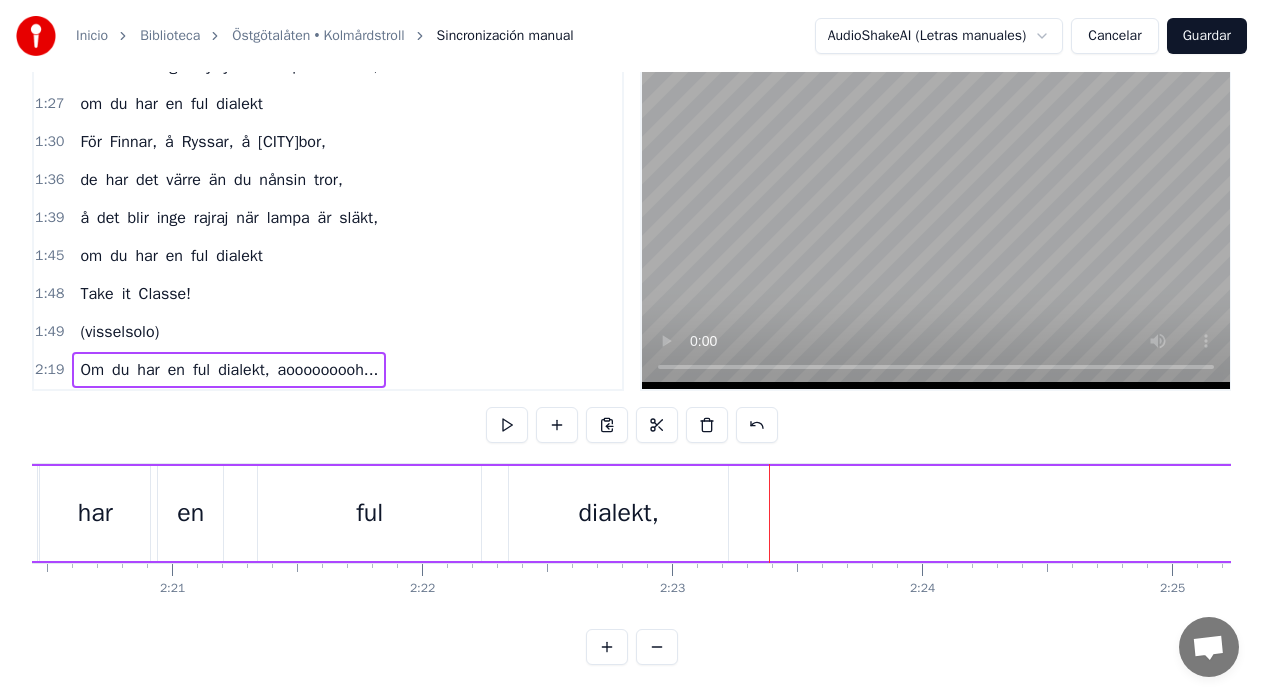 click on "dialekt," at bounding box center (618, 513) 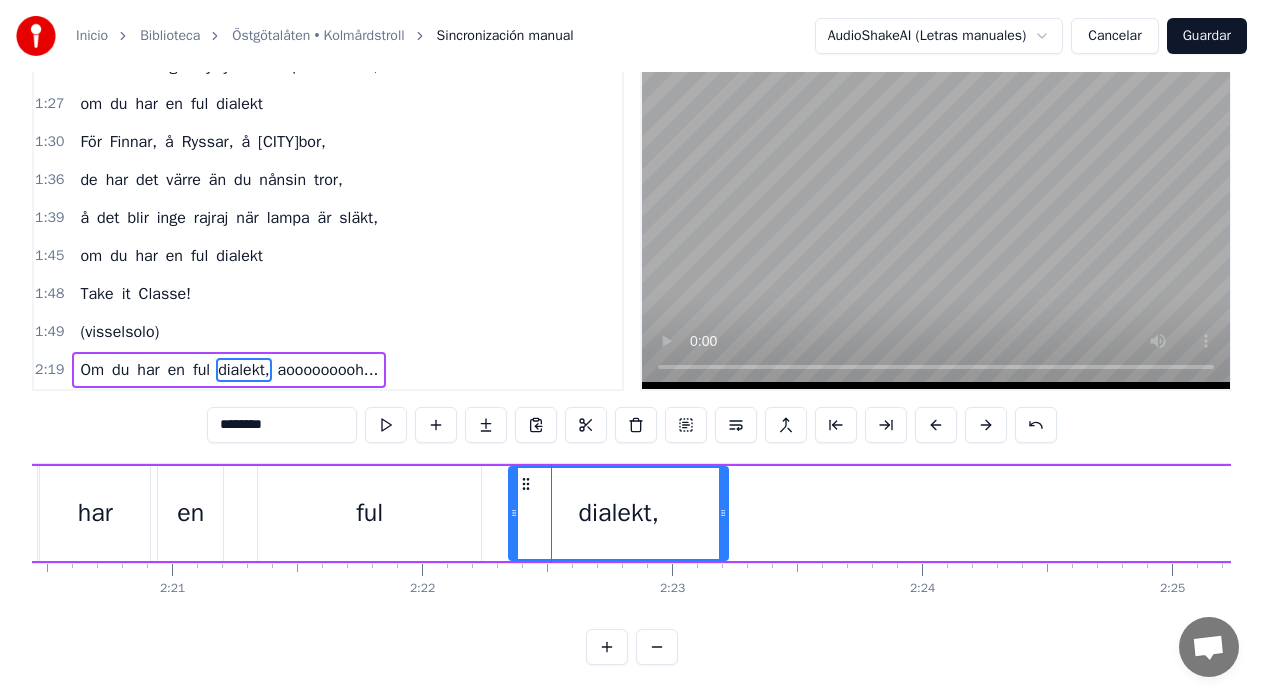 click on "har" at bounding box center (95, 513) 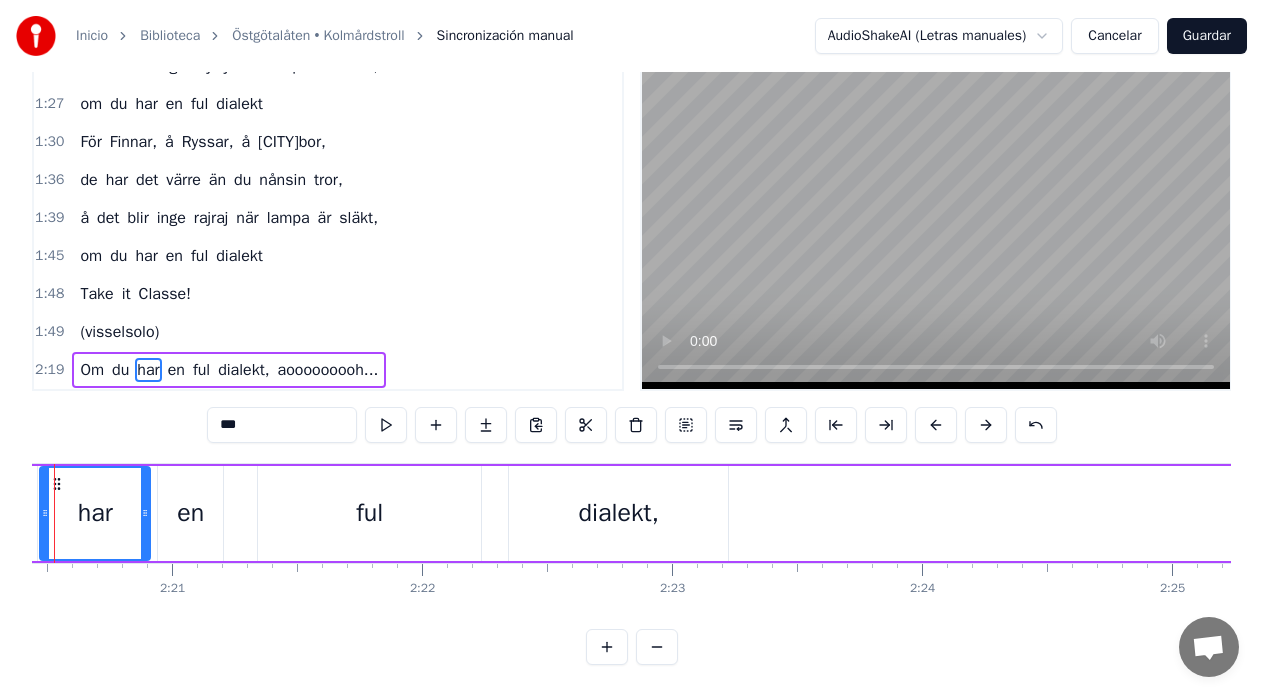 scroll, scrollTop: 0, scrollLeft: 35032, axis: horizontal 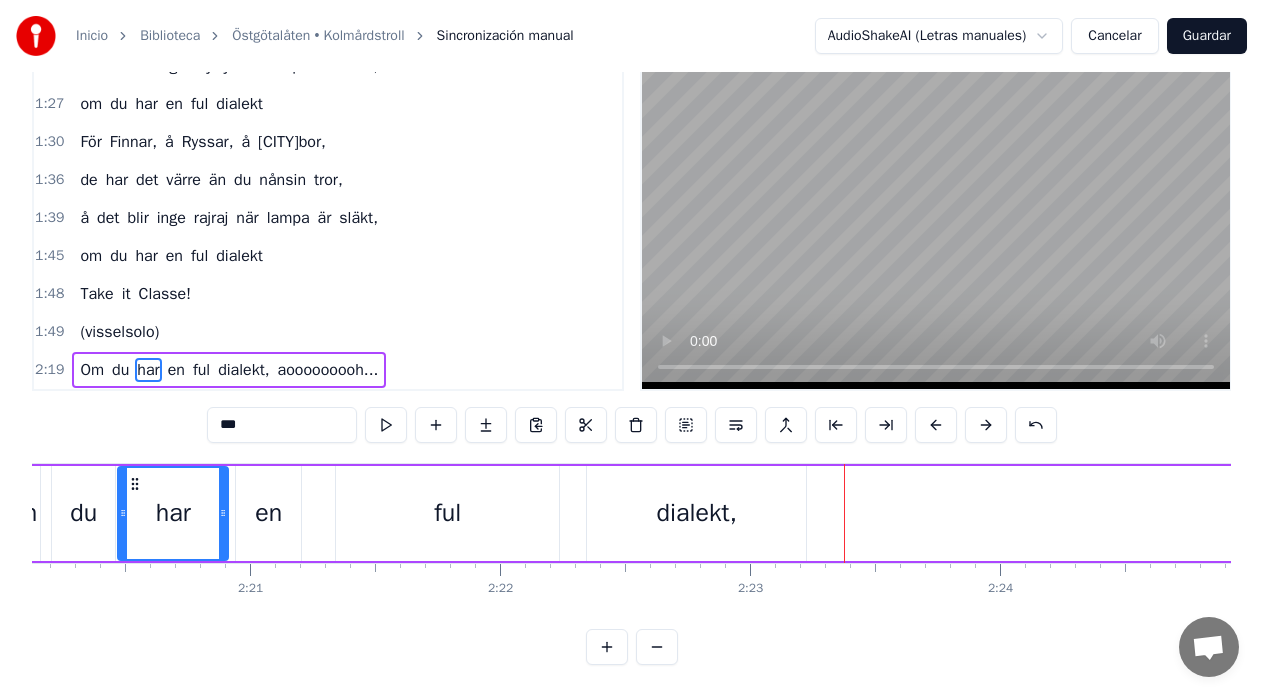 click on "dialekt," at bounding box center [696, 513] 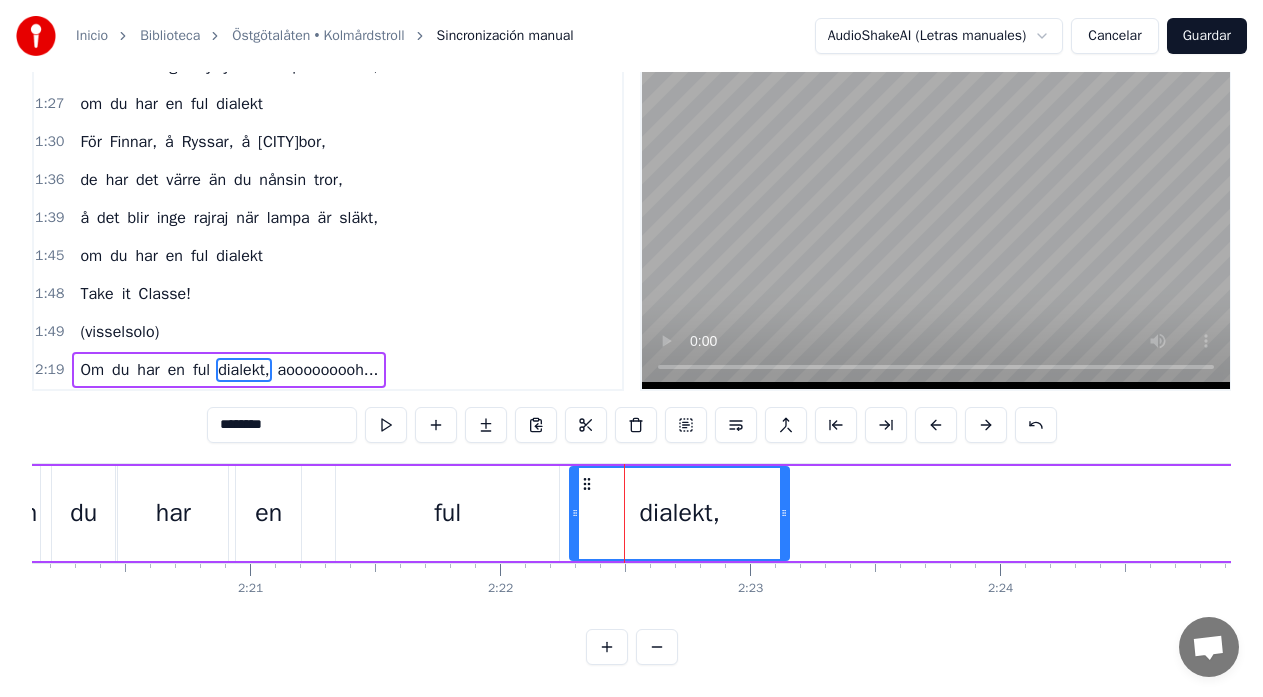 drag, startPoint x: 606, startPoint y: 471, endPoint x: 589, endPoint y: 471, distance: 17 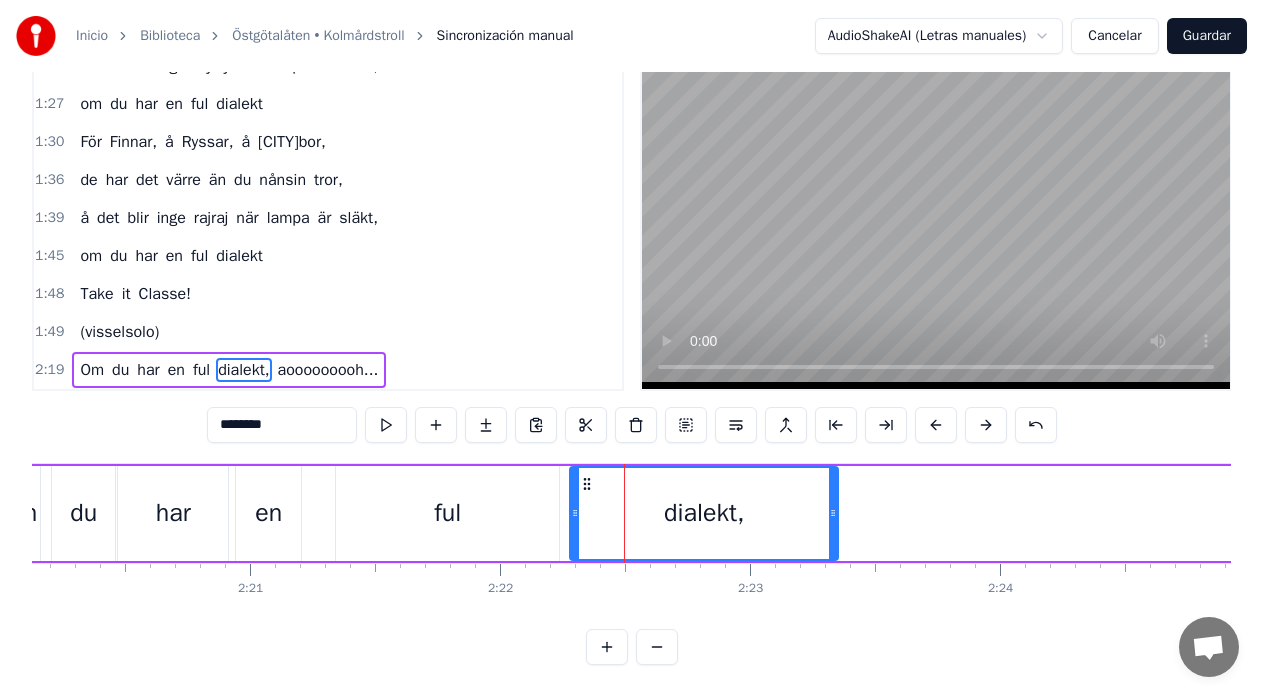 drag, startPoint x: 785, startPoint y: 498, endPoint x: 833, endPoint y: 506, distance: 48.6621 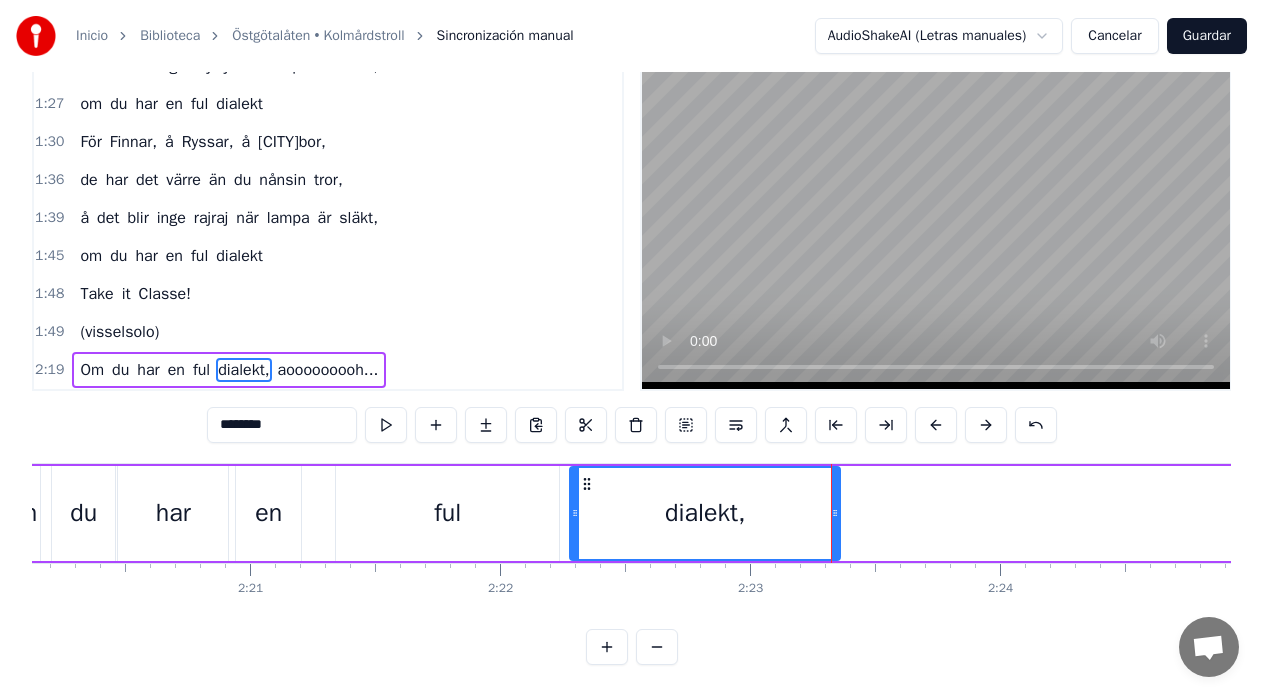 click on "en" at bounding box center (268, 513) 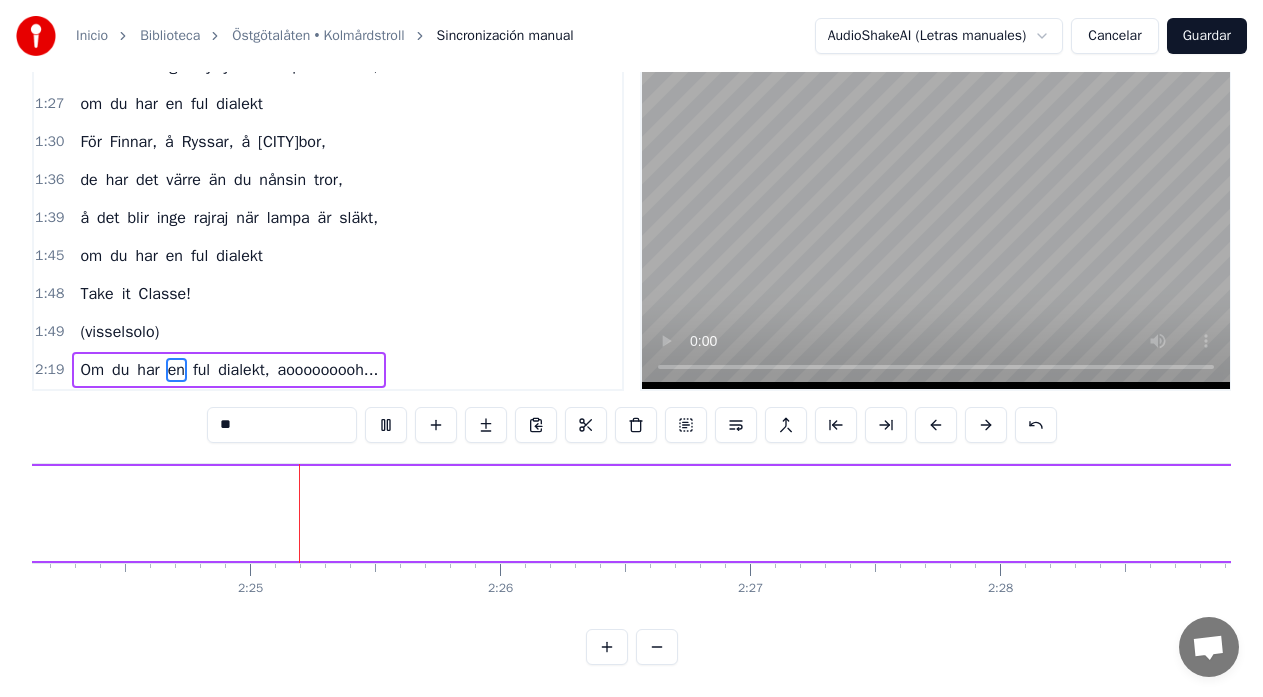 scroll, scrollTop: 0, scrollLeft: 36066, axis: horizontal 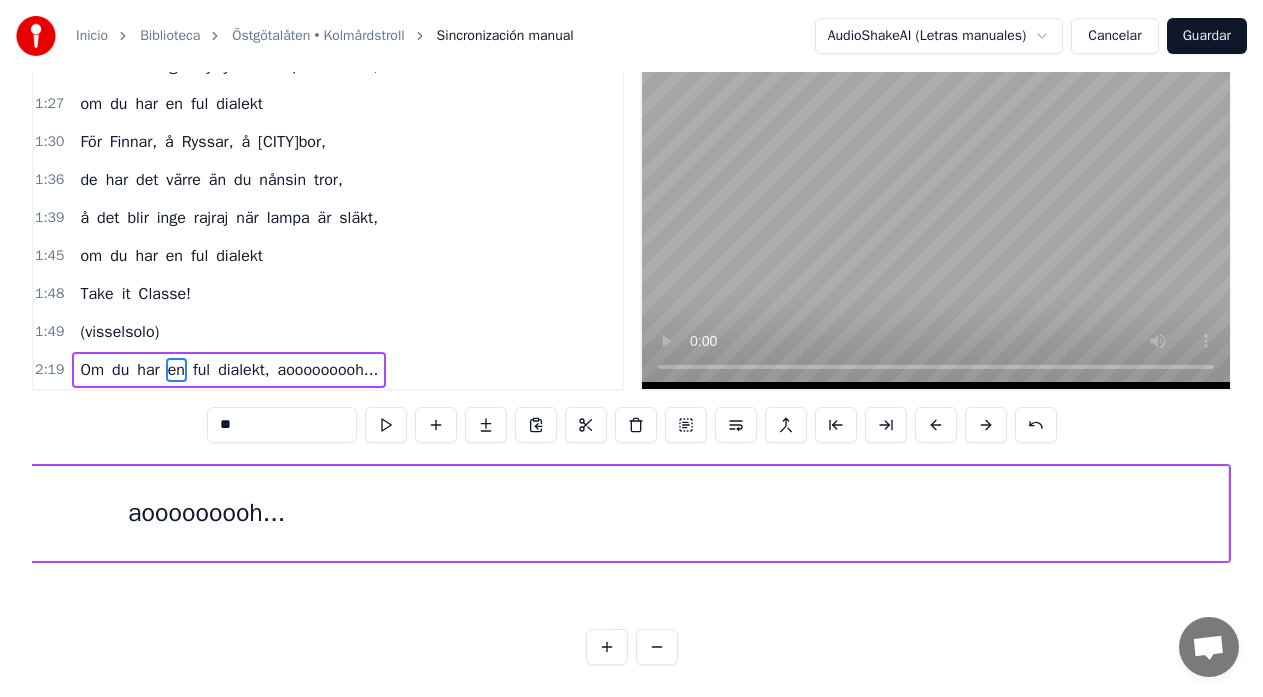 click on "aooooooooh..." at bounding box center [206, 513] 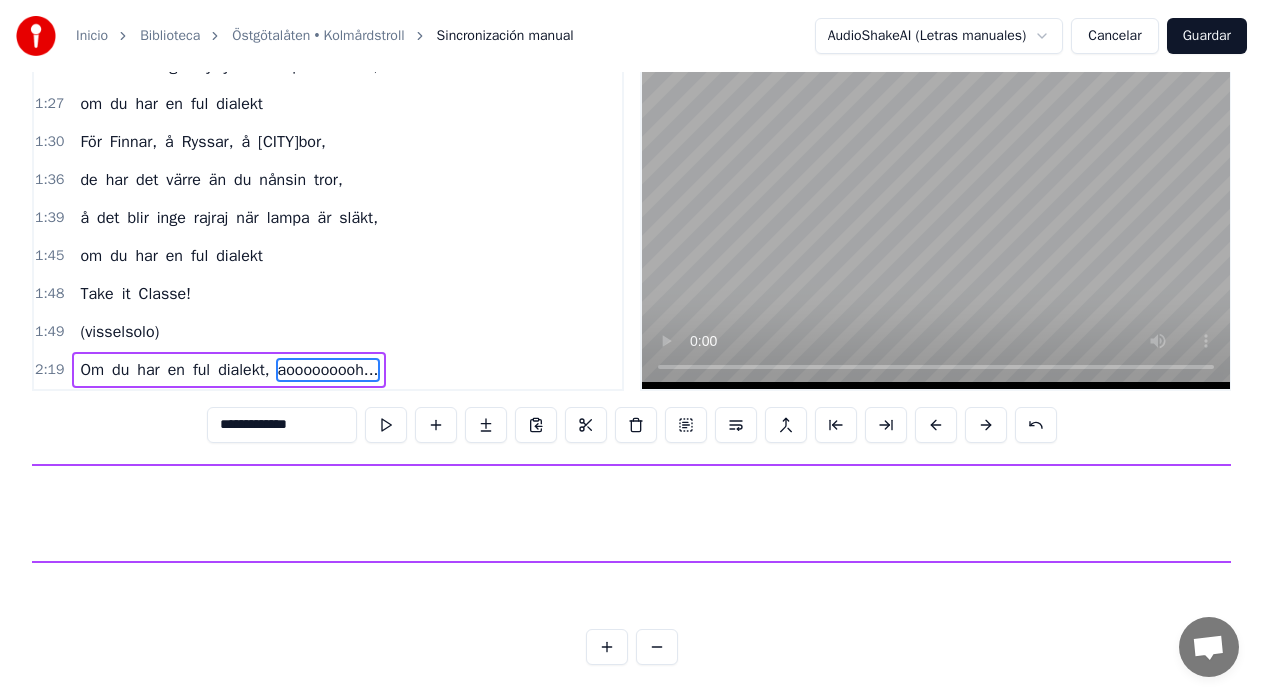 scroll, scrollTop: 0, scrollLeft: 37545, axis: horizontal 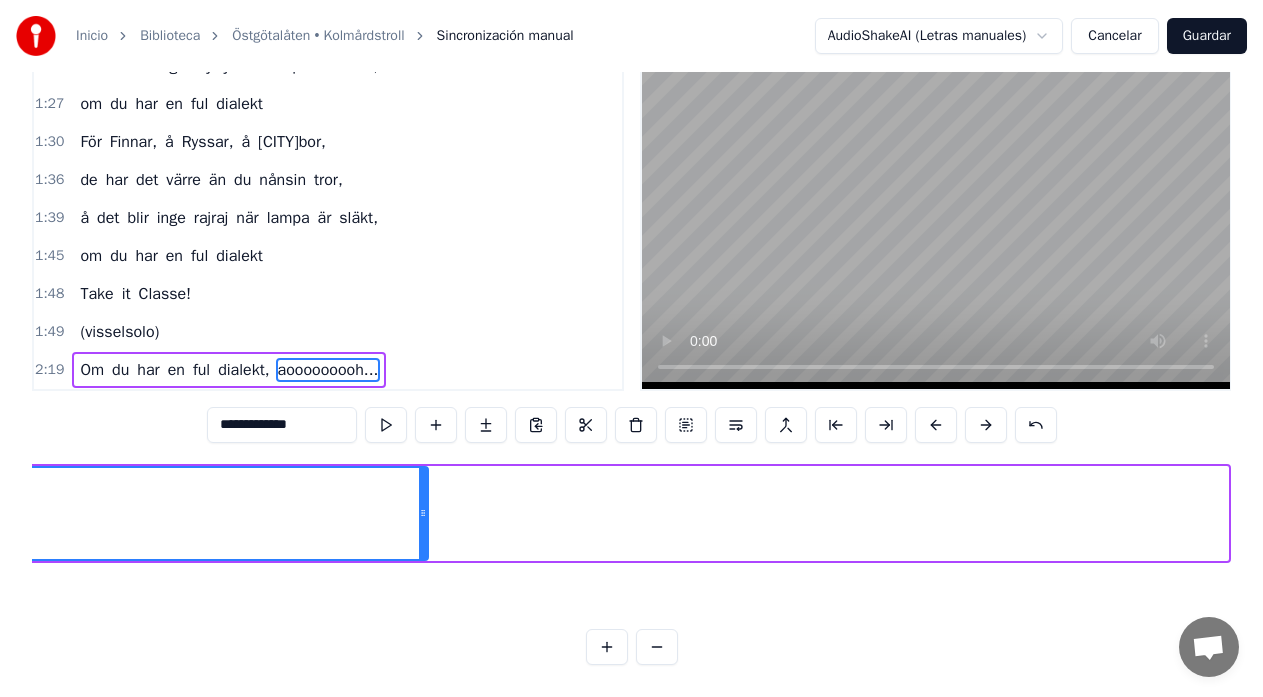 drag, startPoint x: 1226, startPoint y: 498, endPoint x: 426, endPoint y: 557, distance: 802.17267 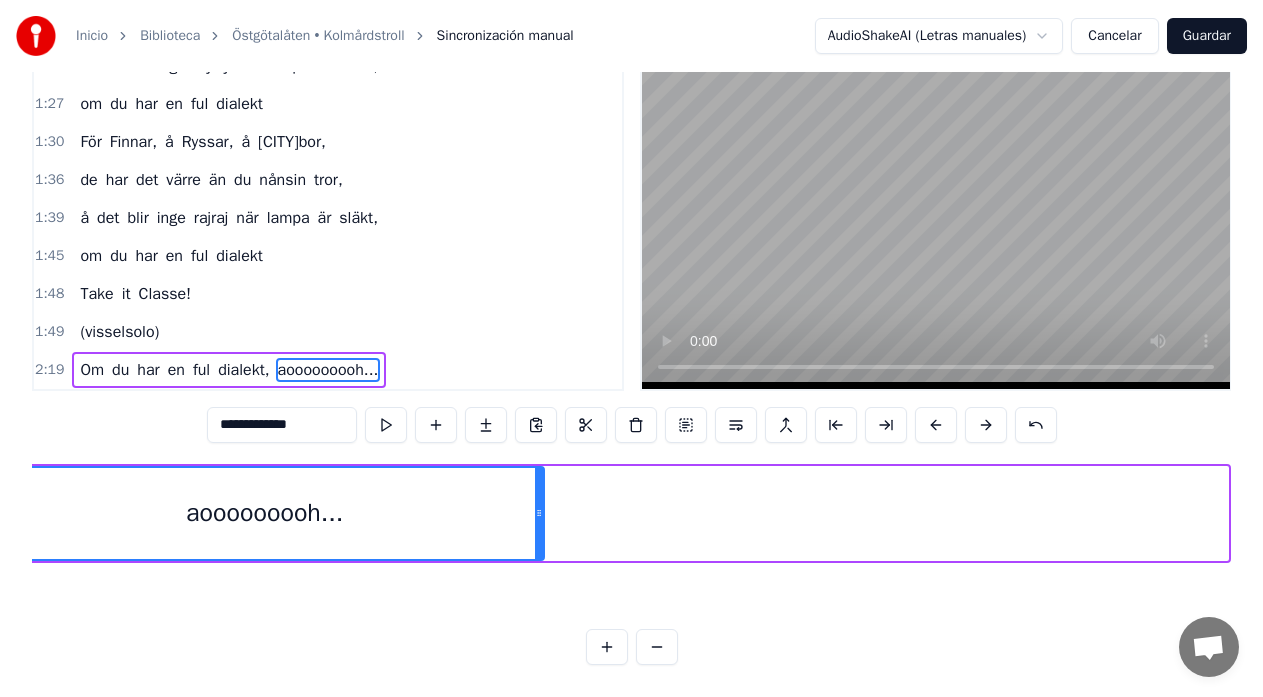 drag, startPoint x: 1223, startPoint y: 495, endPoint x: 539, endPoint y: 520, distance: 684.4567 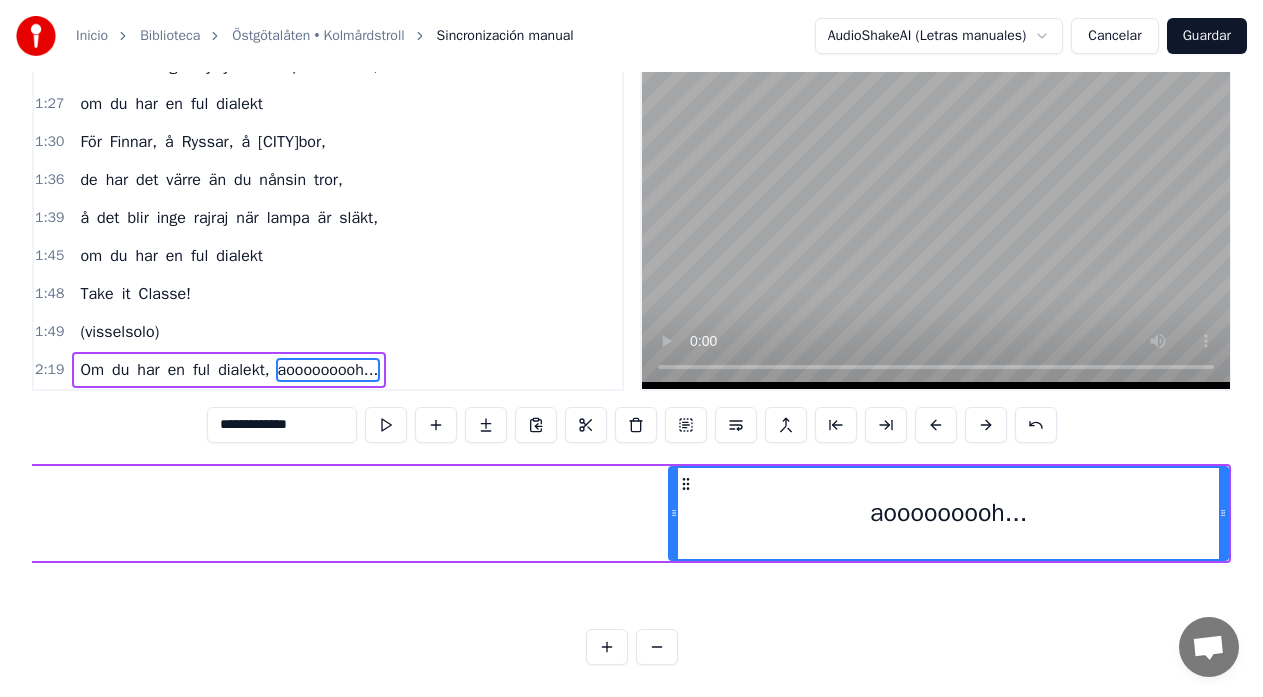 scroll, scrollTop: 0, scrollLeft: 39790, axis: horizontal 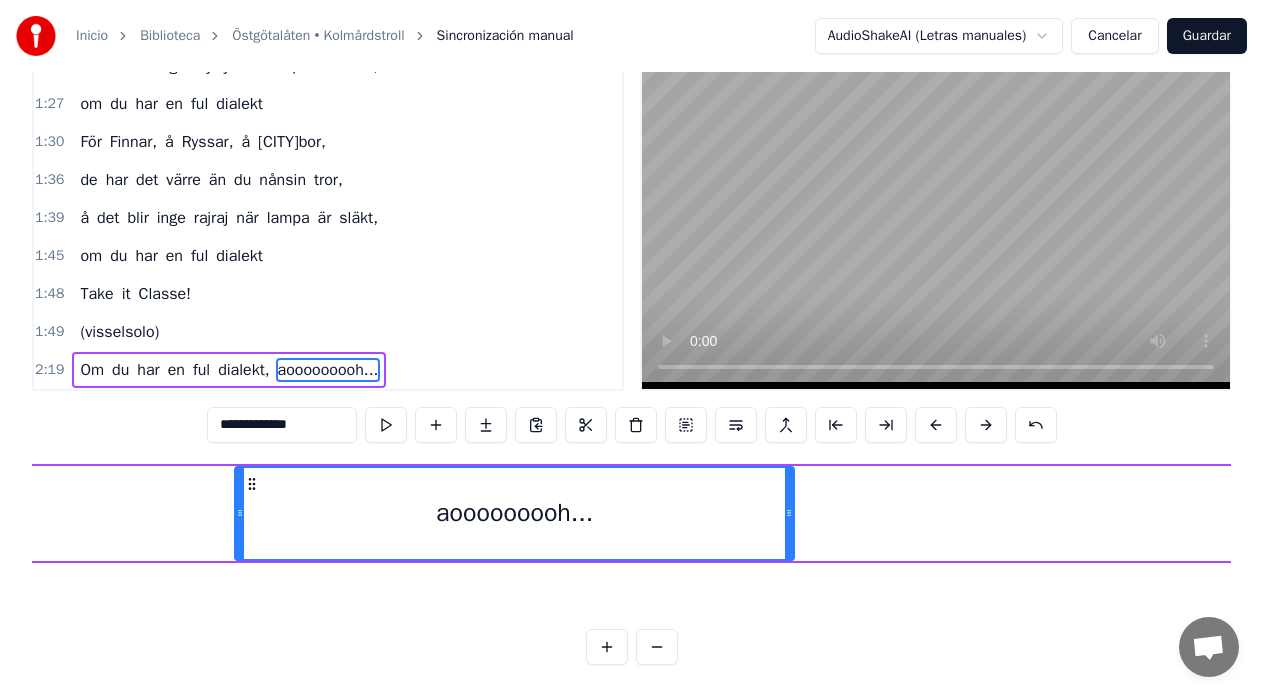 drag, startPoint x: 689, startPoint y: 469, endPoint x: 208, endPoint y: 474, distance: 481.026 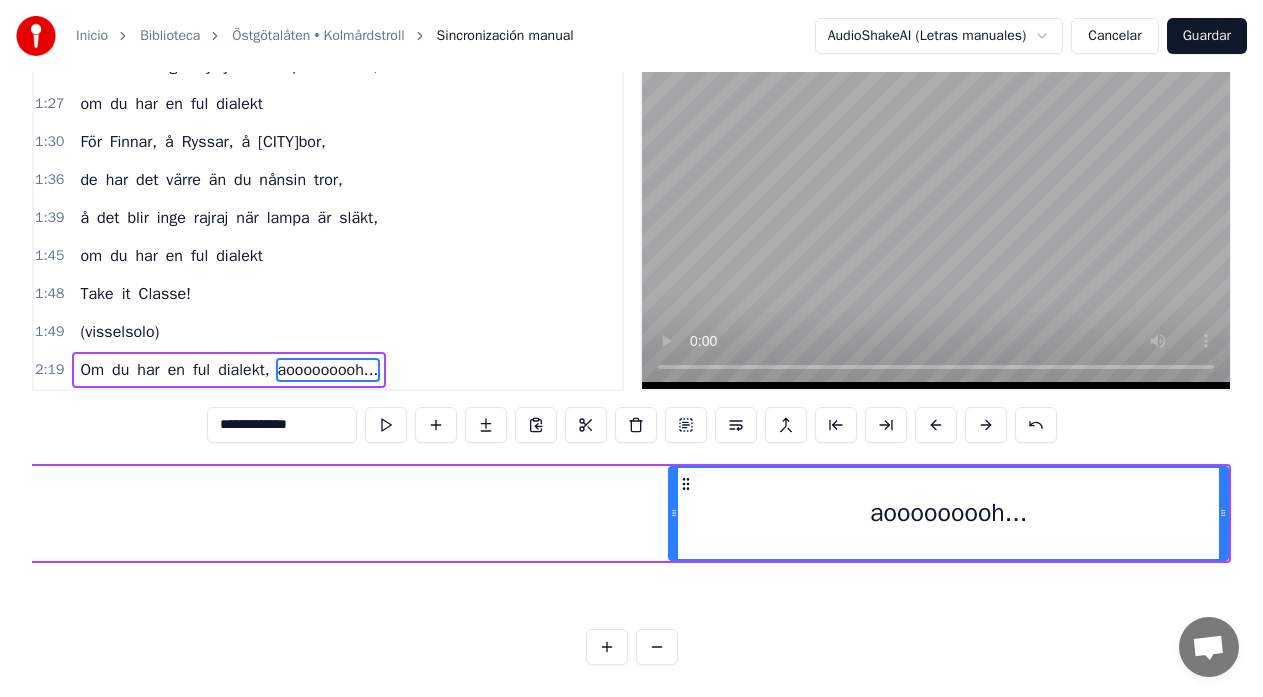 scroll, scrollTop: 0, scrollLeft: 39073, axis: horizontal 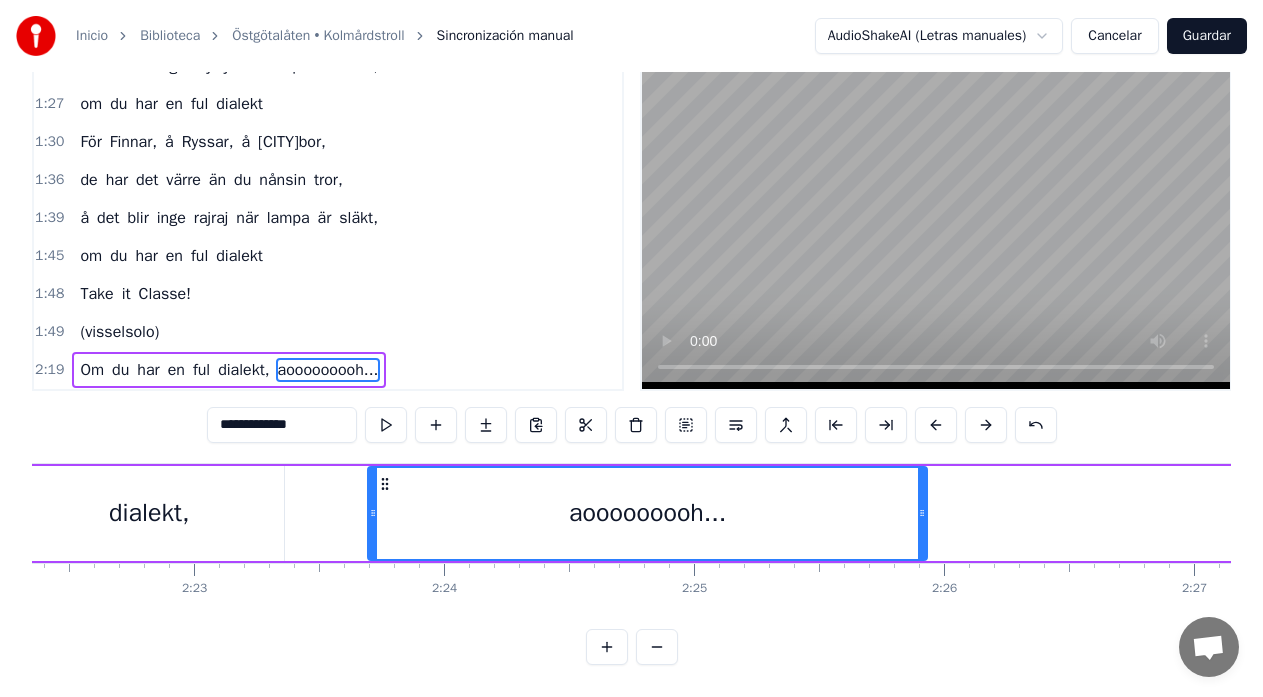 drag, startPoint x: 682, startPoint y: 468, endPoint x: 381, endPoint y: 489, distance: 301.73166 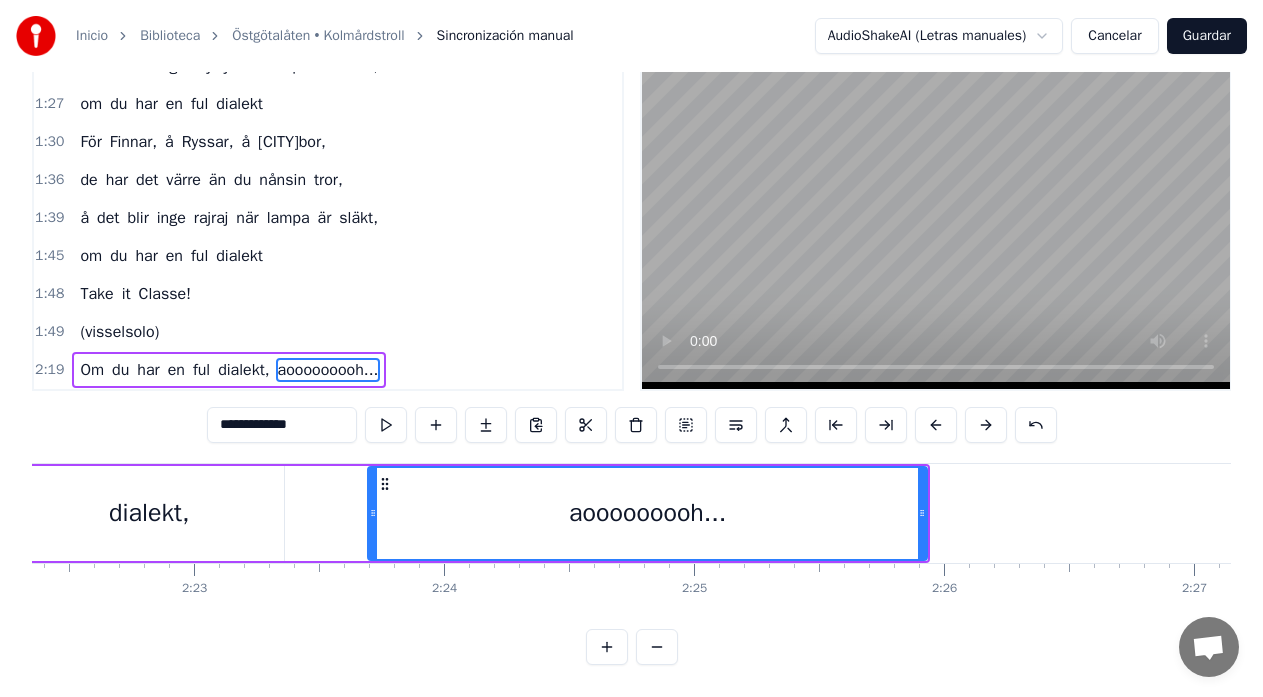 click on "dialekt," at bounding box center [149, 513] 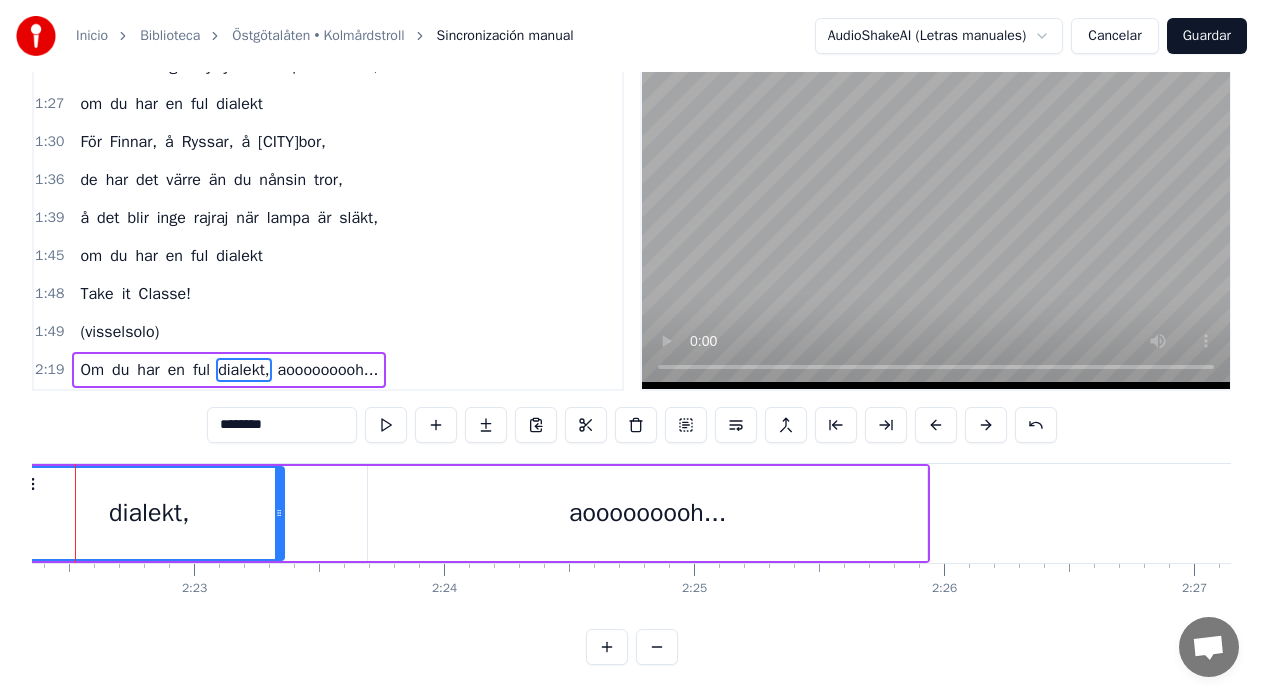 scroll, scrollTop: 0, scrollLeft: 35531, axis: horizontal 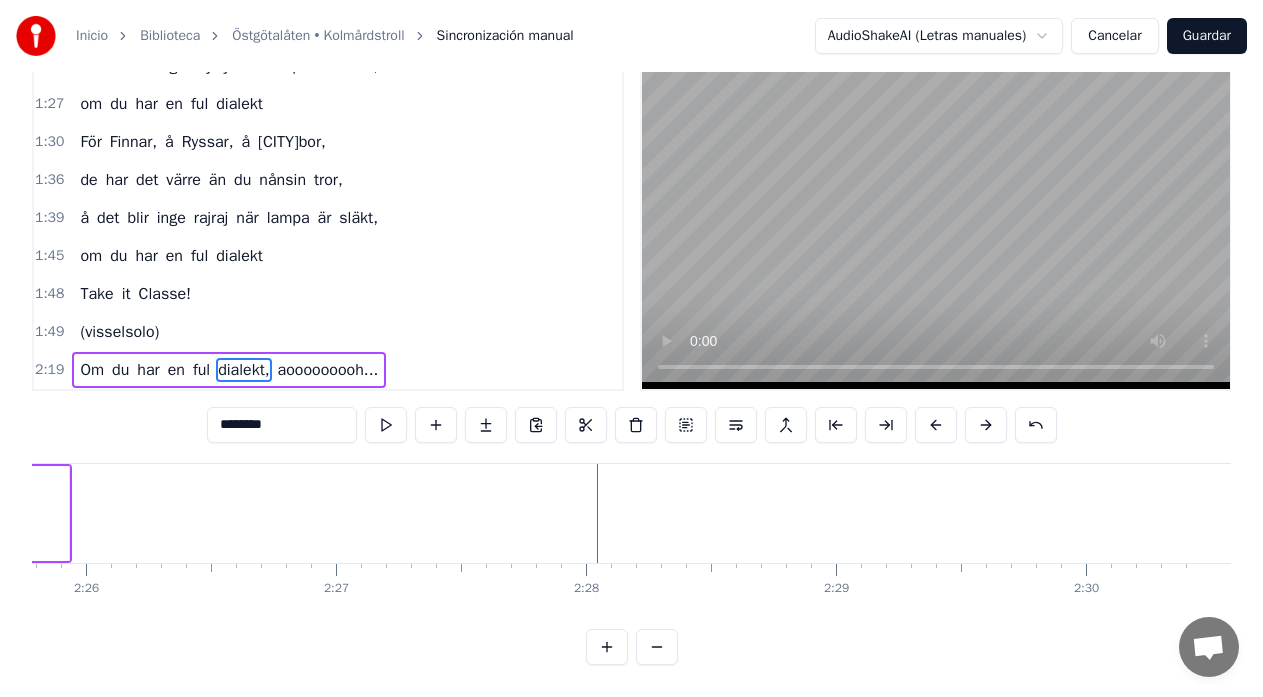 click on "aooooooooh..." at bounding box center (-211, 513) 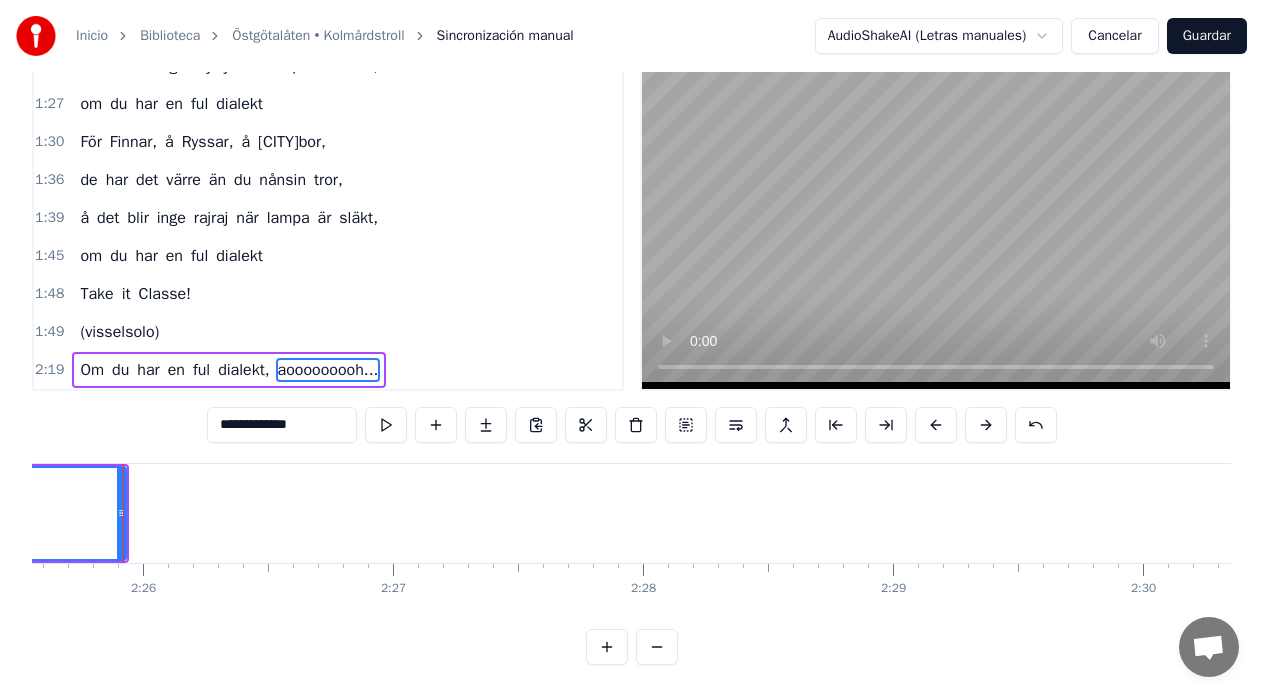 scroll, scrollTop: 0, scrollLeft: 36380, axis: horizontal 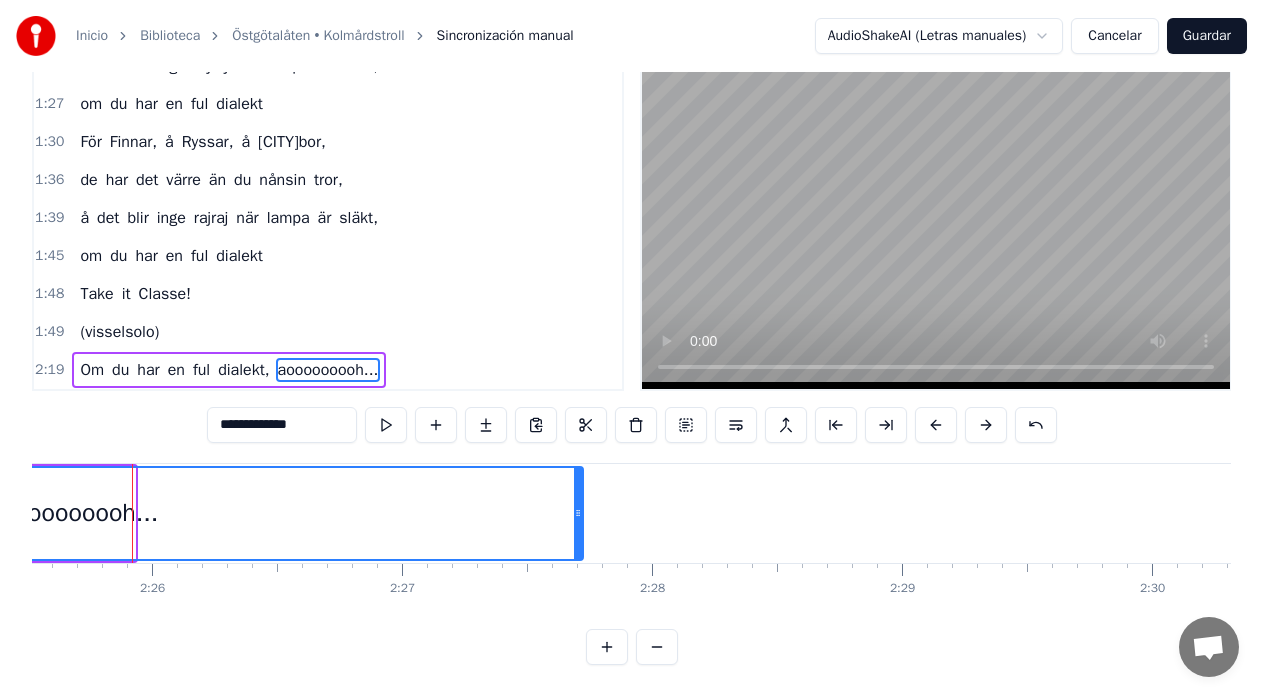 drag, startPoint x: 130, startPoint y: 496, endPoint x: 578, endPoint y: 506, distance: 448.1116 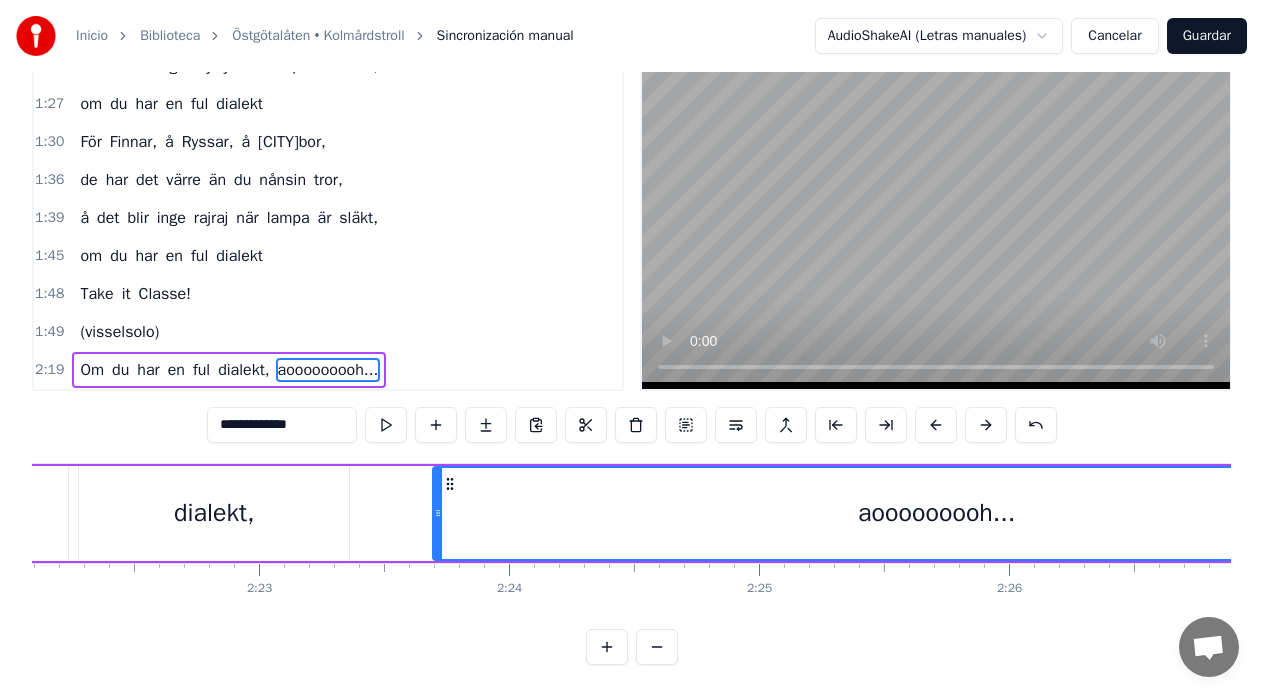 scroll, scrollTop: 0, scrollLeft: 35500, axis: horizontal 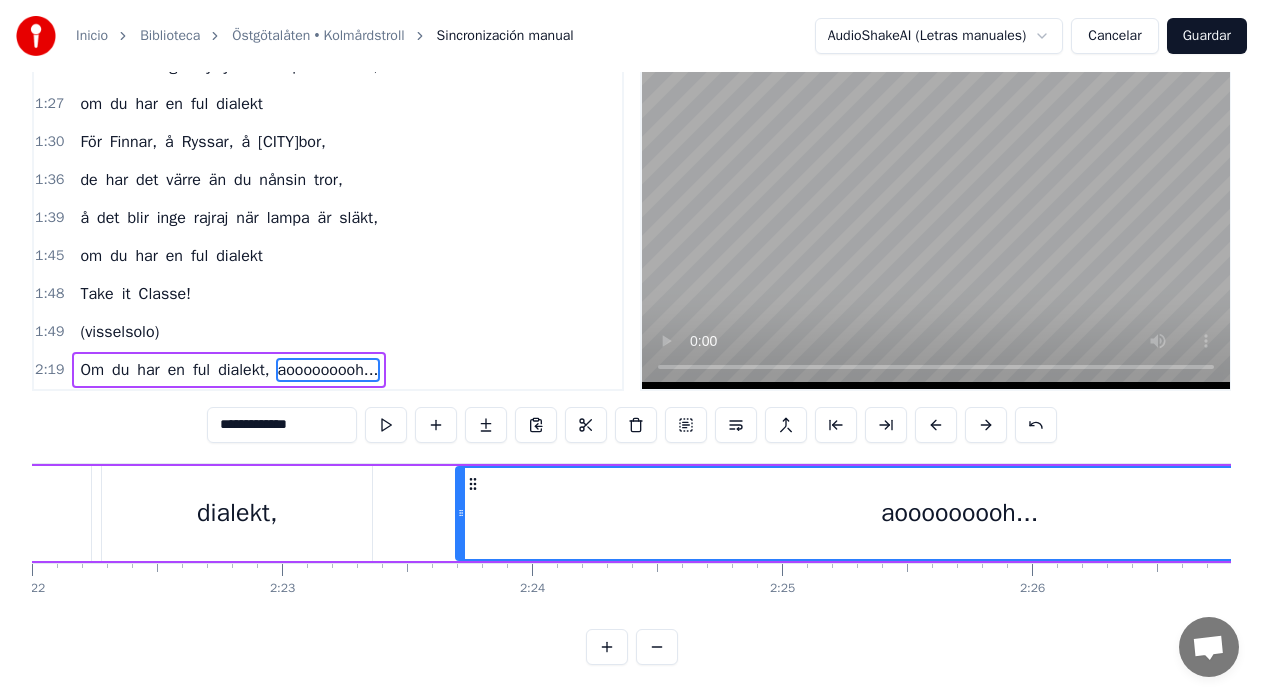click on "dialekt," at bounding box center (237, 513) 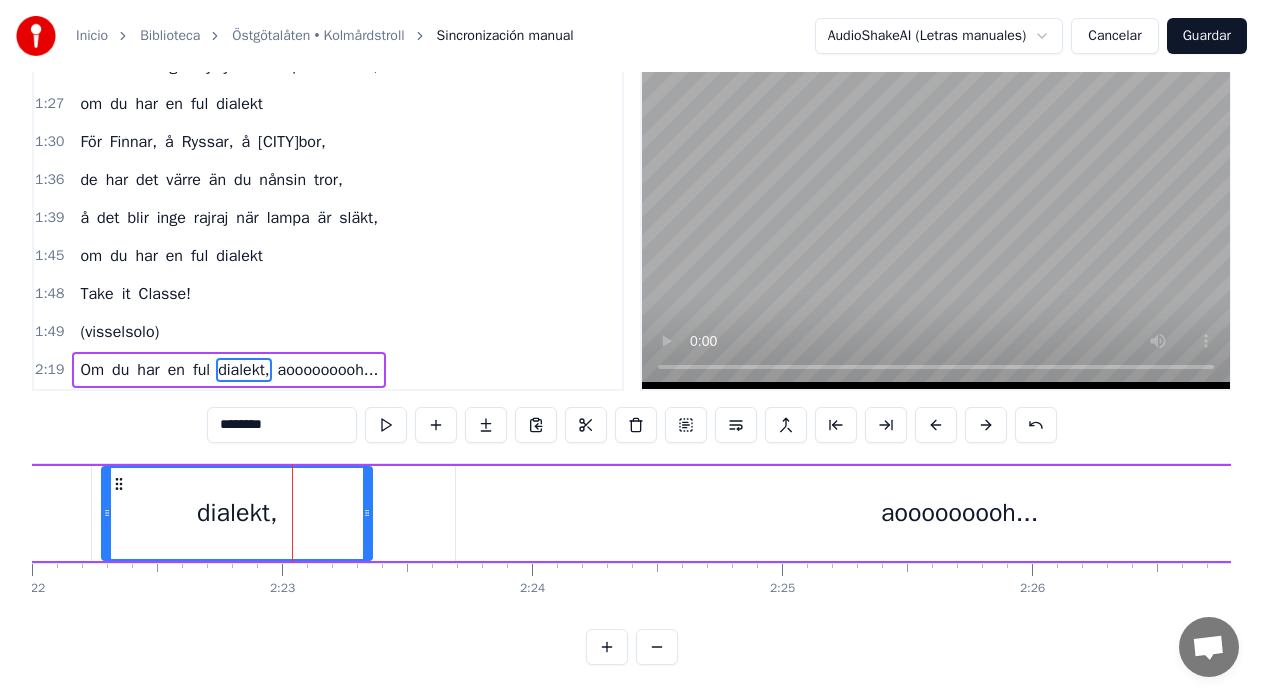click on "********" at bounding box center [282, 425] 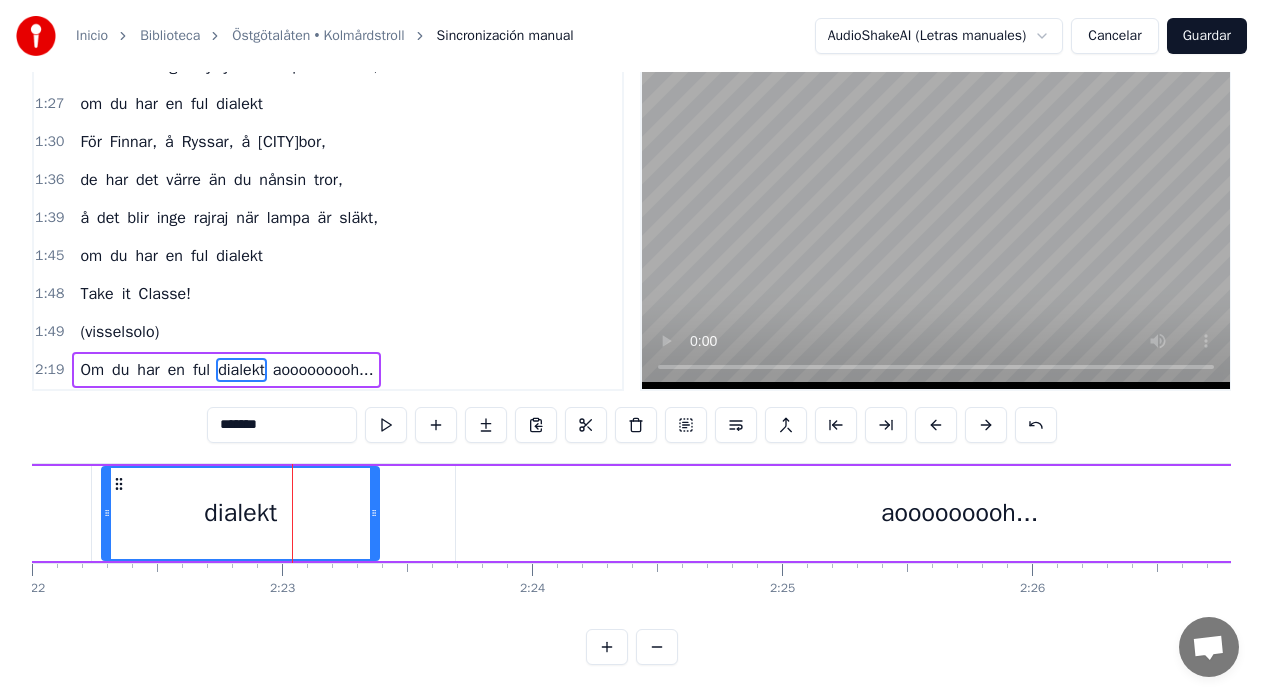click 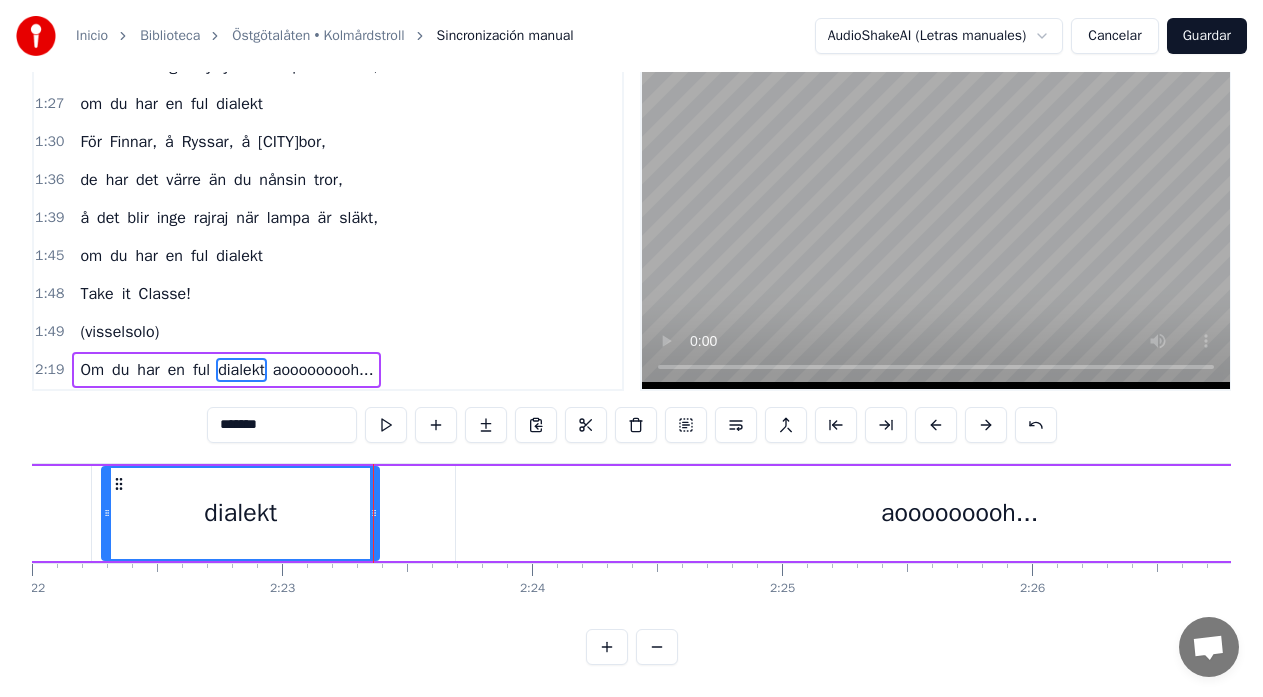 click on "ful" at bounding box center [-21, 513] 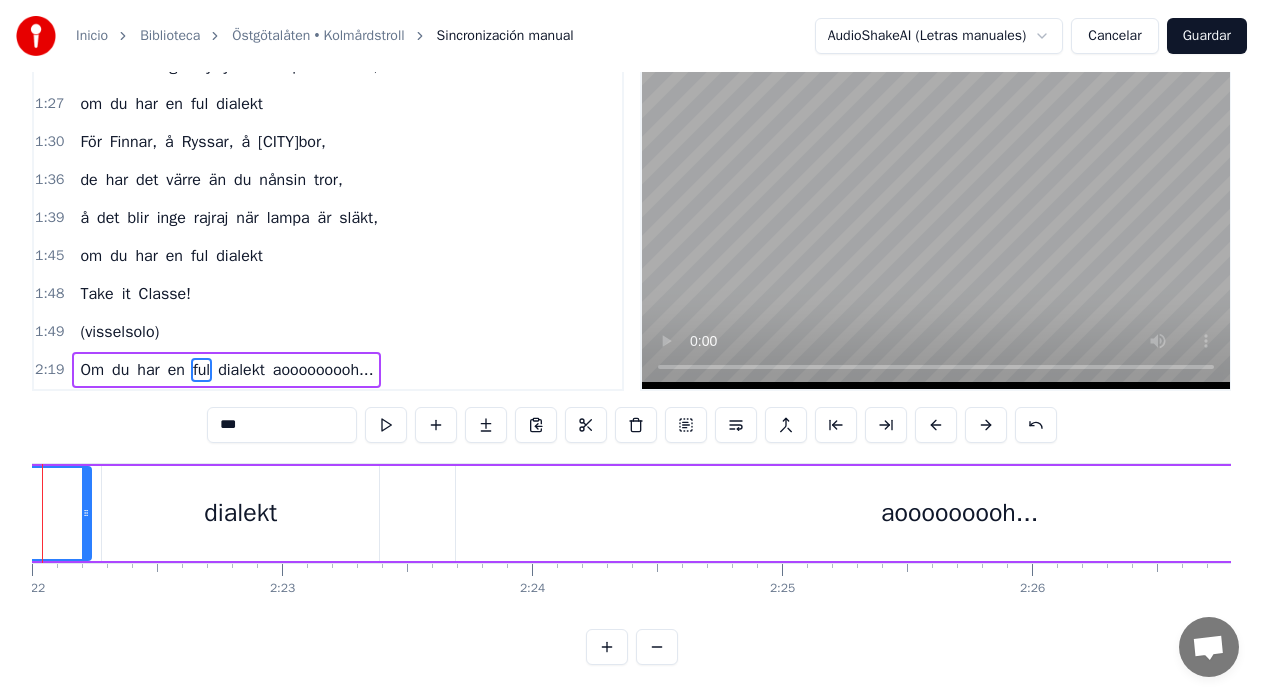scroll, scrollTop: 0, scrollLeft: 35410, axis: horizontal 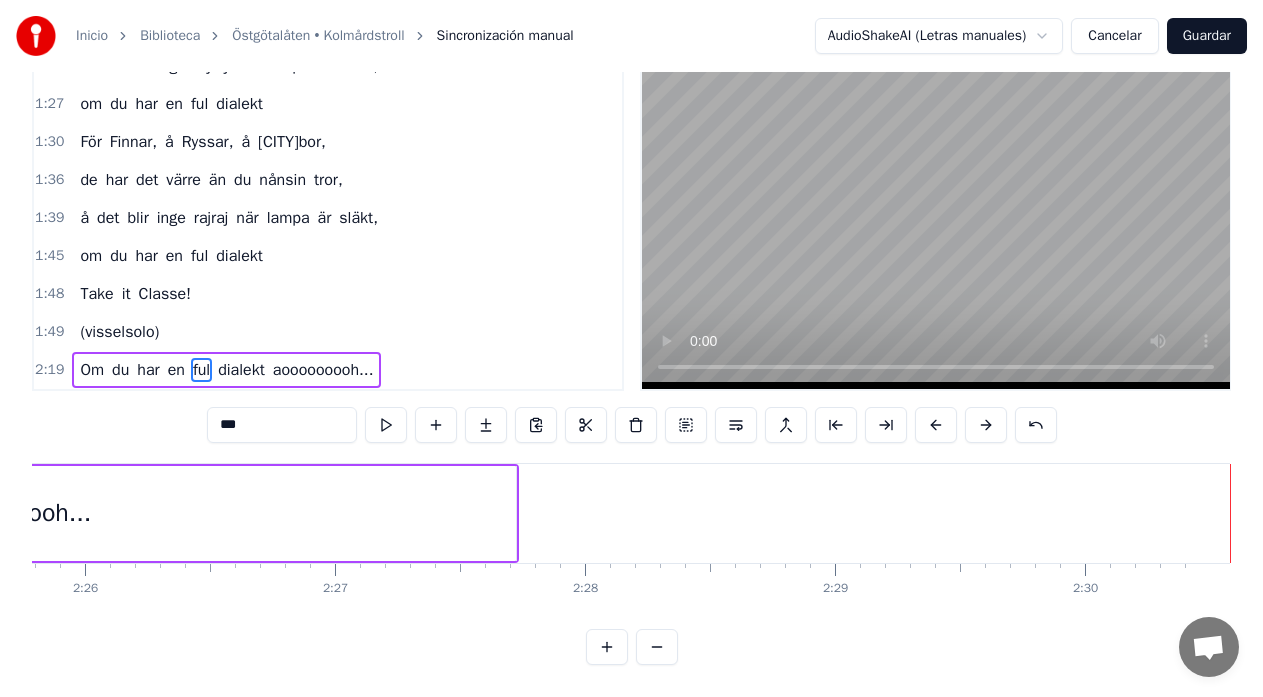 click on "Guardar" at bounding box center [1207, 36] 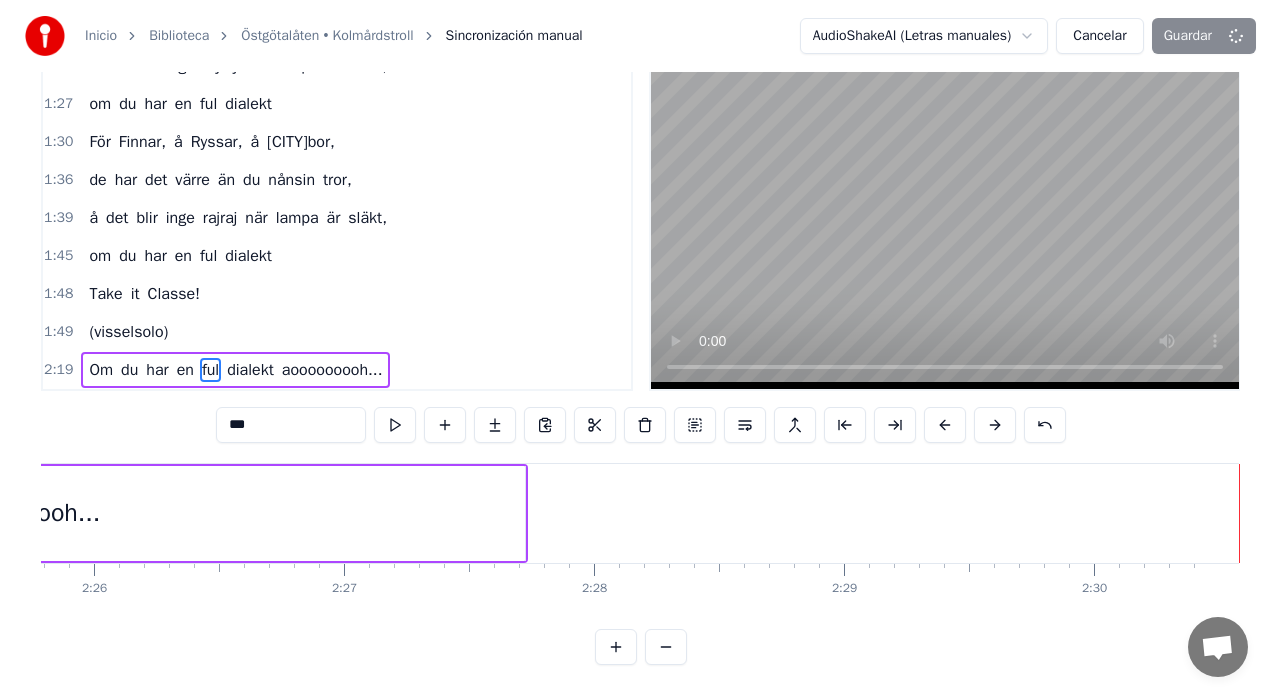 scroll, scrollTop: 25, scrollLeft: 0, axis: vertical 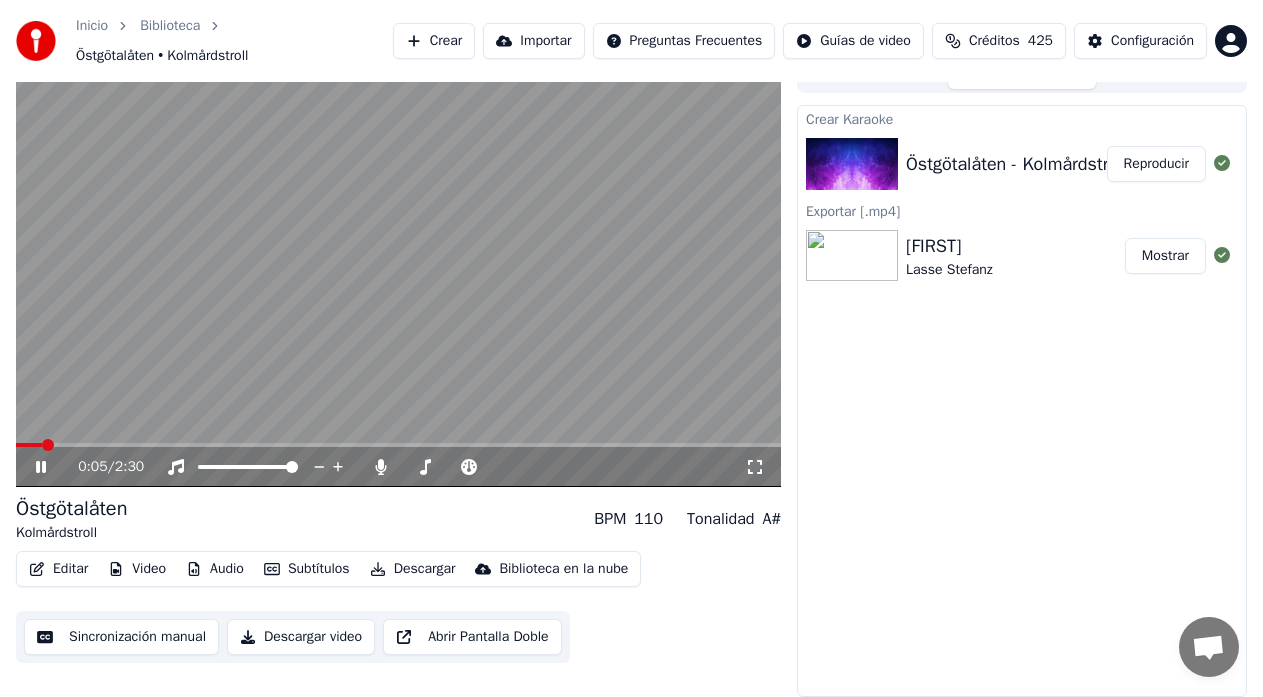 click 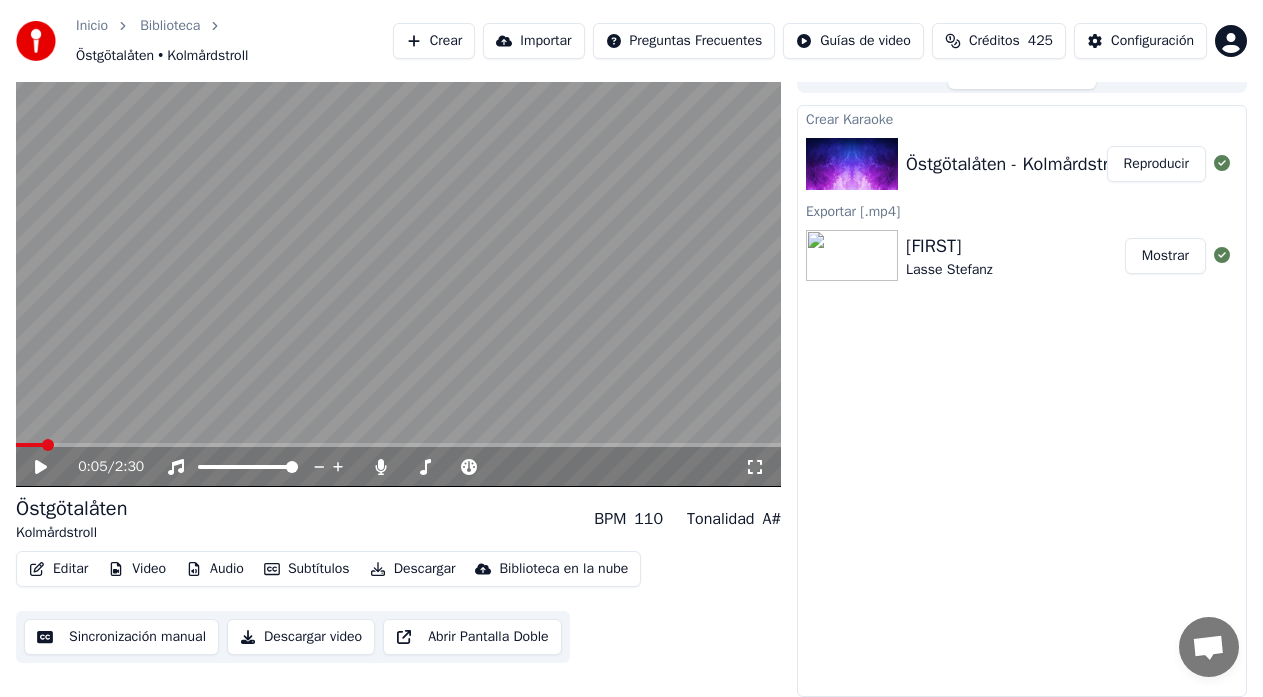 click on "Descargar" at bounding box center (413, 569) 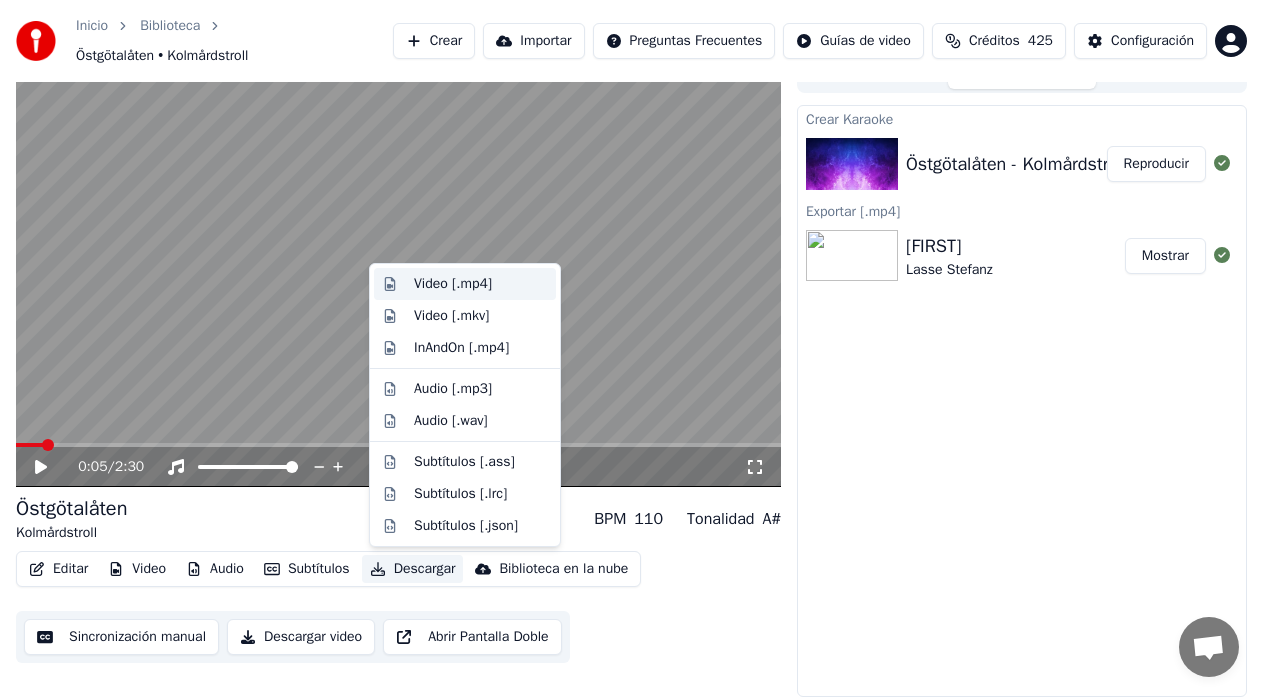 click on "Video [.mp4]" at bounding box center [453, 284] 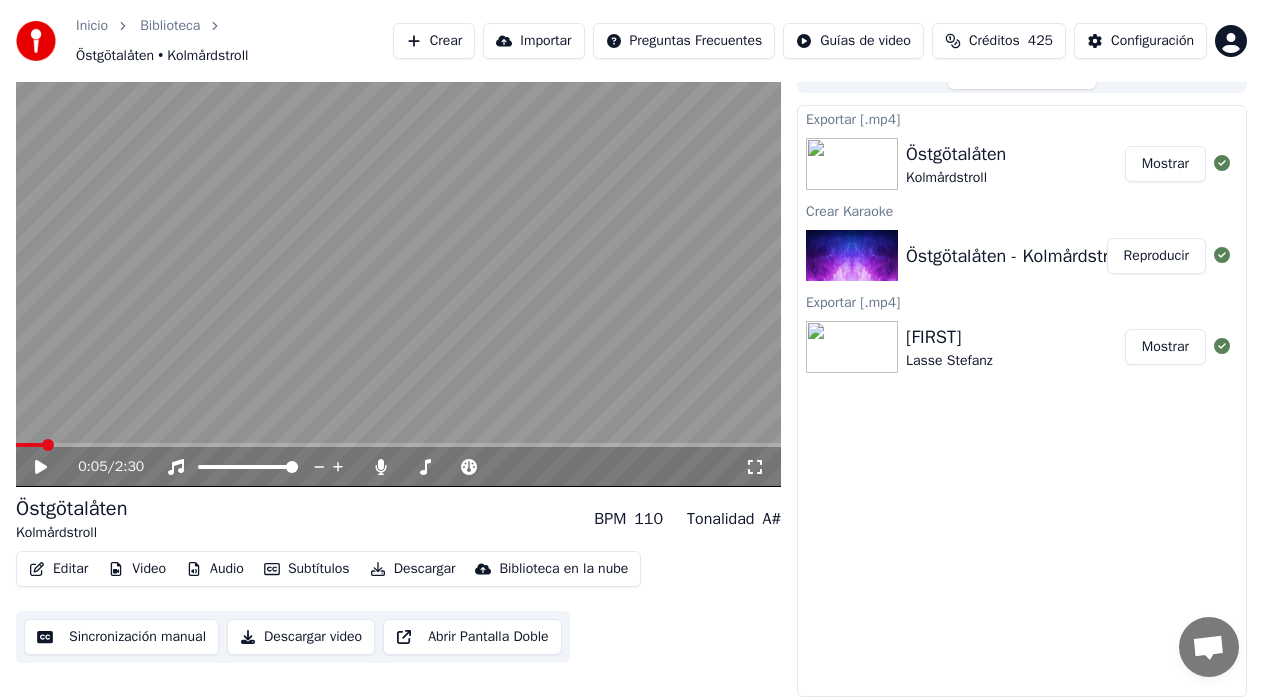 drag, startPoint x: 260, startPoint y: 57, endPoint x: 120, endPoint y: 58, distance: 140.00357 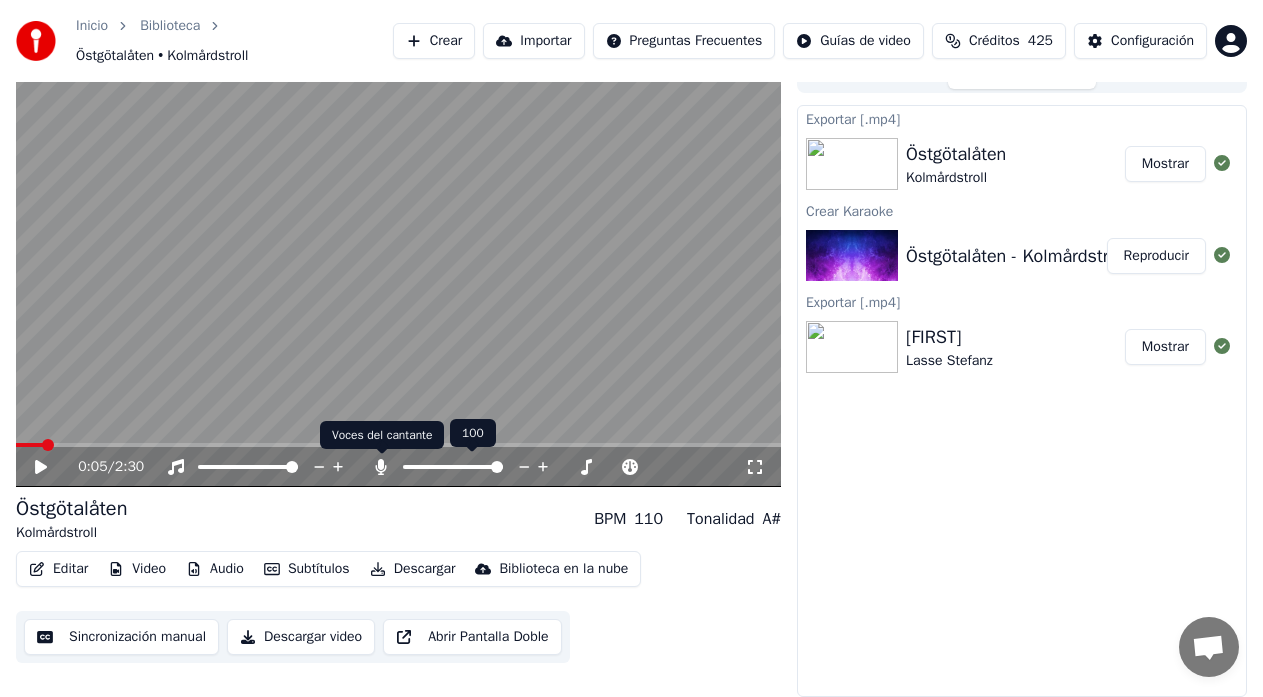 click 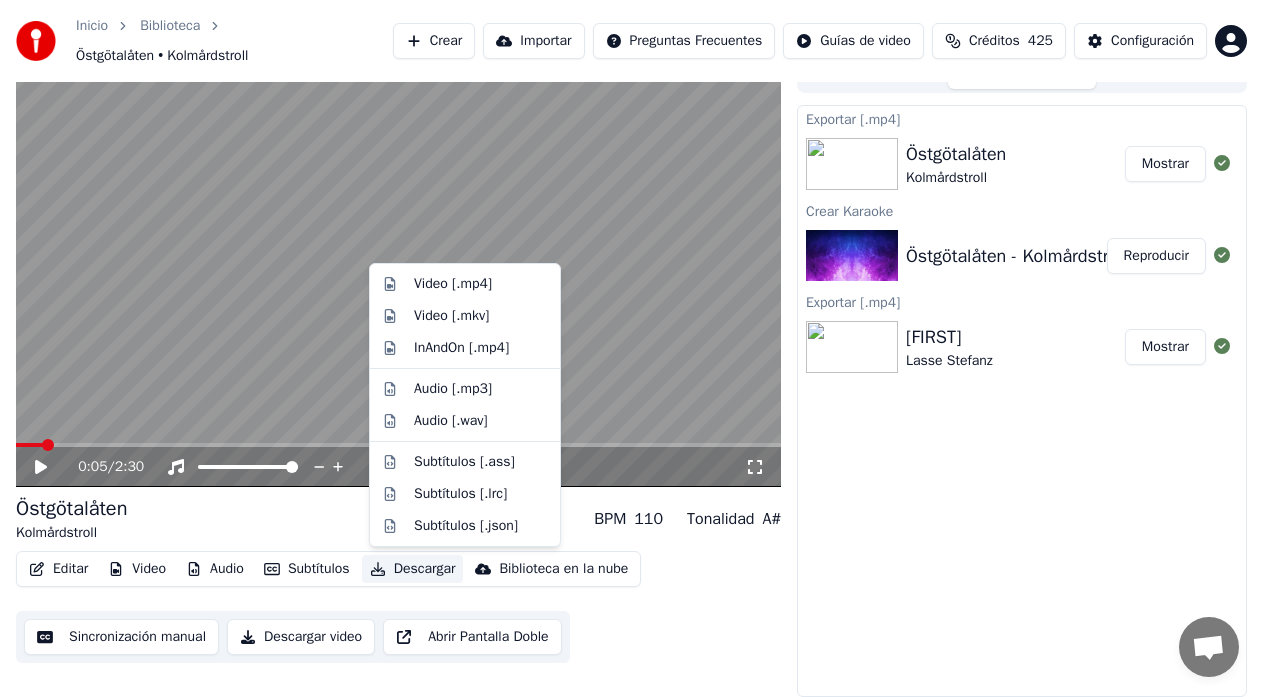 click on "Descargar" at bounding box center [413, 569] 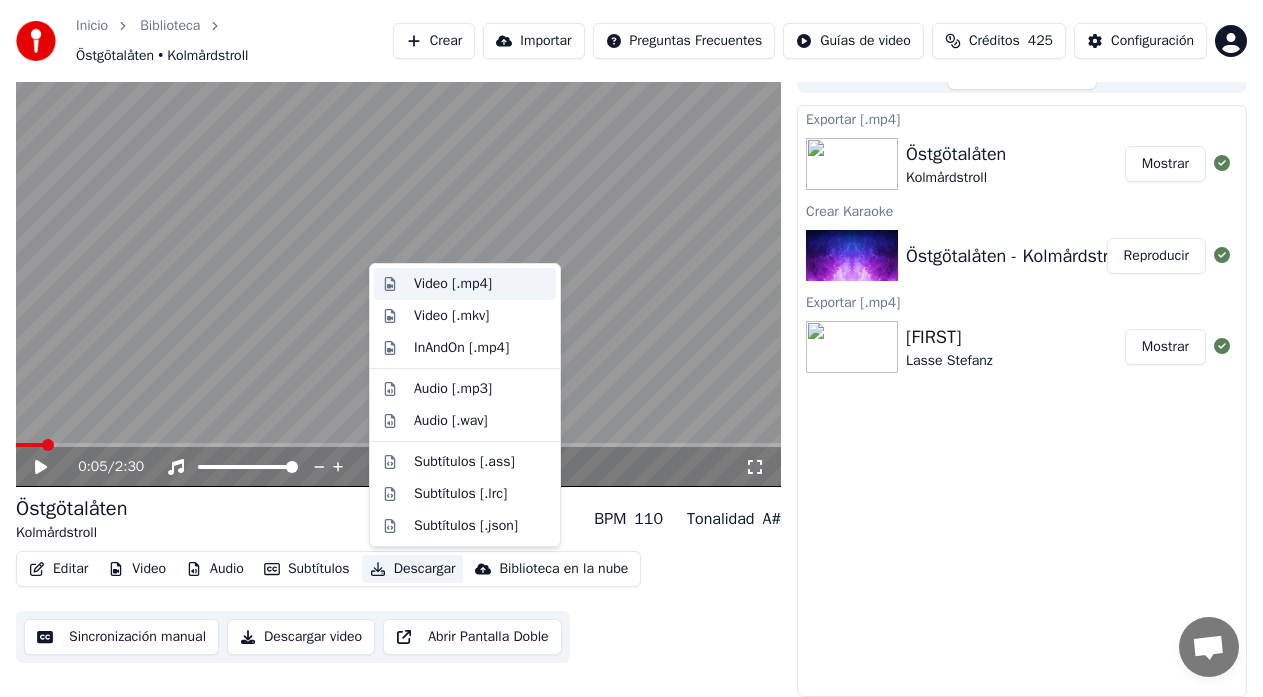 click on "Video [.mp4]" at bounding box center [453, 284] 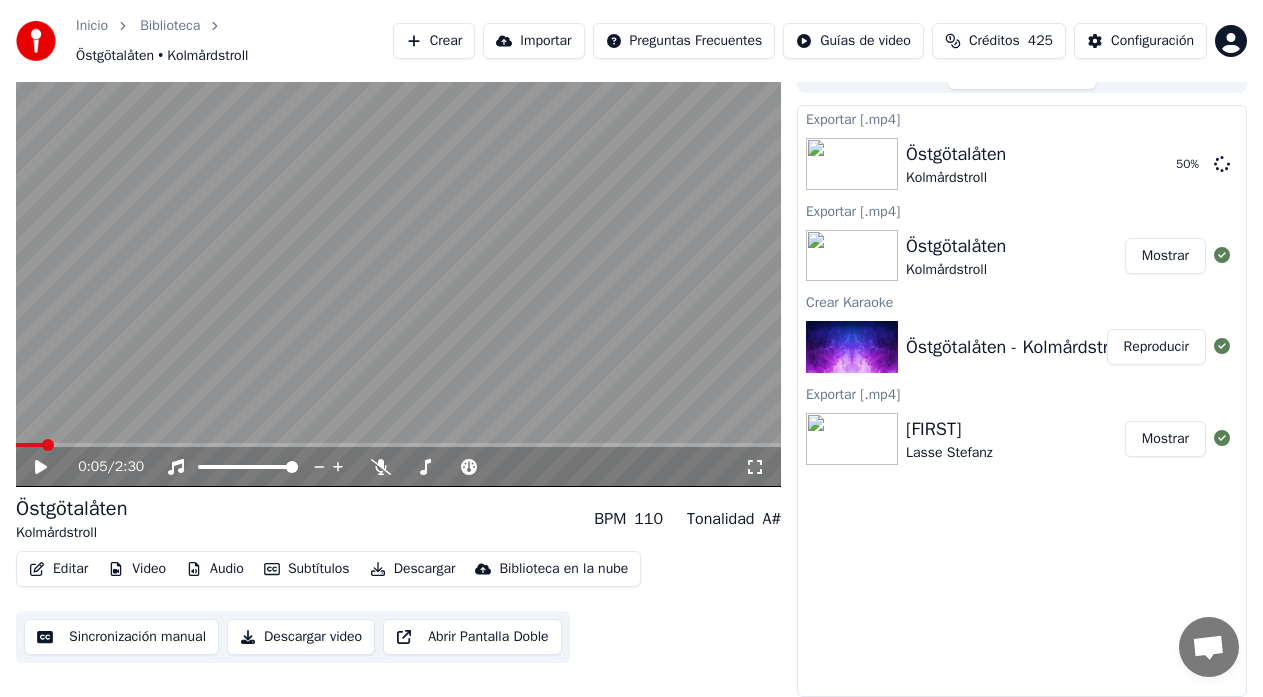 click on "Crear" at bounding box center (434, 41) 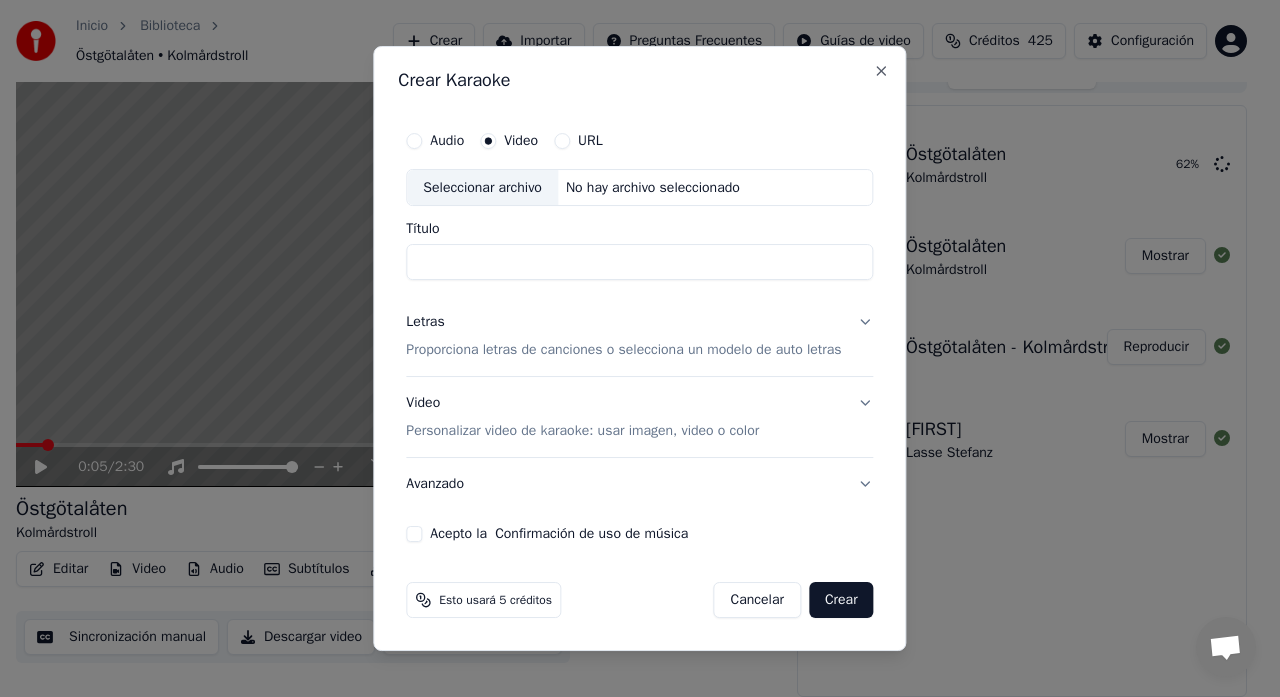 click on "Seleccionar archivo" at bounding box center (482, 188) 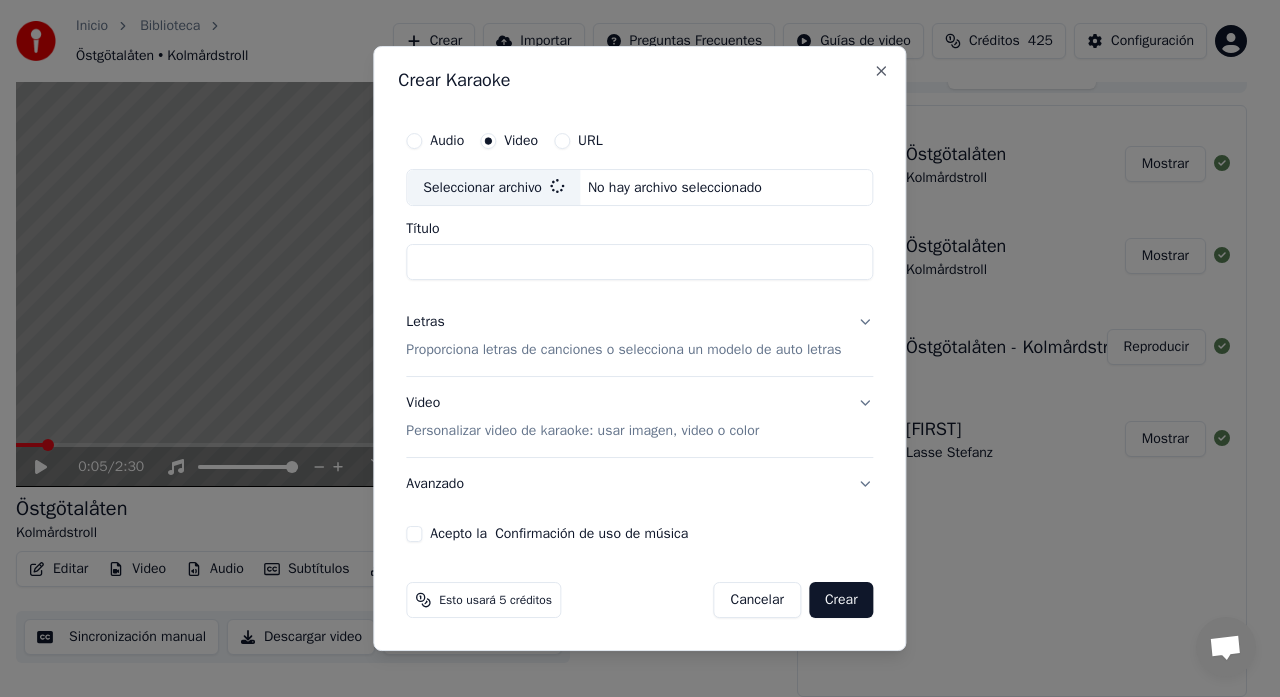 type on "**********" 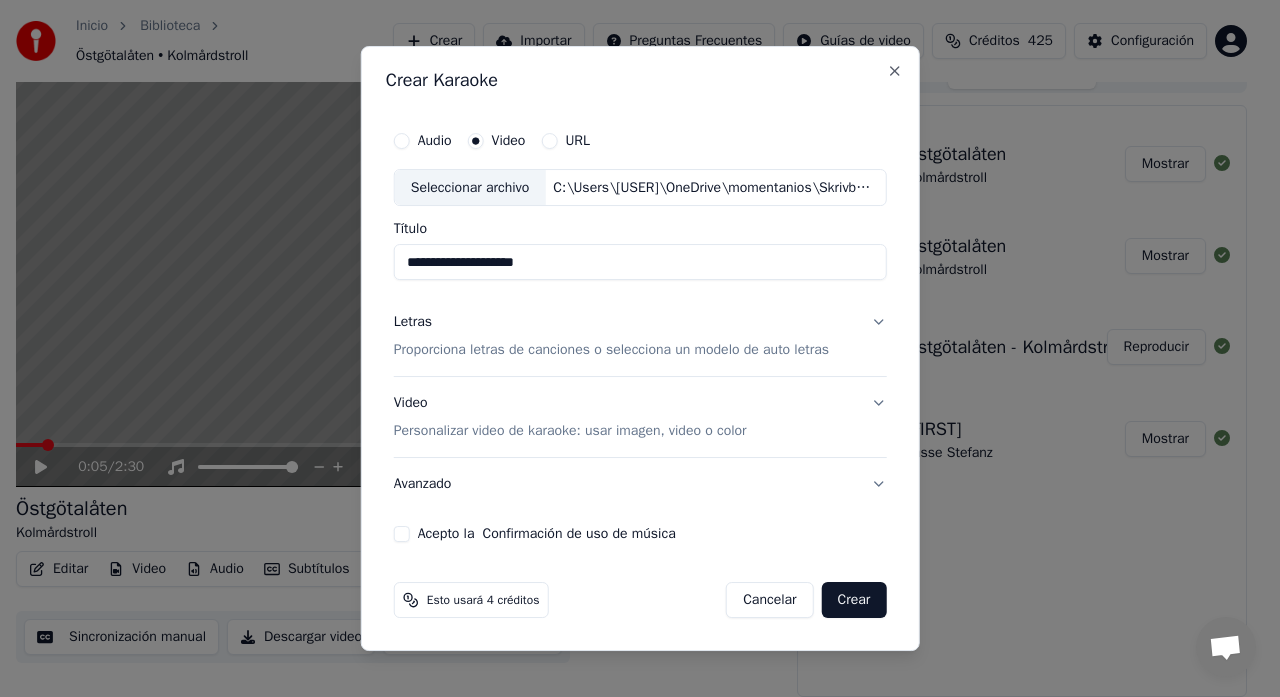 click on "Proporciona letras de canciones o selecciona un modelo de auto letras" at bounding box center (611, 351) 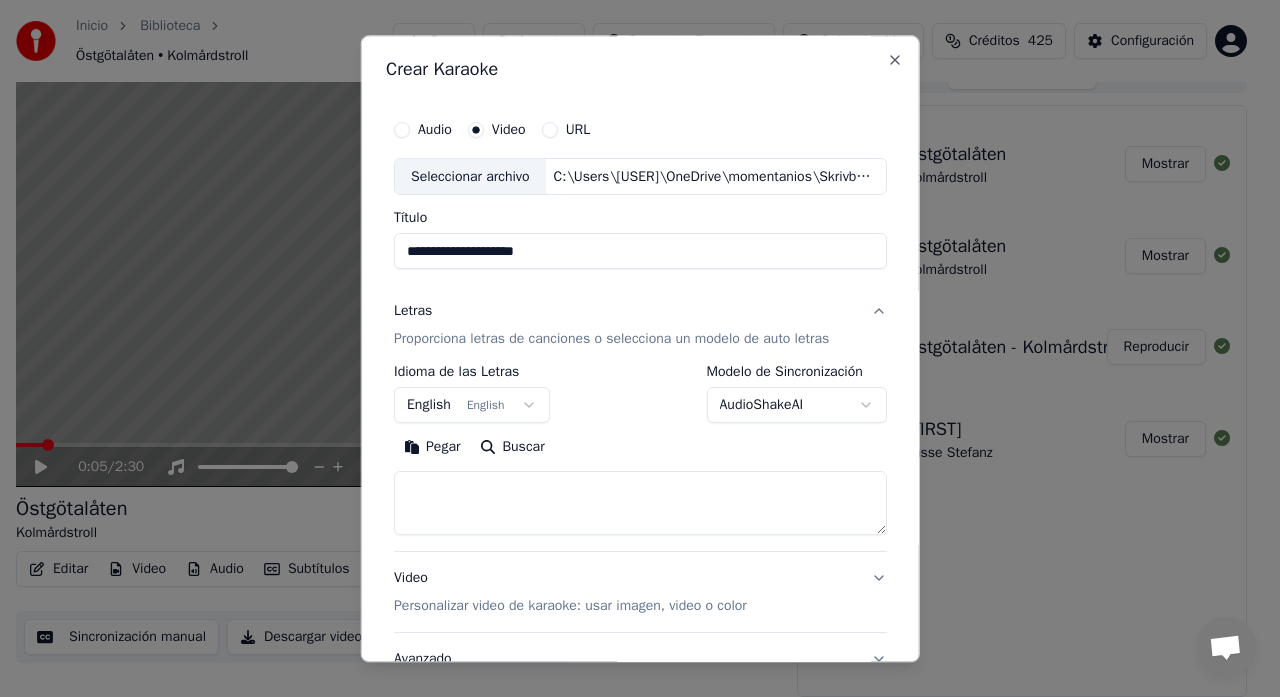 click on "English English" at bounding box center [472, 406] 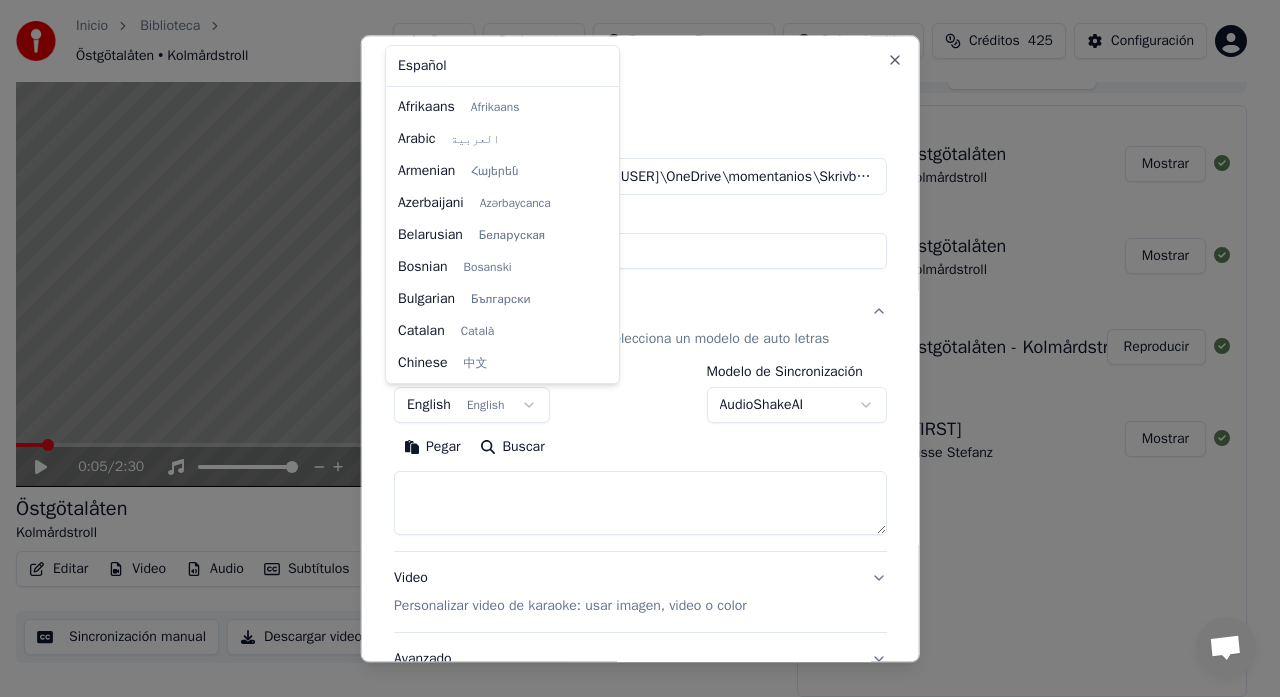 scroll, scrollTop: 160, scrollLeft: 0, axis: vertical 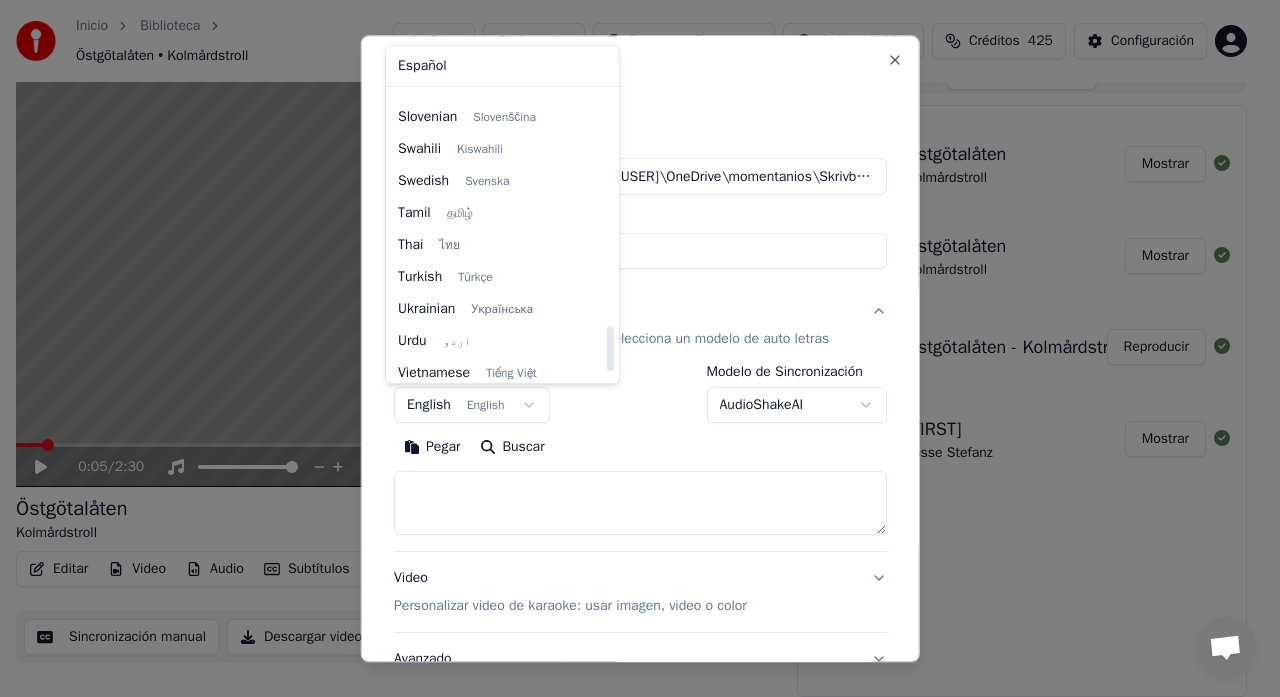 select on "**" 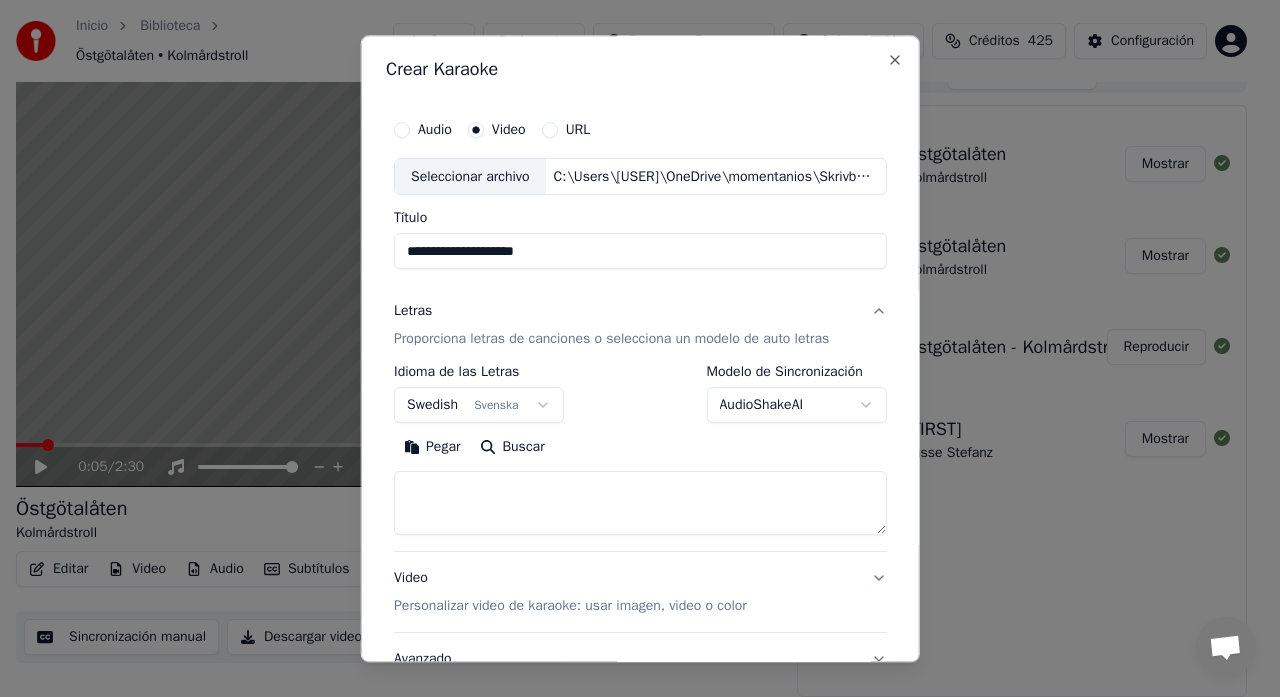 click at bounding box center [640, 504] 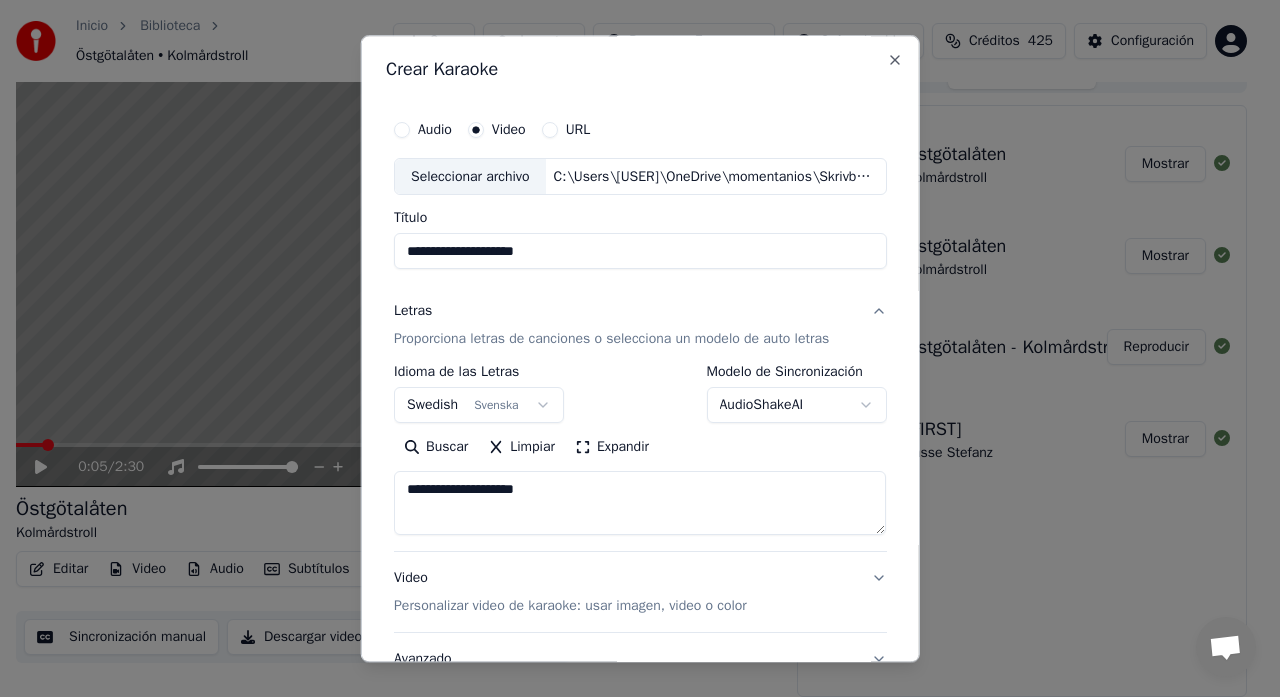 drag, startPoint x: 554, startPoint y: 496, endPoint x: 362, endPoint y: 498, distance: 192.01042 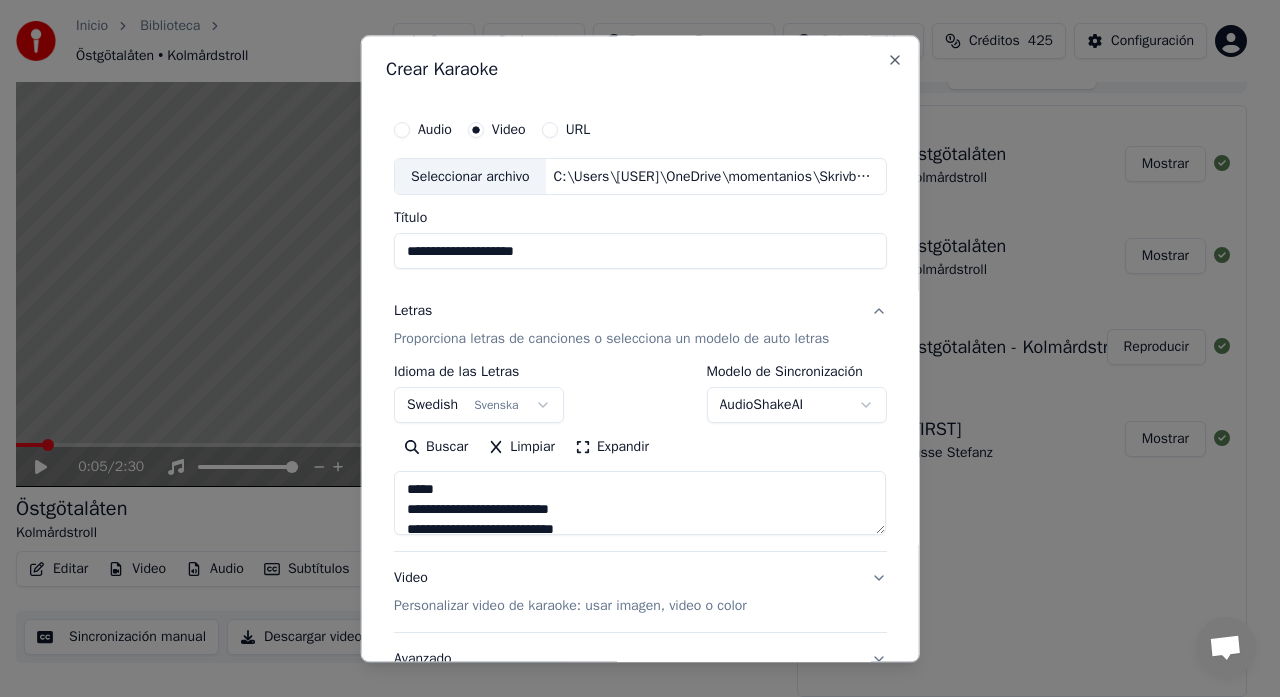 scroll, scrollTop: 1084, scrollLeft: 0, axis: vertical 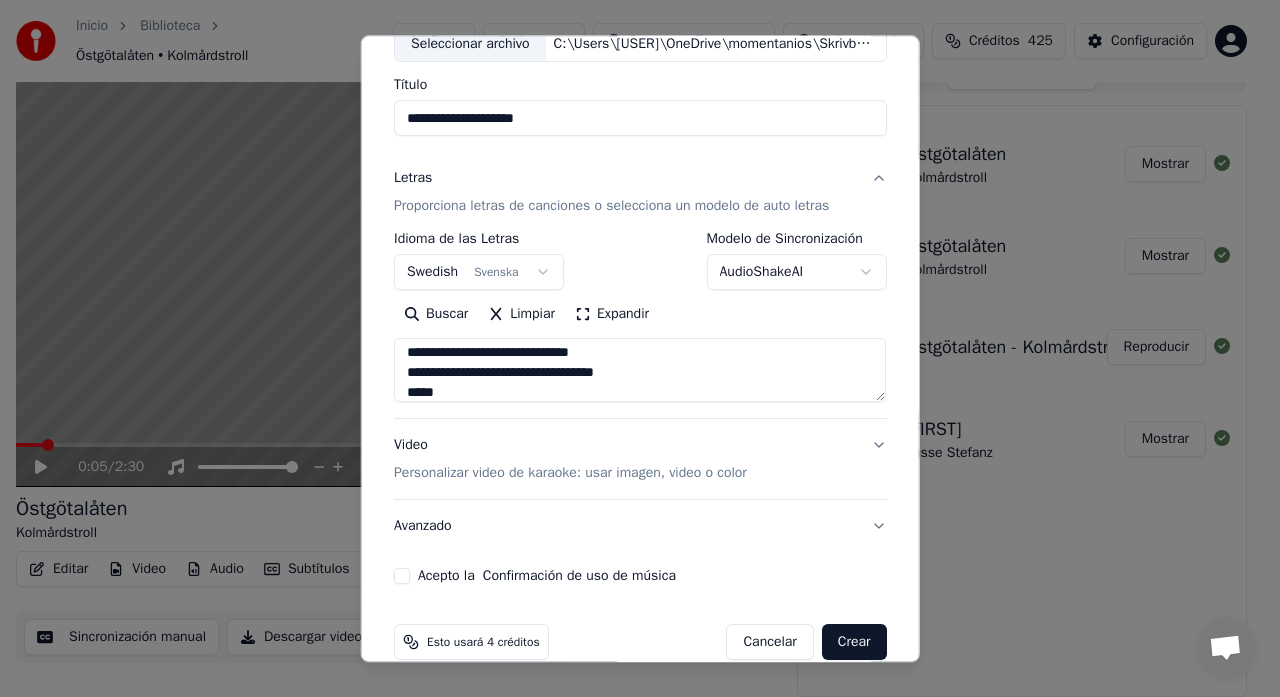 type on "**********" 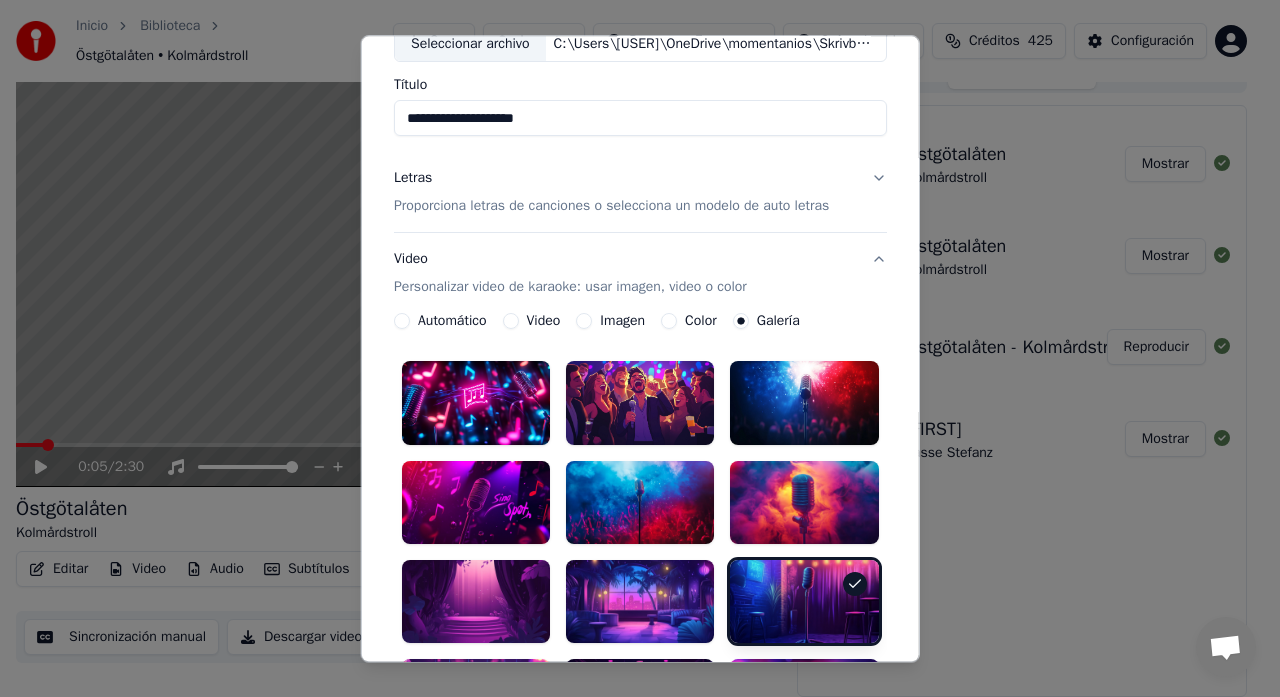 click at bounding box center [476, 601] 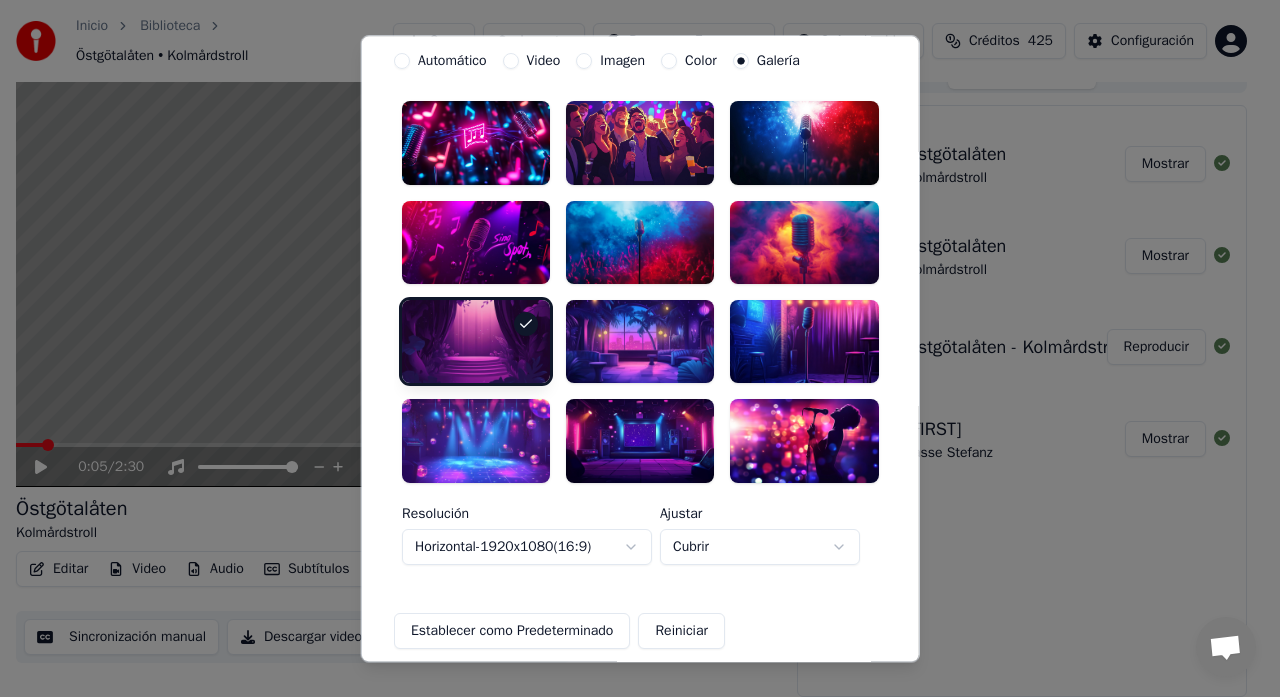 scroll, scrollTop: 400, scrollLeft: 0, axis: vertical 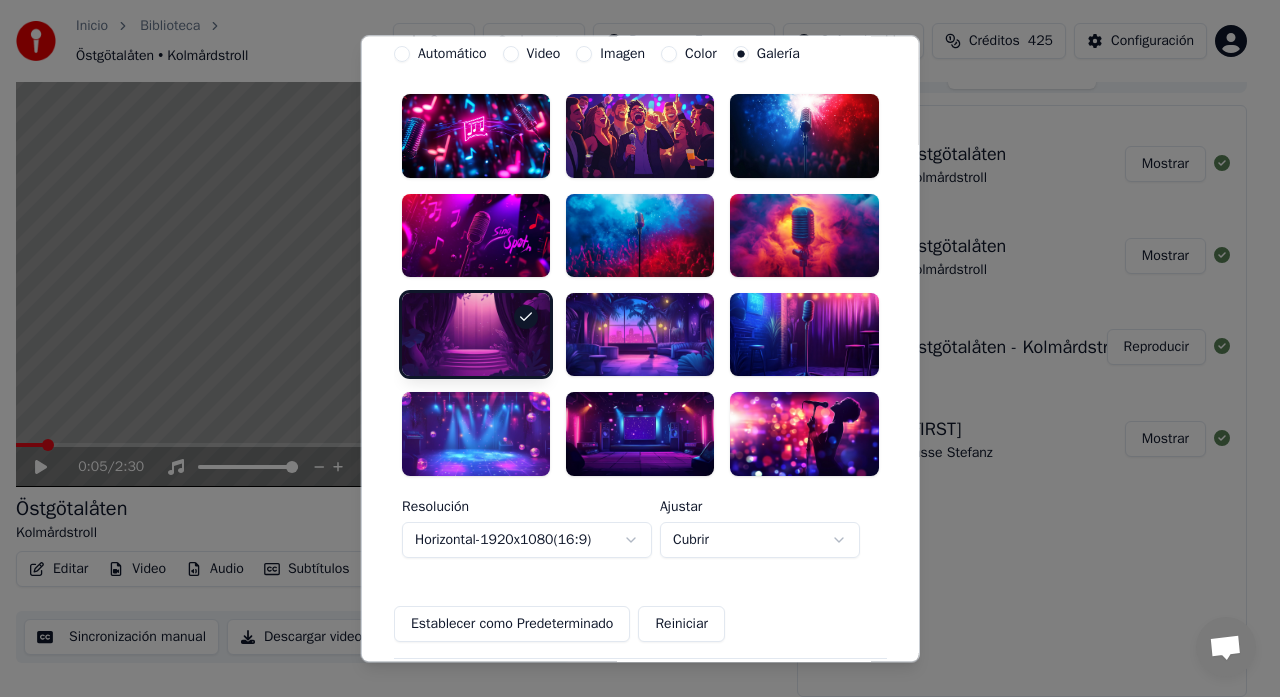click at bounding box center [476, 434] 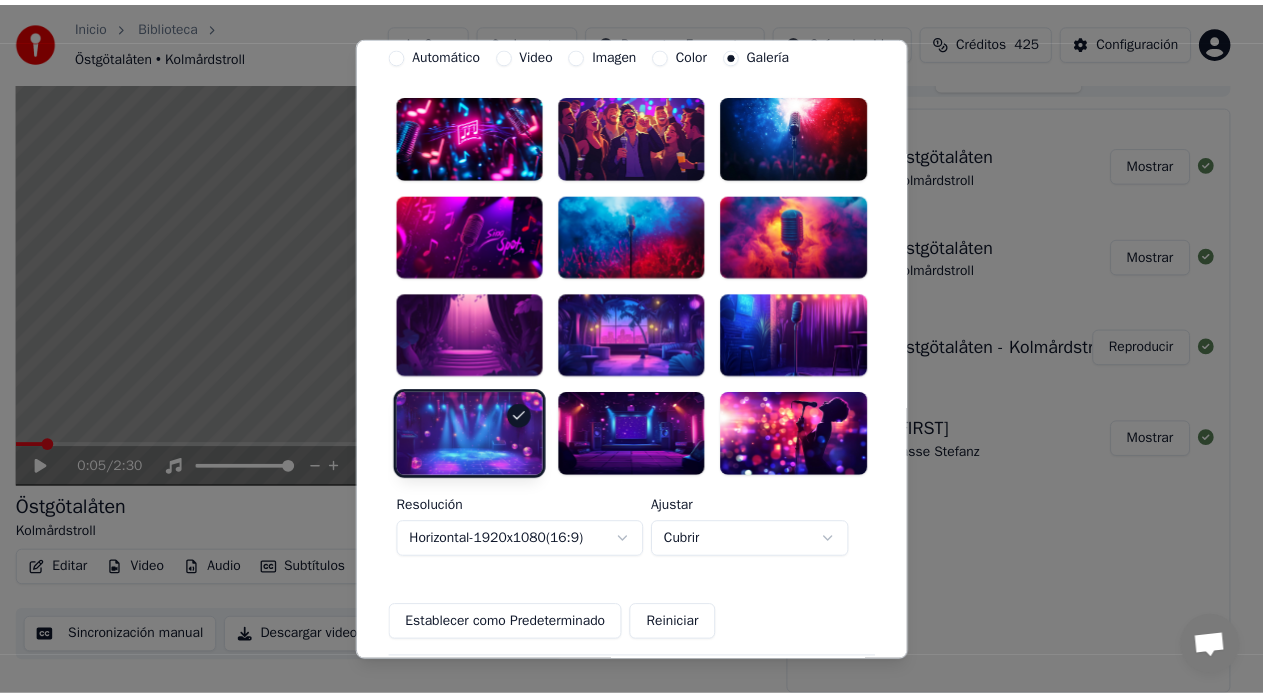 scroll, scrollTop: 590, scrollLeft: 0, axis: vertical 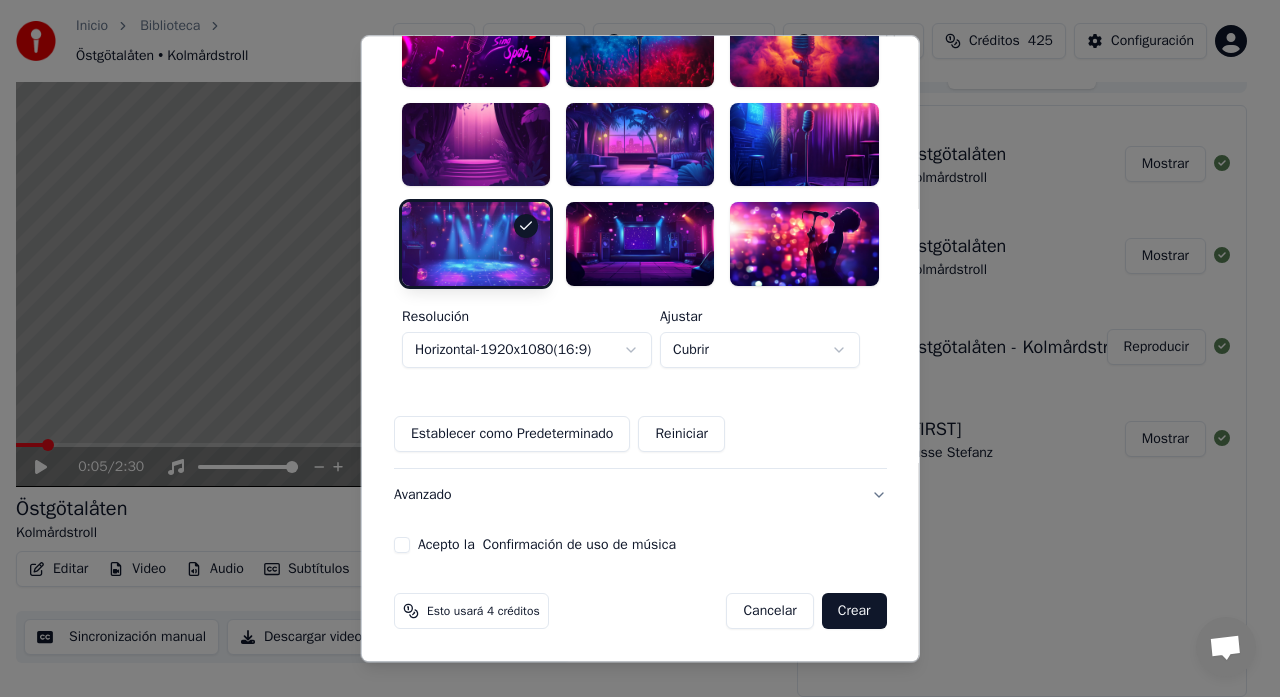 click on "Acepto la   Confirmación de uso de música" at bounding box center [402, 545] 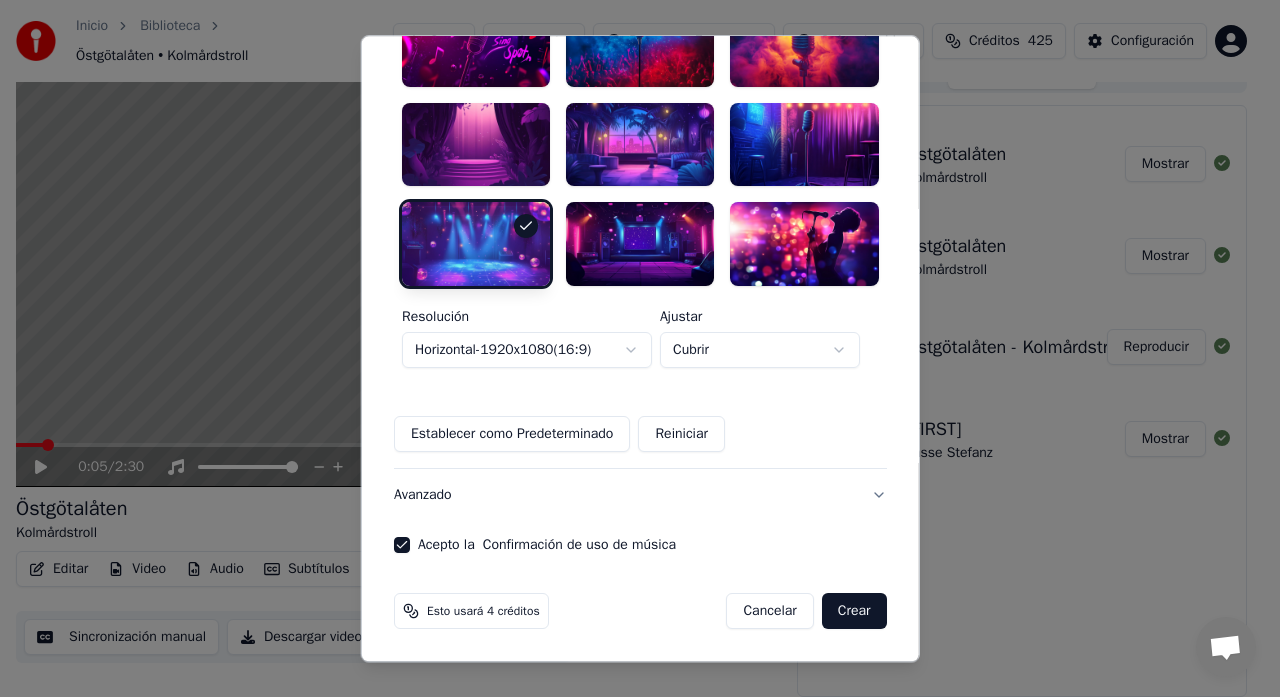 click on "Crear" at bounding box center (854, 611) 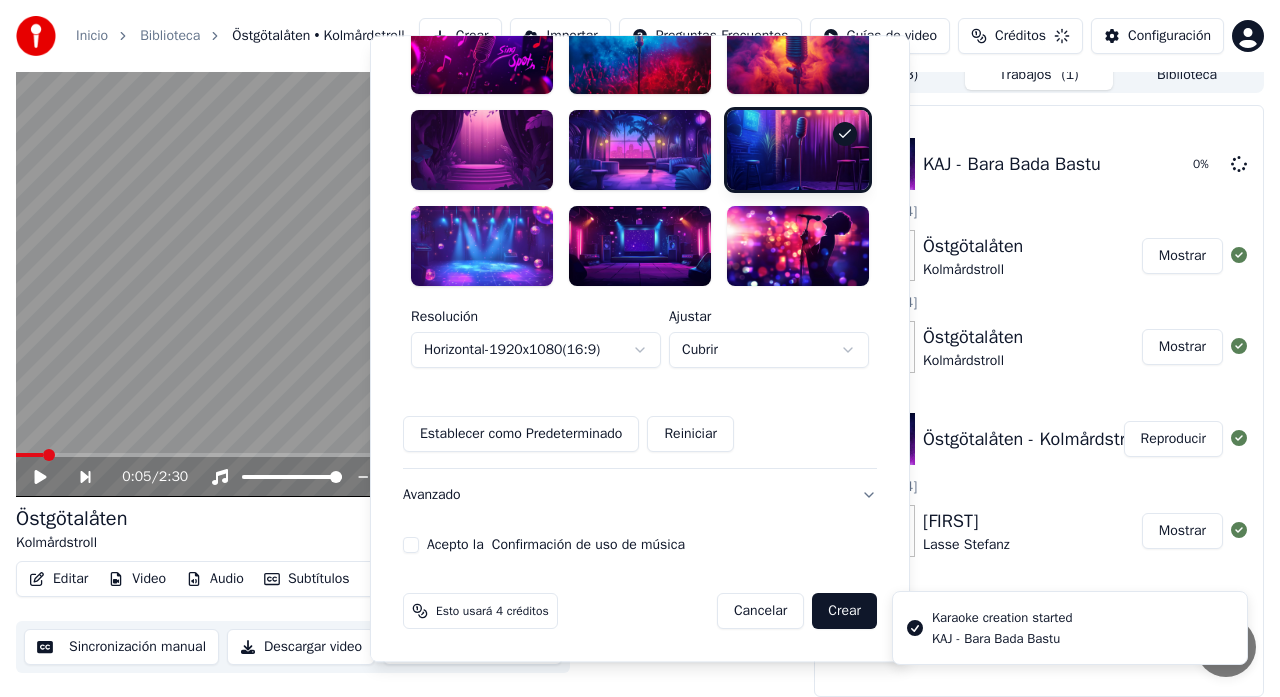 type 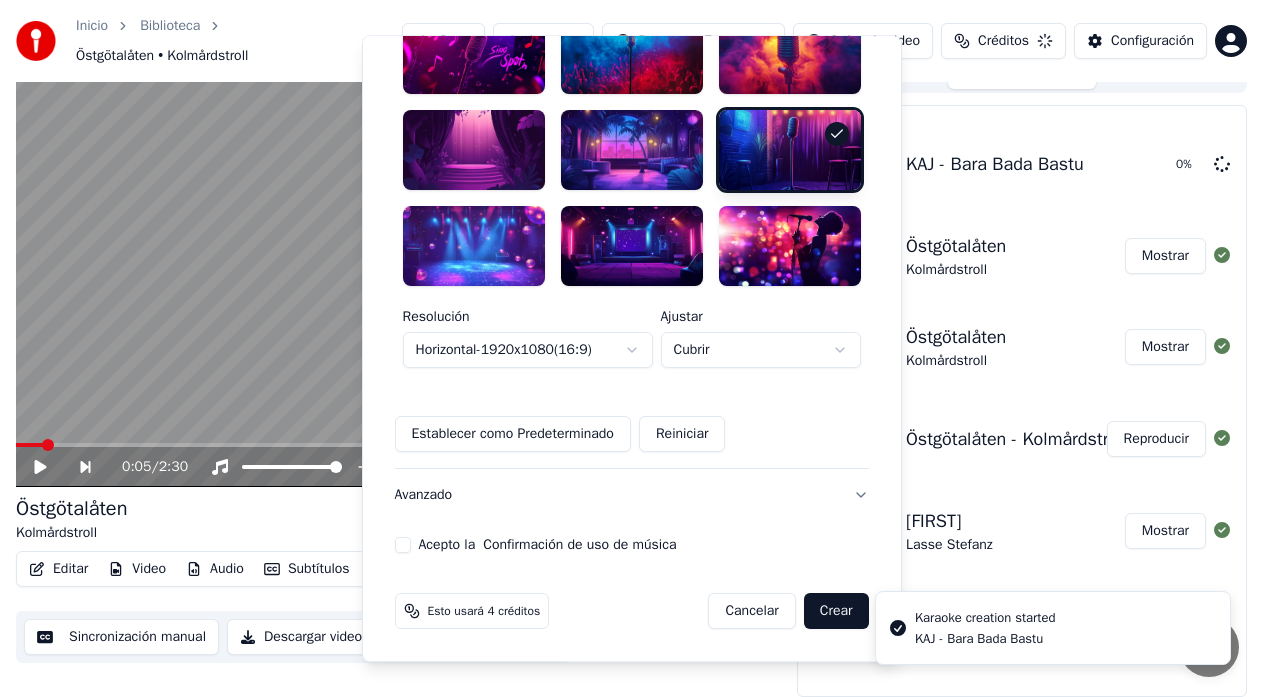scroll, scrollTop: 580, scrollLeft: 0, axis: vertical 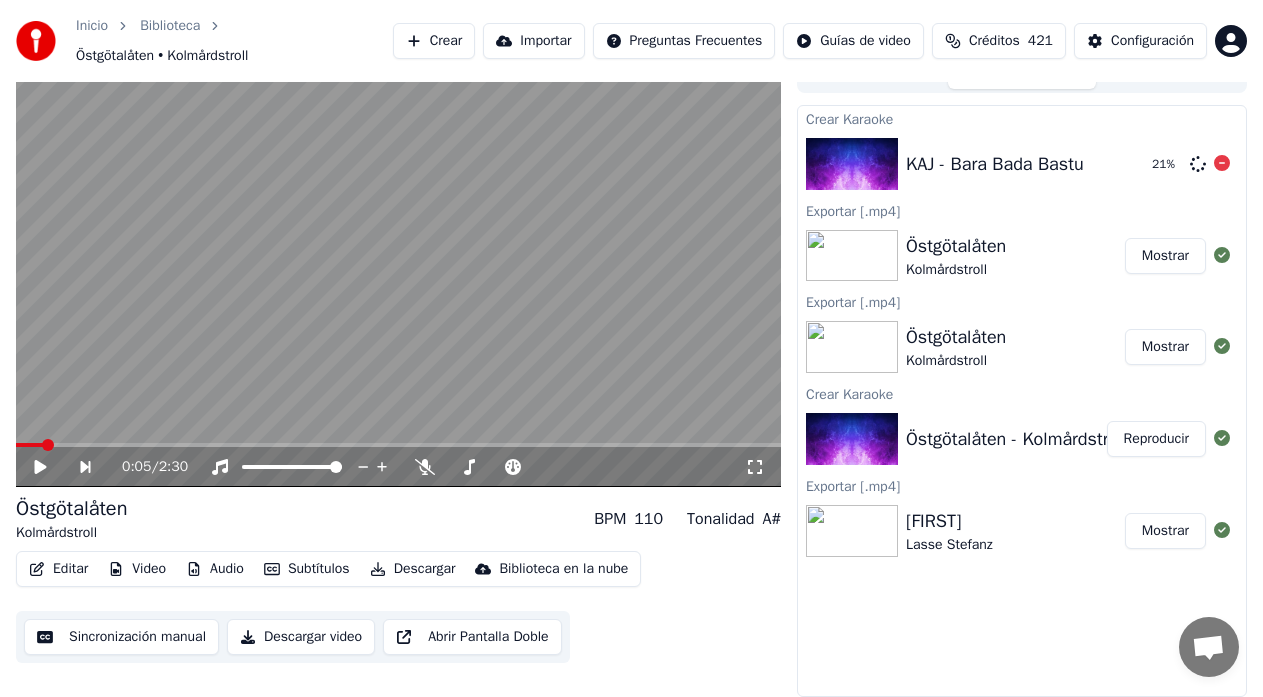 click on "KAJ - Bara Bada Bastu" at bounding box center (995, 164) 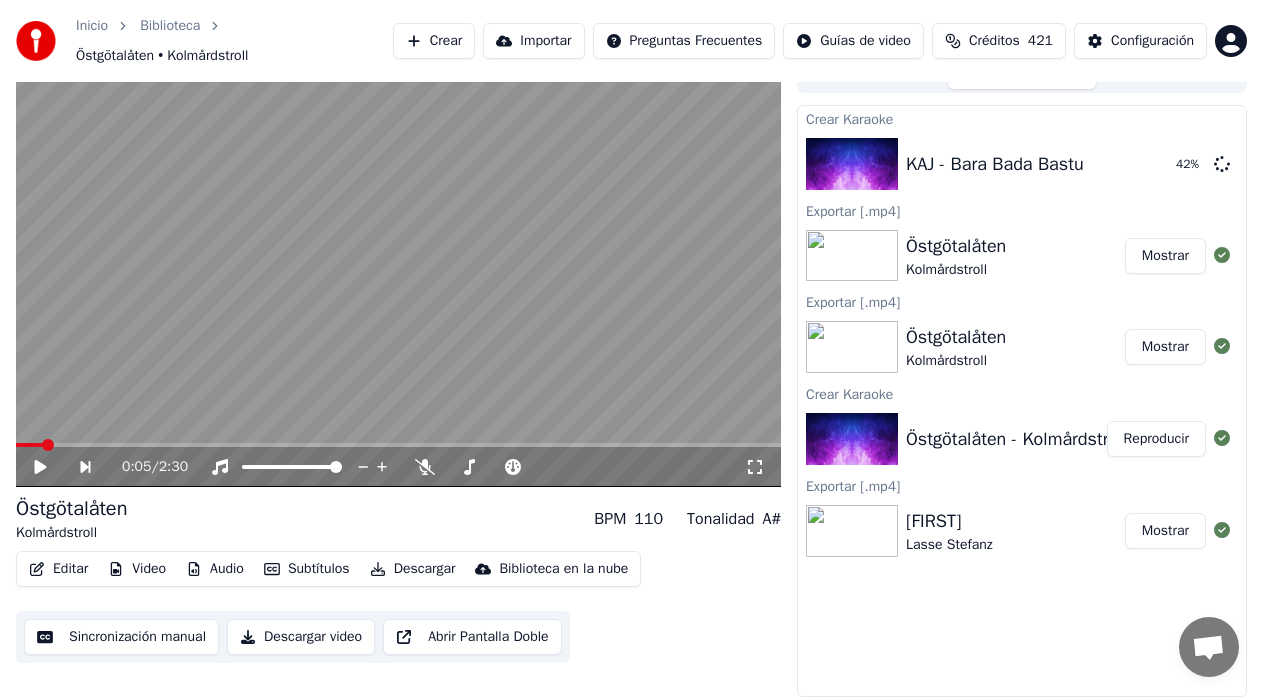click on "Créditos" at bounding box center [994, 41] 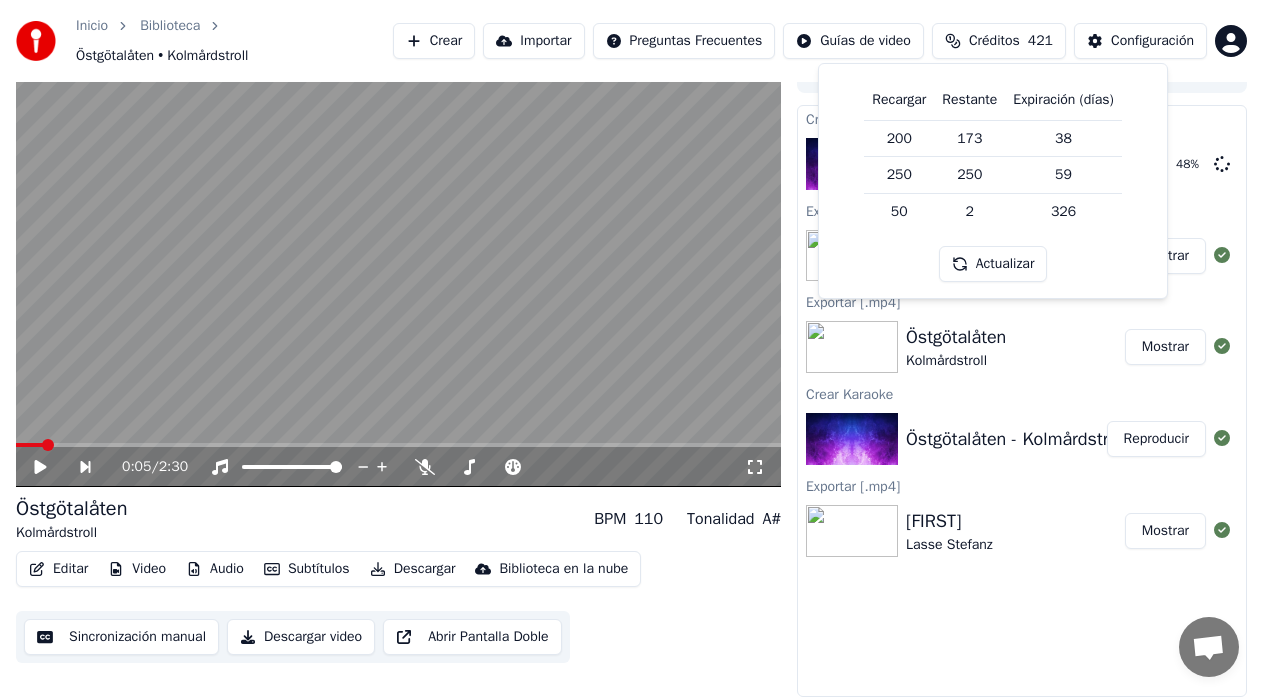 click on "0:05  /  2:30 Östgötalåten Kolmårdstroll BPM 110 Tonalidad A# Editar Video Audio Subtítulos Descargar Biblioteca en la nube Sincronización manual Descargar video Abrir Pantalla Doble Cola ( 3 ) Trabajos ( 1 ) Biblioteca Crear Karaoke KAJ - Bara Bada Bastu 48 % Exportar [.mp4] Östgötalåten Kolmårdstroll Mostrar Exportar [.mp4] Östgötalåten Kolmårdstroll Mostrar Crear Karaoke Östgötalåten - Kolmårdstroll Reproducir Exportar [.mp4] Olivia Lasse Stefanz Mostrar" at bounding box center (631, 377) 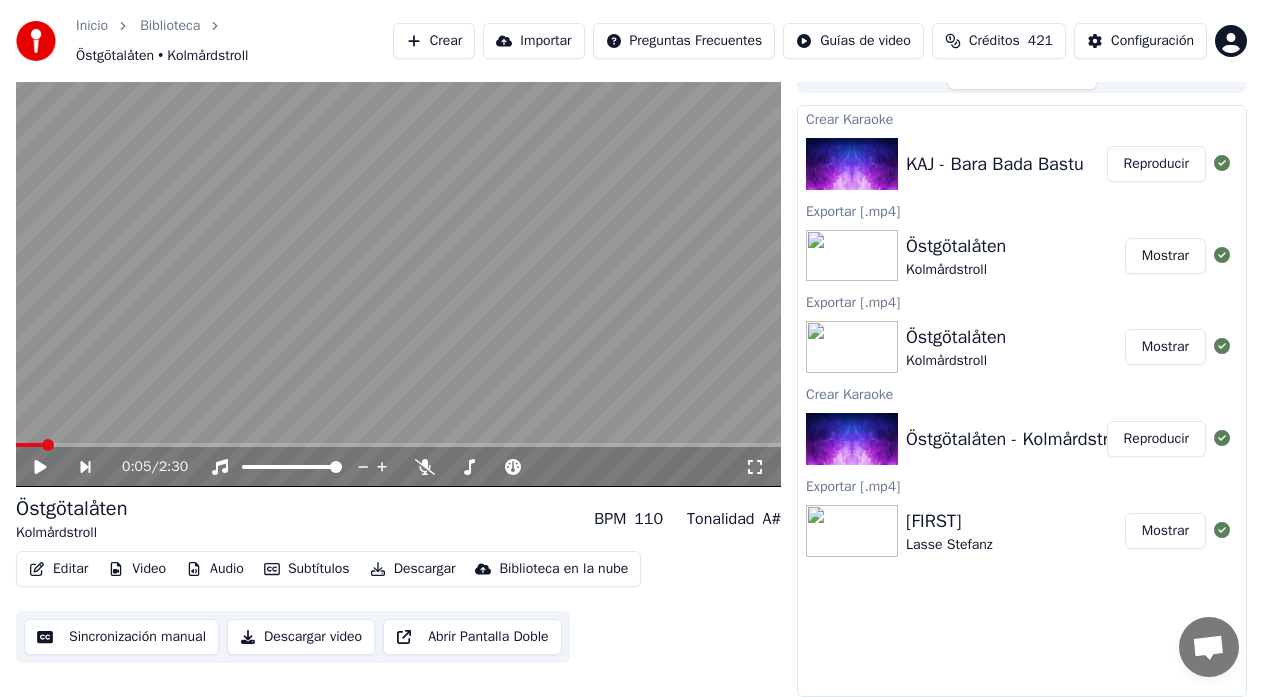 click on "KAJ - Bara Bada Bastu" at bounding box center [995, 164] 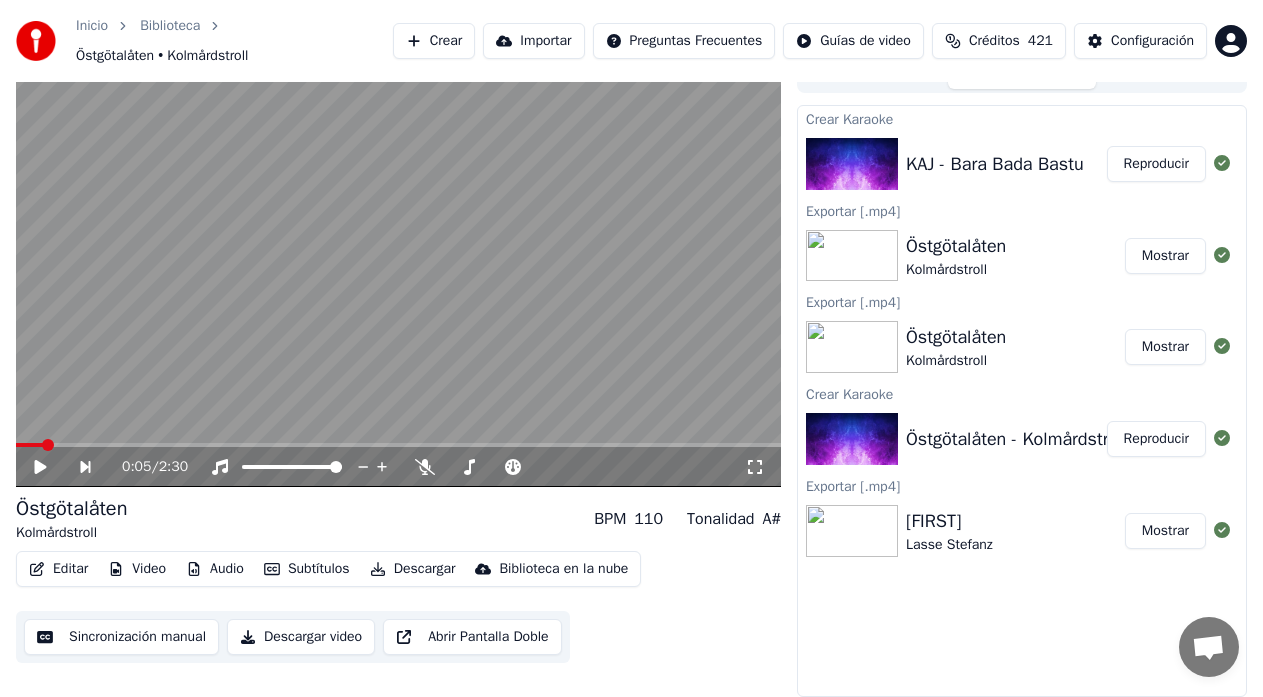 click on "KAJ - Bara Bada Bastu" at bounding box center [995, 164] 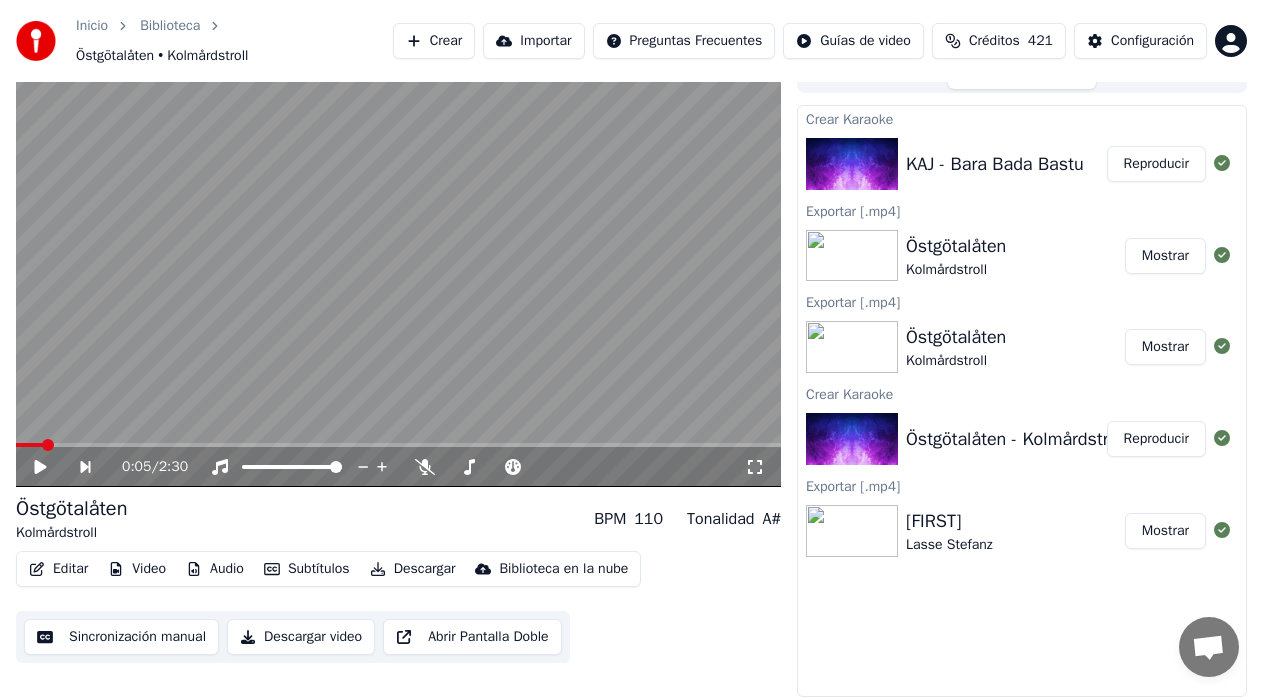 click on "Reproducir" at bounding box center [1156, 164] 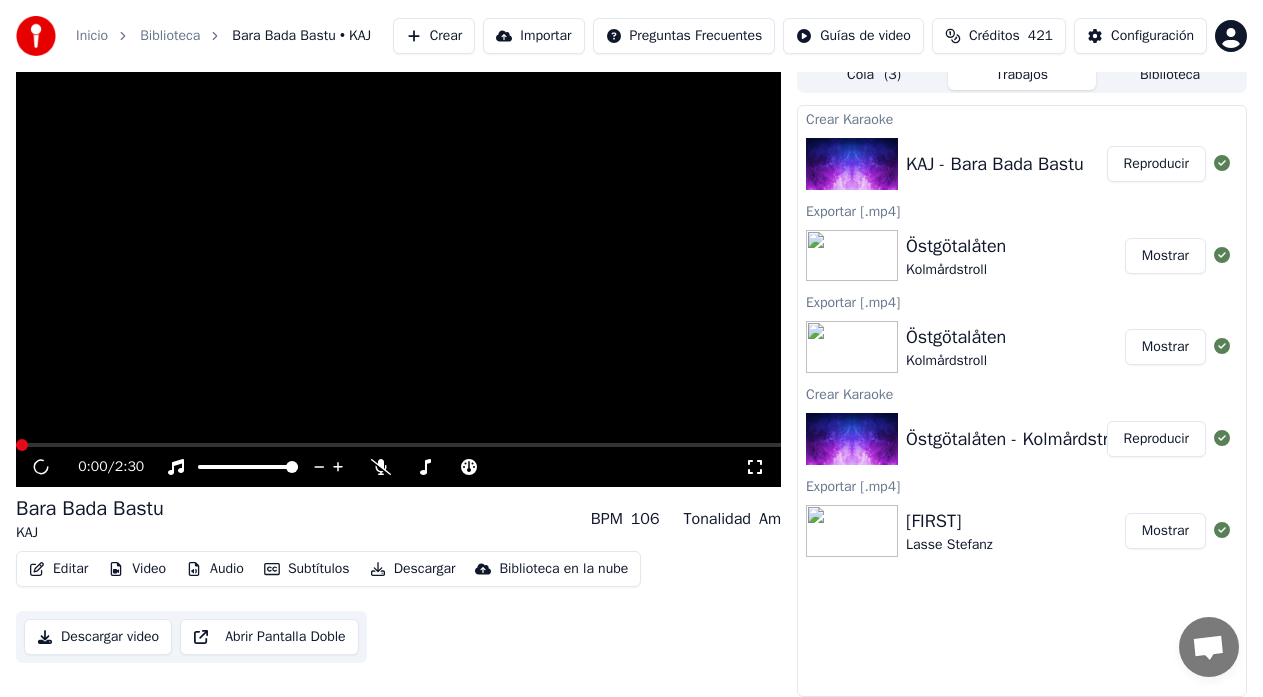 scroll, scrollTop: 15, scrollLeft: 0, axis: vertical 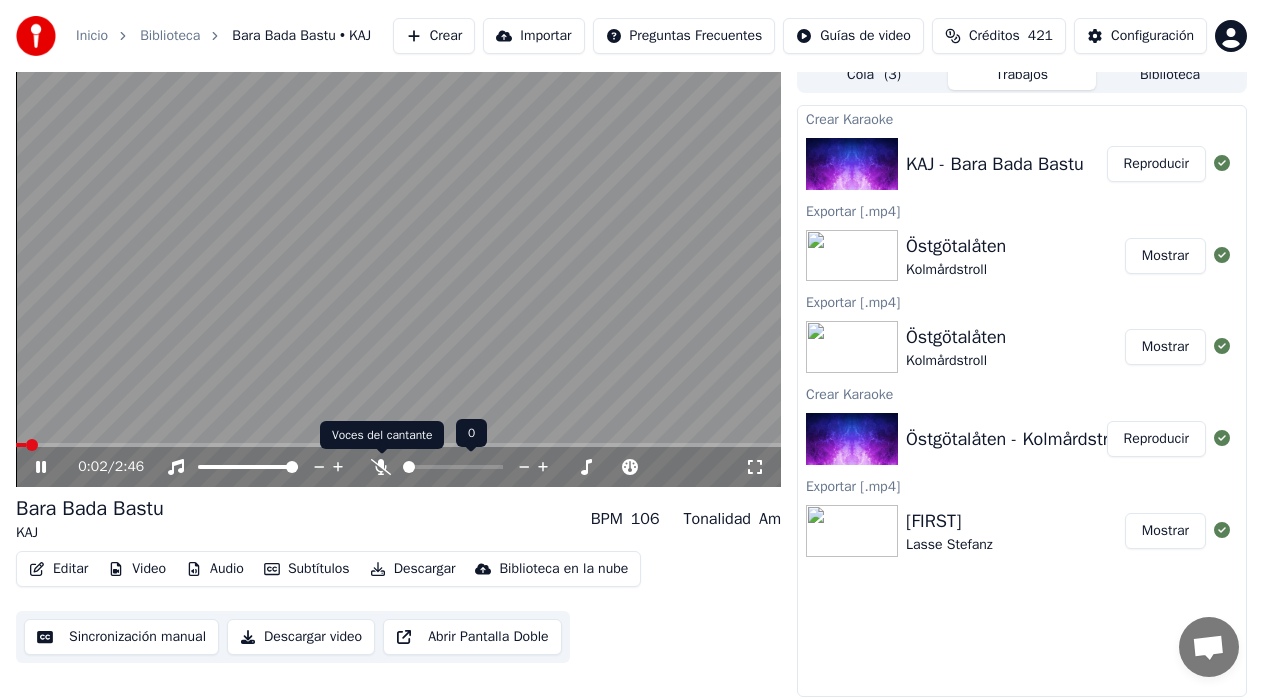 click 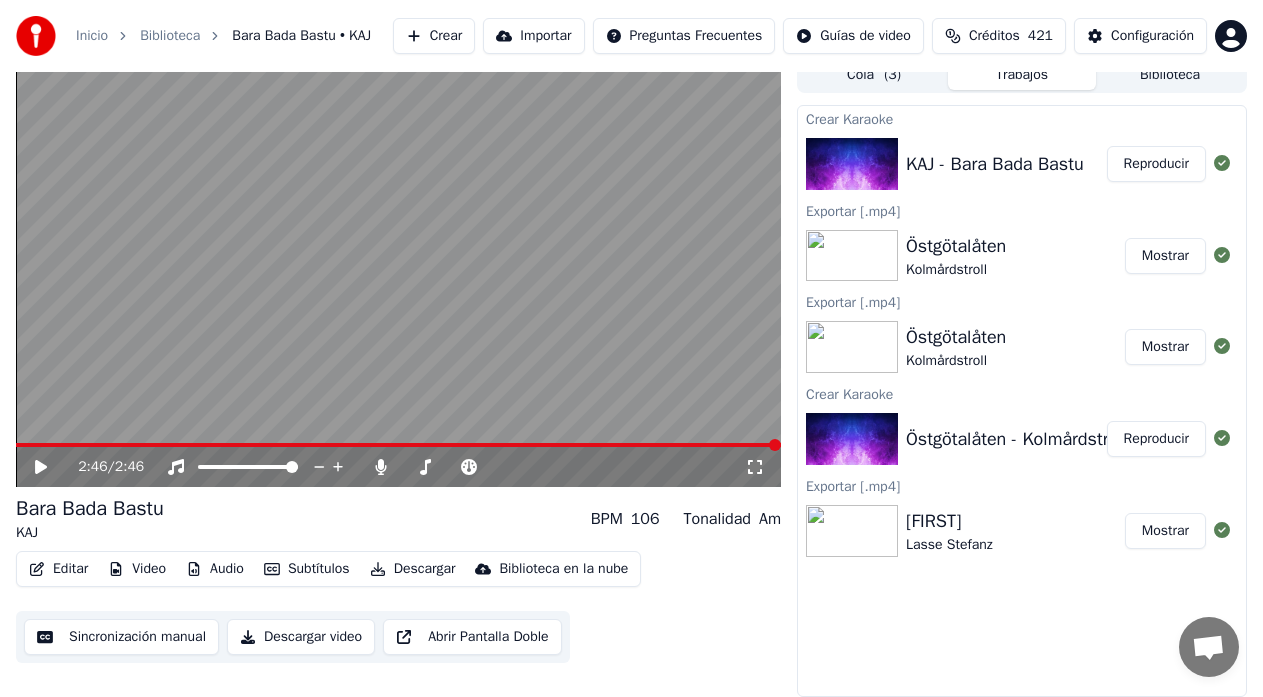 click on "Sincronización manual" at bounding box center (121, 637) 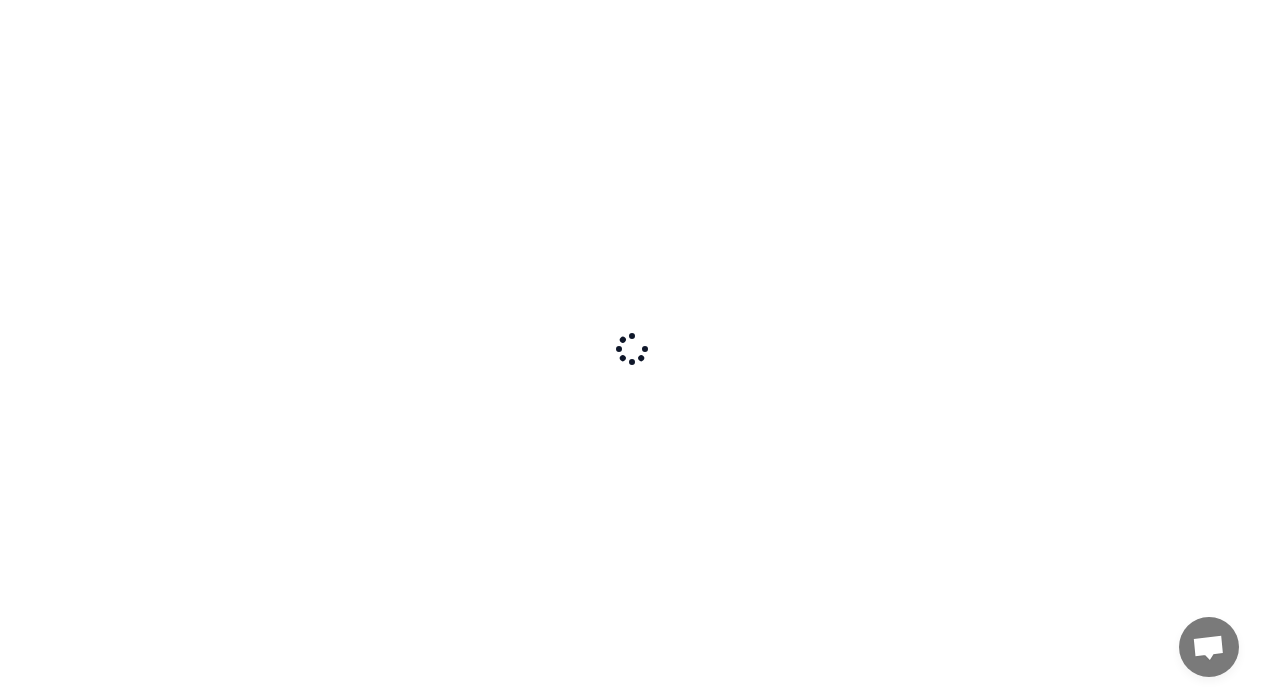 scroll, scrollTop: 0, scrollLeft: 0, axis: both 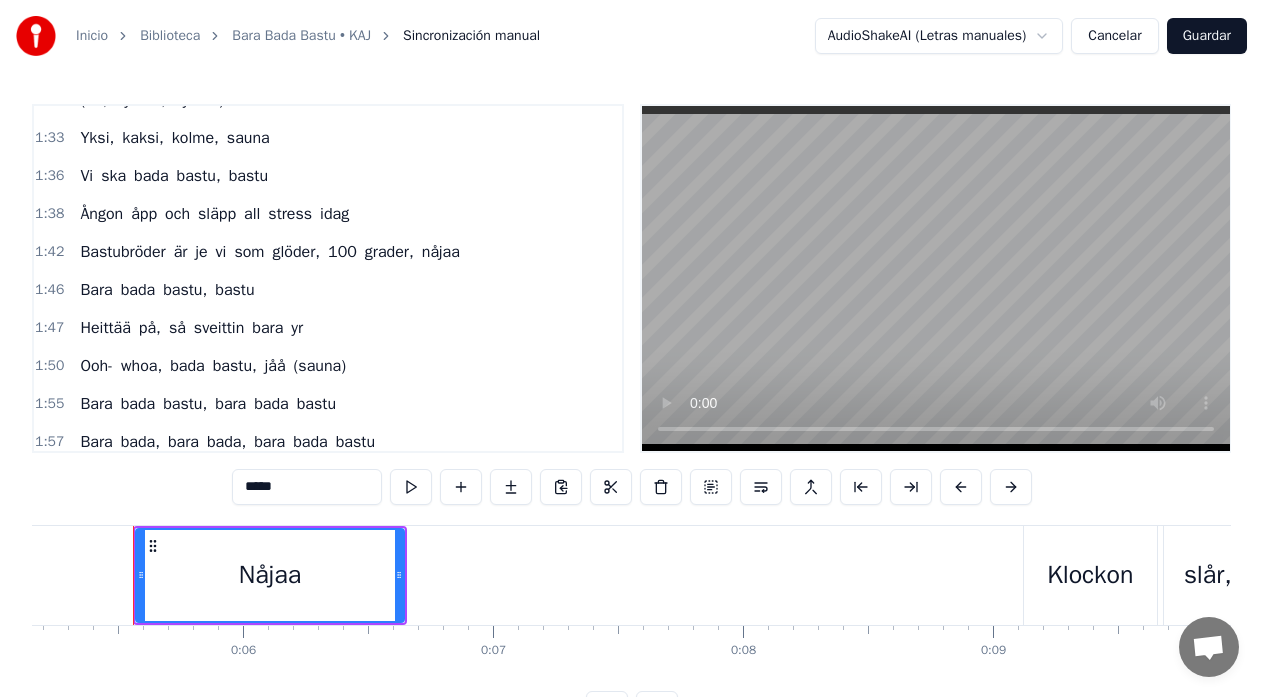 click on "Bastubröder" at bounding box center (122, 252) 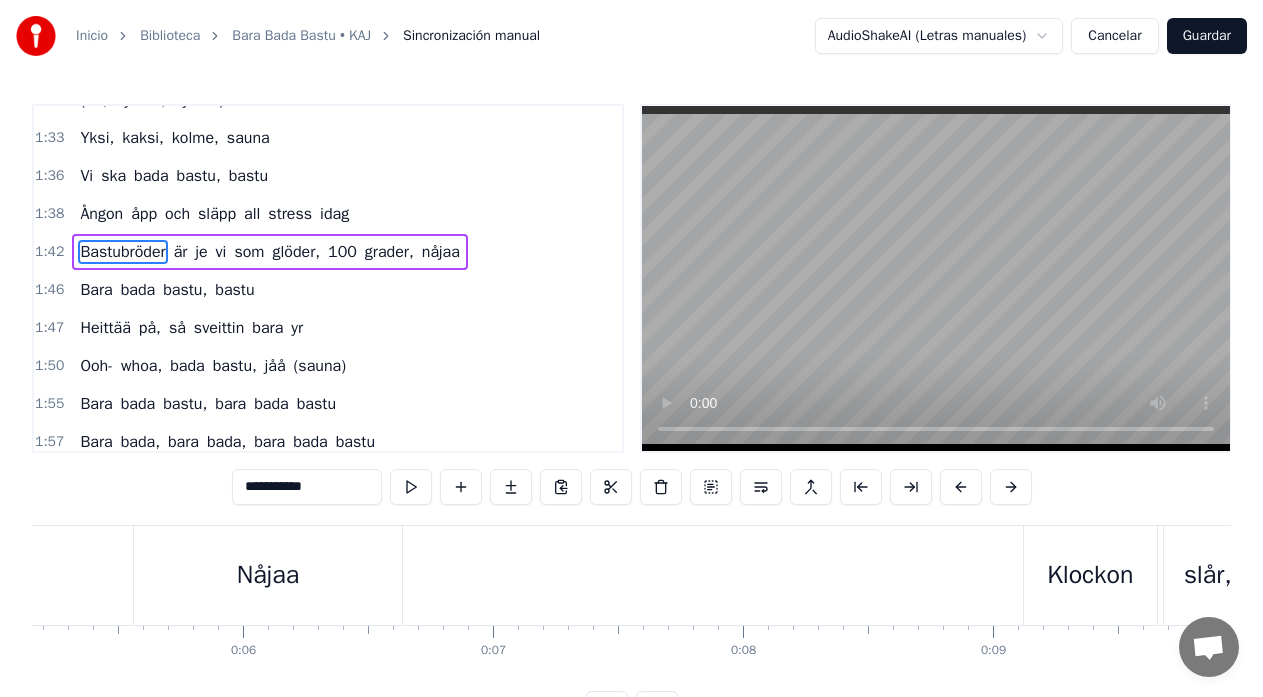 scroll, scrollTop: 1138, scrollLeft: 0, axis: vertical 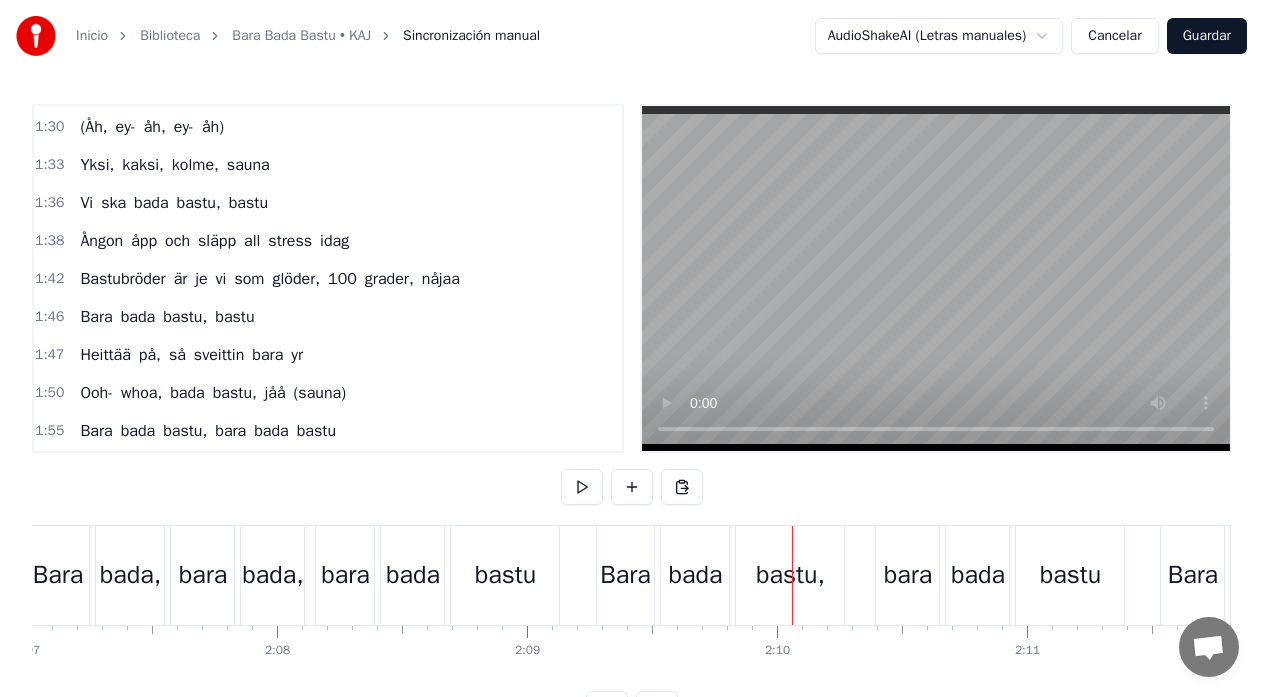 click on "Yksi," at bounding box center [97, 165] 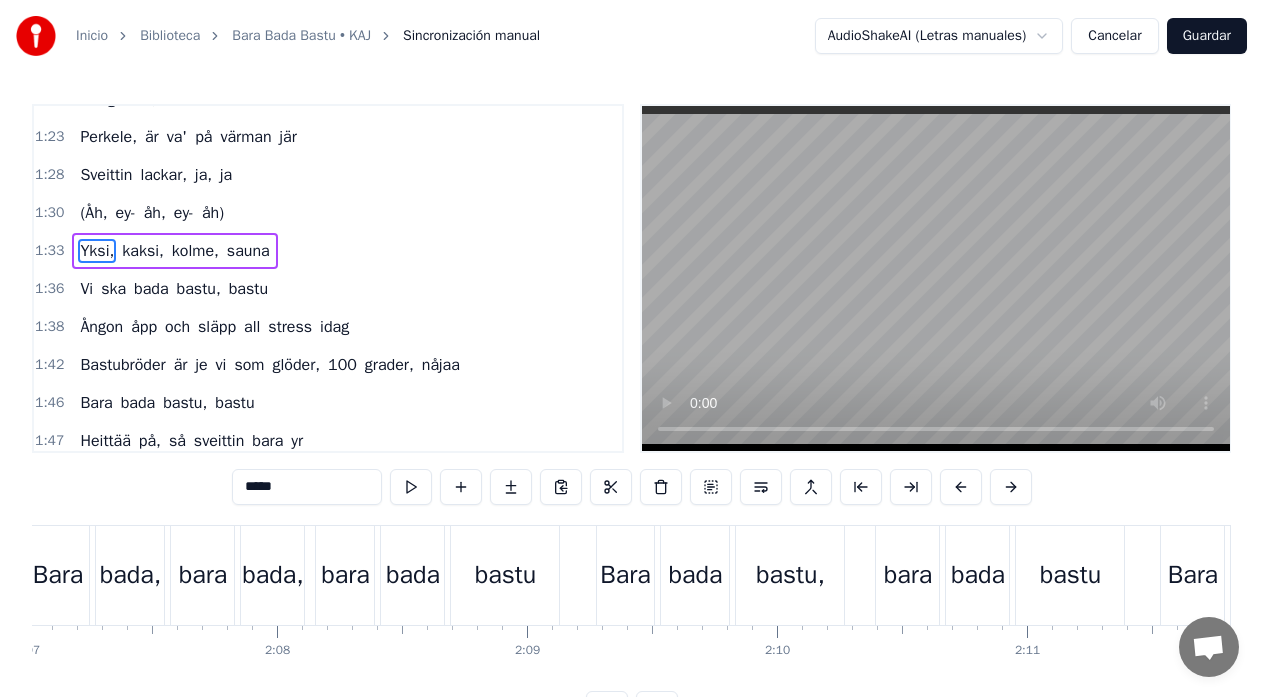 scroll, scrollTop: 1024, scrollLeft: 0, axis: vertical 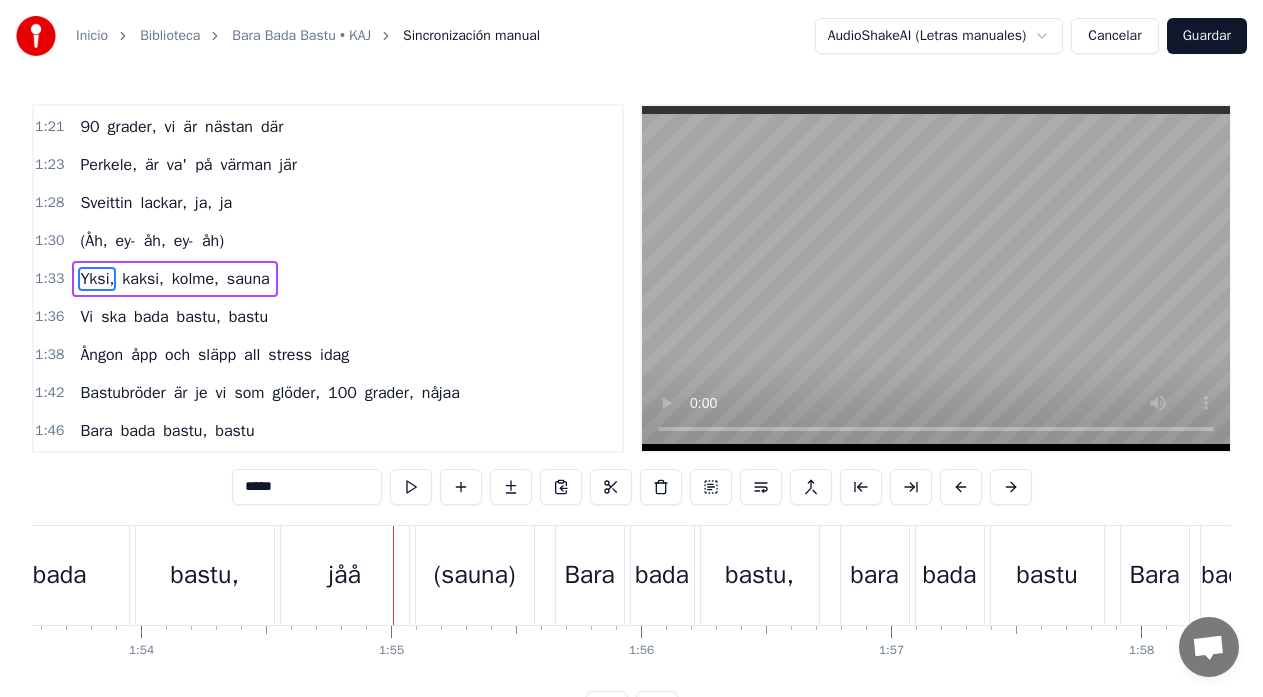 click on "90" at bounding box center [89, 127] 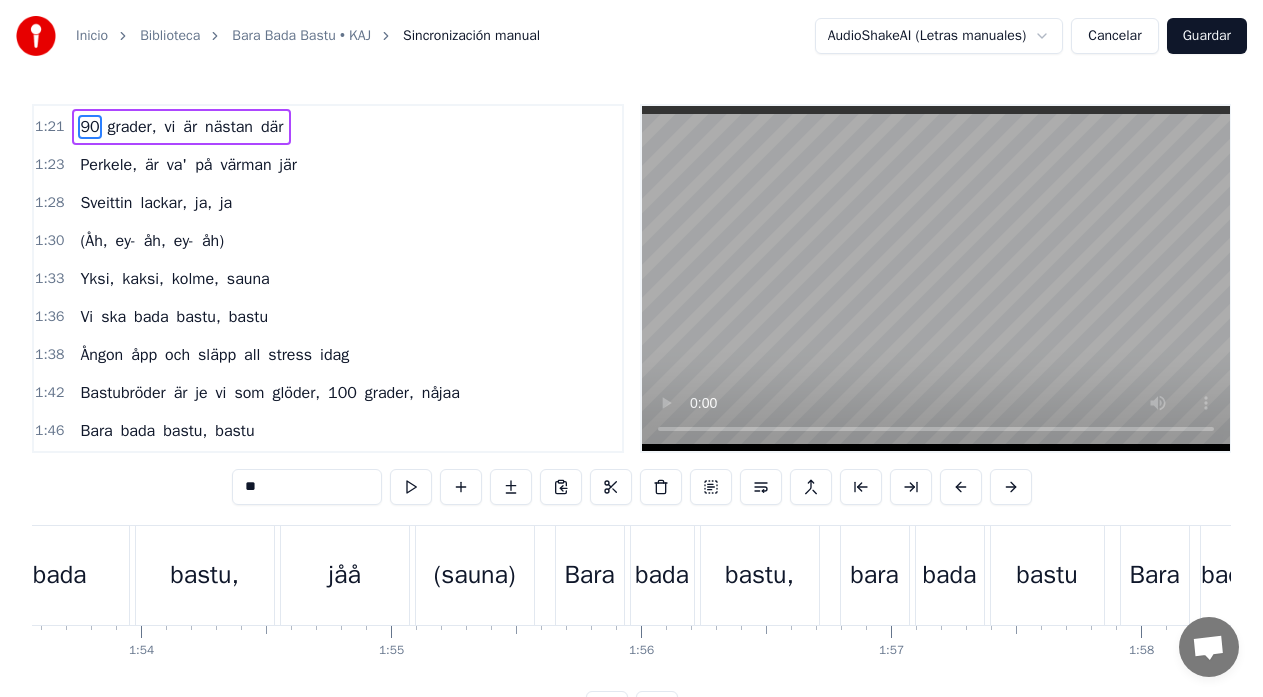 scroll, scrollTop: 872, scrollLeft: 0, axis: vertical 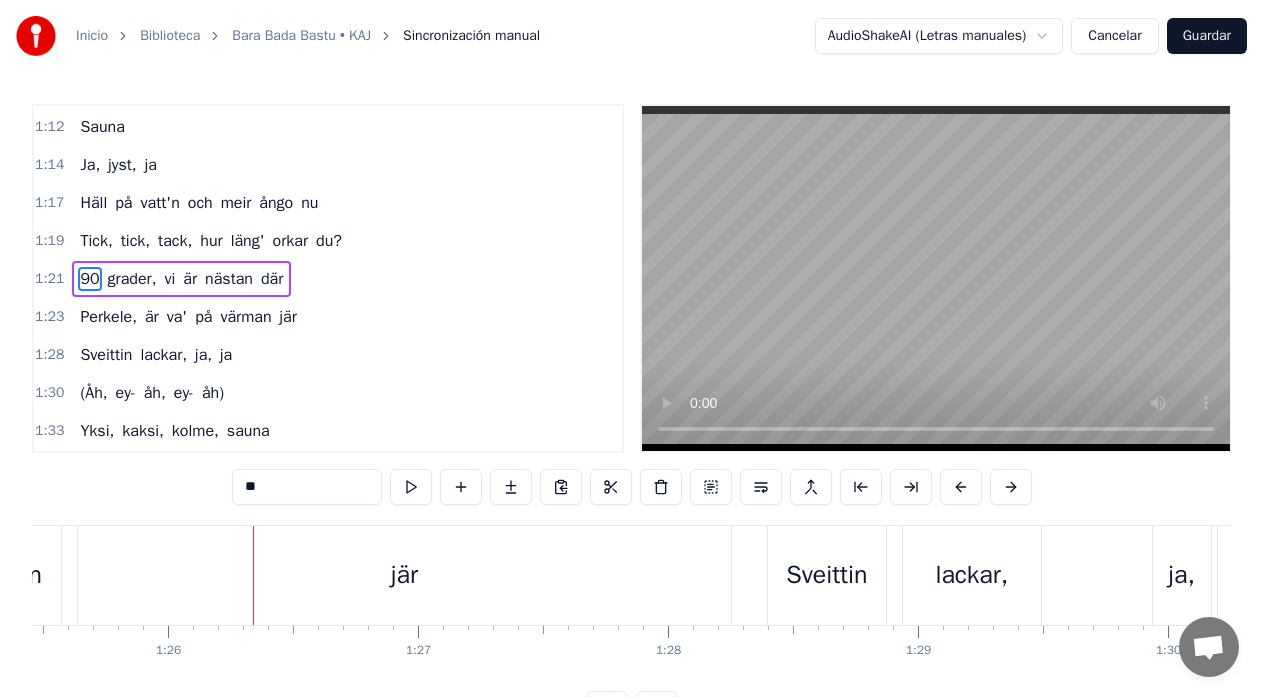 click on "jär" at bounding box center (404, 575) 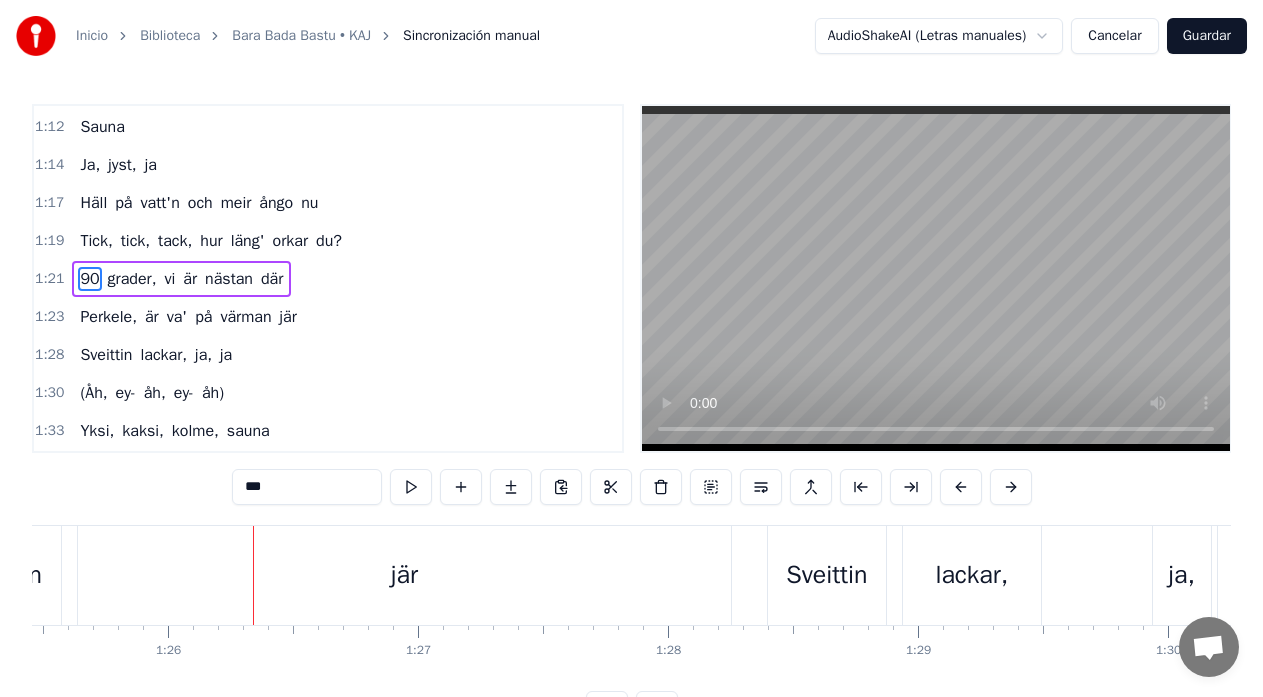 scroll, scrollTop: 910, scrollLeft: 0, axis: vertical 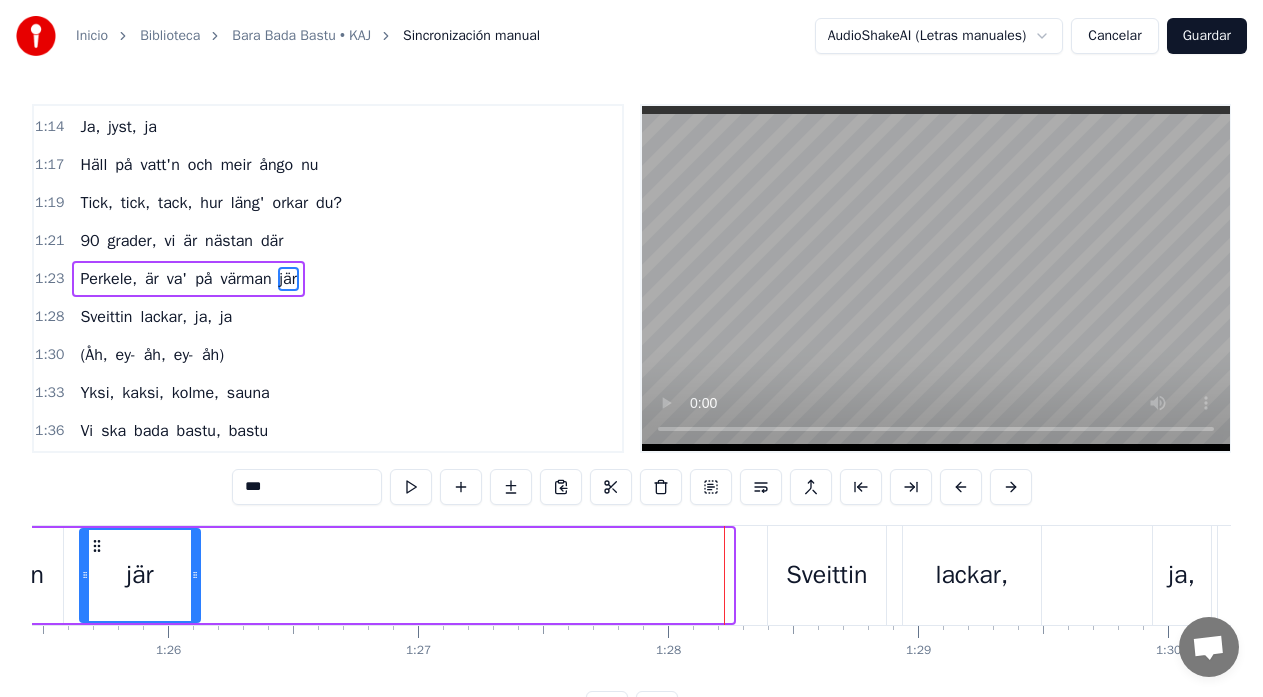drag, startPoint x: 729, startPoint y: 578, endPoint x: 196, endPoint y: 586, distance: 533.06006 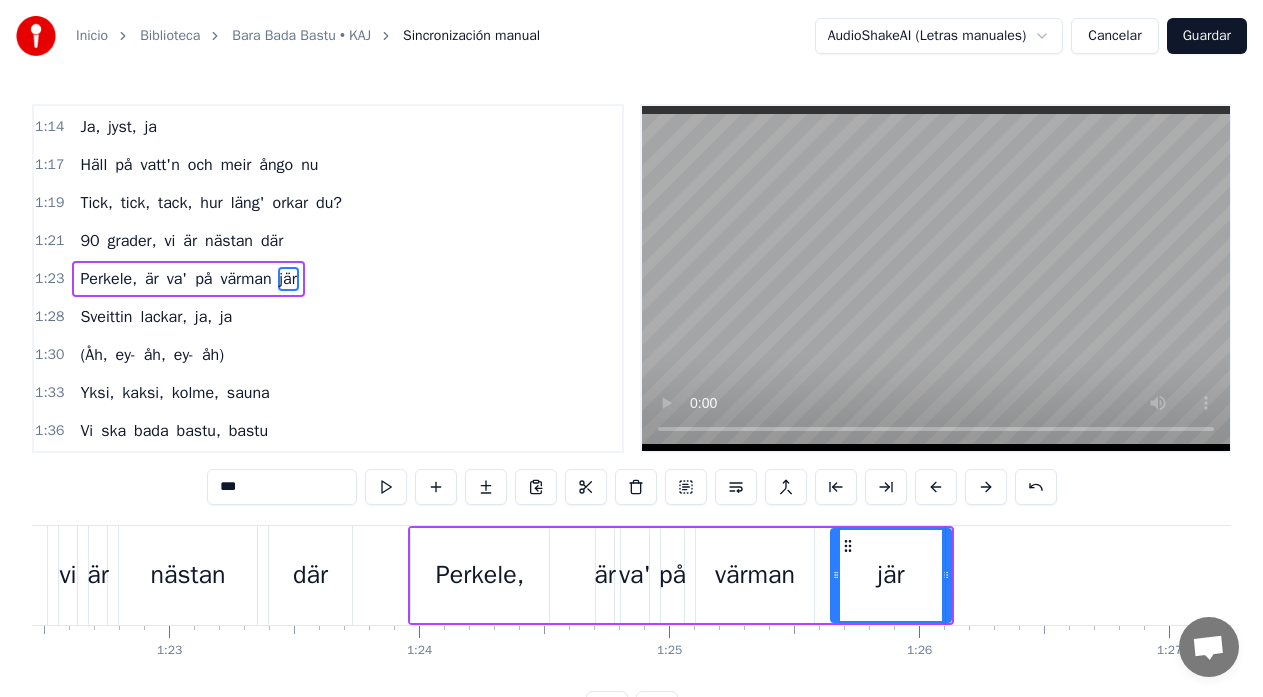 scroll, scrollTop: 0, scrollLeft: 20604, axis: horizontal 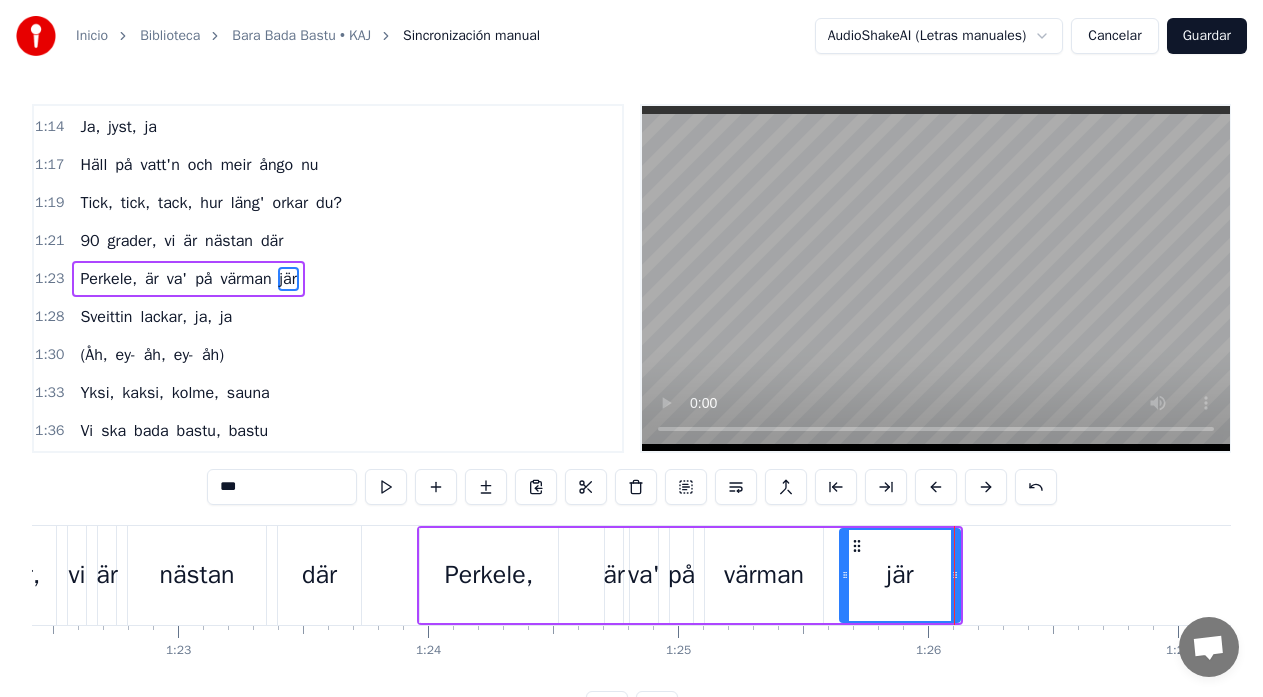 click on "där" at bounding box center [319, 575] 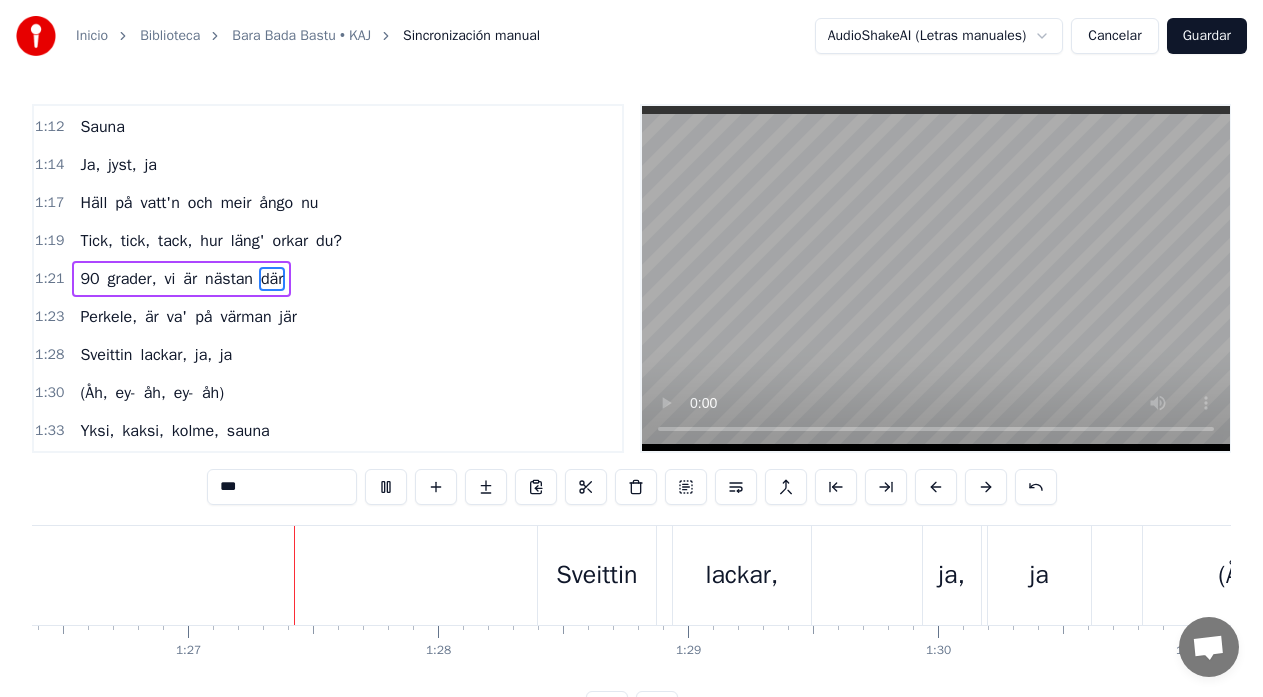 scroll, scrollTop: 0, scrollLeft: 21625, axis: horizontal 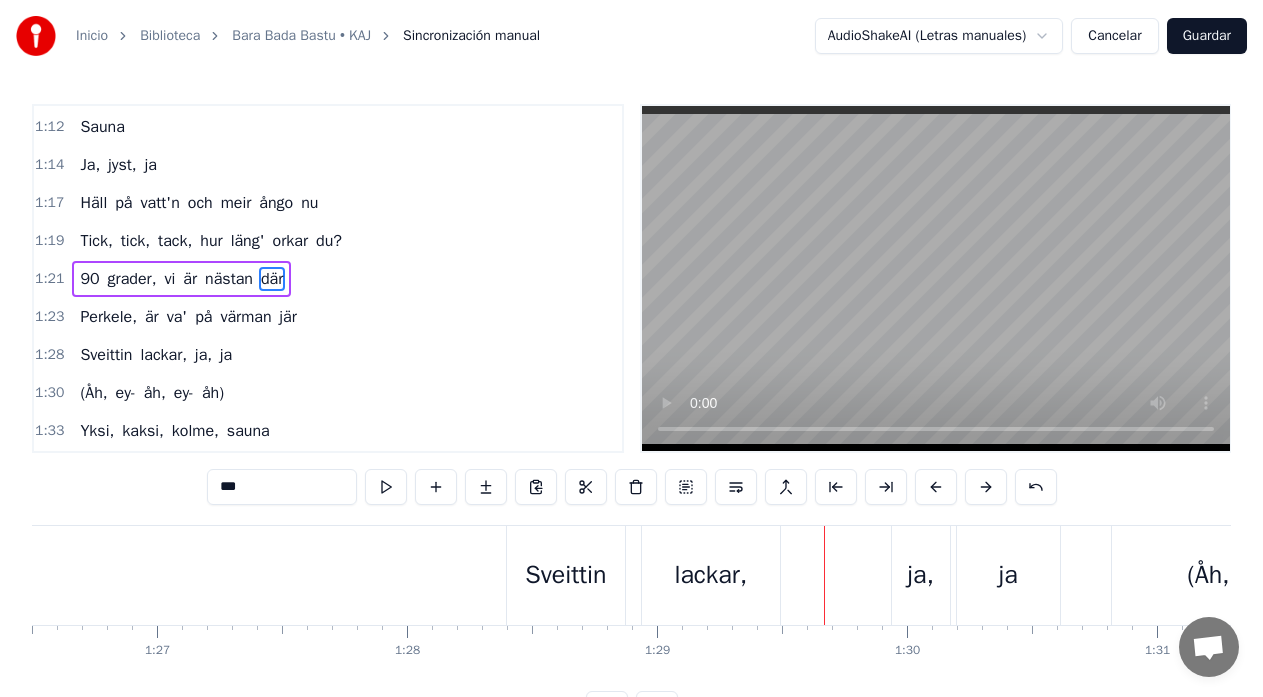 click on "Guardar" at bounding box center (1207, 36) 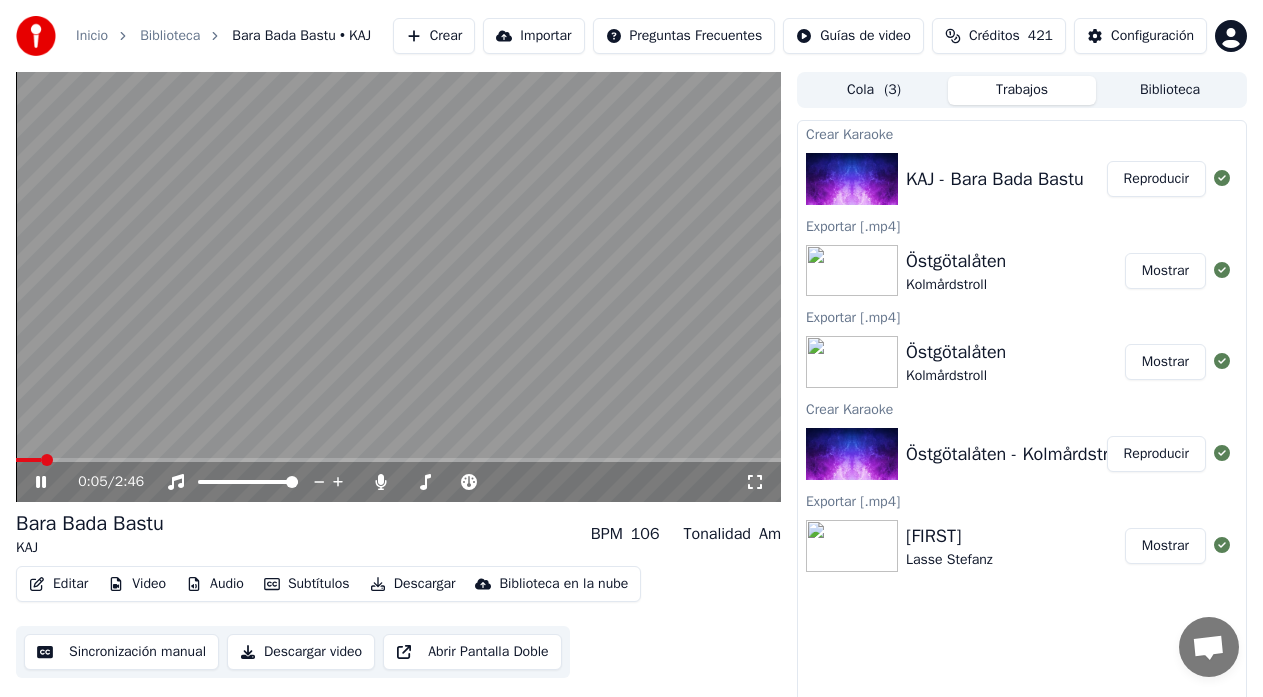 click 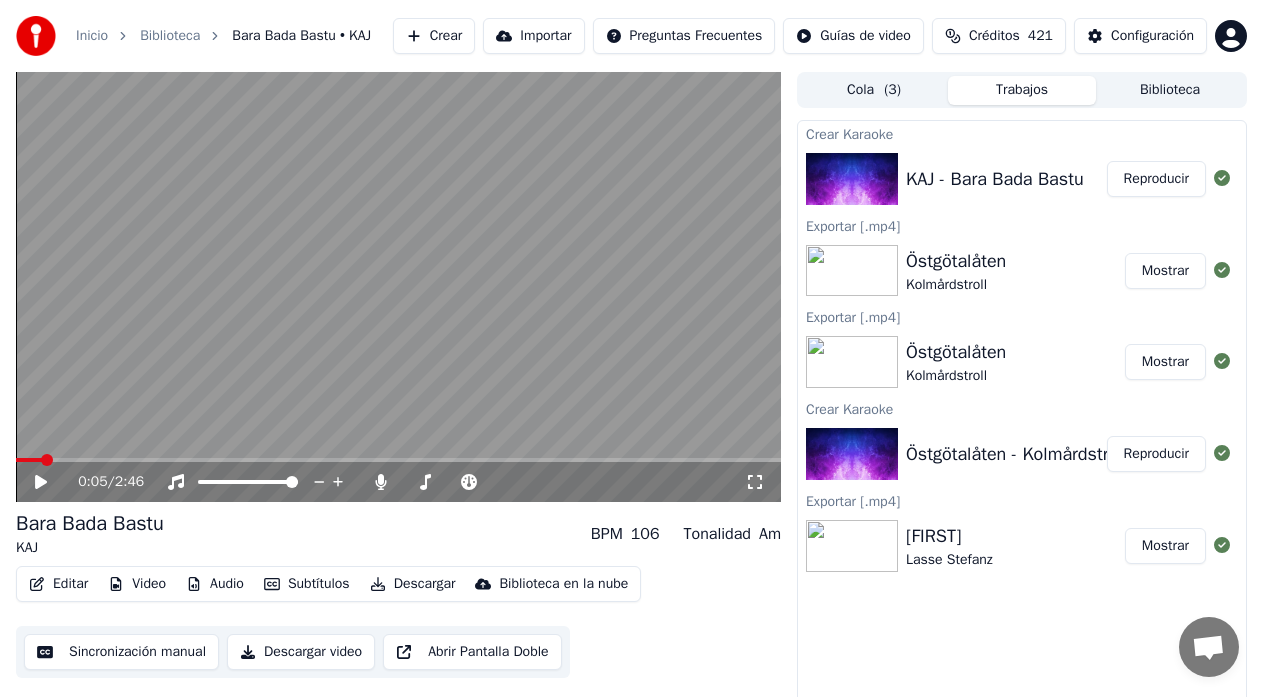 click on "Descargar" at bounding box center [413, 584] 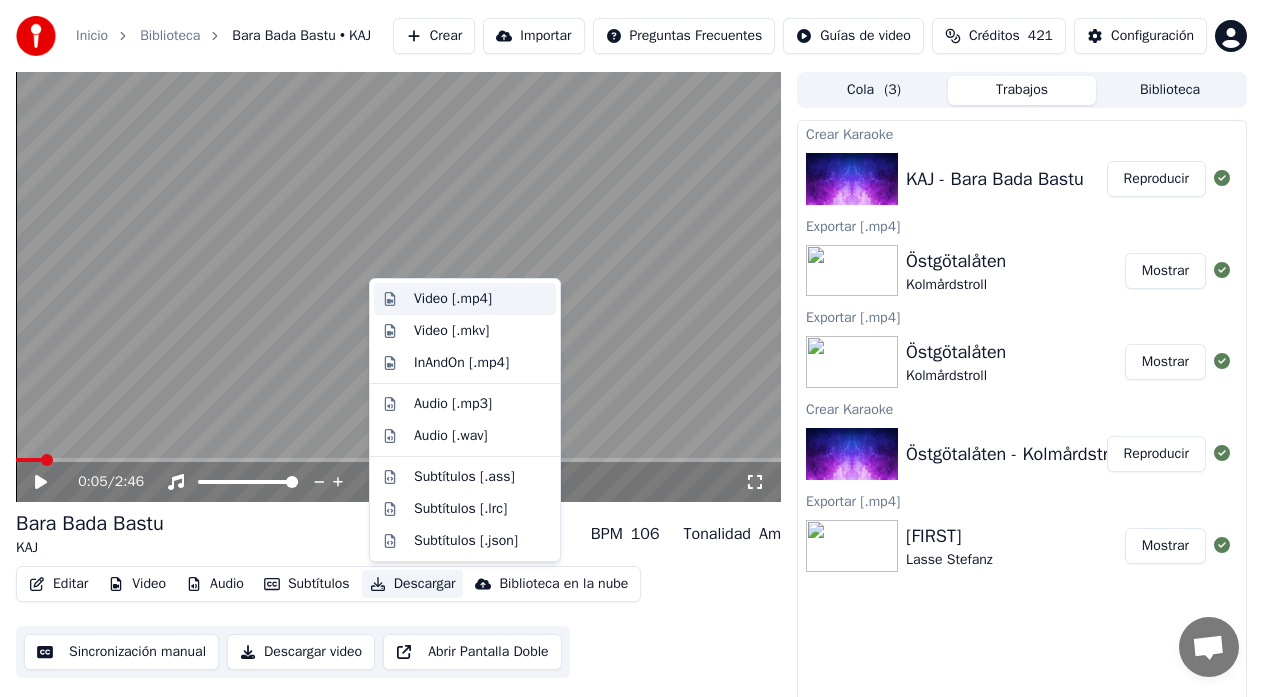 click on "Video [.mp4]" at bounding box center [453, 299] 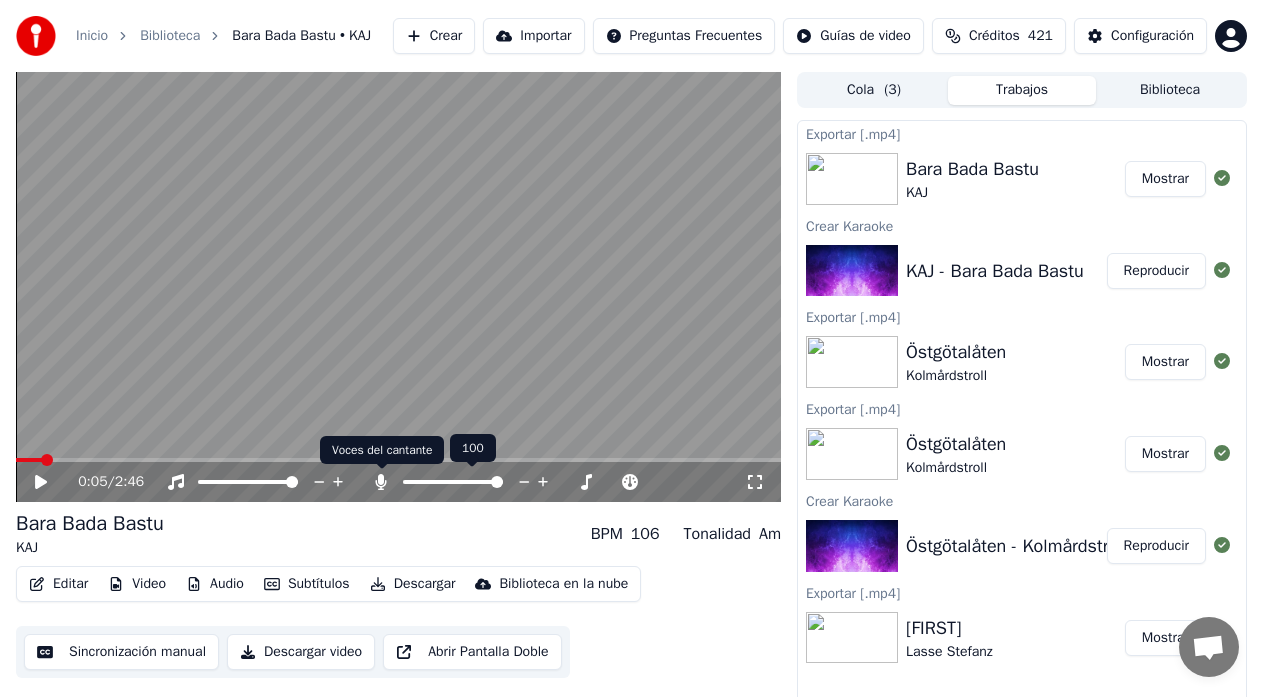 click 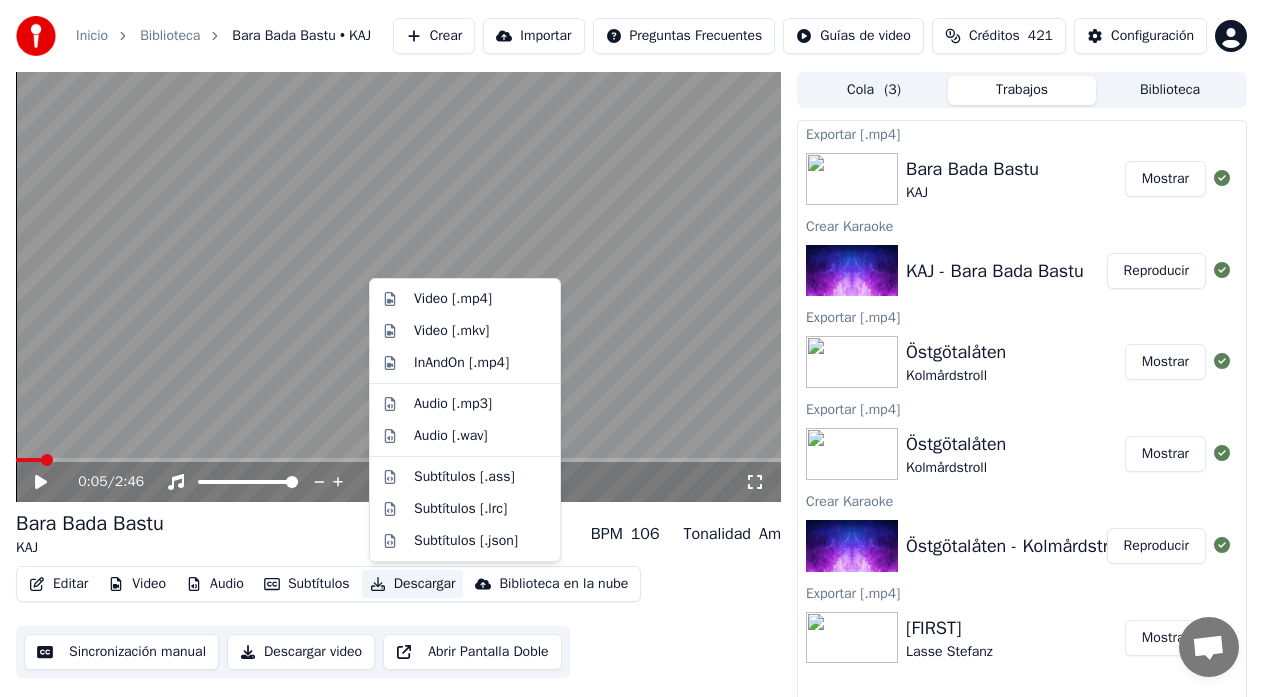 click on "Descargar" at bounding box center [413, 584] 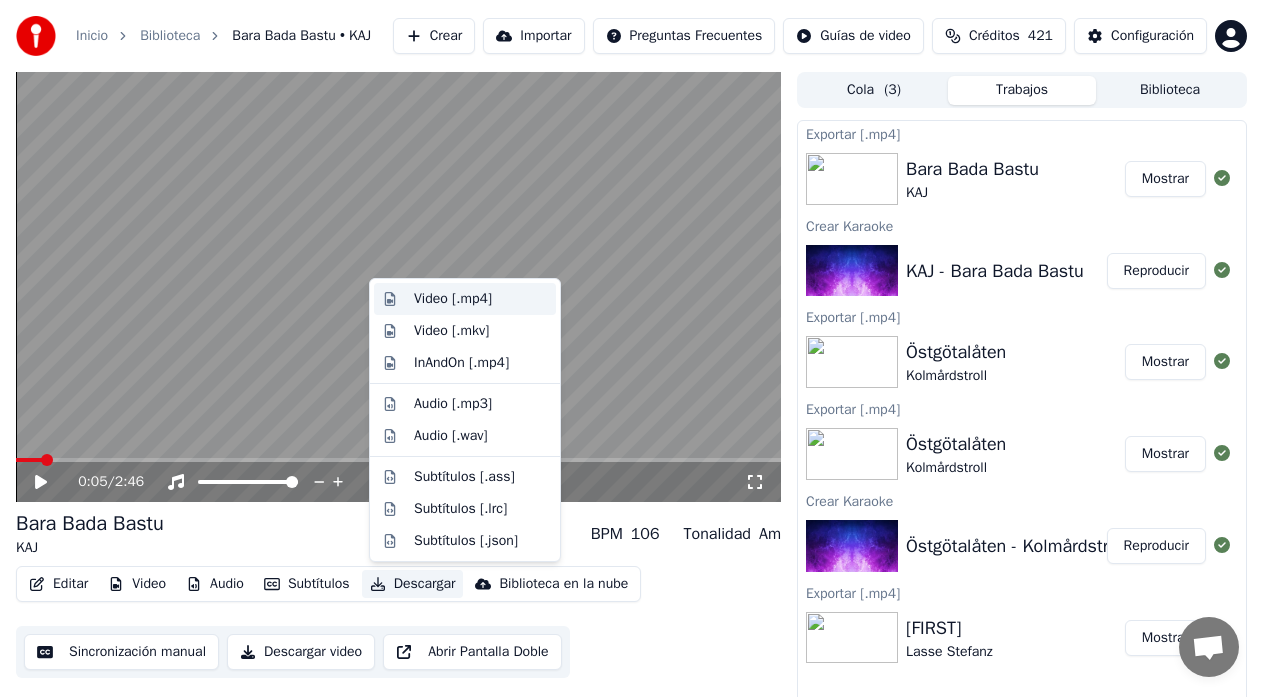 click on "Video [.mp4]" at bounding box center (453, 299) 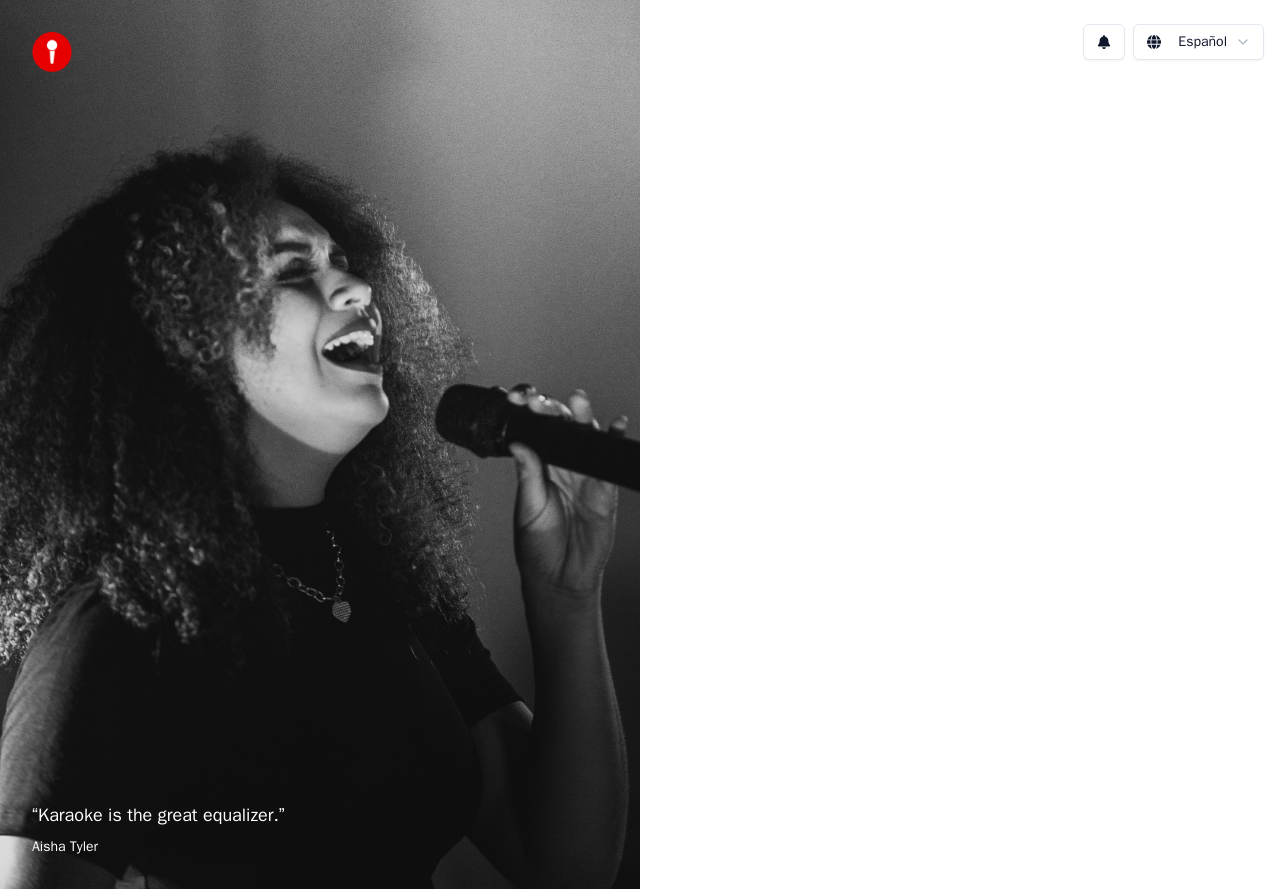 scroll, scrollTop: 0, scrollLeft: 0, axis: both 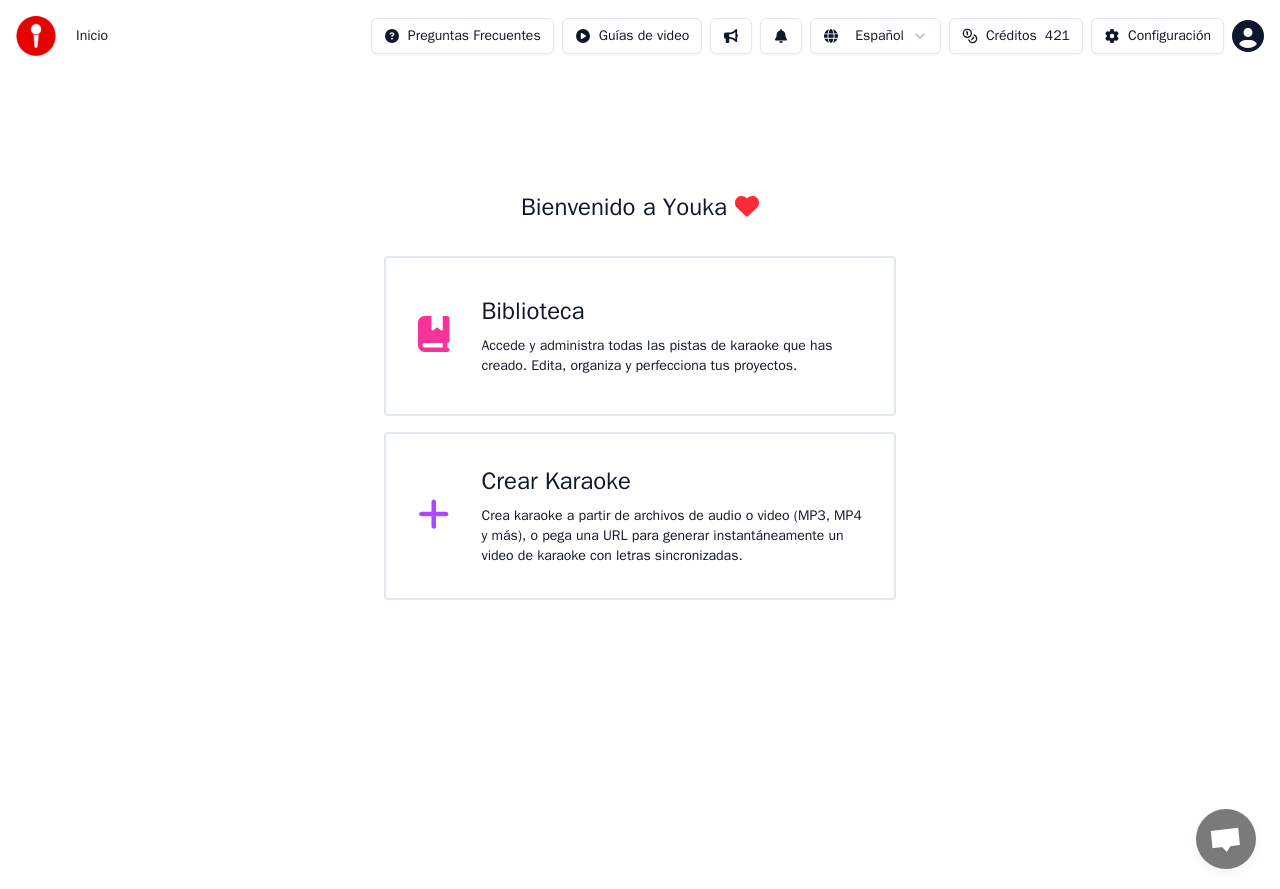 click on "Crea karaoke a partir de archivos de audio o video (MP3, MP4 y más), o pega una URL para generar instantáneamente un video de karaoke con letras sincronizadas." at bounding box center [672, 536] 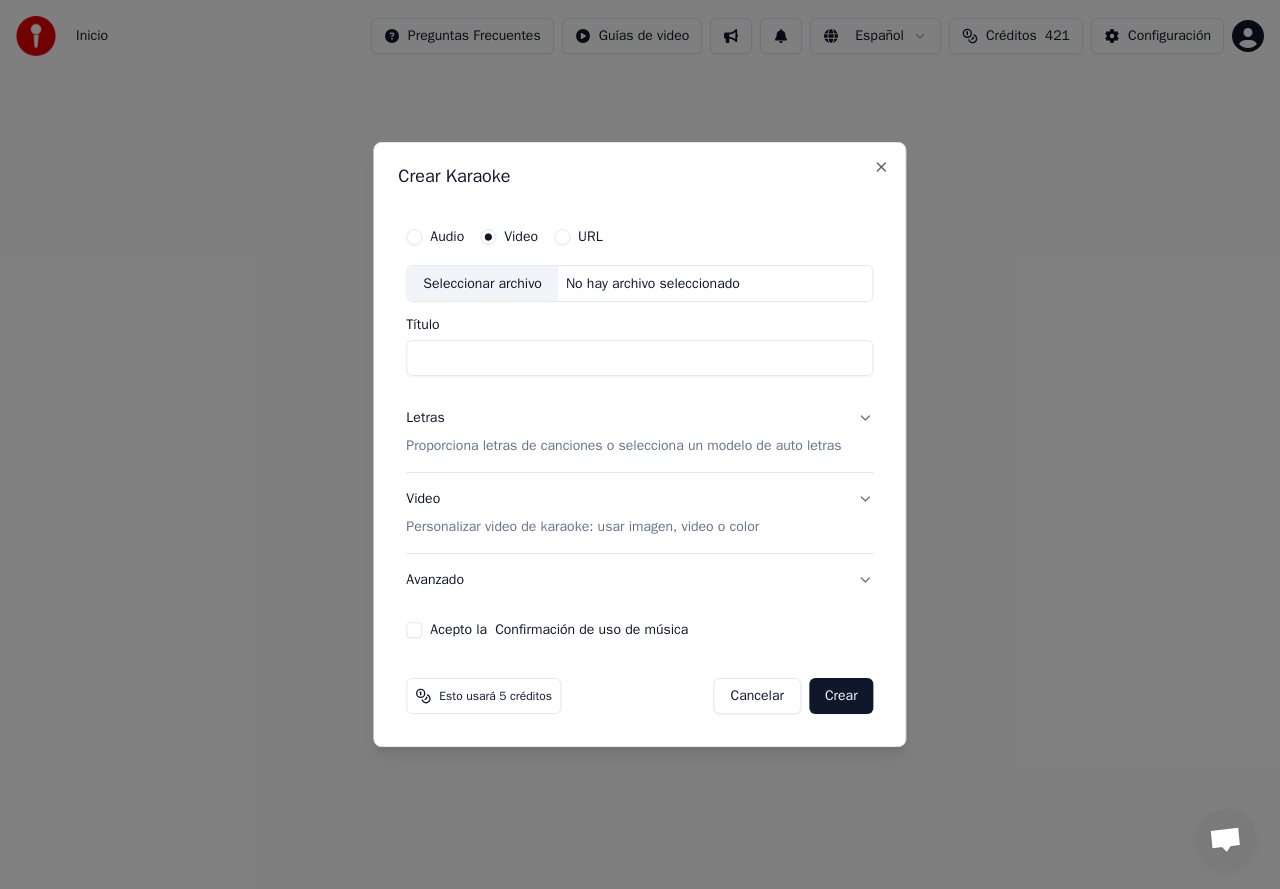 click on "Seleccionar archivo" at bounding box center (482, 284) 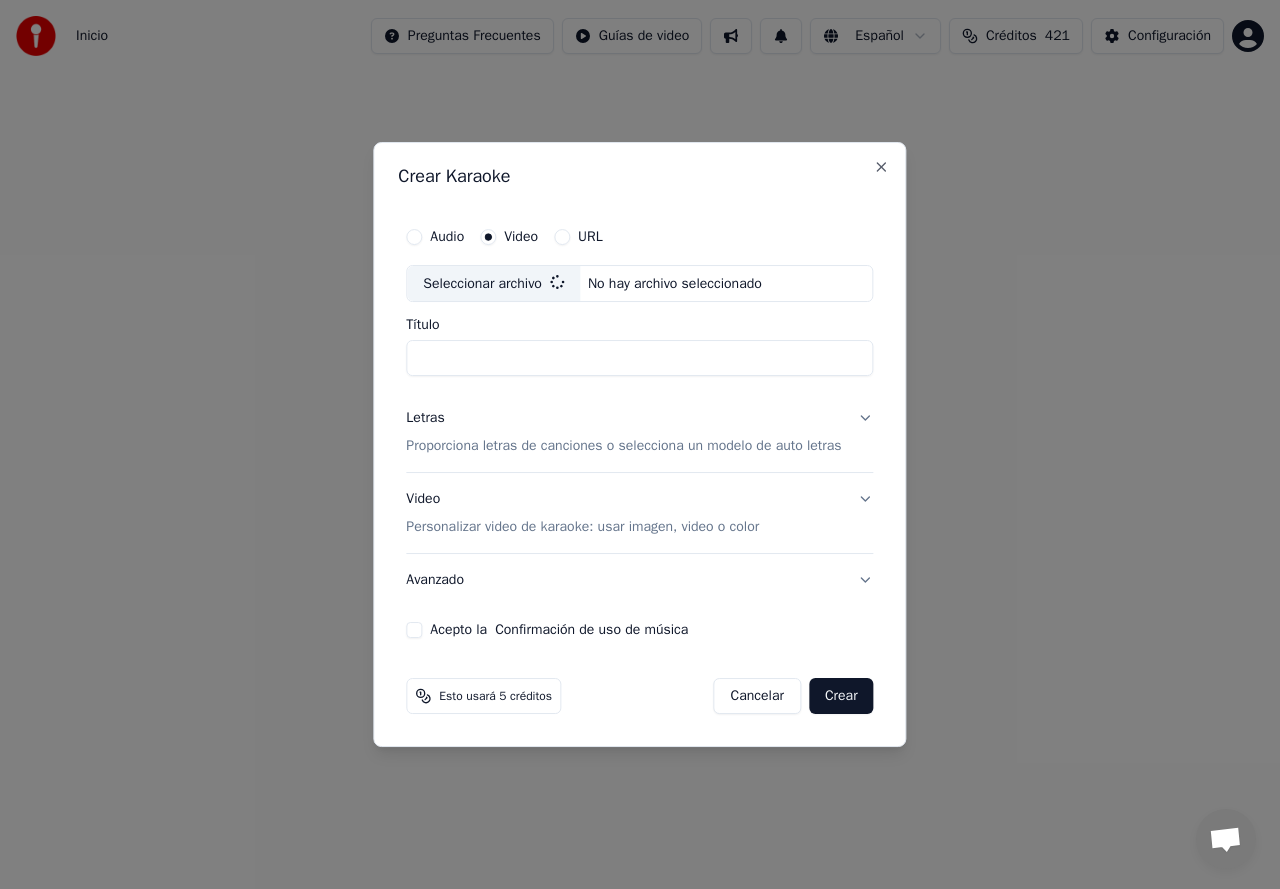 type on "**********" 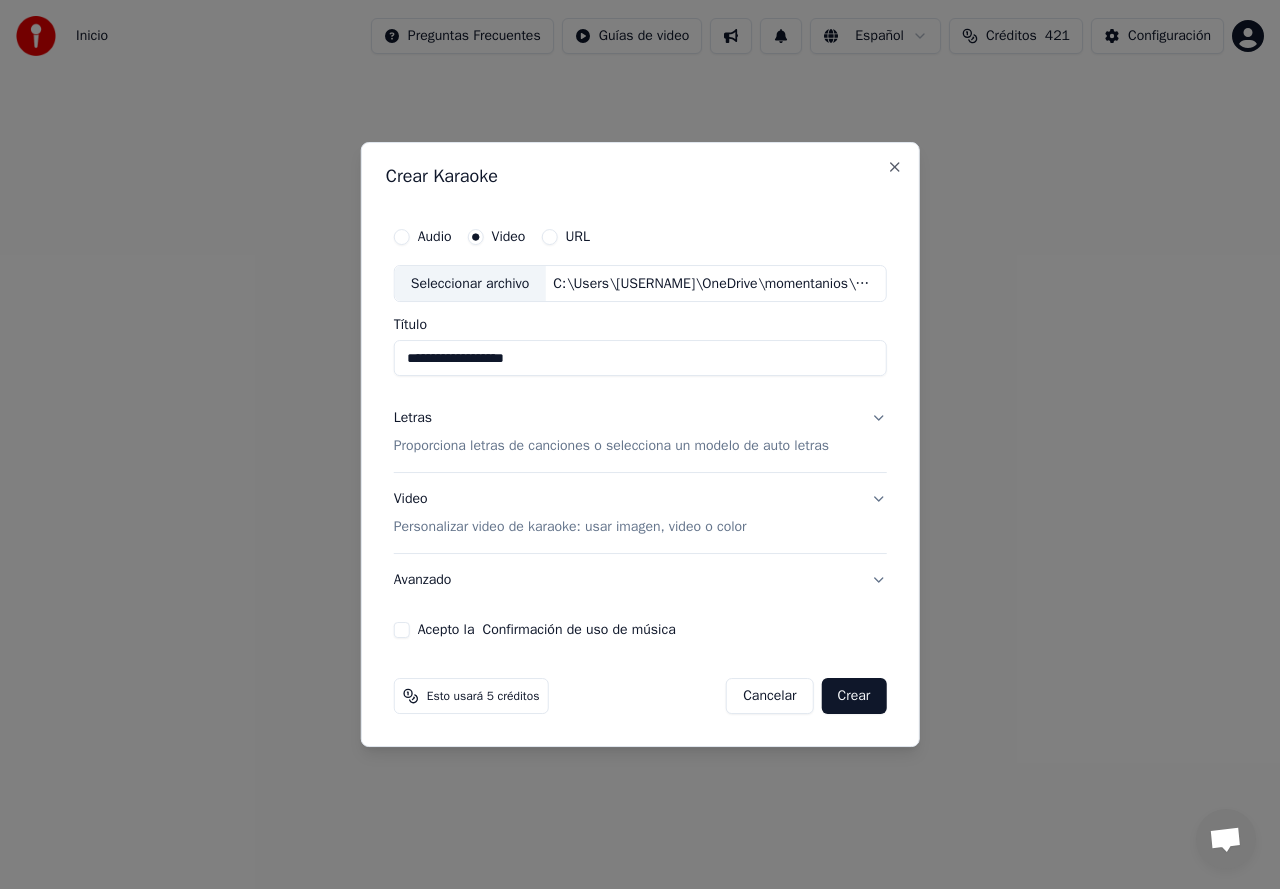 click on "Proporciona letras de canciones o selecciona un modelo de auto letras" at bounding box center (611, 447) 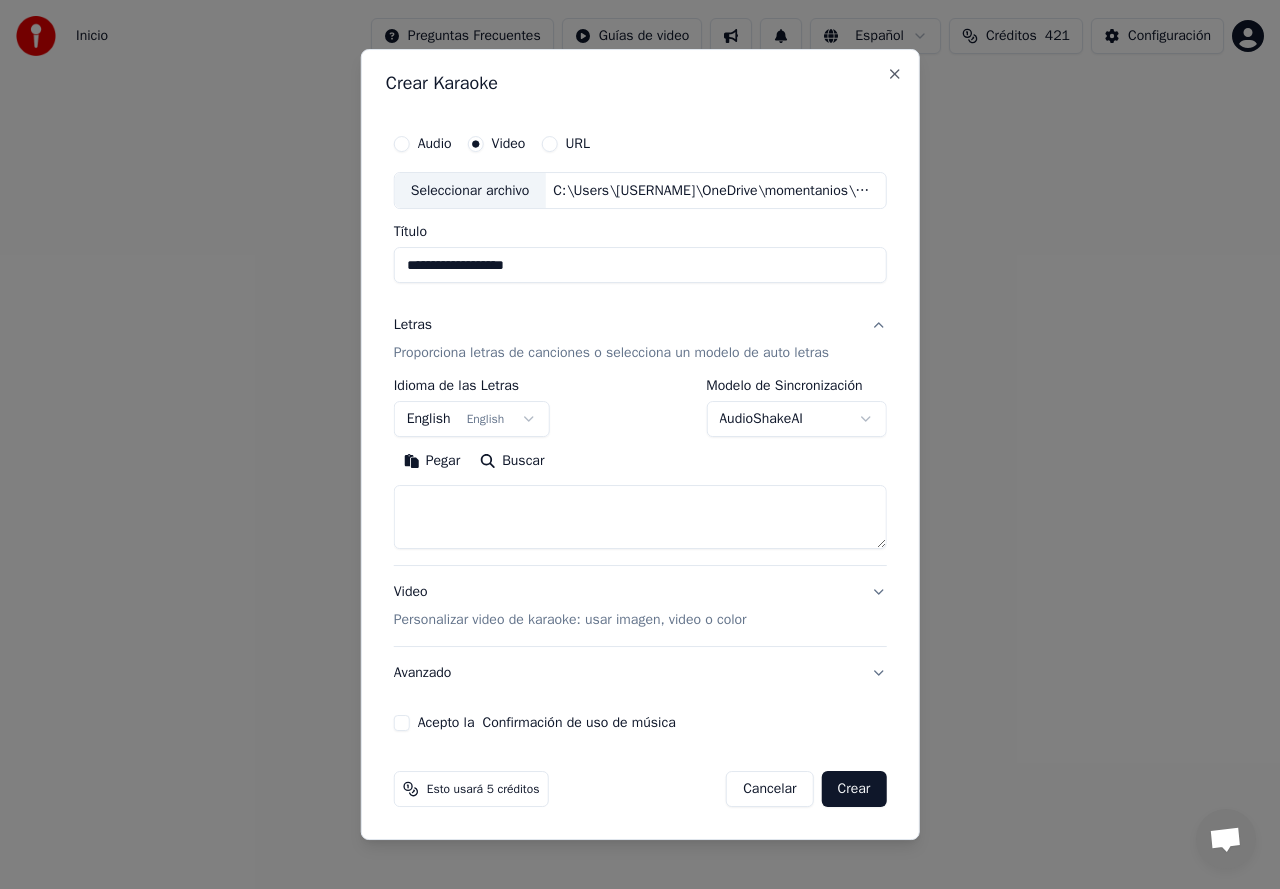 click at bounding box center (640, 518) 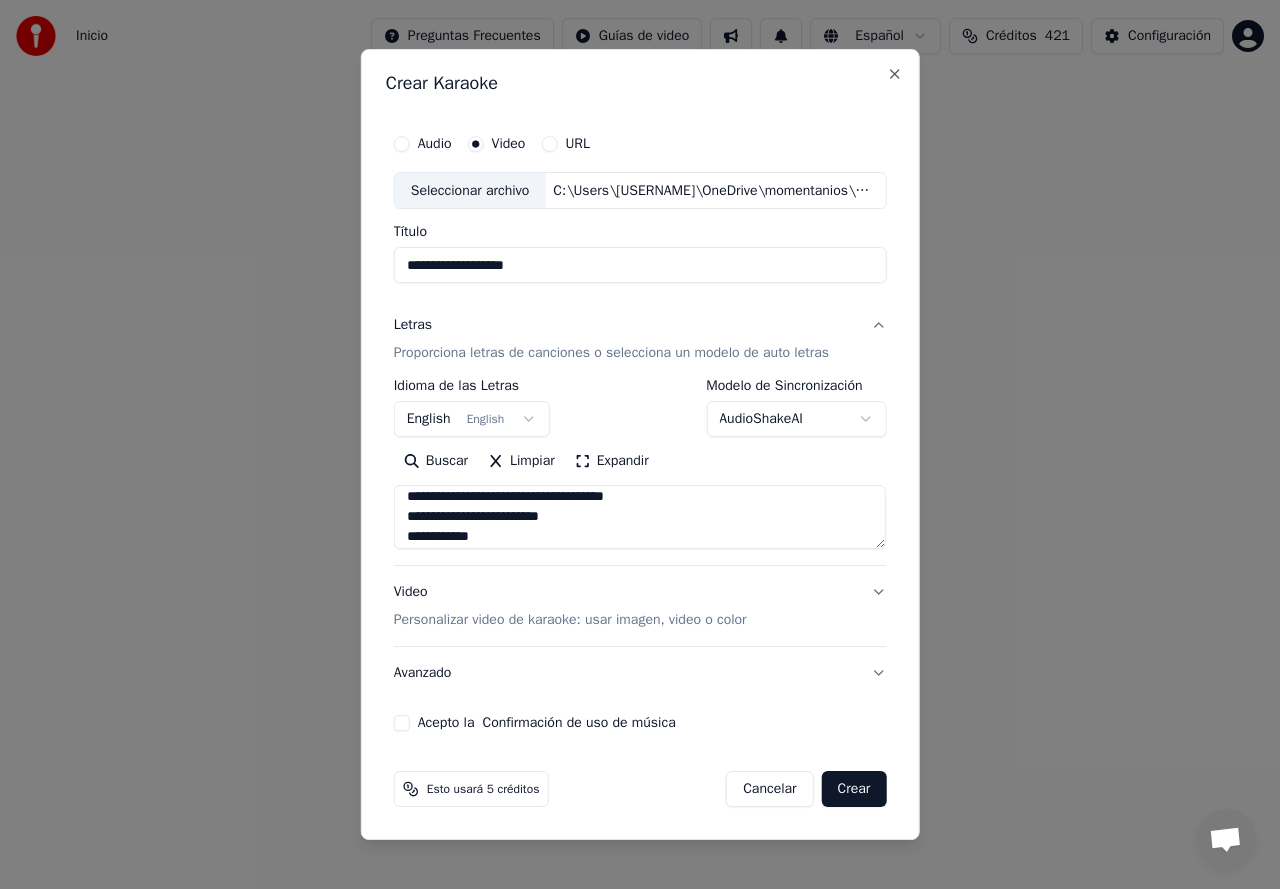 scroll, scrollTop: 505, scrollLeft: 0, axis: vertical 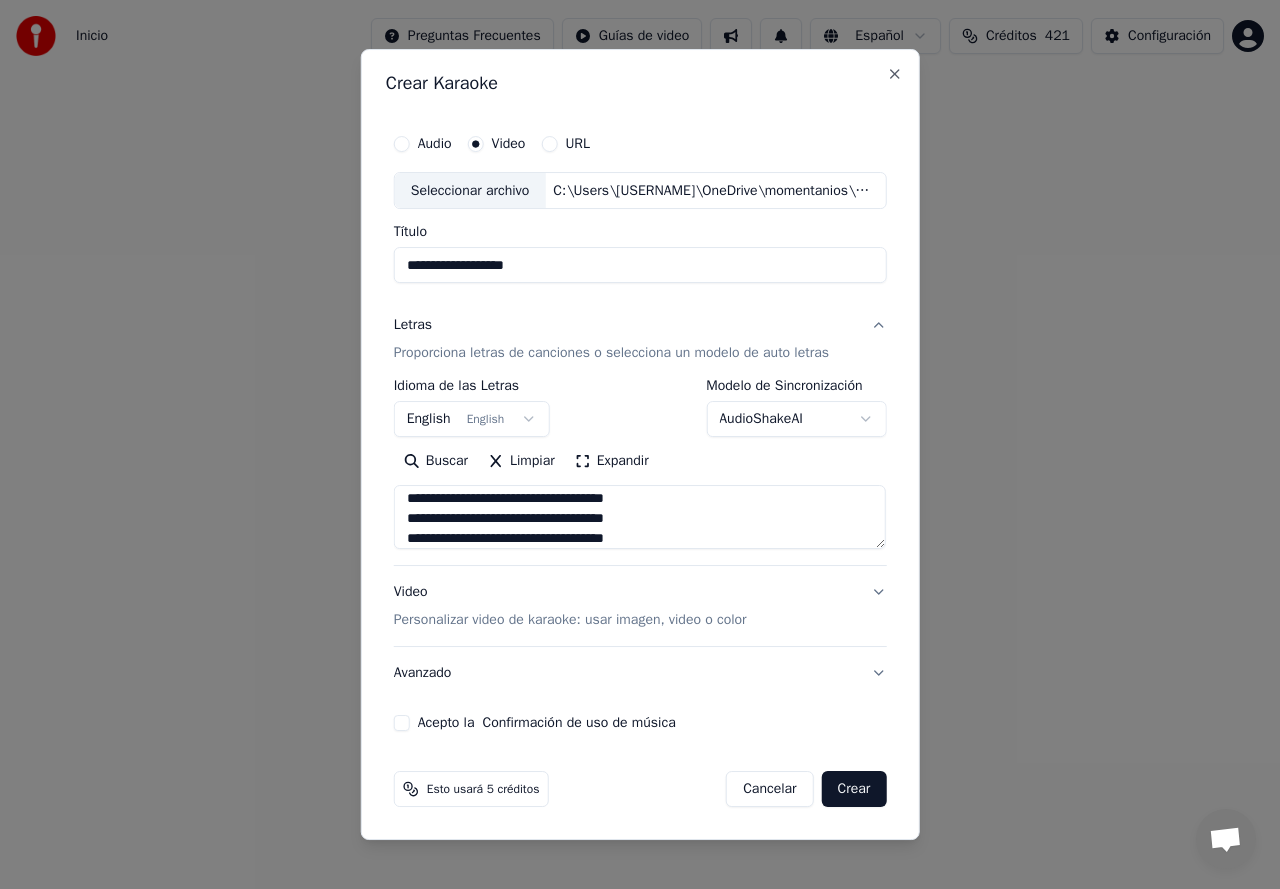 type on "**********" 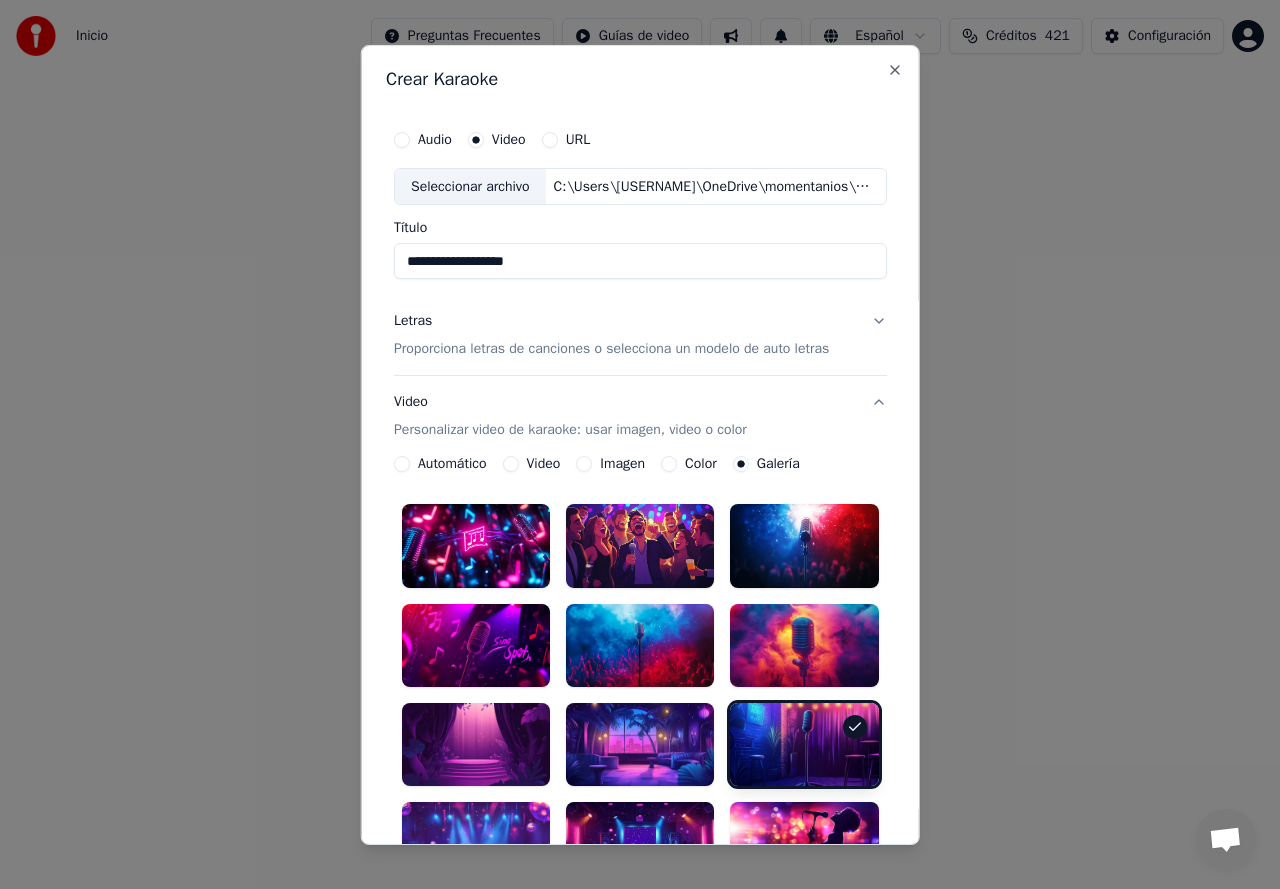 click at bounding box center [640, 645] 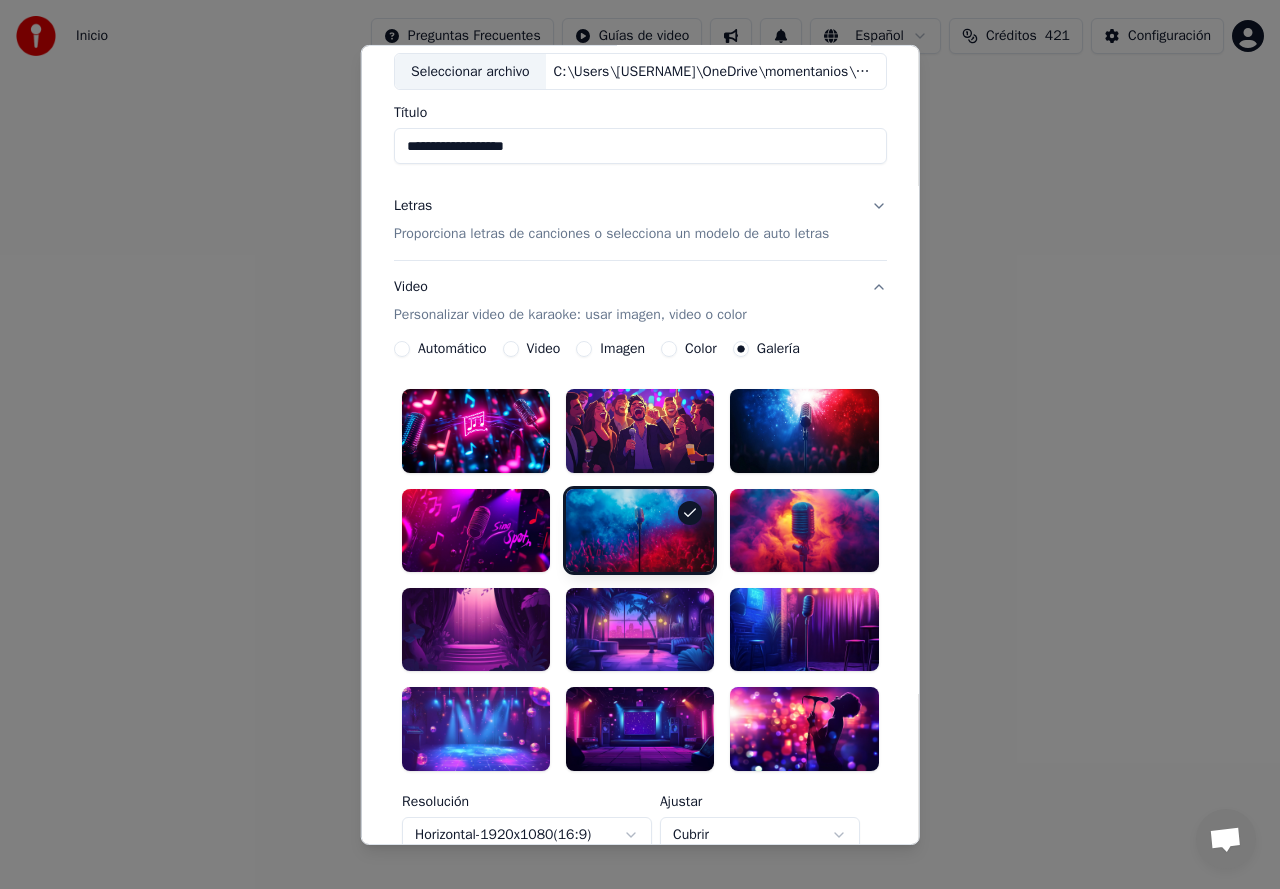 scroll, scrollTop: 51, scrollLeft: 0, axis: vertical 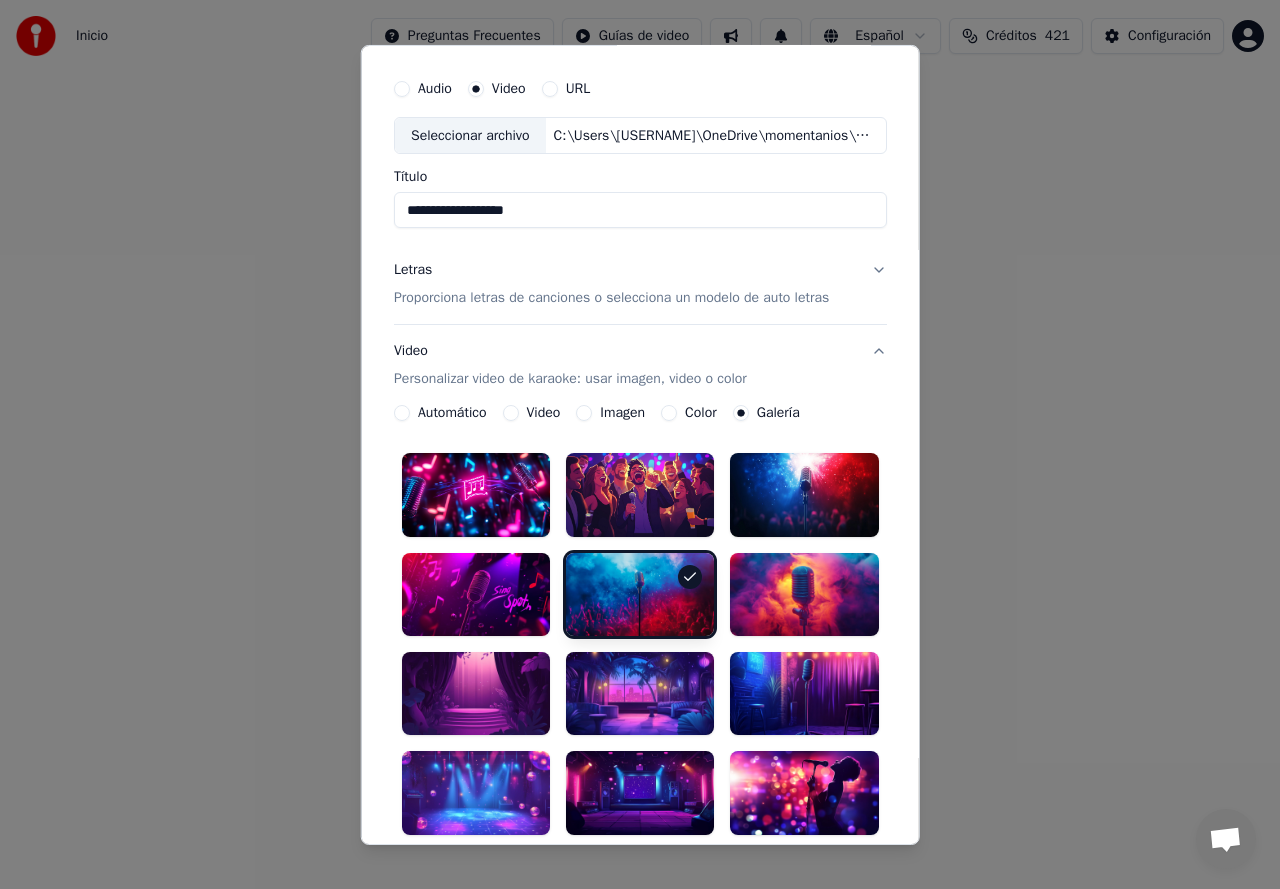 click on "Proporciona letras de canciones o selecciona un modelo de auto letras" at bounding box center [611, 298] 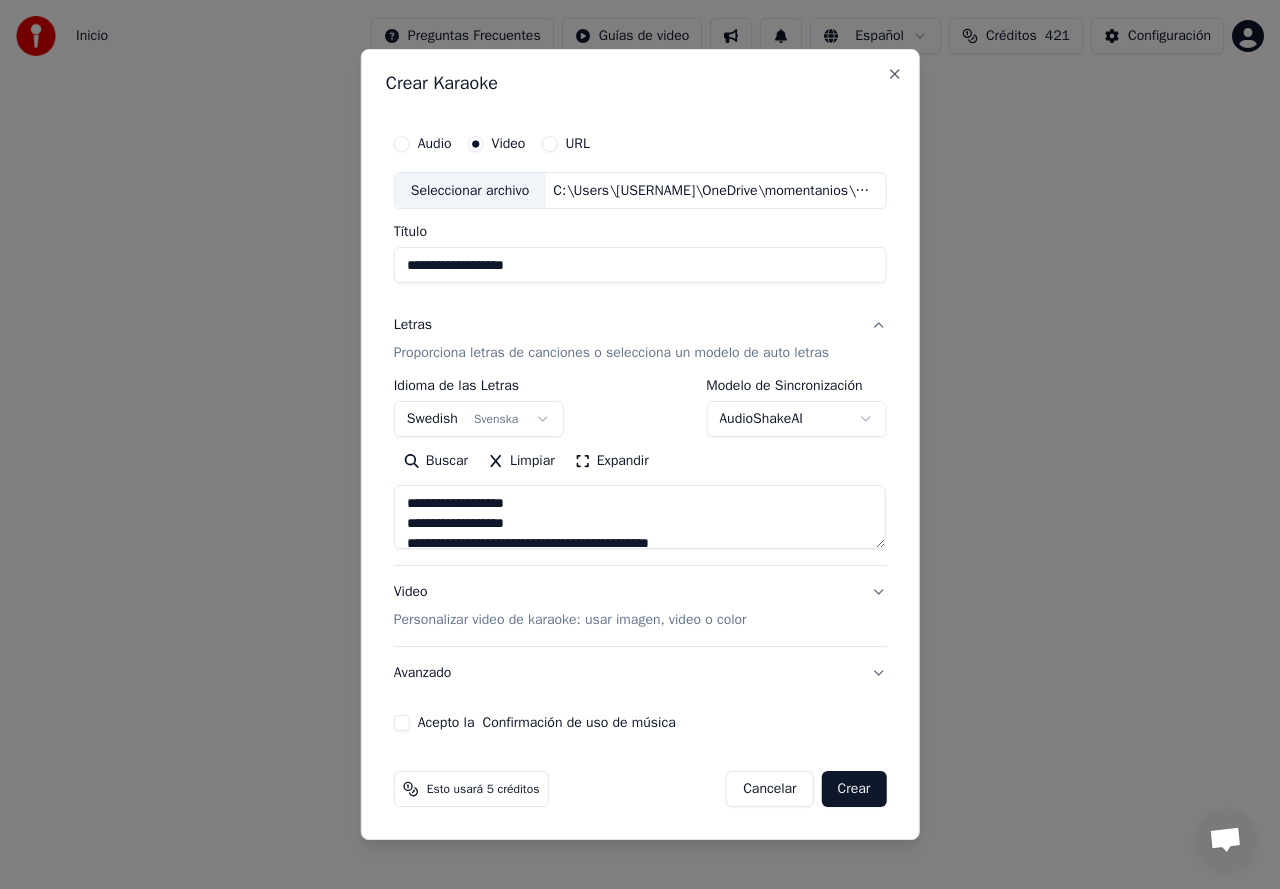 scroll, scrollTop: 0, scrollLeft: 0, axis: both 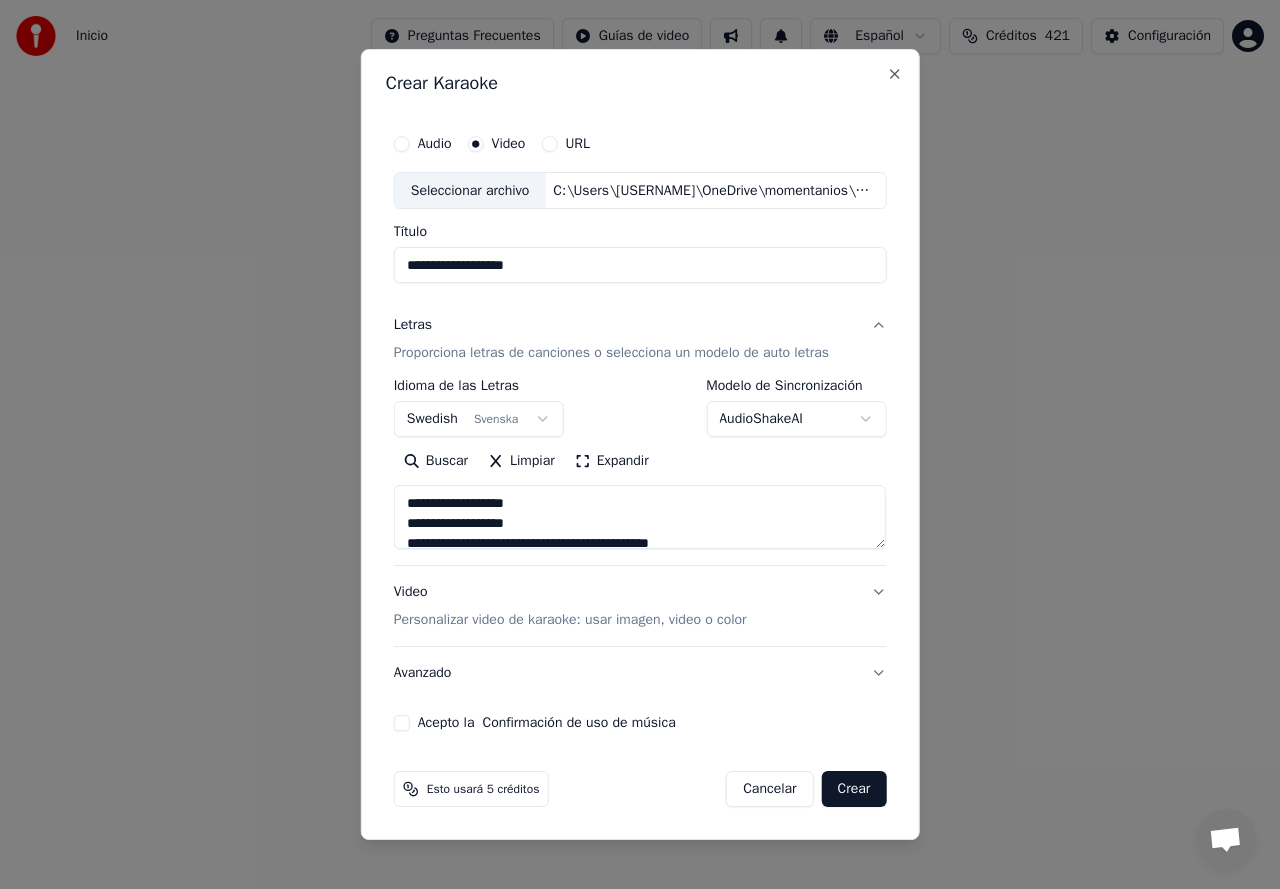 click on "Acepto la   Confirmación de uso de música" at bounding box center [402, 723] 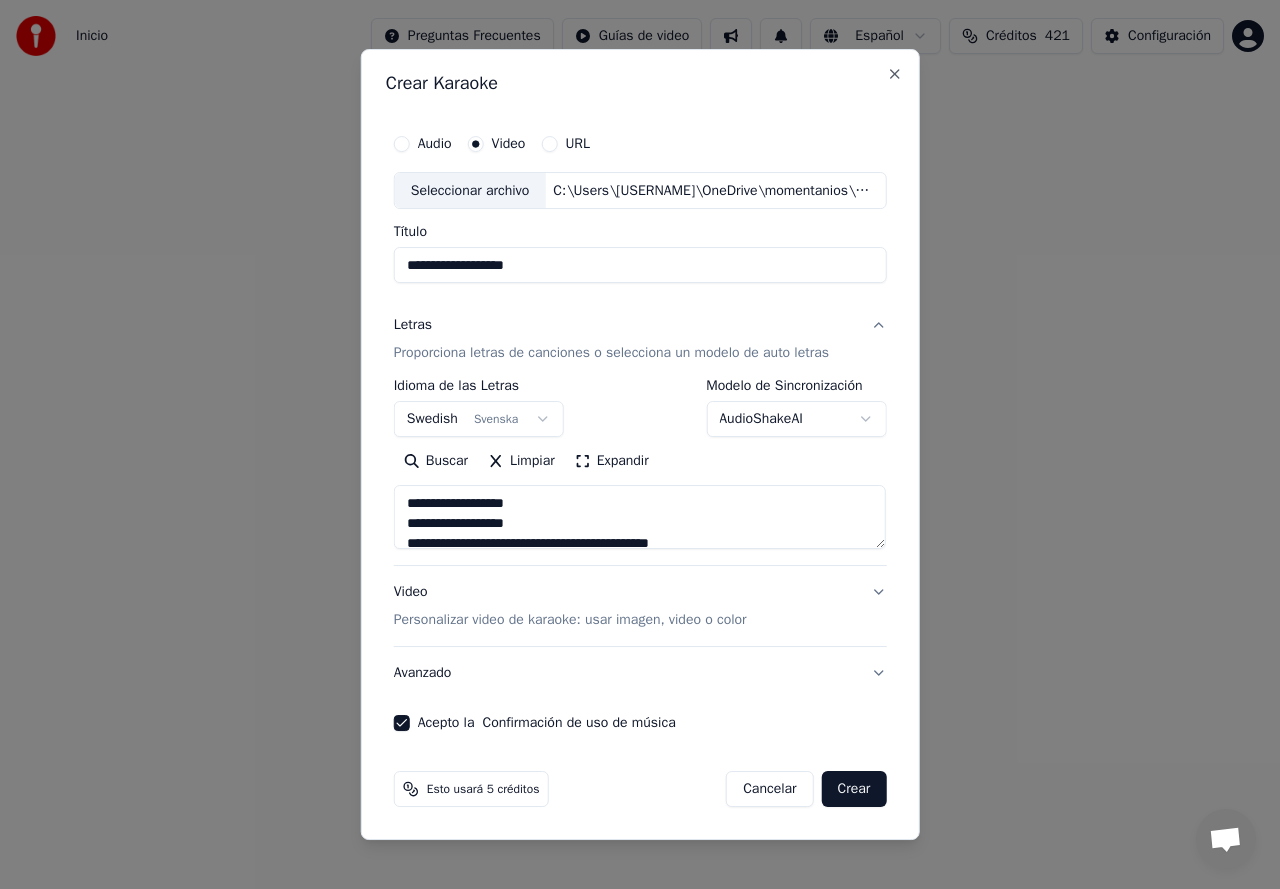 click on "Crear" at bounding box center [854, 789] 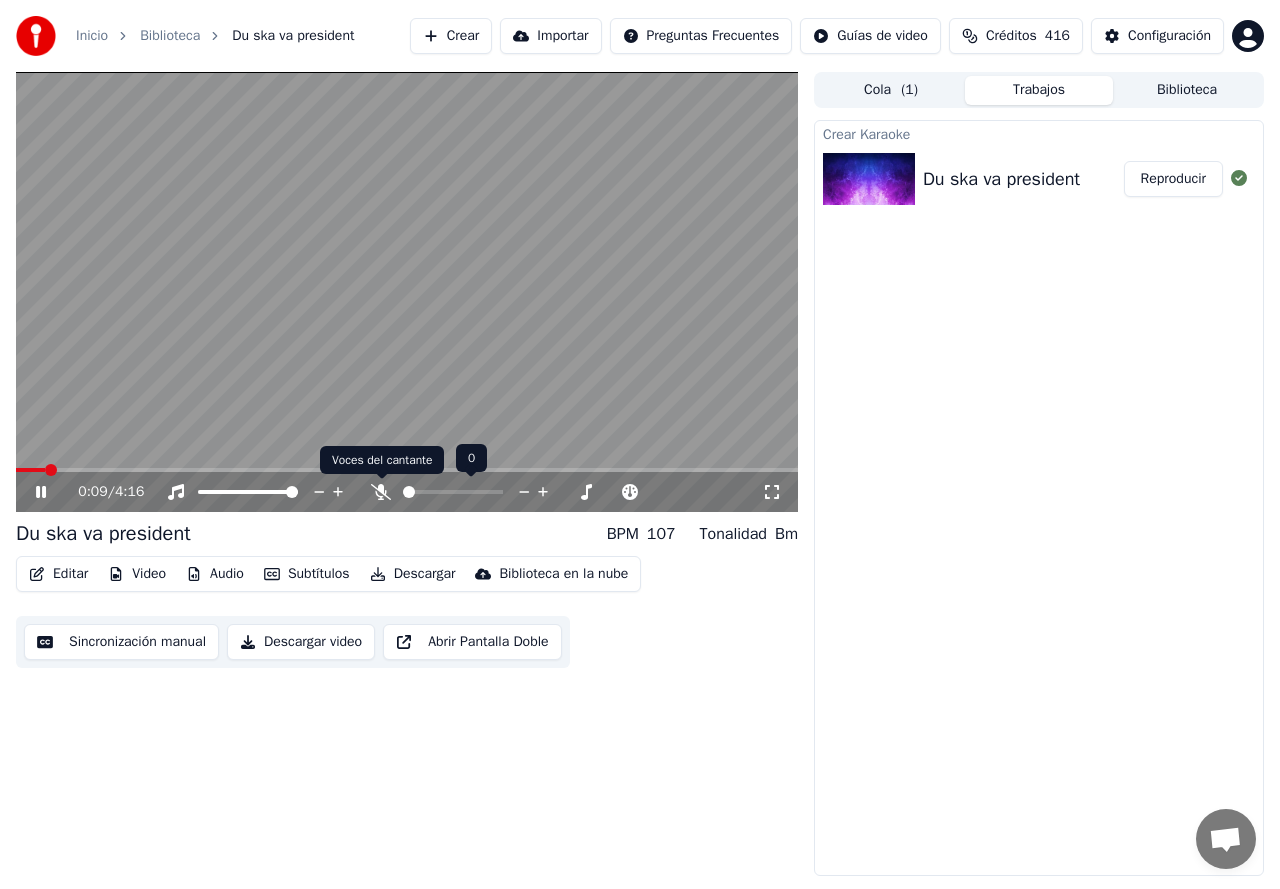 click 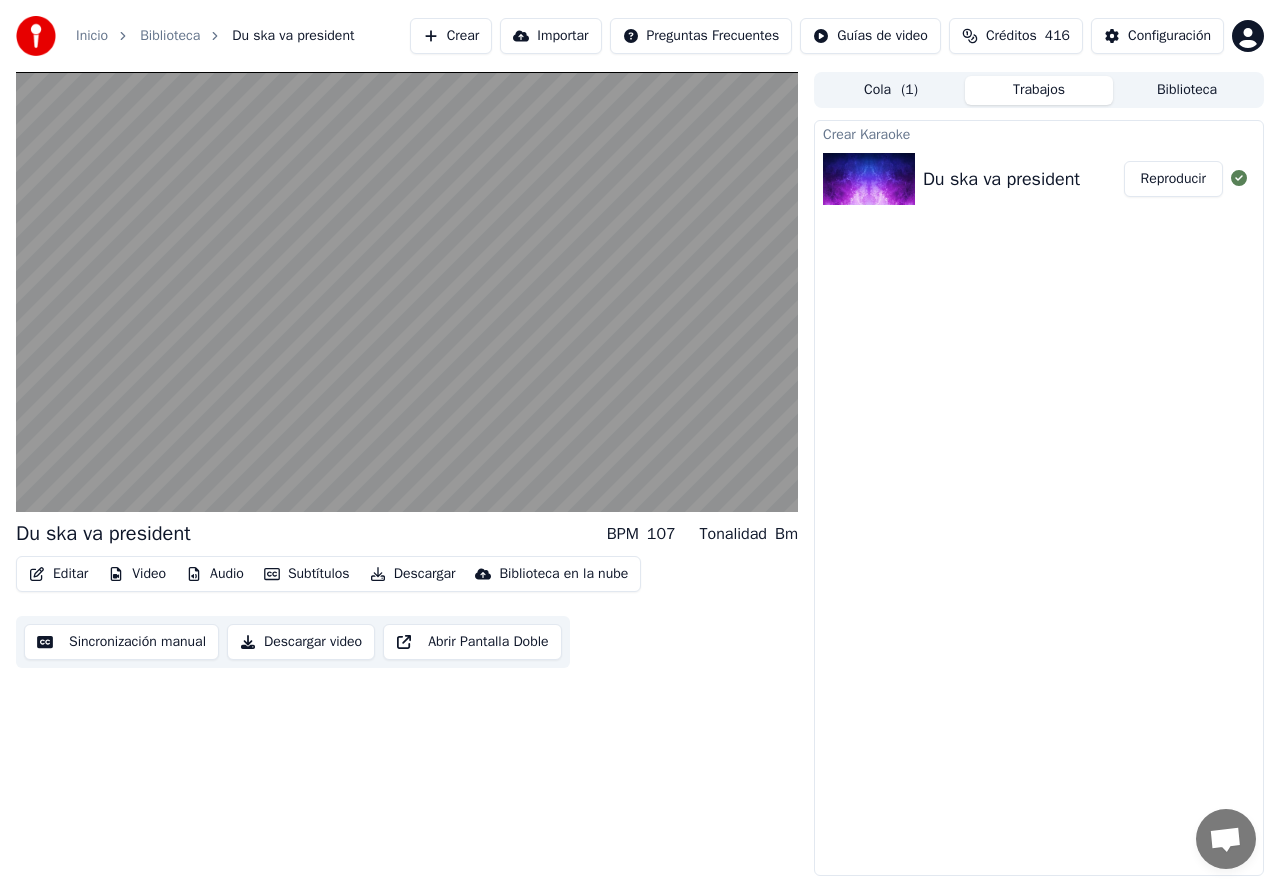 click on "Sincronización manual" at bounding box center [121, 642] 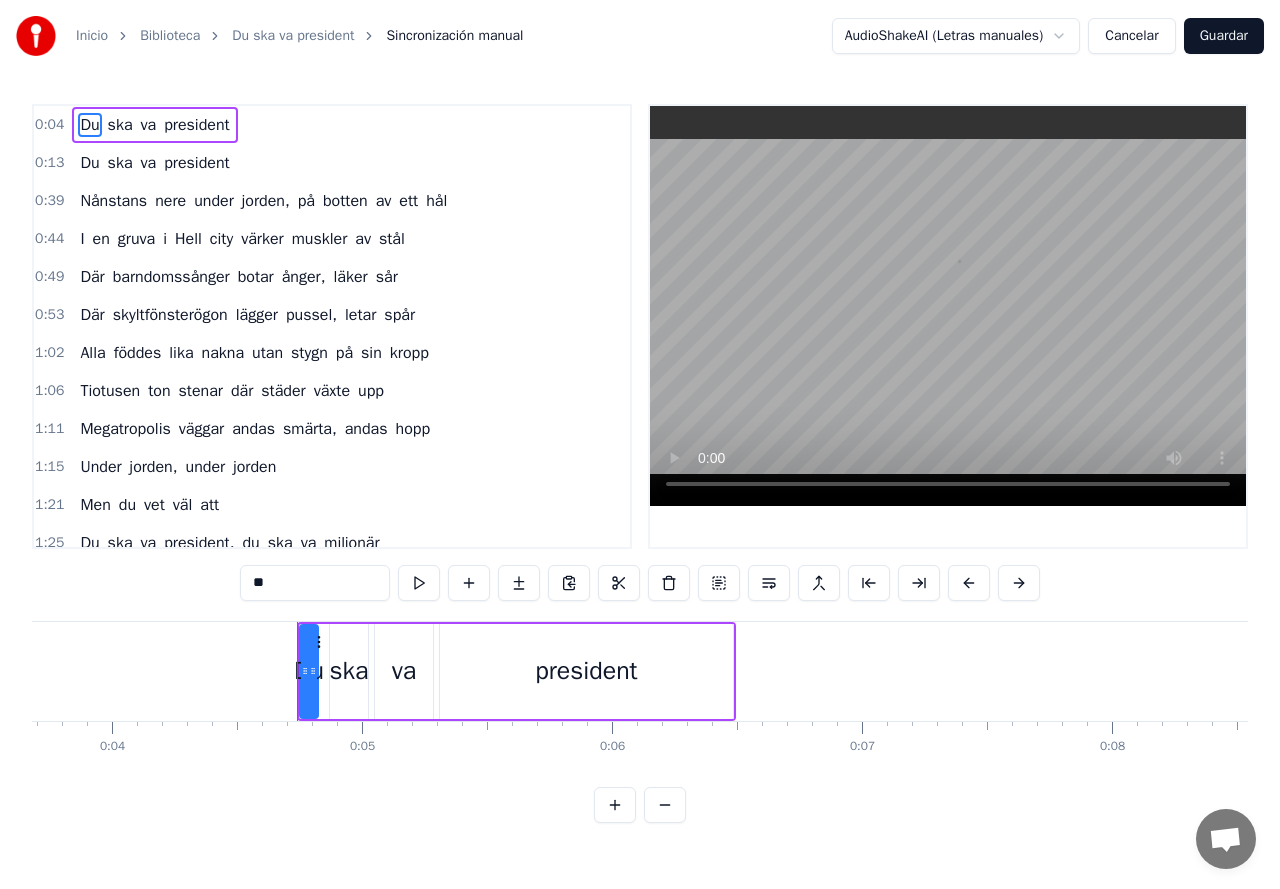 scroll, scrollTop: 0, scrollLeft: 1084, axis: horizontal 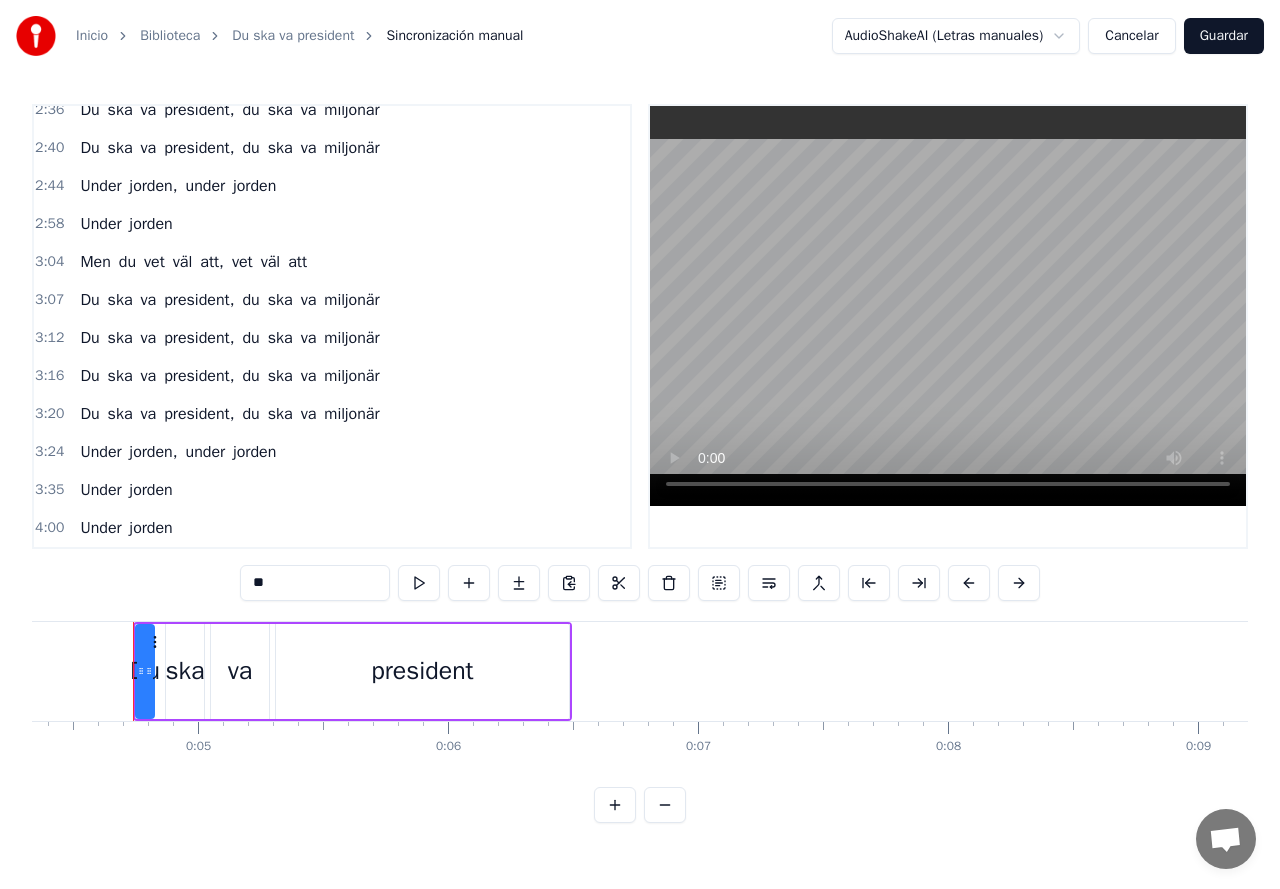 click on "Under" at bounding box center [100, 490] 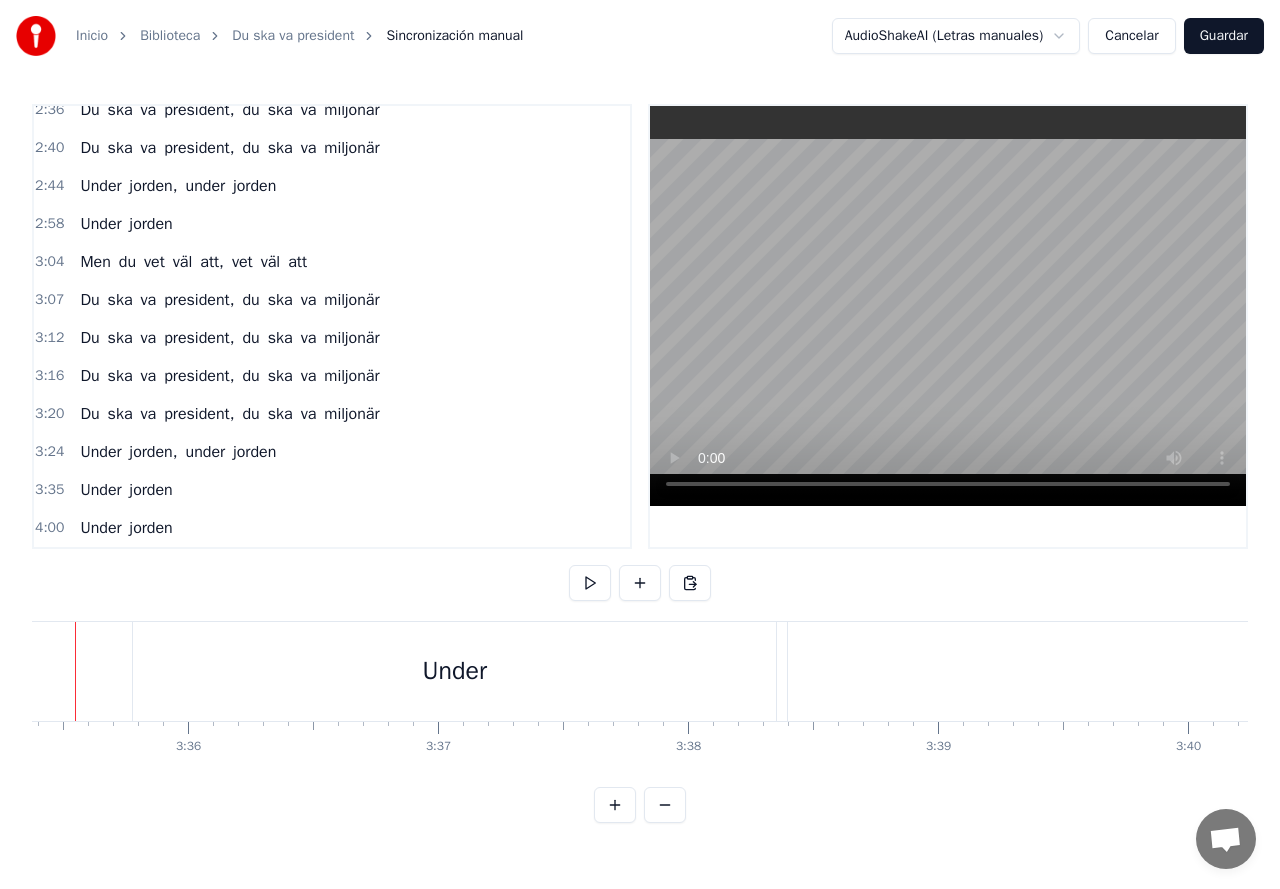 scroll, scrollTop: 0, scrollLeft: 53787, axis: horizontal 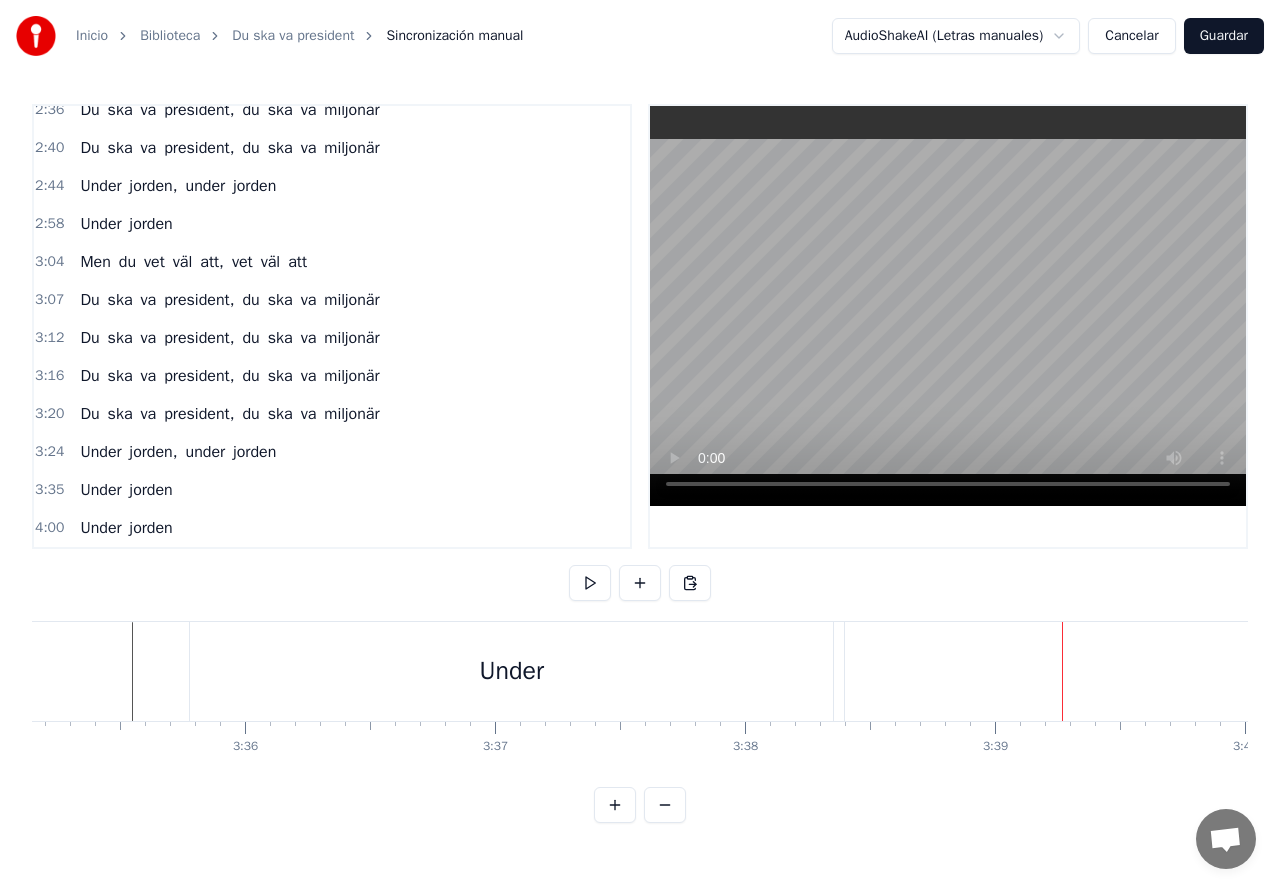 click on "Under" at bounding box center [511, 671] 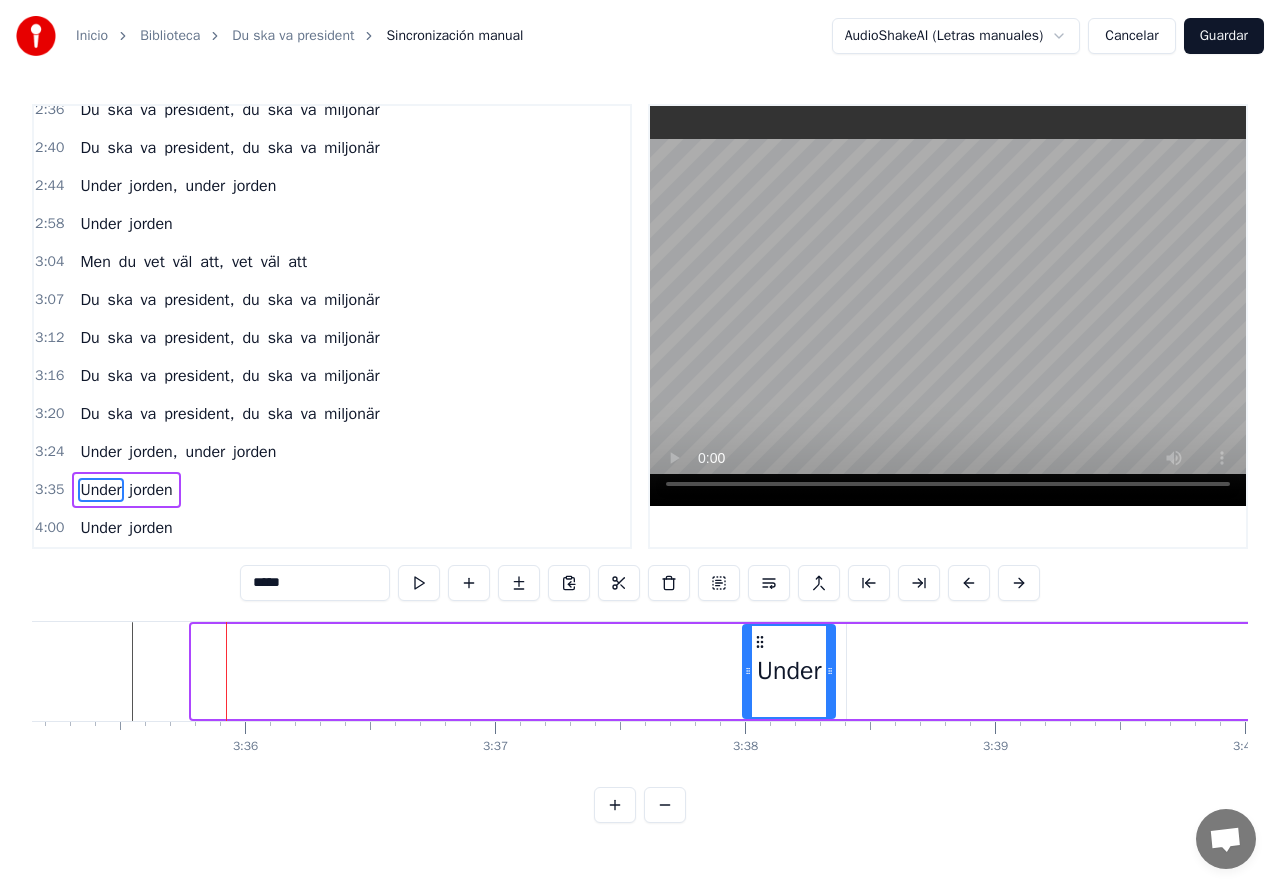drag, startPoint x: 194, startPoint y: 668, endPoint x: 745, endPoint y: 702, distance: 552.04803 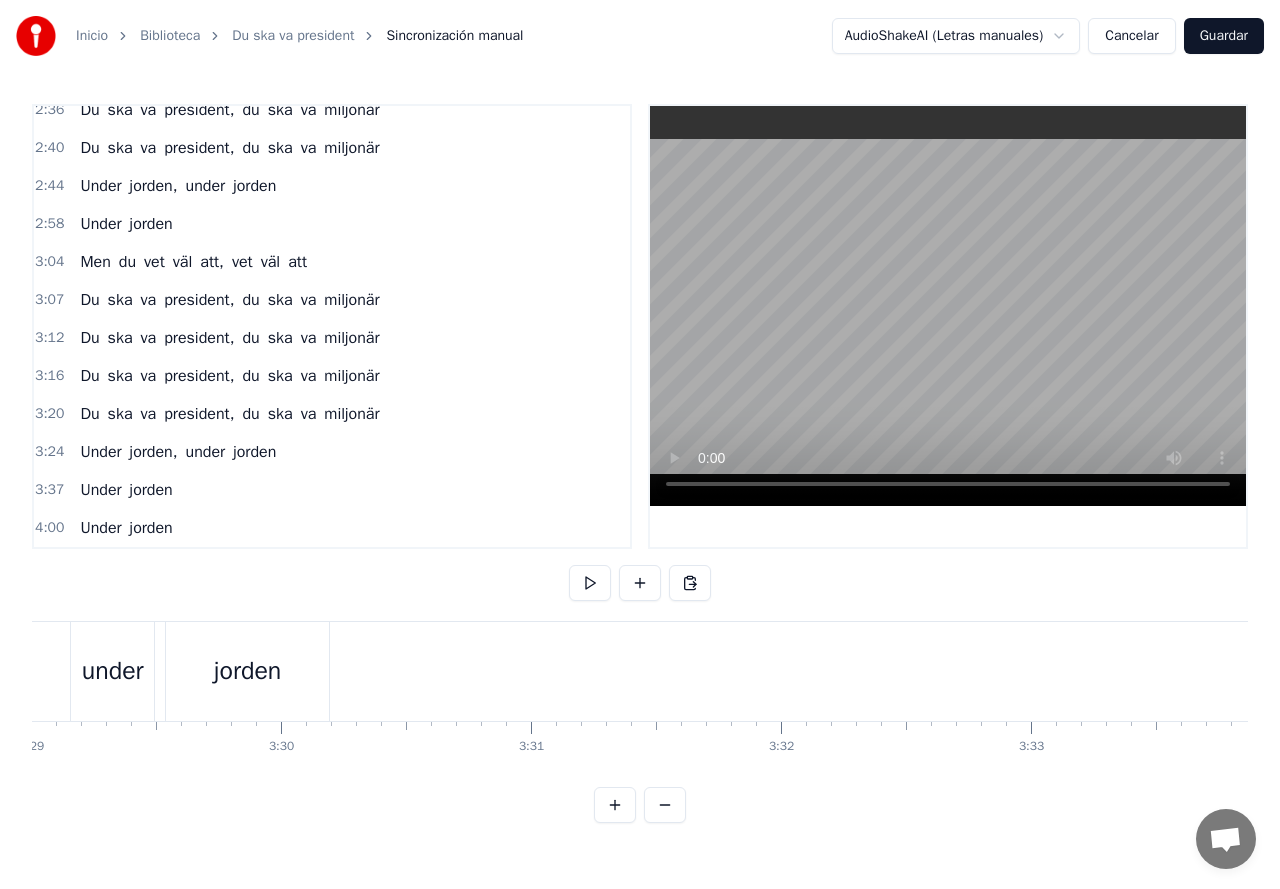 scroll, scrollTop: 0, scrollLeft: 52227, axis: horizontal 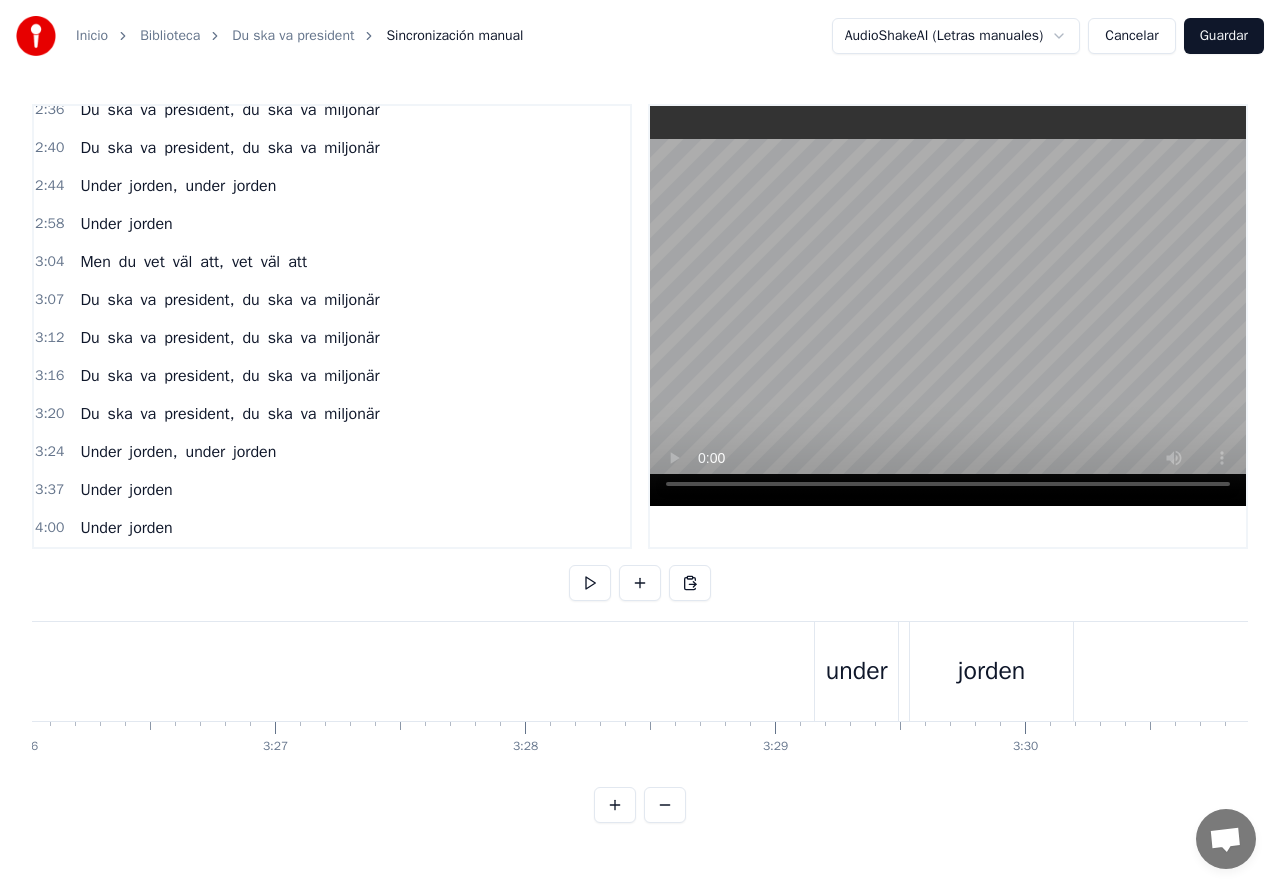 click on "Under jorden, under jorden" at bounding box center [396, 671] 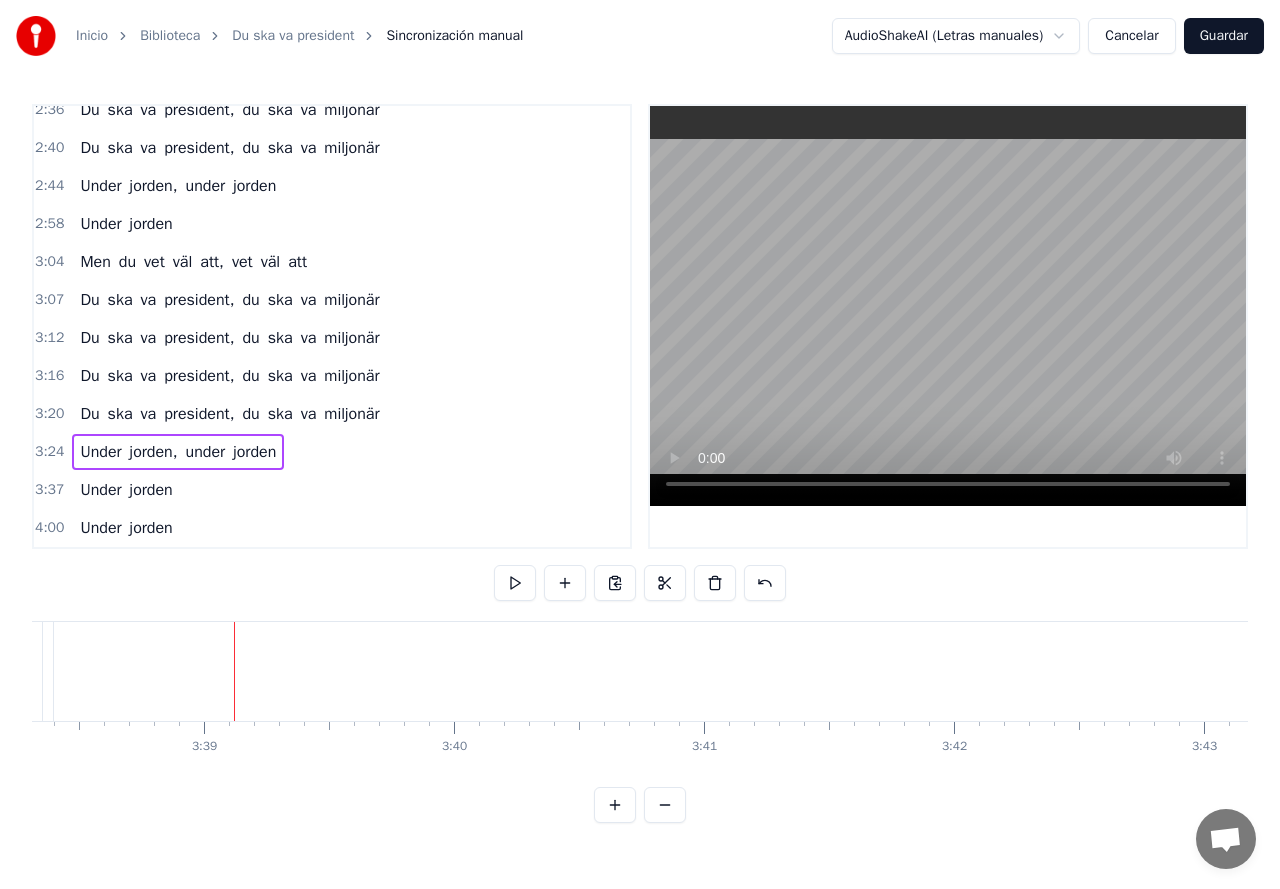 scroll, scrollTop: 0, scrollLeft: 54680, axis: horizontal 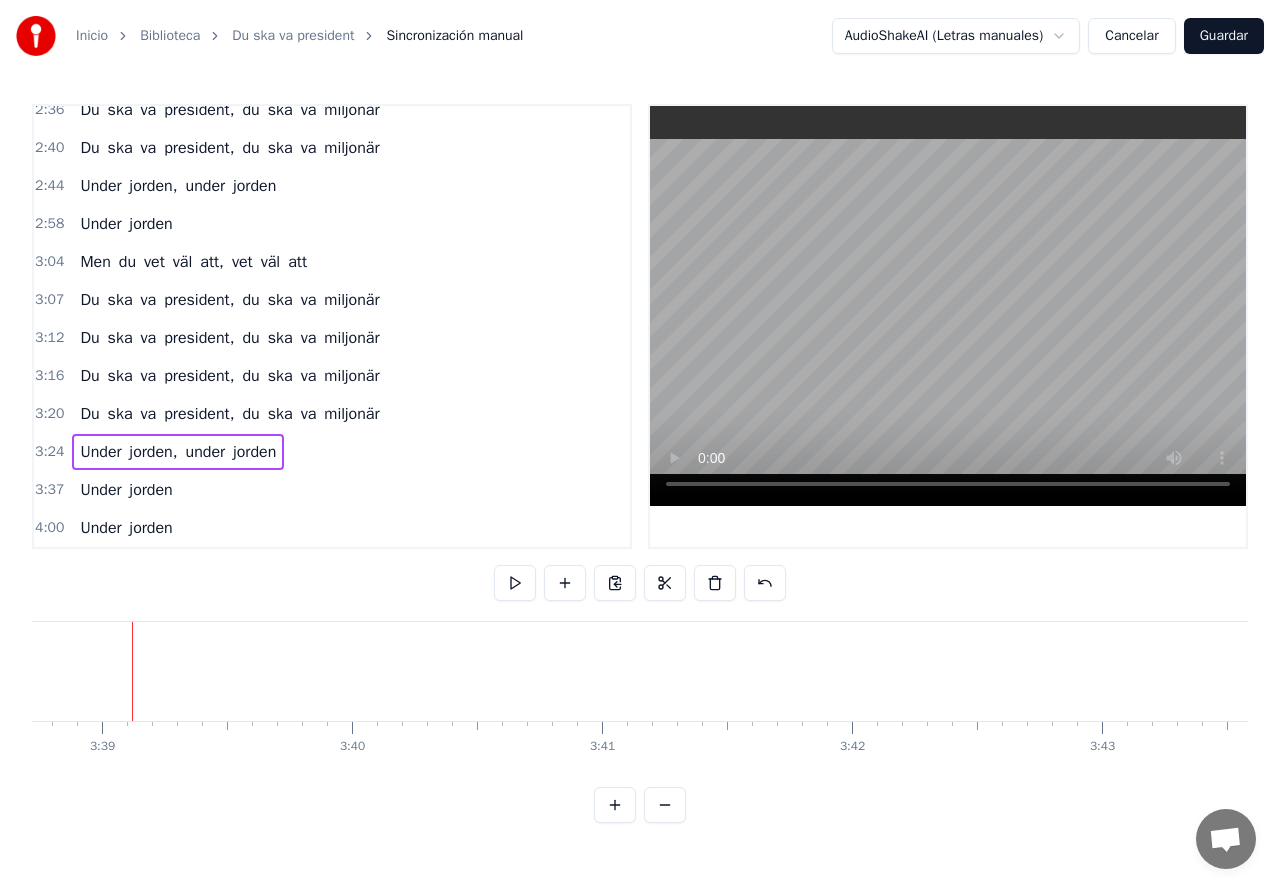 click on "jorden" at bounding box center [2546, 671] 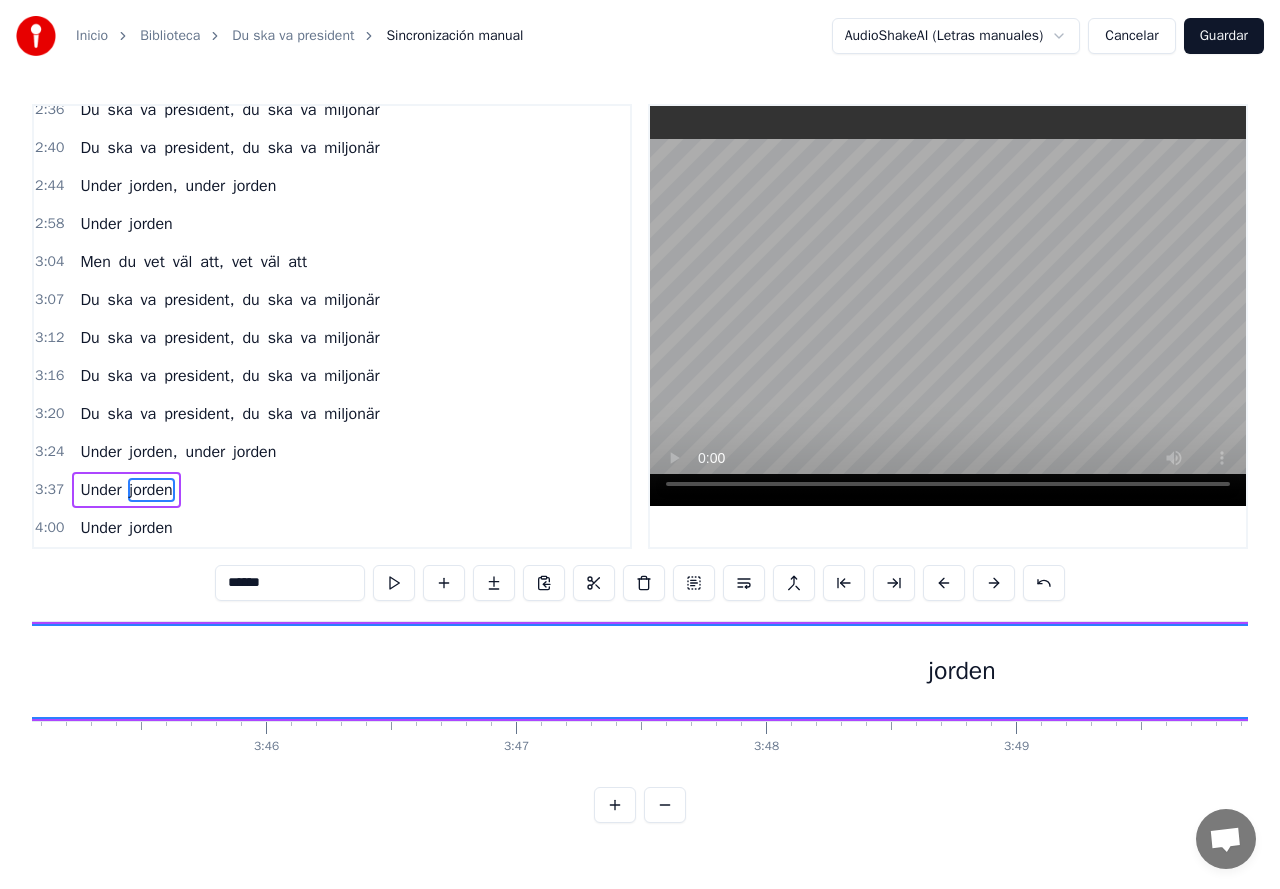 scroll, scrollTop: 0, scrollLeft: 56400, axis: horizontal 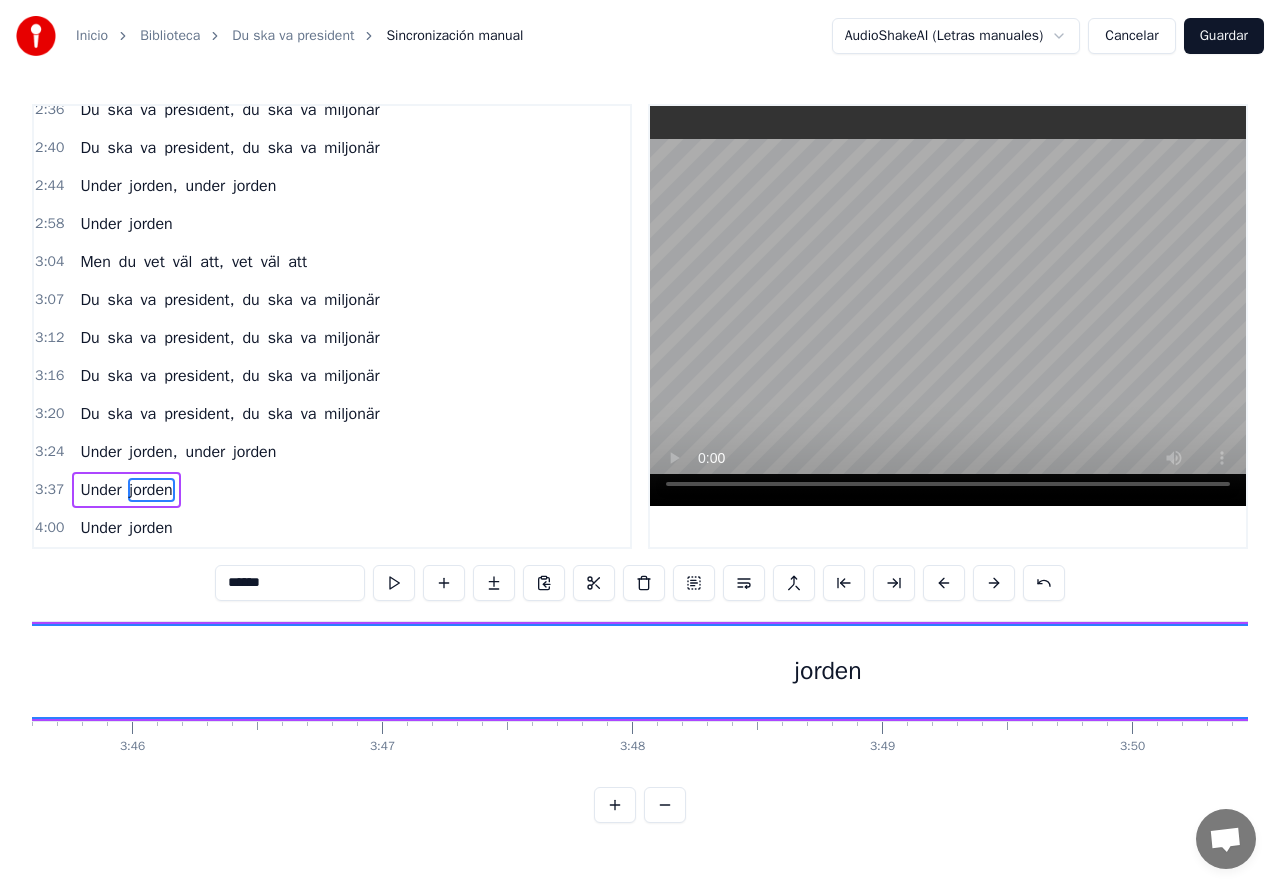 click on "jorden" at bounding box center [827, 671] 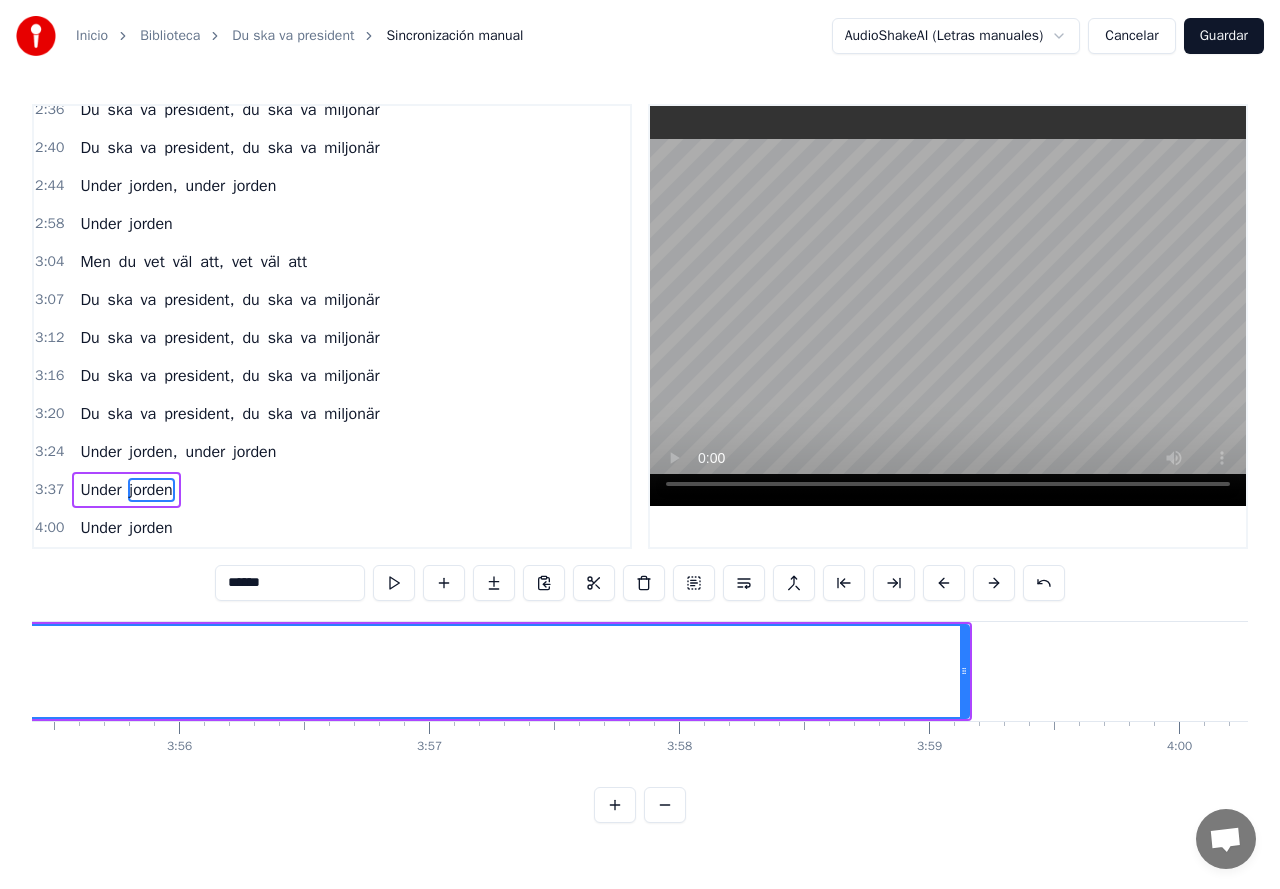 scroll, scrollTop: 0, scrollLeft: 58880, axis: horizontal 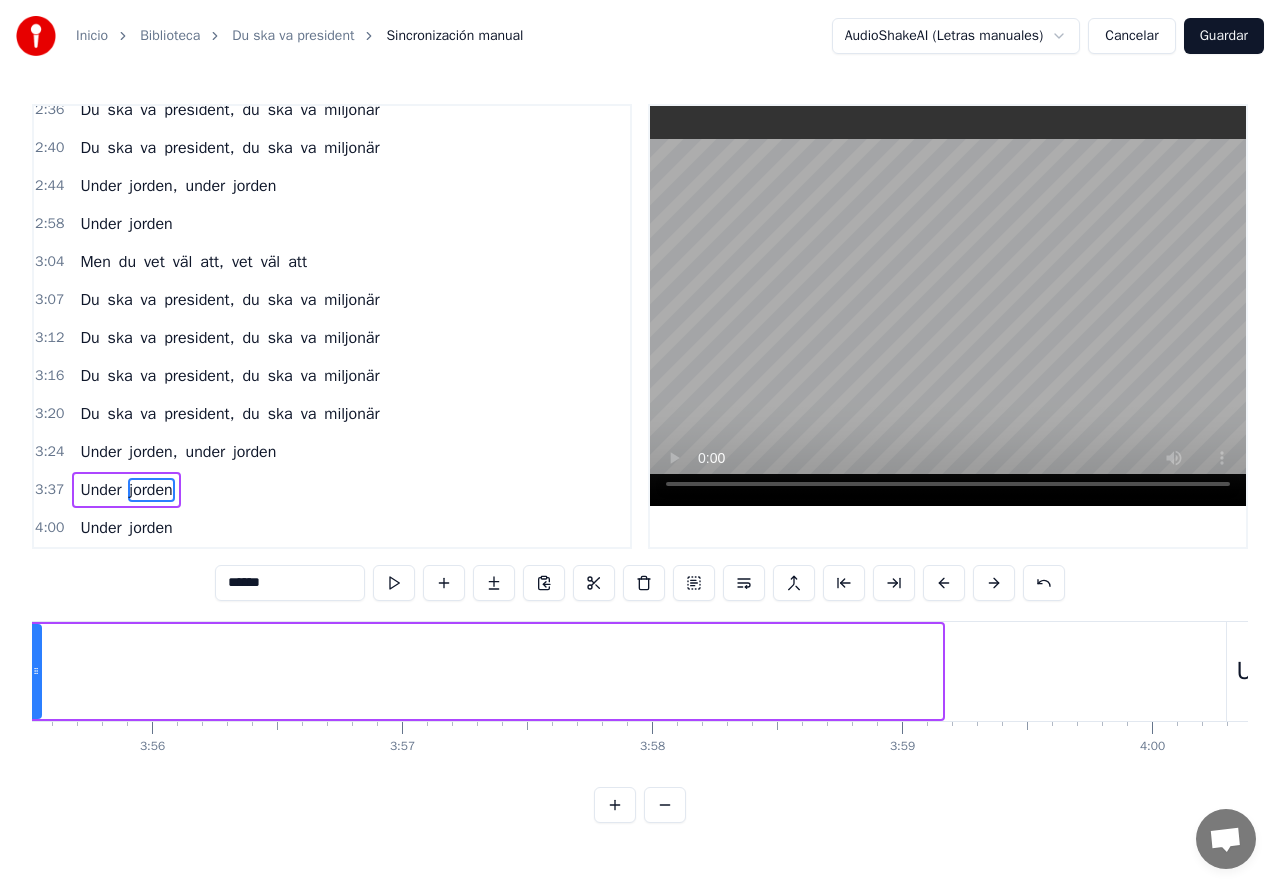 drag, startPoint x: 937, startPoint y: 680, endPoint x: 36, endPoint y: 692, distance: 901.0799 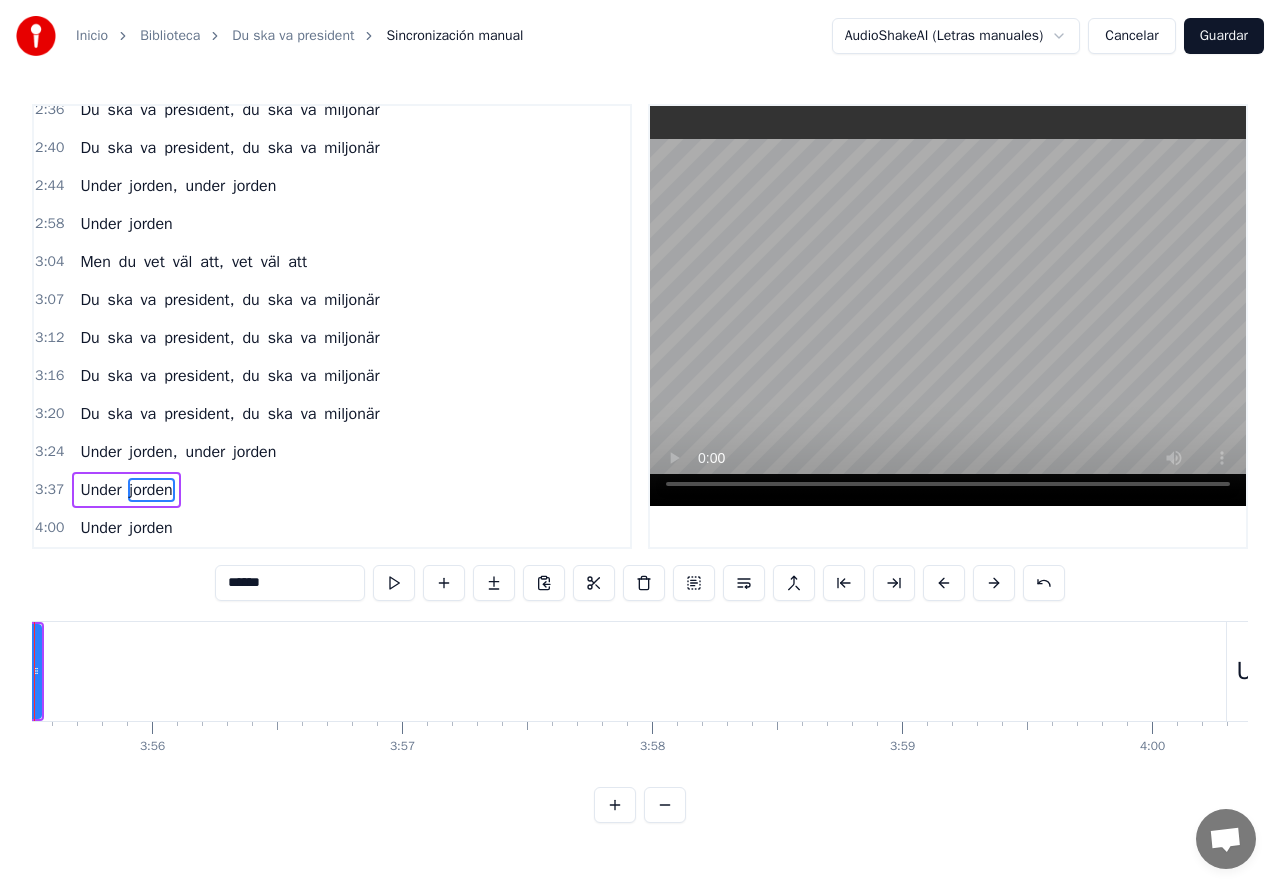 scroll, scrollTop: 0, scrollLeft: 58782, axis: horizontal 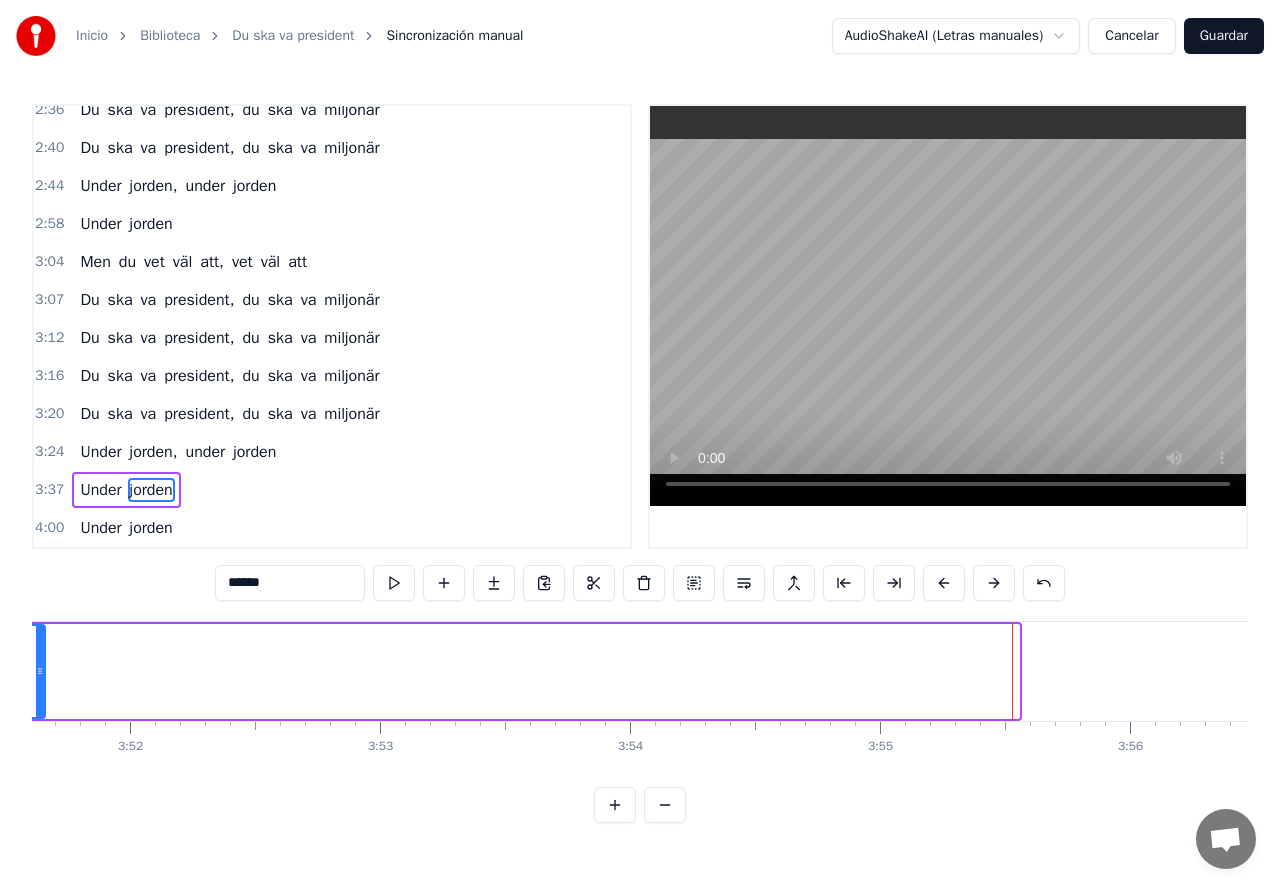 drag, startPoint x: 1017, startPoint y: 676, endPoint x: 43, endPoint y: 684, distance: 974.03284 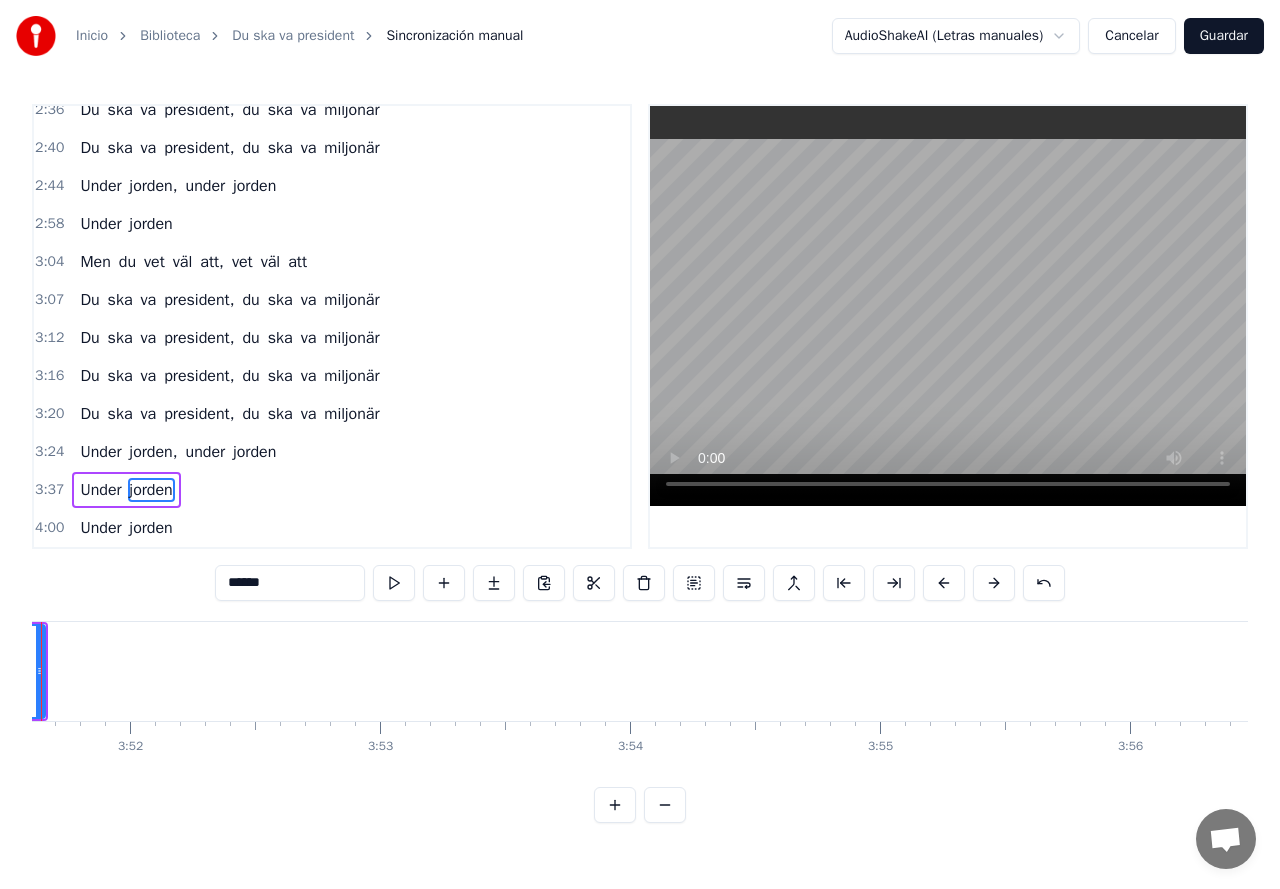 scroll, scrollTop: 0, scrollLeft: 57811, axis: horizontal 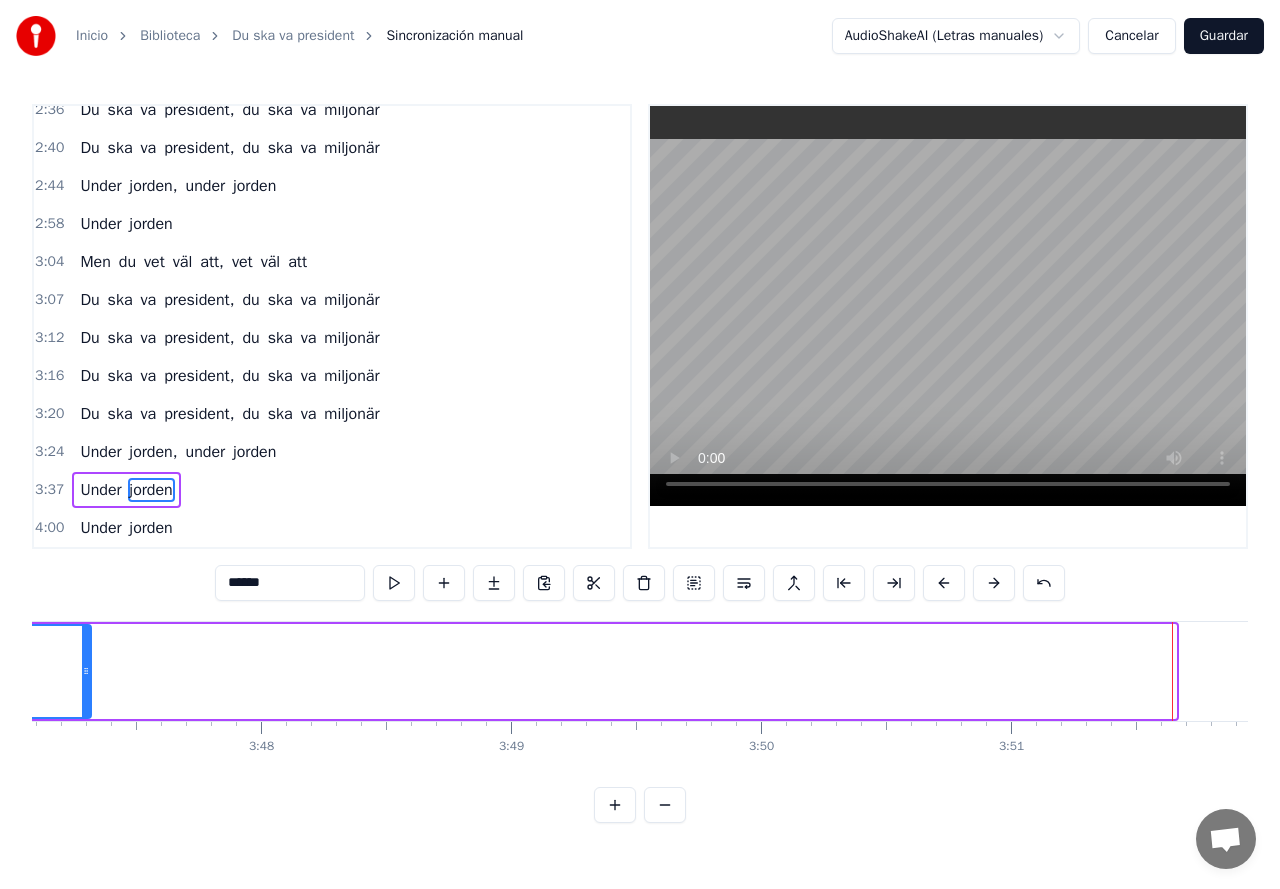 drag, startPoint x: 1171, startPoint y: 669, endPoint x: 86, endPoint y: 683, distance: 1085.0903 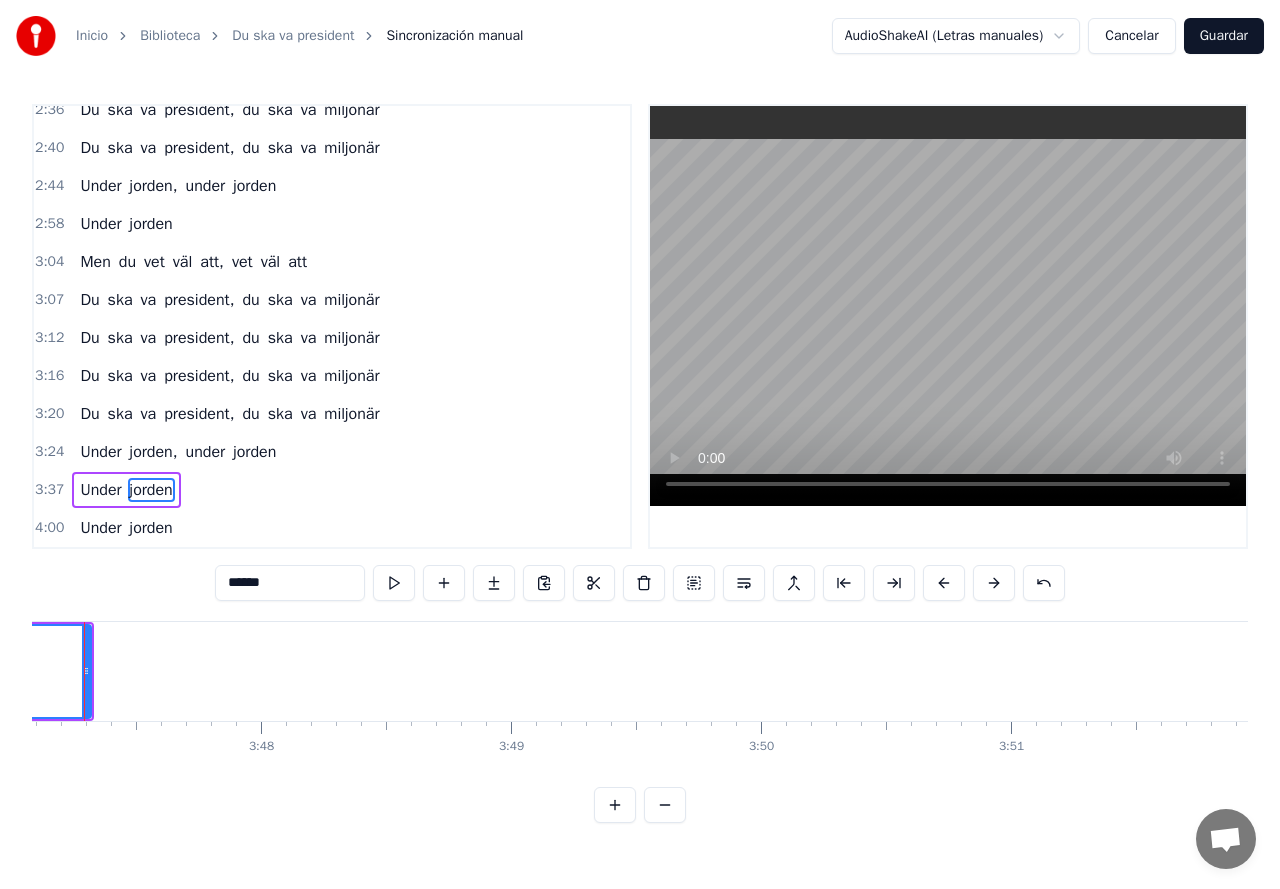 scroll, scrollTop: 0, scrollLeft: 56723, axis: horizontal 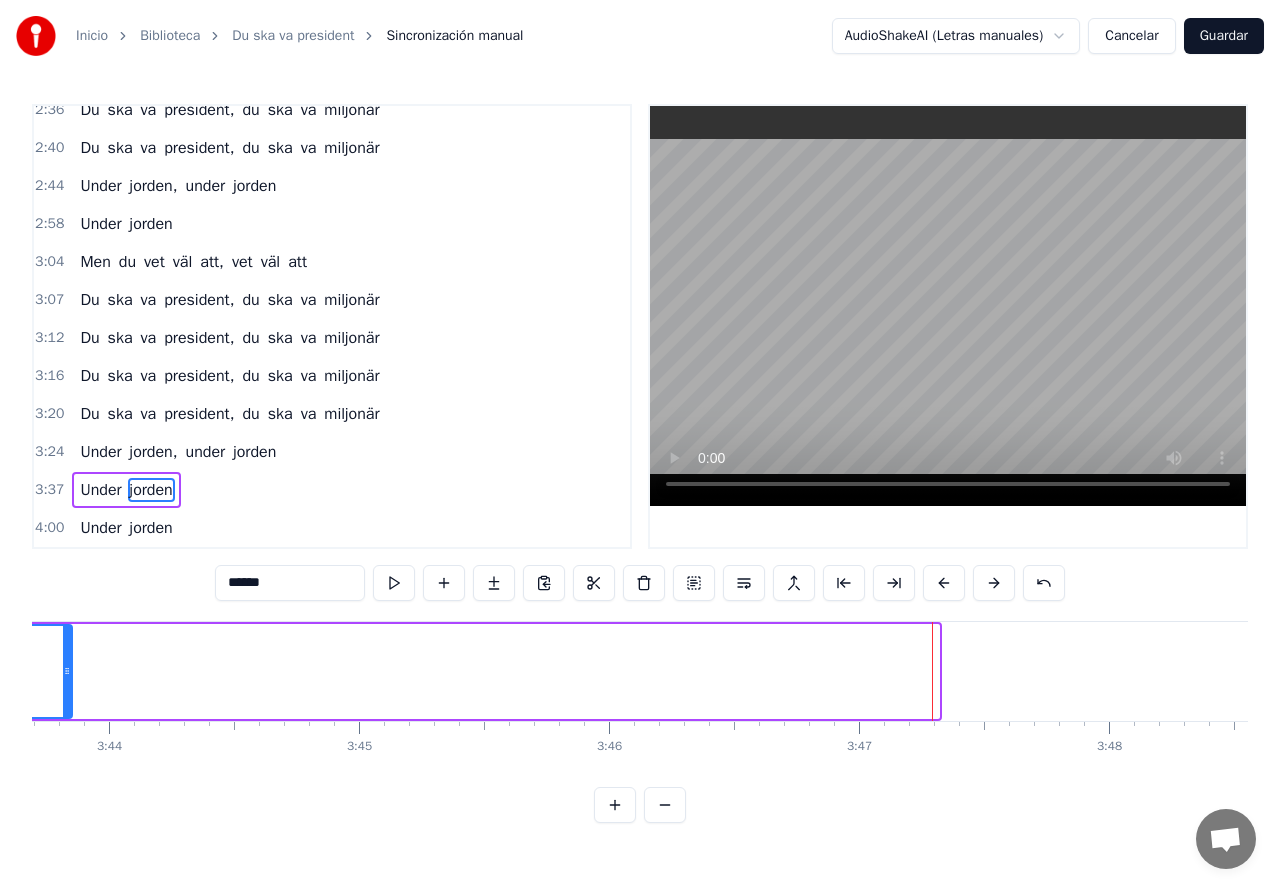 drag, startPoint x: 938, startPoint y: 674, endPoint x: 71, endPoint y: 719, distance: 868.16705 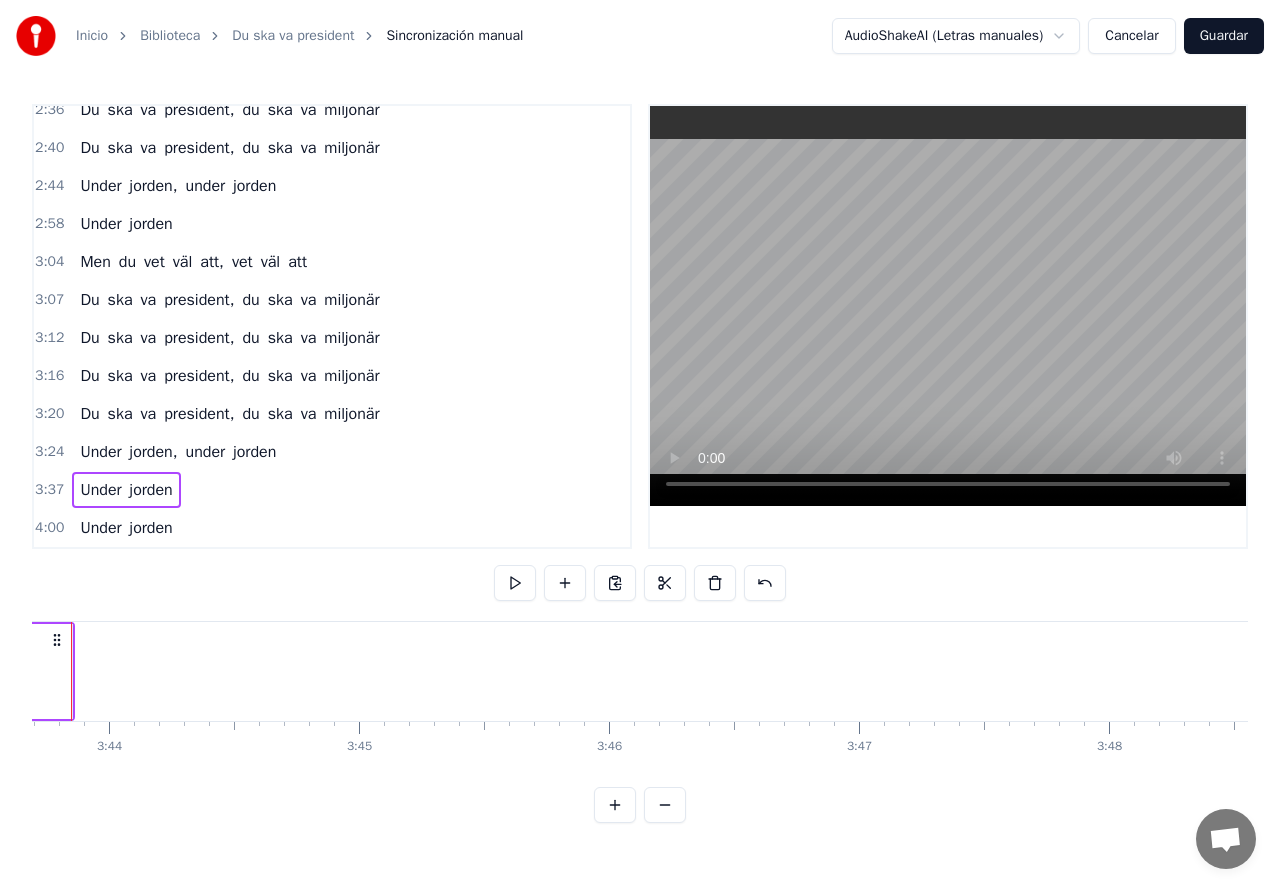 scroll, scrollTop: 0, scrollLeft: 55862, axis: horizontal 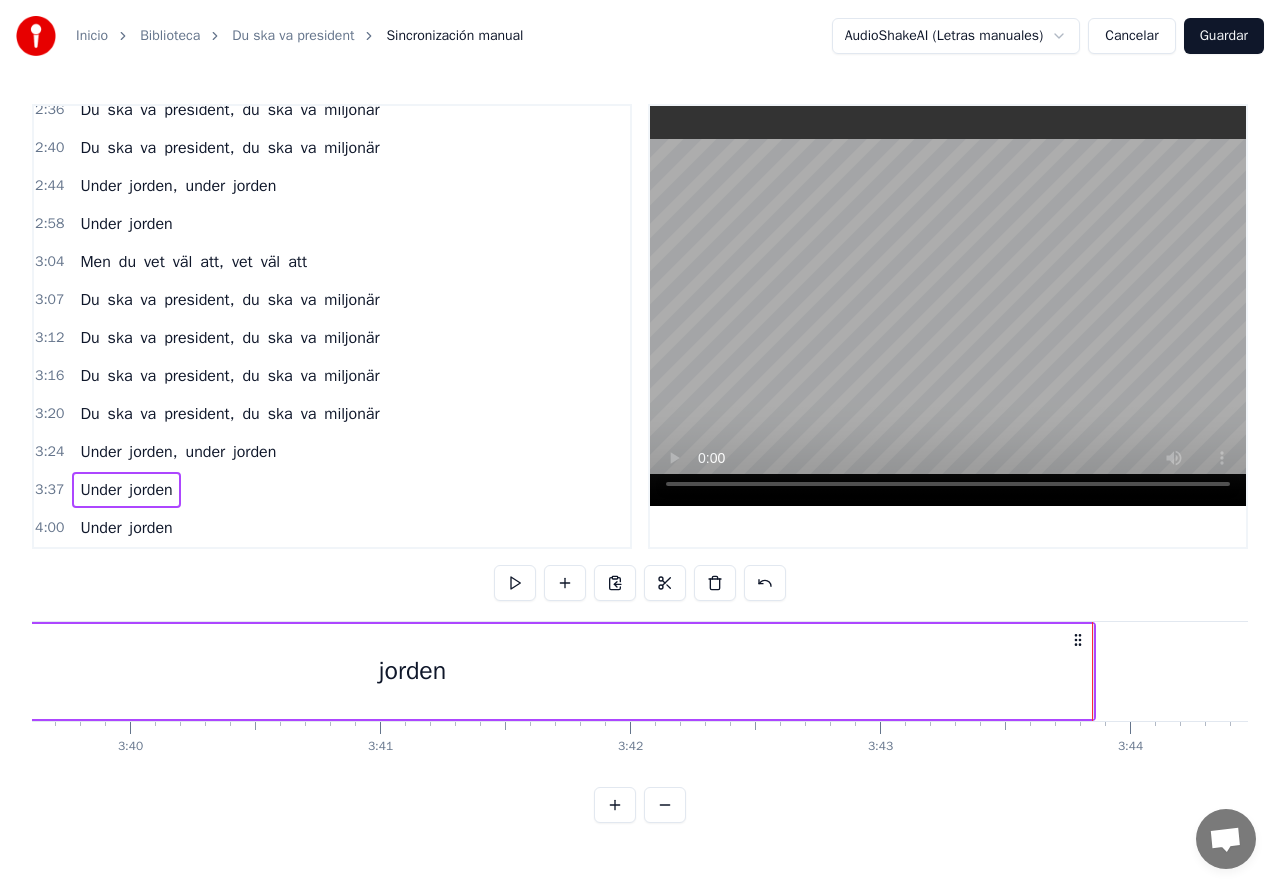 click on "jorden" at bounding box center (412, 671) 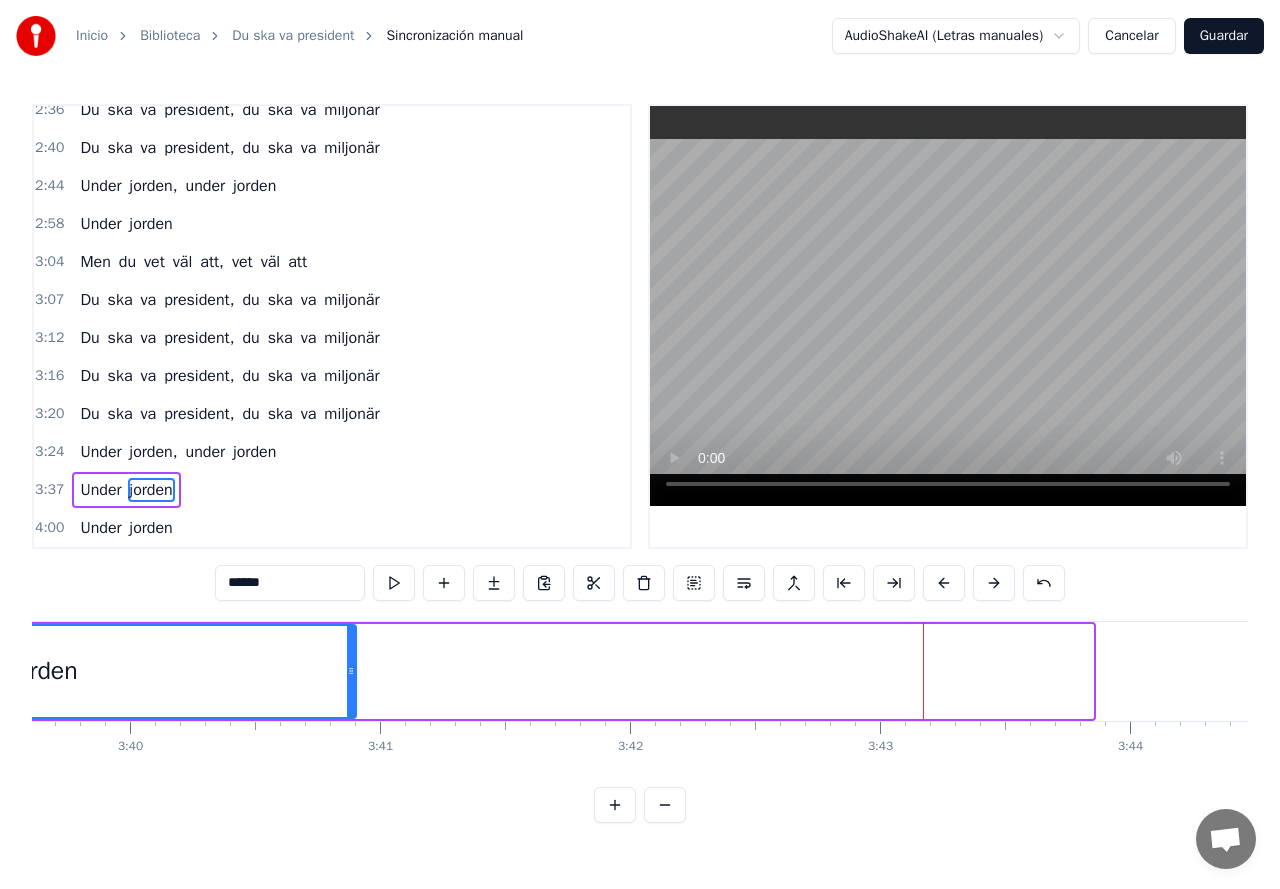 drag, startPoint x: 1089, startPoint y: 678, endPoint x: 352, endPoint y: 668, distance: 737.0678 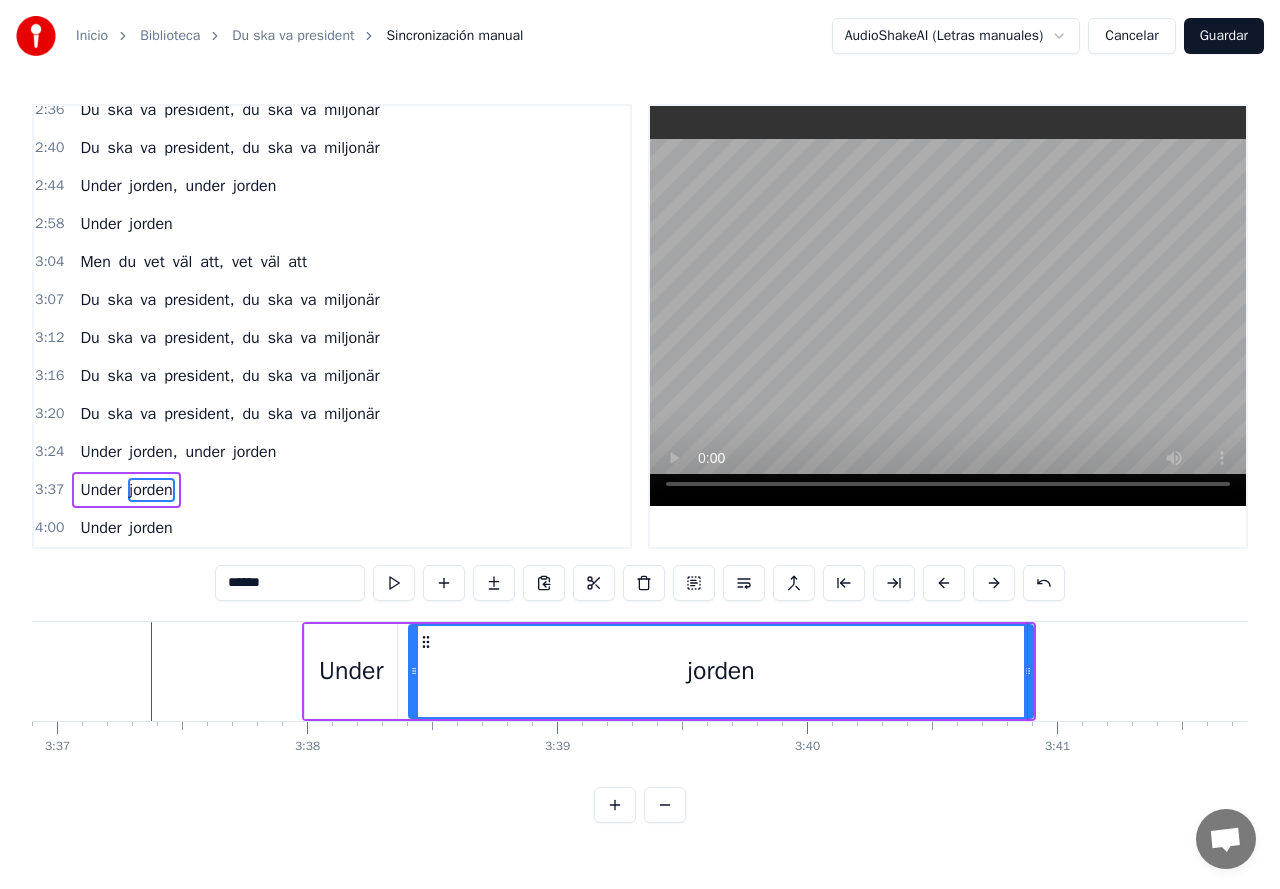 scroll, scrollTop: 0, scrollLeft: 54222, axis: horizontal 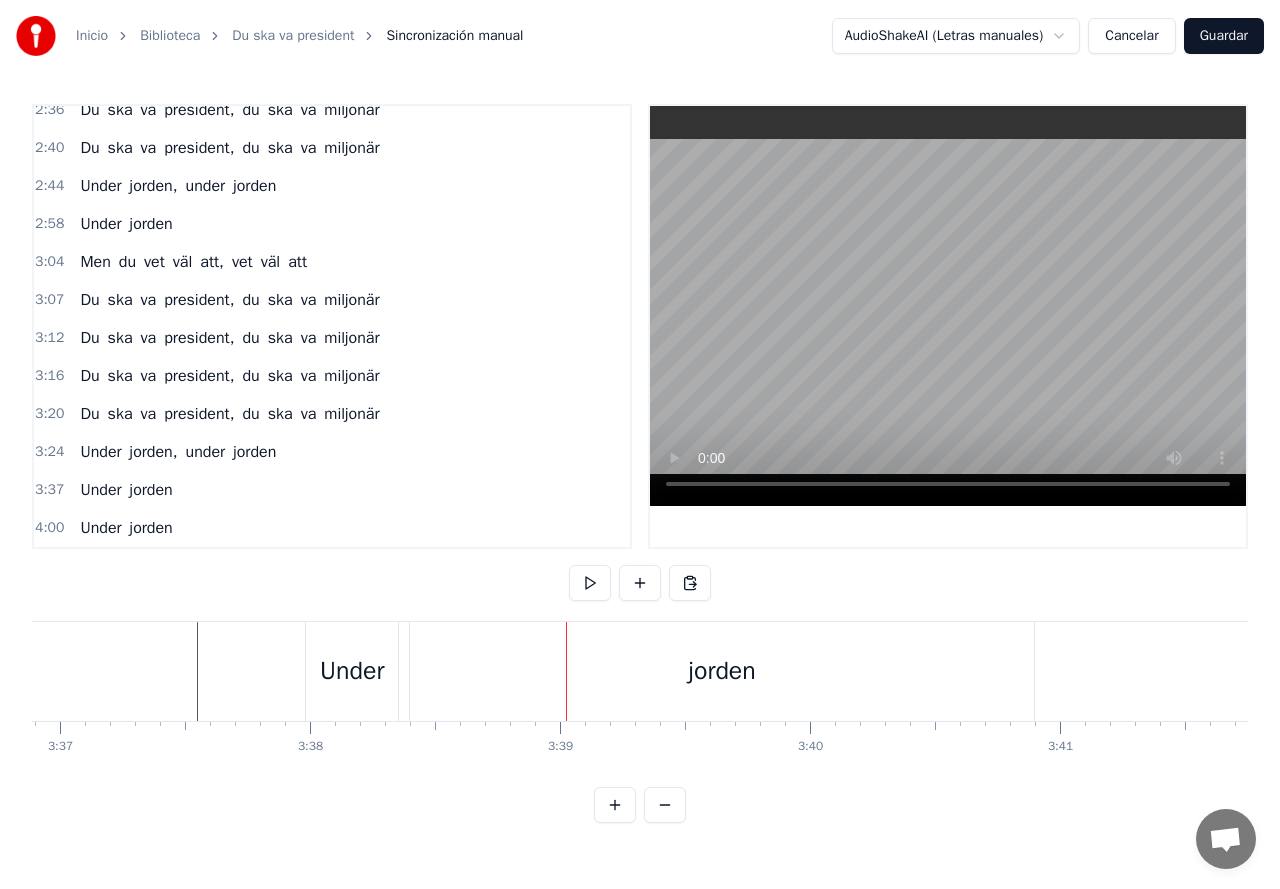 click on "jorden" at bounding box center [722, 671] 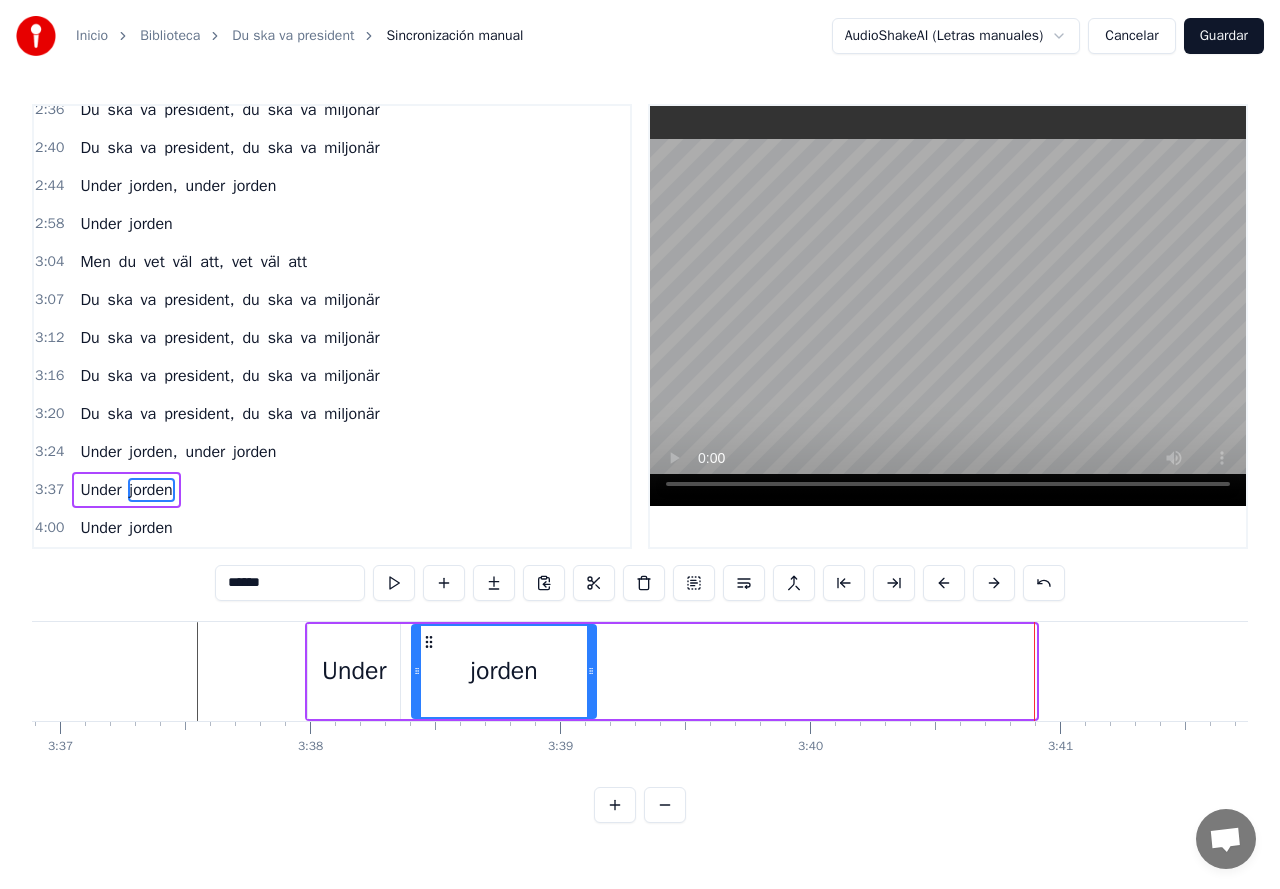 drag, startPoint x: 1032, startPoint y: 667, endPoint x: 592, endPoint y: 669, distance: 440.00455 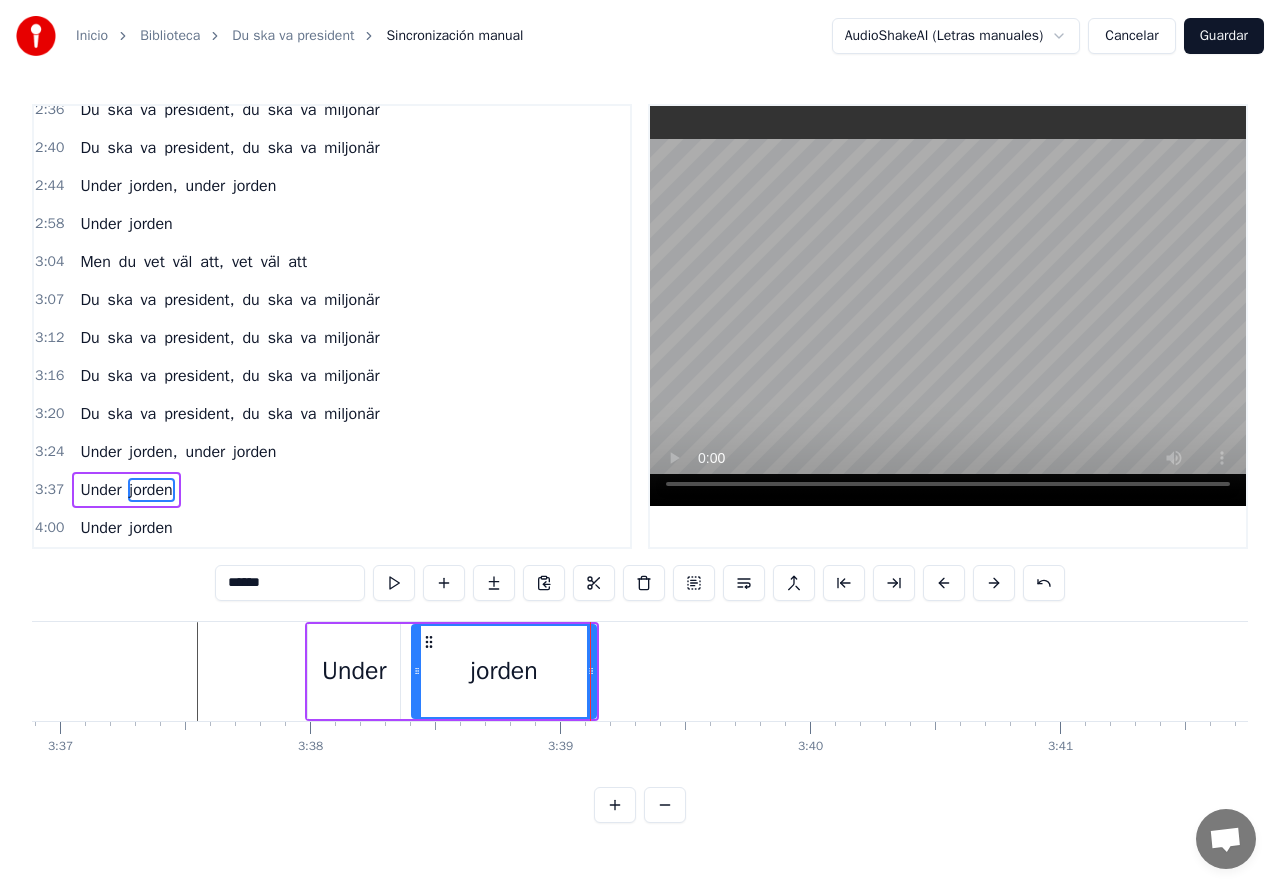 click at bounding box center (-22092, 671) 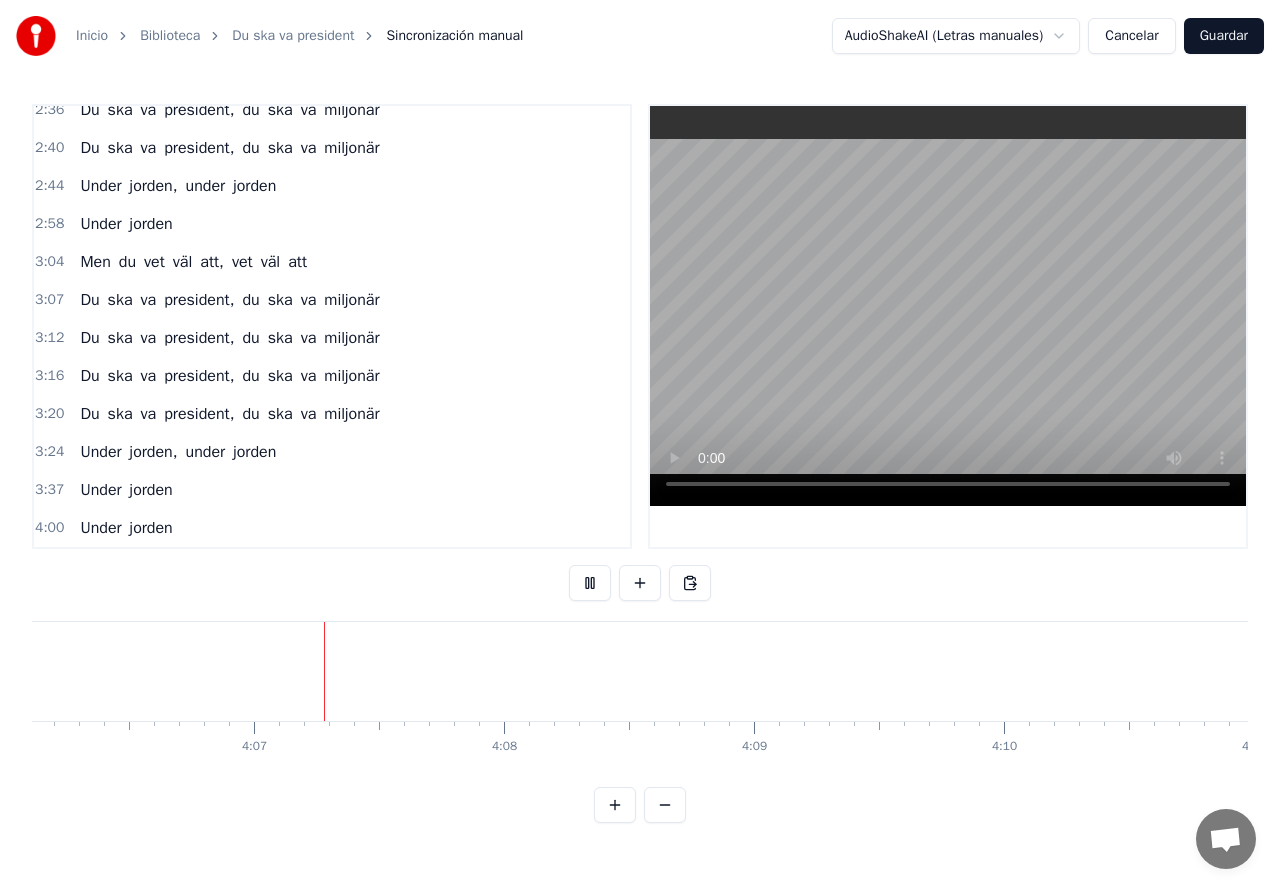 scroll, scrollTop: 0, scrollLeft: 61616, axis: horizontal 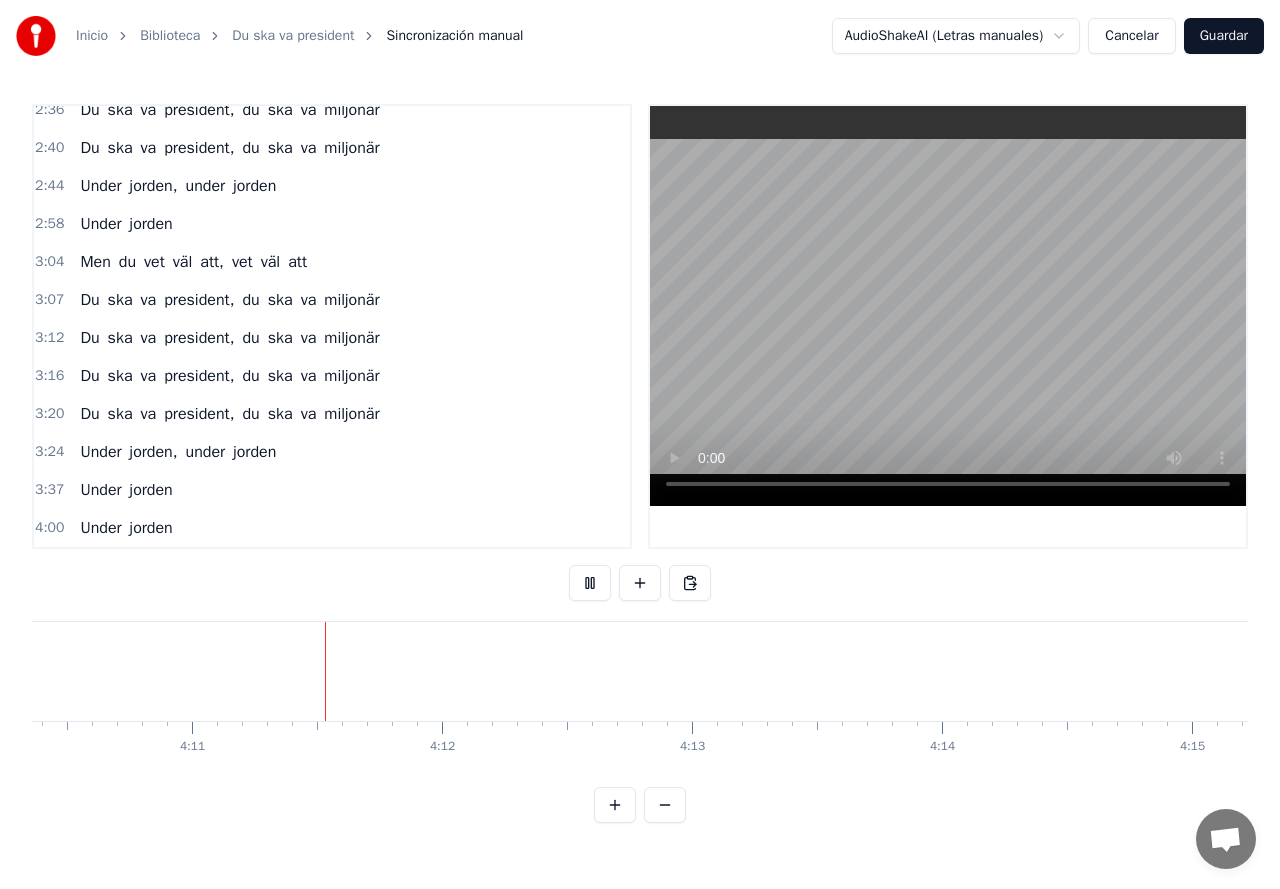 click on "Guardar" at bounding box center (1224, 36) 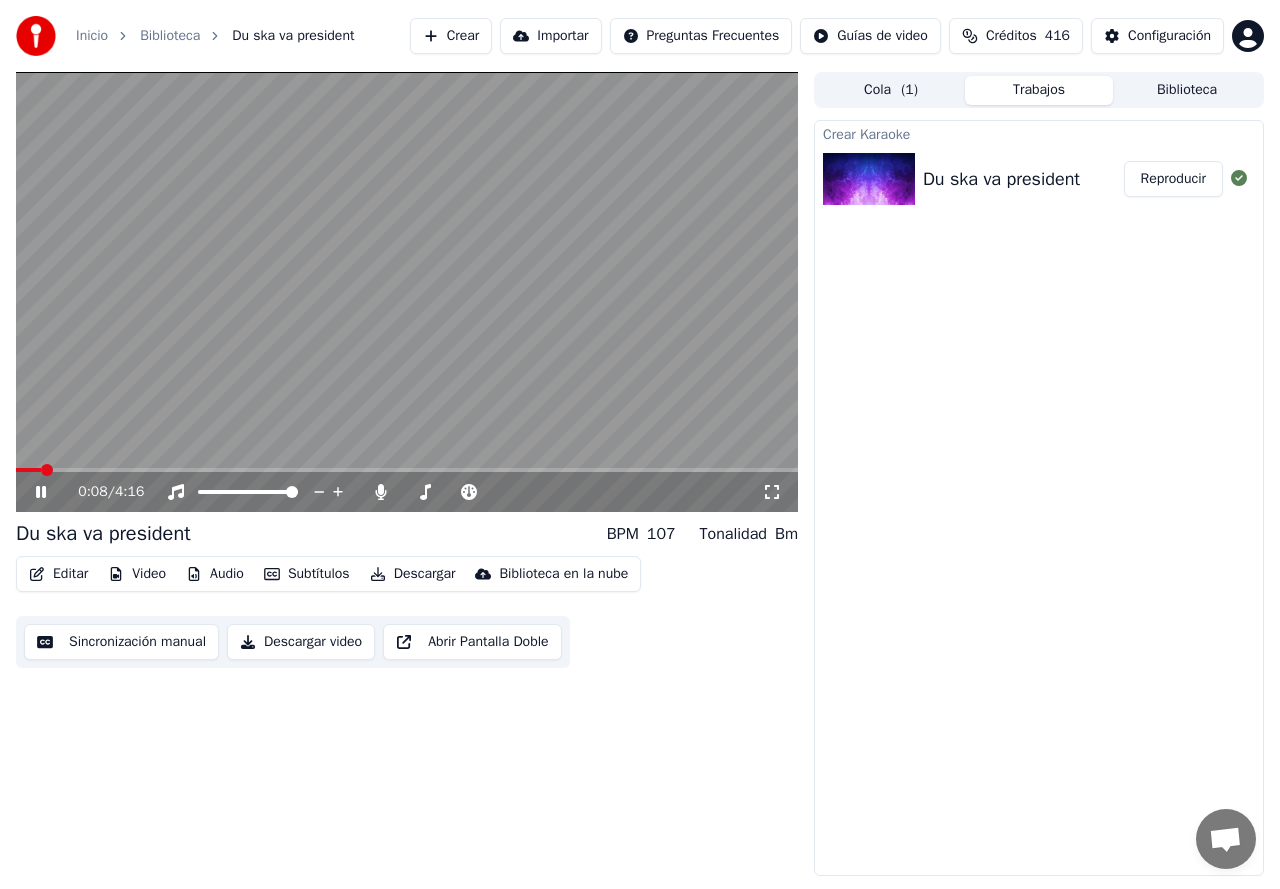 click 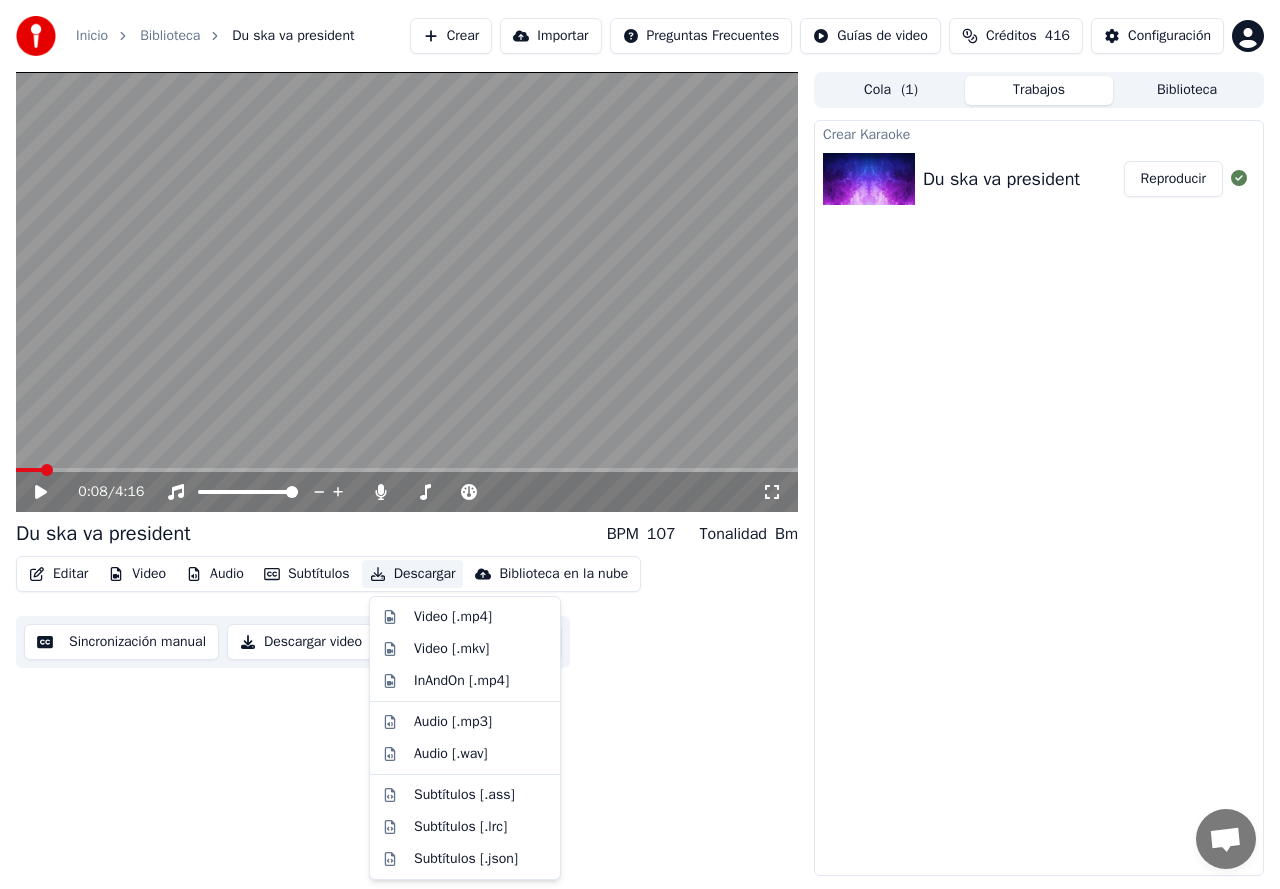 click on "Descargar" at bounding box center (413, 574) 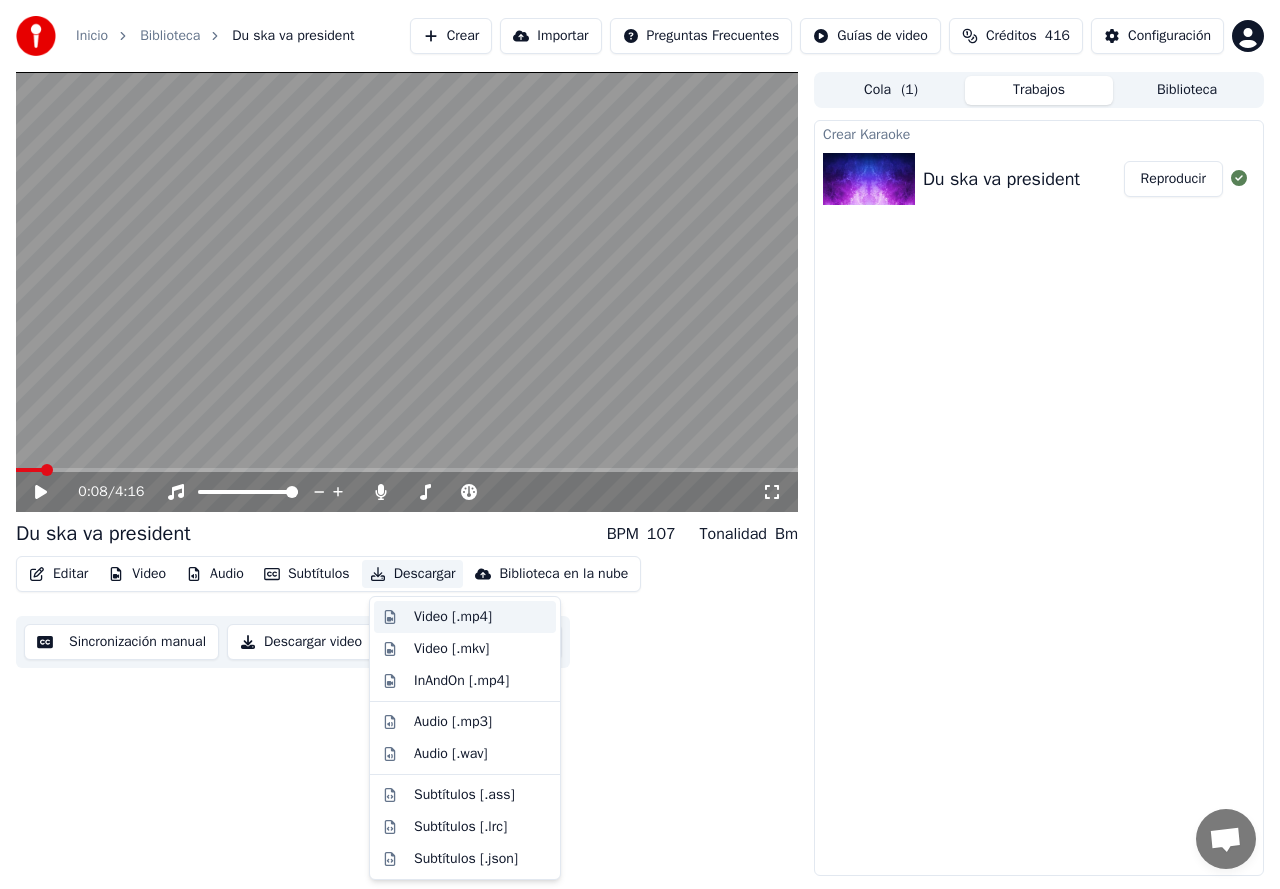 click on "Video [.mp4]" at bounding box center [453, 617] 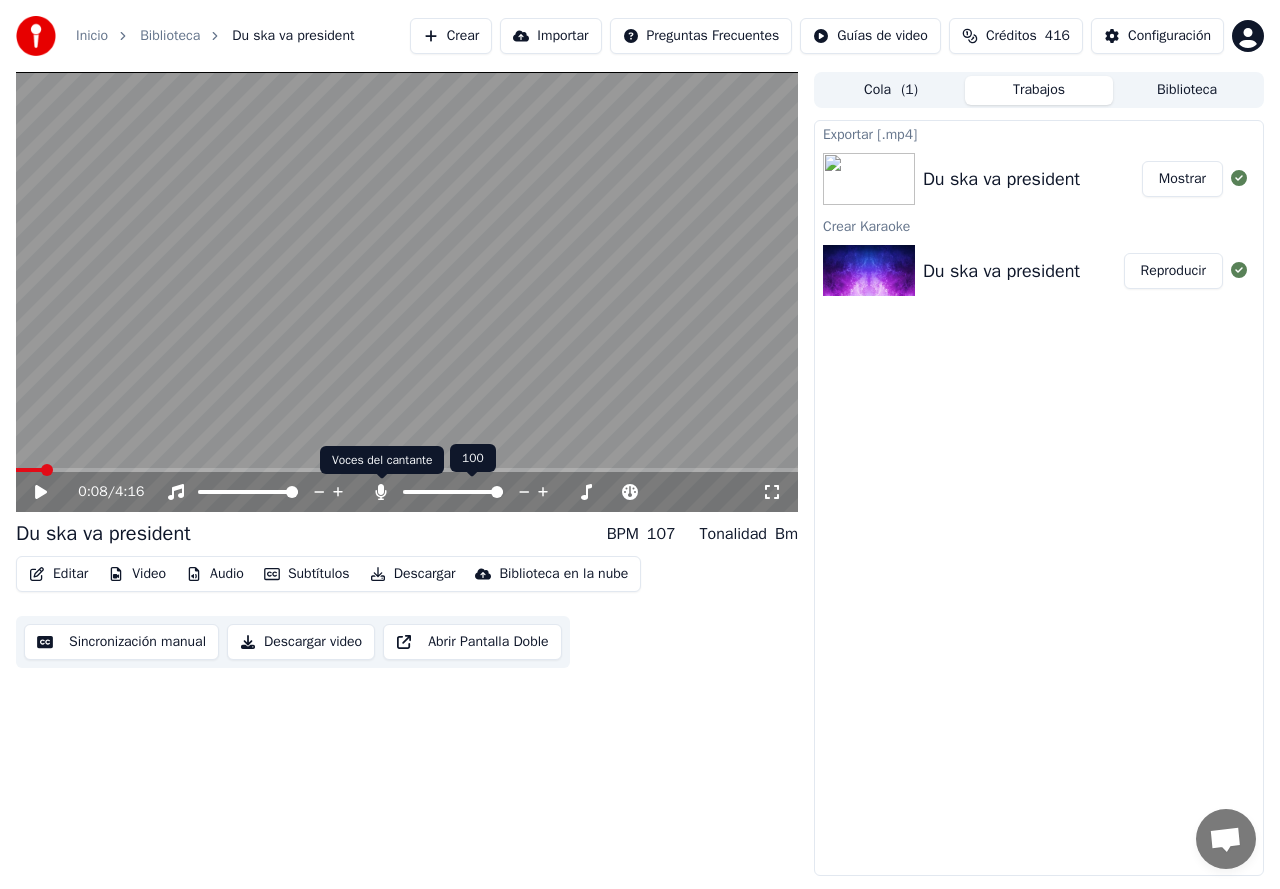 click 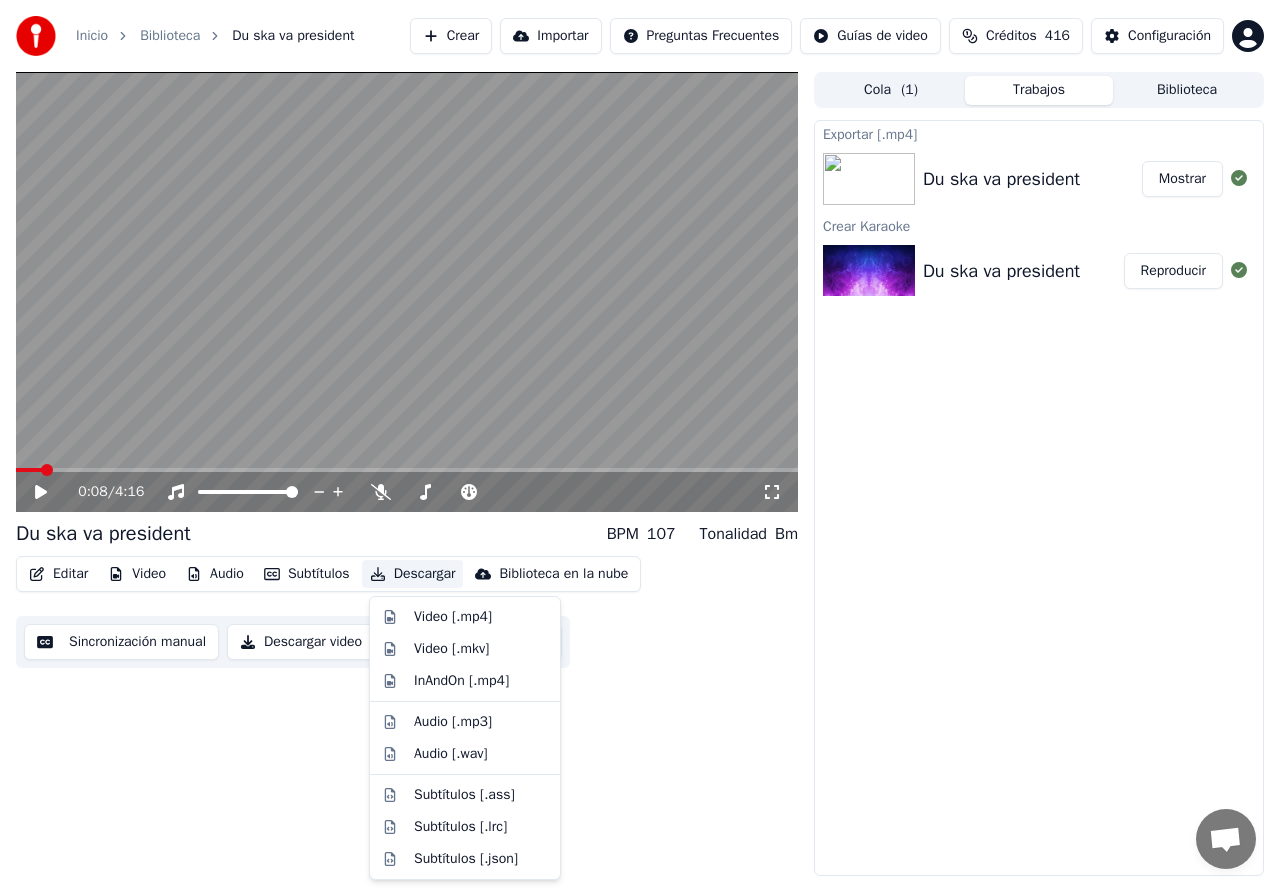 click on "Descargar" at bounding box center (413, 574) 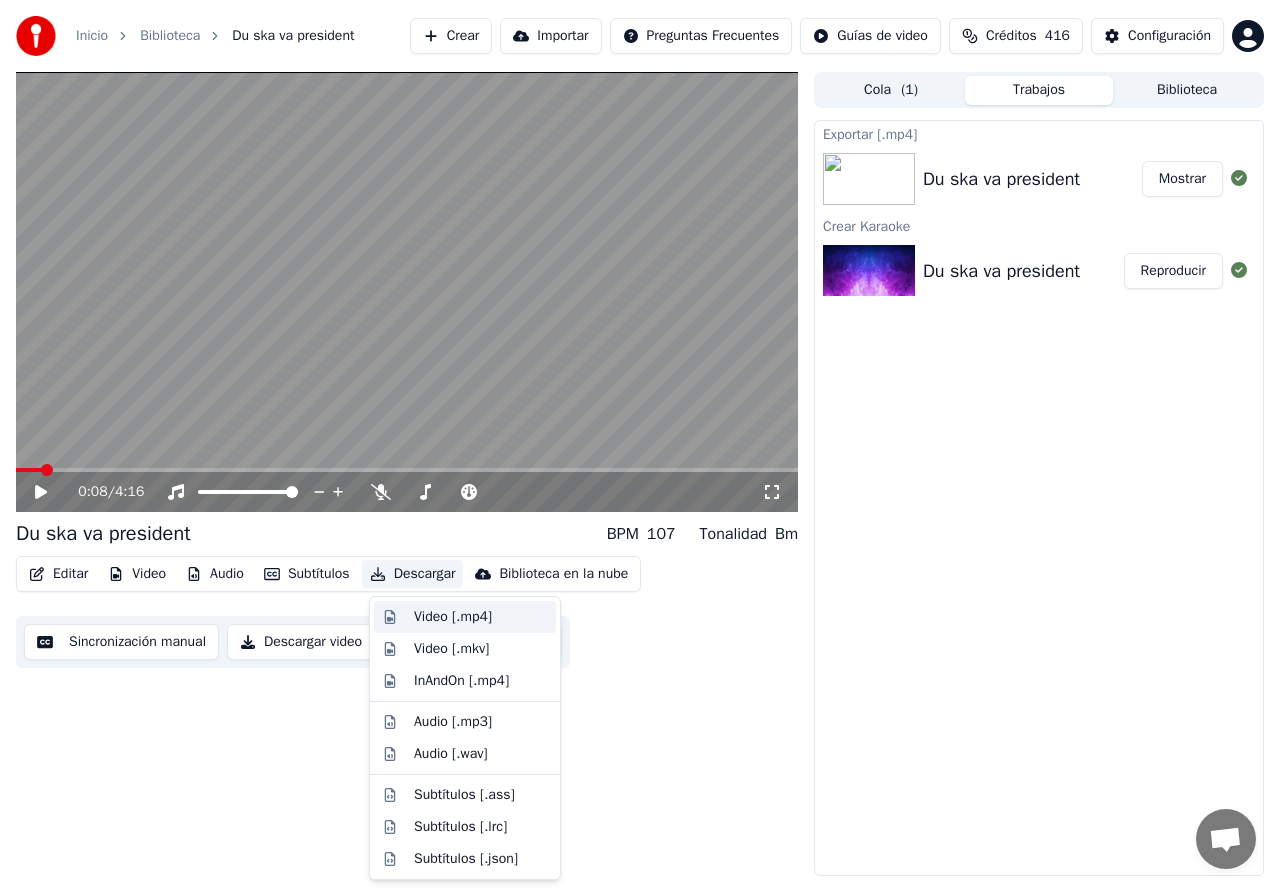 click on "Video [.mp4]" at bounding box center (453, 617) 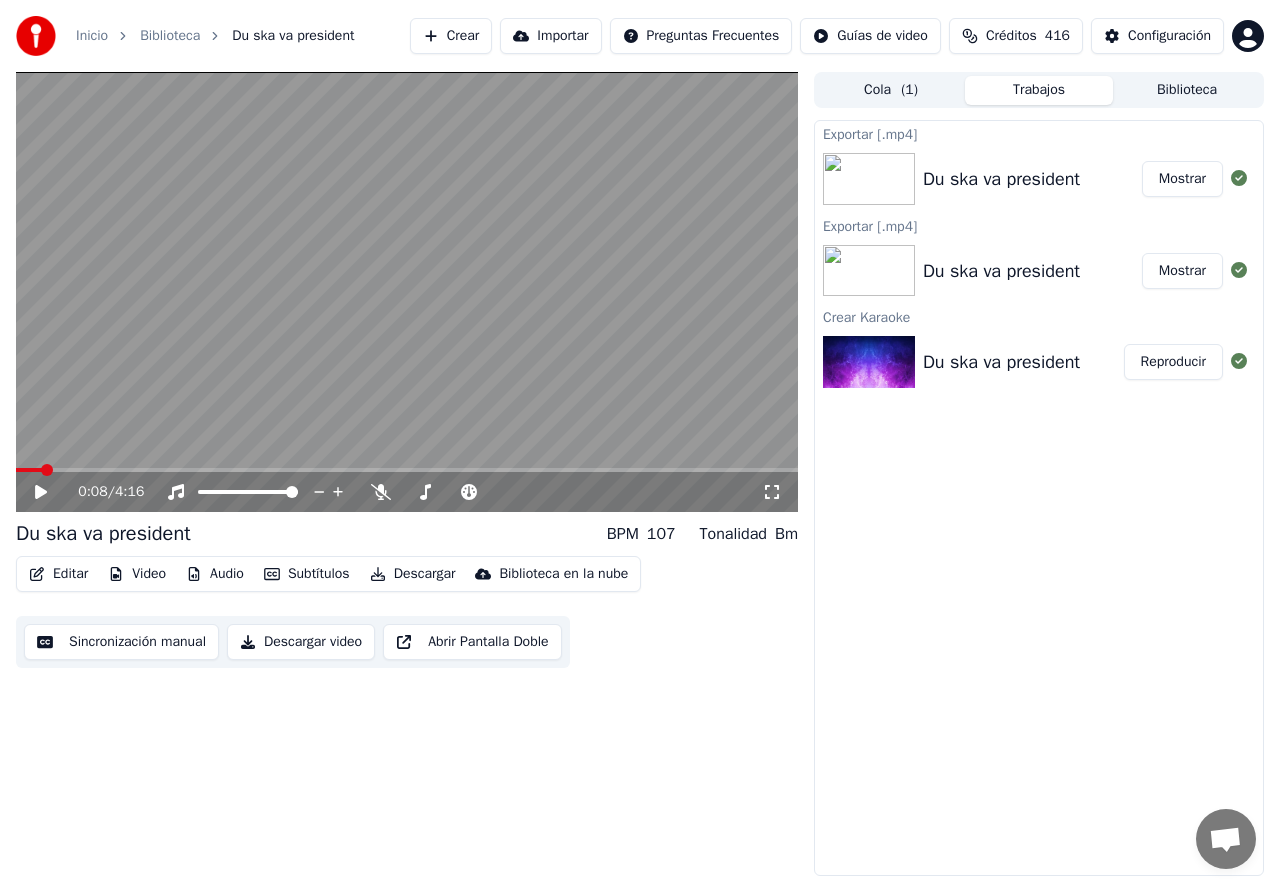 click on "Crear" at bounding box center (451, 36) 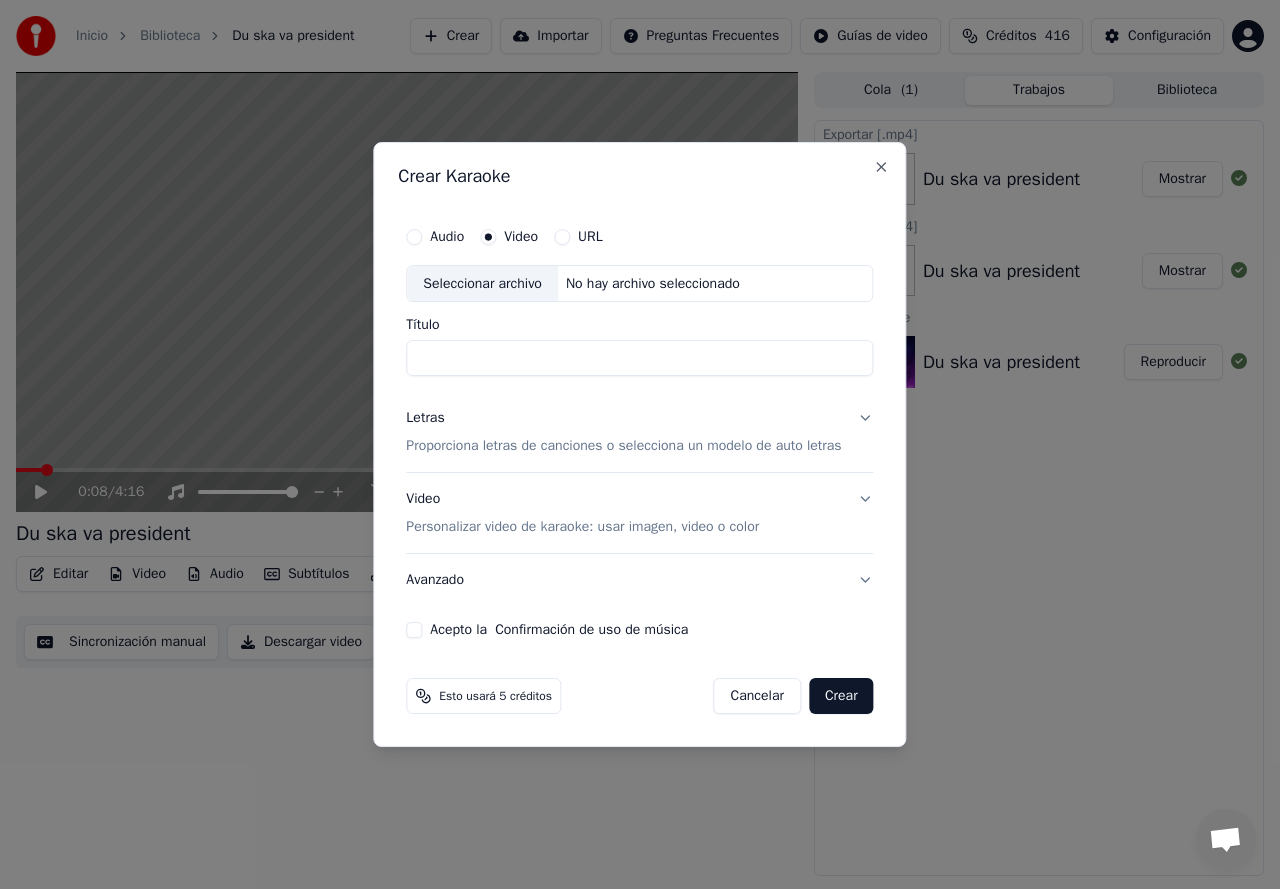 click on "Seleccionar archivo" at bounding box center (482, 284) 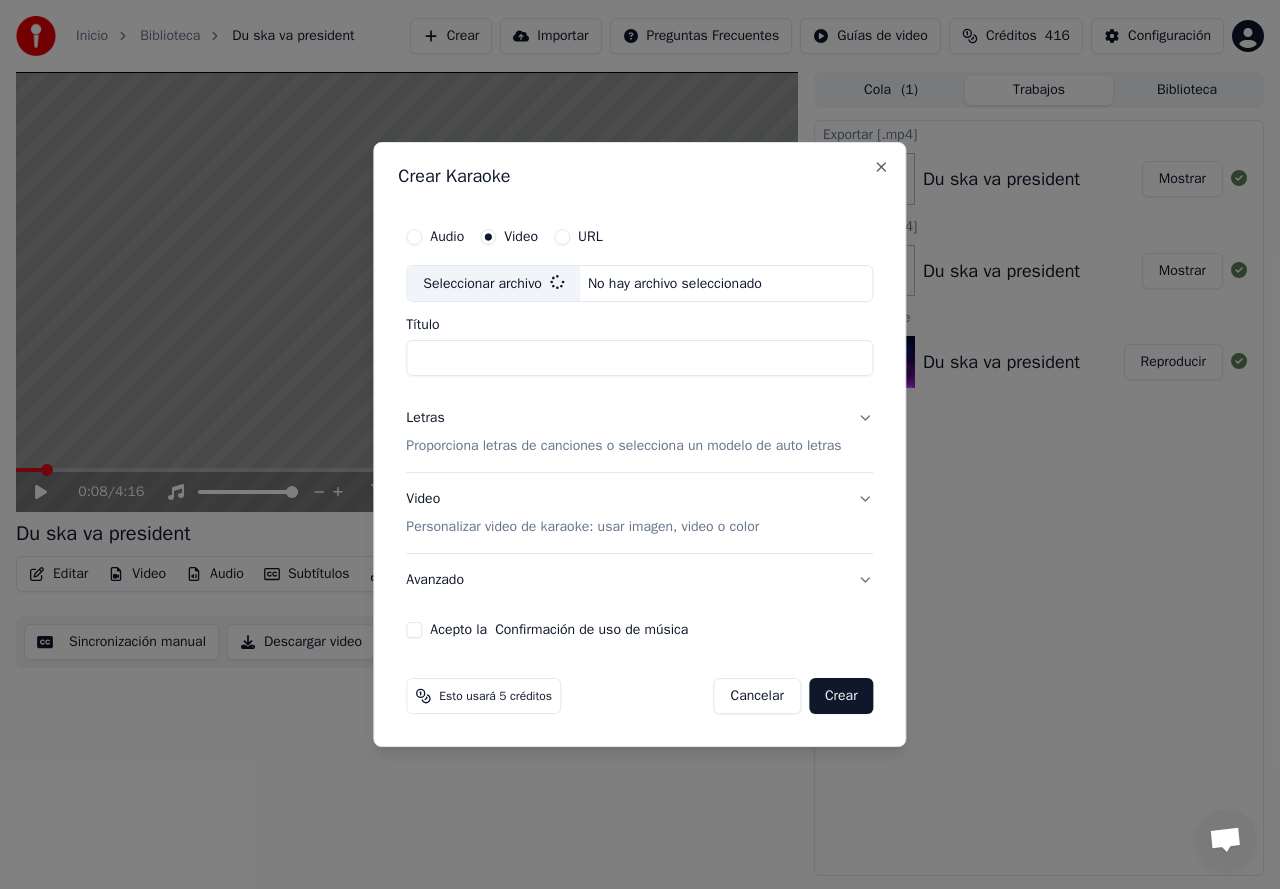 type on "**********" 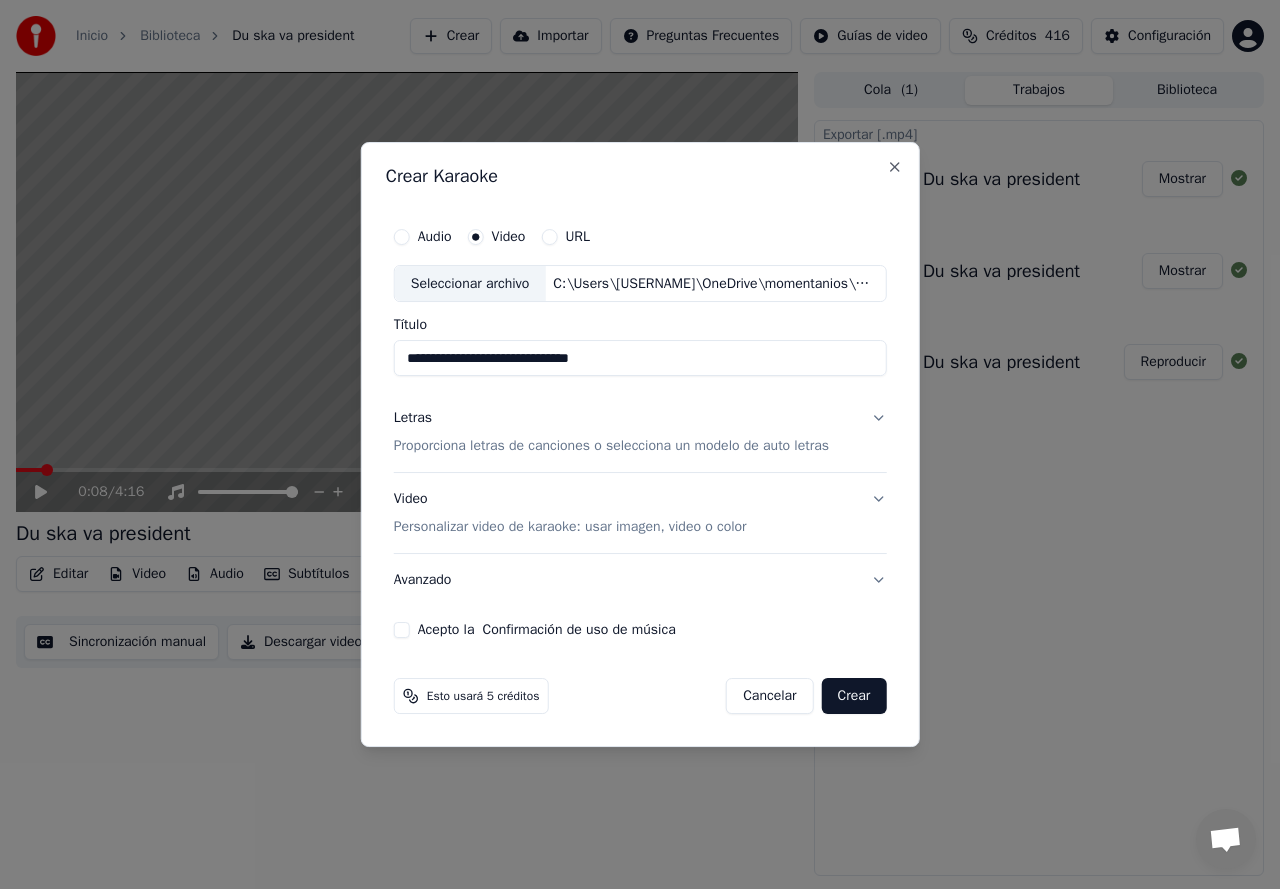 click on "Proporciona letras de canciones o selecciona un modelo de auto letras" at bounding box center (611, 447) 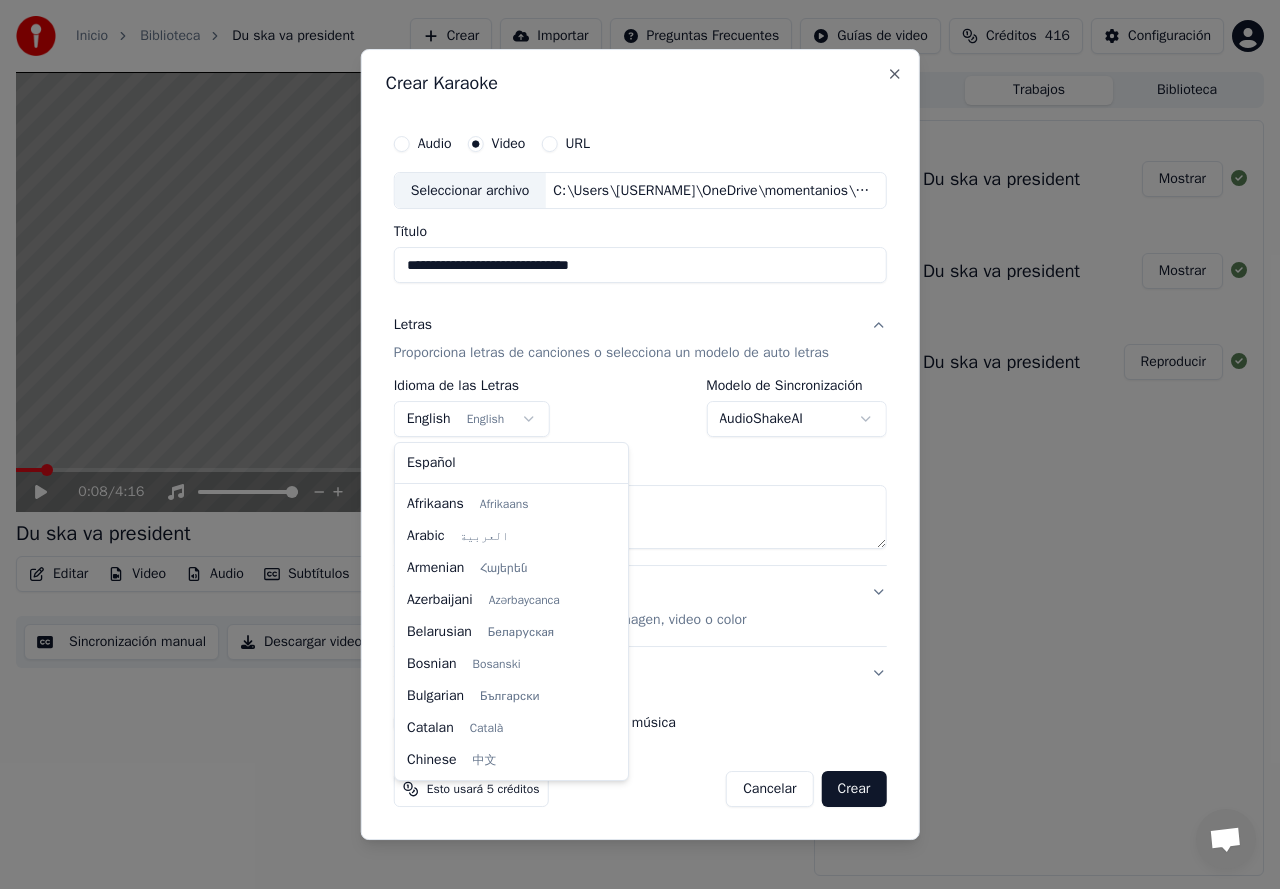 click on "Inicio Biblioteca Du ska va president Crear Importar Preguntas Frecuentes Guías de video Créditos 416 Configuración 0:08  /  4:16 Du ska va president BPM 107 Tonalidad Bm Editar Video Audio Subtítulos Descargar Biblioteca en la nube Sincronización manual Descargar video Abrir Pantalla Doble Cola ( 1 ) Trabajos Biblioteca Exportar [.mp4] Du ska va president Mostrar Exportar [.mp4] Du ska va president Mostrar Crear Karaoke Du ska va president Reproducir Chatt Adam från Youka Desktop Fler kanaler Fortsätt på E-post Nätverk offline. Återansluter... Inga meddelanden kan skickas eller tas emot just nu. Youka Desktop Hej! Hur kan jag hjälpa dig?  Fredag, 11 Juli Hello! I don't want any money taken from my account next month. I want to use the credits I have first, and there are a lot of them. 23 timmar sedan Can you do it yourself please? 23 timmar sedan Can I use my credits until they run out? 23 timmar sedan Läst Adam Hello, I canceled your subscriptions. 12 timmar sedan 11 timmar sedan 11 timmar sedan" at bounding box center [640, 444] 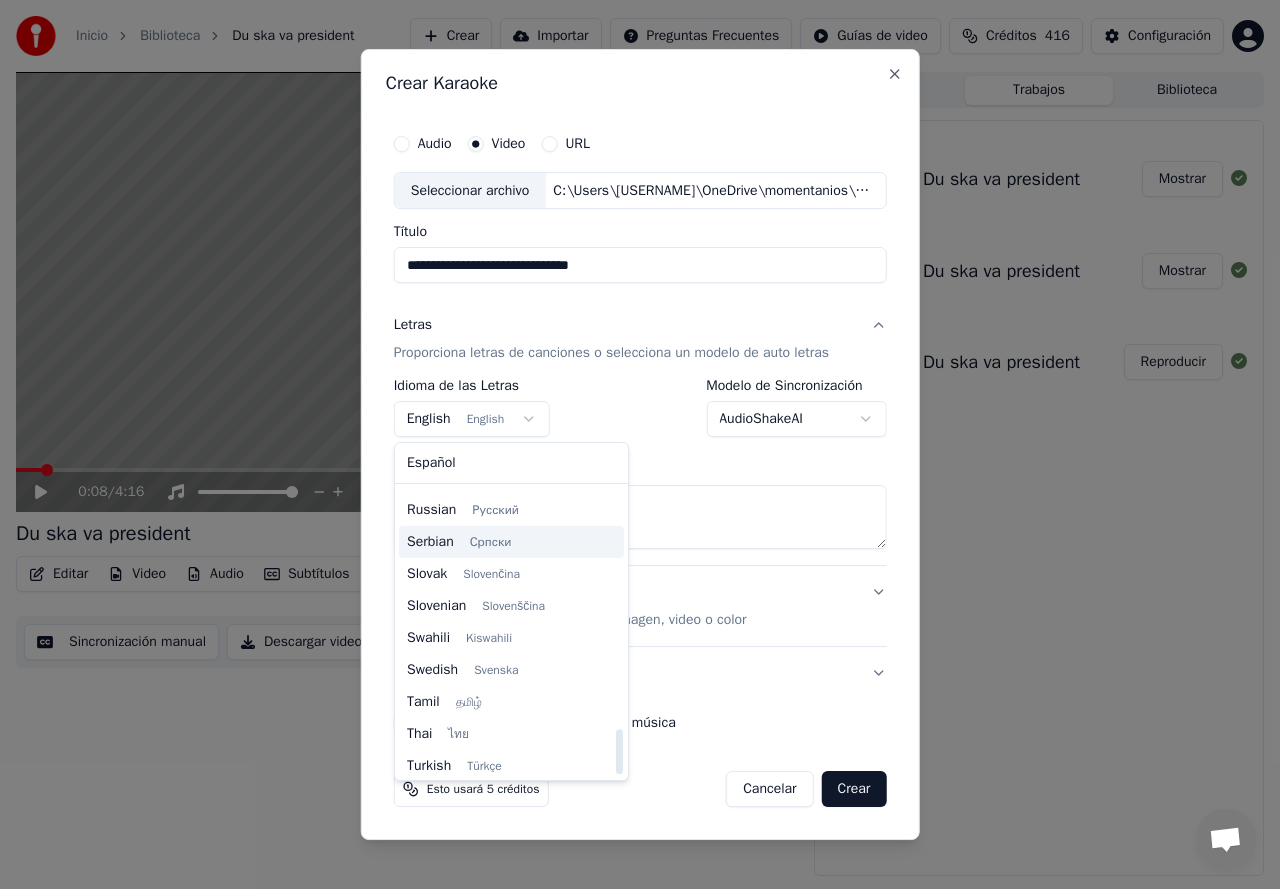 scroll, scrollTop: 1535, scrollLeft: 0, axis: vertical 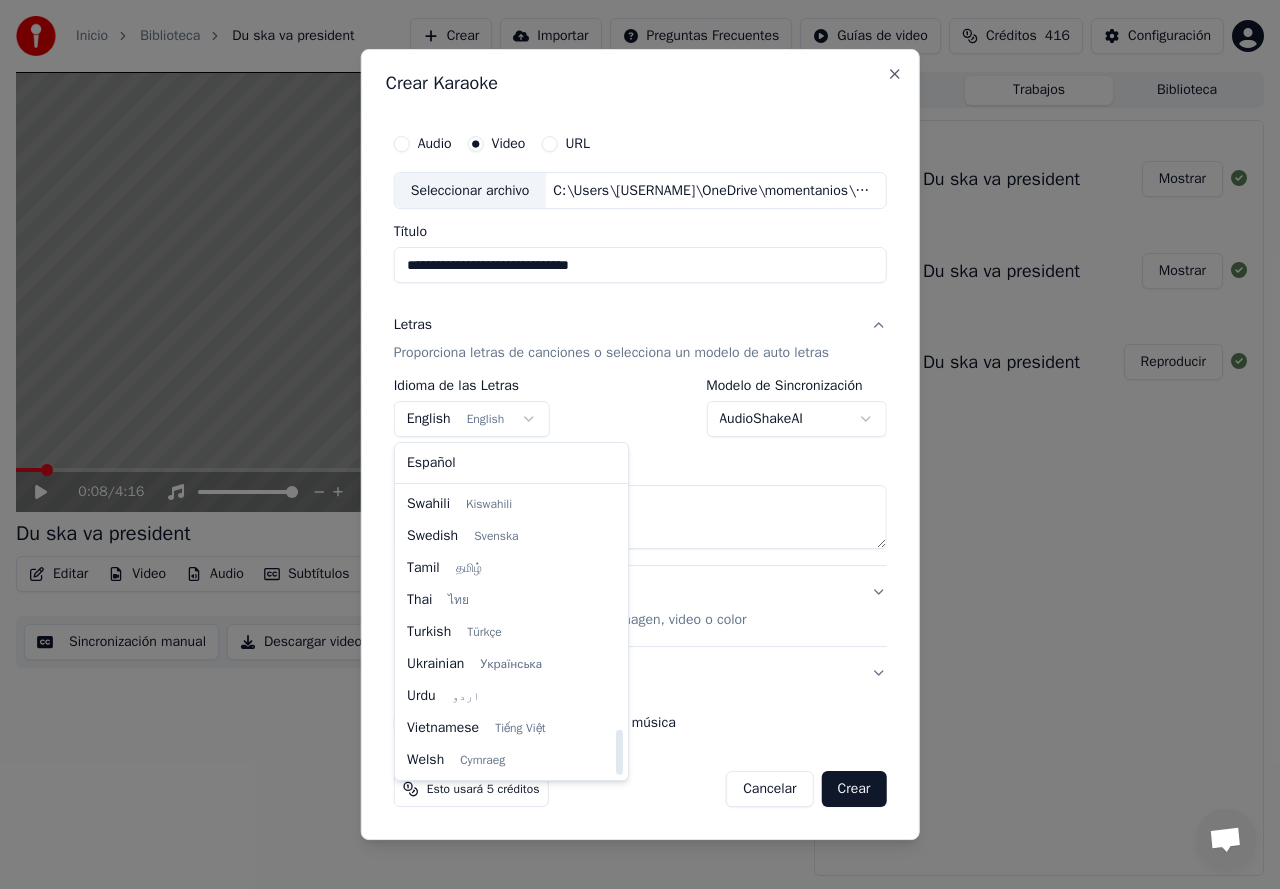 select on "**" 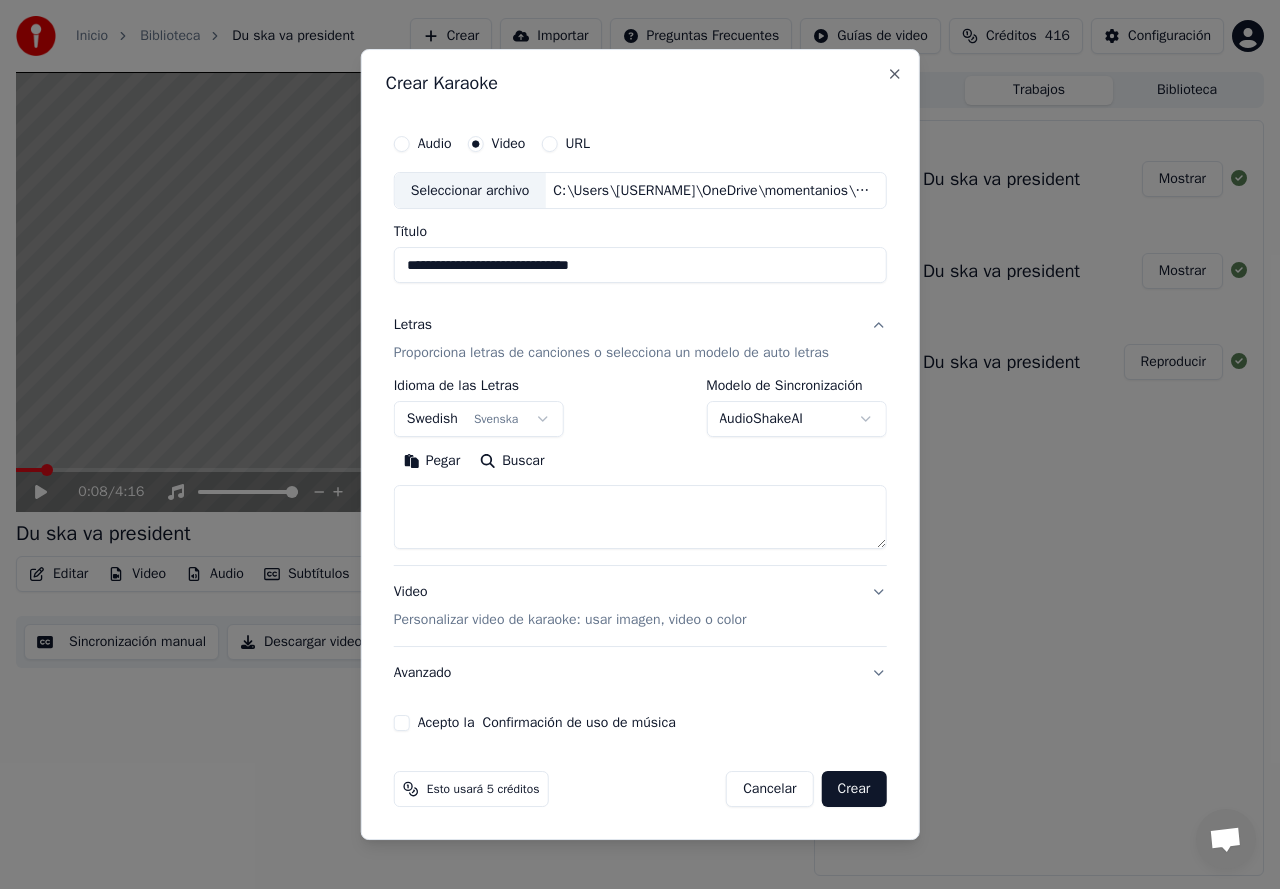 click at bounding box center [640, 518] 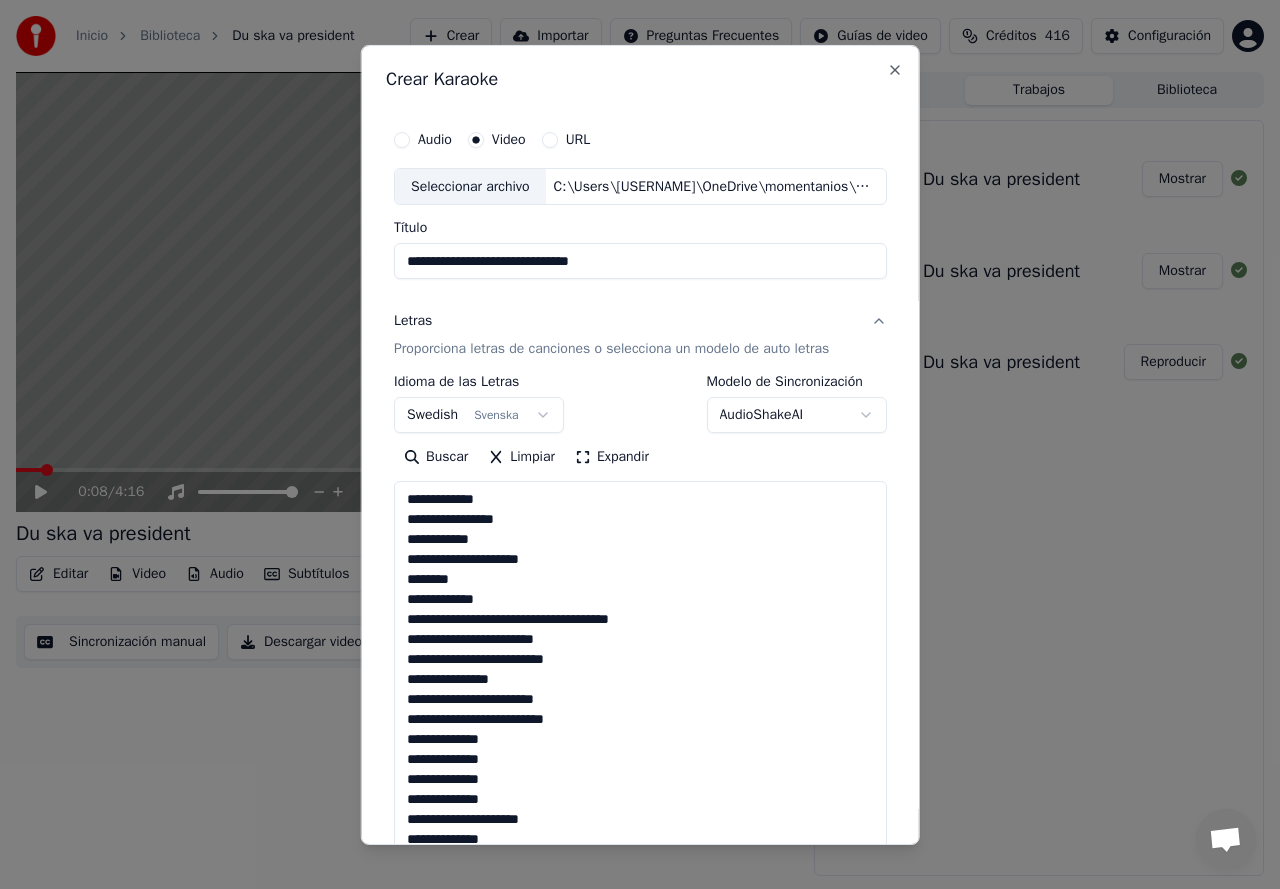scroll, scrollTop: 765, scrollLeft: 0, axis: vertical 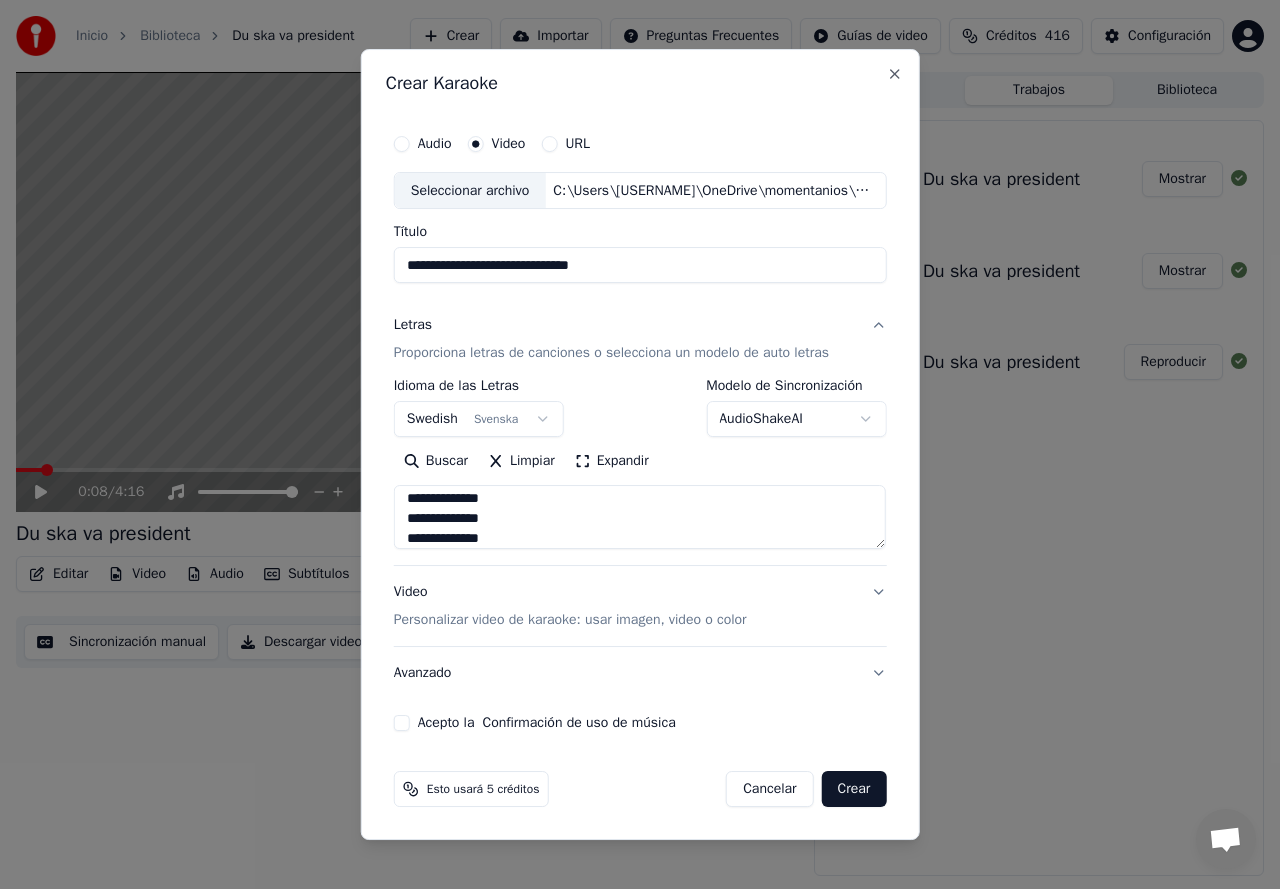 click on "**********" at bounding box center (640, 518) 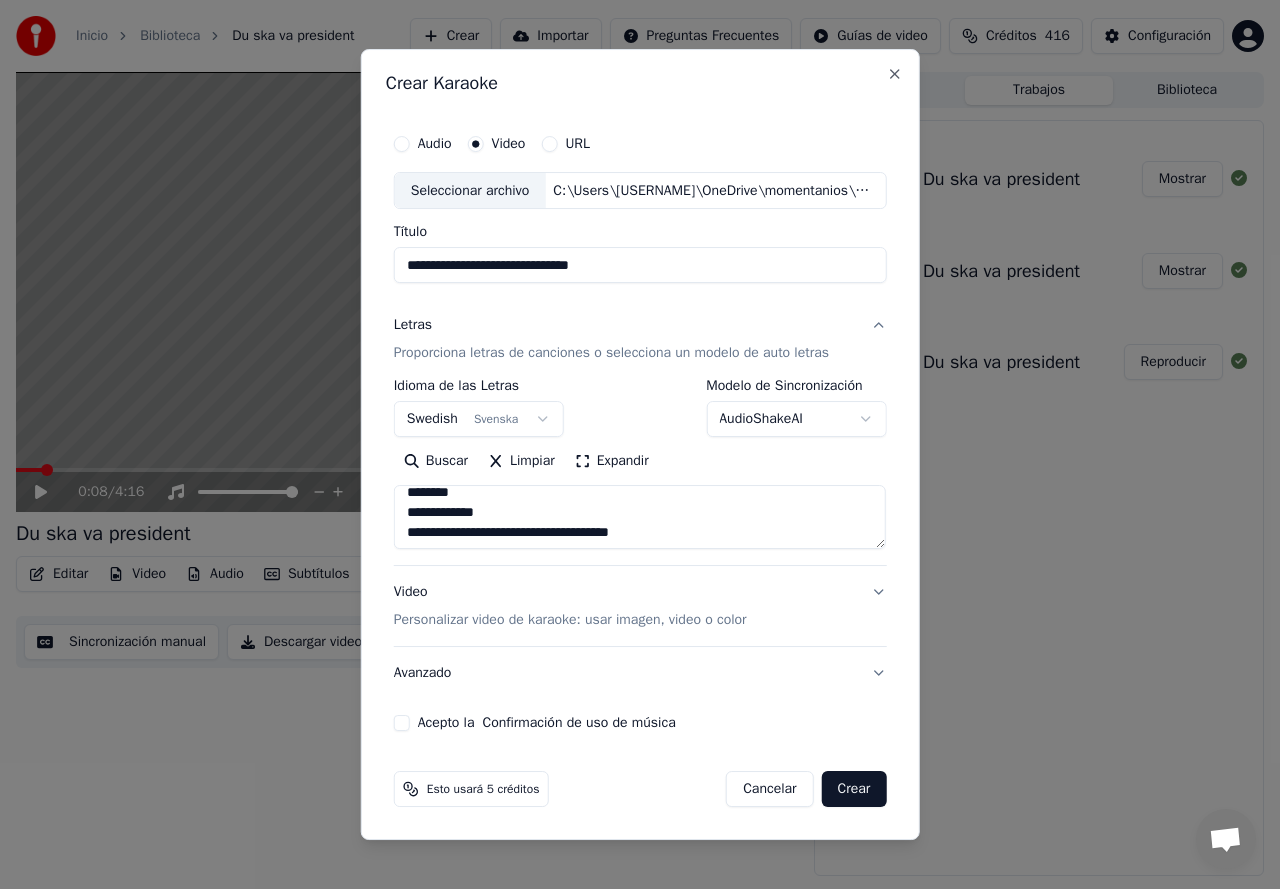 scroll, scrollTop: 0, scrollLeft: 0, axis: both 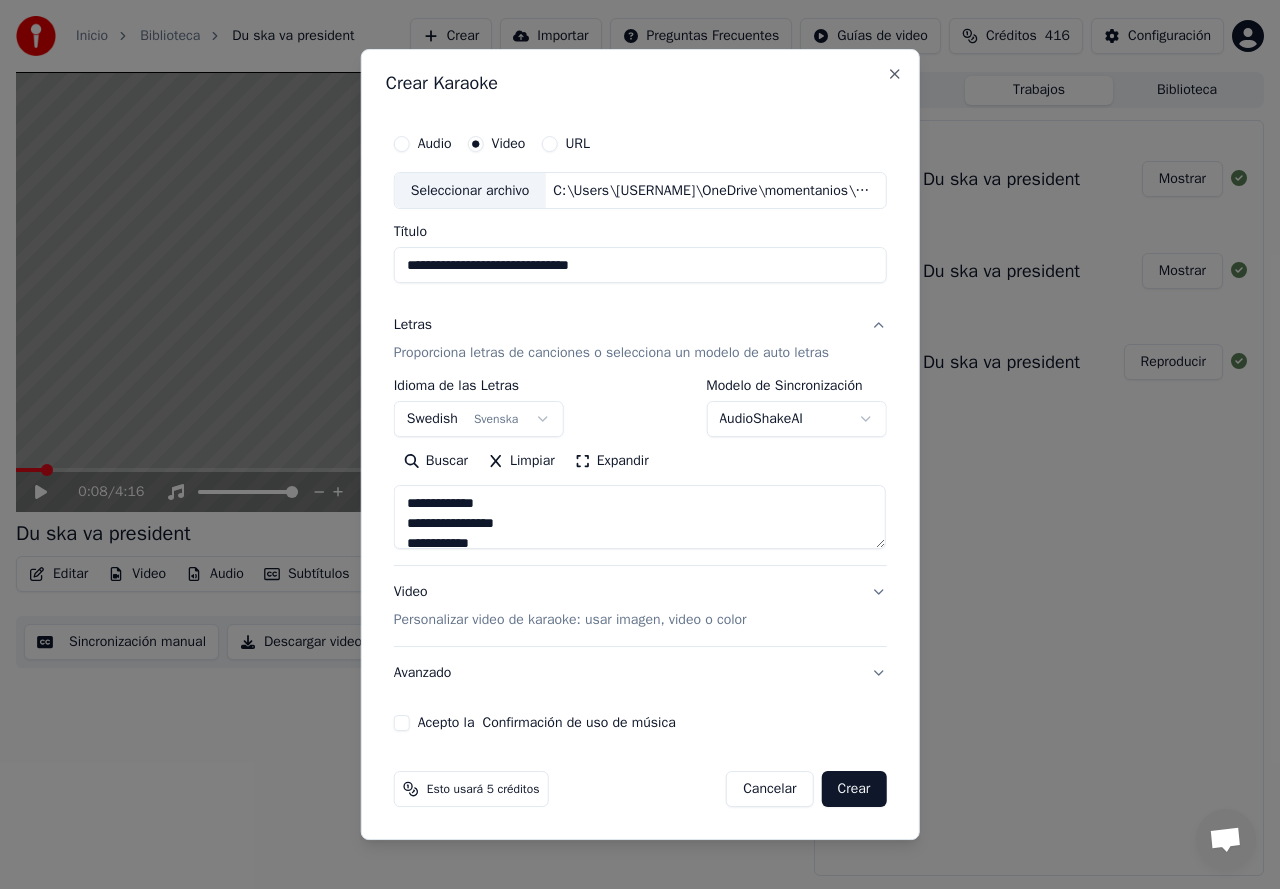click on "**********" at bounding box center [640, 518] 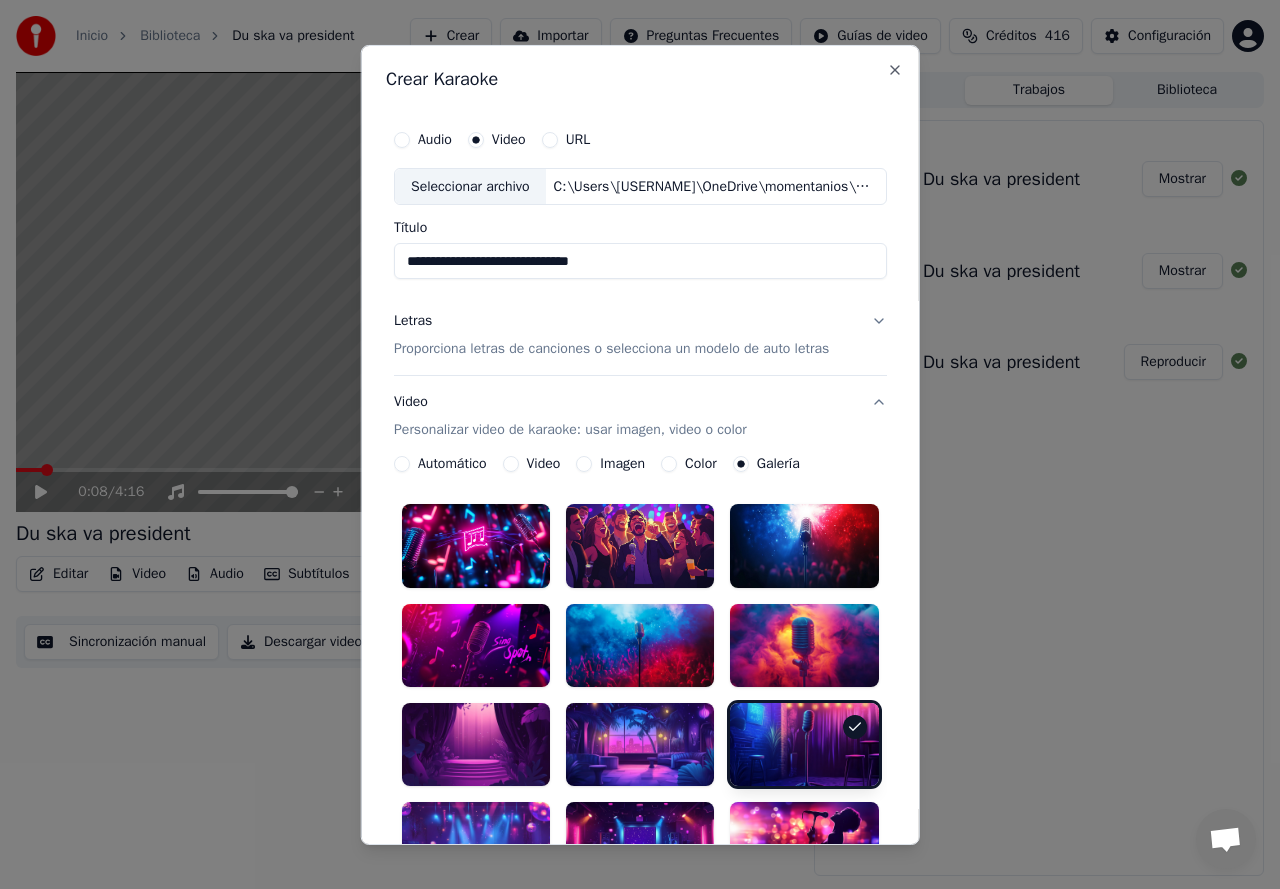 click at bounding box center (640, 645) 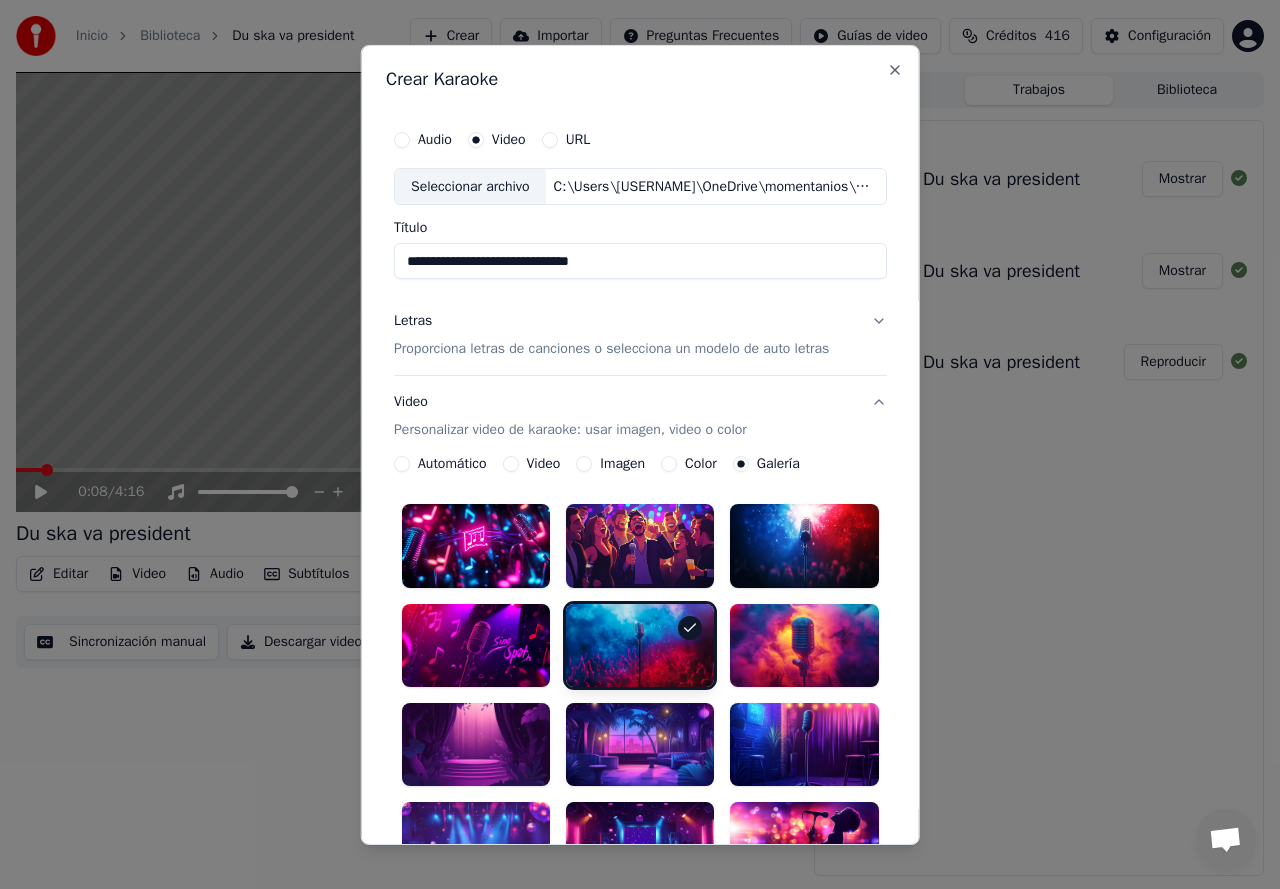 click at bounding box center (640, 744) 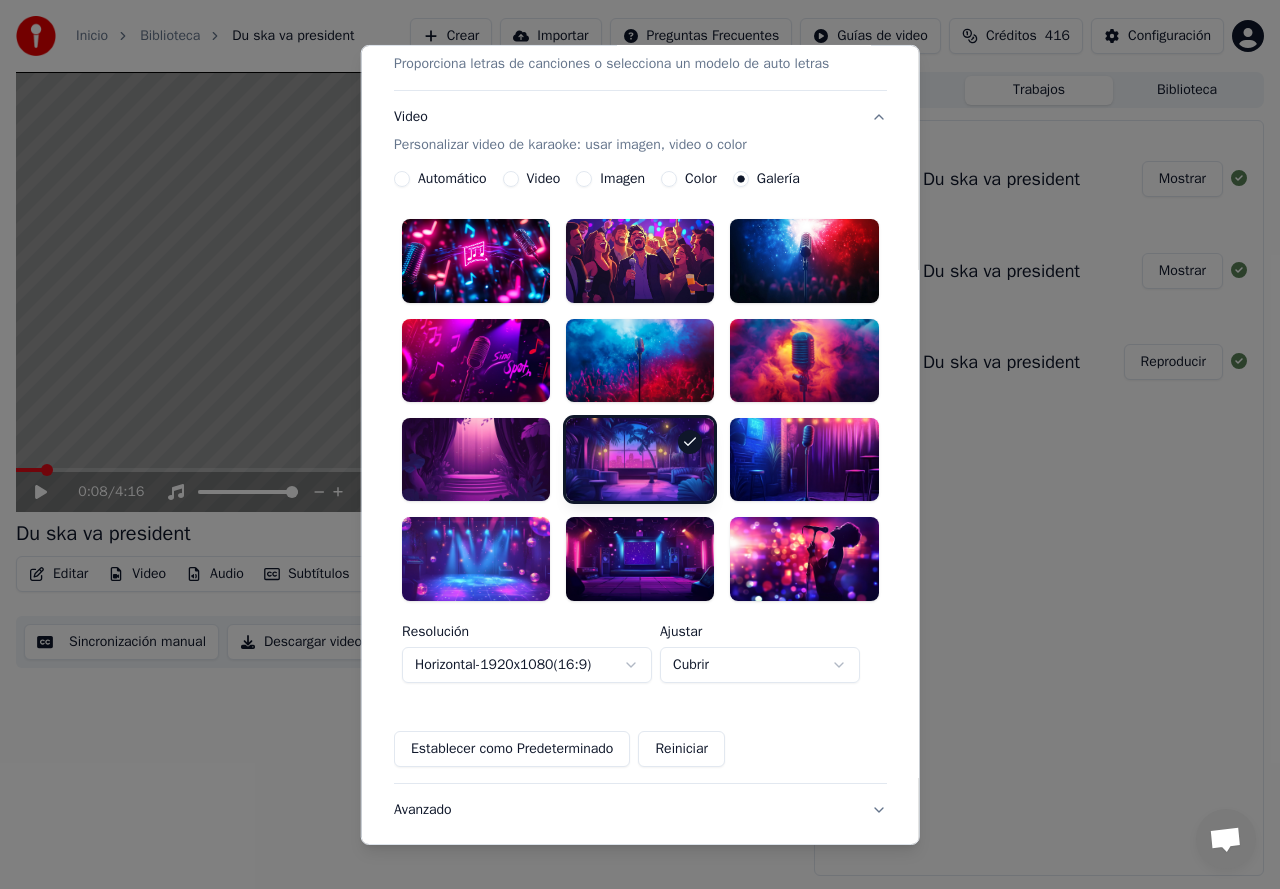scroll, scrollTop: 417, scrollLeft: 0, axis: vertical 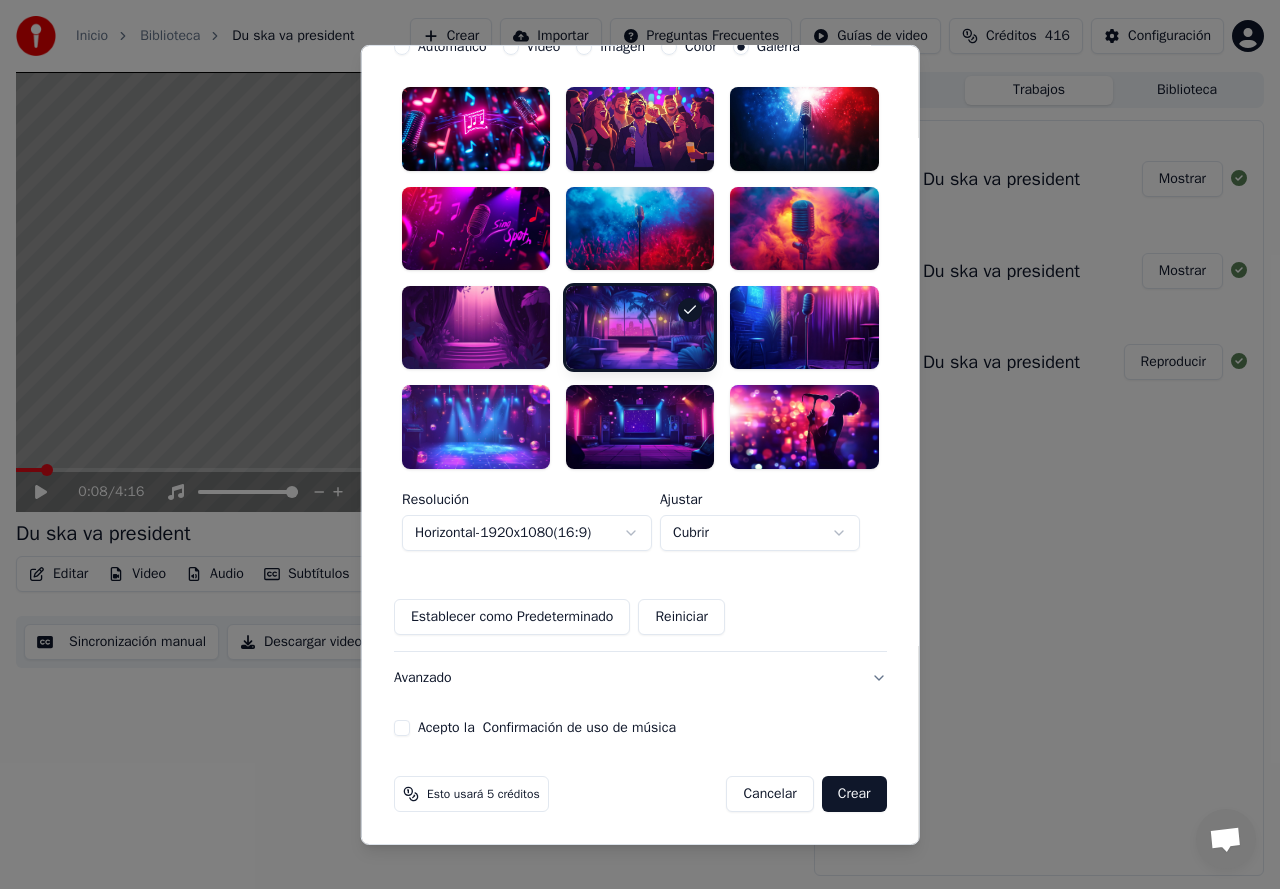 click on "**********" at bounding box center (640, 218) 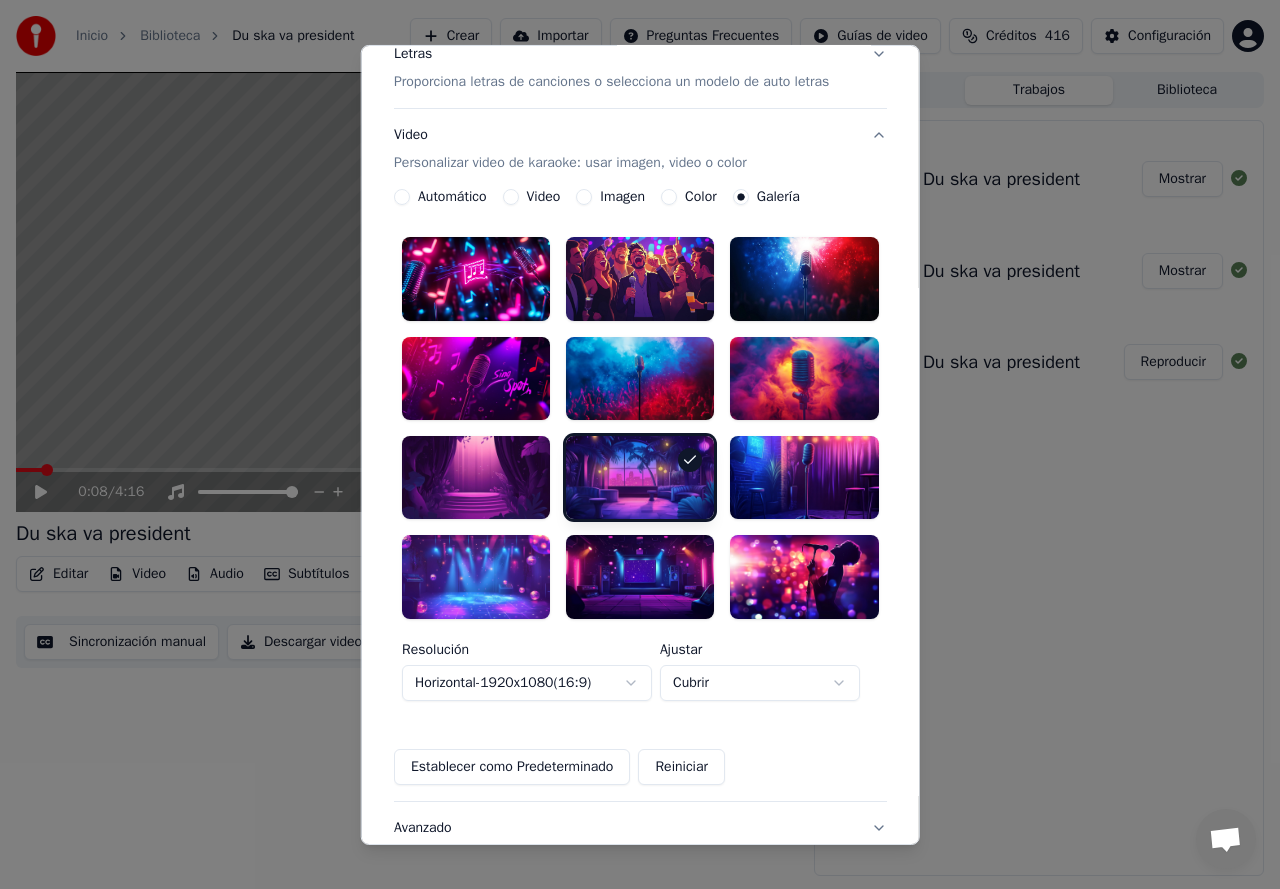 scroll, scrollTop: 417, scrollLeft: 0, axis: vertical 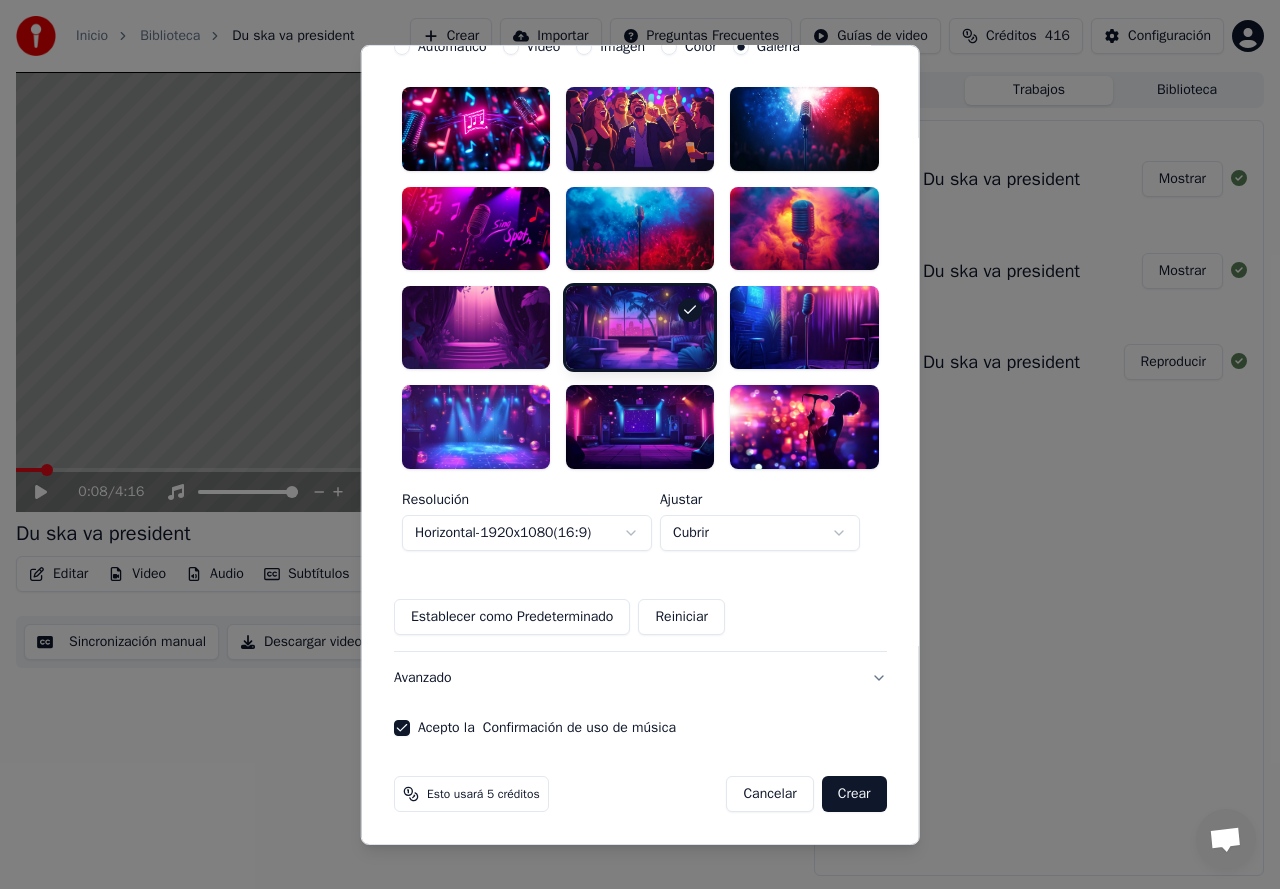 click on "Crear" at bounding box center (854, 794) 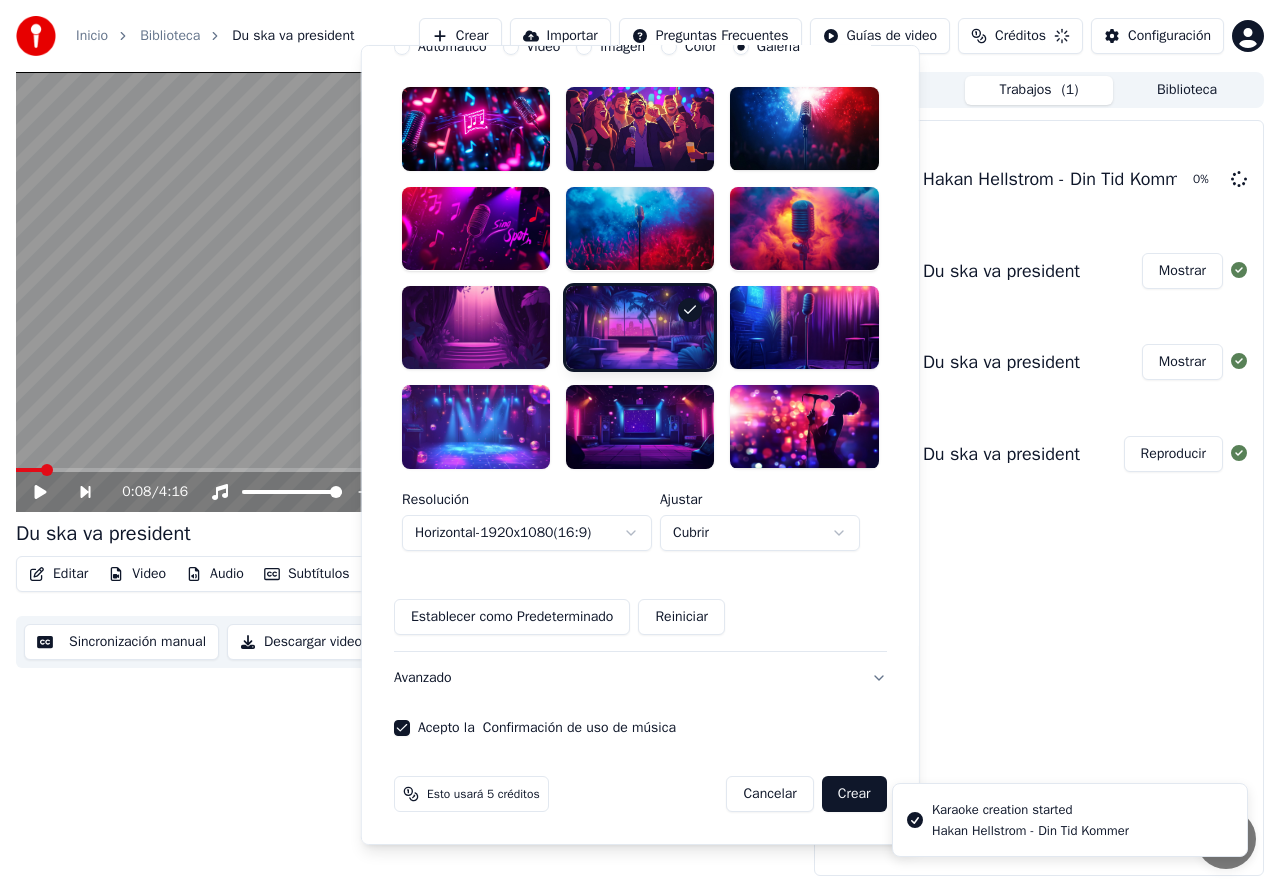 type 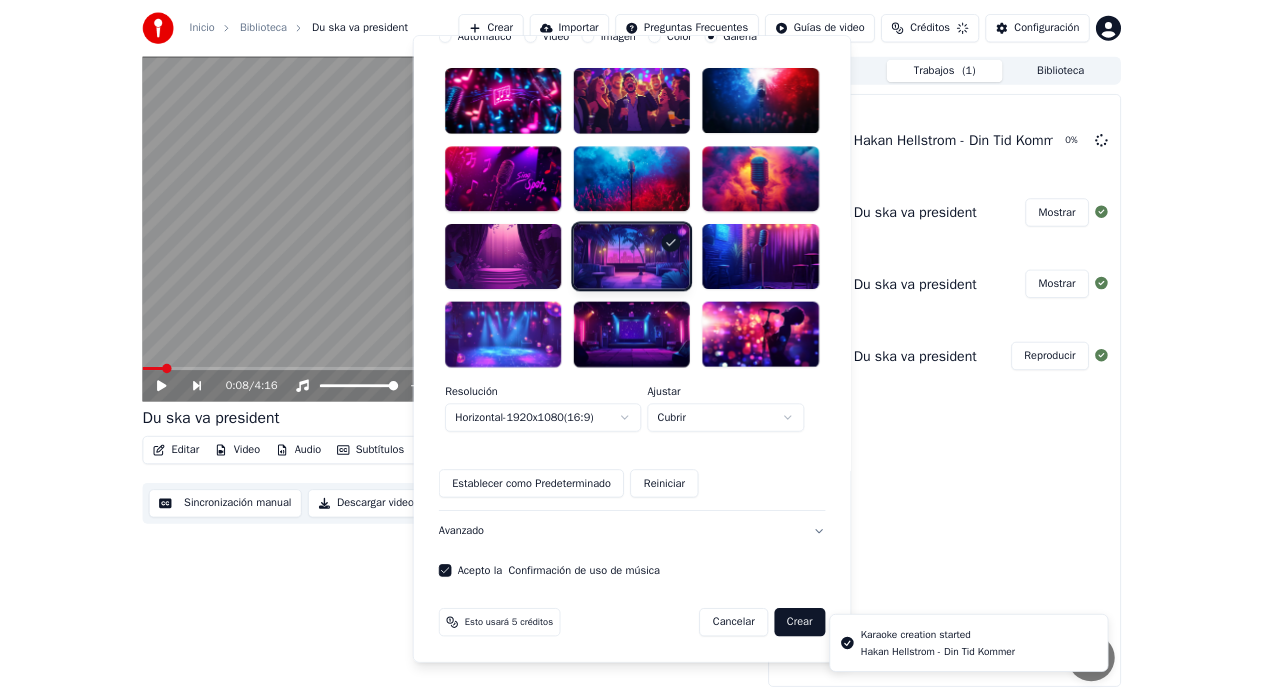 scroll, scrollTop: 407, scrollLeft: 0, axis: vertical 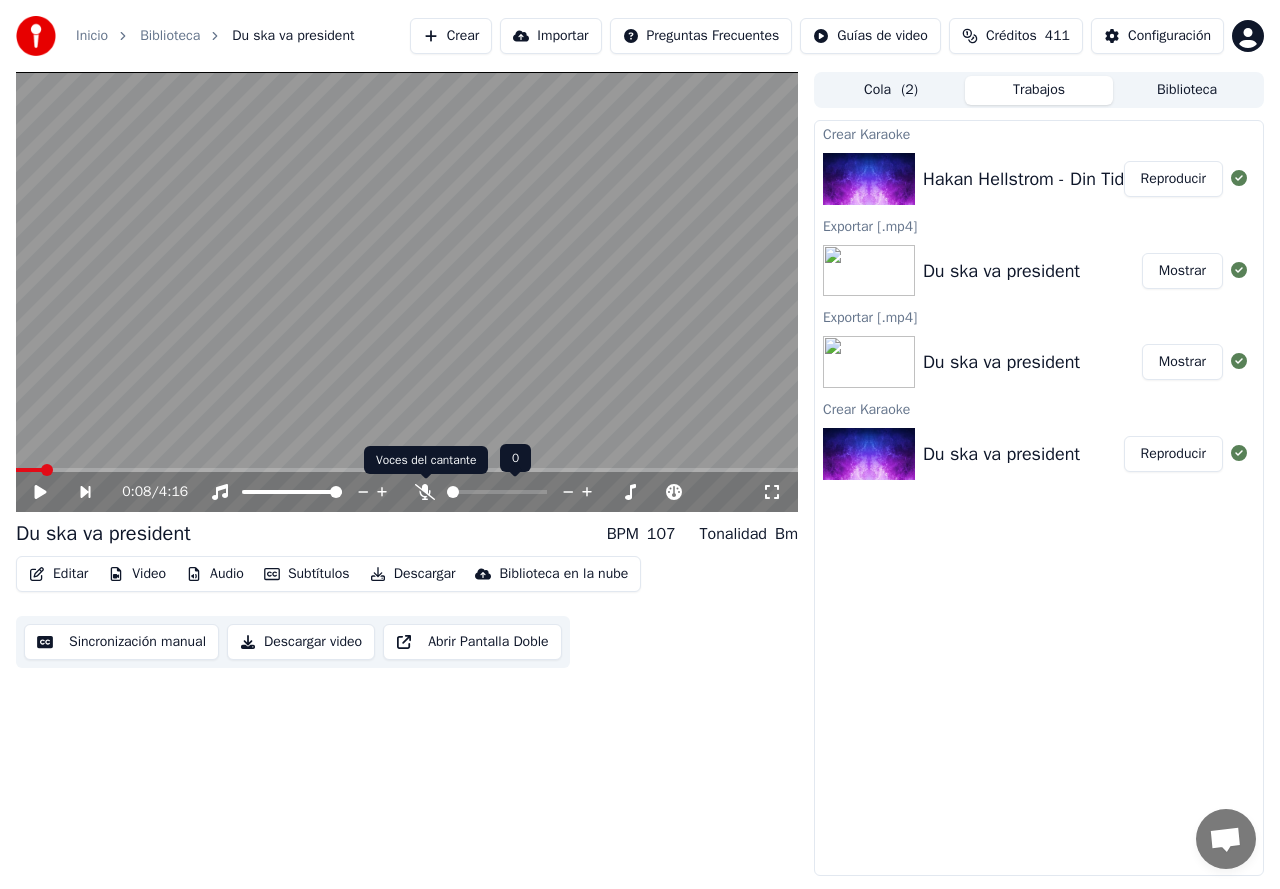 click 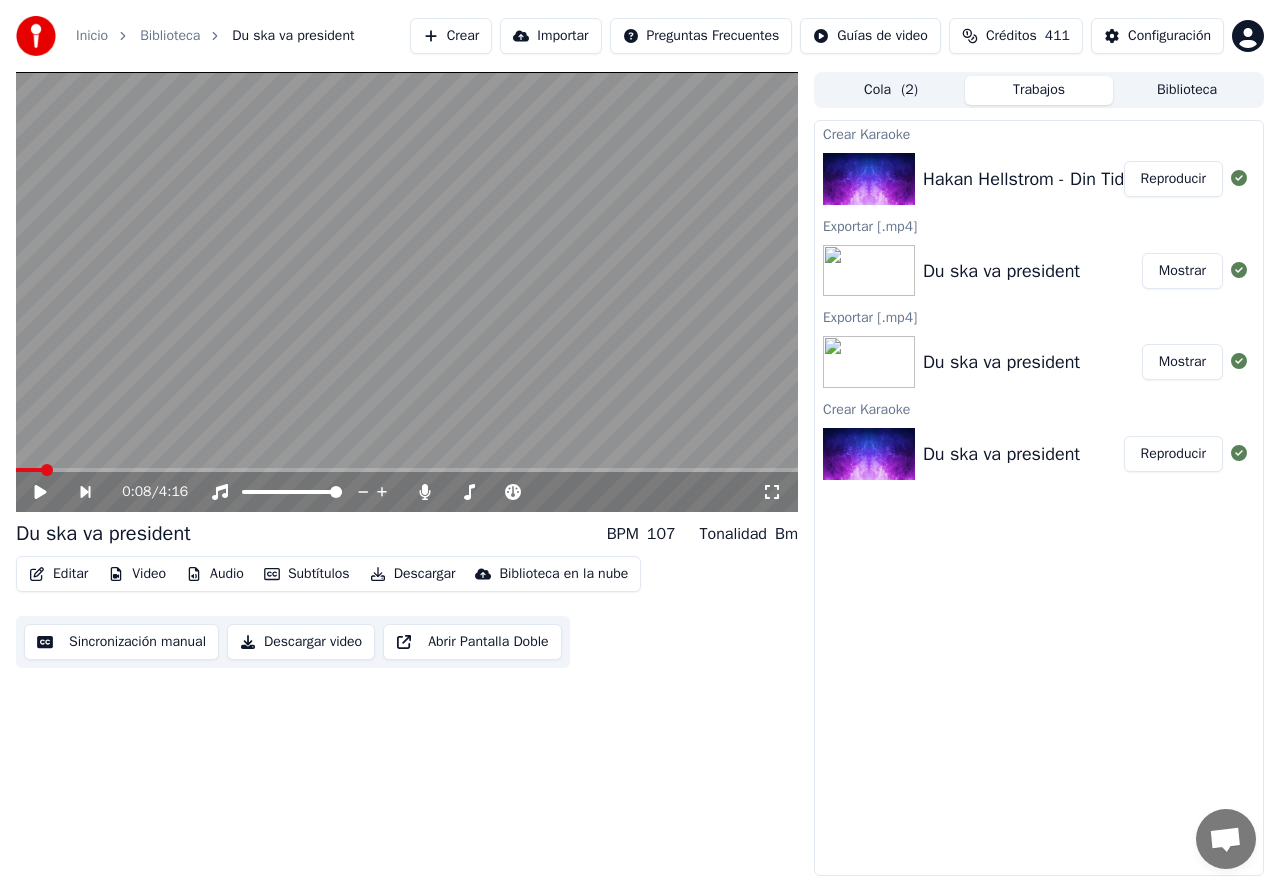 click 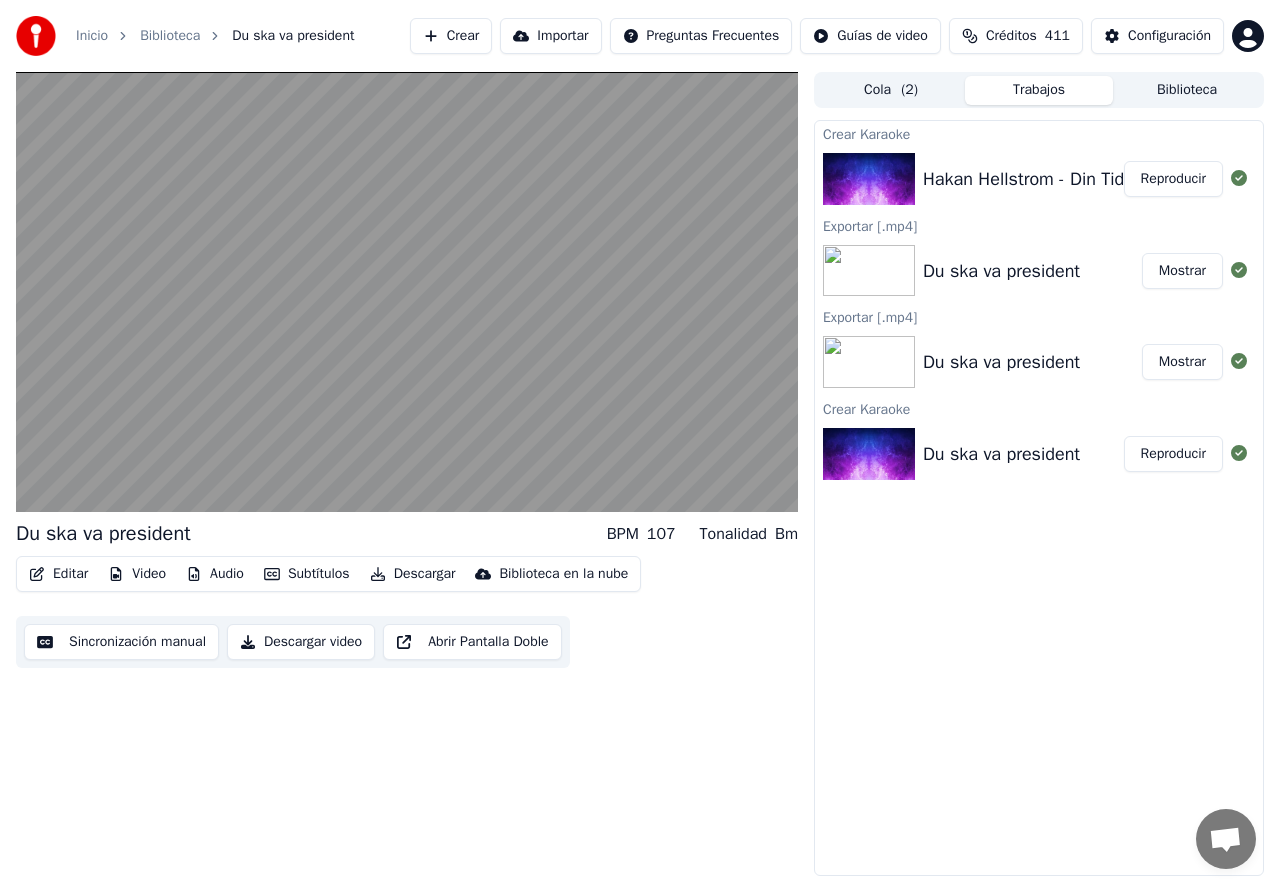 click on "Reproducir" at bounding box center (1173, 179) 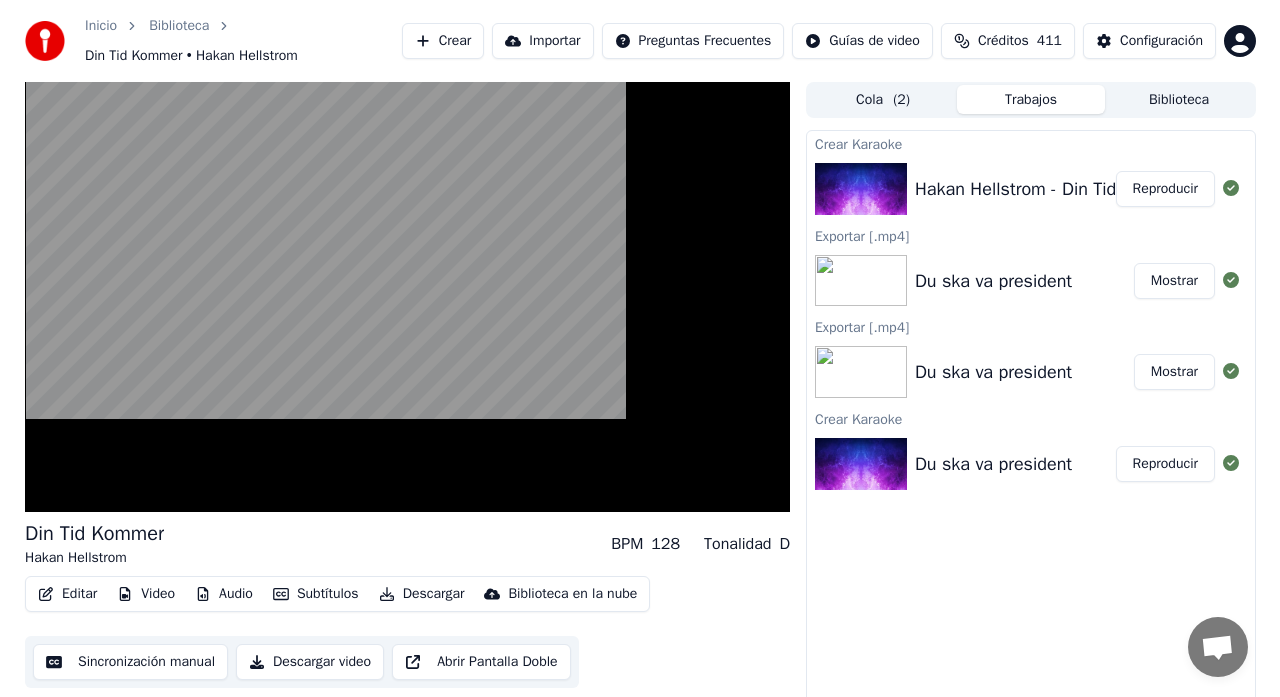 scroll, scrollTop: 248, scrollLeft: 0, axis: vertical 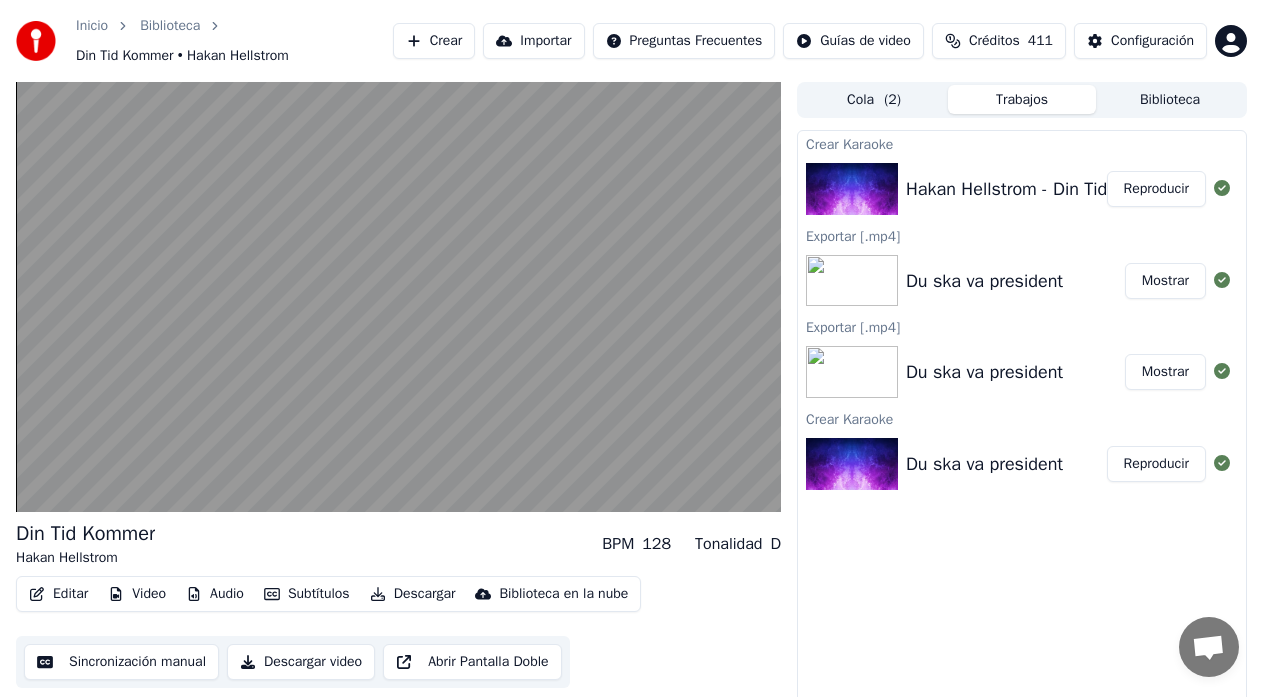 click on "Créditos" at bounding box center (994, 41) 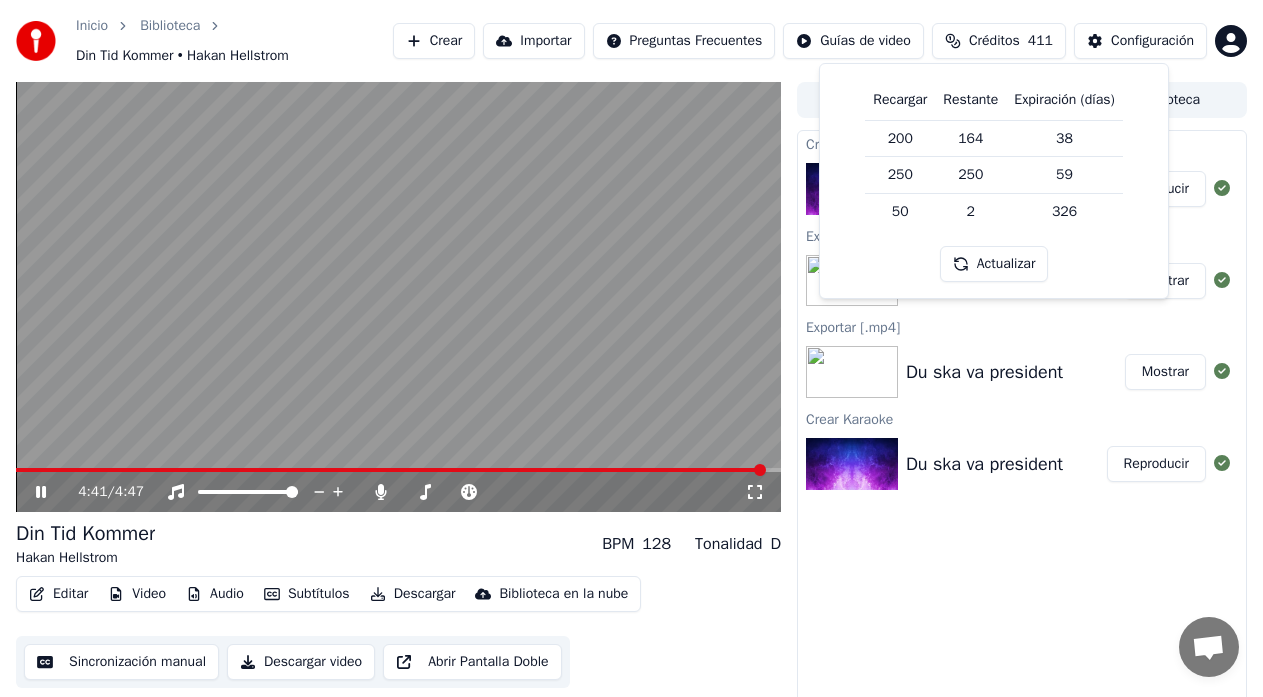 click on "Descargar" at bounding box center [413, 594] 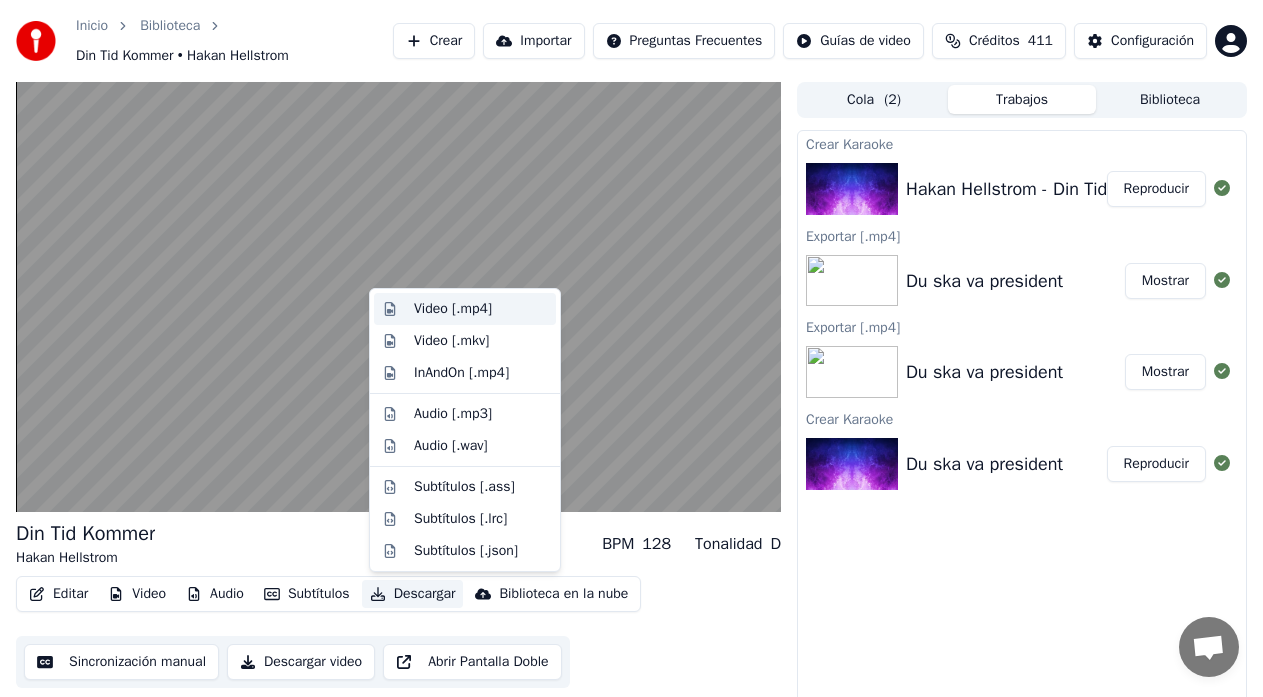 click on "Video [.mp4]" at bounding box center (453, 309) 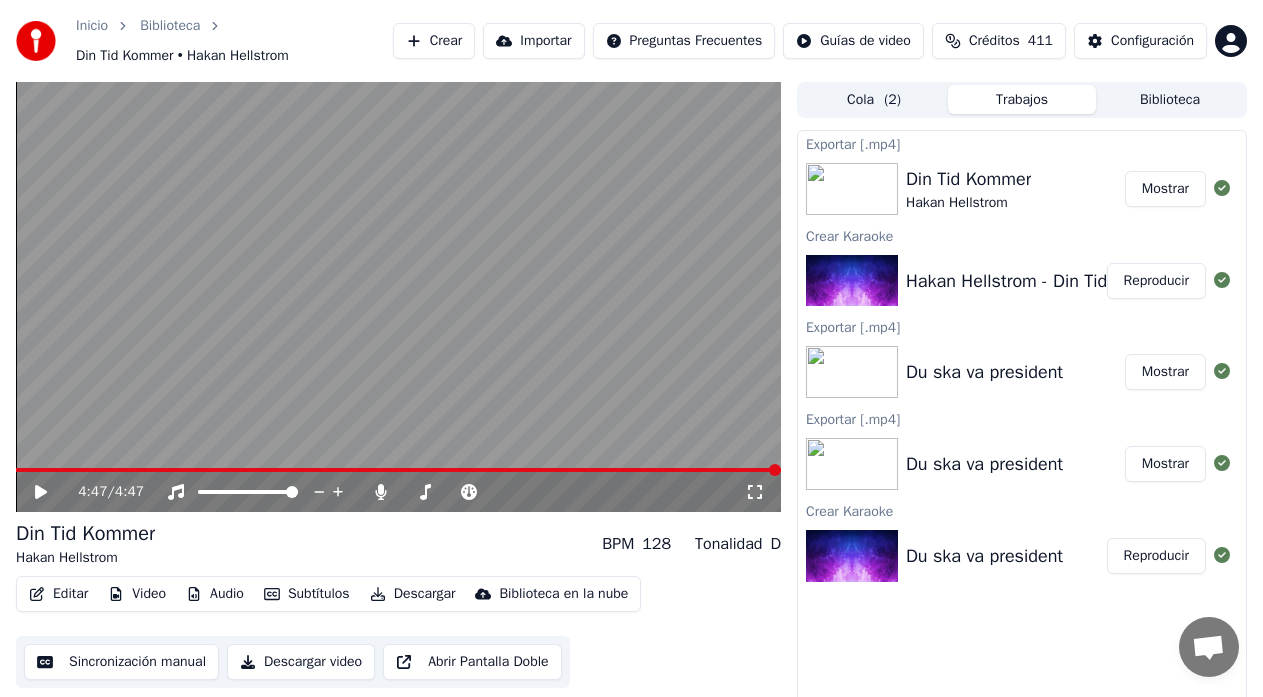 click on "Crear" at bounding box center [434, 41] 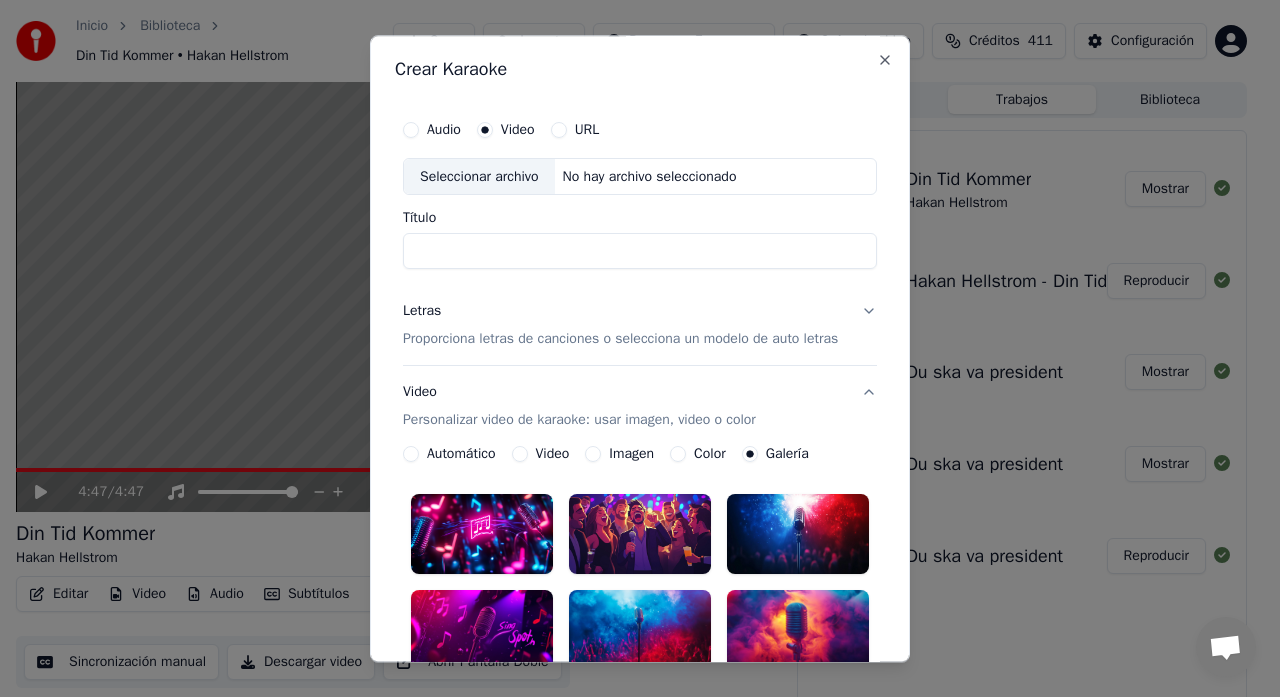 click on "Seleccionar archivo" at bounding box center (479, 177) 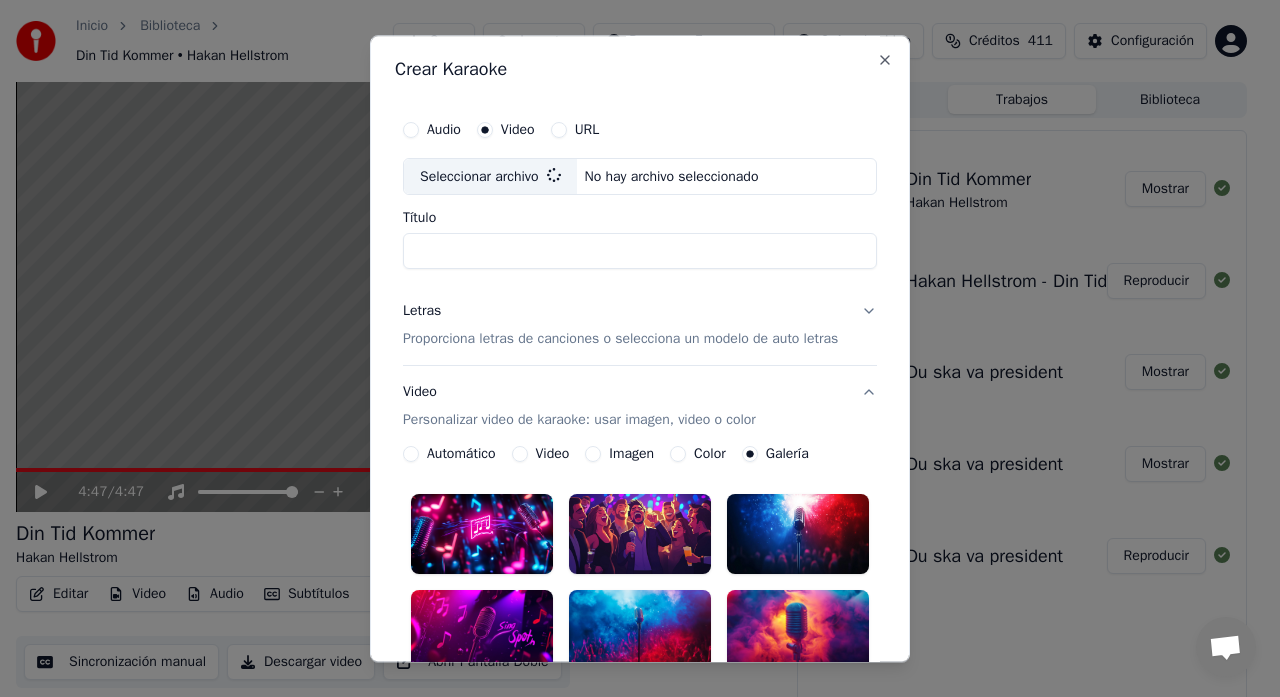 type on "**********" 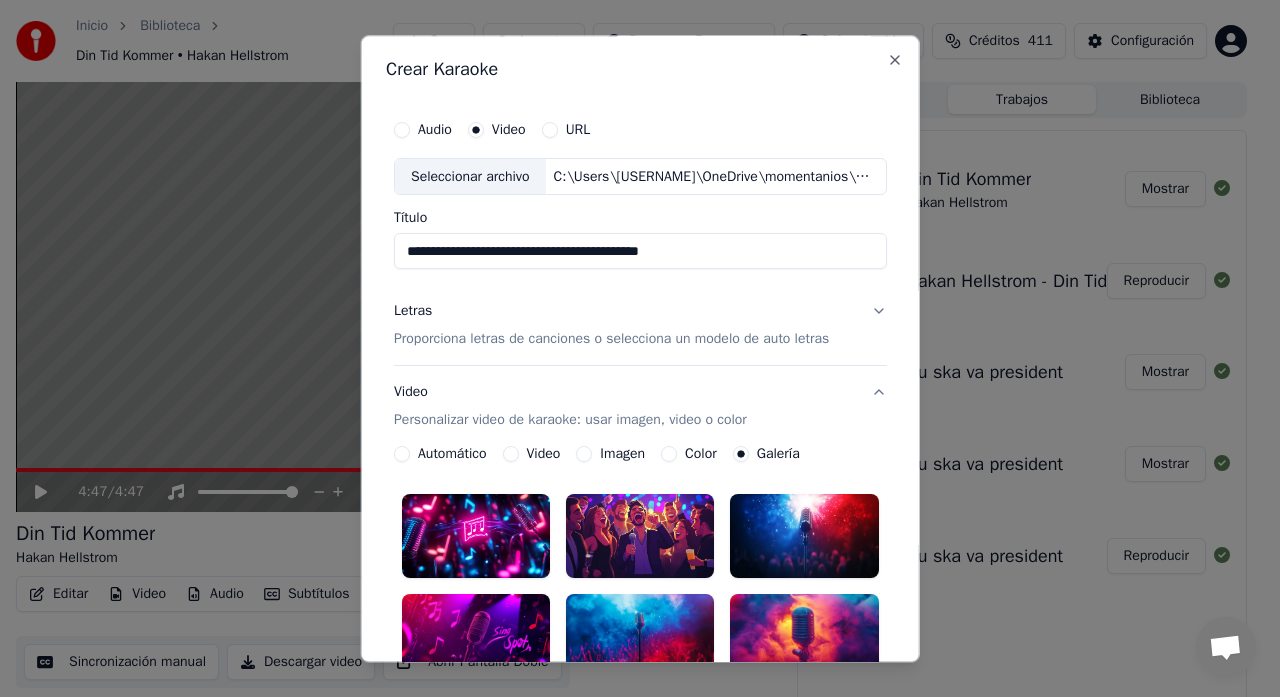 click on "Proporciona letras de canciones o selecciona un modelo de auto letras" at bounding box center (611, 340) 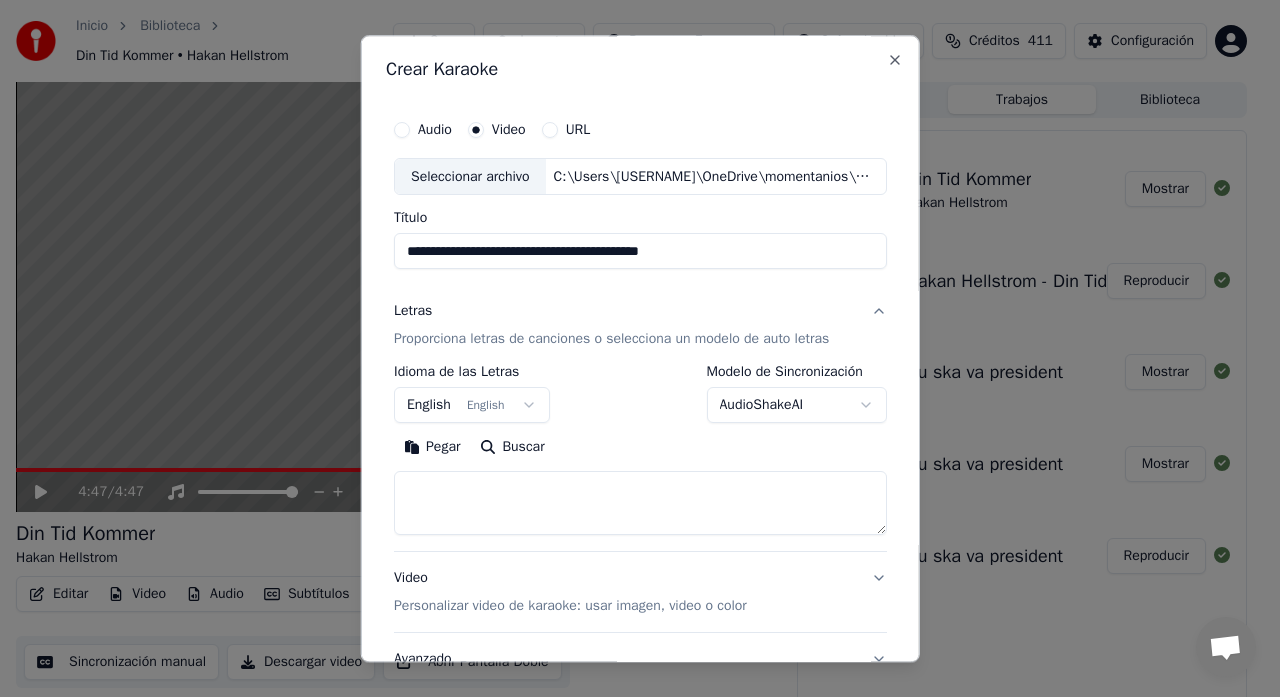 click at bounding box center [640, 504] 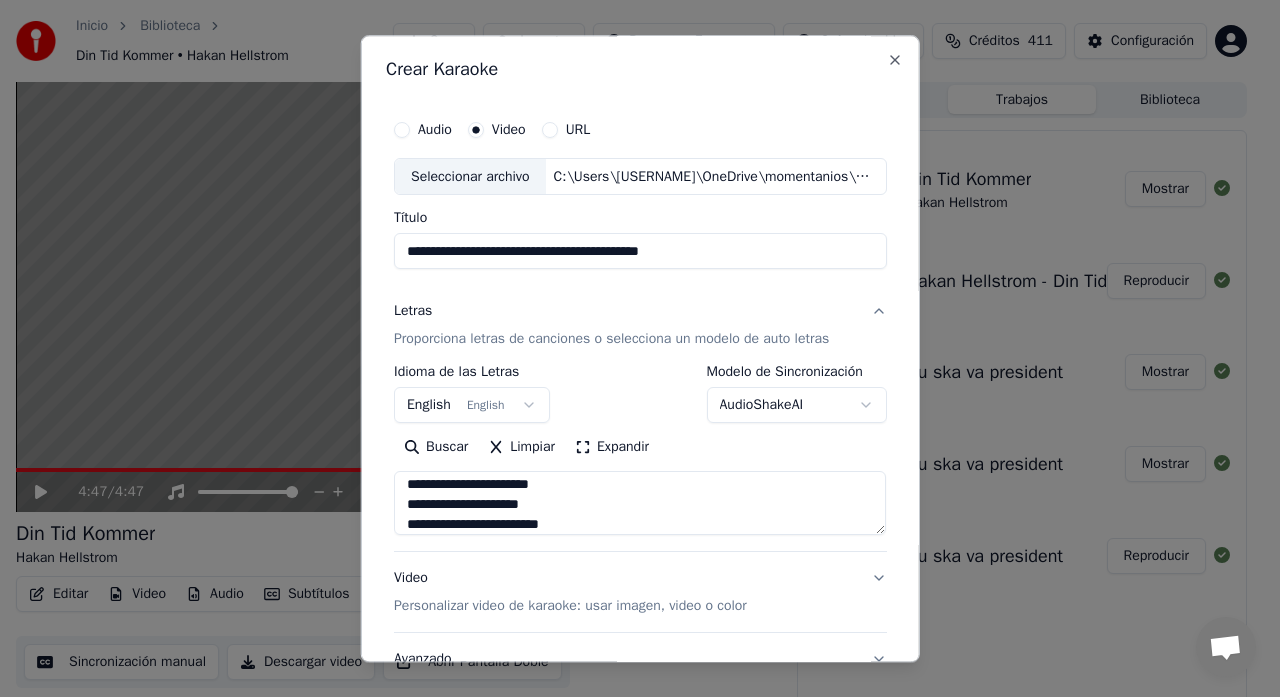 scroll, scrollTop: 993, scrollLeft: 0, axis: vertical 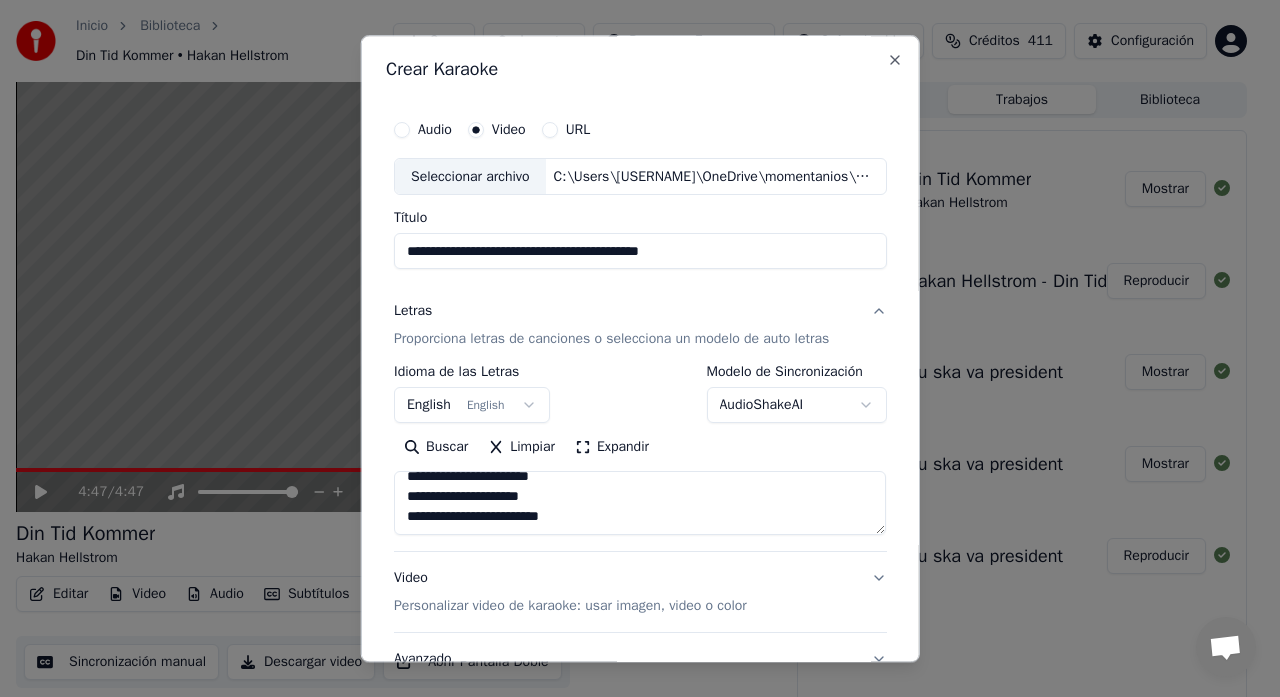 type on "**********" 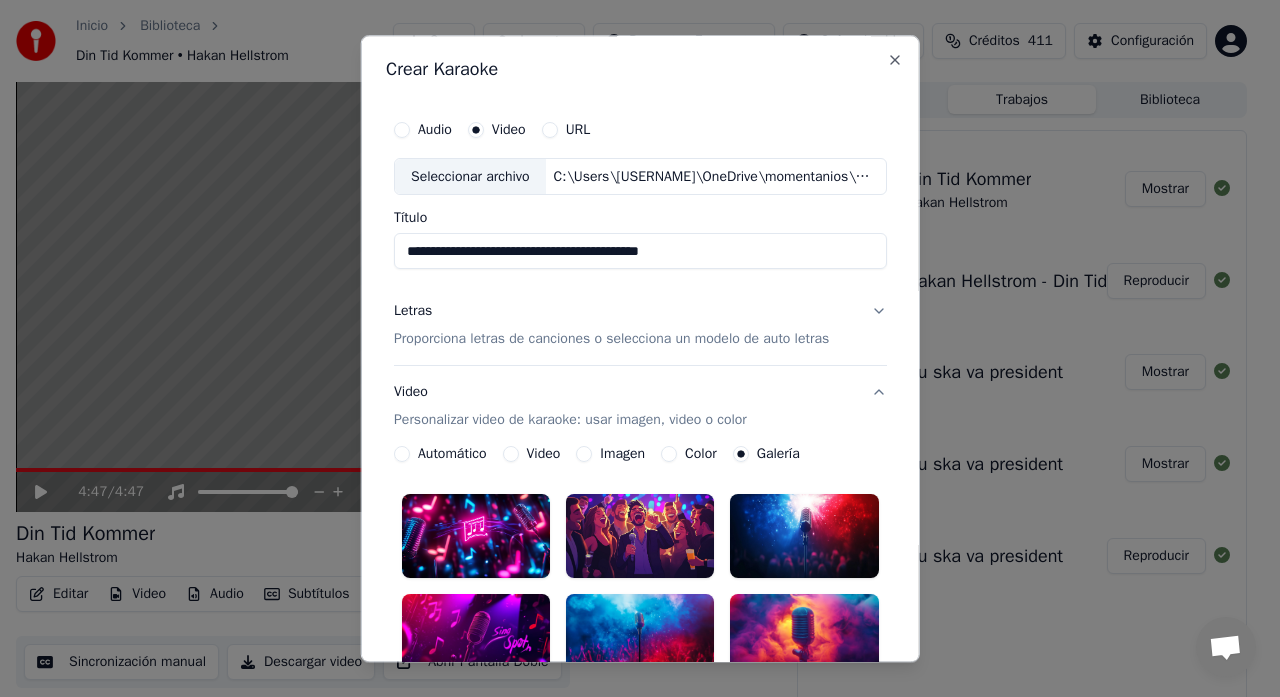 click on "Video" at bounding box center (543, 455) 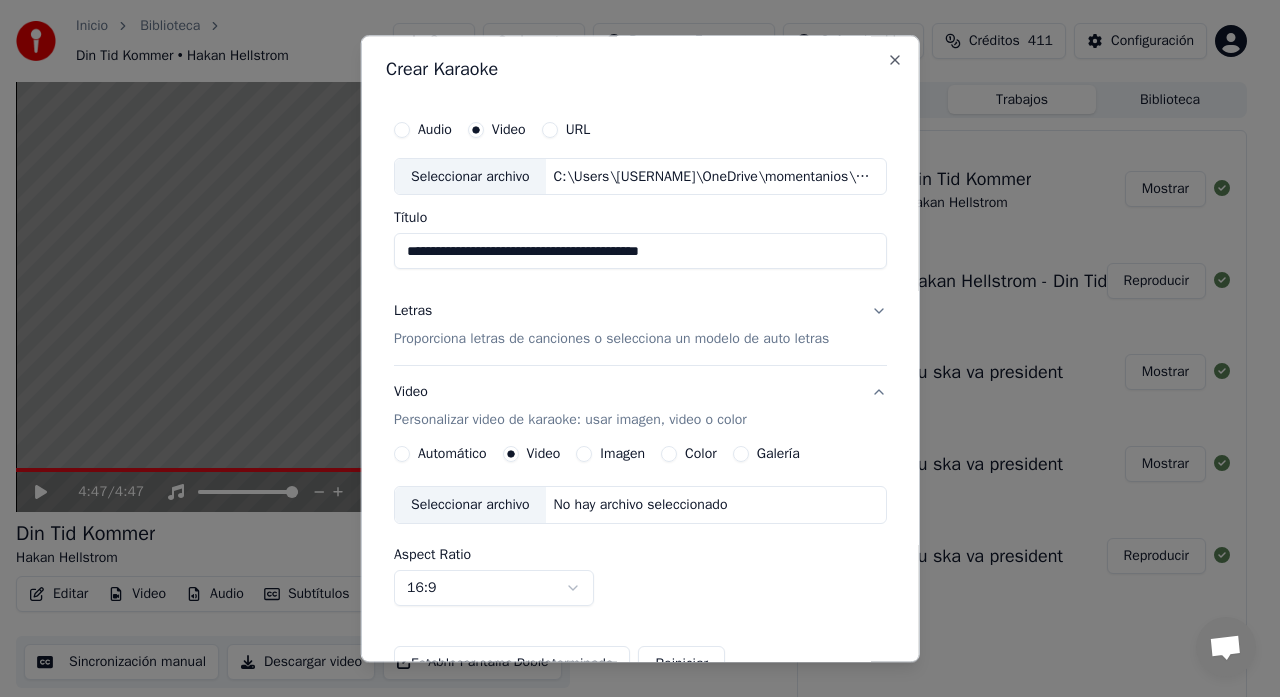 click on "Seleccionar archivo" at bounding box center (470, 506) 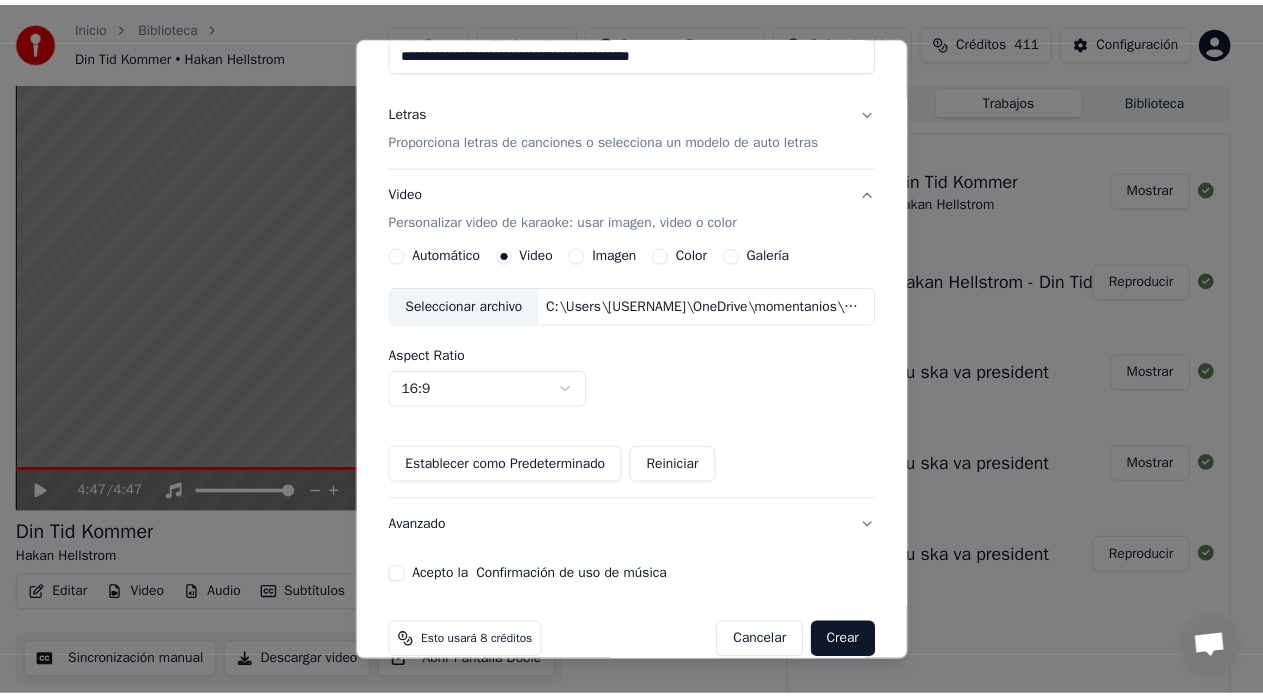 scroll, scrollTop: 230, scrollLeft: 0, axis: vertical 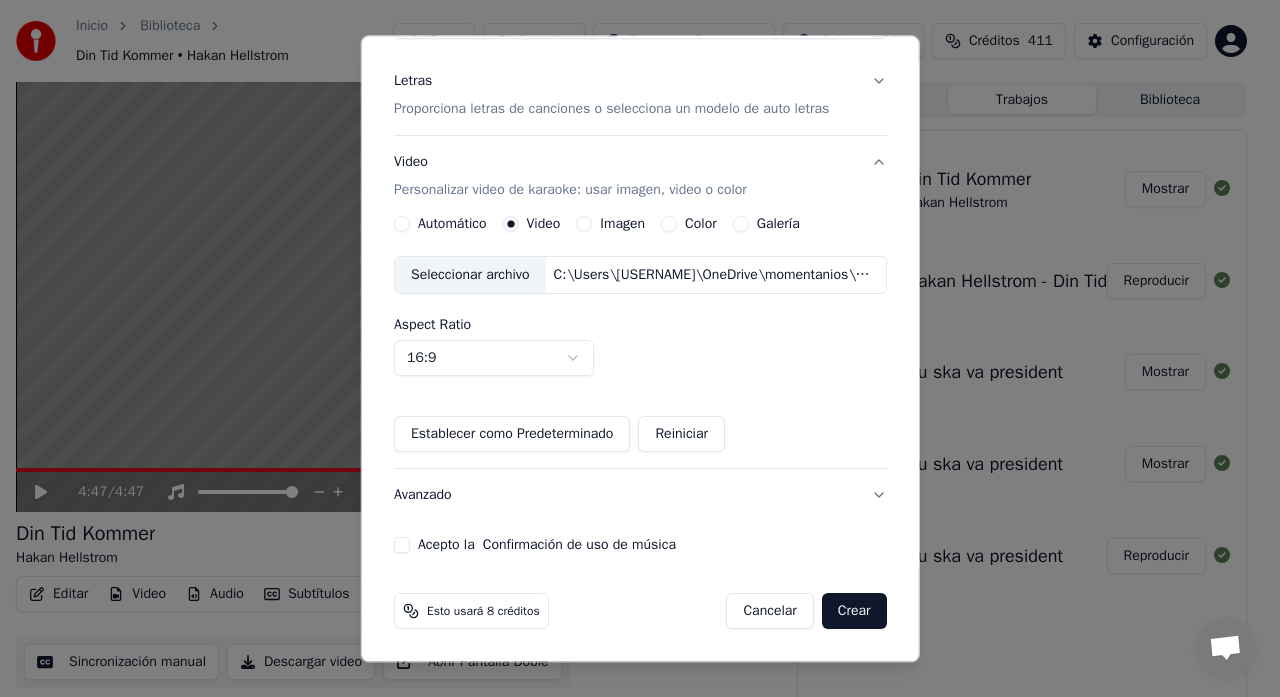 click on "Acepto la   Confirmación de uso de música" at bounding box center (402, 546) 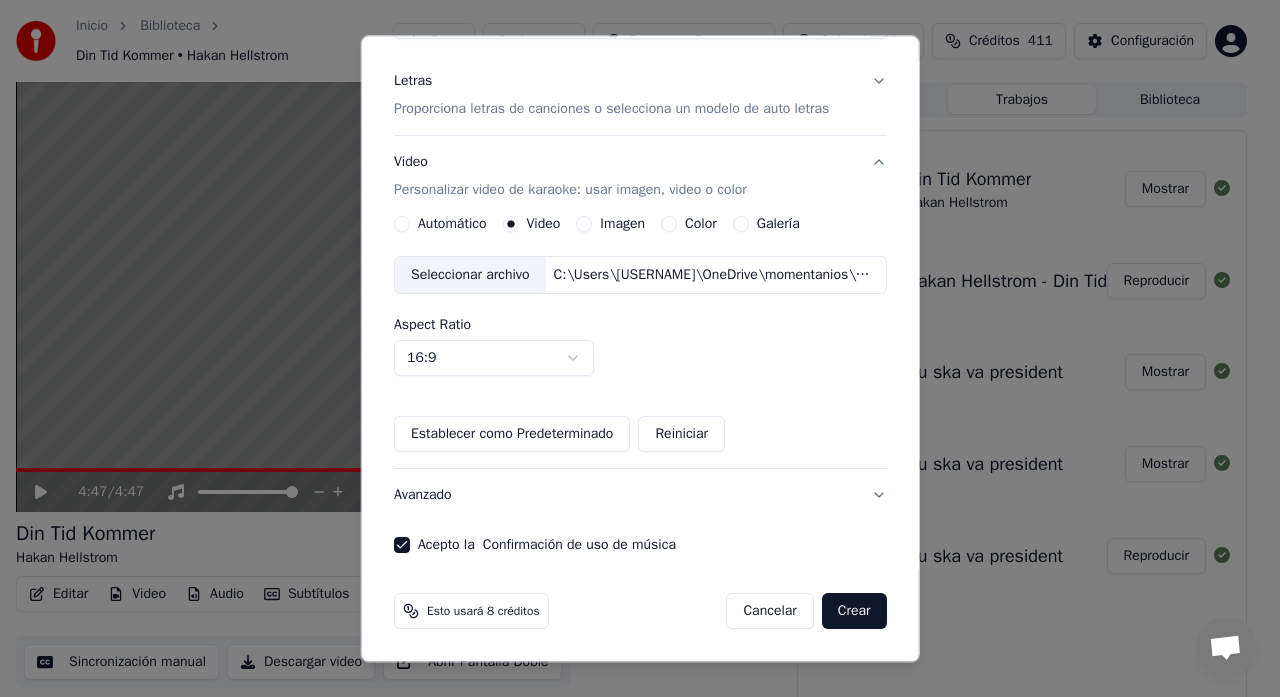 click on "Crear" at bounding box center (854, 612) 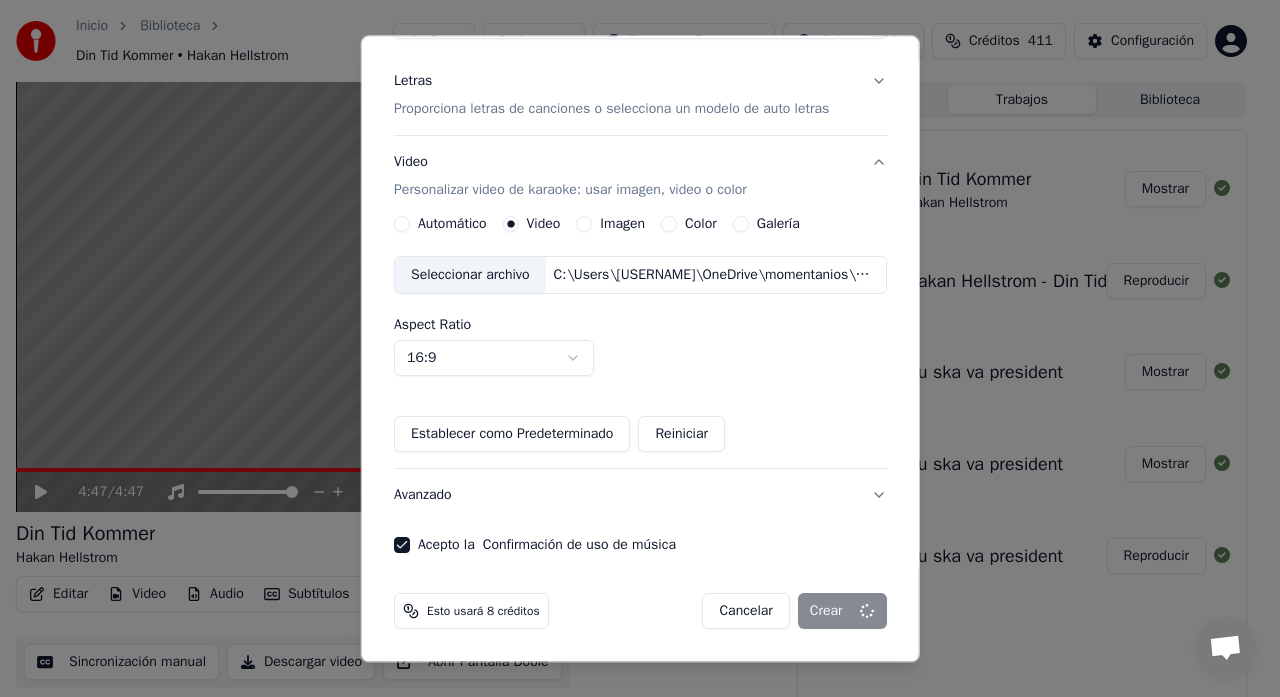 type 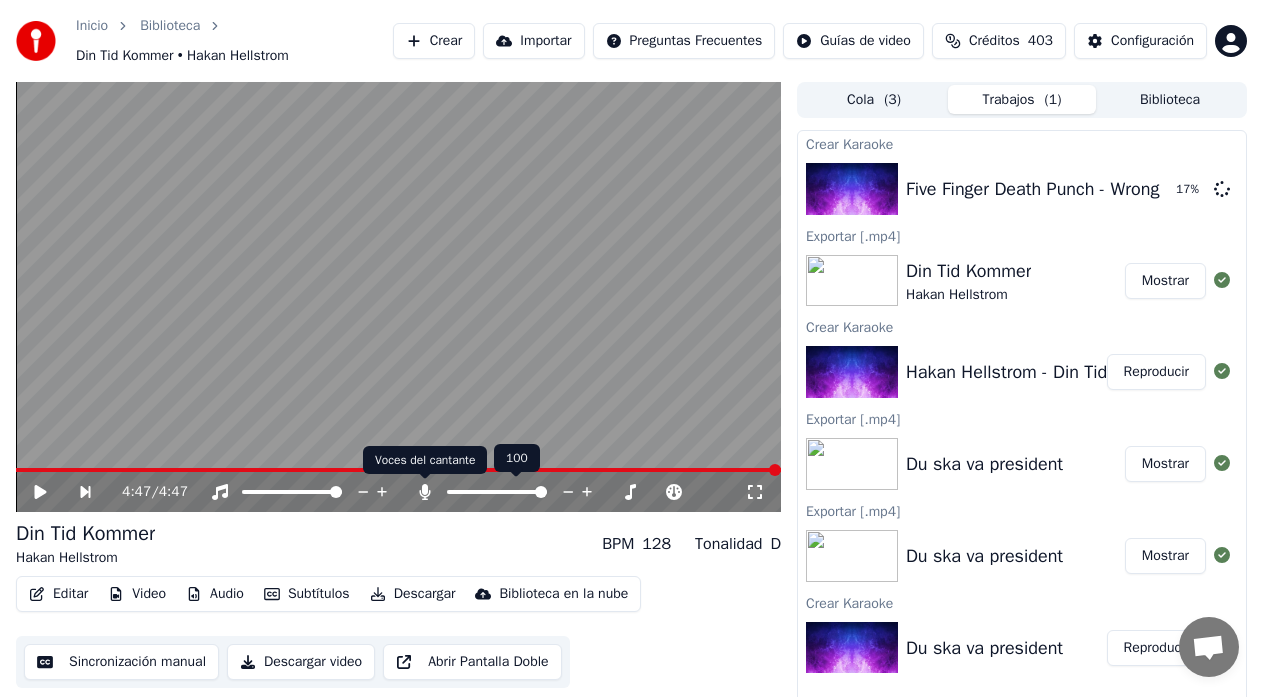 click 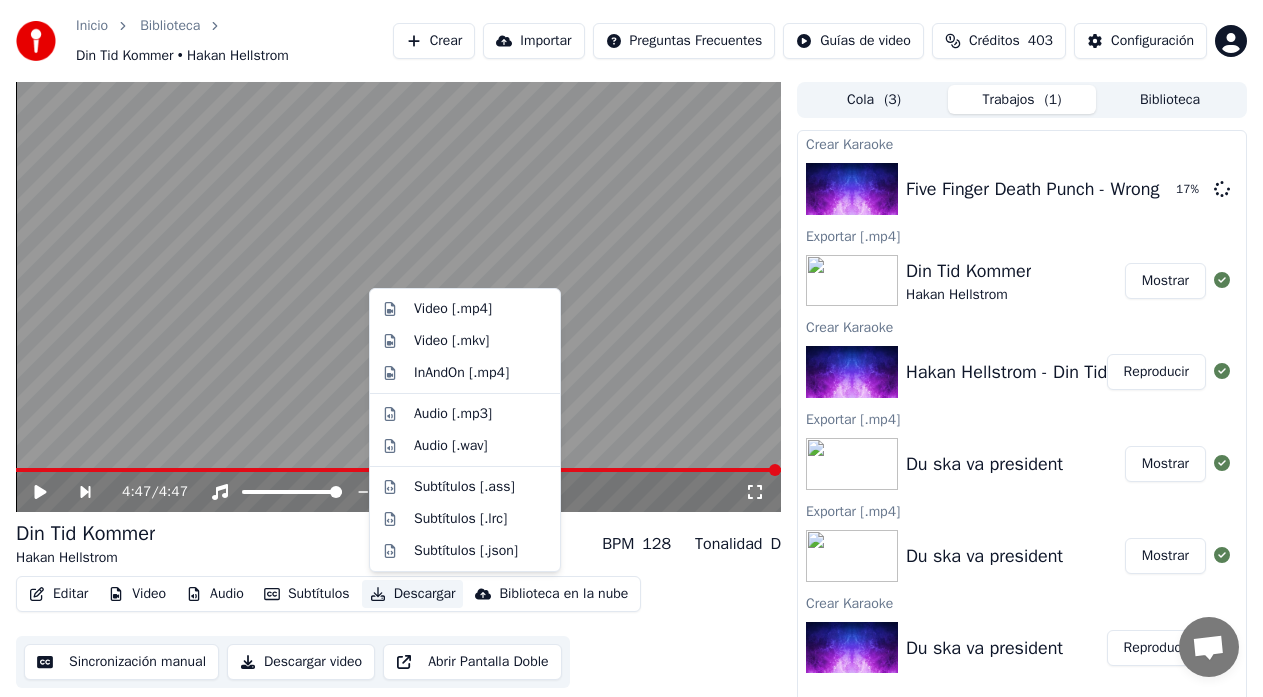 click on "Descargar" at bounding box center (413, 594) 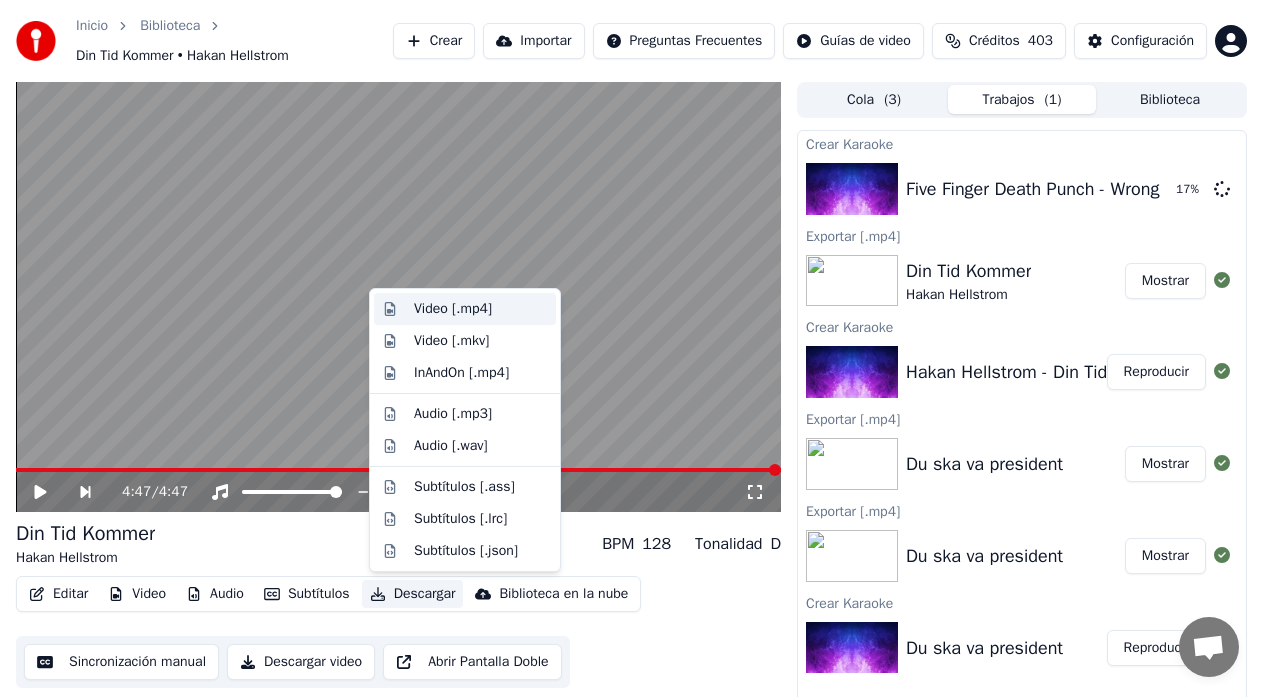 click on "Video [.mp4]" at bounding box center (453, 309) 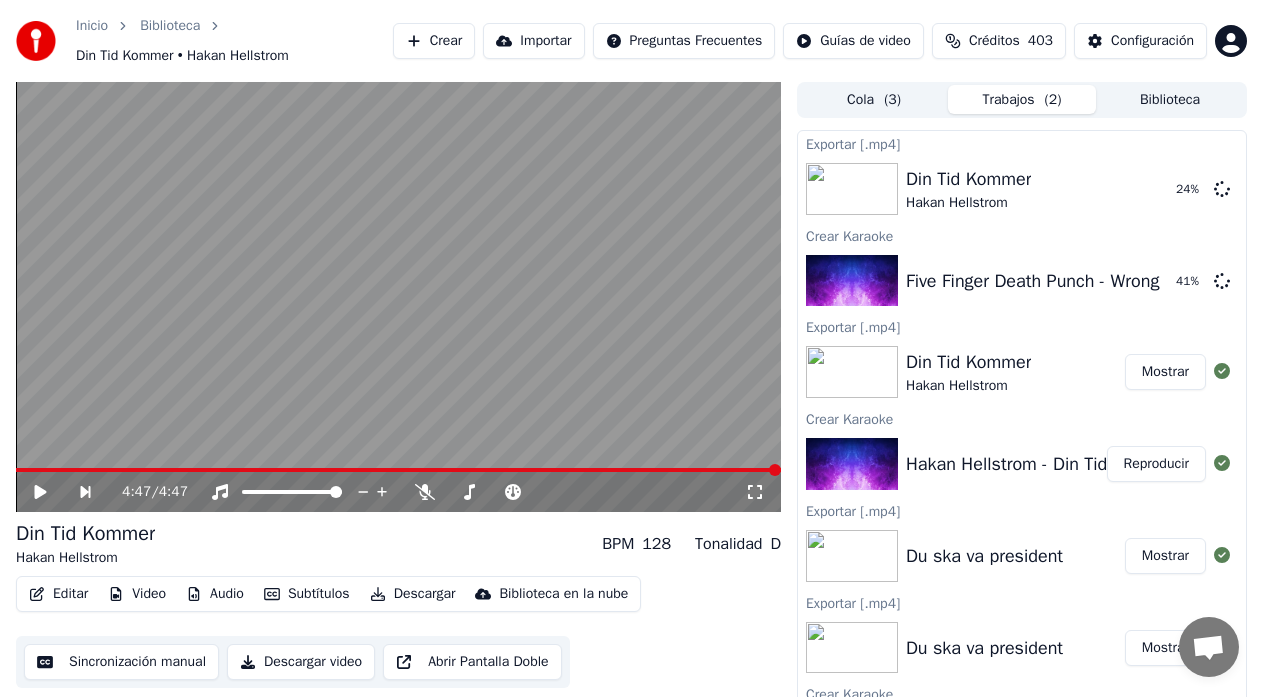 click on "Créditos" at bounding box center [994, 41] 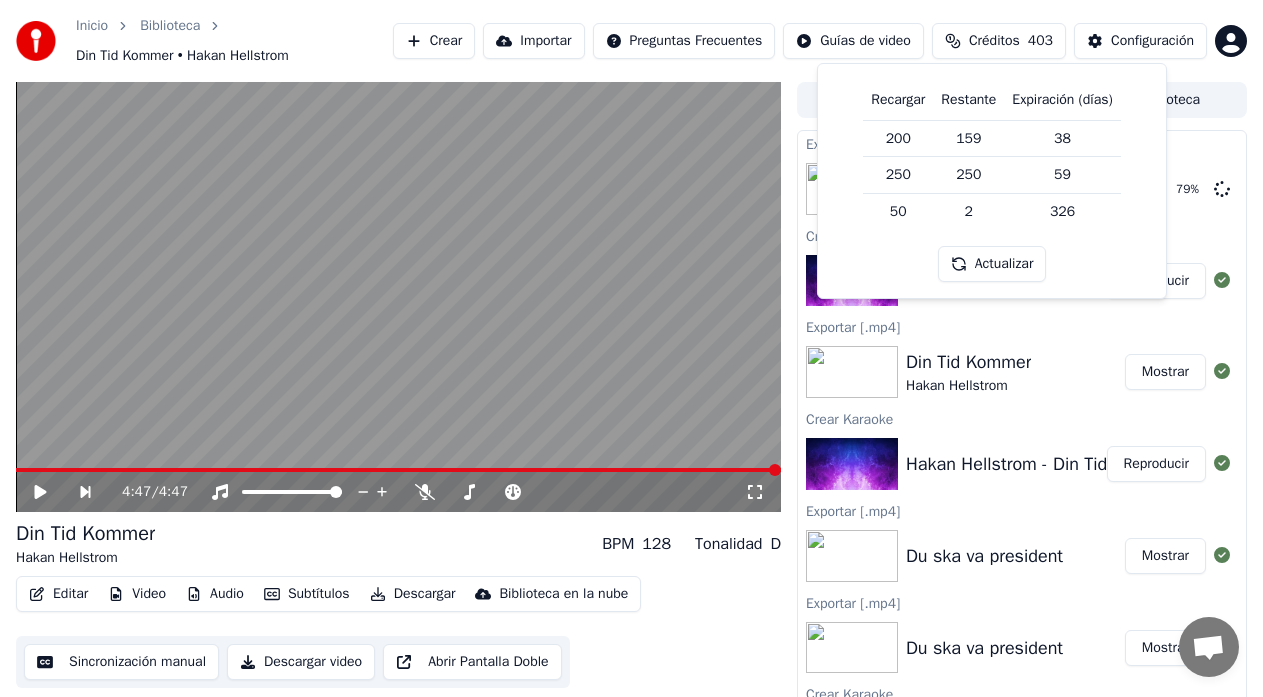 click on "Actualizar" at bounding box center [992, 264] 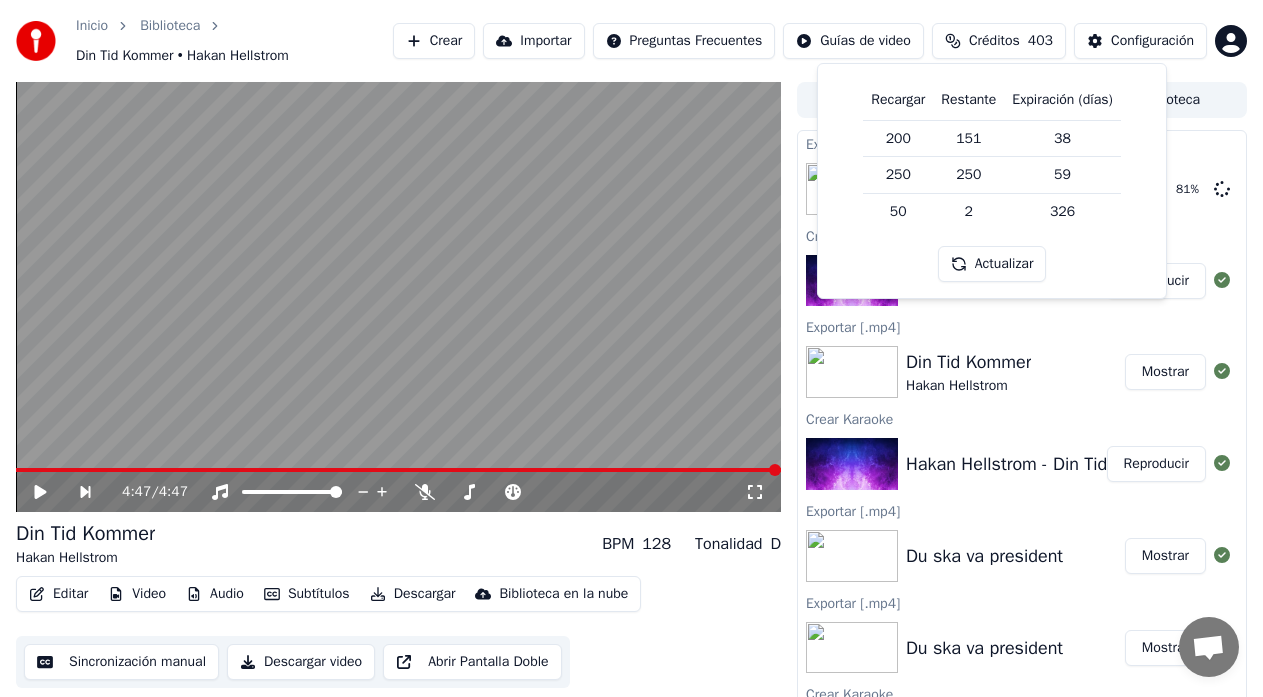 click on "Crear Karaoke" at bounding box center (1022, 235) 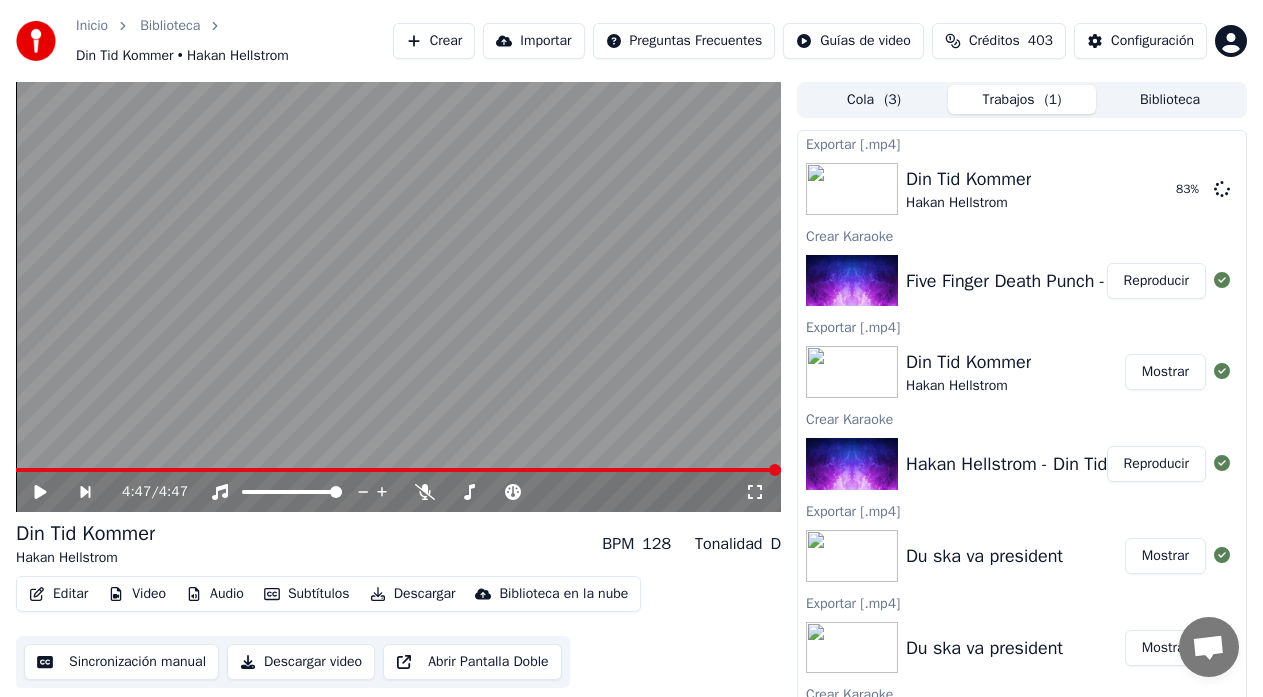 click on "Reproducir" at bounding box center [1156, 281] 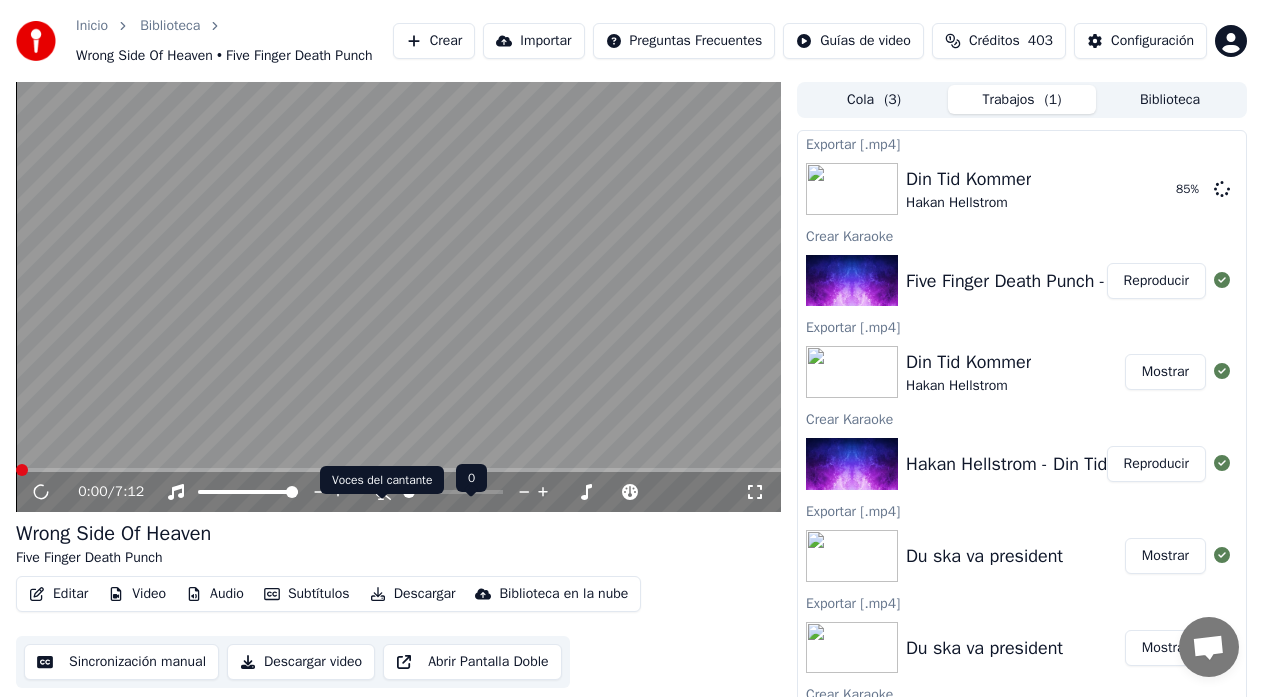click 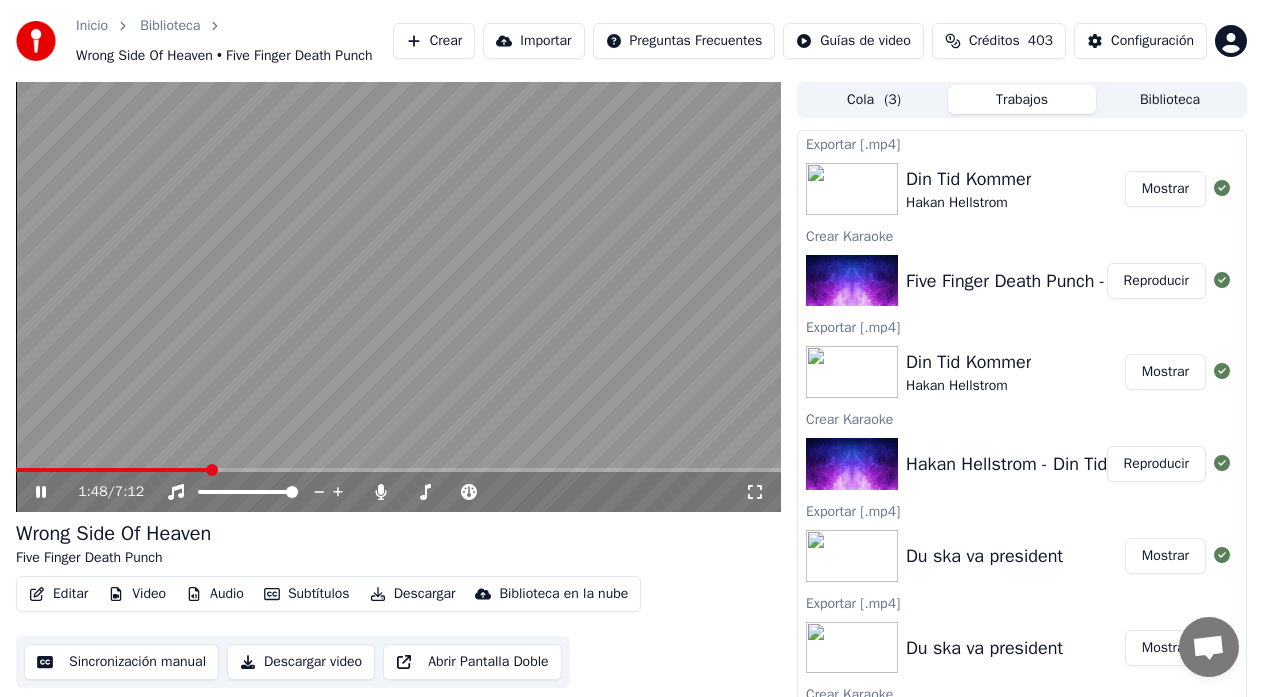 click 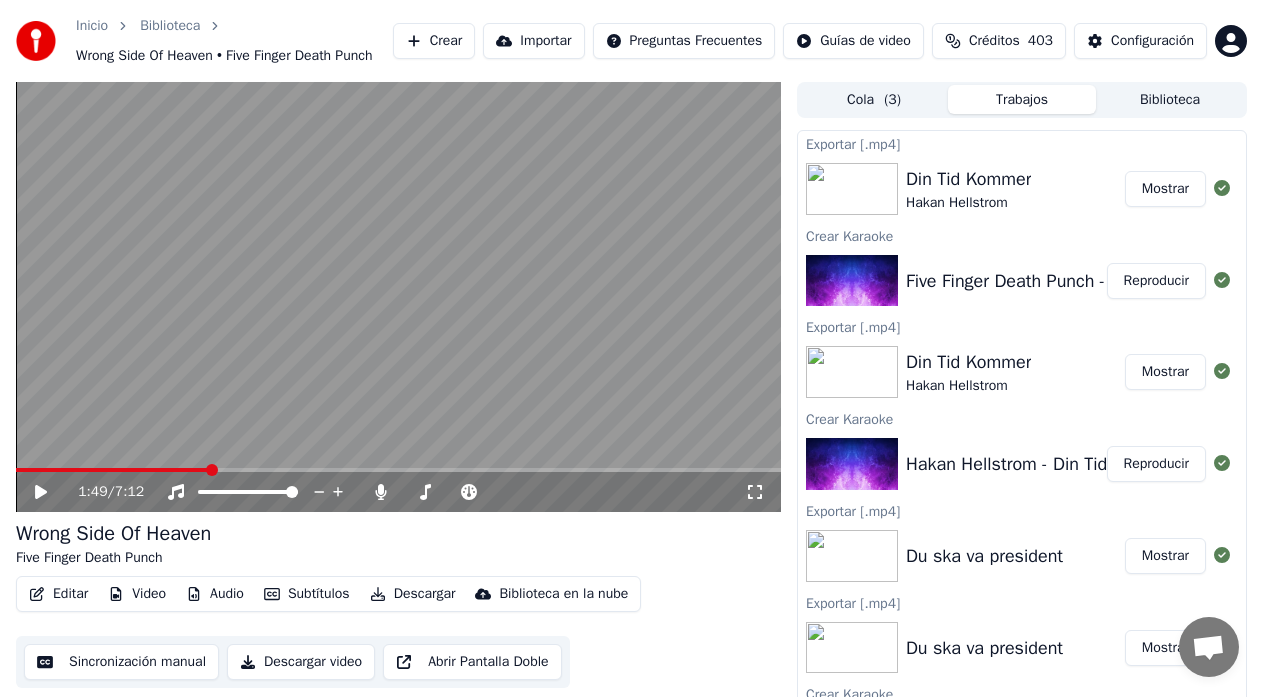 click 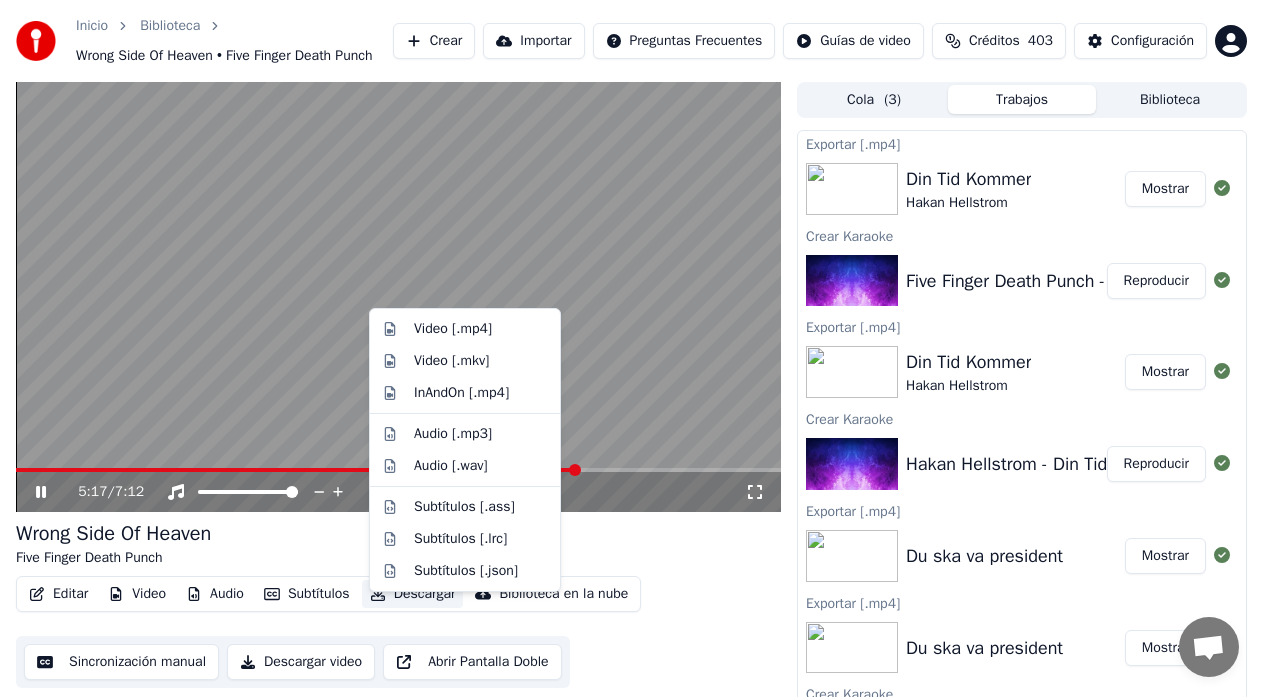 click on "Descargar" at bounding box center [413, 594] 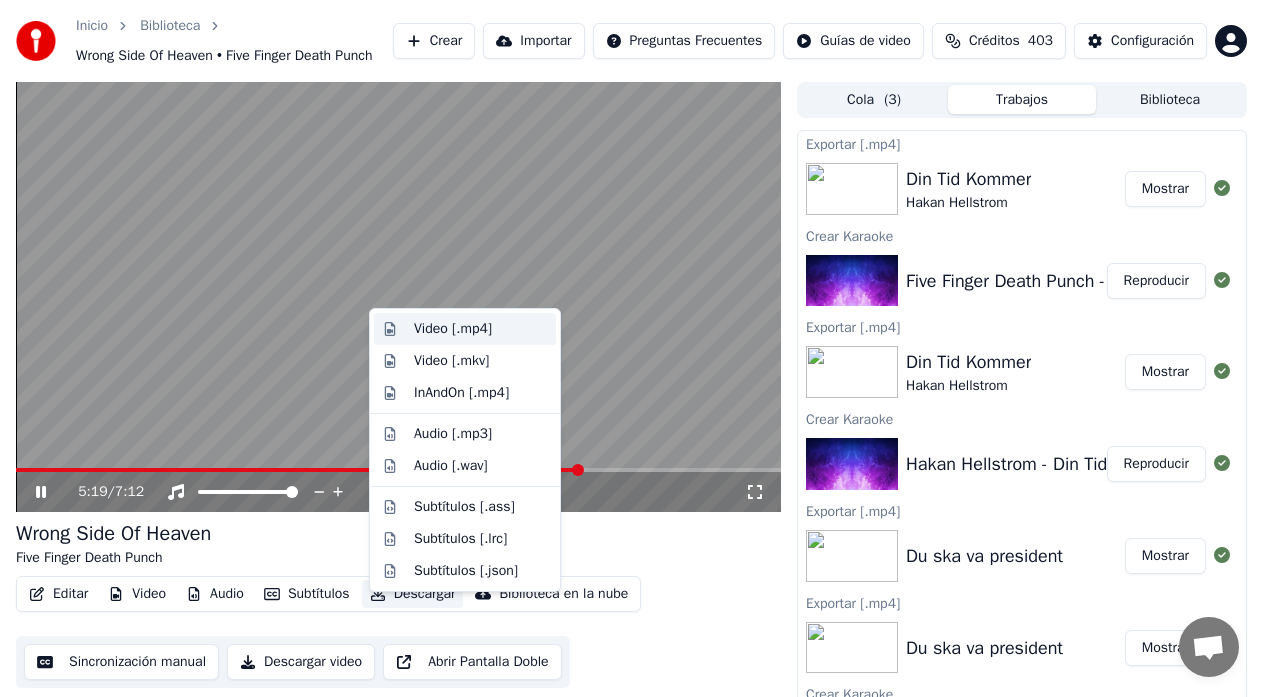 click on "Video [.mp4]" at bounding box center [453, 329] 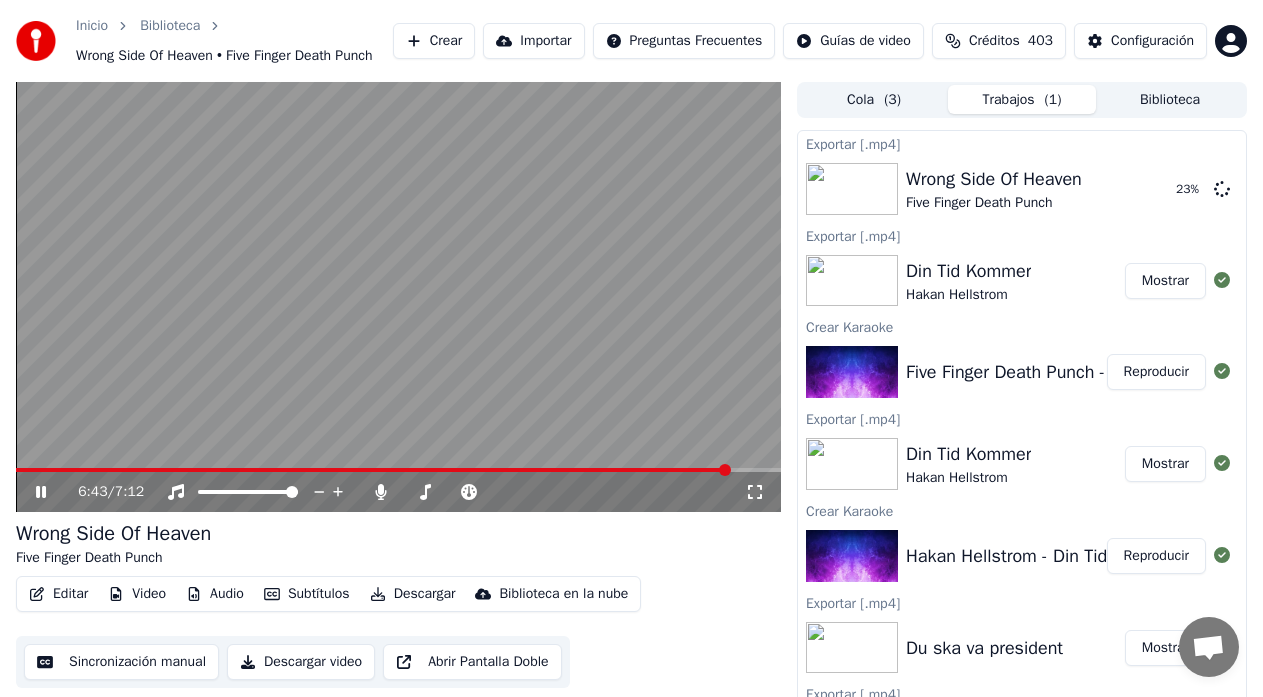 click 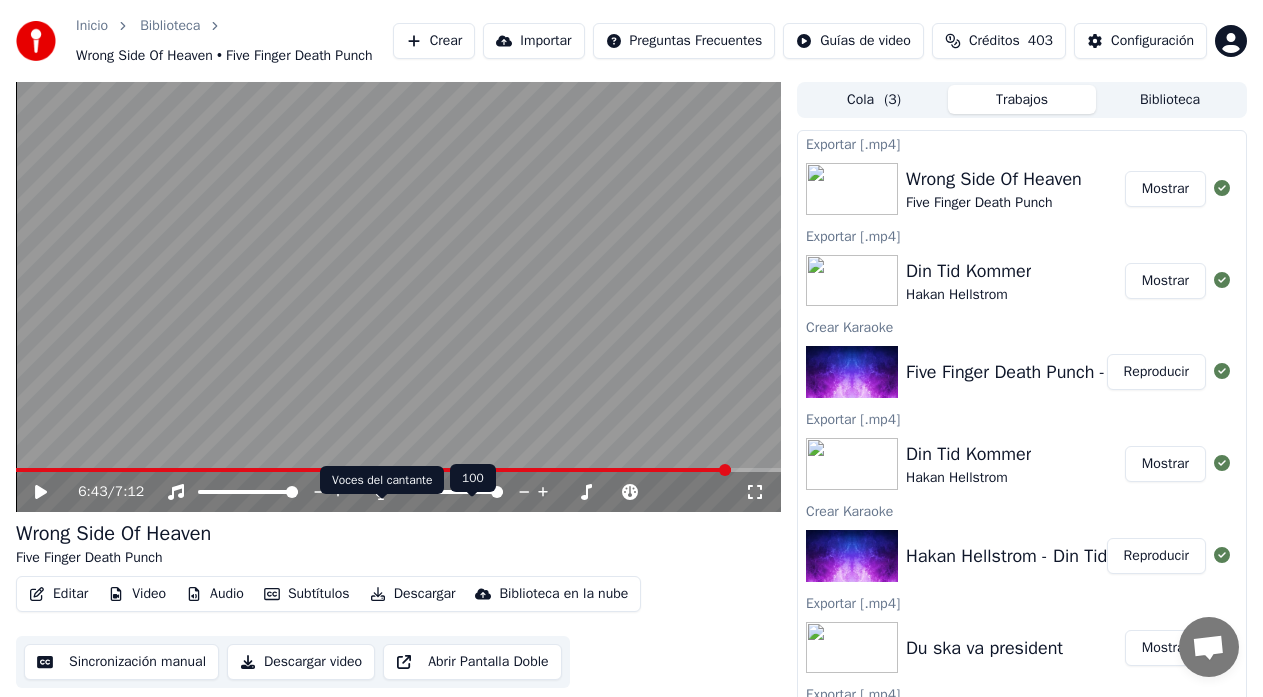 click 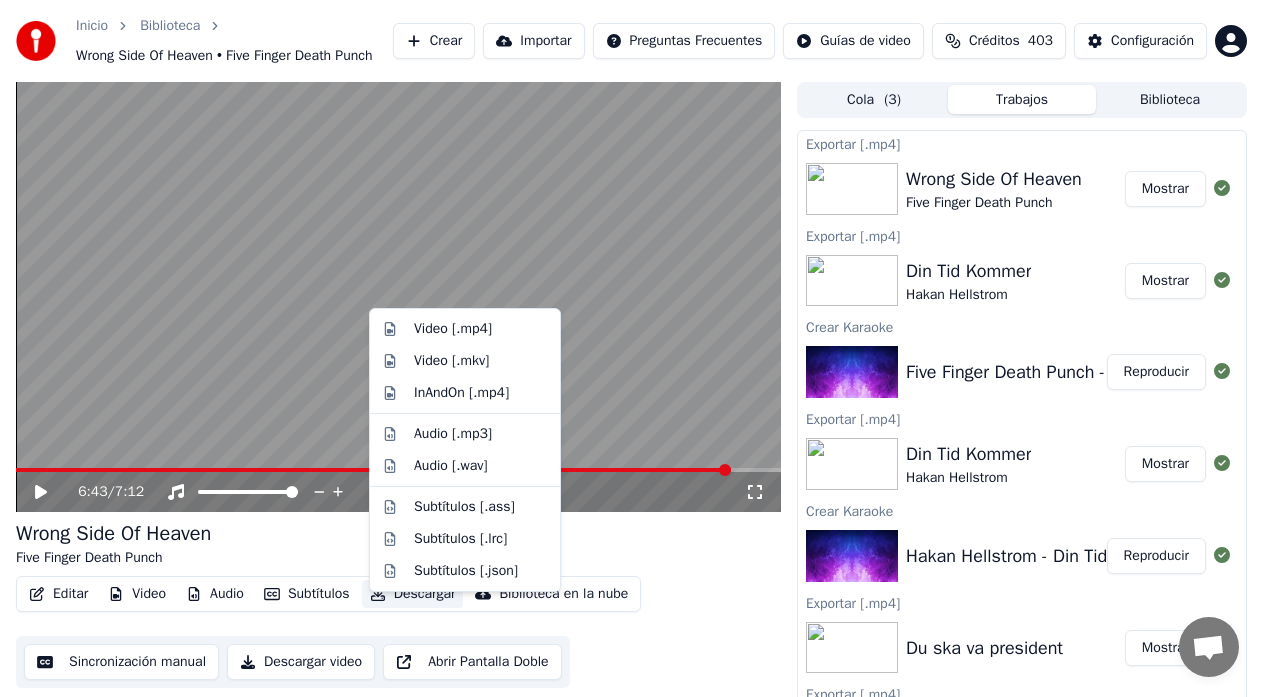 click on "Descargar" at bounding box center (413, 594) 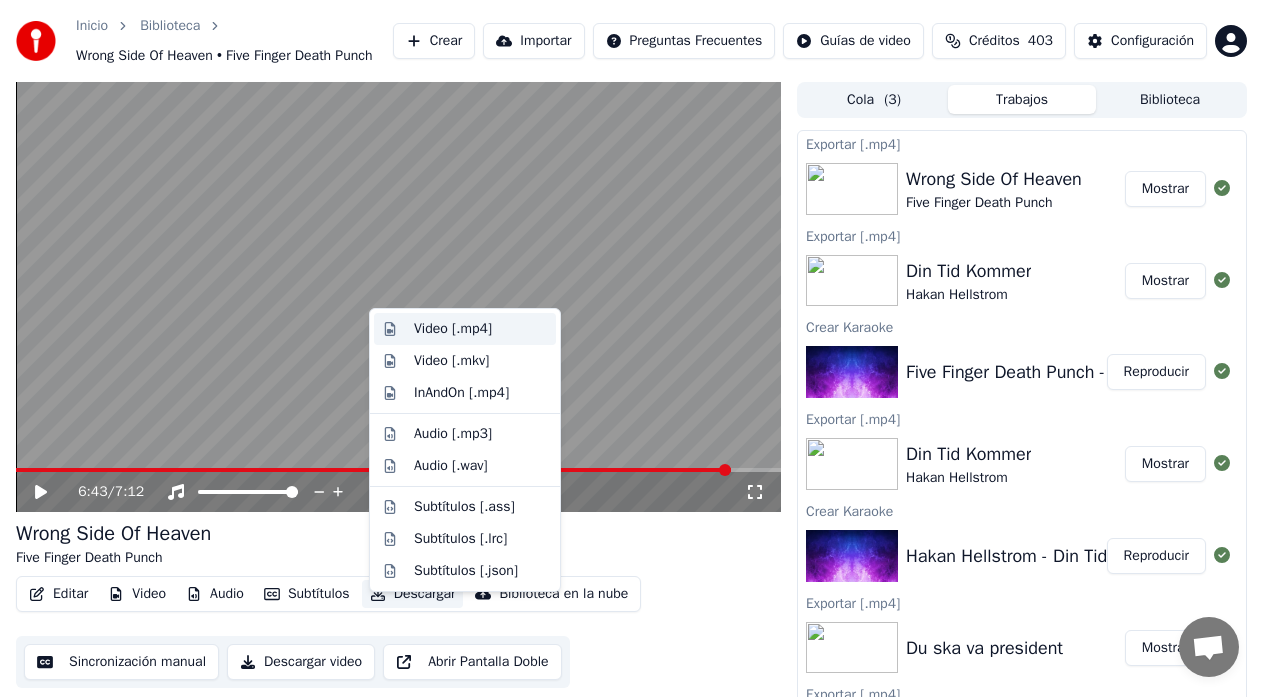 click on "Video [.mp4]" at bounding box center [453, 329] 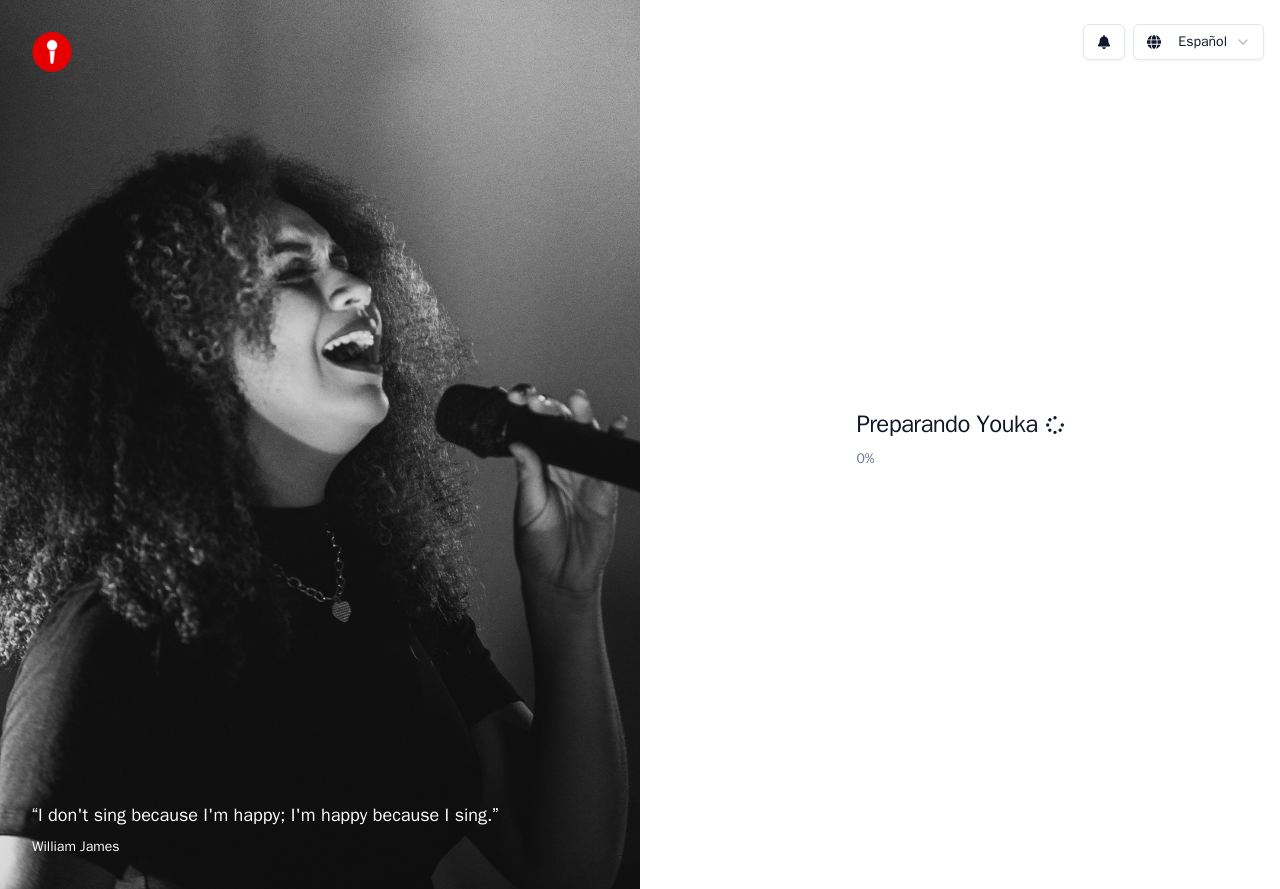 scroll, scrollTop: 0, scrollLeft: 0, axis: both 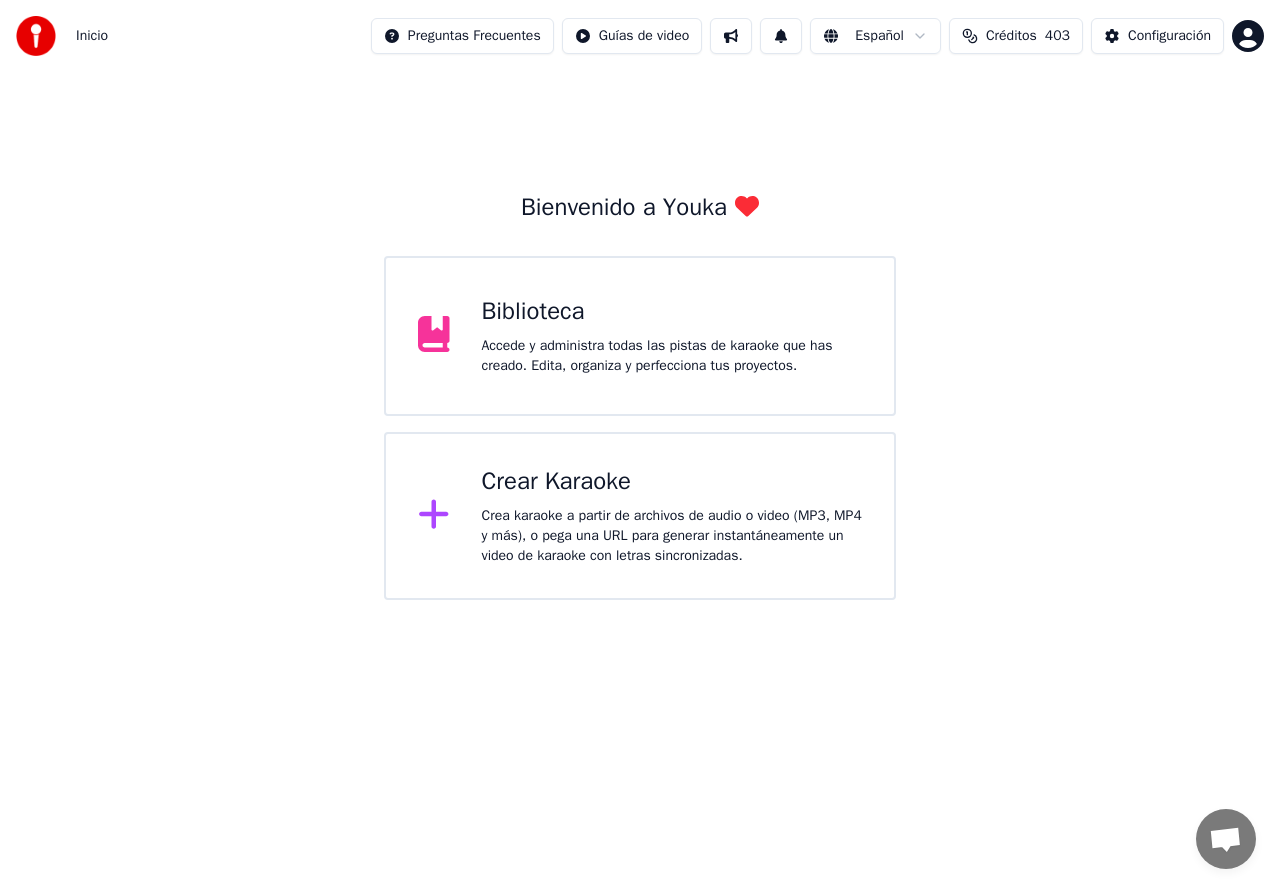 click on "Crear Karaoke" at bounding box center (672, 482) 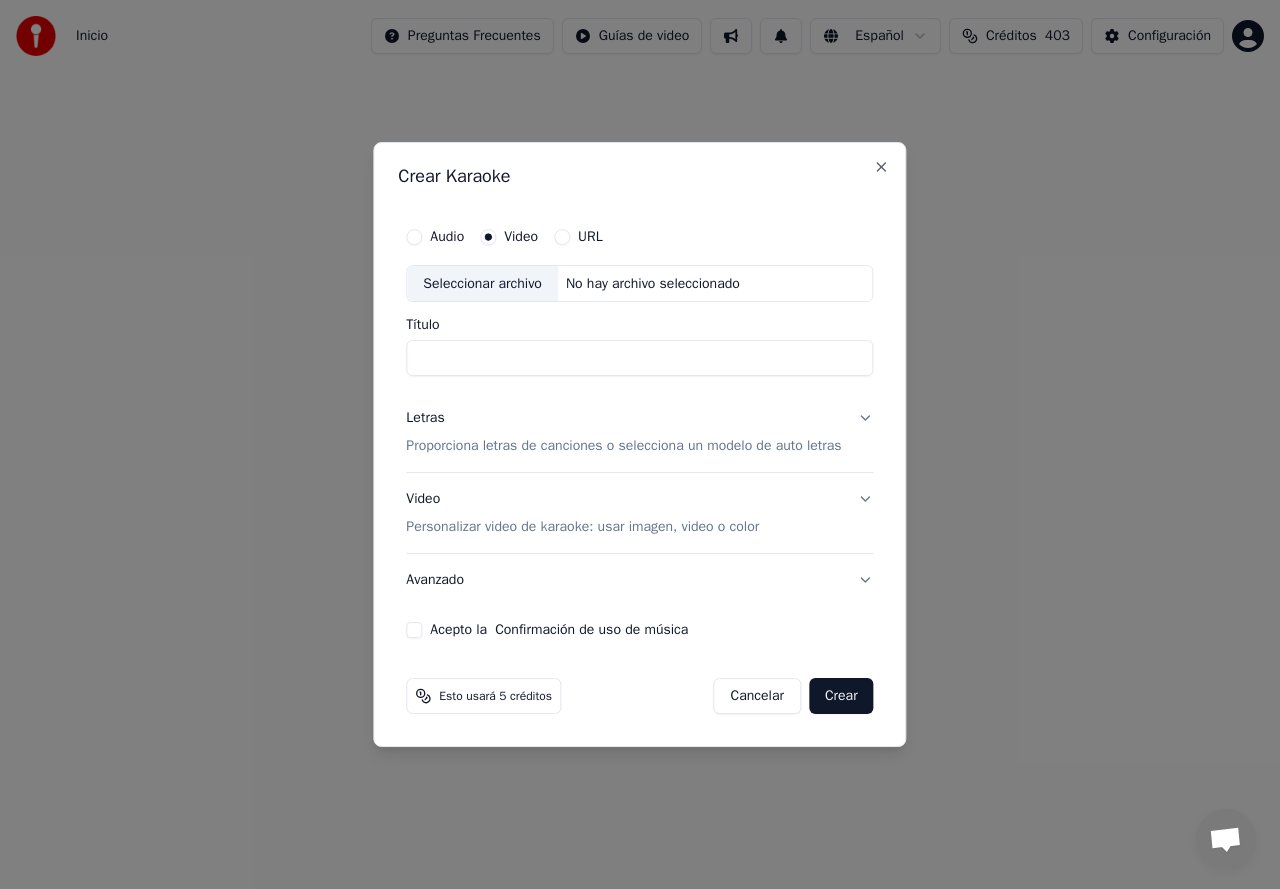 click on "Seleccionar archivo" at bounding box center [482, 284] 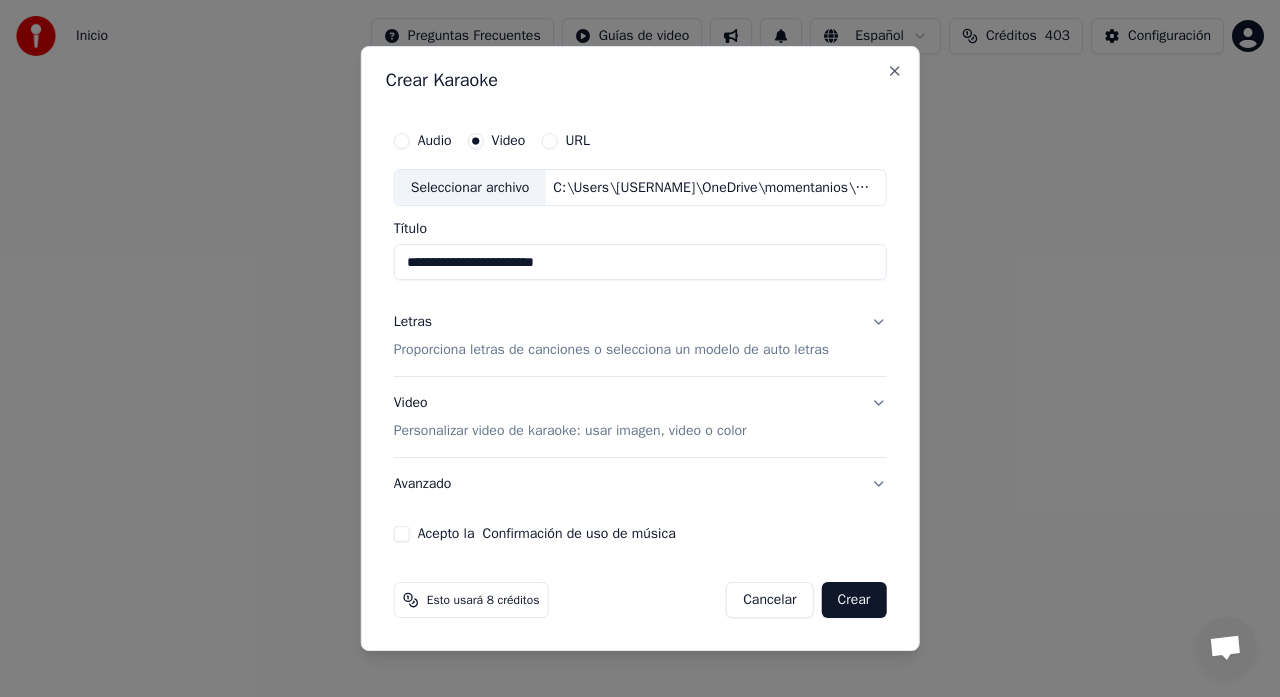 scroll, scrollTop: 248, scrollLeft: 0, axis: vertical 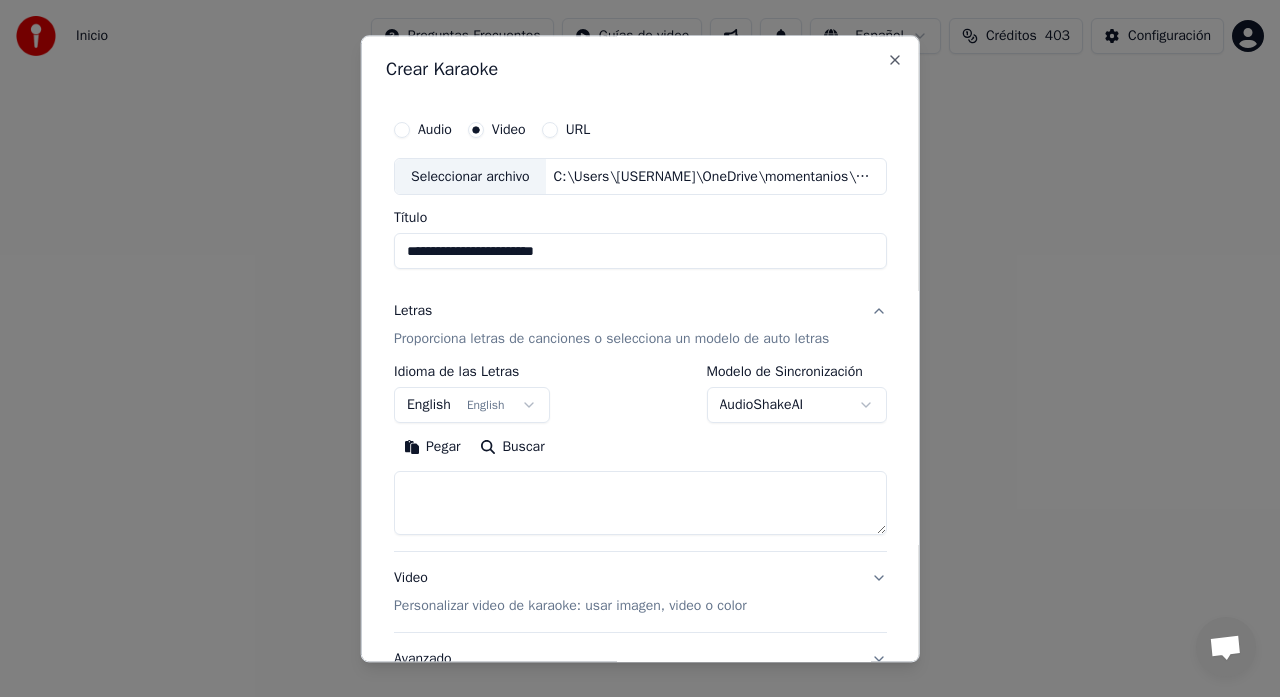 click at bounding box center [640, 504] 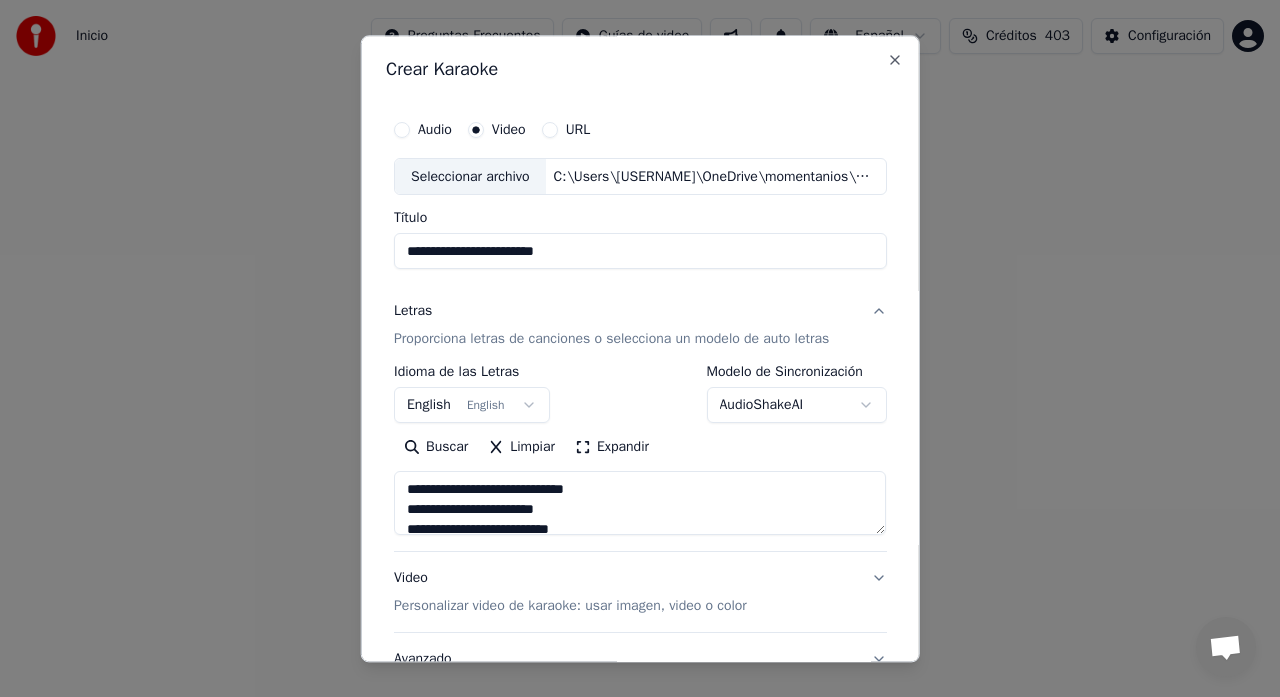 scroll, scrollTop: 1204, scrollLeft: 0, axis: vertical 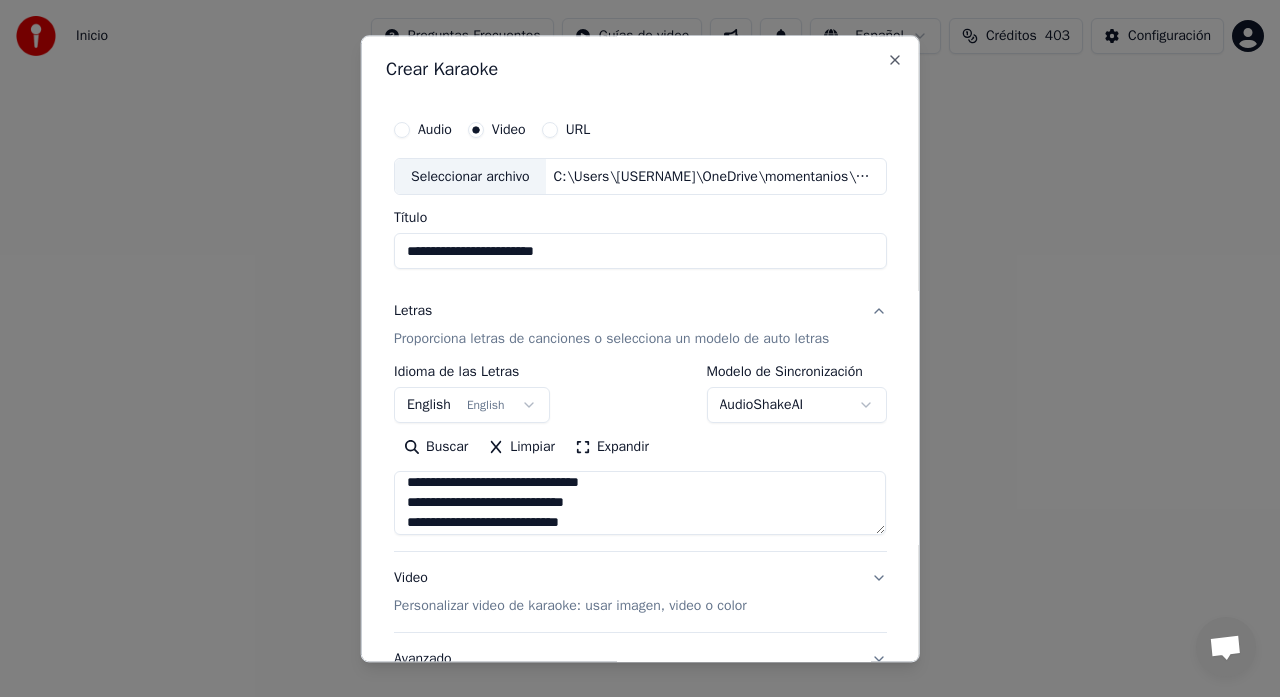 type on "**********" 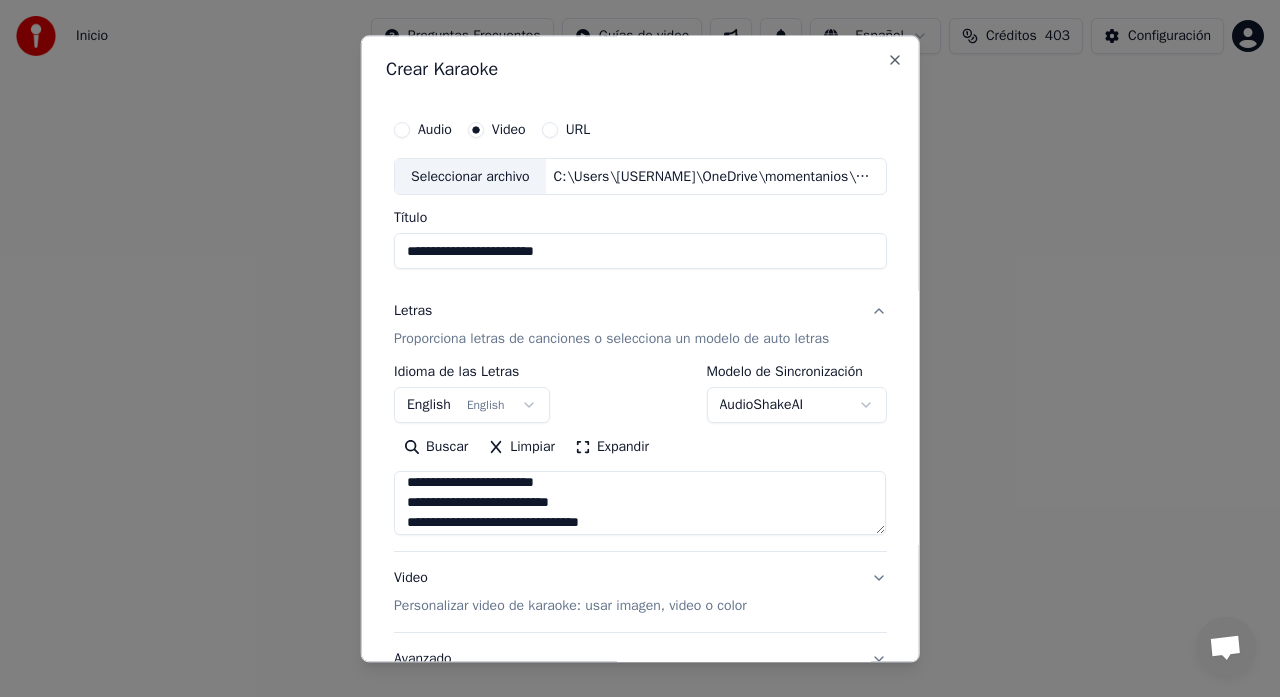 scroll, scrollTop: 0, scrollLeft: 0, axis: both 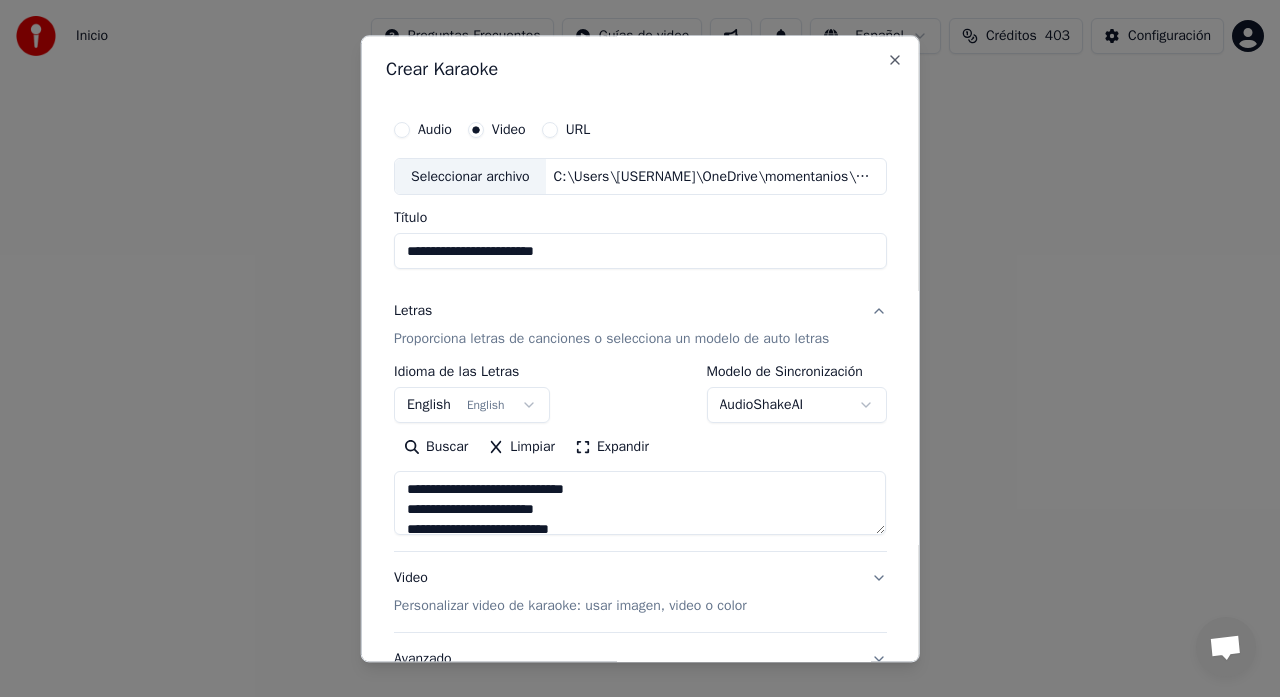 click on "Proporciona letras de canciones o selecciona un modelo de auto letras" at bounding box center (611, 340) 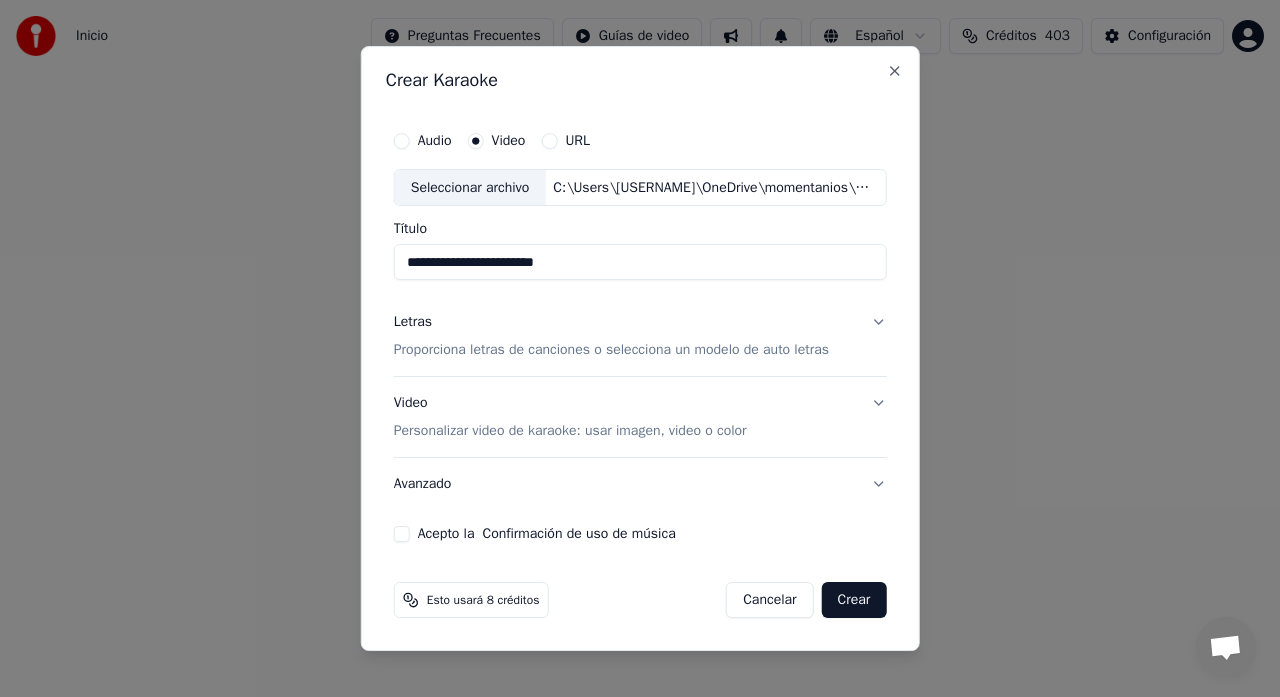 click on "Proporciona letras de canciones o selecciona un modelo de auto letras" at bounding box center [611, 351] 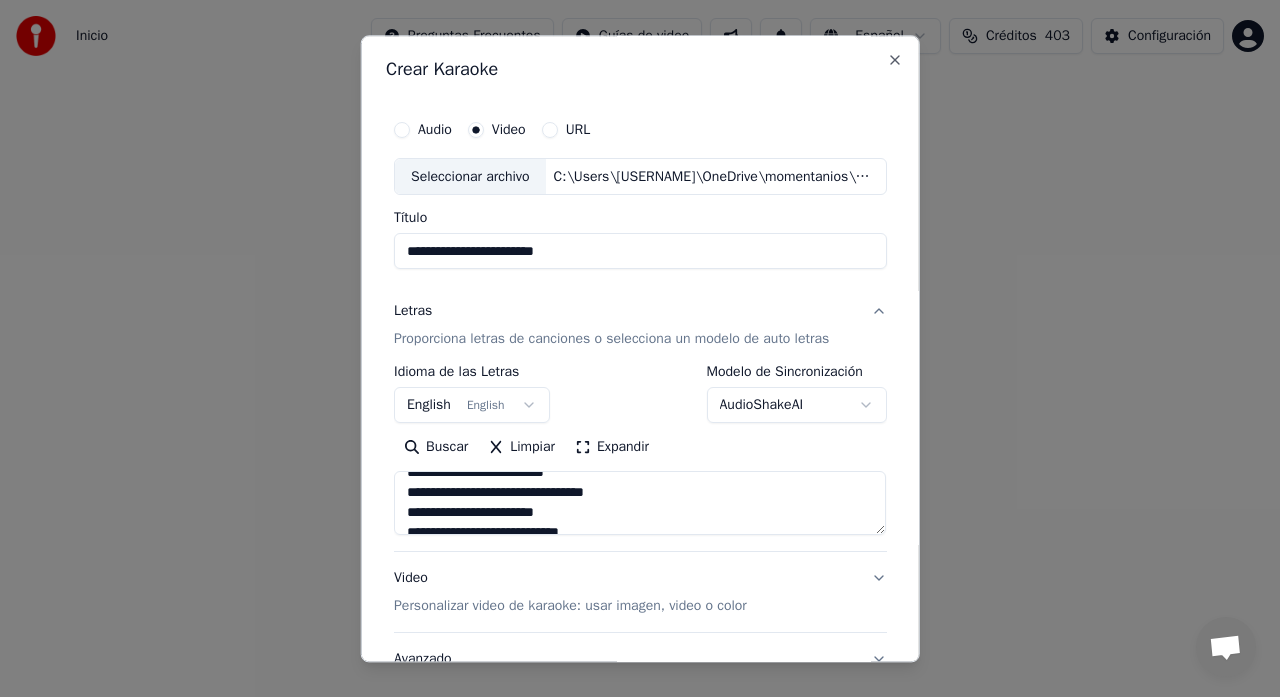 scroll, scrollTop: 1213, scrollLeft: 0, axis: vertical 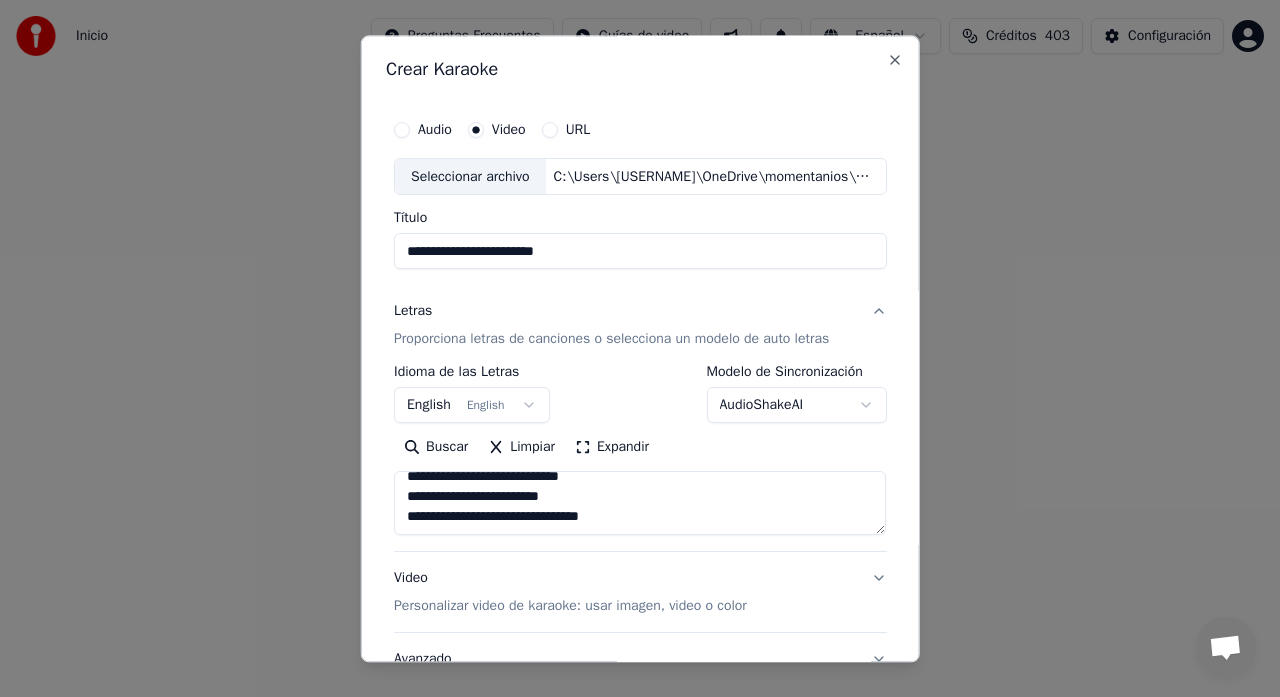 drag, startPoint x: 396, startPoint y: 493, endPoint x: 548, endPoint y: 537, distance: 158.24033 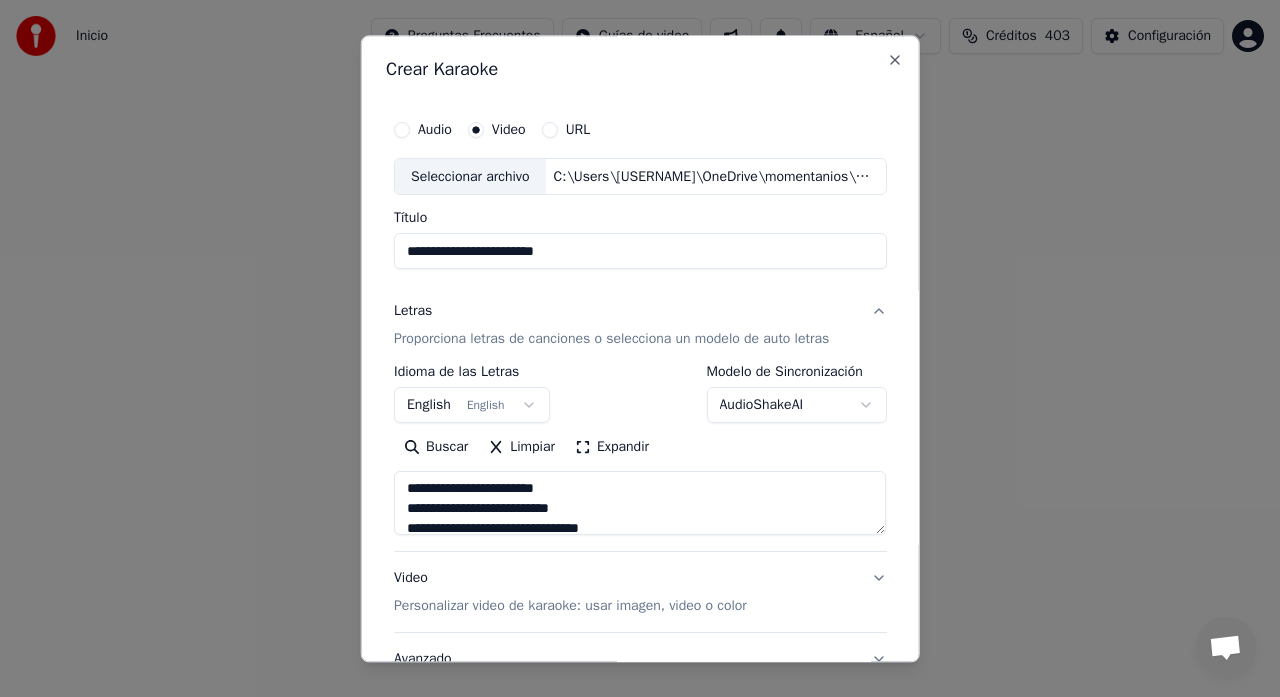 scroll, scrollTop: 0, scrollLeft: 0, axis: both 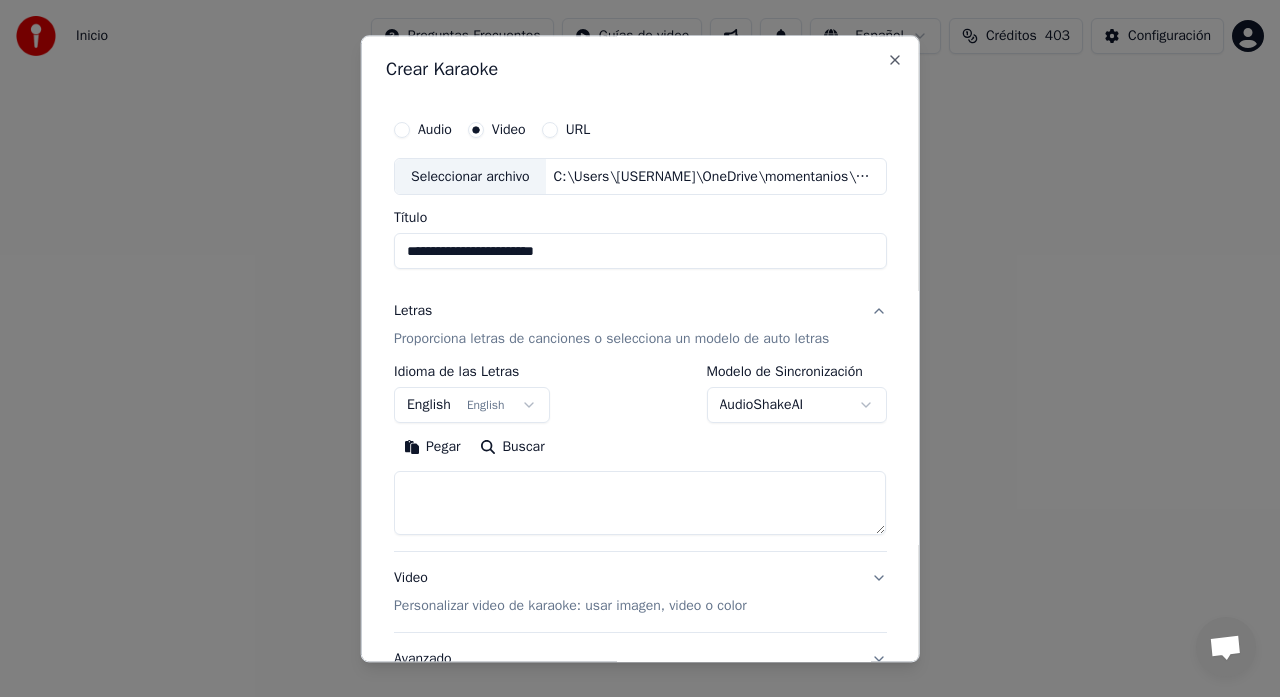 paste on "**********" 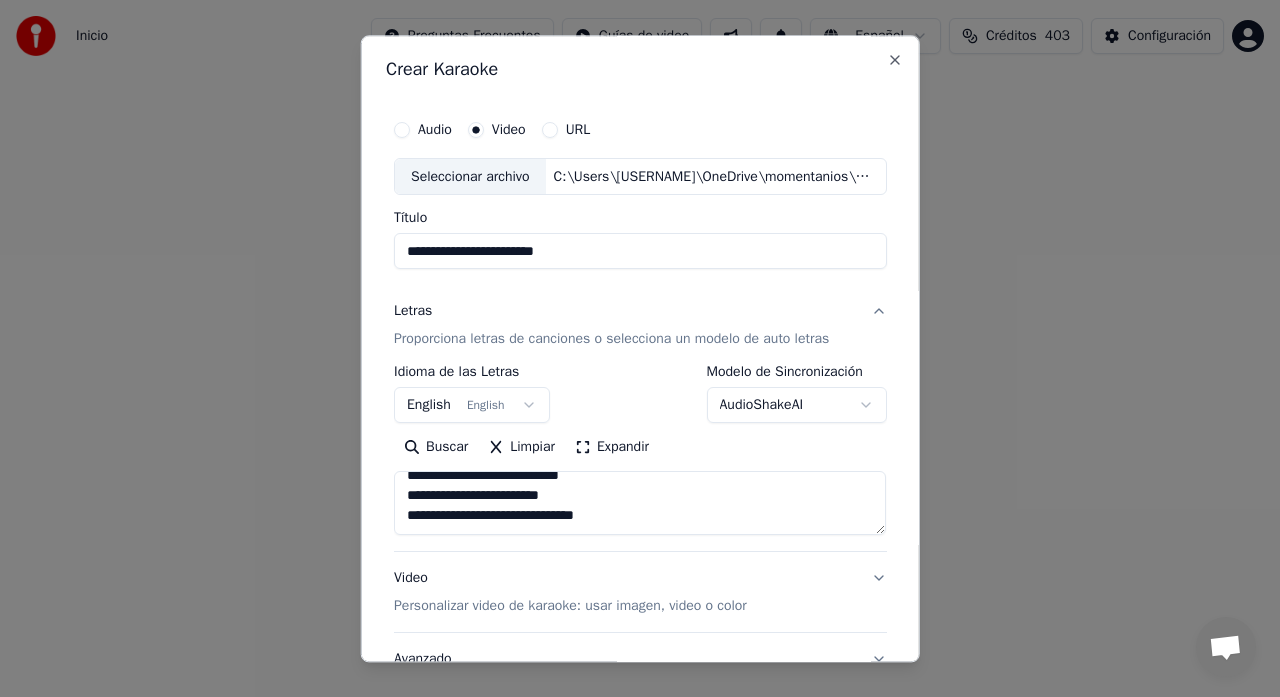 scroll, scrollTop: 1393, scrollLeft: 0, axis: vertical 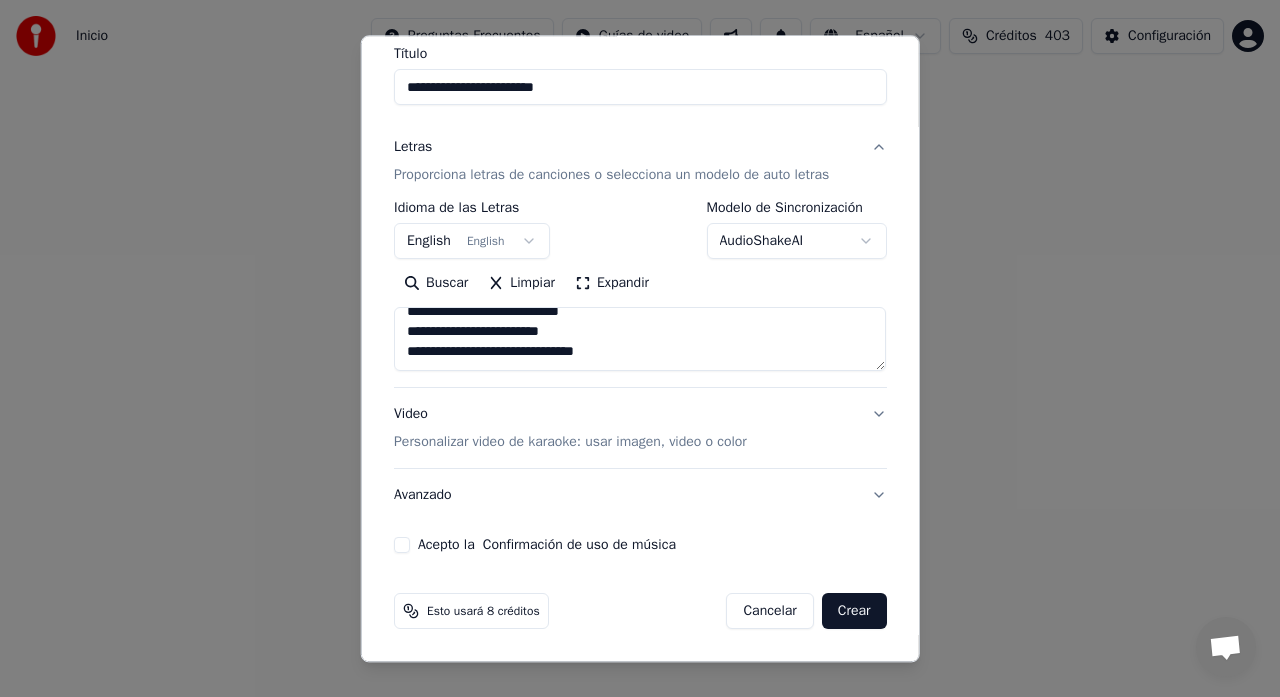 type on "**********" 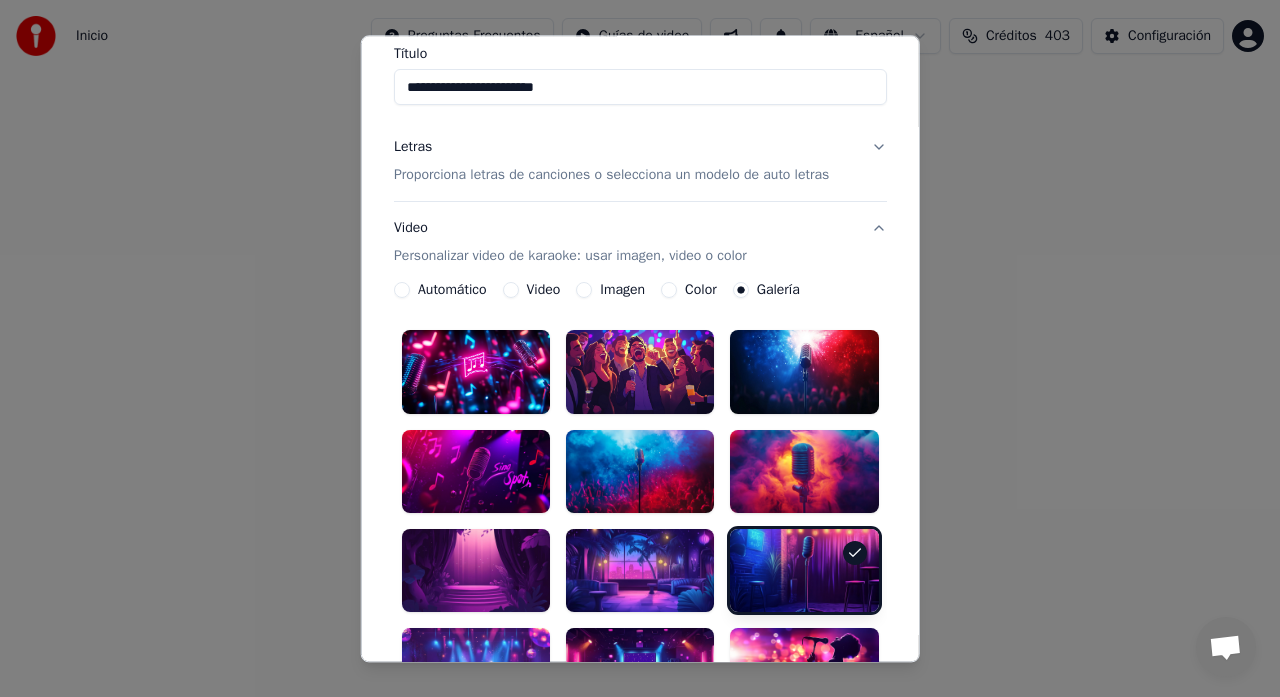 click at bounding box center (640, 471) 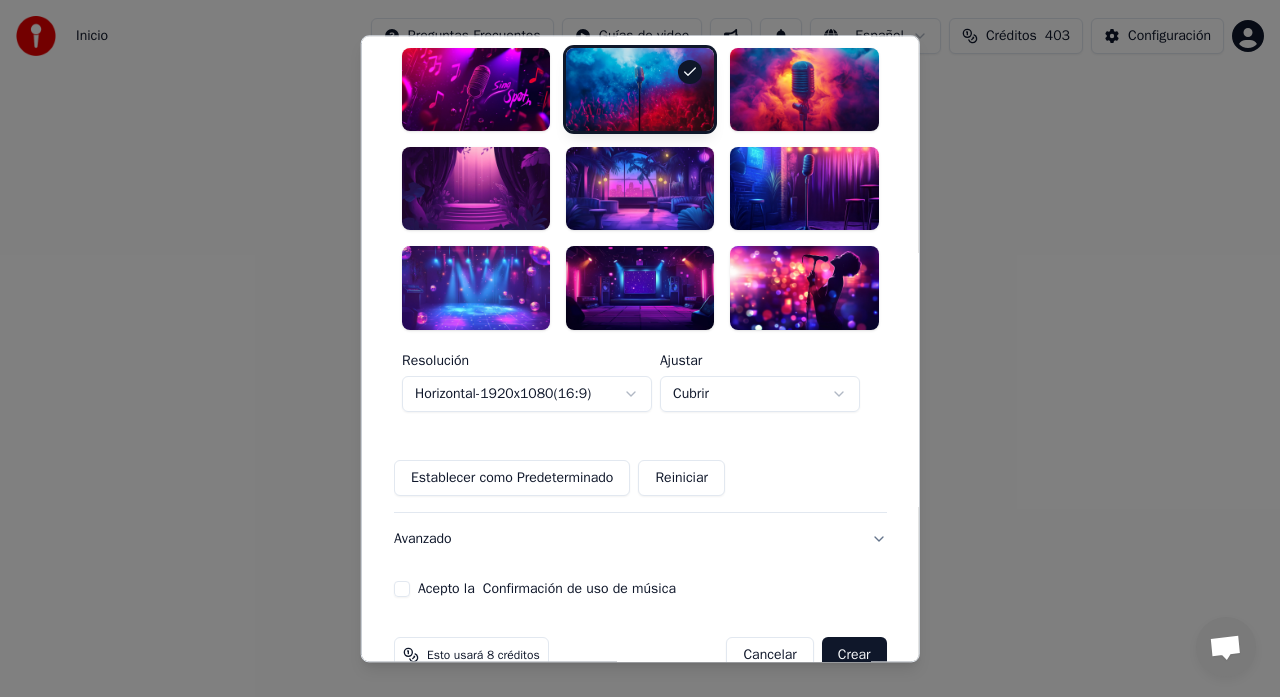 scroll, scrollTop: 561, scrollLeft: 0, axis: vertical 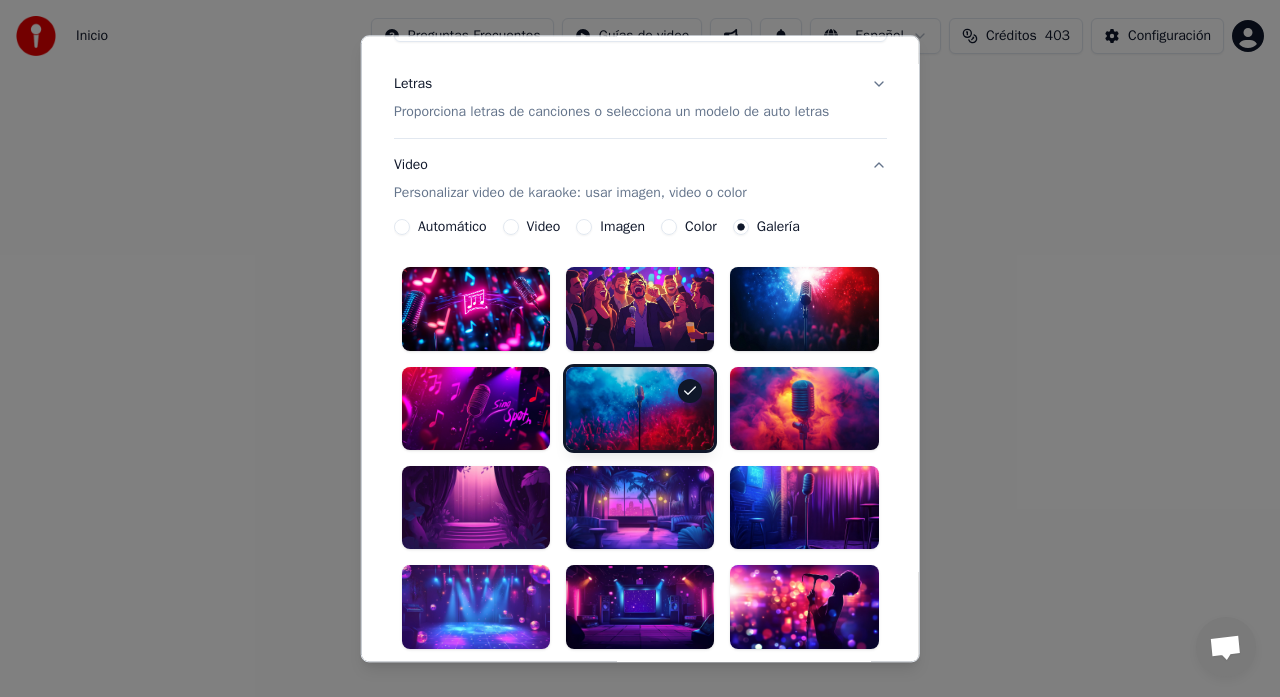 click on "Video" at bounding box center [543, 228] 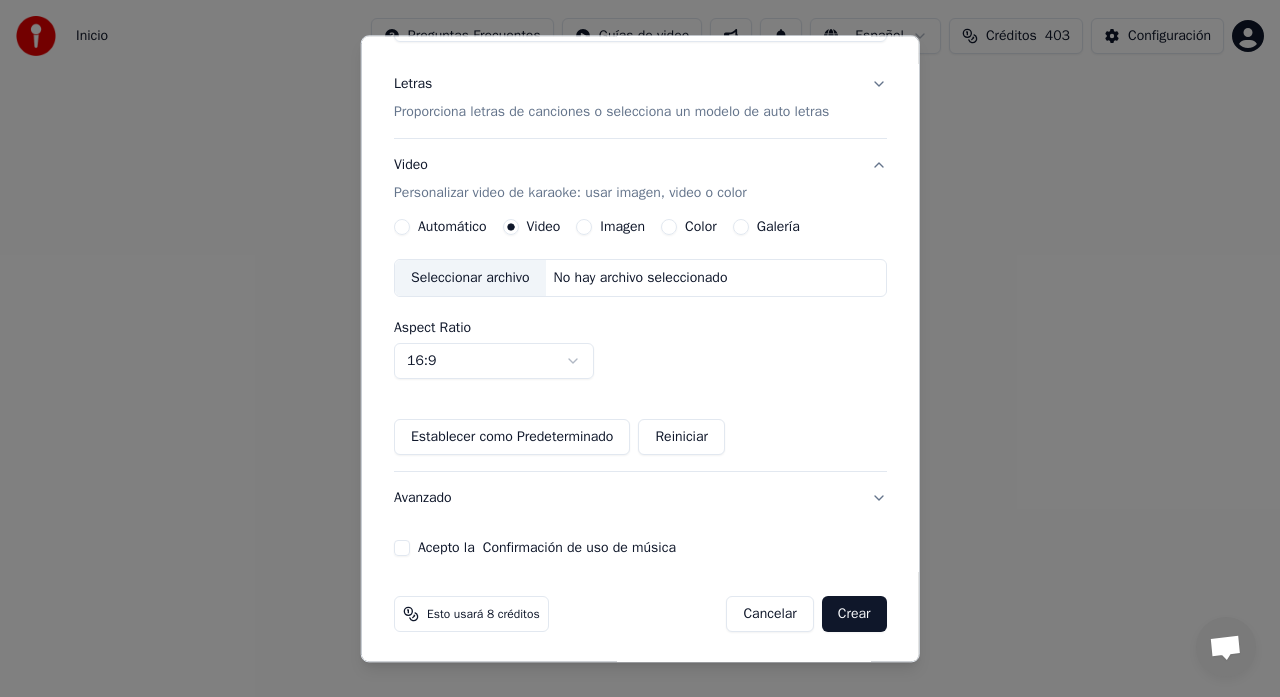 click on "Seleccionar archivo" at bounding box center (470, 279) 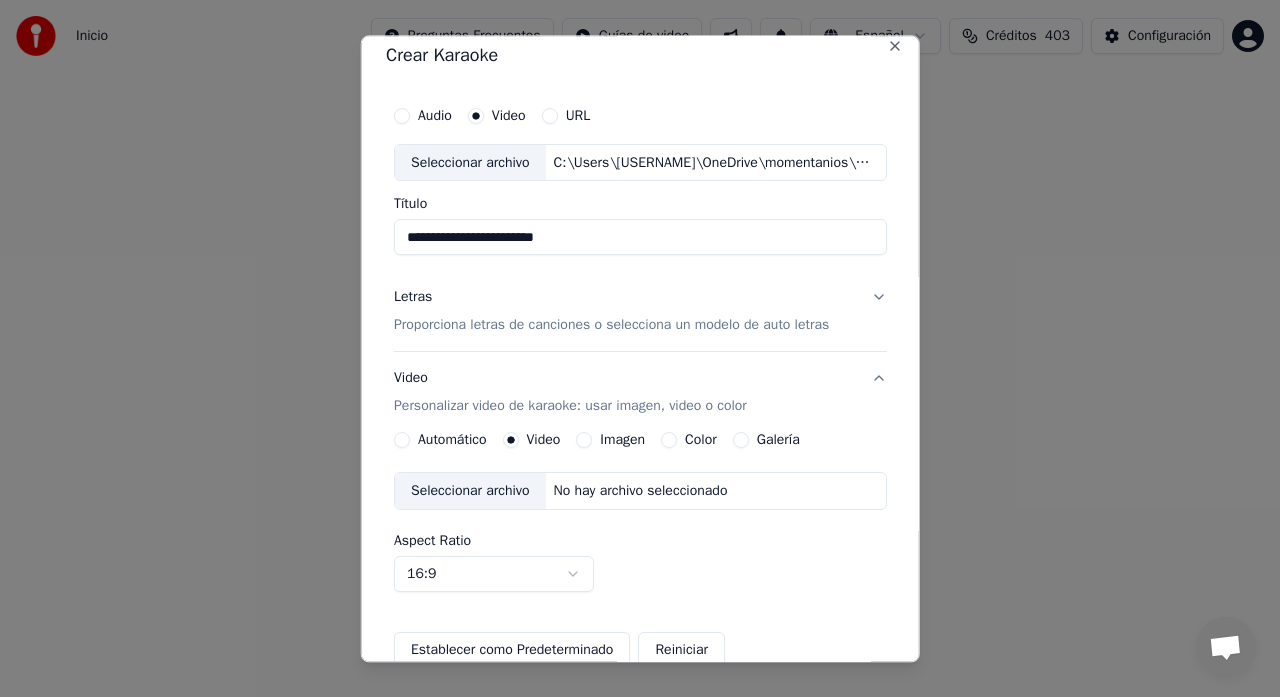 scroll, scrollTop: 0, scrollLeft: 0, axis: both 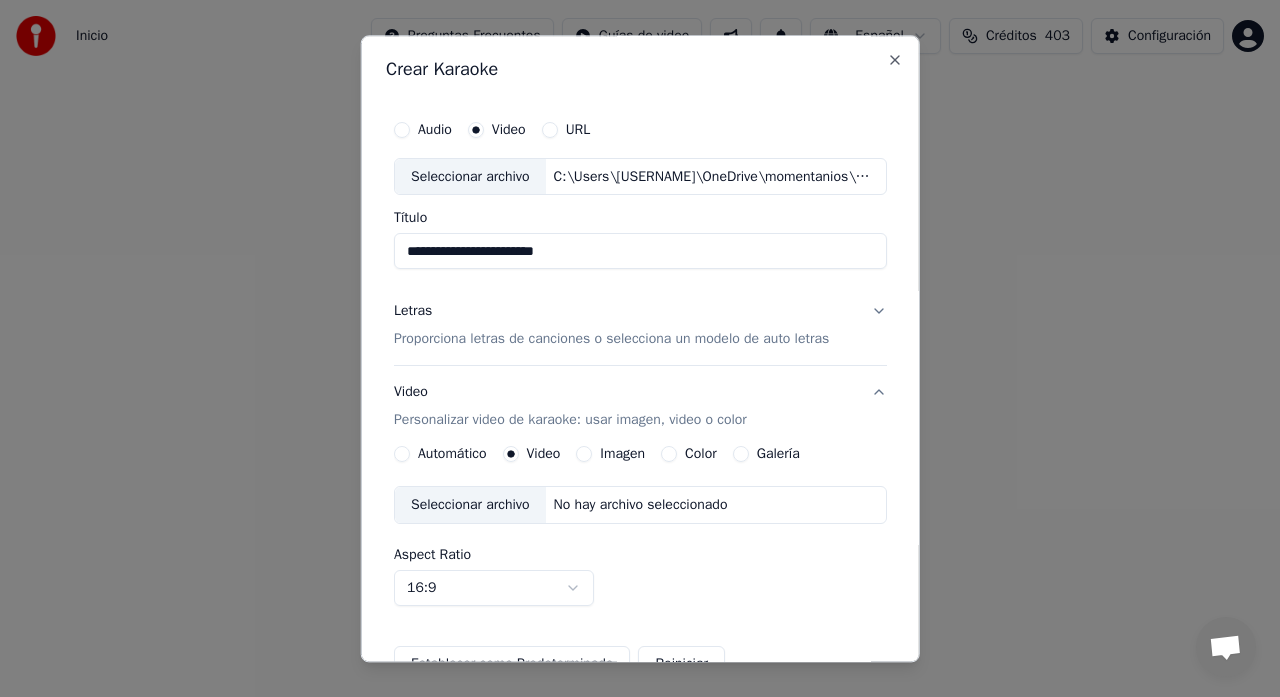 click on "Seleccionar archivo" at bounding box center (470, 177) 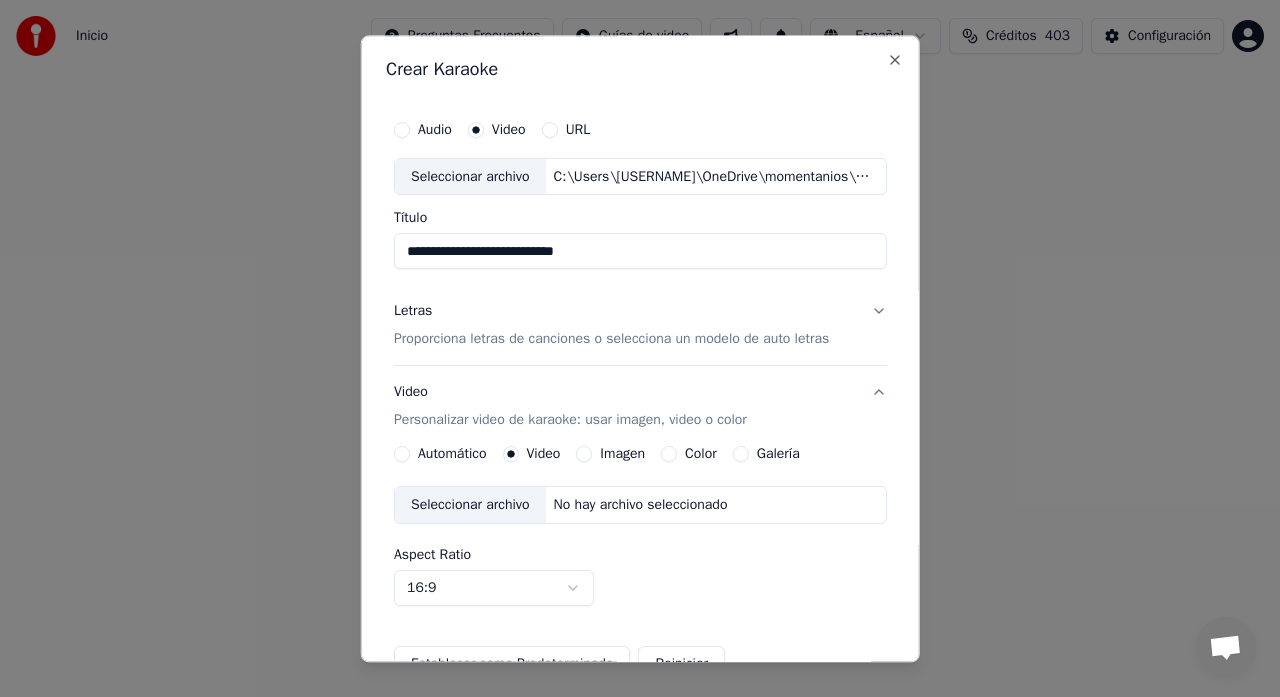 click on "Seleccionar archivo" at bounding box center [470, 506] 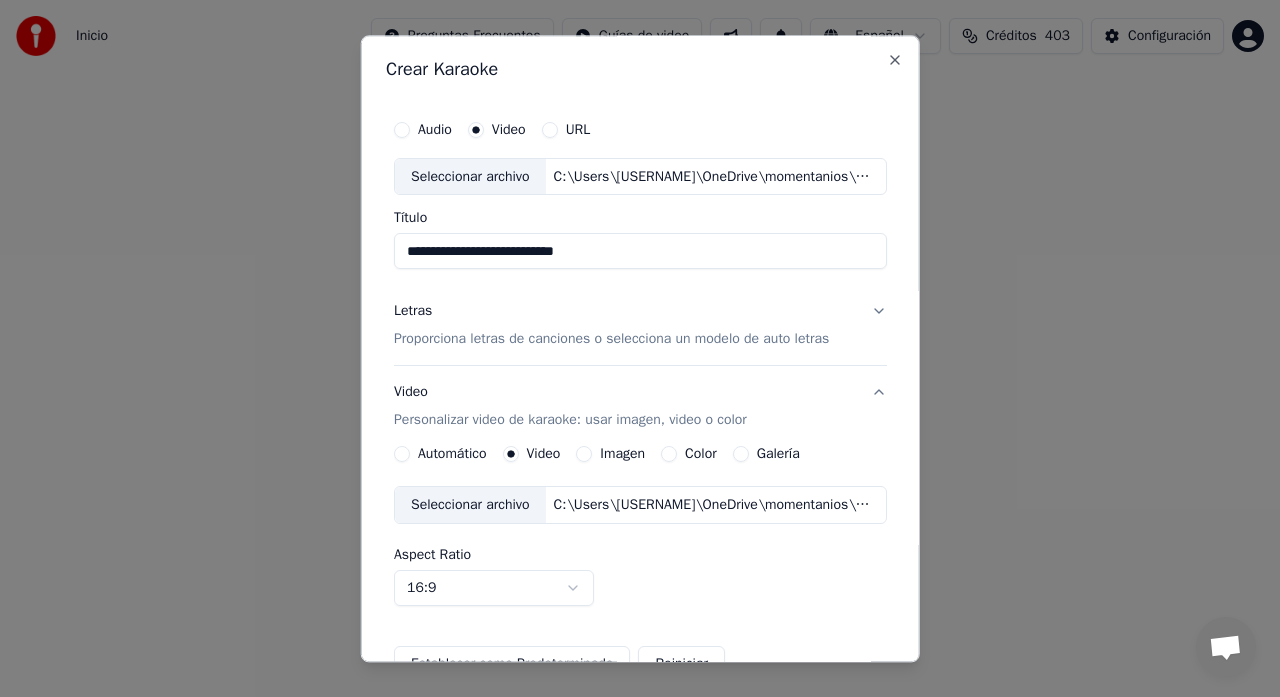 click on "Seleccionar archivo" at bounding box center [470, 177] 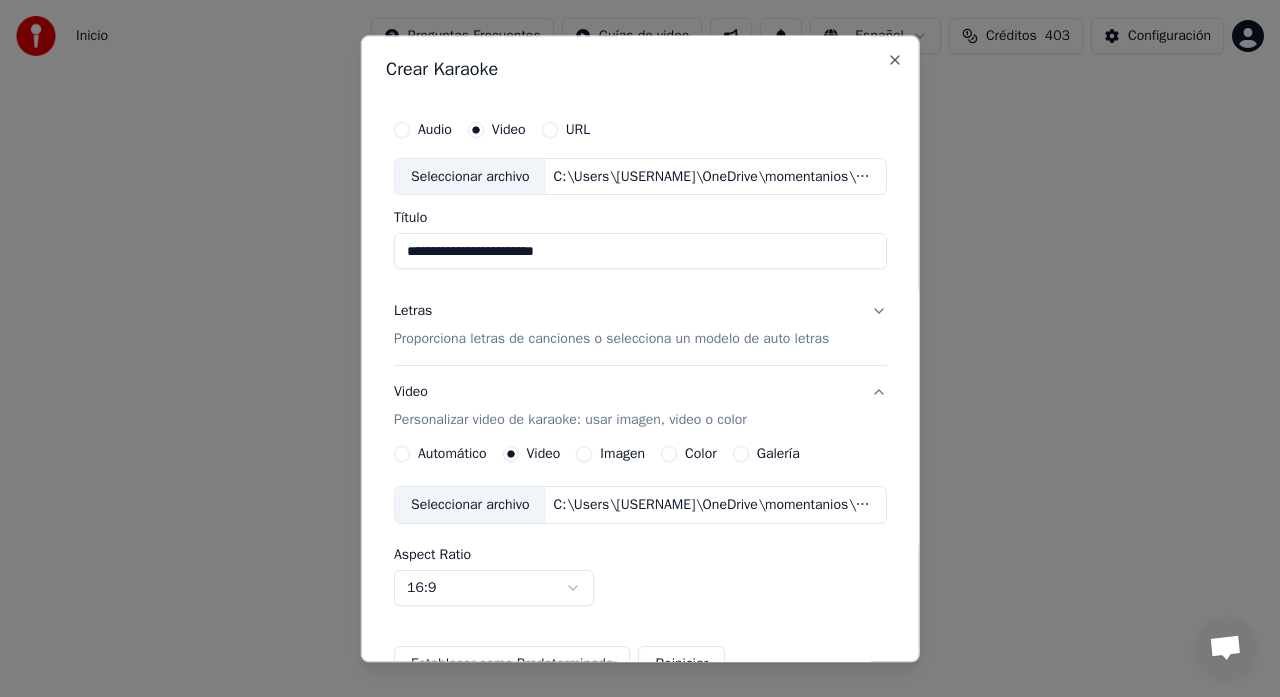 click on "Proporciona letras de canciones o selecciona un modelo de auto letras" at bounding box center (611, 340) 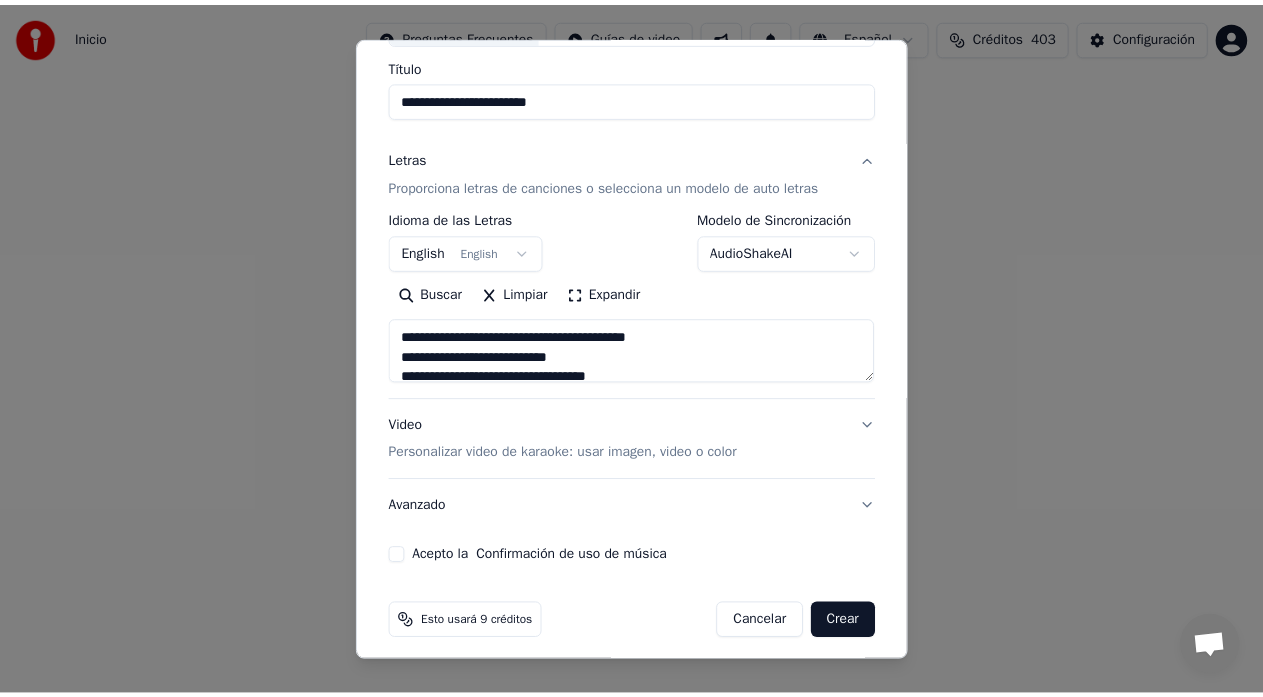 scroll, scrollTop: 164, scrollLeft: 0, axis: vertical 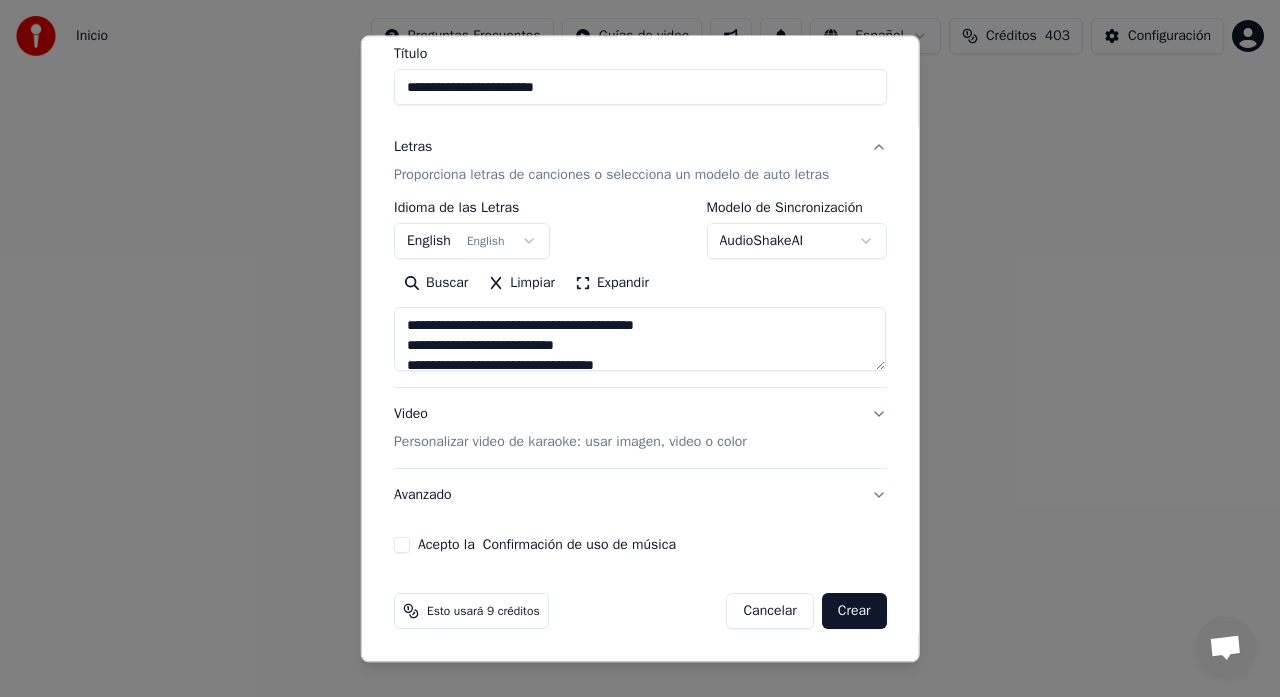 click on "Acepto la   Confirmación de uso de música" at bounding box center [402, 546] 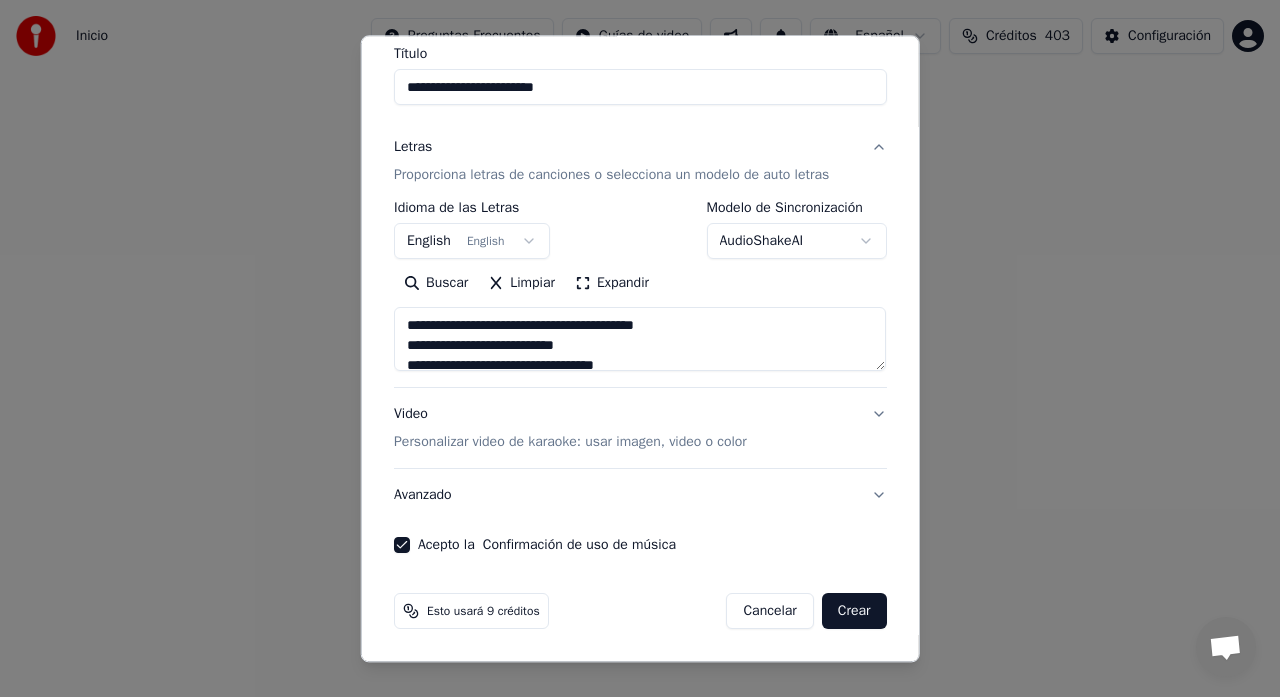 click on "Crear" at bounding box center (854, 612) 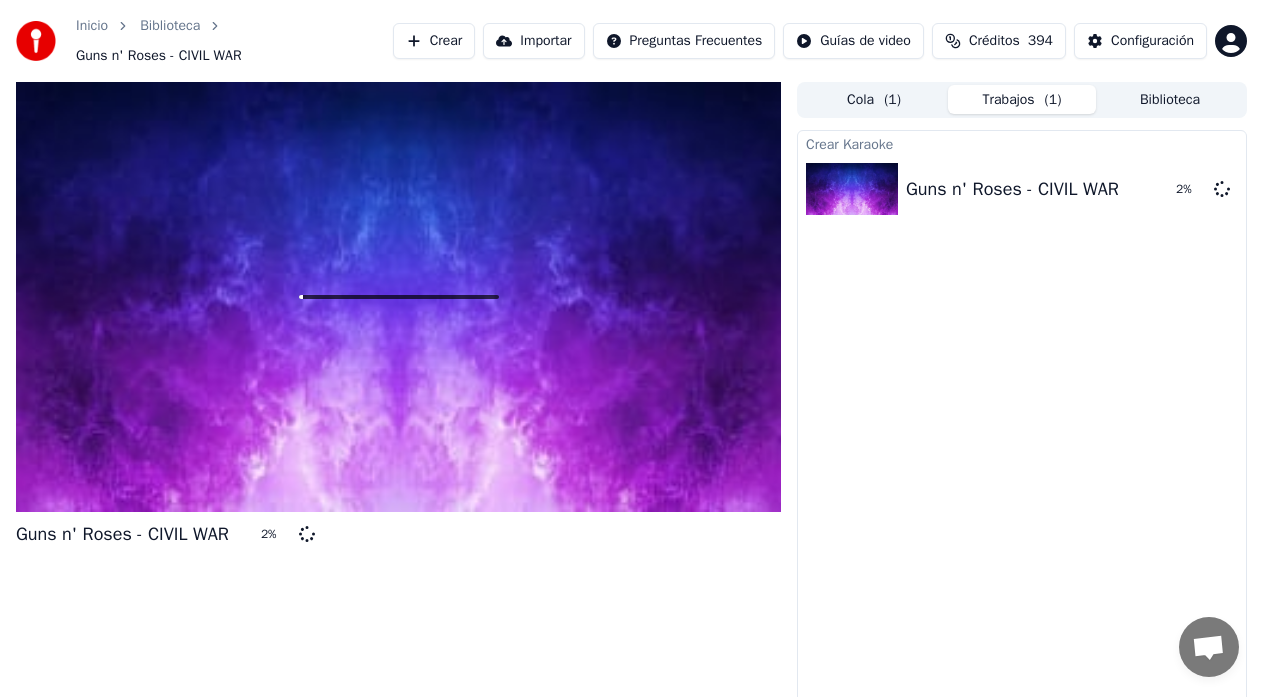 click on "Créditos" at bounding box center (994, 41) 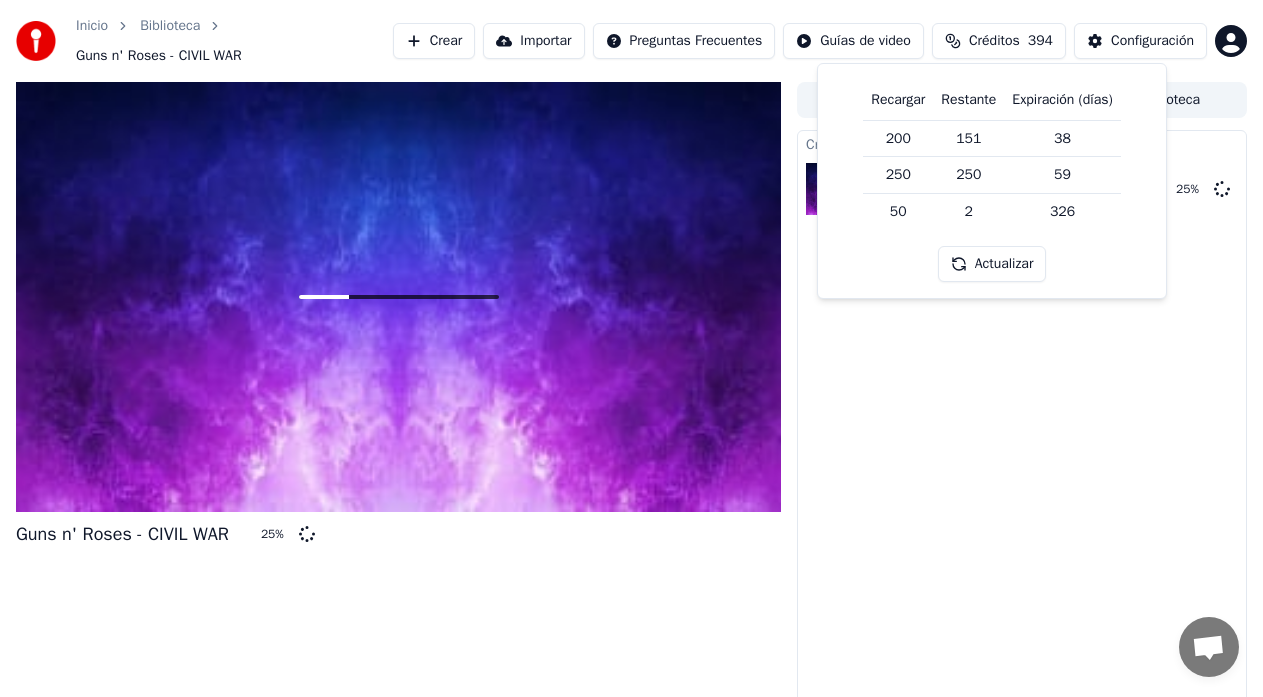 click on "Crear Karaoke Guns n' Roses - CIVIL WAR 25 %" at bounding box center (1022, 426) 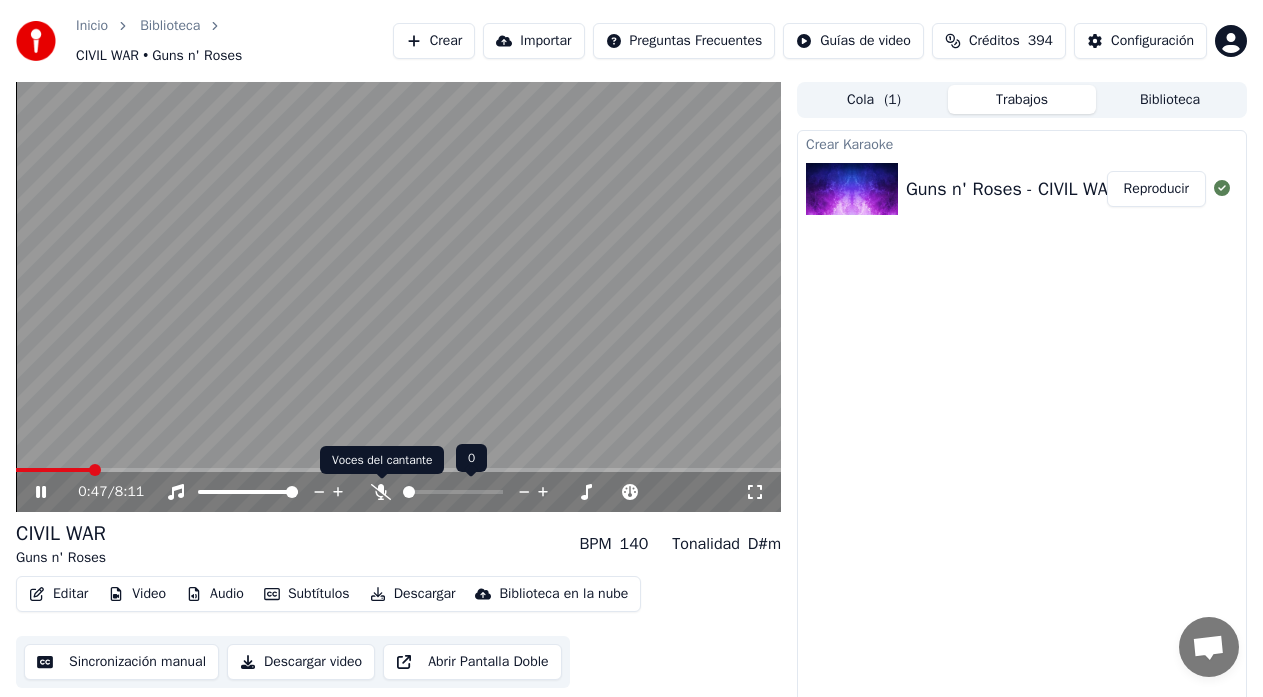 click 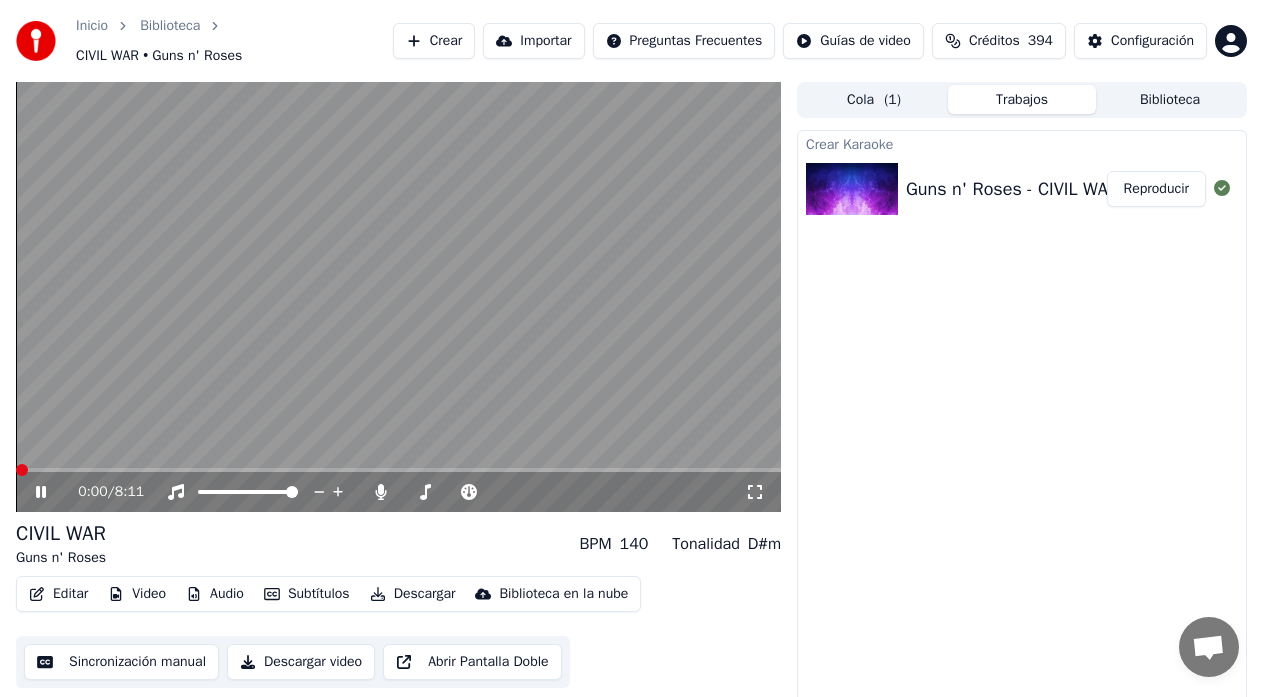 click at bounding box center [22, 470] 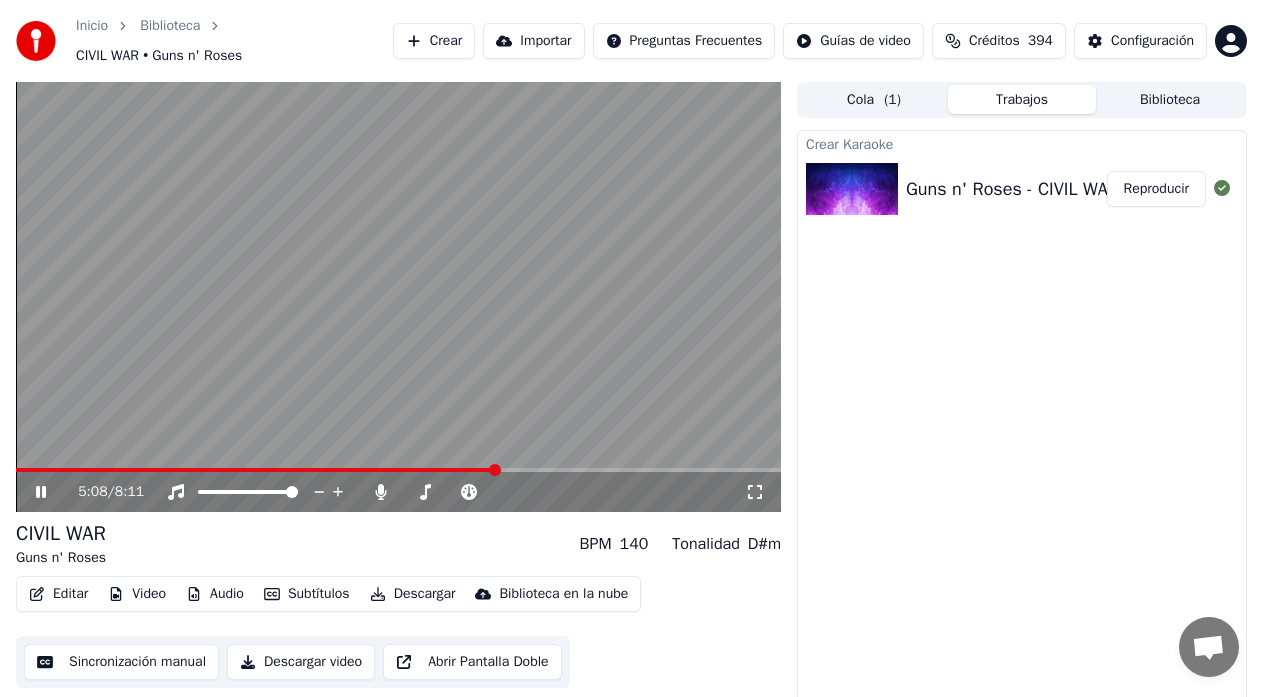 click on "Sincronización manual" at bounding box center [121, 662] 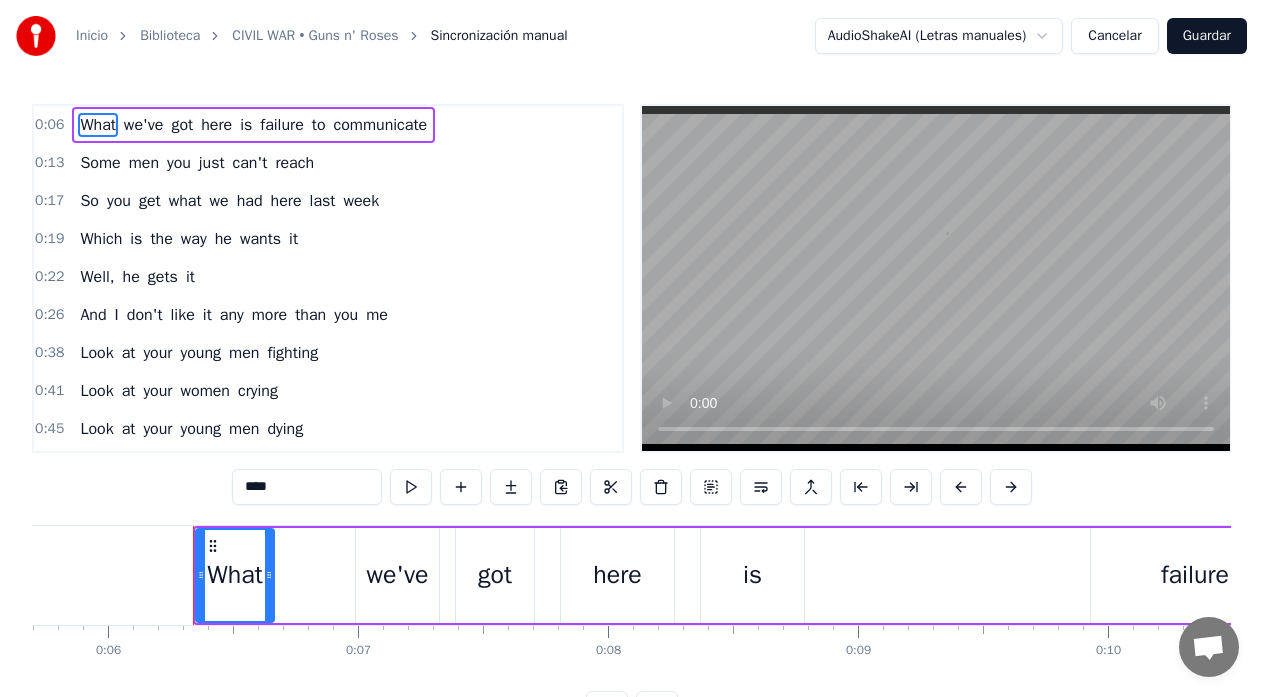 scroll, scrollTop: 0, scrollLeft: 1484, axis: horizontal 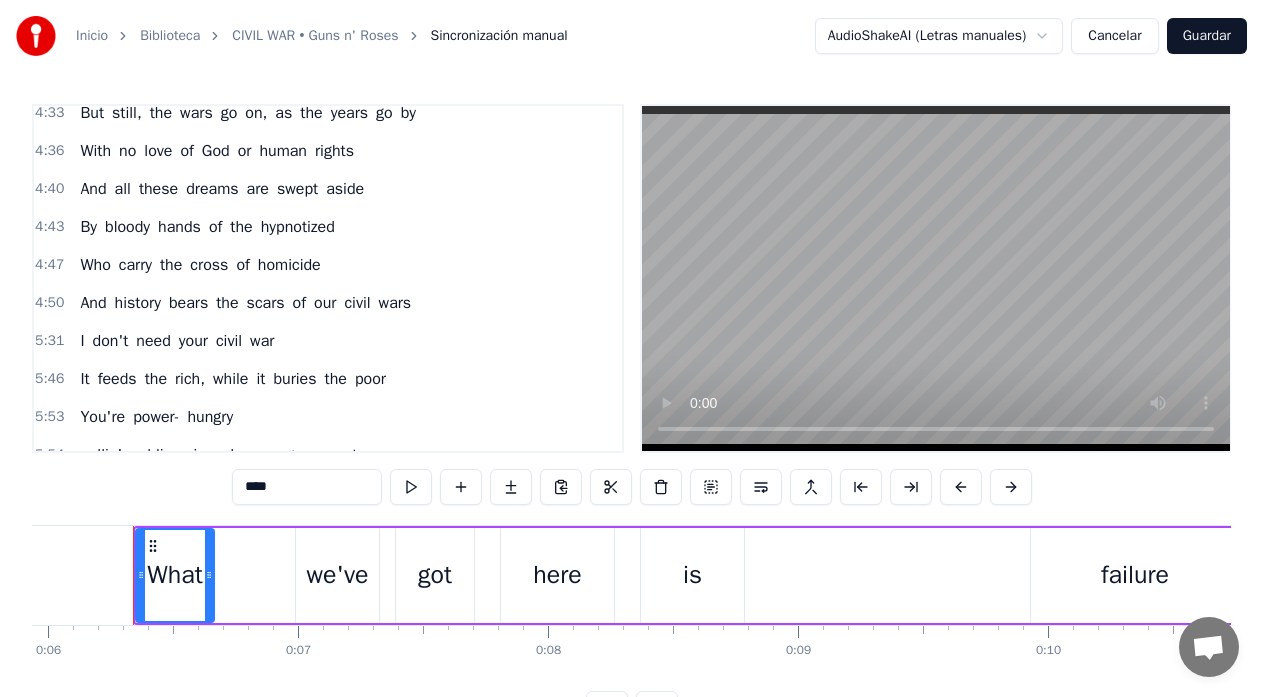 click on "history" at bounding box center (138, 303) 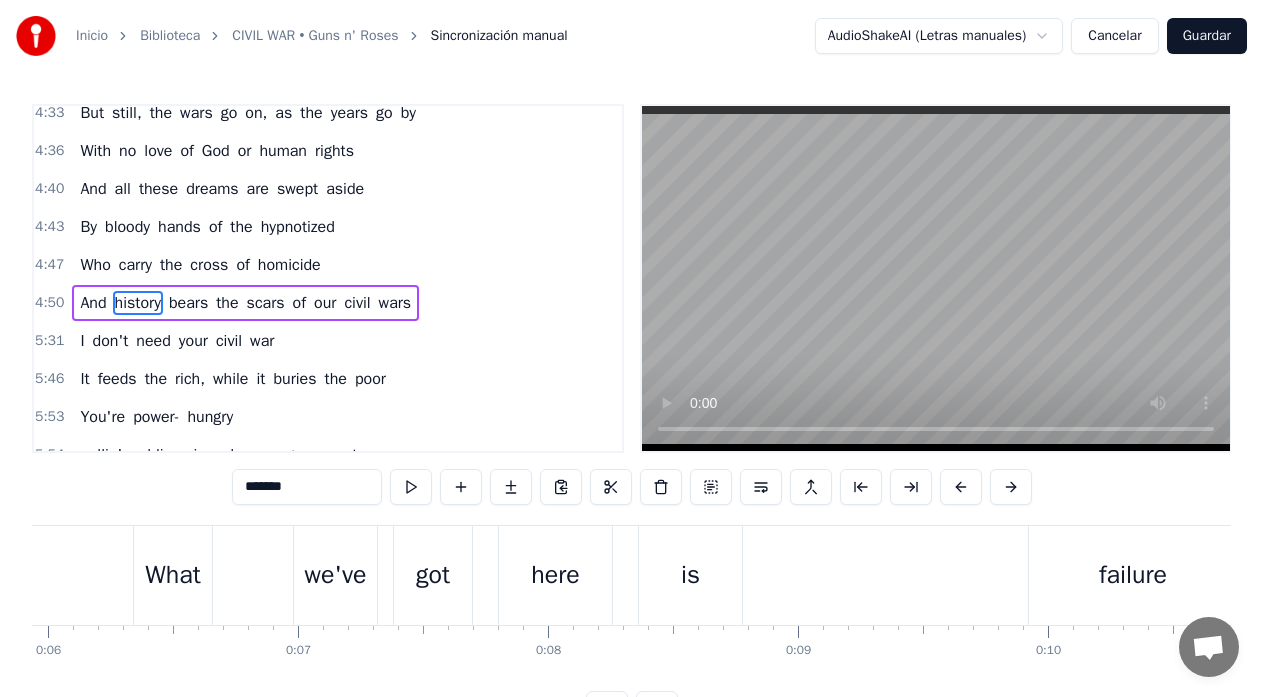 scroll, scrollTop: 1806, scrollLeft: 0, axis: vertical 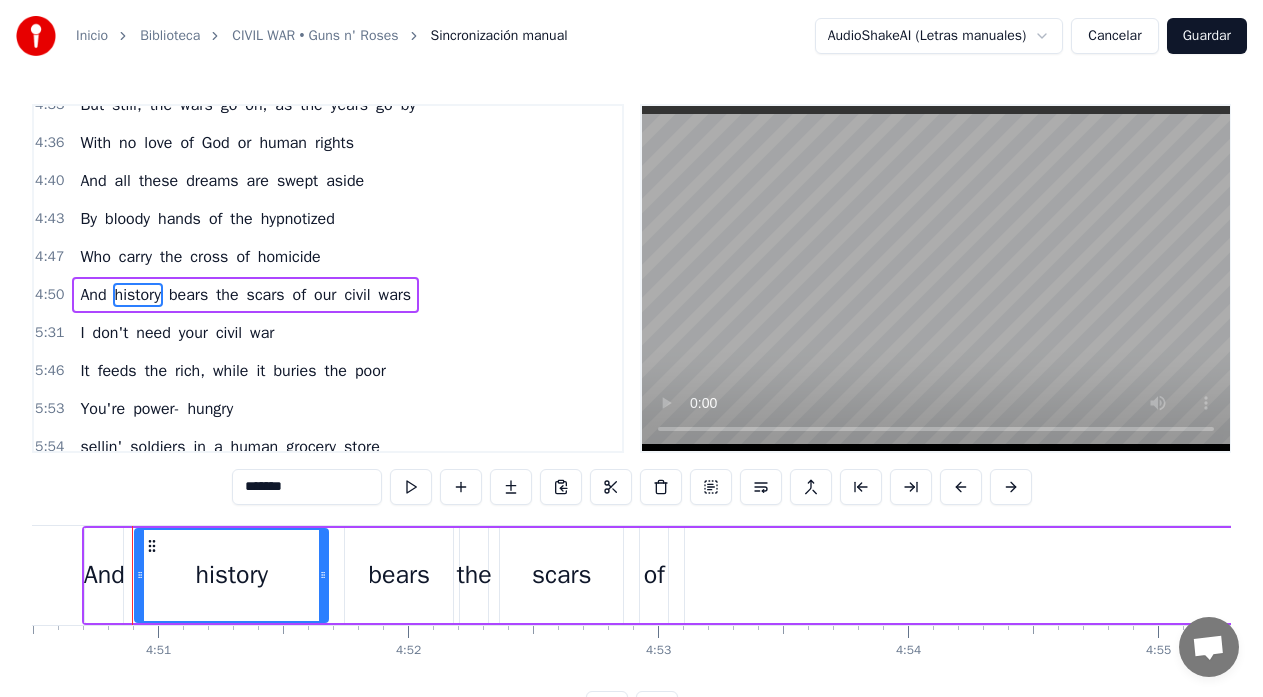 click on "civil" at bounding box center (357, 295) 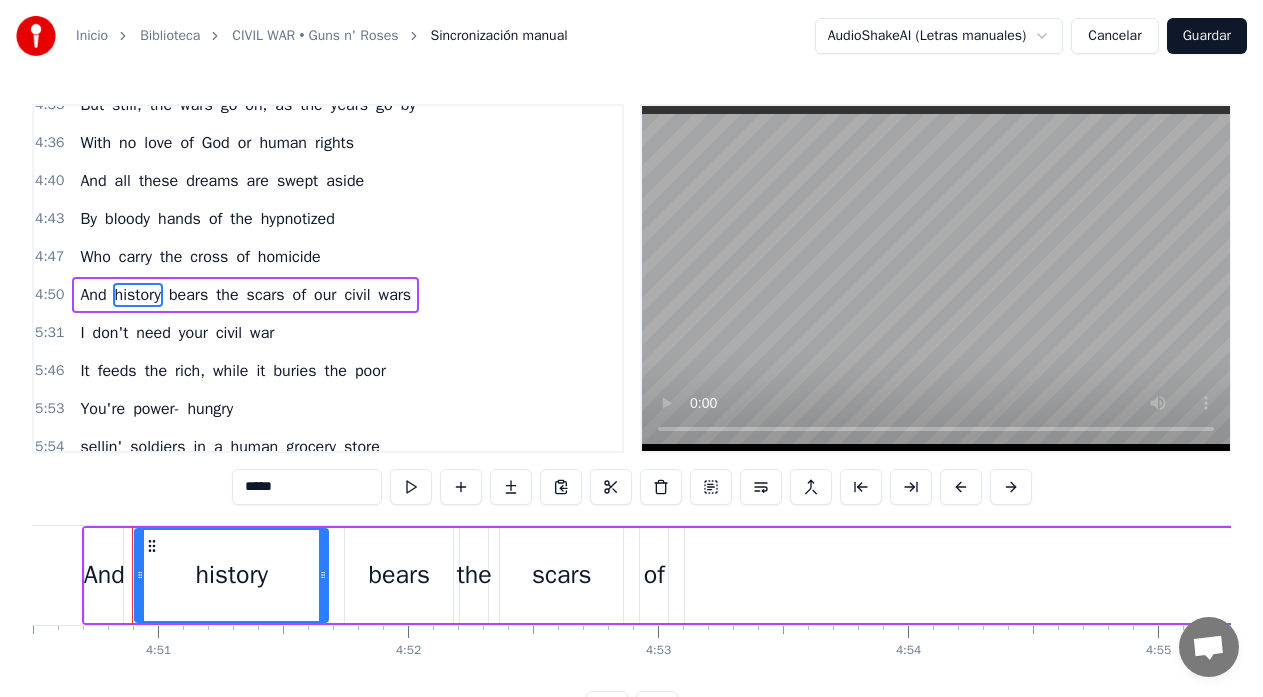 scroll, scrollTop: 1814, scrollLeft: 0, axis: vertical 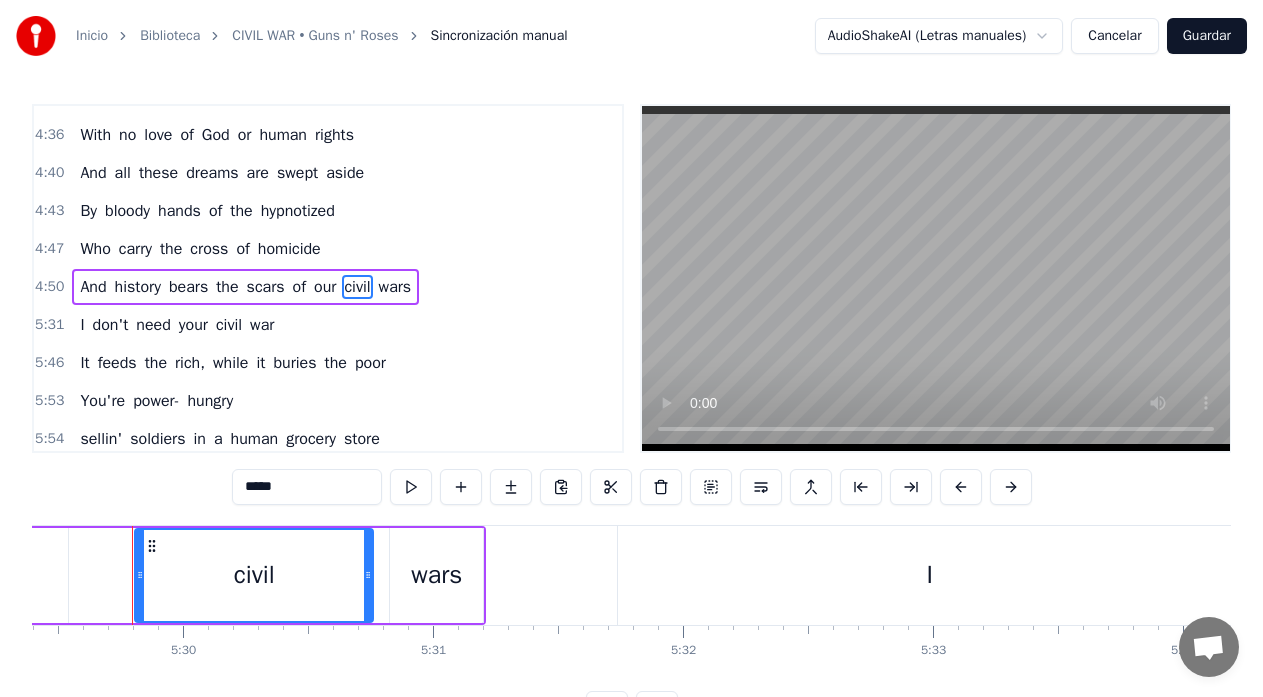 click on "civil" at bounding box center (254, 575) 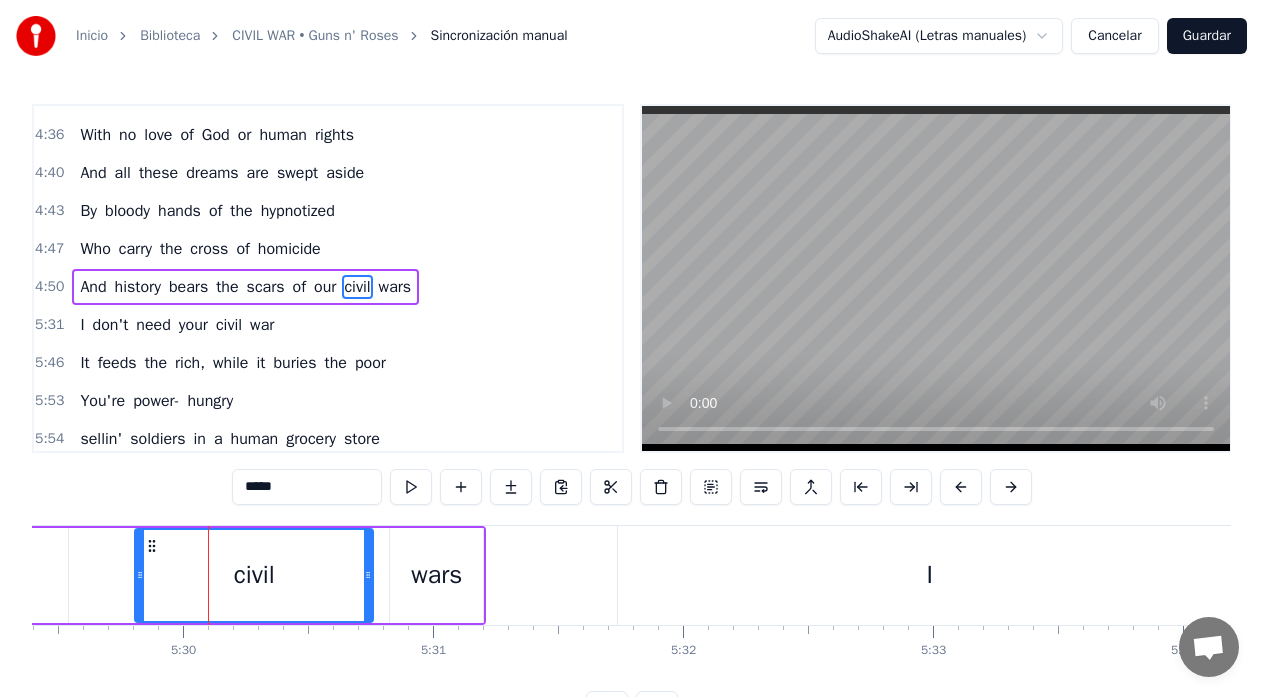 scroll, scrollTop: 1822, scrollLeft: 0, axis: vertical 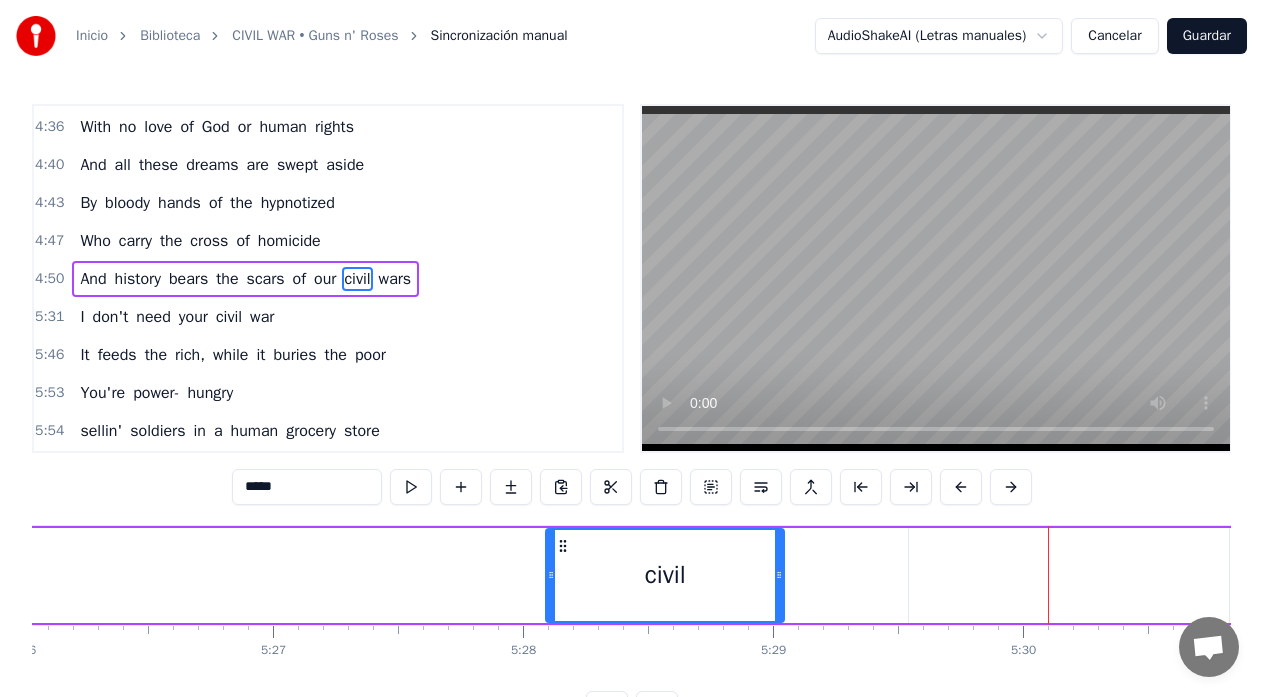 drag, startPoint x: 992, startPoint y: 547, endPoint x: 563, endPoint y: 566, distance: 429.42053 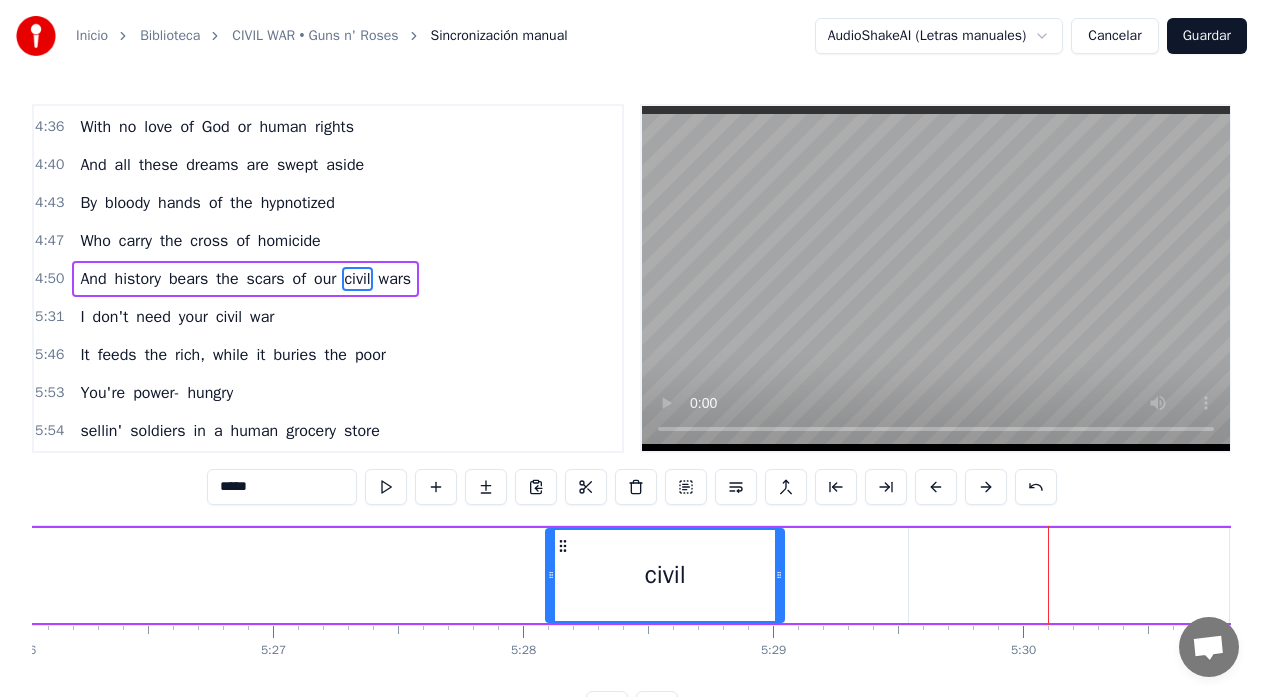 click on "our" at bounding box center [-3646, 575] 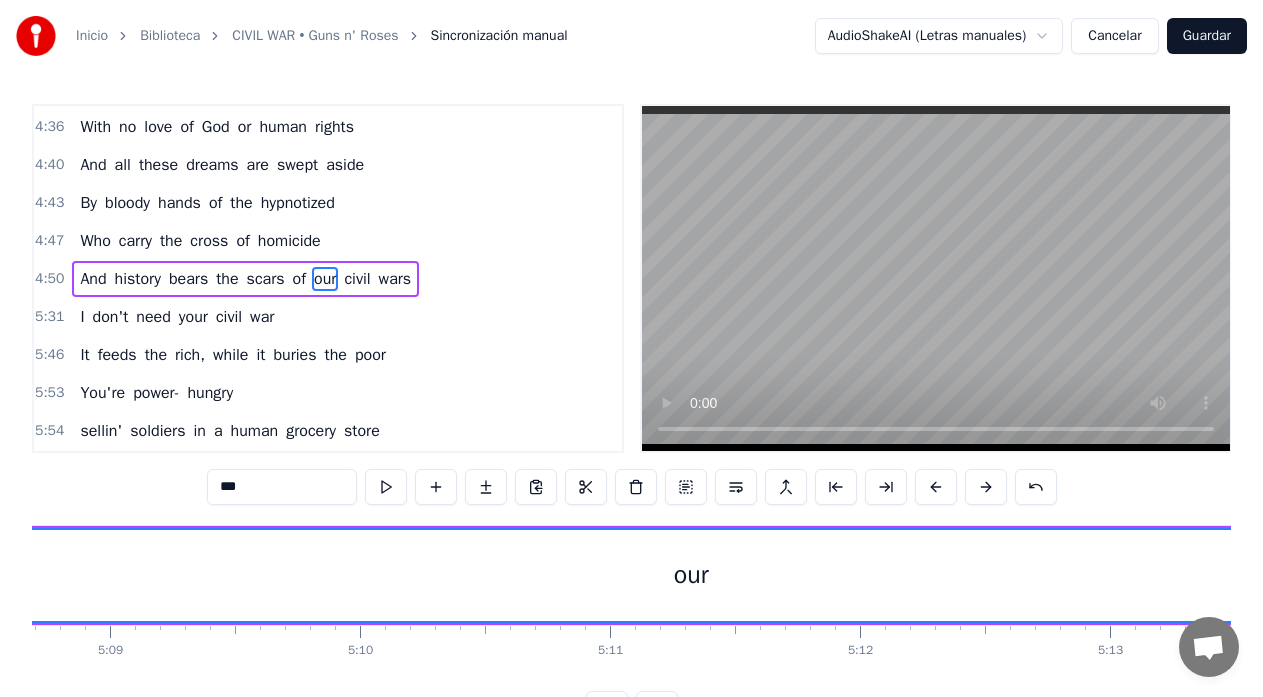 scroll, scrollTop: 0, scrollLeft: 77149, axis: horizontal 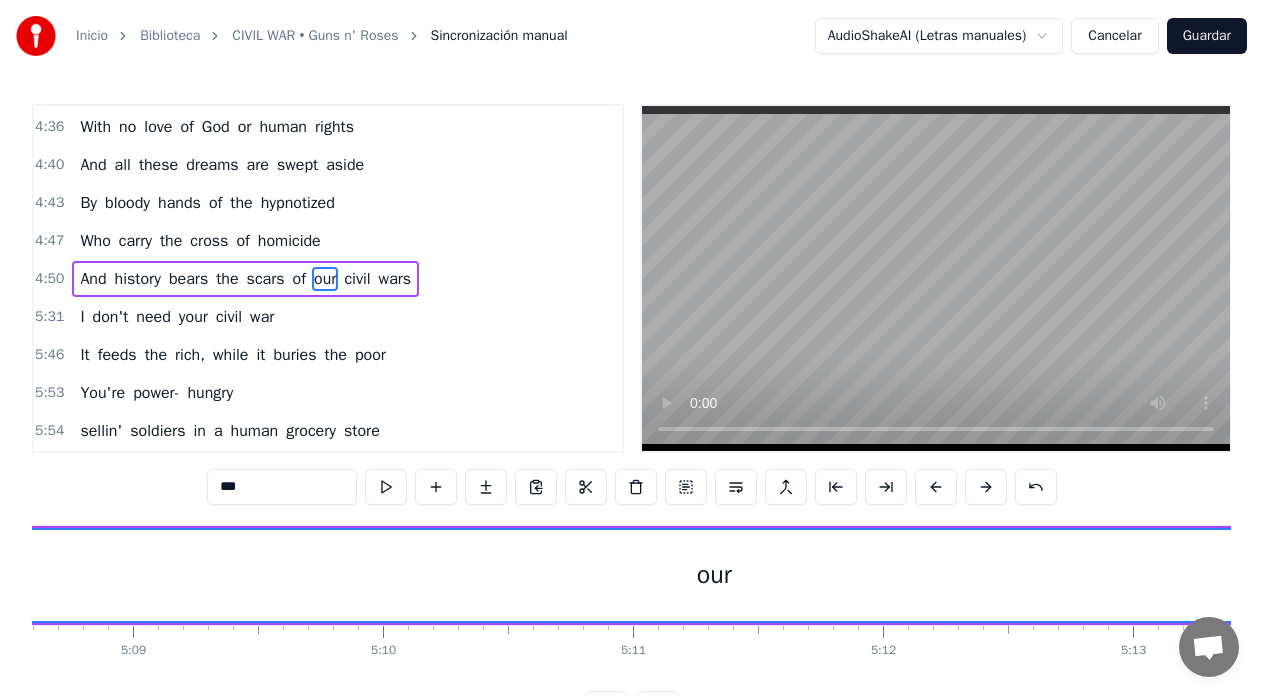click on "our" at bounding box center (714, 575) 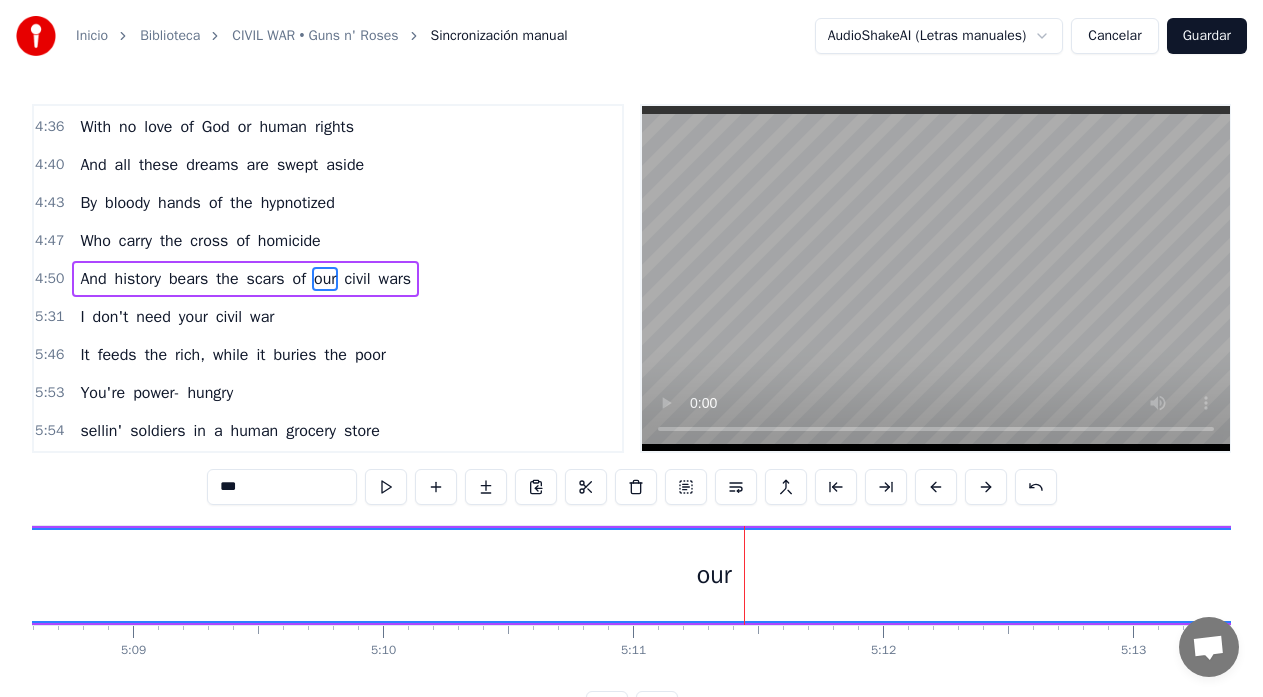 click on "our" at bounding box center (714, 575) 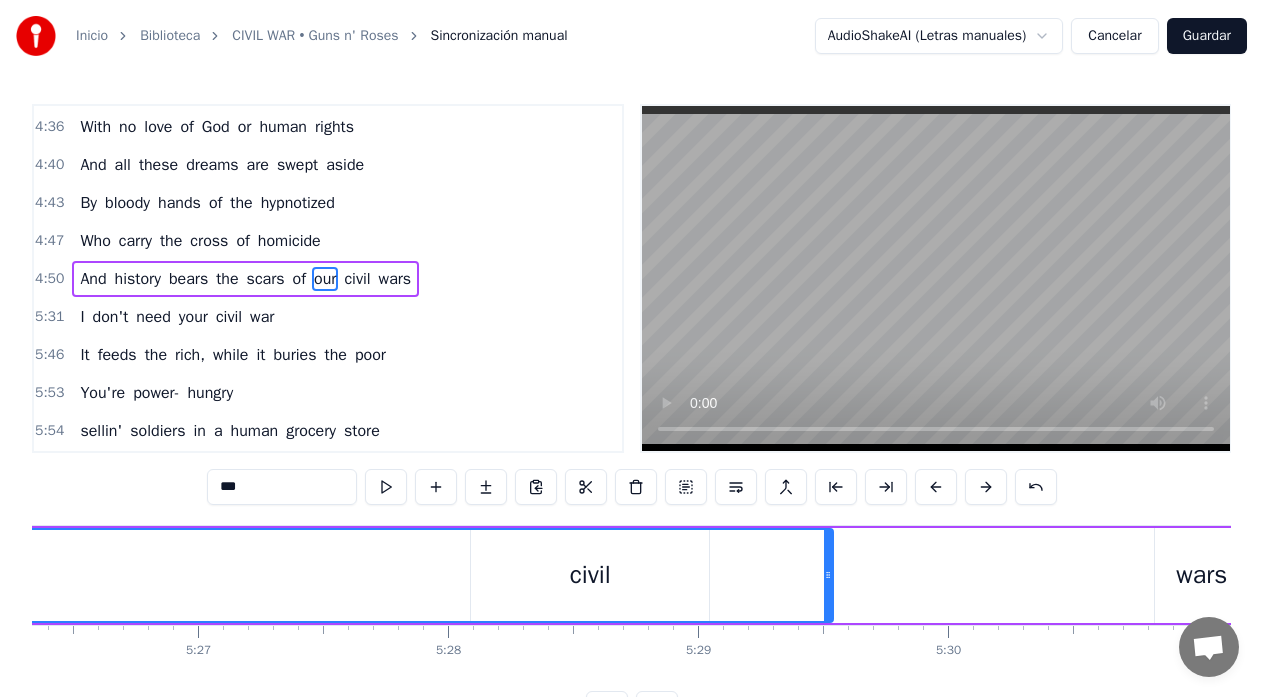 scroll, scrollTop: 0, scrollLeft: 81589, axis: horizontal 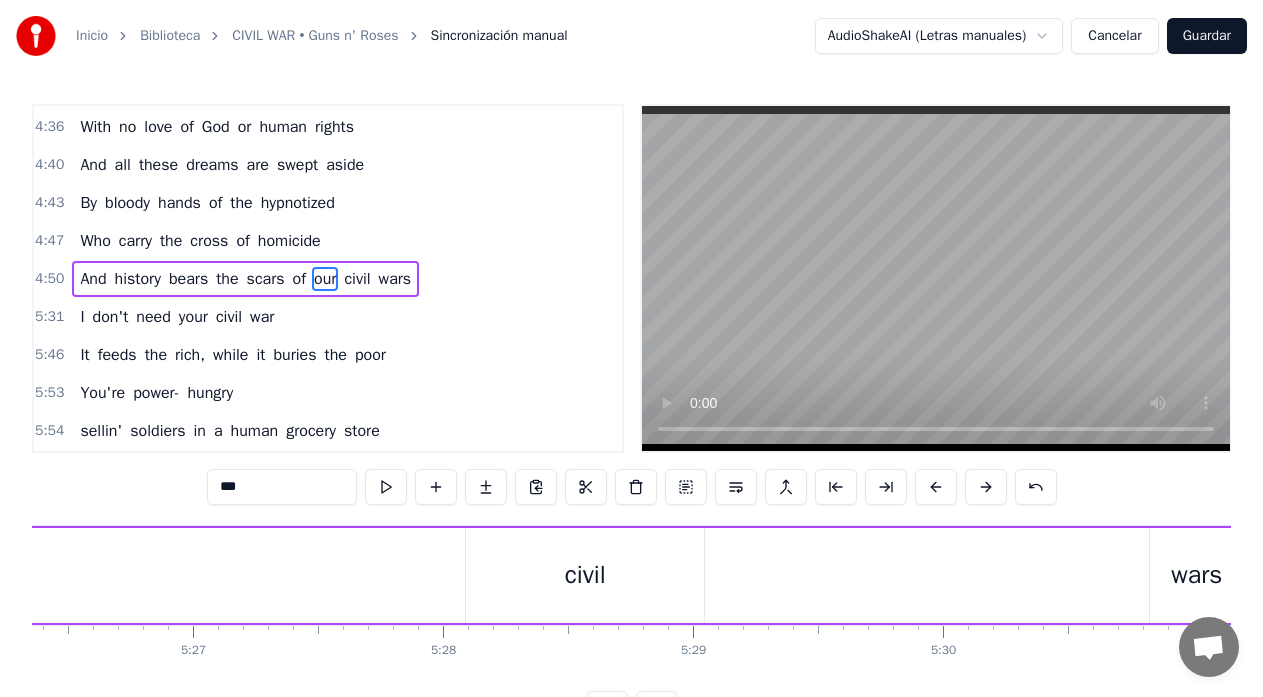 drag, startPoint x: 827, startPoint y: 583, endPoint x: 0, endPoint y: 569, distance: 827.11847 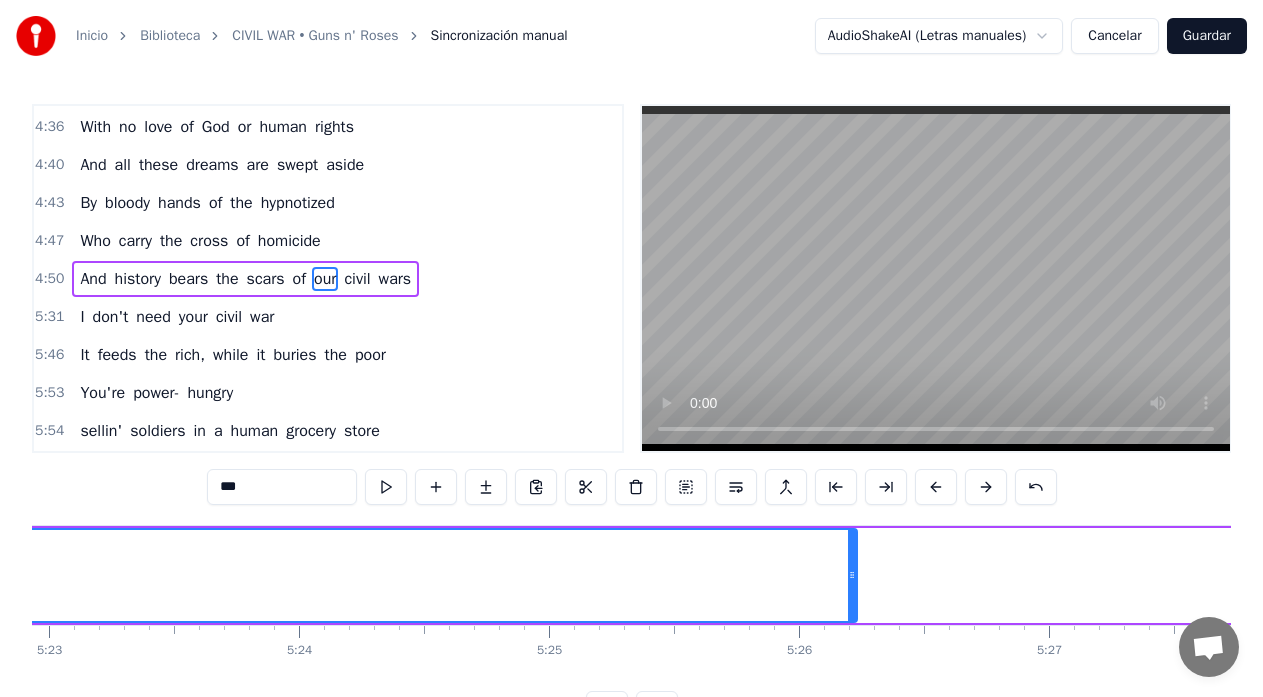 scroll, scrollTop: 0, scrollLeft: 80709, axis: horizontal 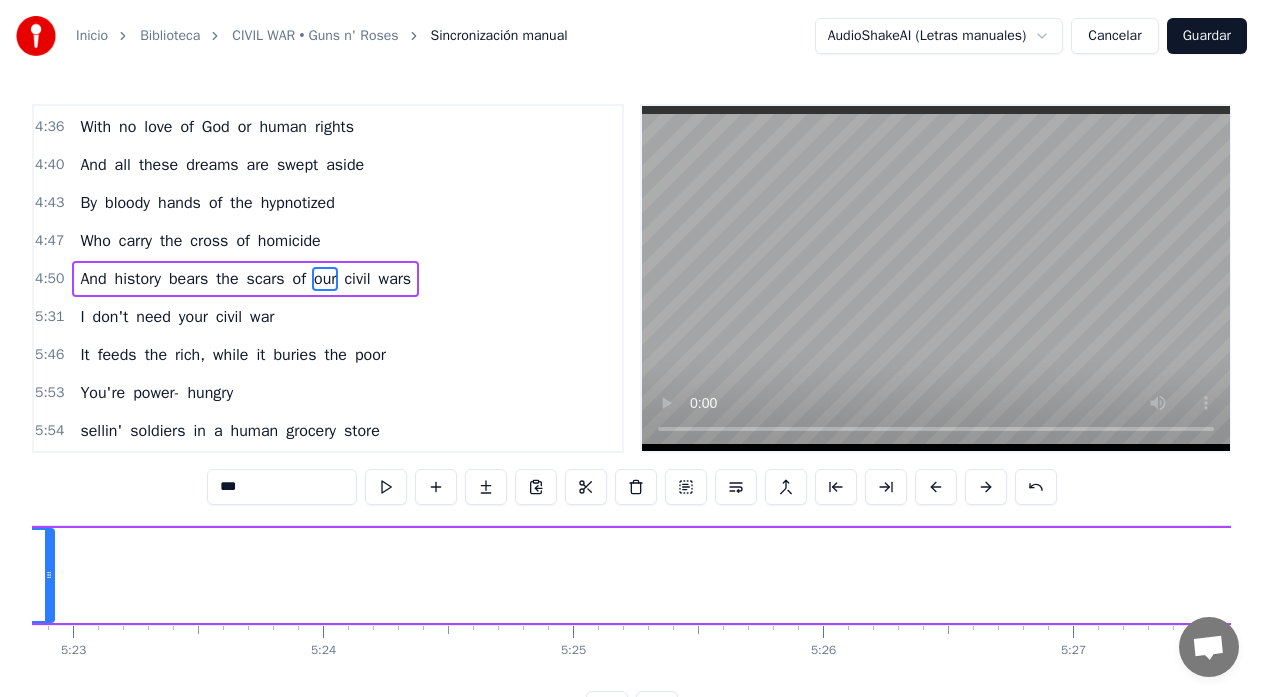 drag, startPoint x: 878, startPoint y: 576, endPoint x: 43, endPoint y: 587, distance: 835.07245 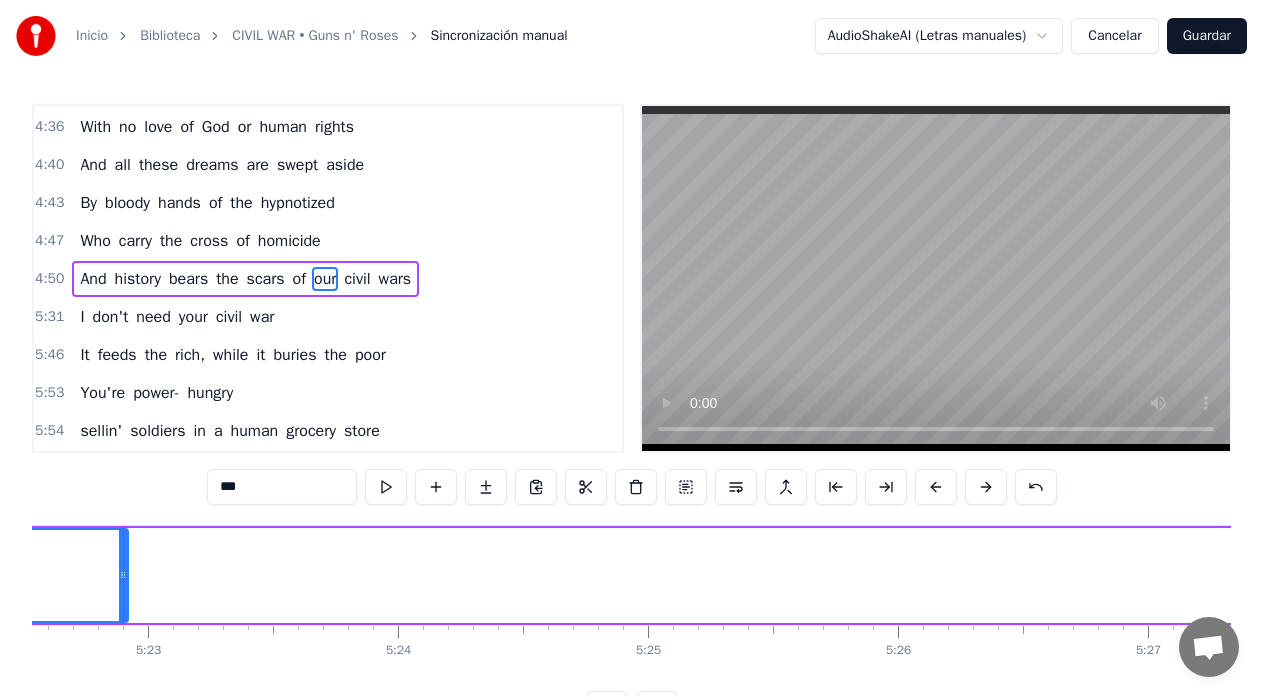 scroll, scrollTop: 0, scrollLeft: 80625, axis: horizontal 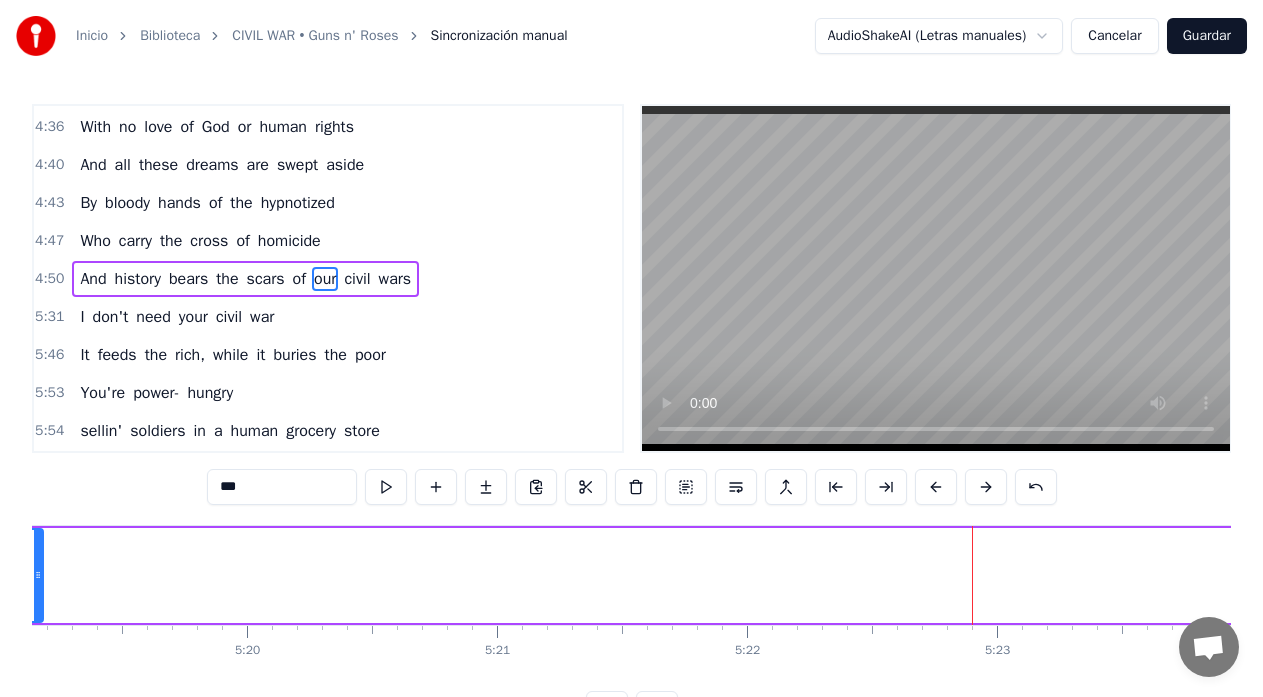 drag, startPoint x: 975, startPoint y: 576, endPoint x: 41, endPoint y: 624, distance: 935.2326 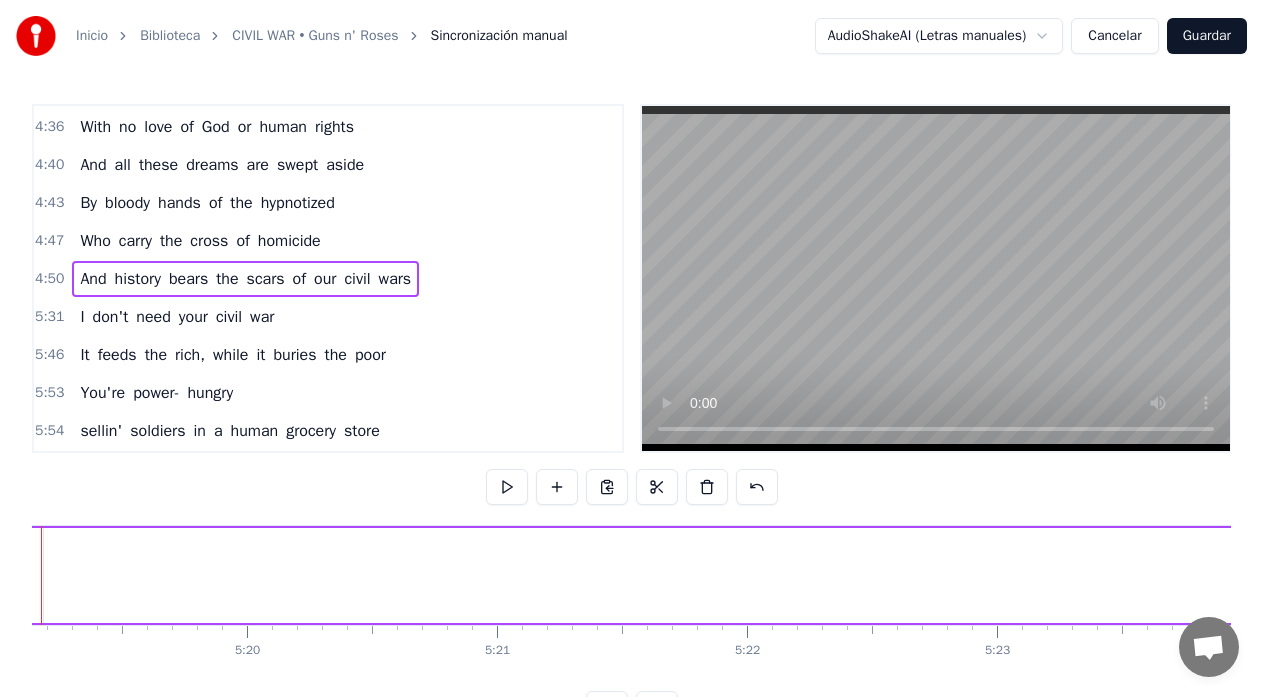 scroll, scrollTop: 0, scrollLeft: 79694, axis: horizontal 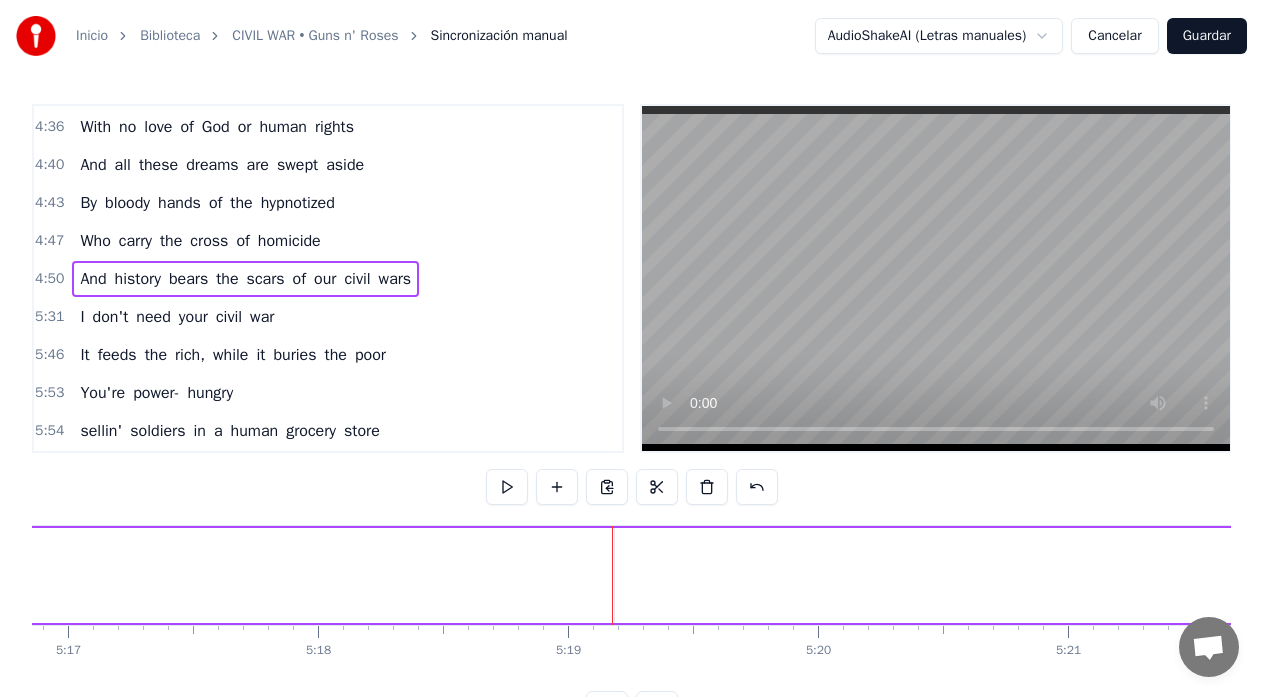click on "our" at bounding box center [-2646, 575] 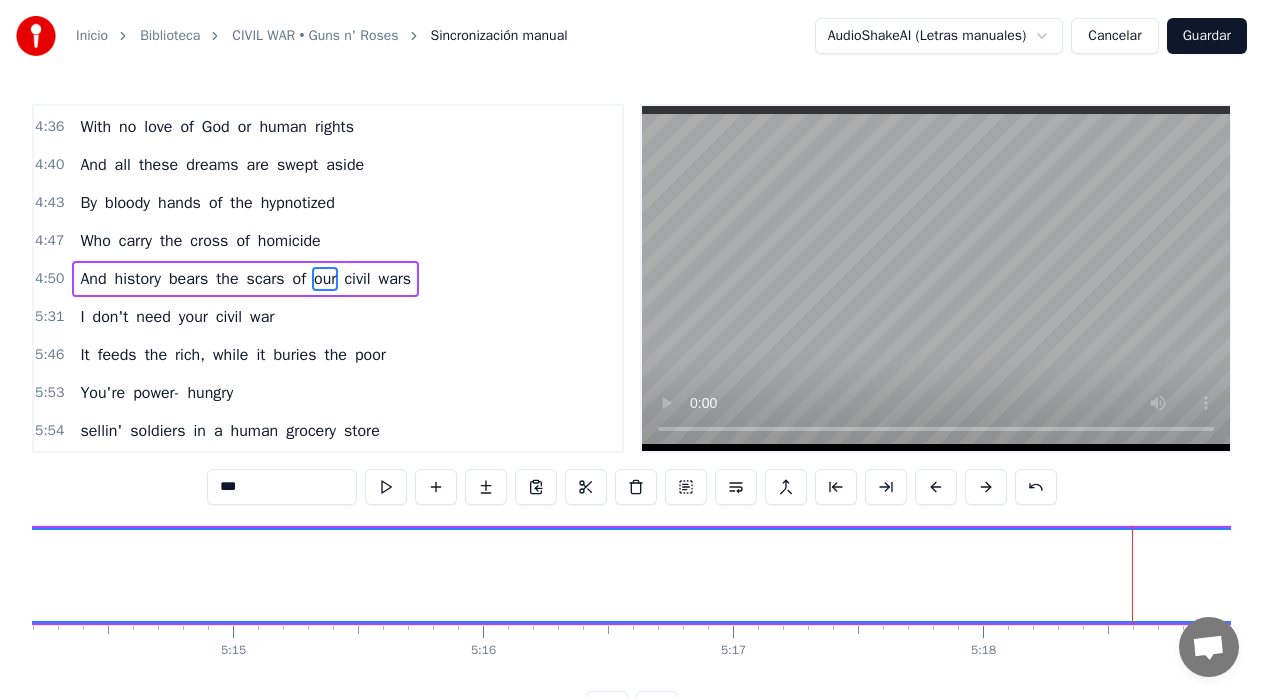 scroll, scrollTop: 0, scrollLeft: 78534, axis: horizontal 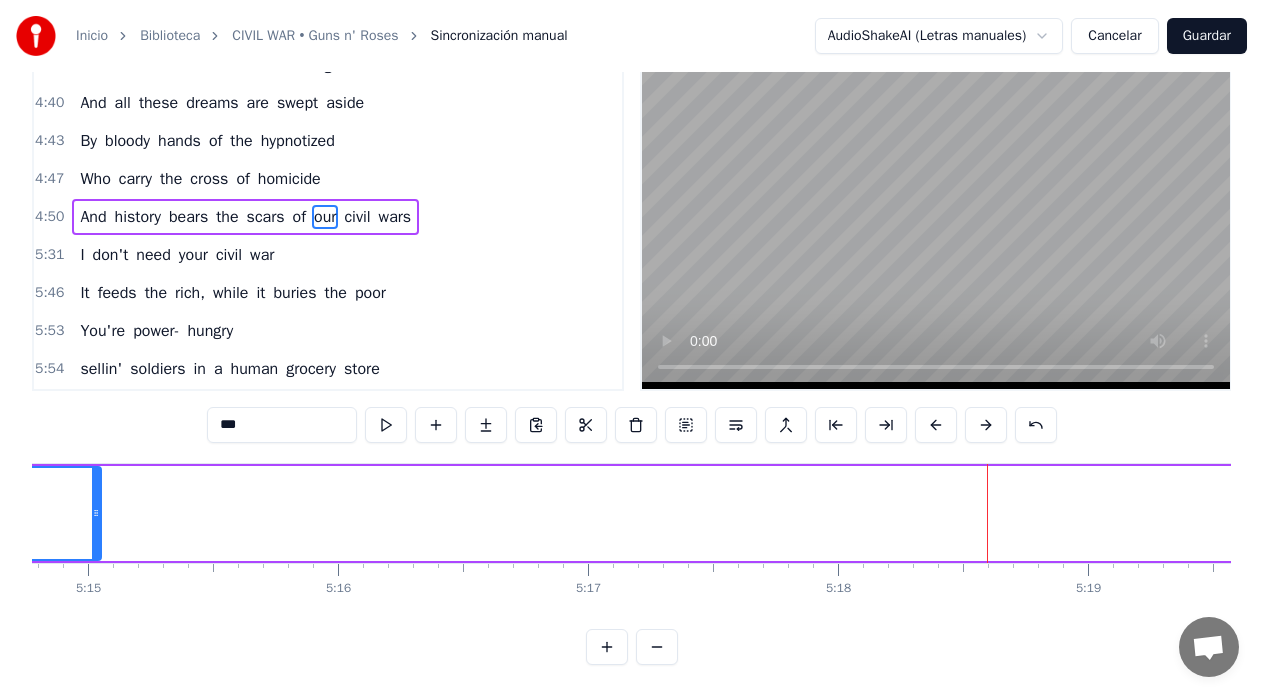 drag, startPoint x: 1130, startPoint y: 495, endPoint x: 97, endPoint y: 524, distance: 1033.407 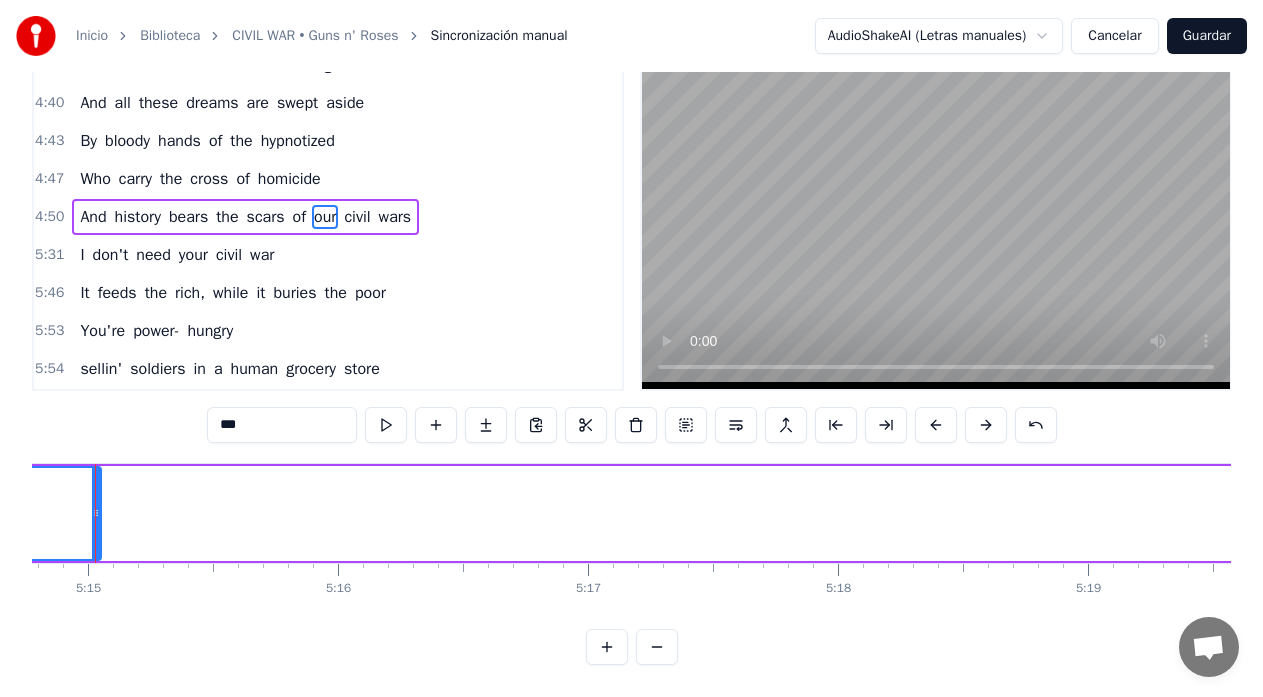 scroll, scrollTop: 30, scrollLeft: 0, axis: vertical 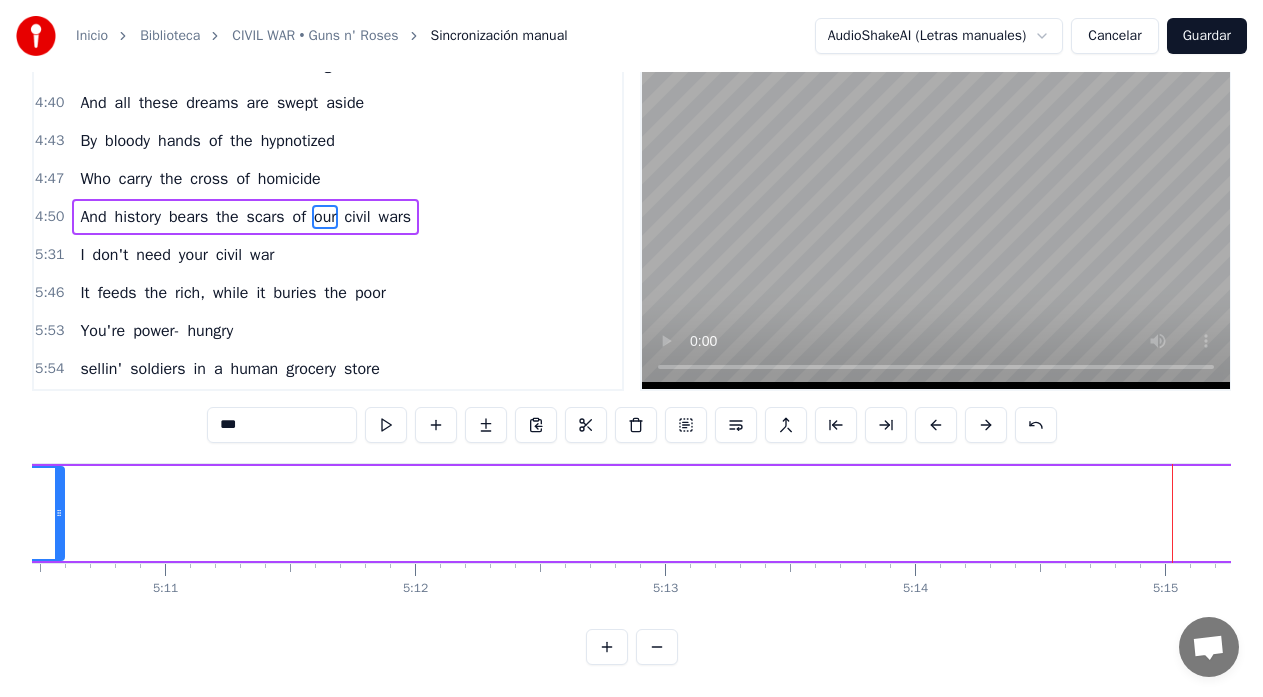 drag, startPoint x: 1175, startPoint y: 497, endPoint x: 61, endPoint y: 513, distance: 1114.1149 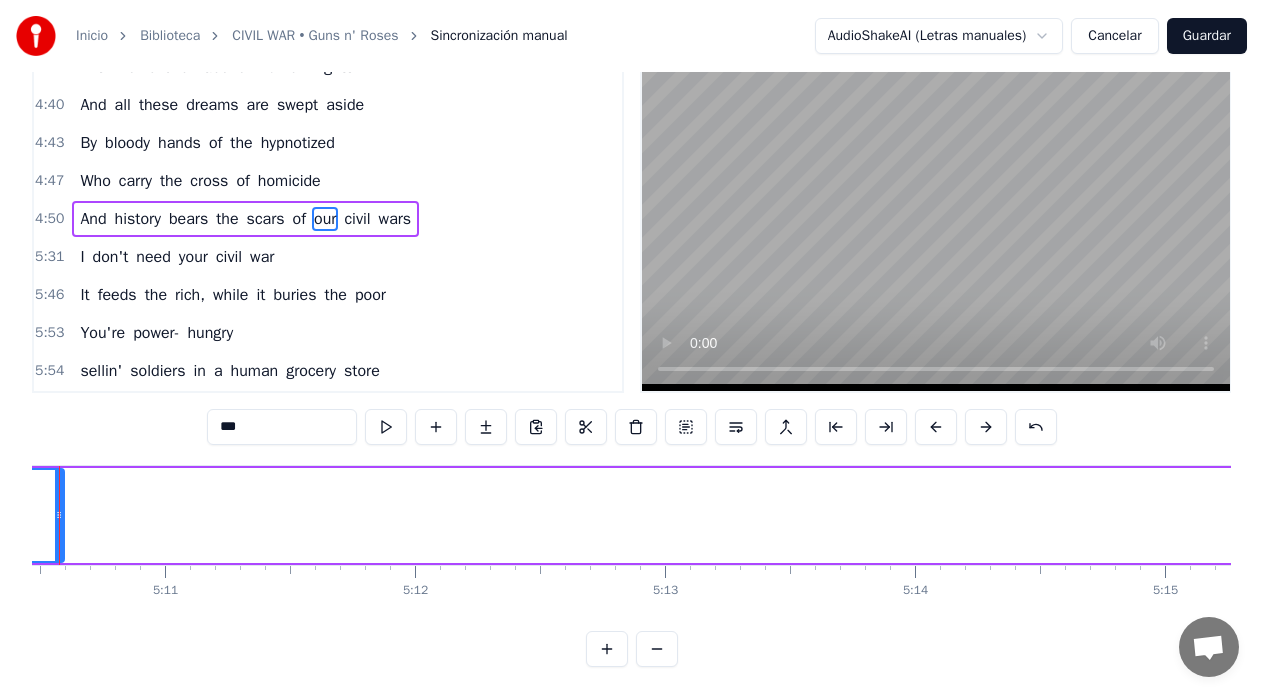 scroll, scrollTop: 30, scrollLeft: 0, axis: vertical 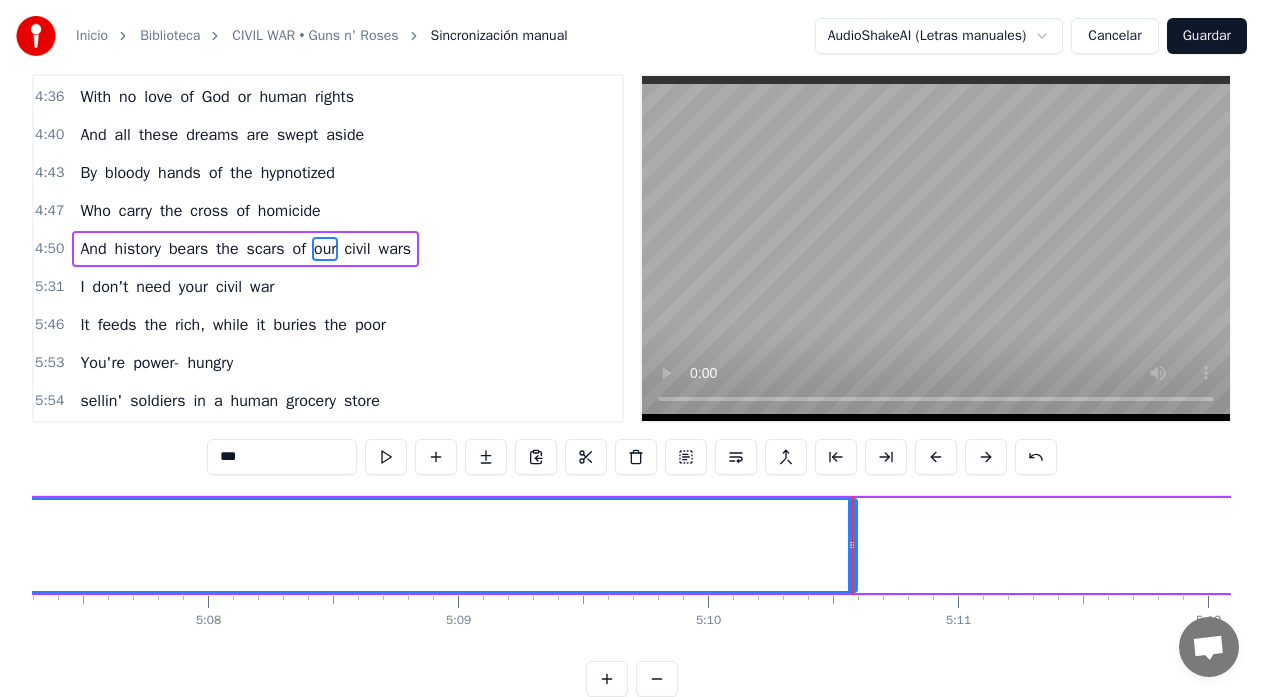 drag, startPoint x: 852, startPoint y: 540, endPoint x: 830, endPoint y: 547, distance: 23.086792 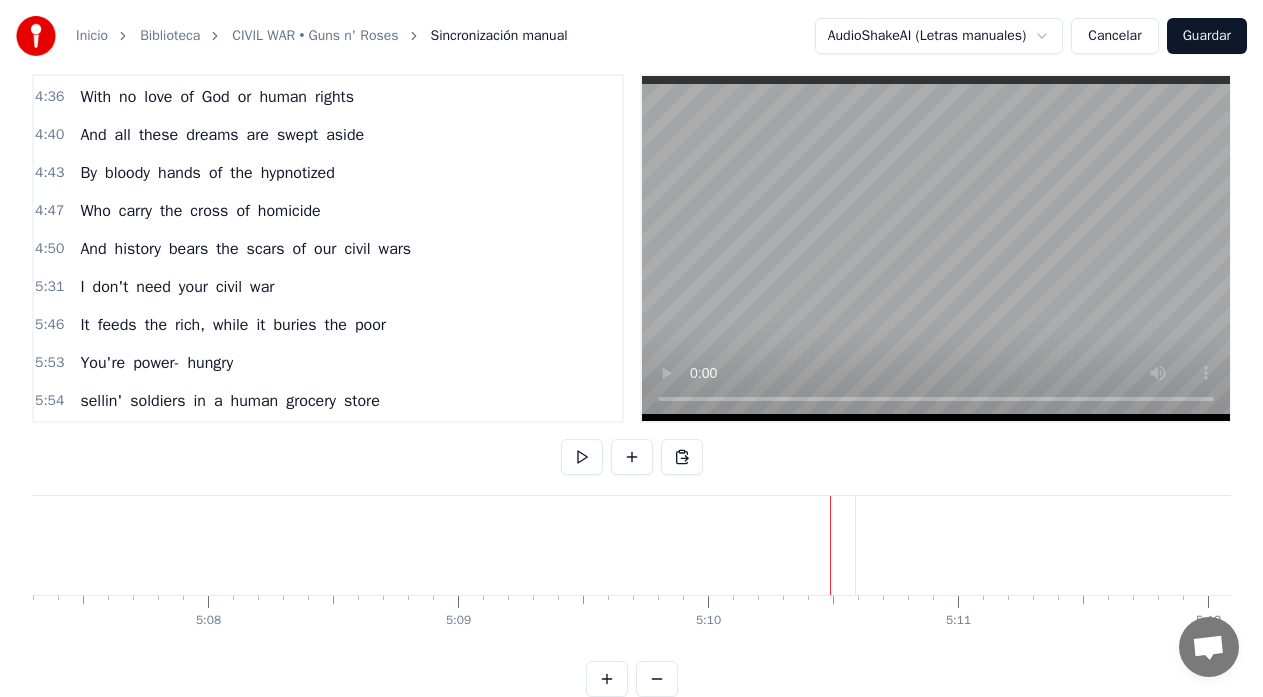 click on "our" at bounding box center [-1331, 545] 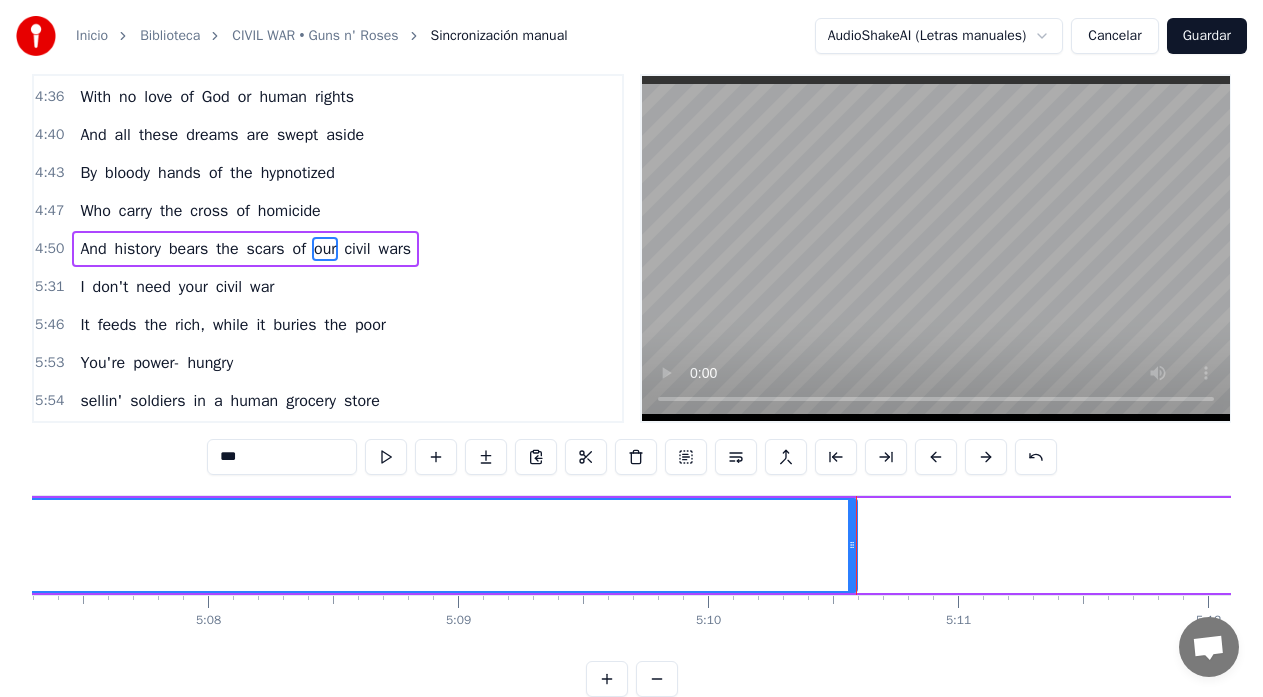 scroll, scrollTop: 0, scrollLeft: 0, axis: both 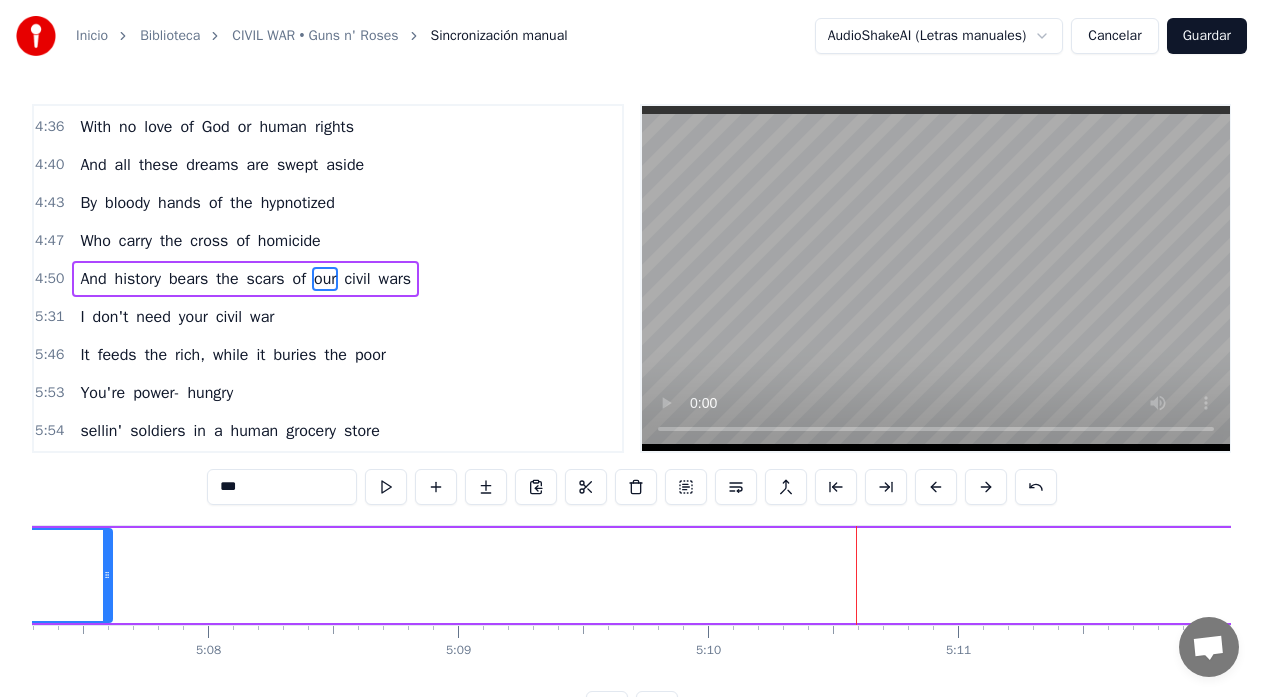 drag, startPoint x: 855, startPoint y: 574, endPoint x: 98, endPoint y: 608, distance: 757.7632 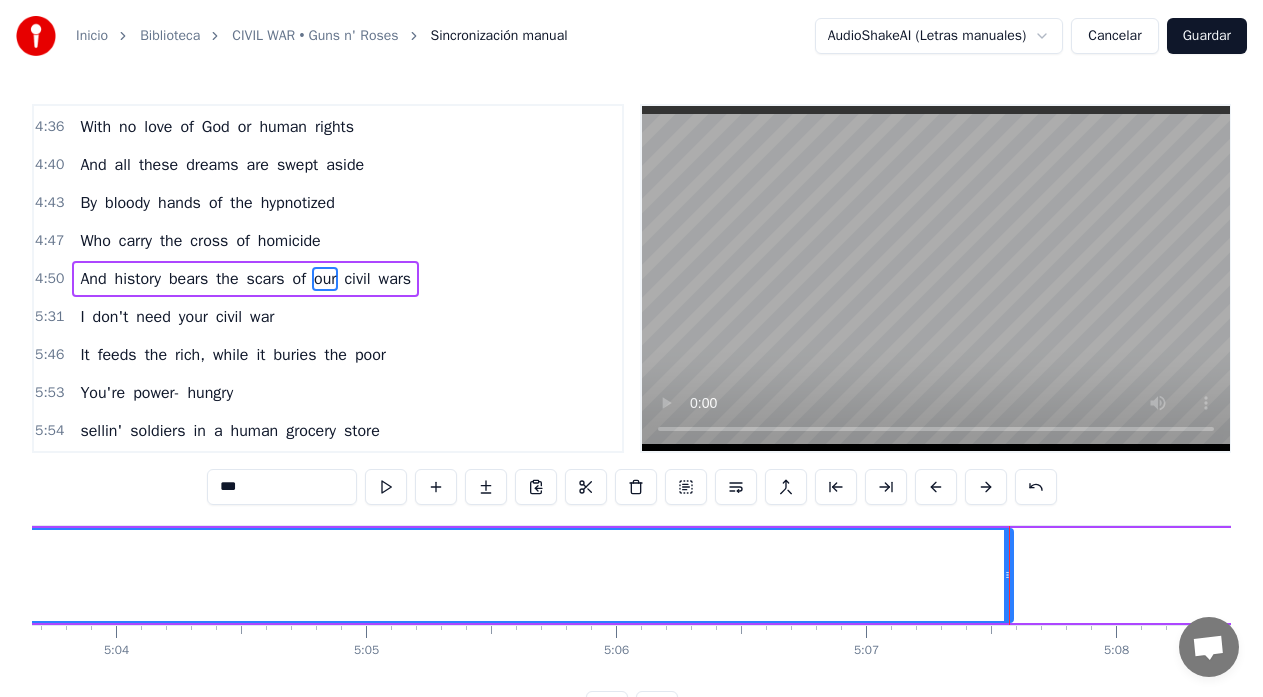 scroll, scrollTop: 0, scrollLeft: 75913, axis: horizontal 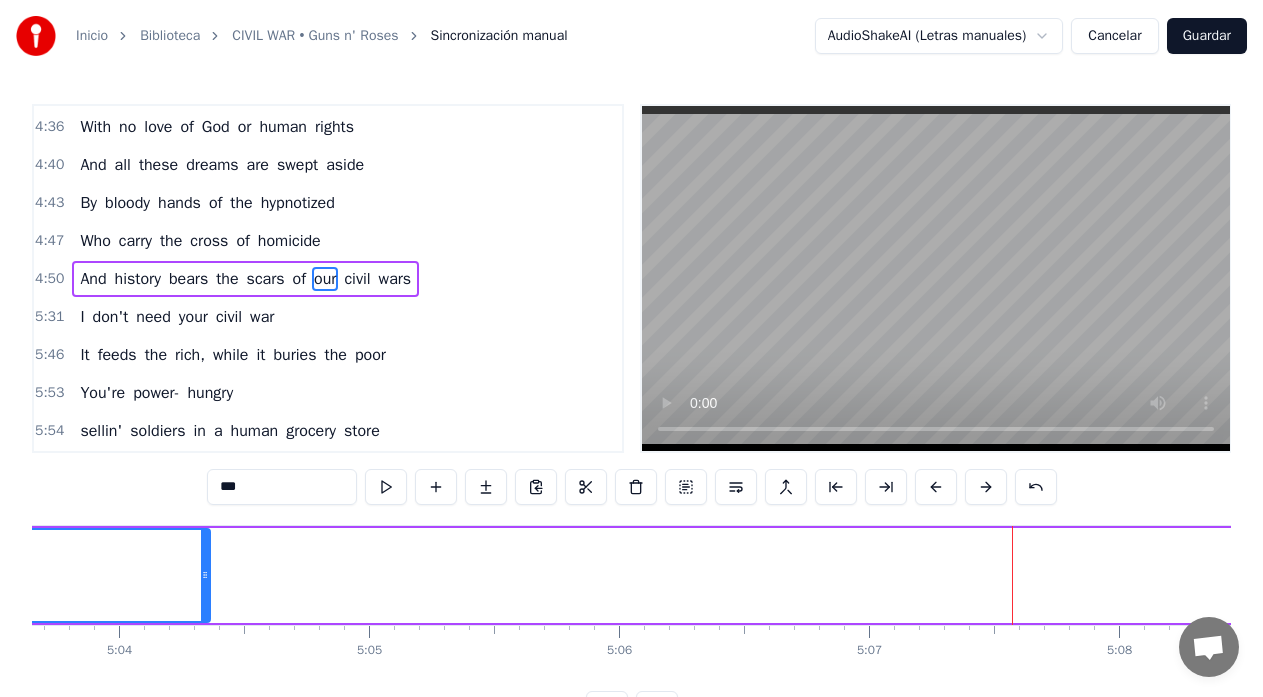 drag, startPoint x: 1010, startPoint y: 579, endPoint x: 204, endPoint y: 609, distance: 806.5581 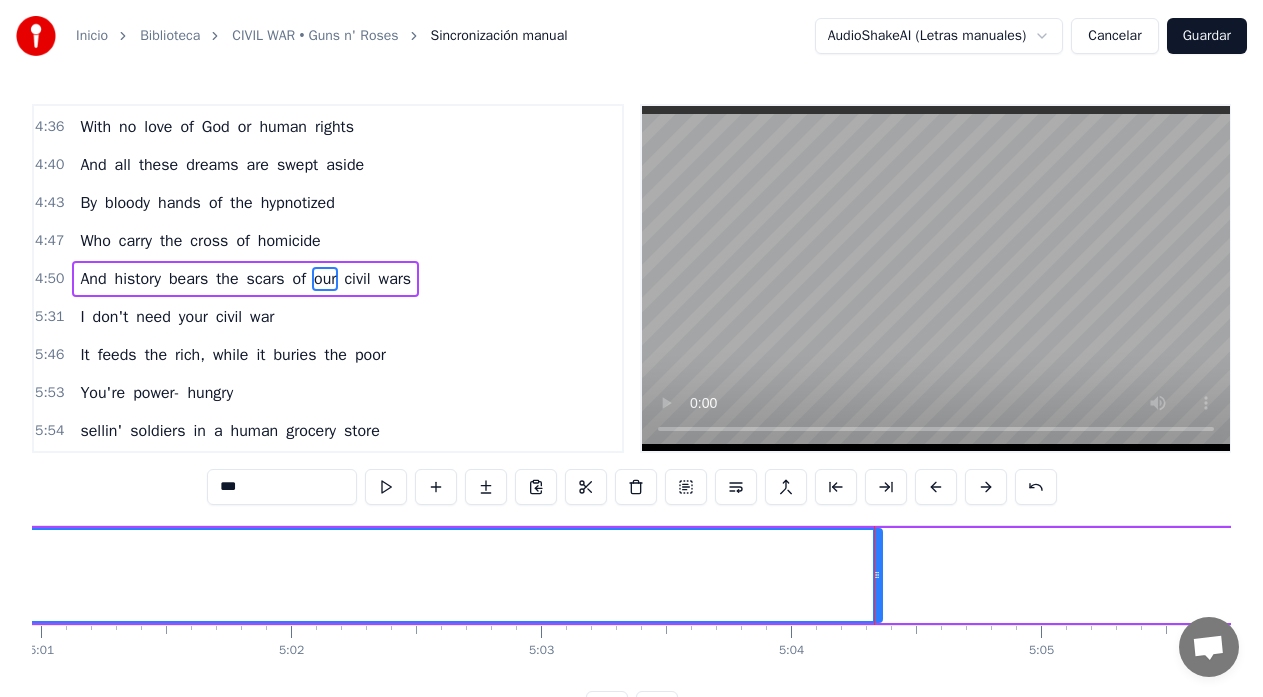 scroll, scrollTop: 0, scrollLeft: 75113, axis: horizontal 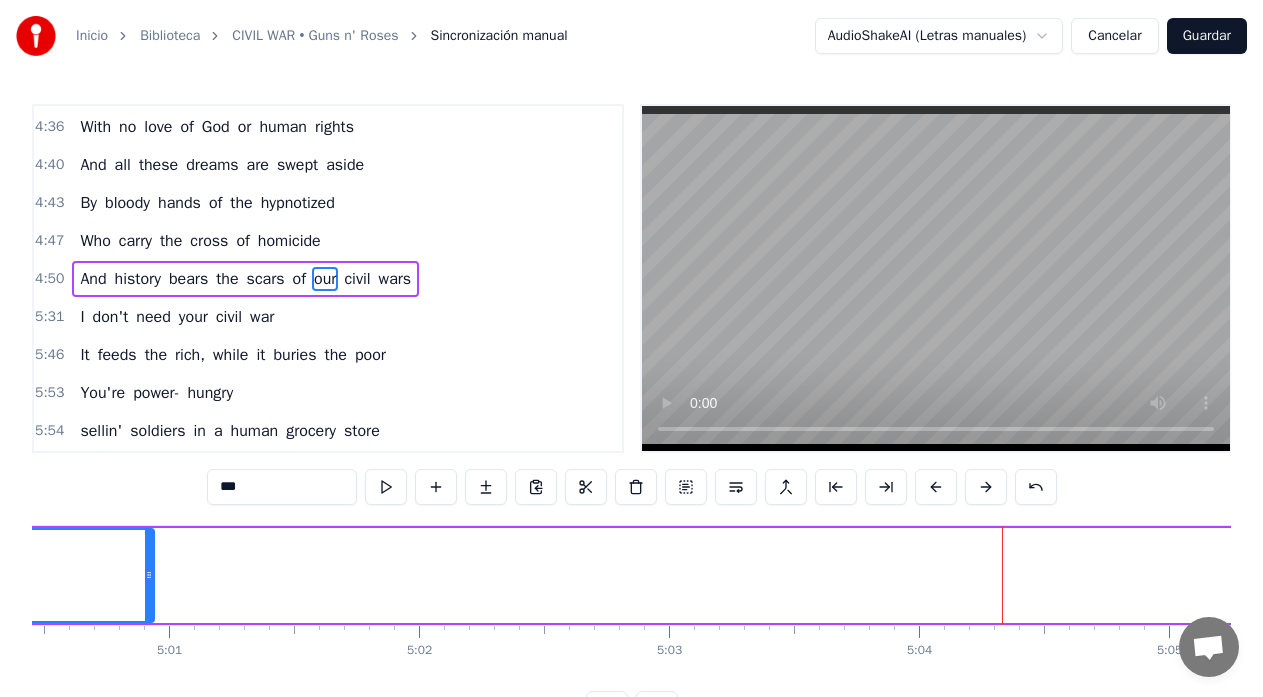 drag, startPoint x: 1007, startPoint y: 580, endPoint x: 142, endPoint y: 581, distance: 865.00055 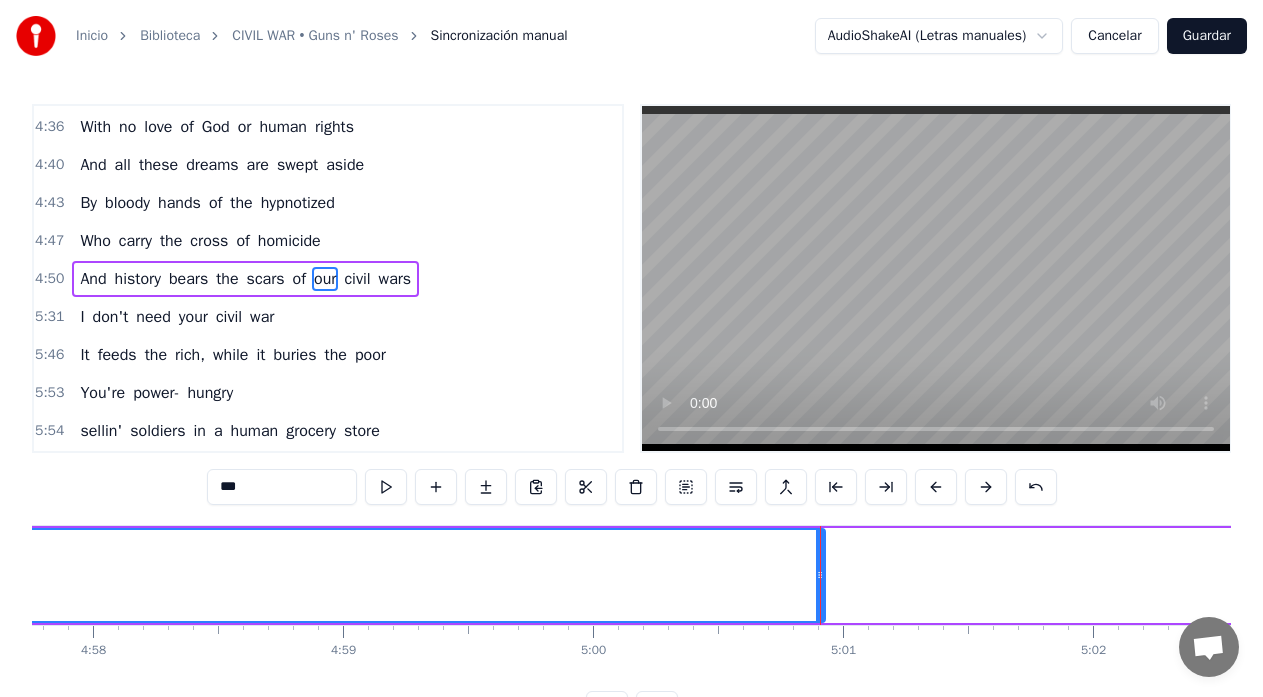 scroll, scrollTop: 0, scrollLeft: 74393, axis: horizontal 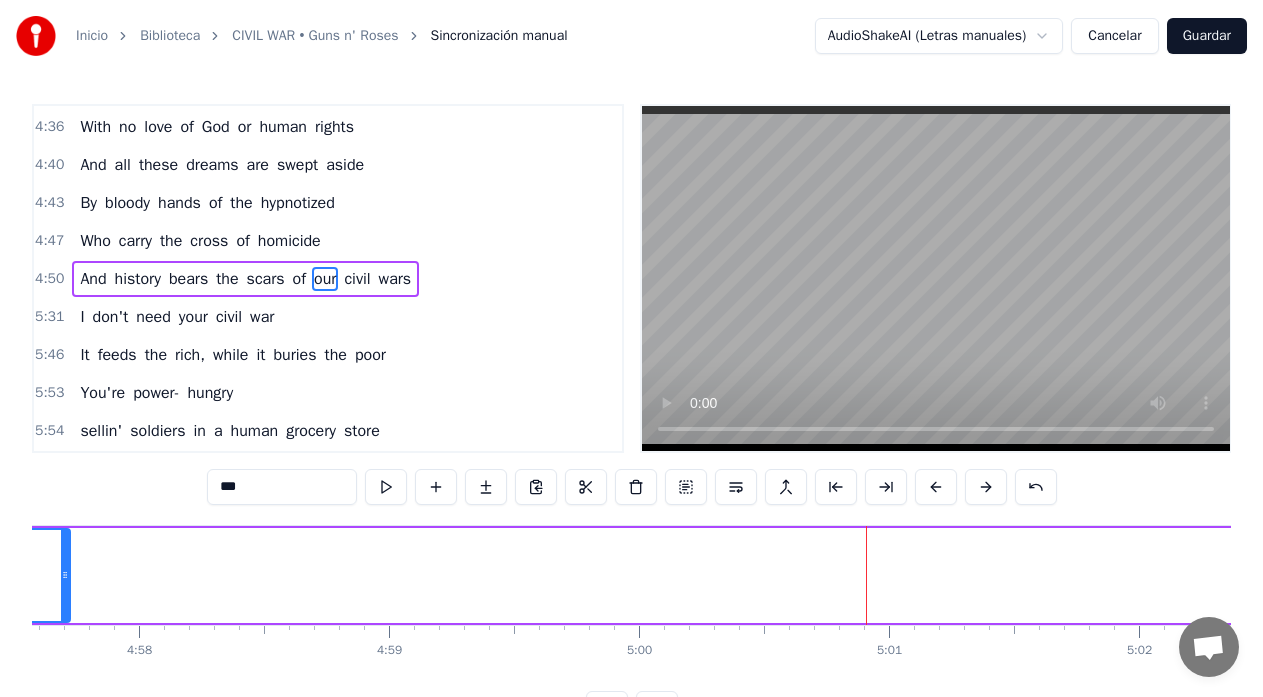 drag, startPoint x: 868, startPoint y: 572, endPoint x: 63, endPoint y: 630, distance: 807.08673 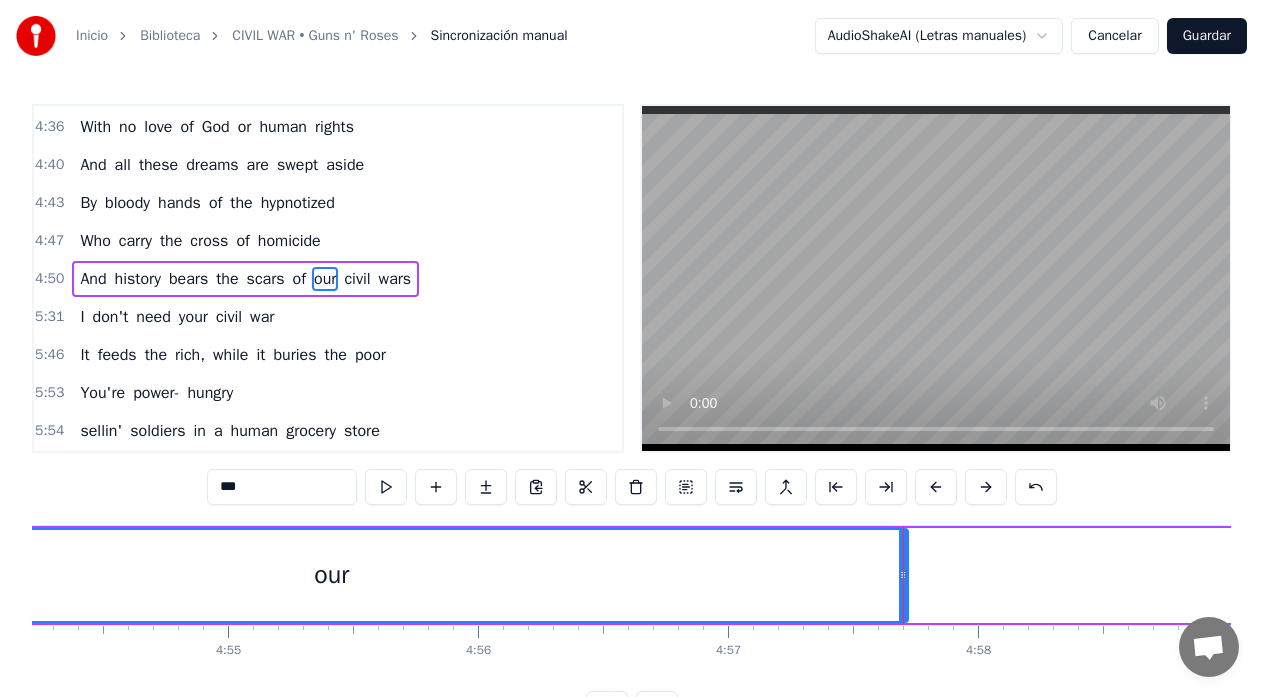 scroll, scrollTop: 0, scrollLeft: 73525, axis: horizontal 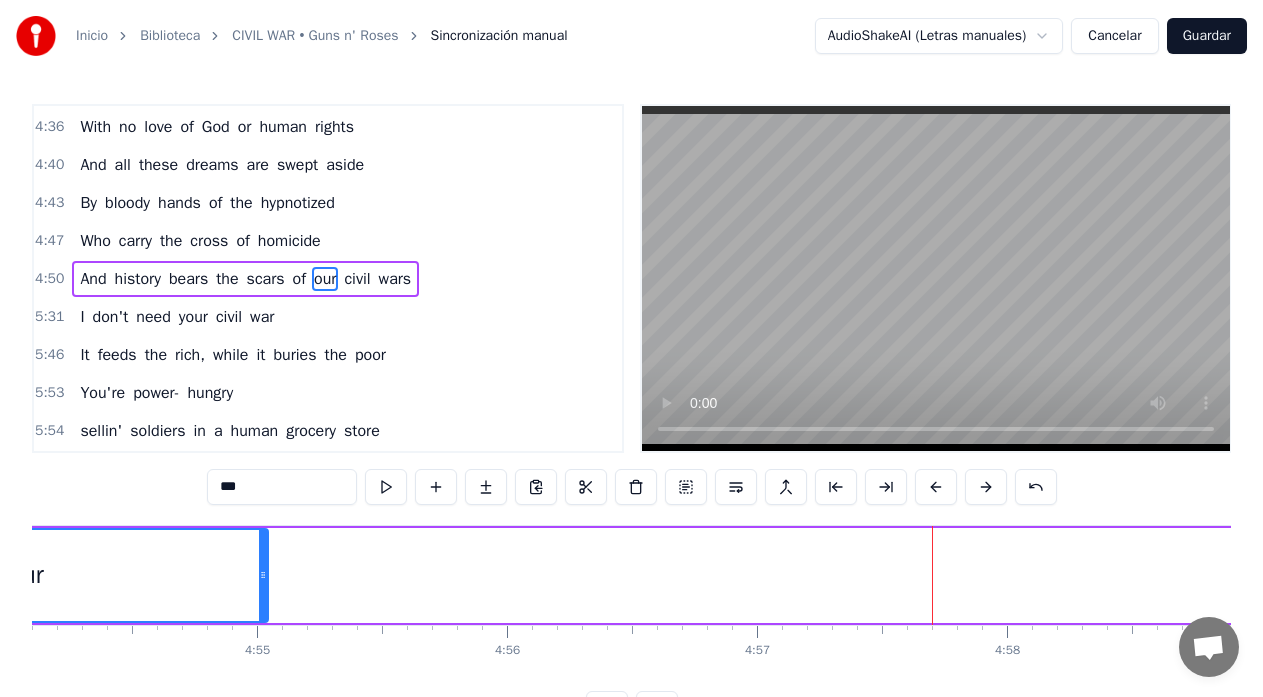 drag, startPoint x: 934, startPoint y: 574, endPoint x: 227, endPoint y: 622, distance: 708.62756 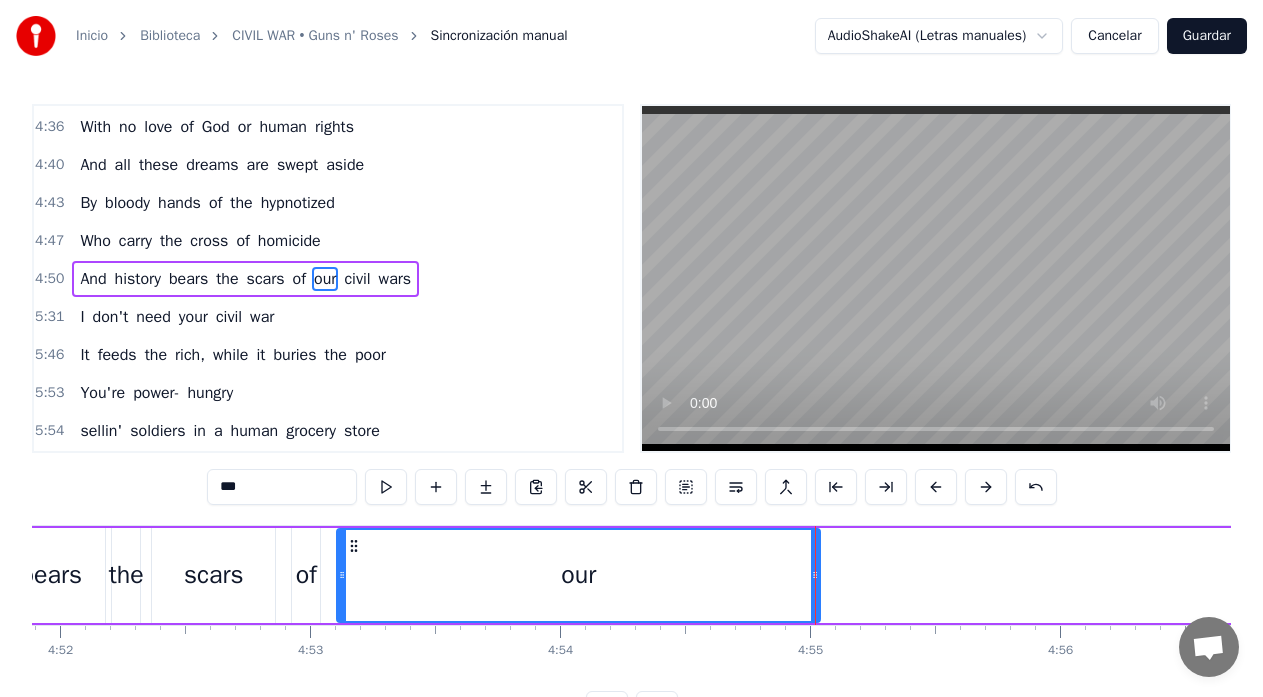 scroll, scrollTop: 0, scrollLeft: 72965, axis: horizontal 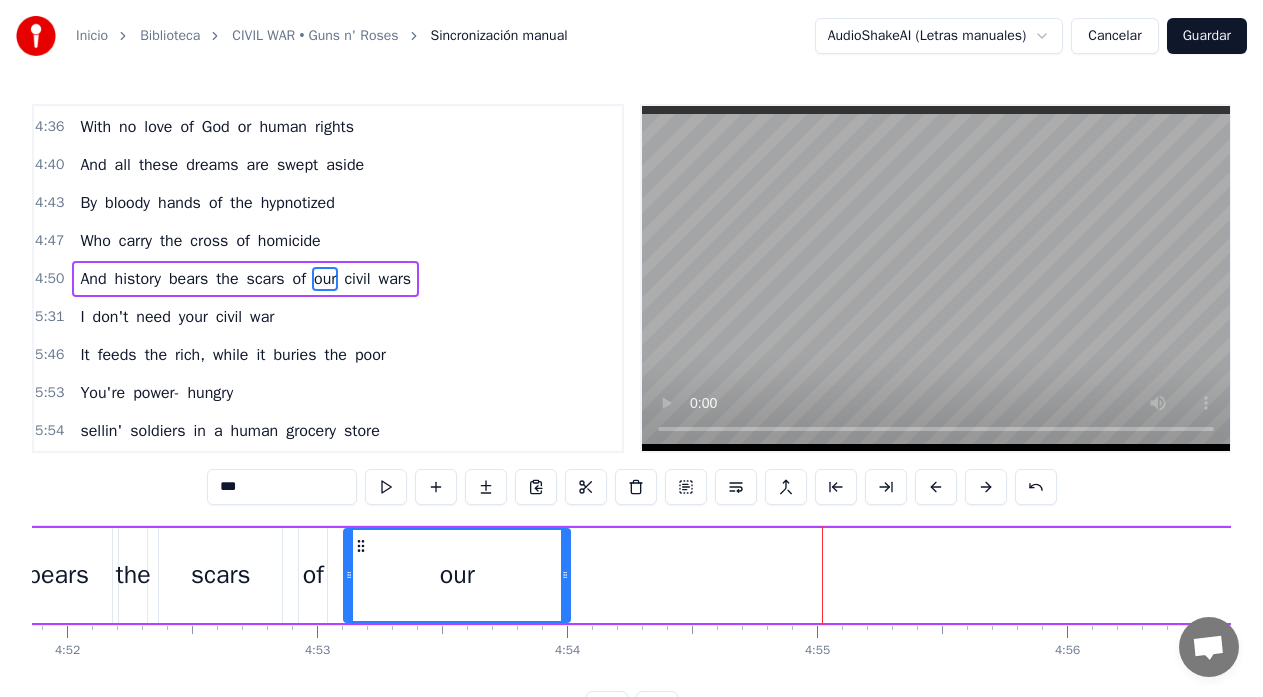 drag, startPoint x: 824, startPoint y: 575, endPoint x: 567, endPoint y: 587, distance: 257.28 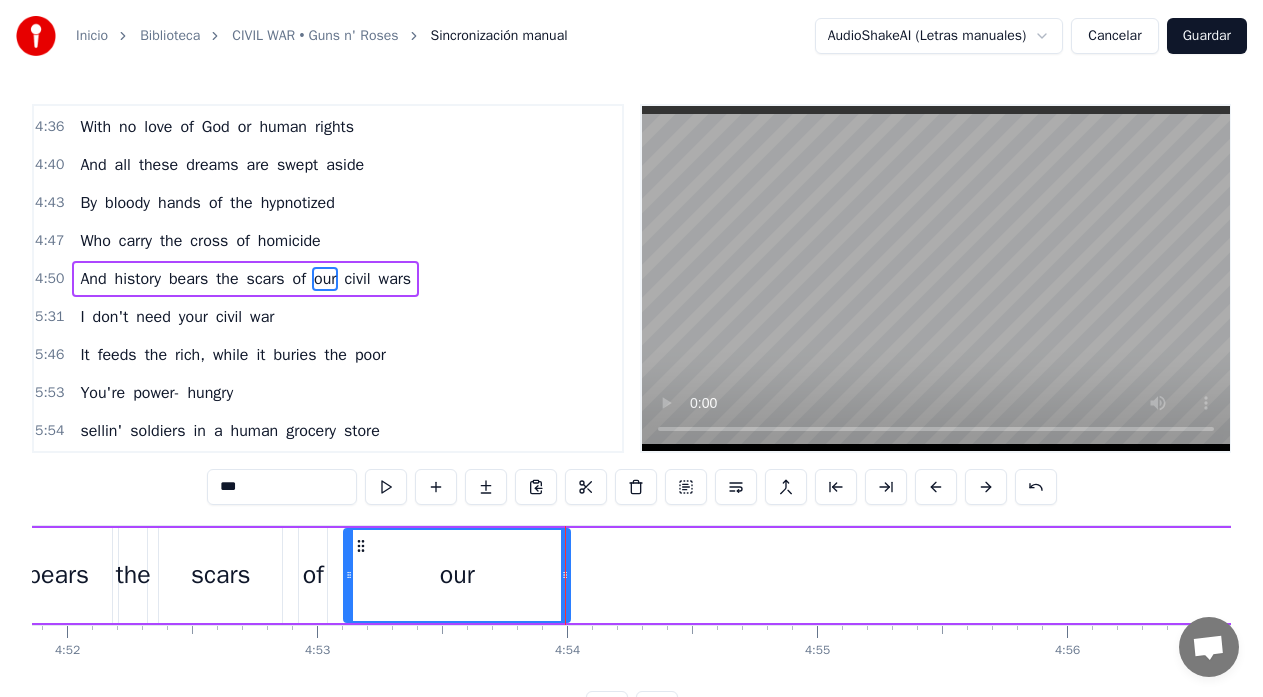 click on "bears" at bounding box center [58, 575] 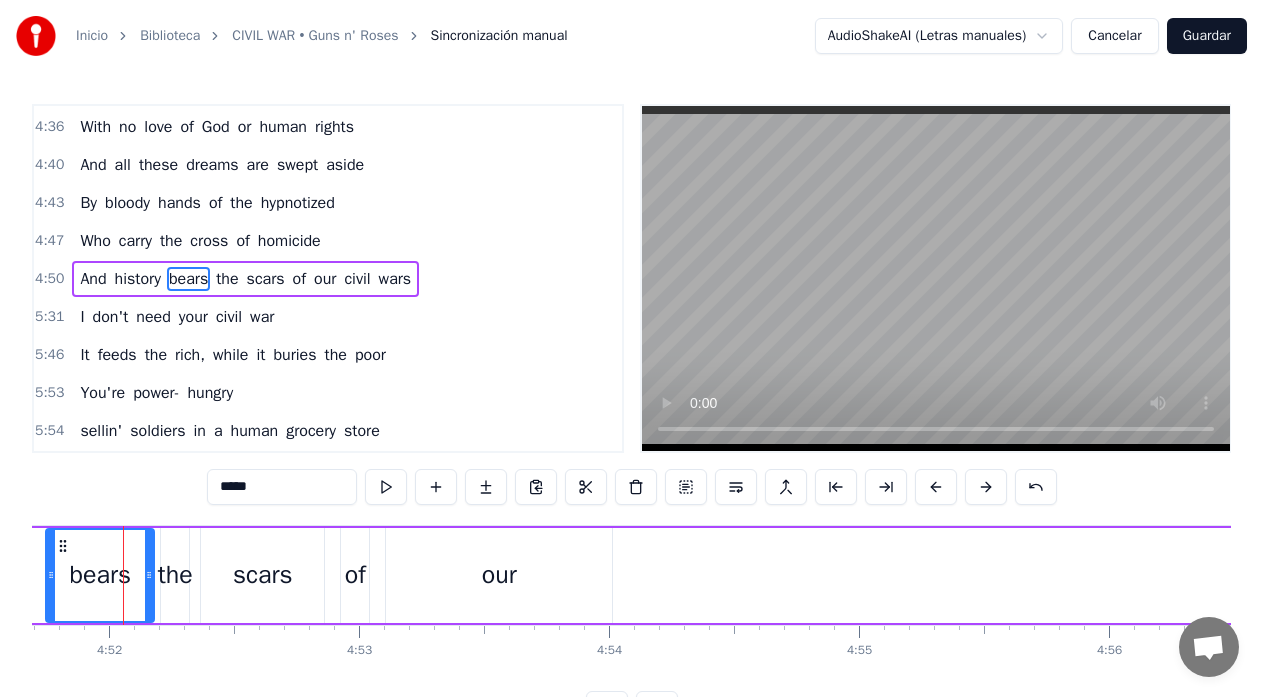 scroll, scrollTop: 0, scrollLeft: 72914, axis: horizontal 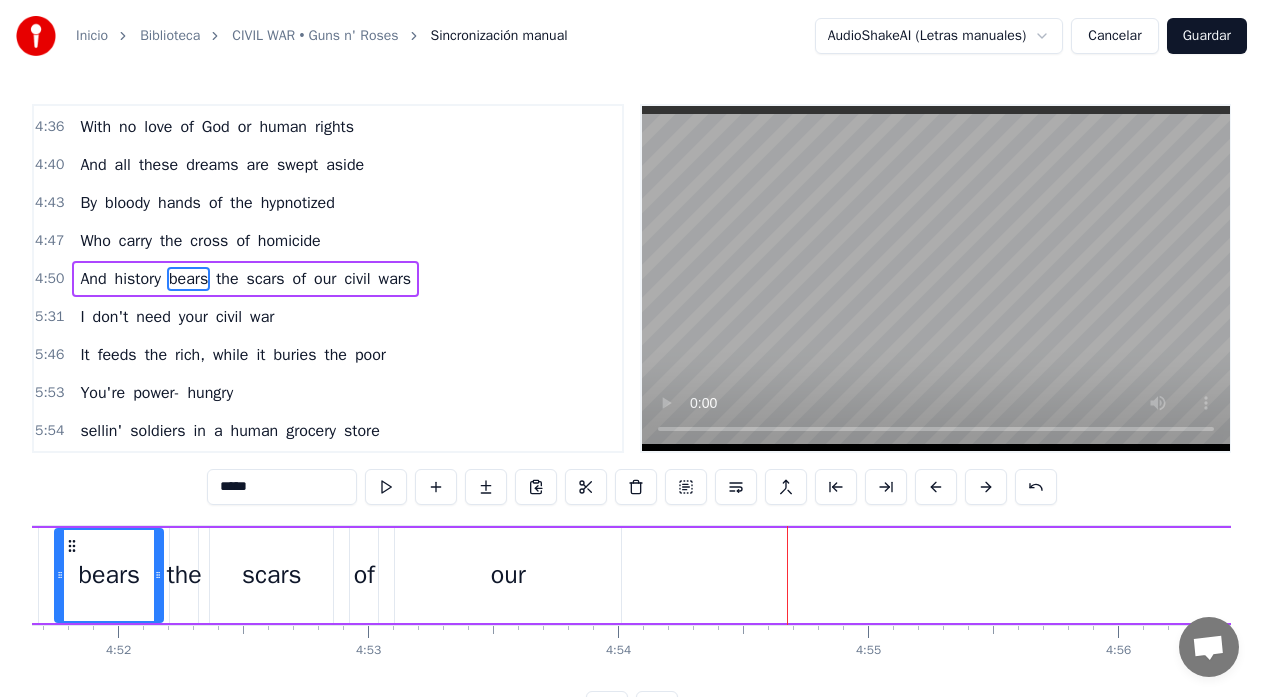 click on "our" at bounding box center [508, 575] 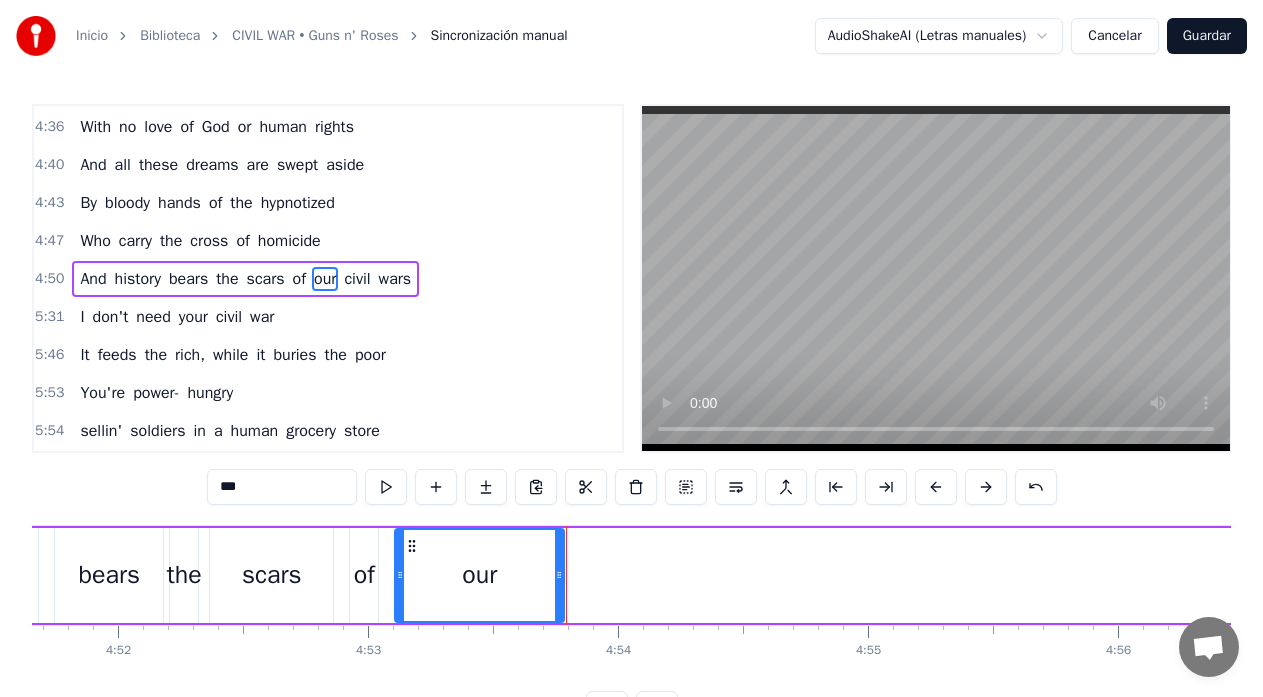 drag, startPoint x: 619, startPoint y: 577, endPoint x: 562, endPoint y: 577, distance: 57 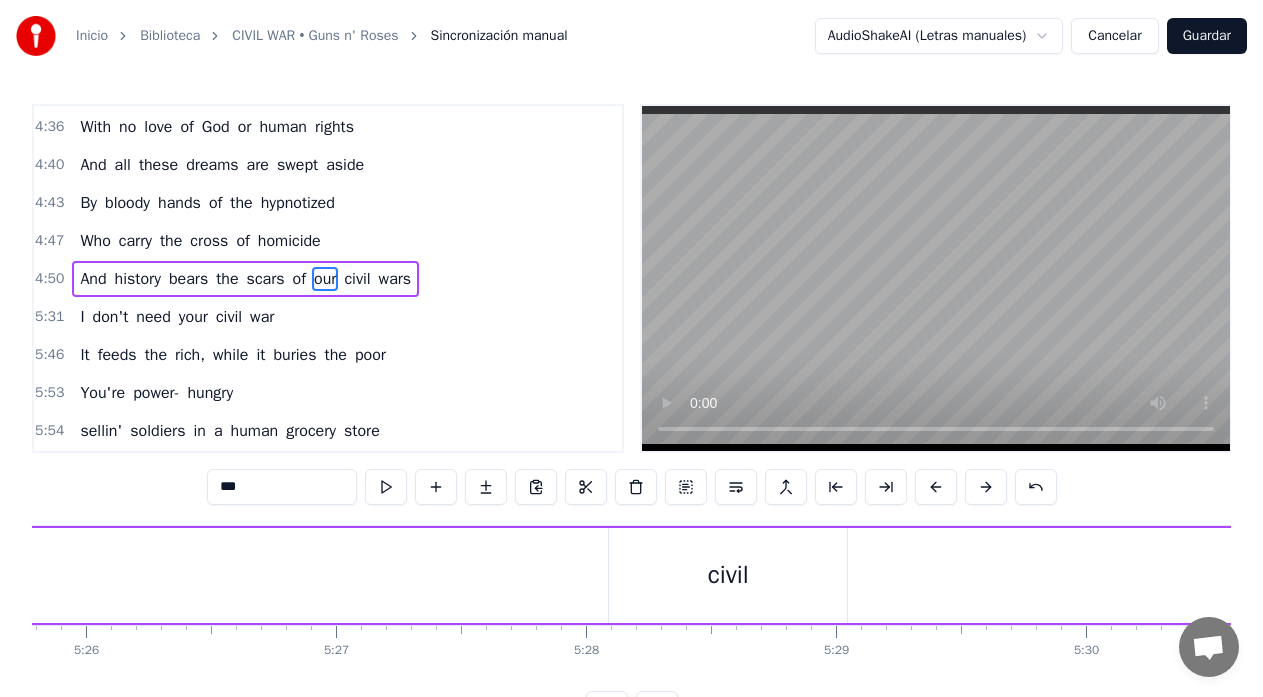 scroll, scrollTop: 0, scrollLeft: 81447, axis: horizontal 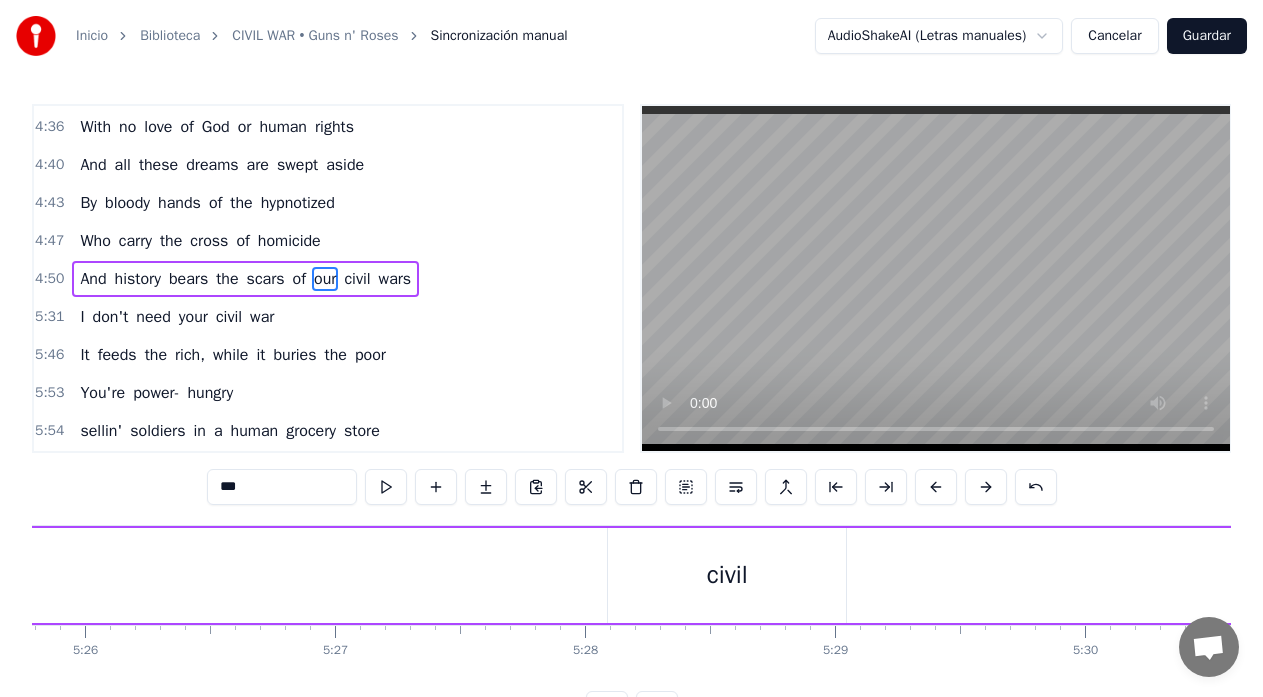 click on "civil" at bounding box center (727, 575) 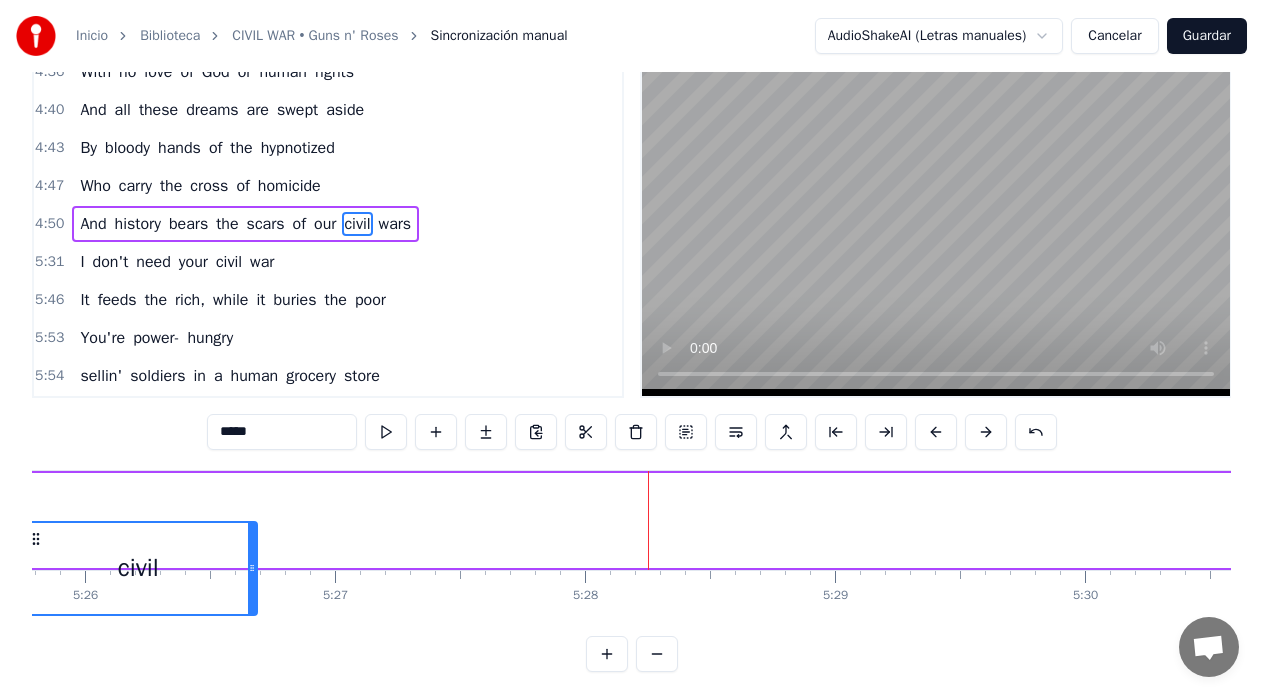 scroll, scrollTop: 56, scrollLeft: 0, axis: vertical 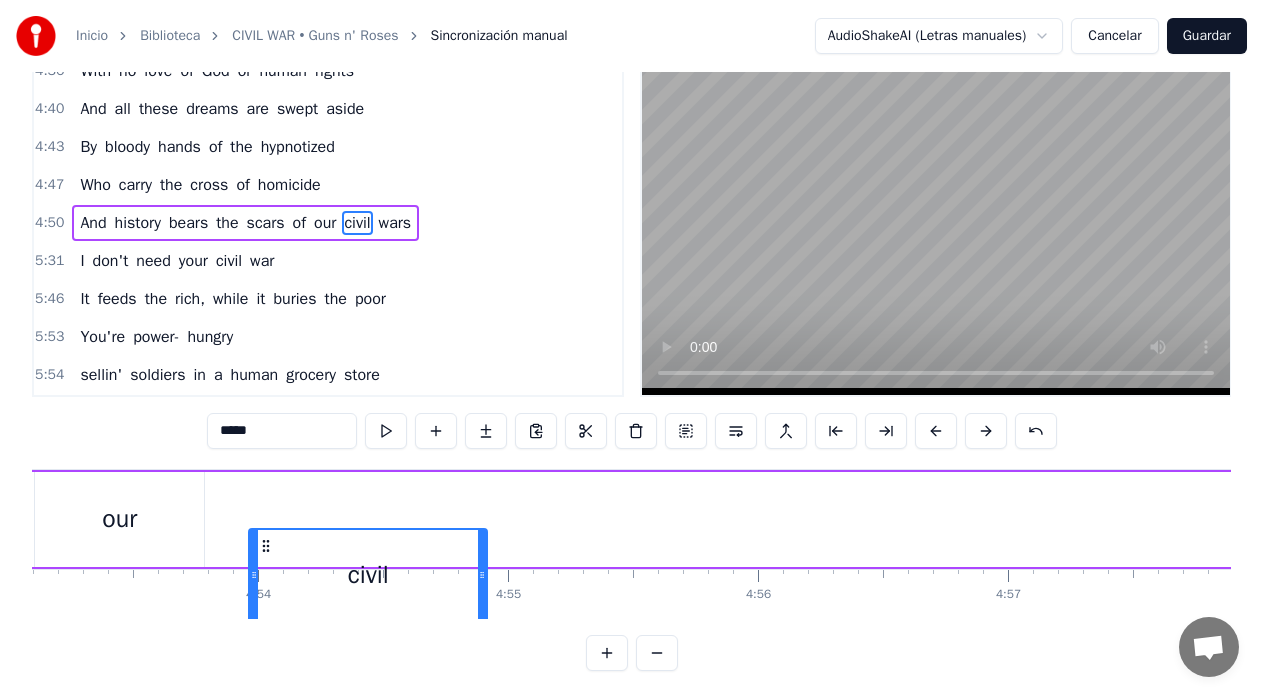 drag, startPoint x: 624, startPoint y: 548, endPoint x: 227, endPoint y: 494, distance: 400.6557 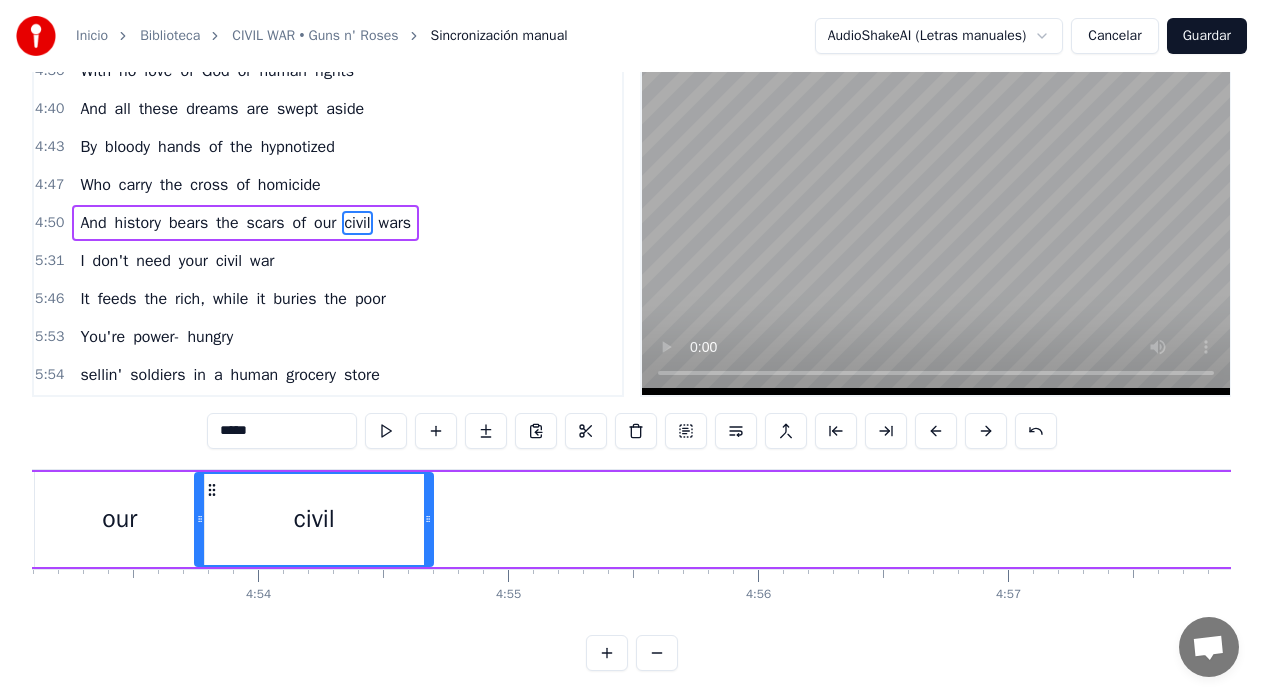 scroll, scrollTop: 0, scrollLeft: 73254, axis: horizontal 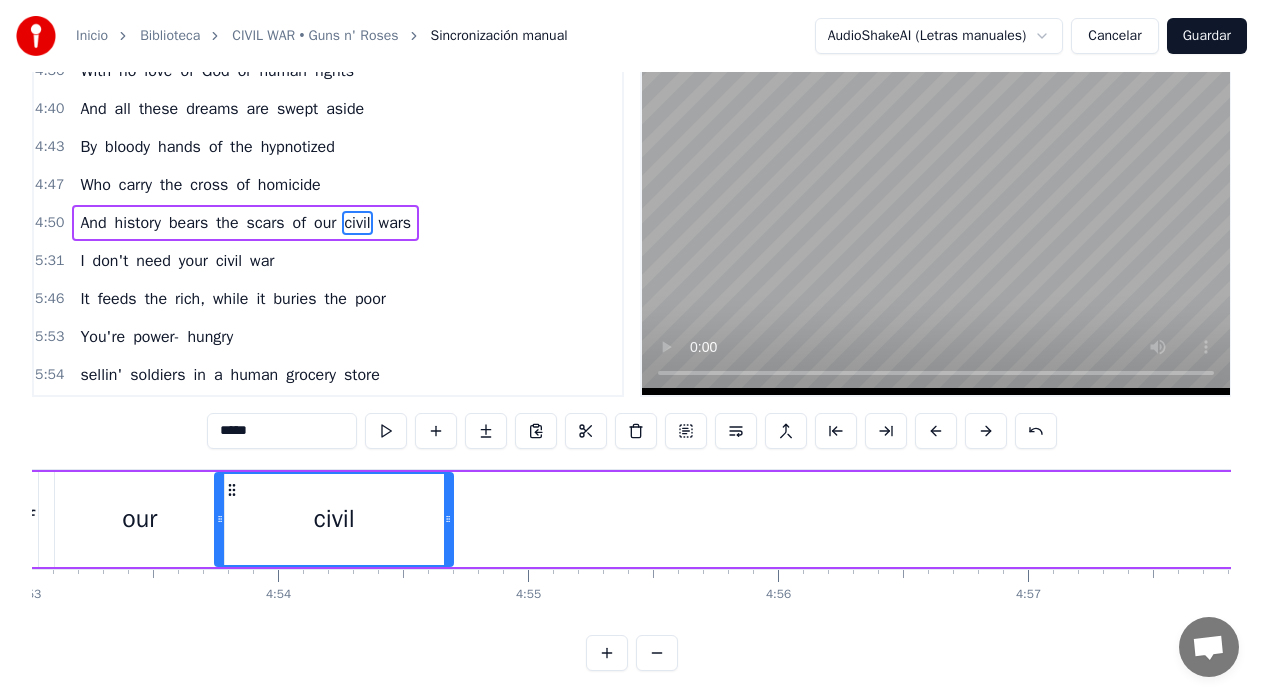 click on "And history bears the scars of our civil wars" at bounding box center (4516, 519) 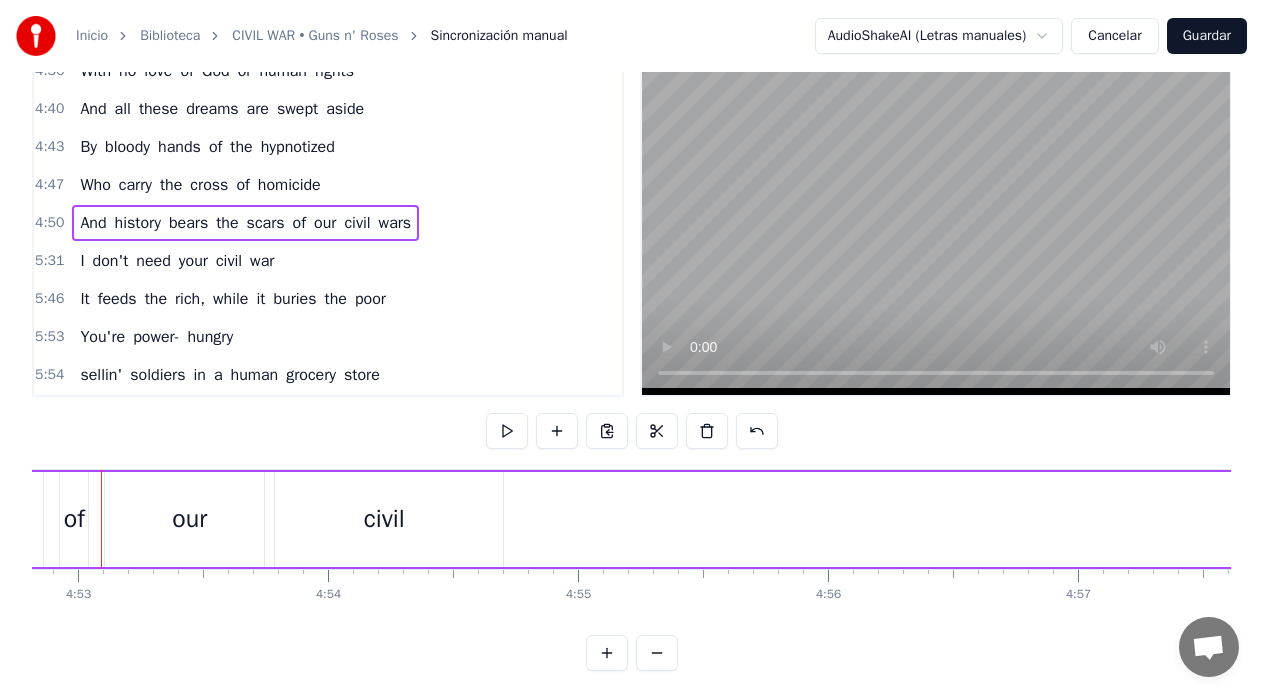 scroll, scrollTop: 0, scrollLeft: 73173, axis: horizontal 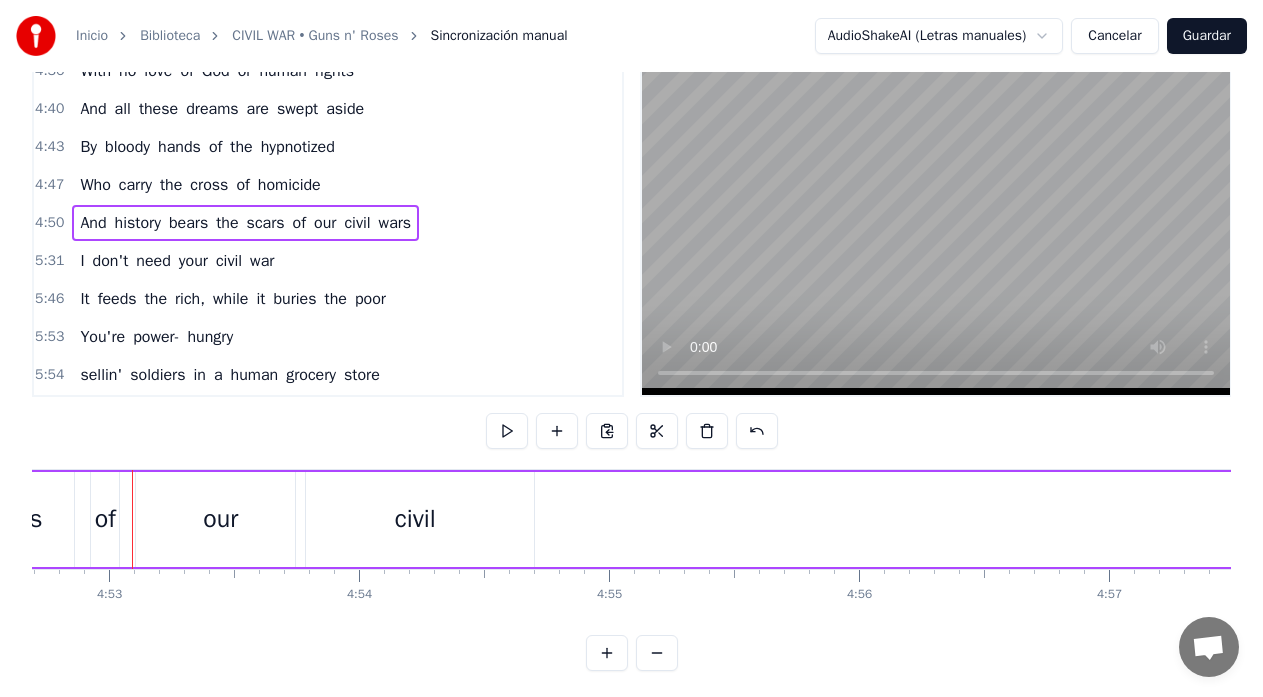 click on "scars" at bounding box center [12, 519] 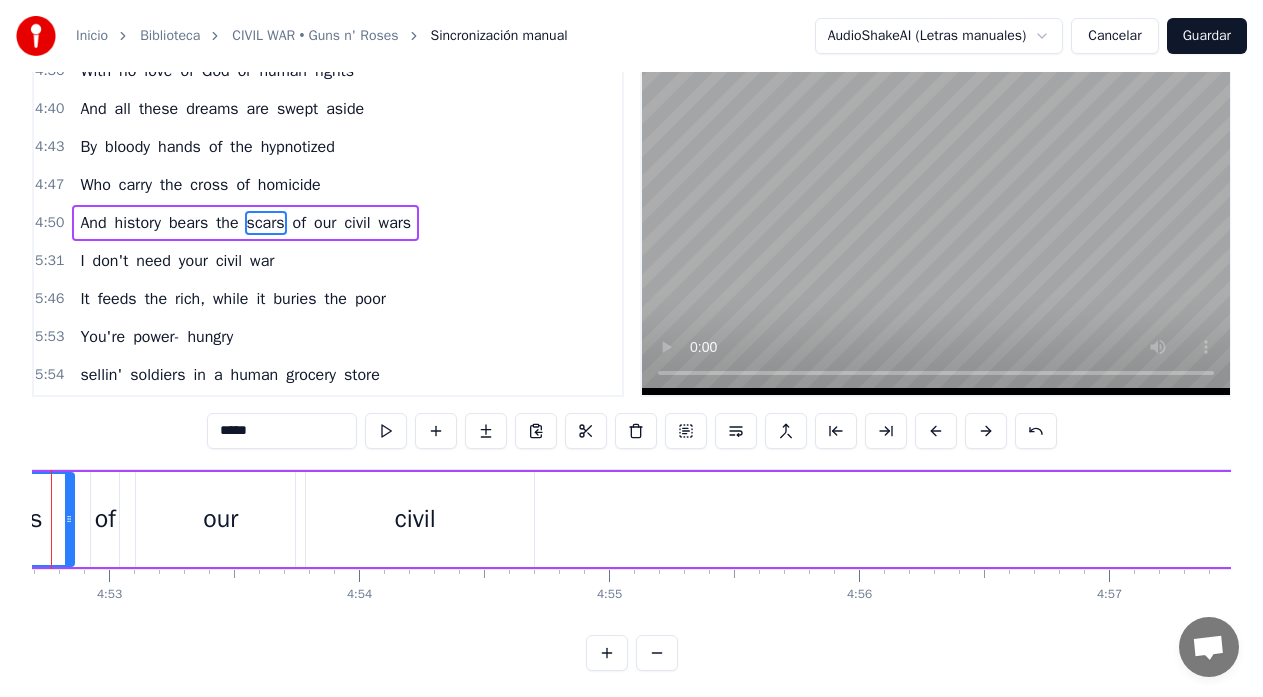 scroll, scrollTop: 54, scrollLeft: 0, axis: vertical 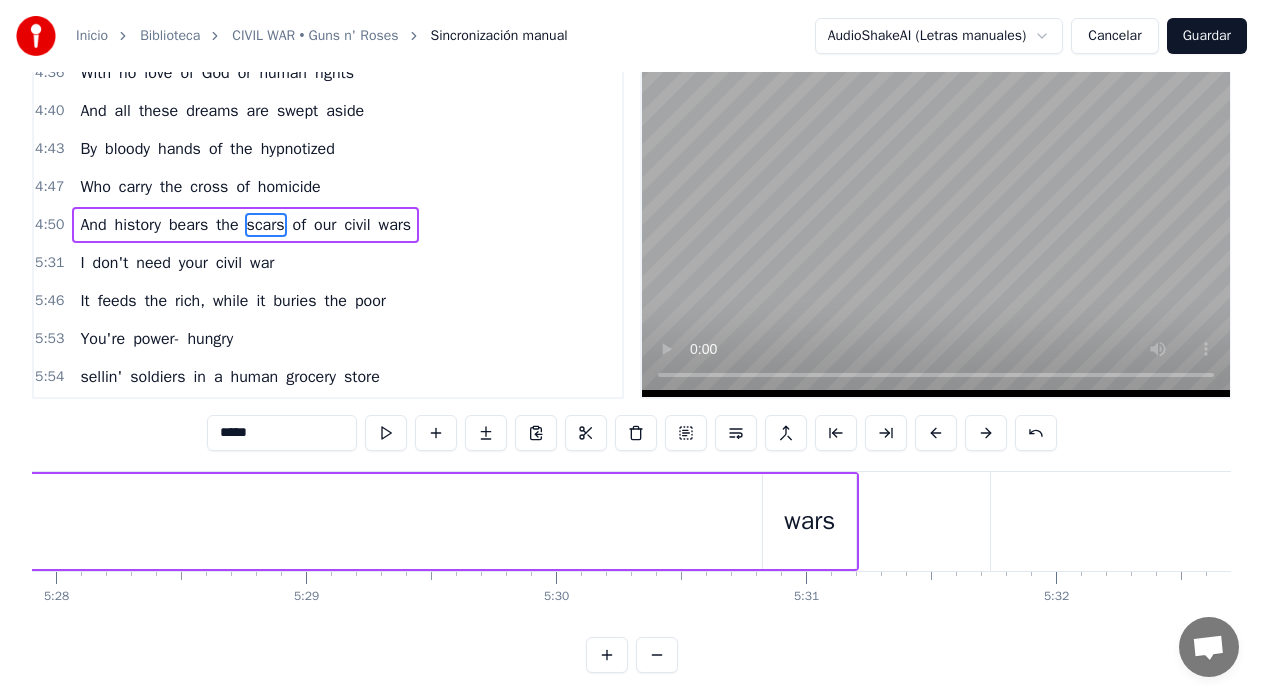 click on "And history bears the scars of our civil wars" at bounding box center [-4206, 521] 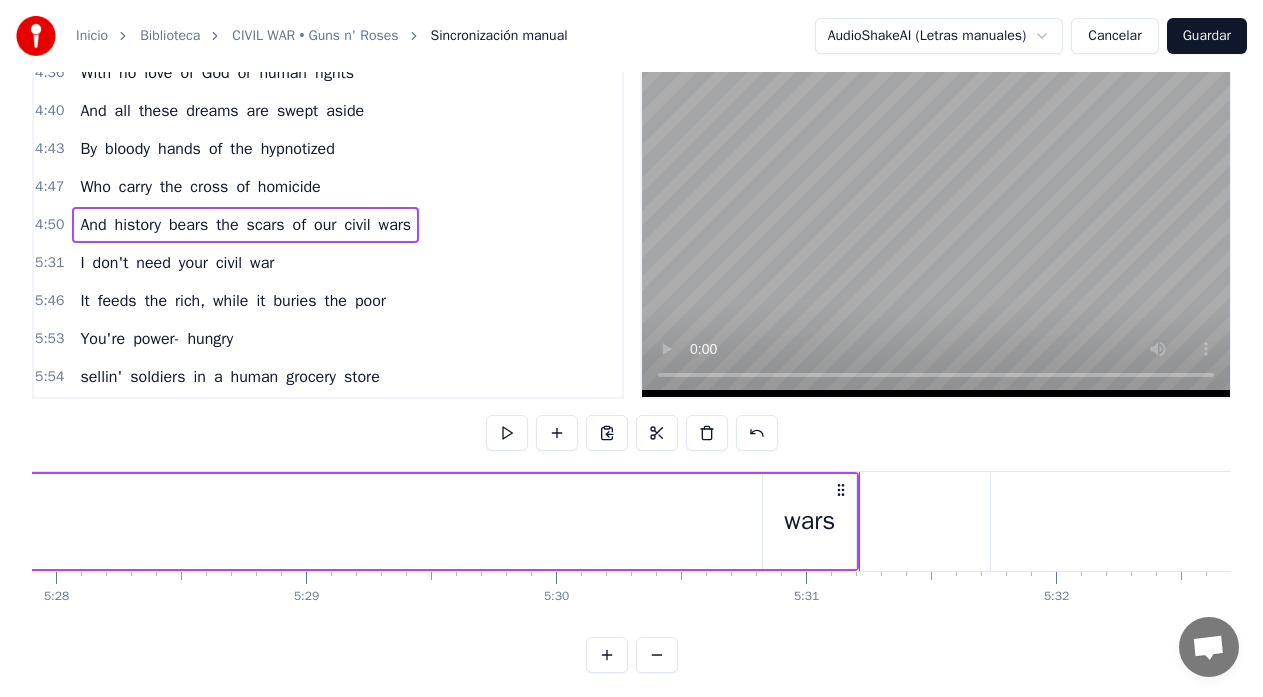 click on "wars" at bounding box center (809, 521) 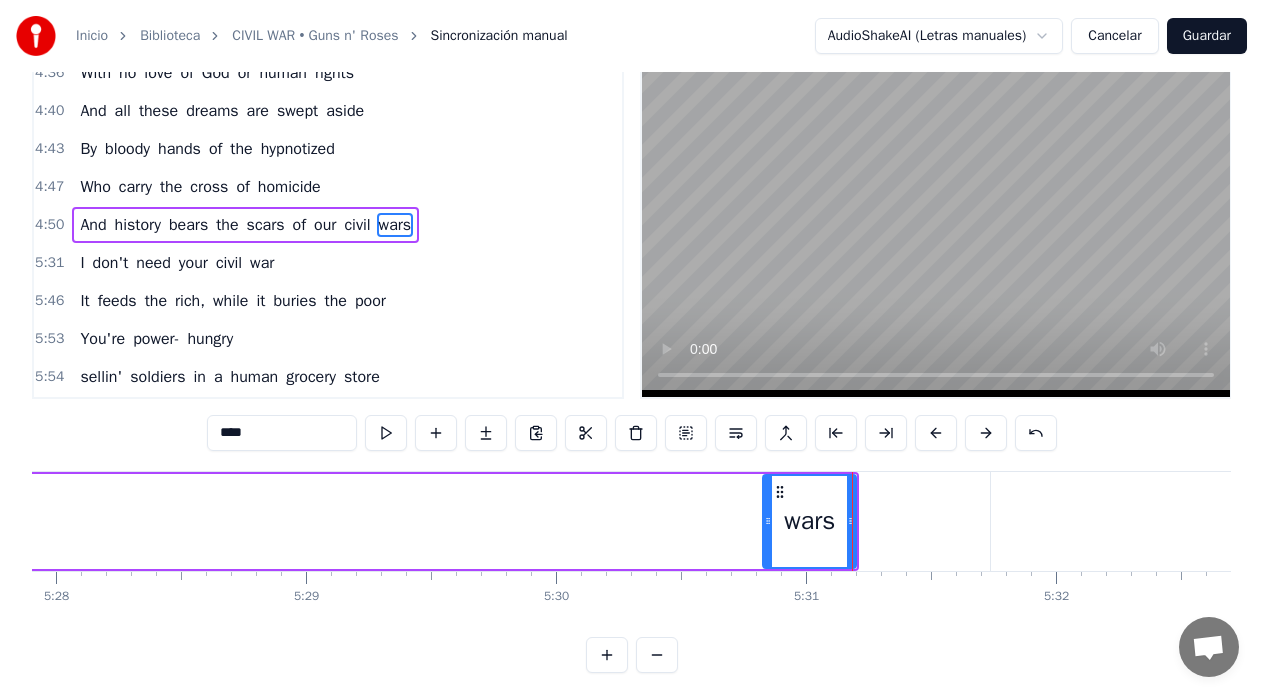 scroll, scrollTop: 0, scrollLeft: 0, axis: both 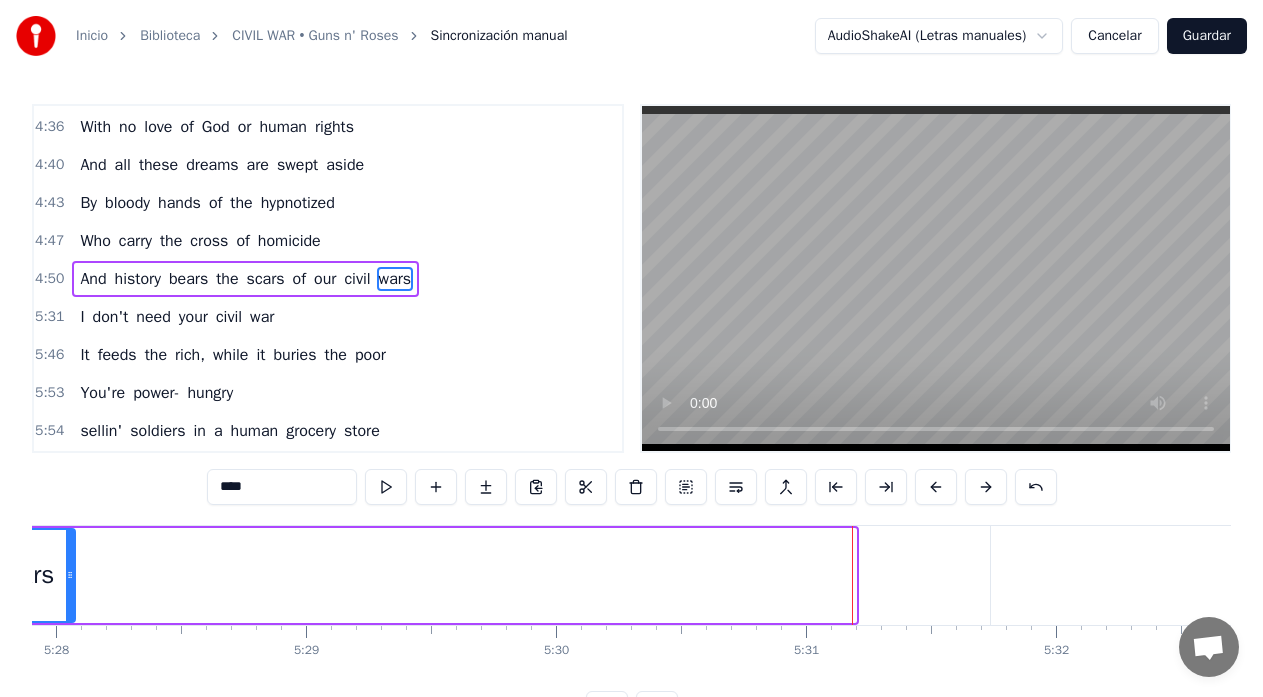 drag, startPoint x: 781, startPoint y: 547, endPoint x: 0, endPoint y: 559, distance: 781.09216 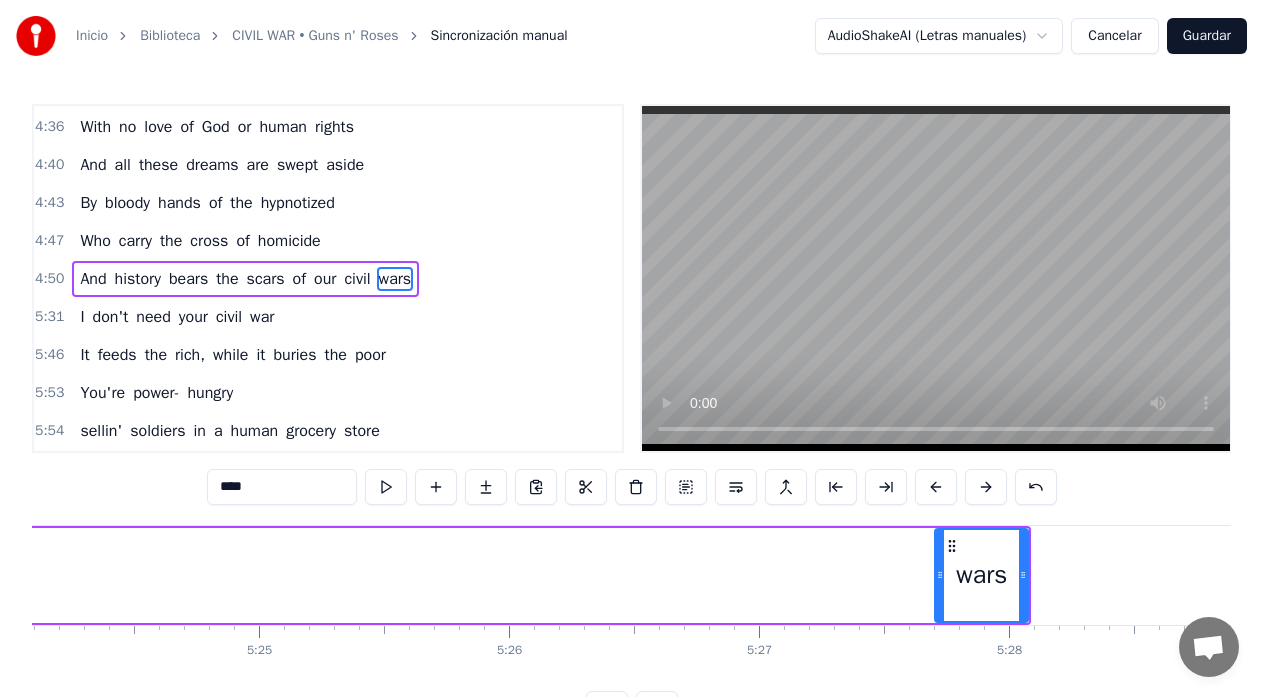 scroll, scrollTop: 0, scrollLeft: 80976, axis: horizontal 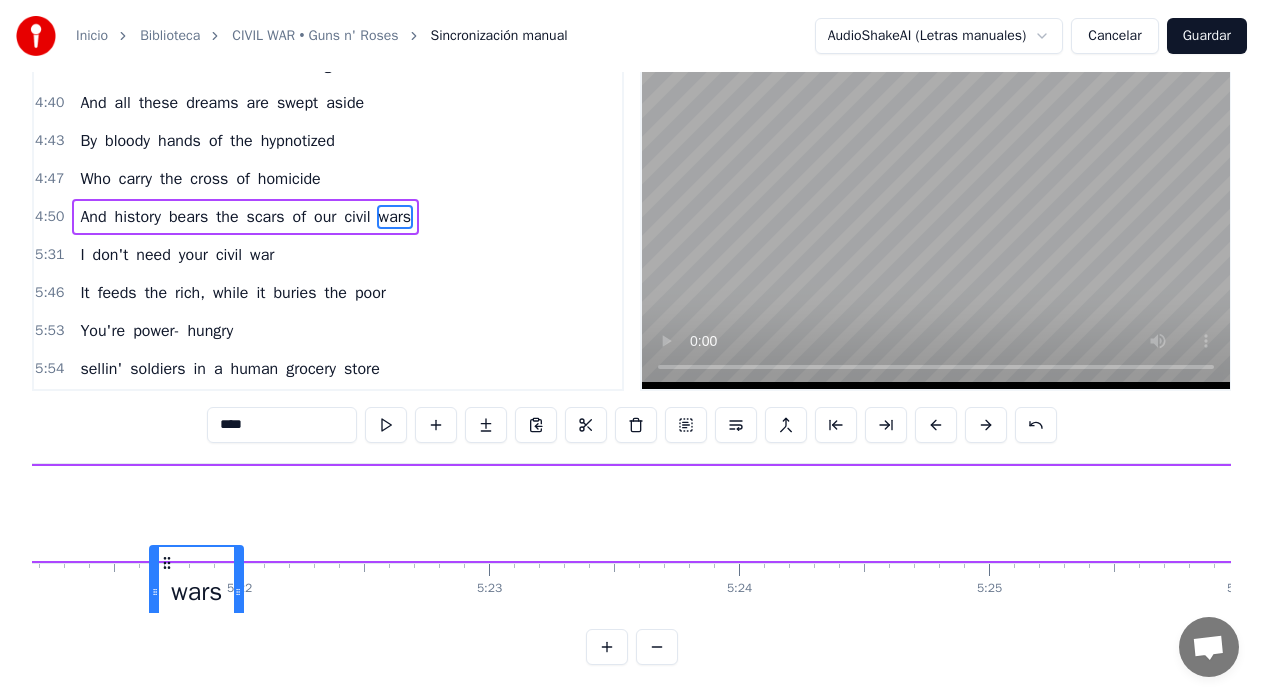 drag, startPoint x: 1003, startPoint y: 550, endPoint x: 210, endPoint y: 469, distance: 797.1261 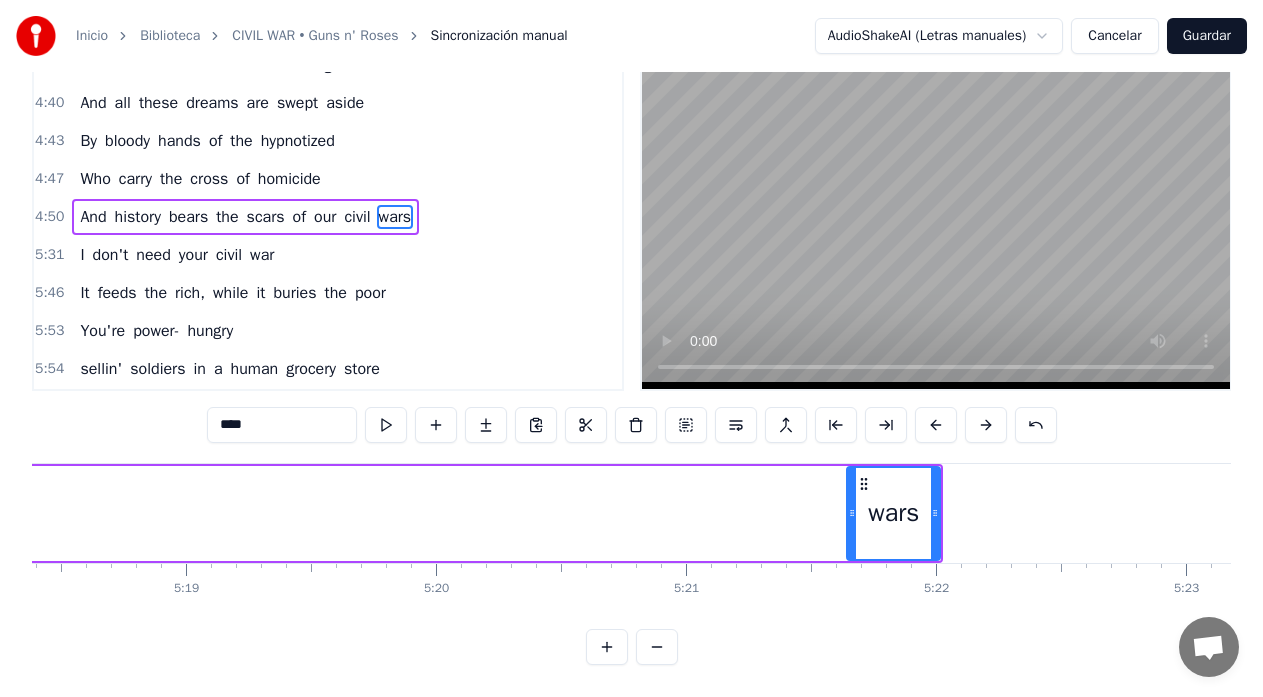 scroll, scrollTop: 0, scrollLeft: 79451, axis: horizontal 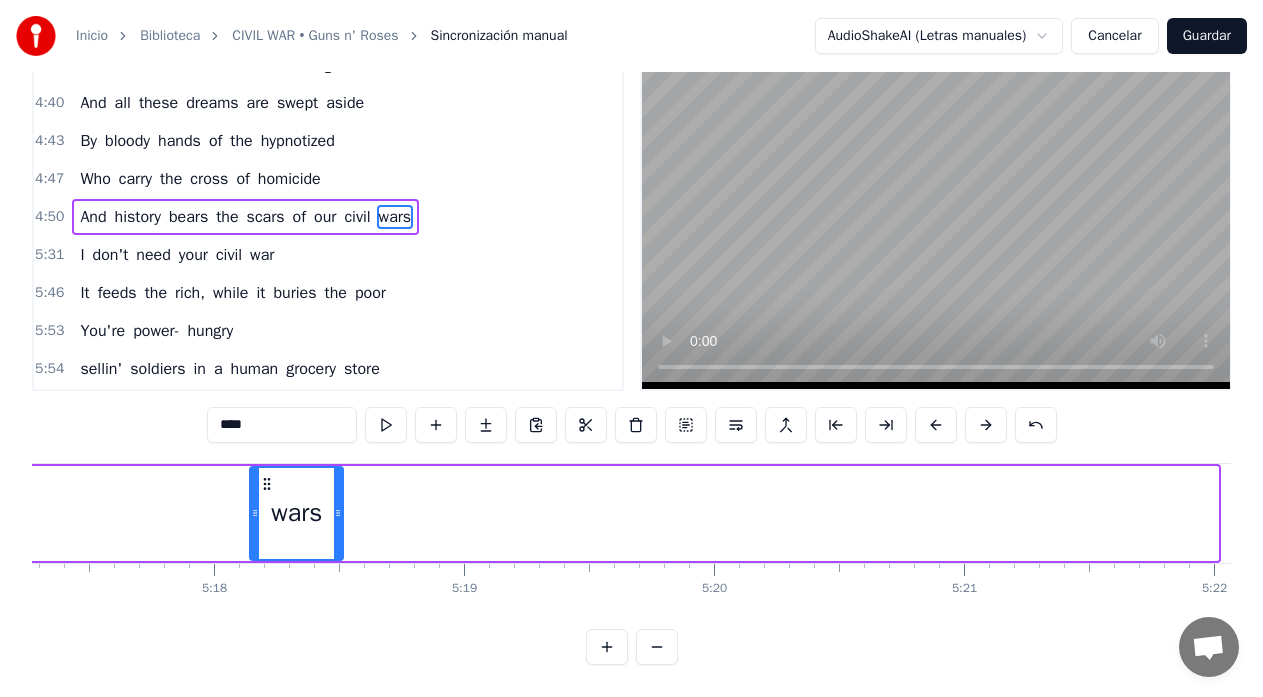 drag, startPoint x: 1011, startPoint y: 466, endPoint x: 169, endPoint y: 487, distance: 842.26184 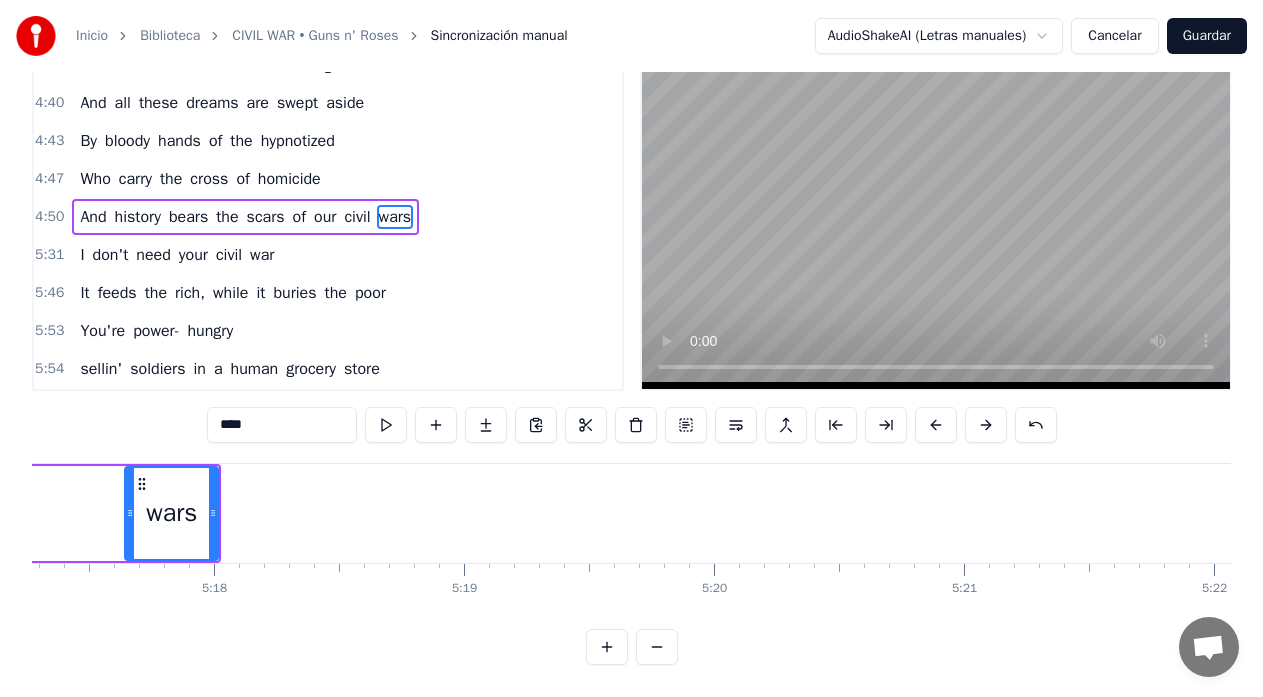 scroll, scrollTop: 0, scrollLeft: 79293, axis: horizontal 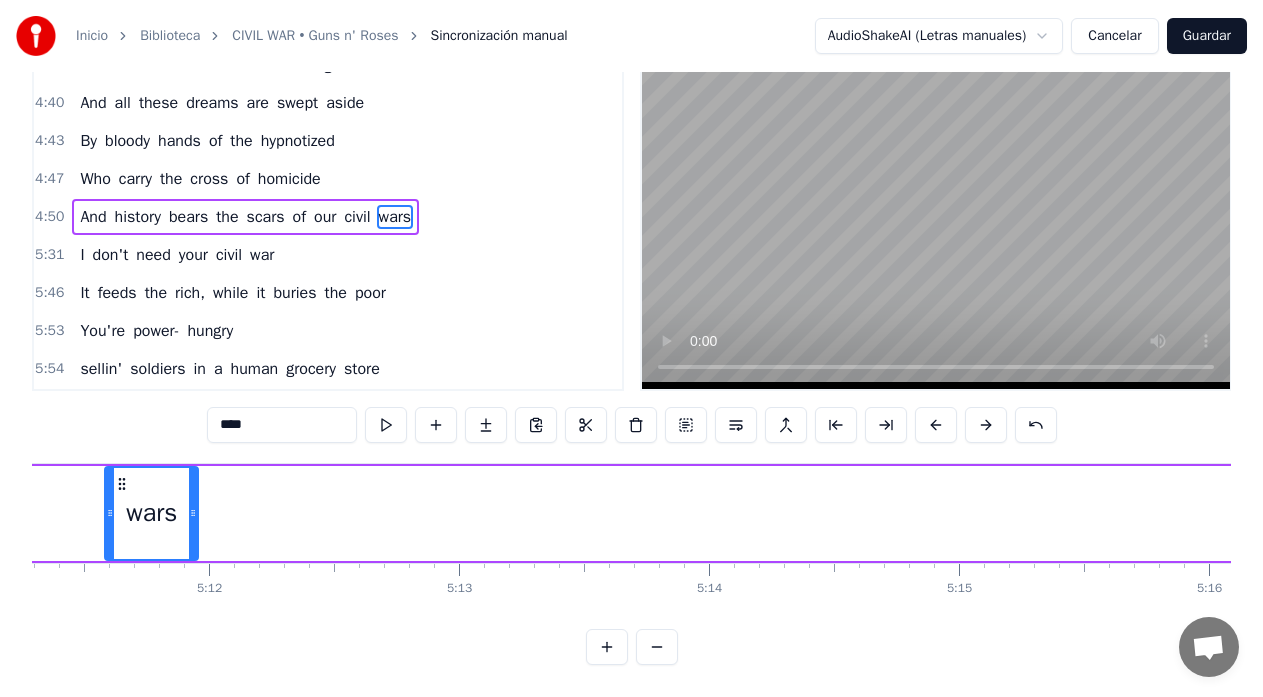 drag, startPoint x: 889, startPoint y: 465, endPoint x: 136, endPoint y: 477, distance: 753.0956 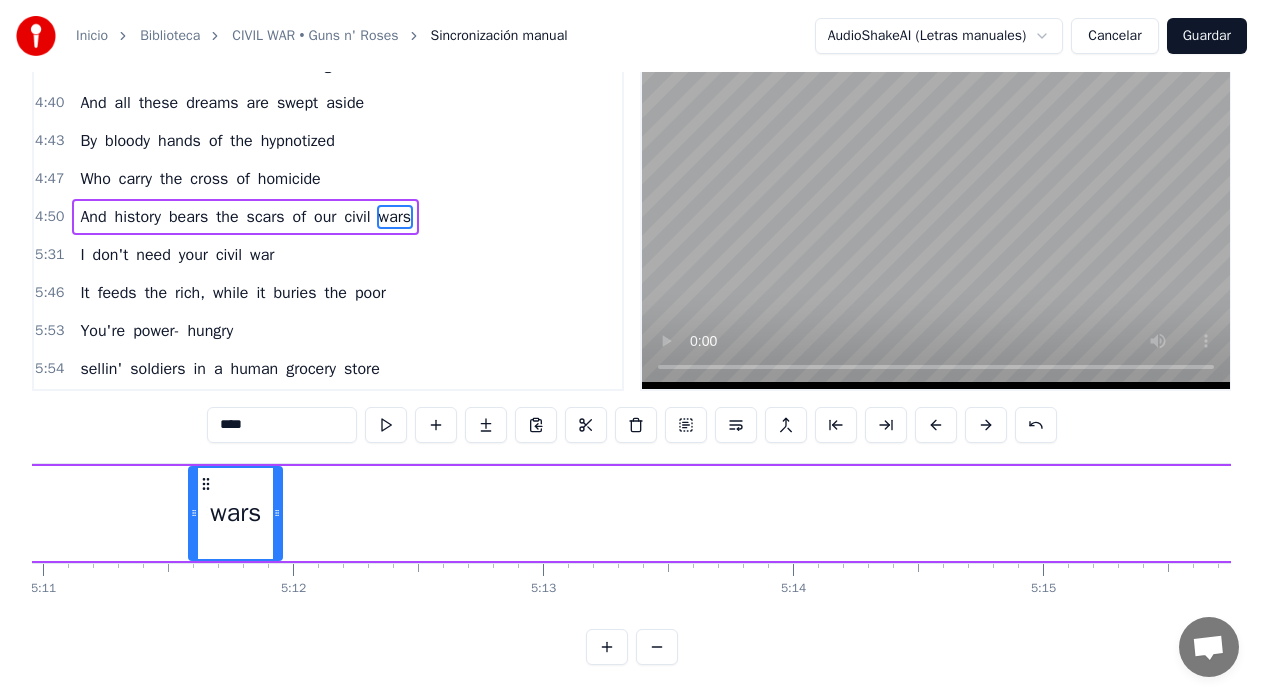click on "wars" at bounding box center (1750, 513) 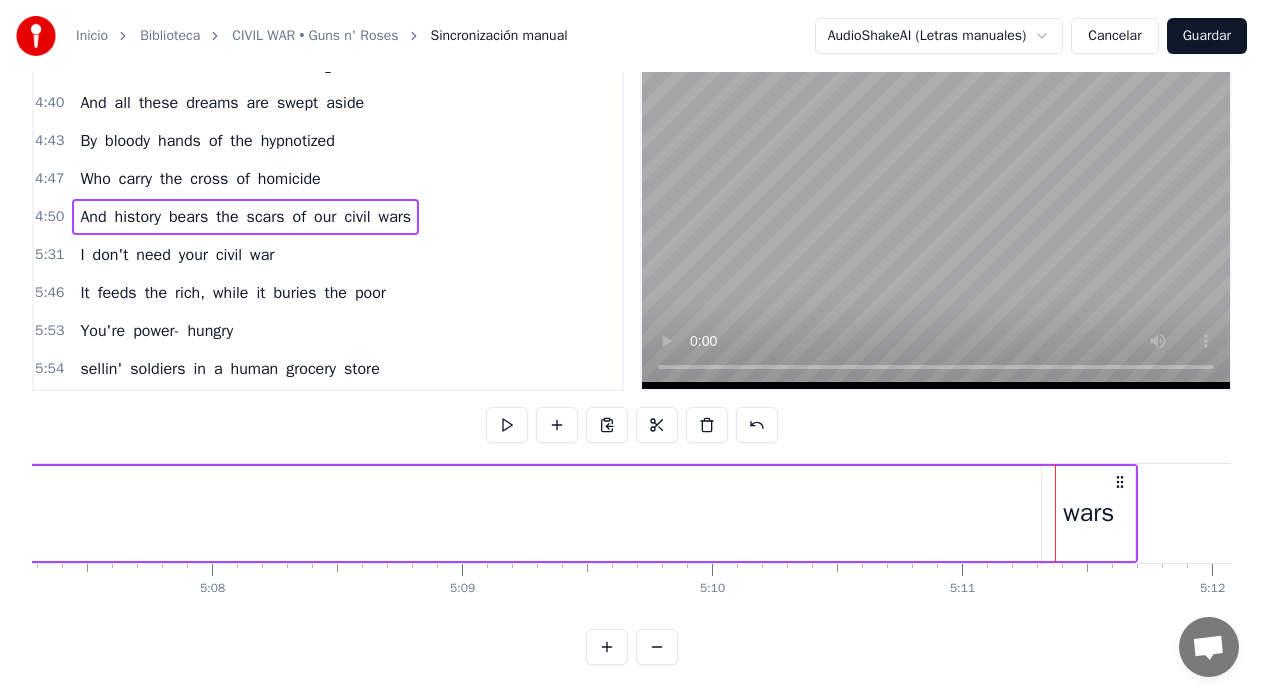 scroll, scrollTop: 0, scrollLeft: 76819, axis: horizontal 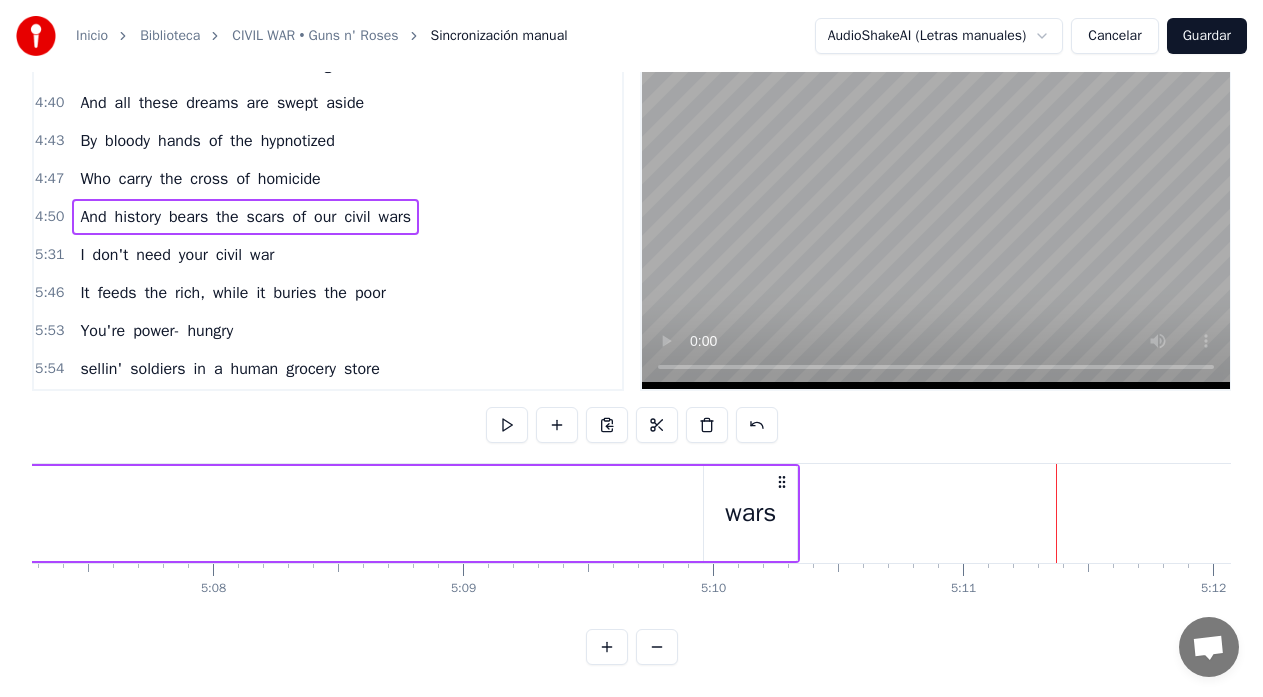 drag, startPoint x: 1121, startPoint y: 466, endPoint x: 782, endPoint y: 474, distance: 339.0944 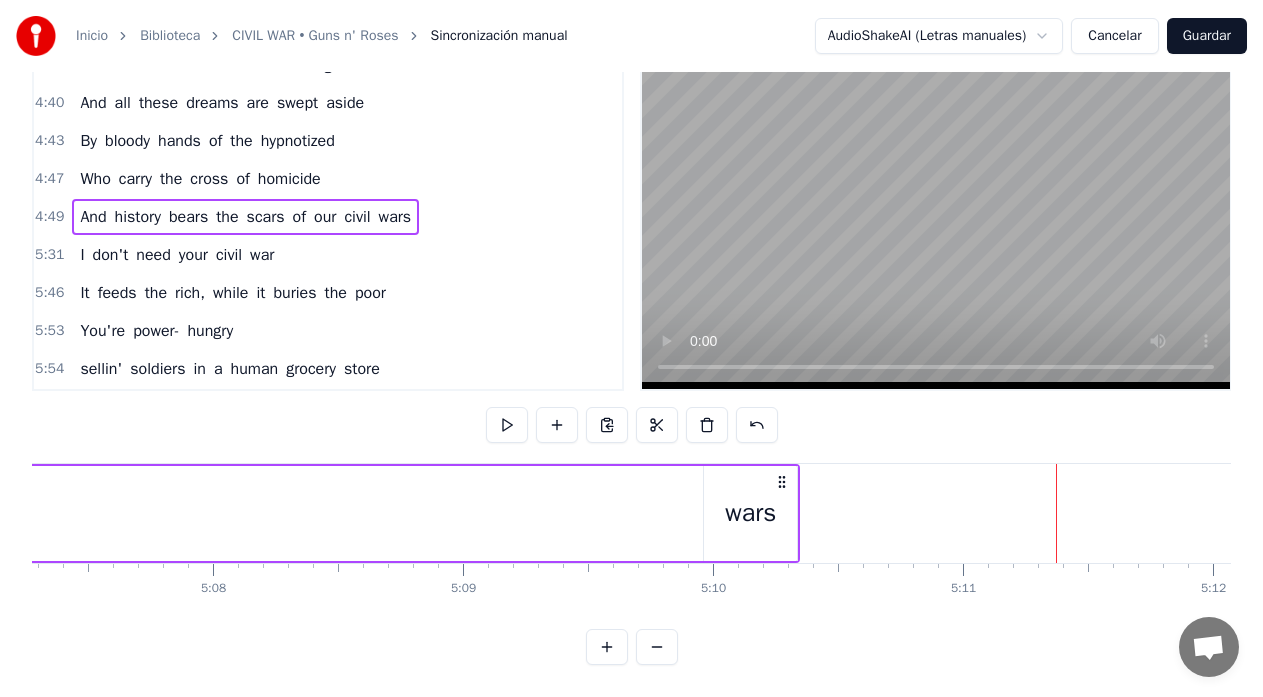 click on "wars" at bounding box center [750, 513] 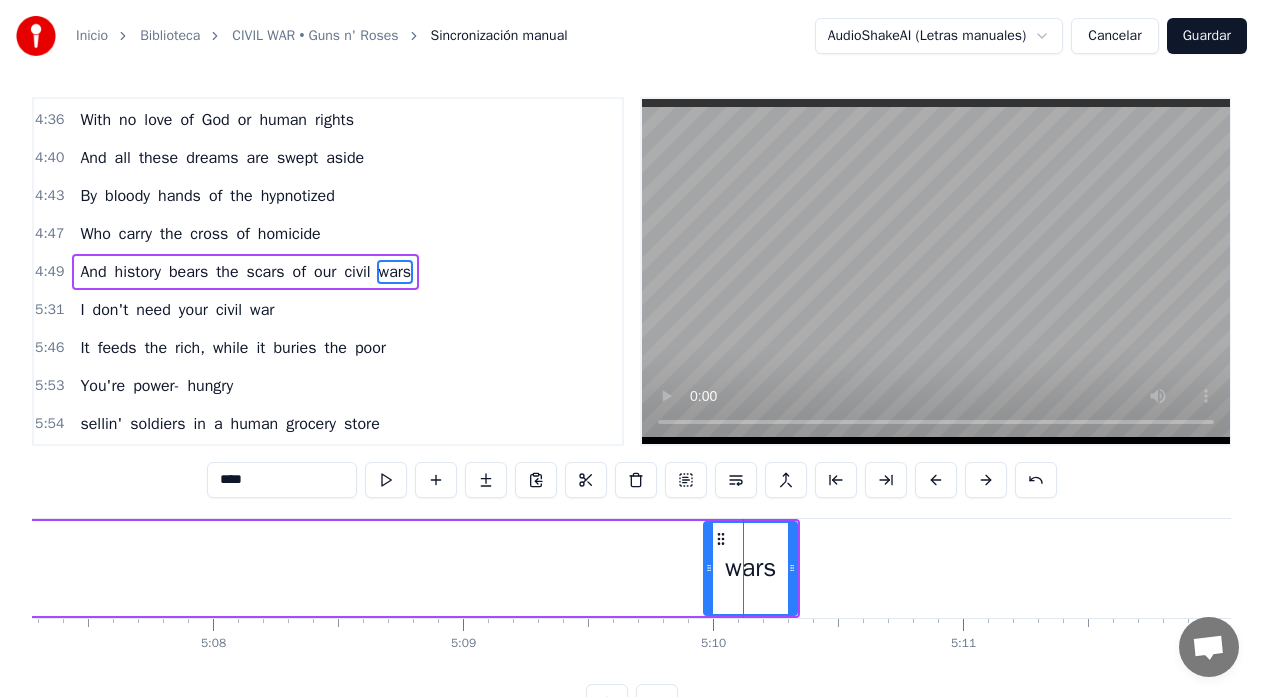 scroll, scrollTop: 0, scrollLeft: 0, axis: both 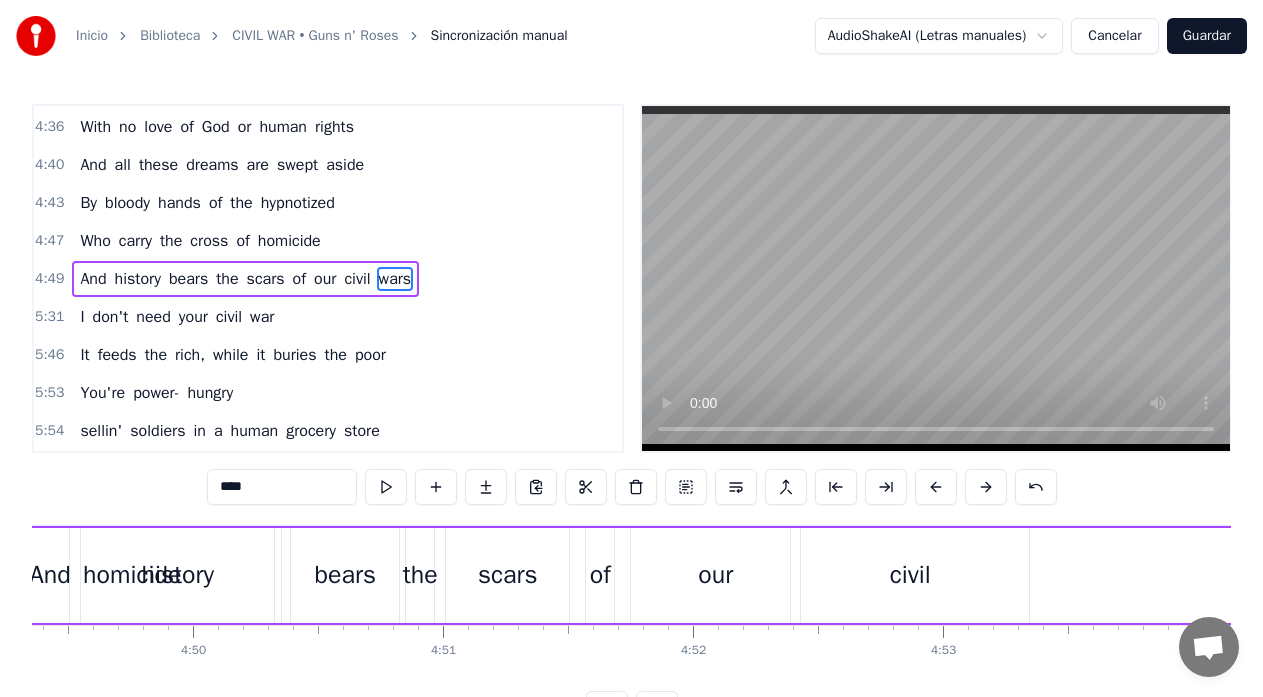click on "And history bears the scars of our civil wars" at bounding box center [2654, 575] 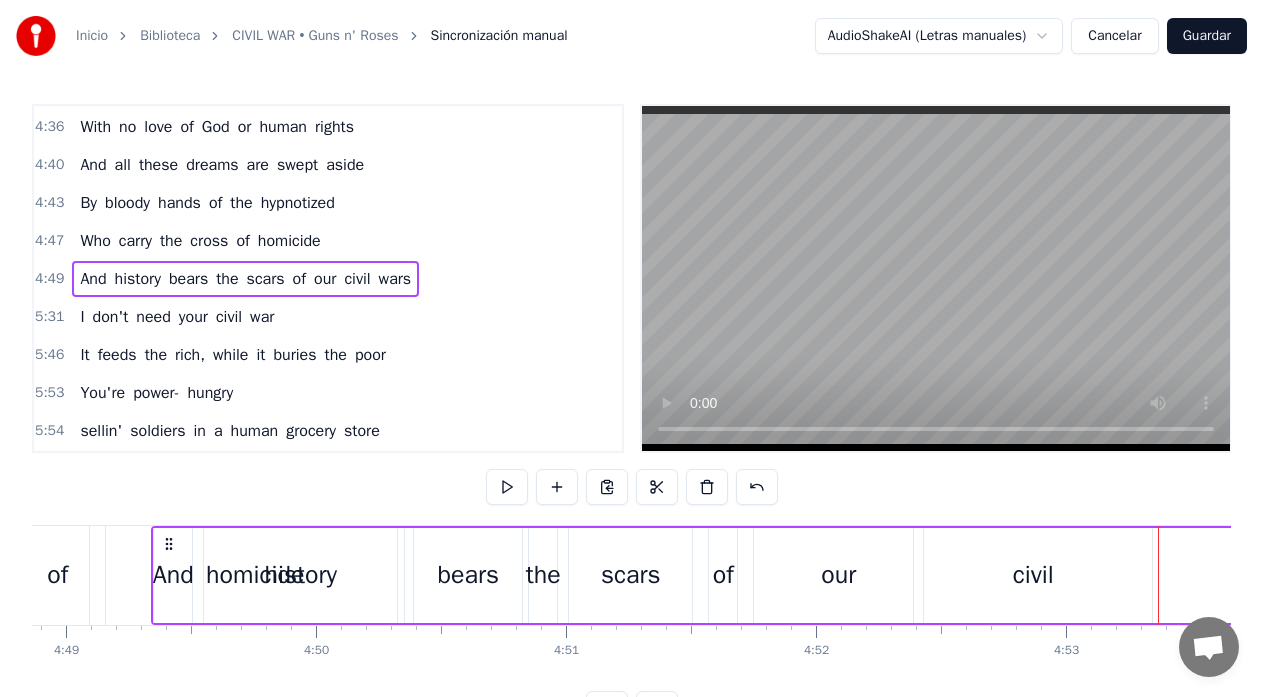scroll, scrollTop: 0, scrollLeft: 72099, axis: horizontal 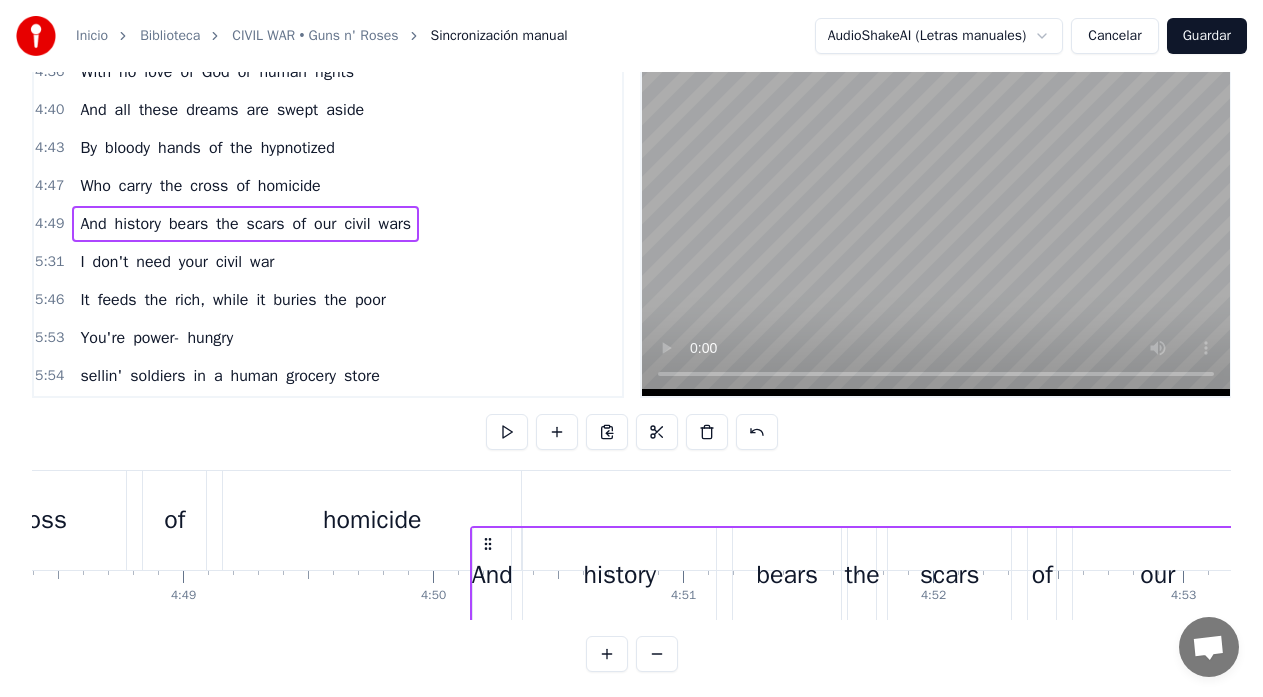 drag, startPoint x: 286, startPoint y: 546, endPoint x: 488, endPoint y: 526, distance: 202.98769 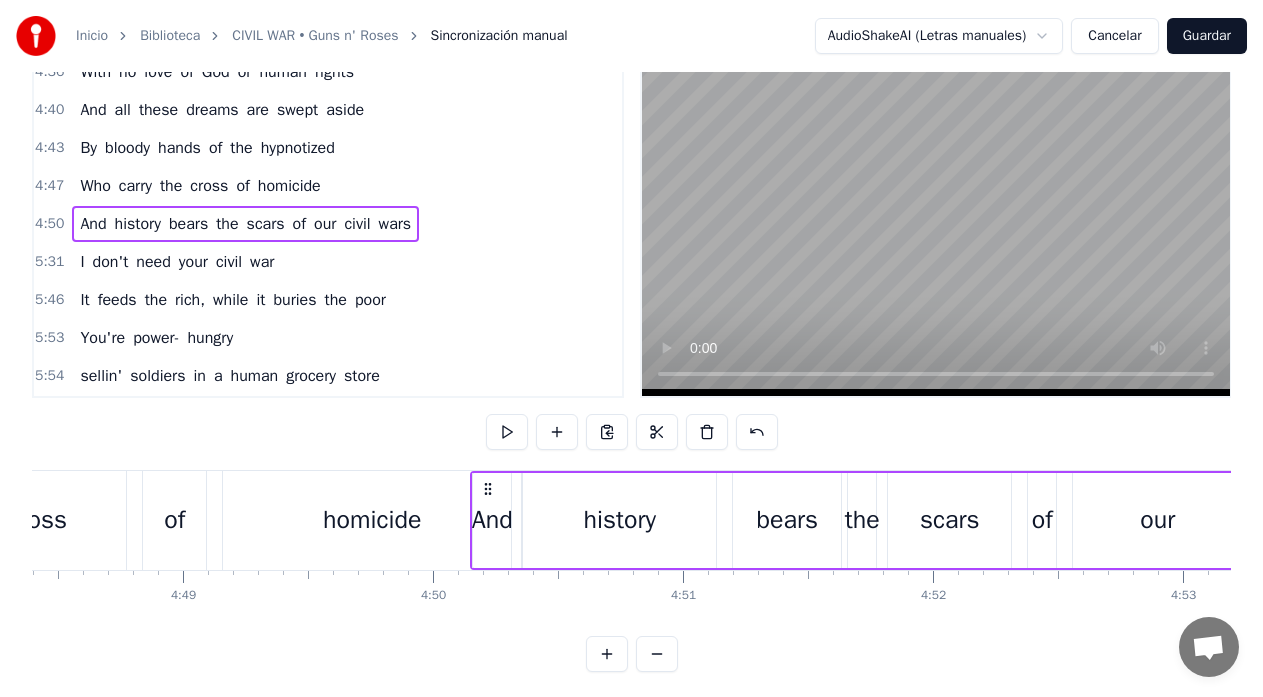 click on "cross" at bounding box center (37, 520) 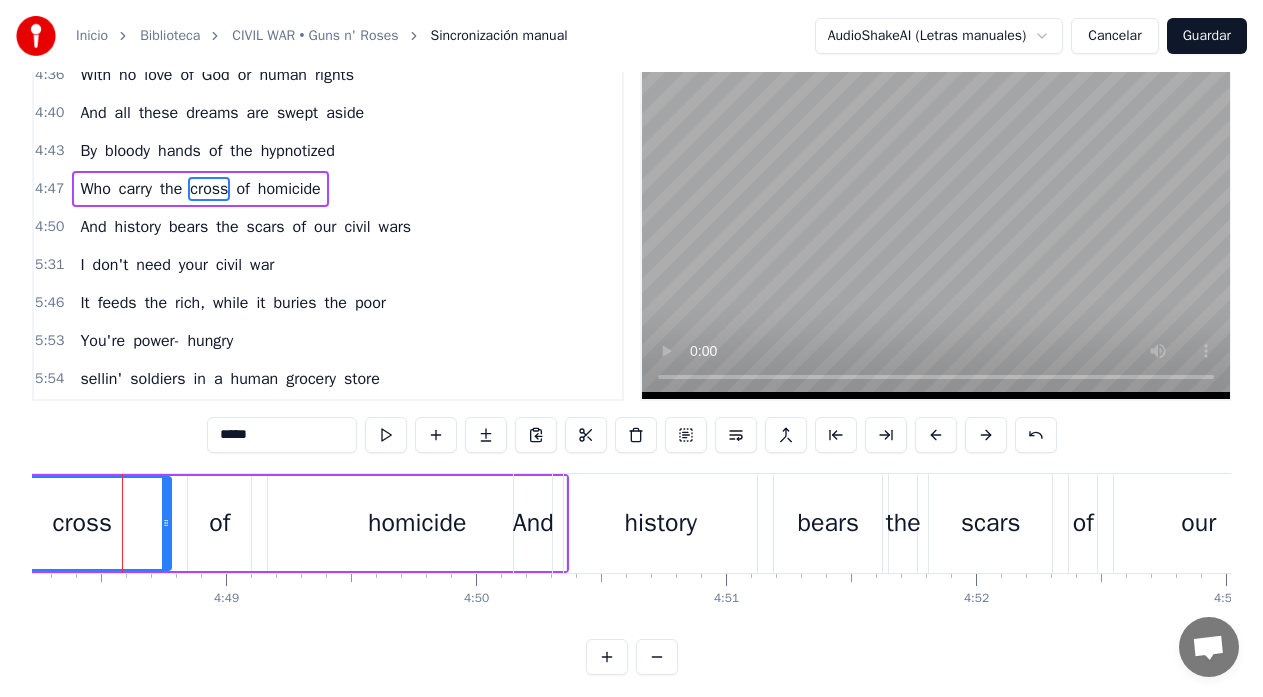 scroll, scrollTop: 0, scrollLeft: 72046, axis: horizontal 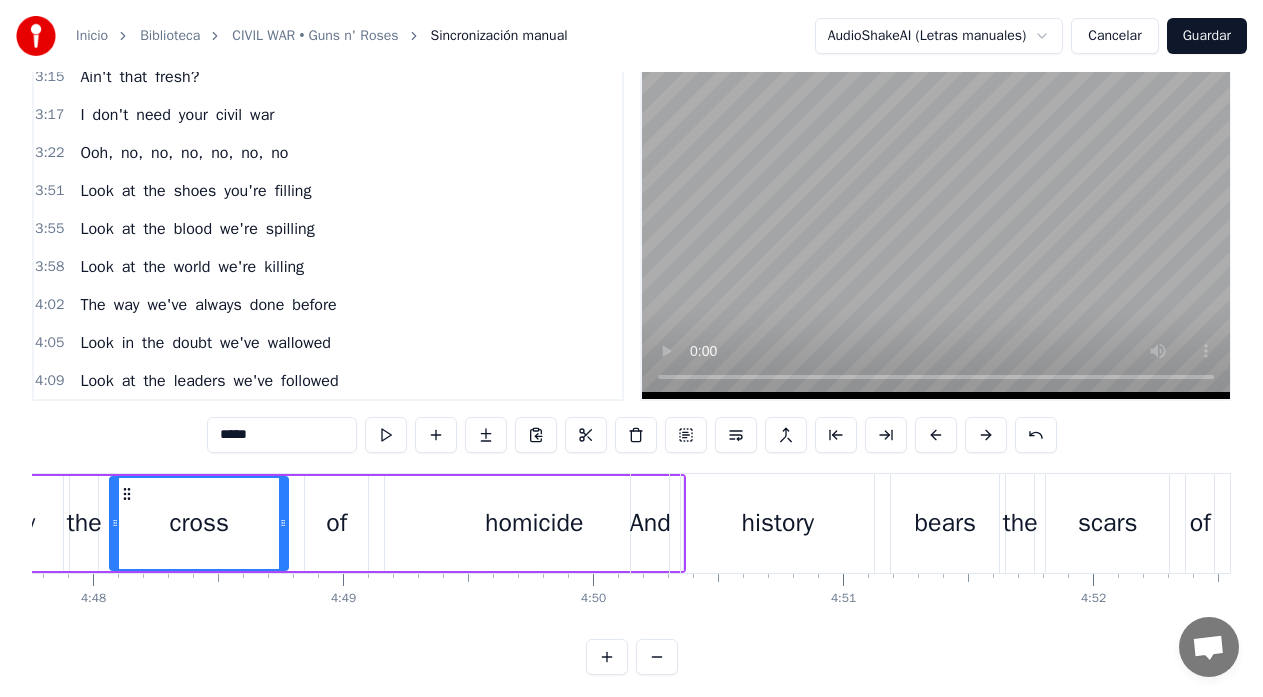 click on "And history bears the scars of our civil wars" at bounding box center (3256, 523) 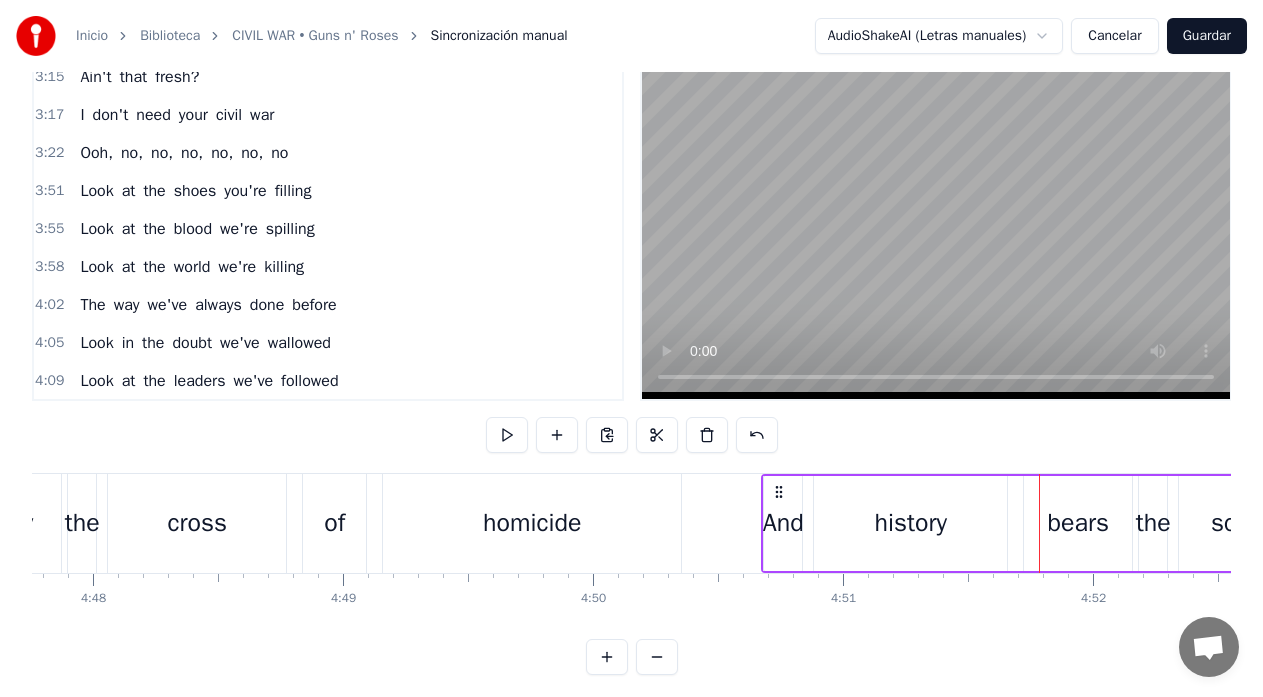 drag, startPoint x: 648, startPoint y: 493, endPoint x: 779, endPoint y: 500, distance: 131.18689 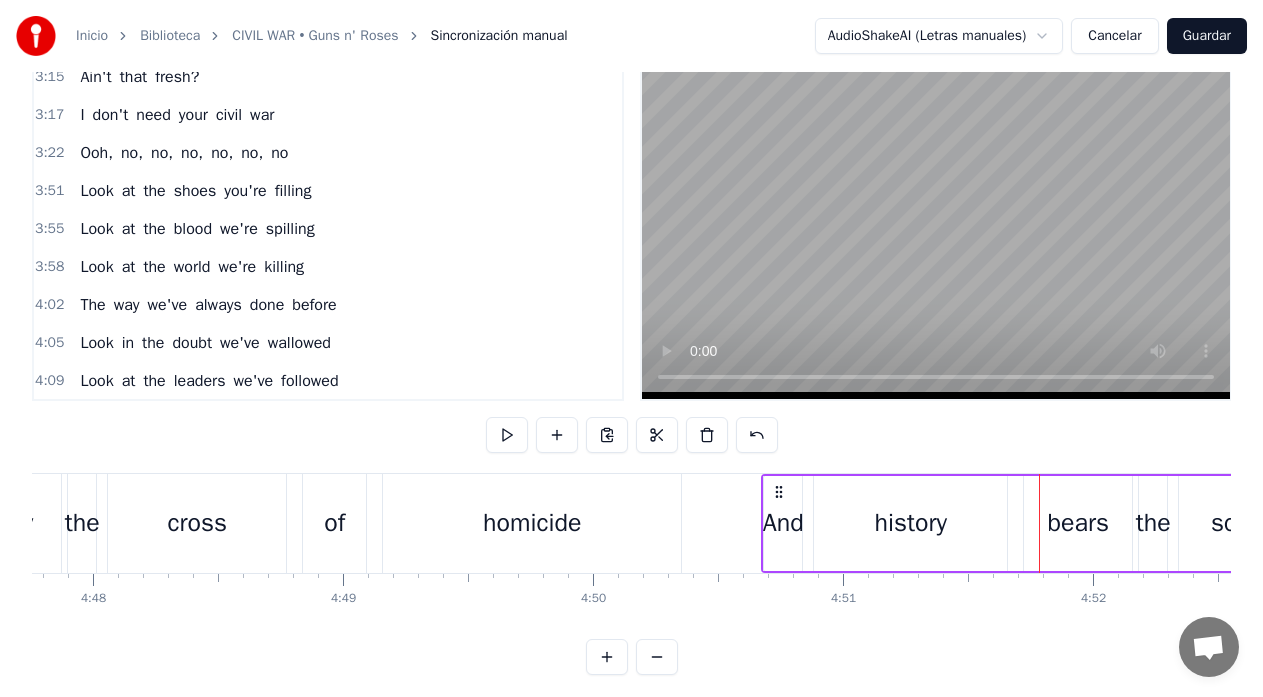 click on "the" at bounding box center (82, 523) 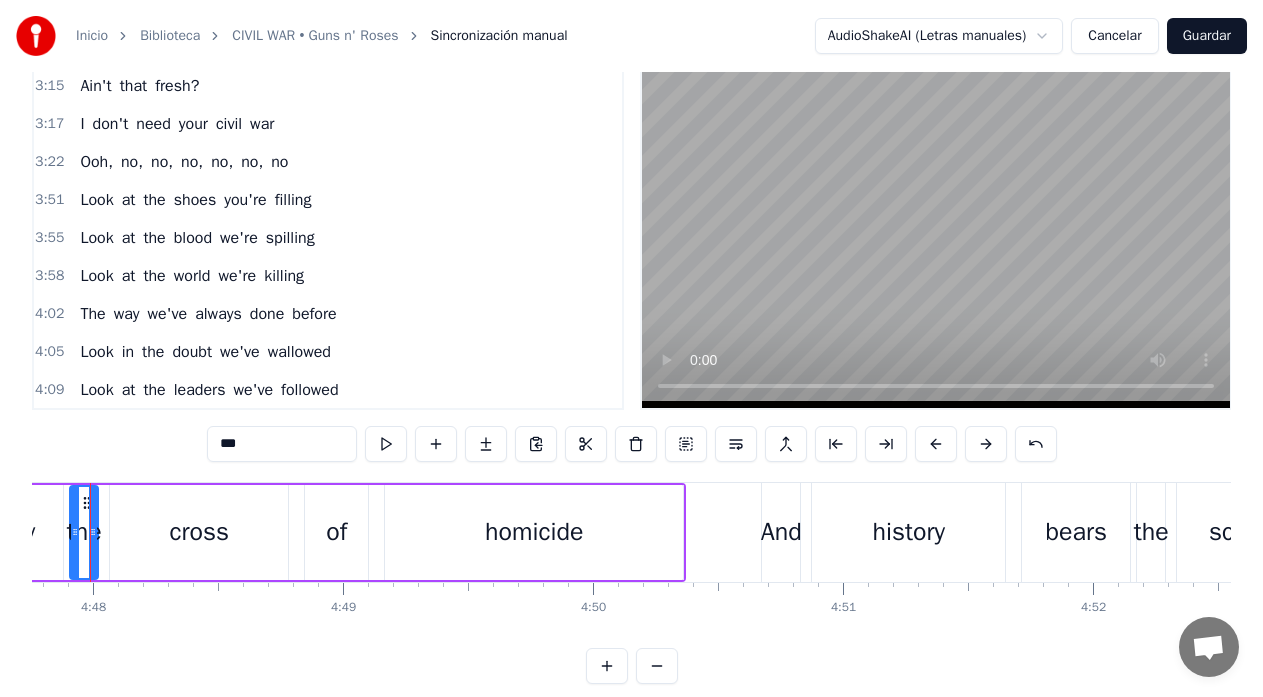 scroll, scrollTop: 0, scrollLeft: 71897, axis: horizontal 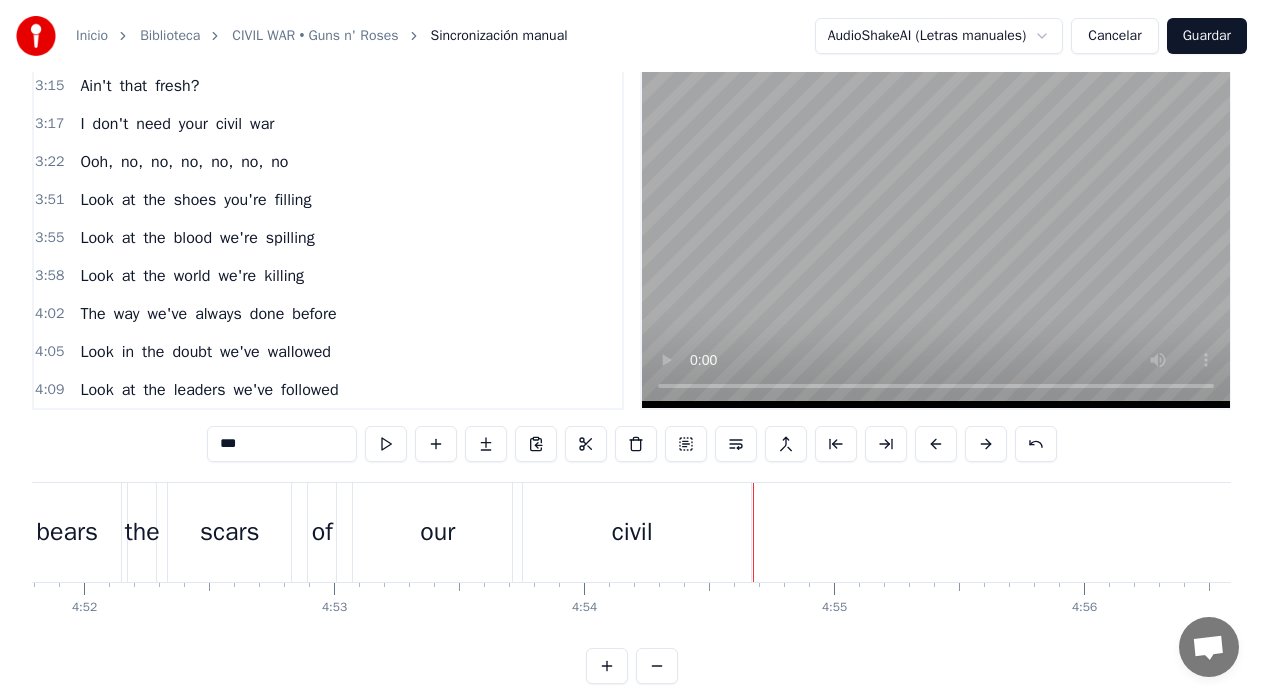 click on "civil" at bounding box center (632, 532) 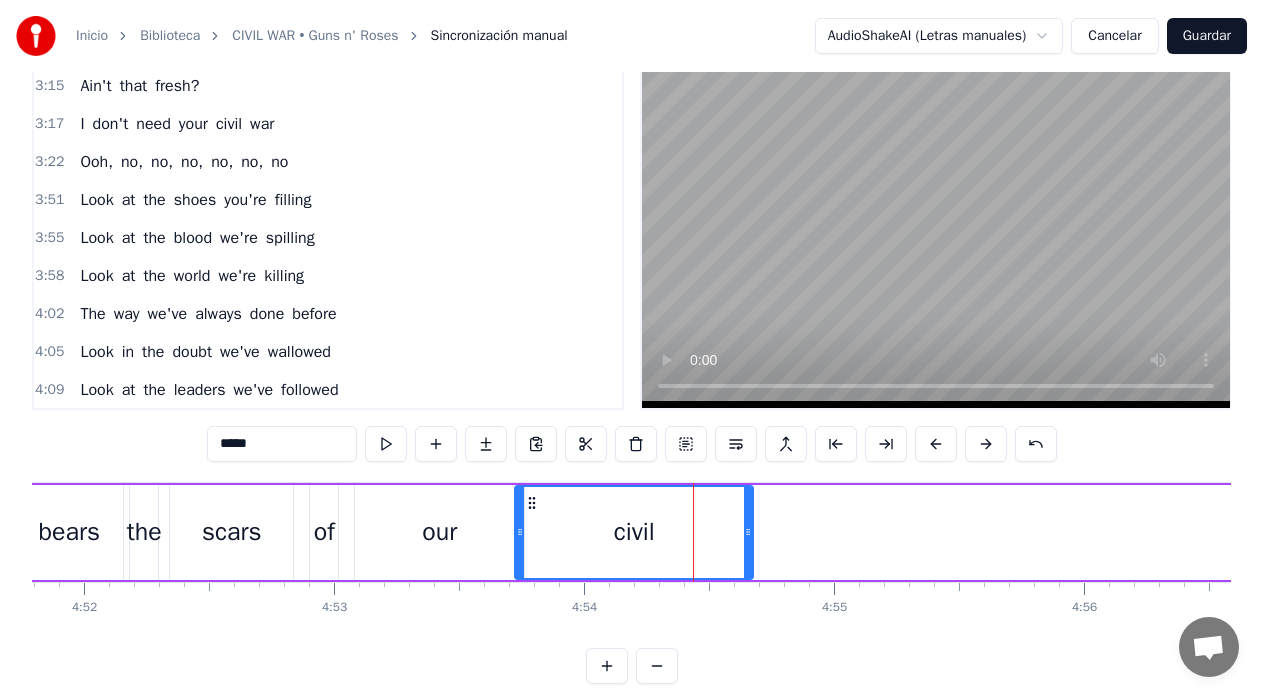scroll, scrollTop: 0, scrollLeft: 0, axis: both 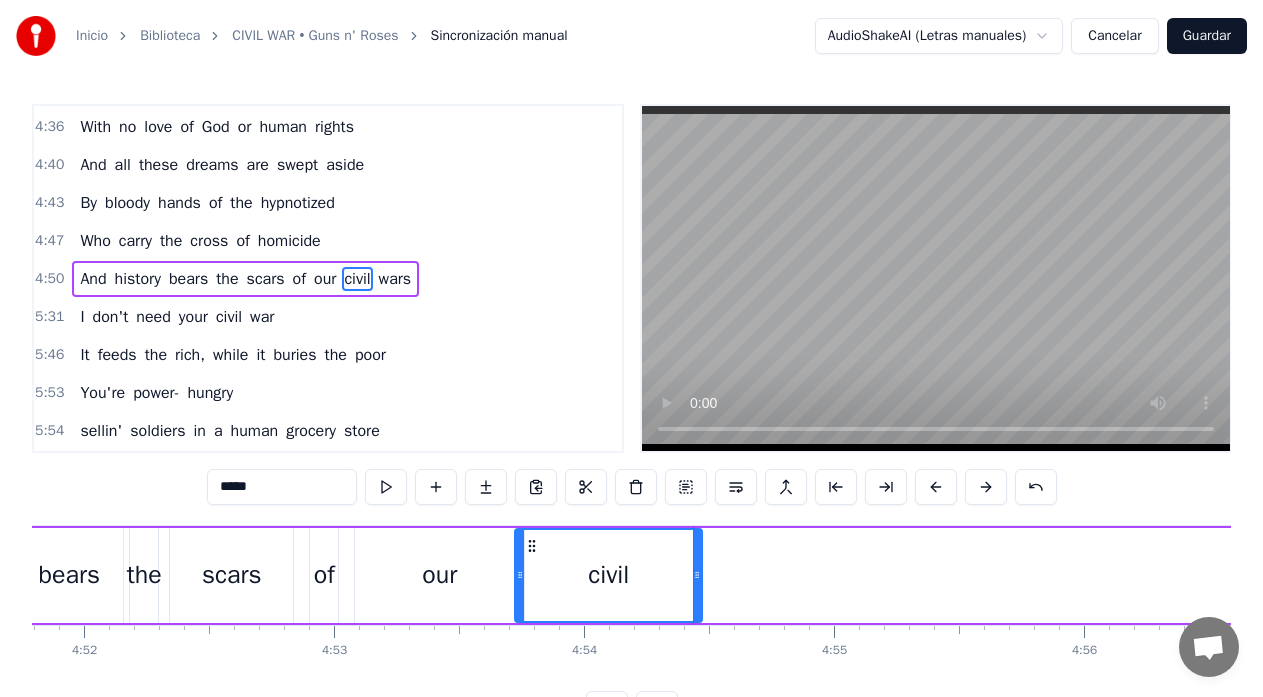 drag, startPoint x: 750, startPoint y: 576, endPoint x: 699, endPoint y: 584, distance: 51.62364 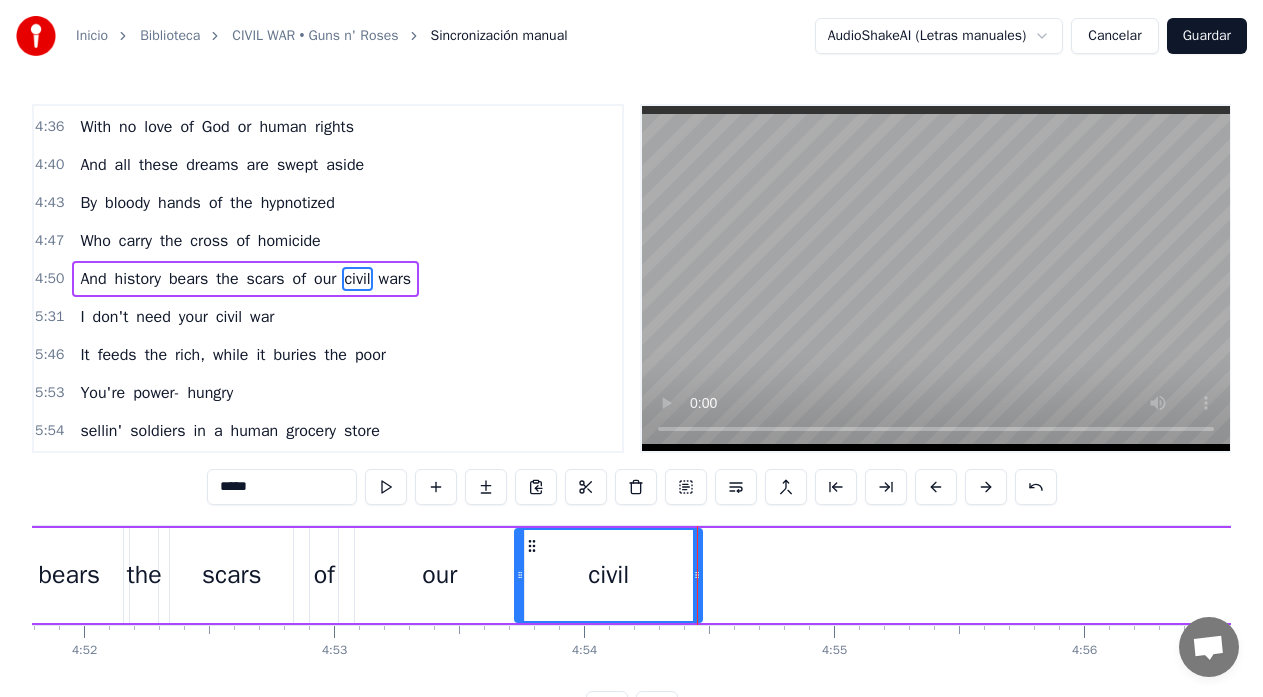 click on "And history bears the scars of our civil wars" at bounding box center [2378, 575] 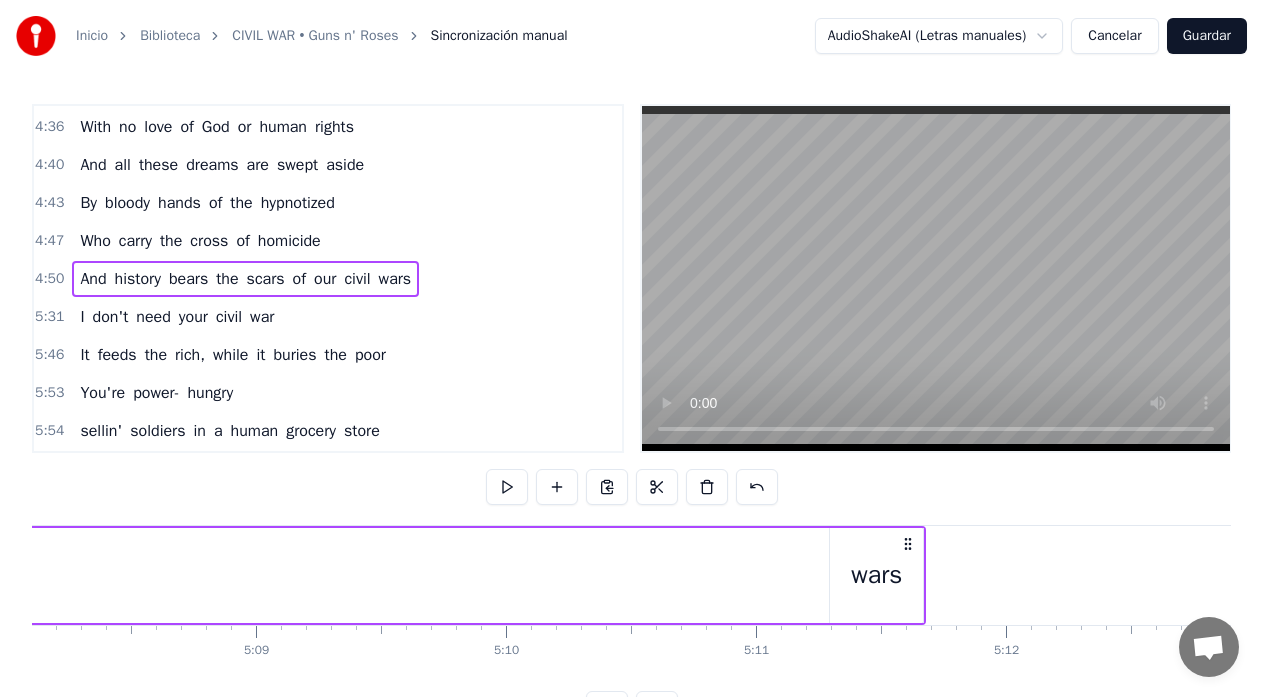 scroll, scrollTop: 0, scrollLeft: 77068, axis: horizontal 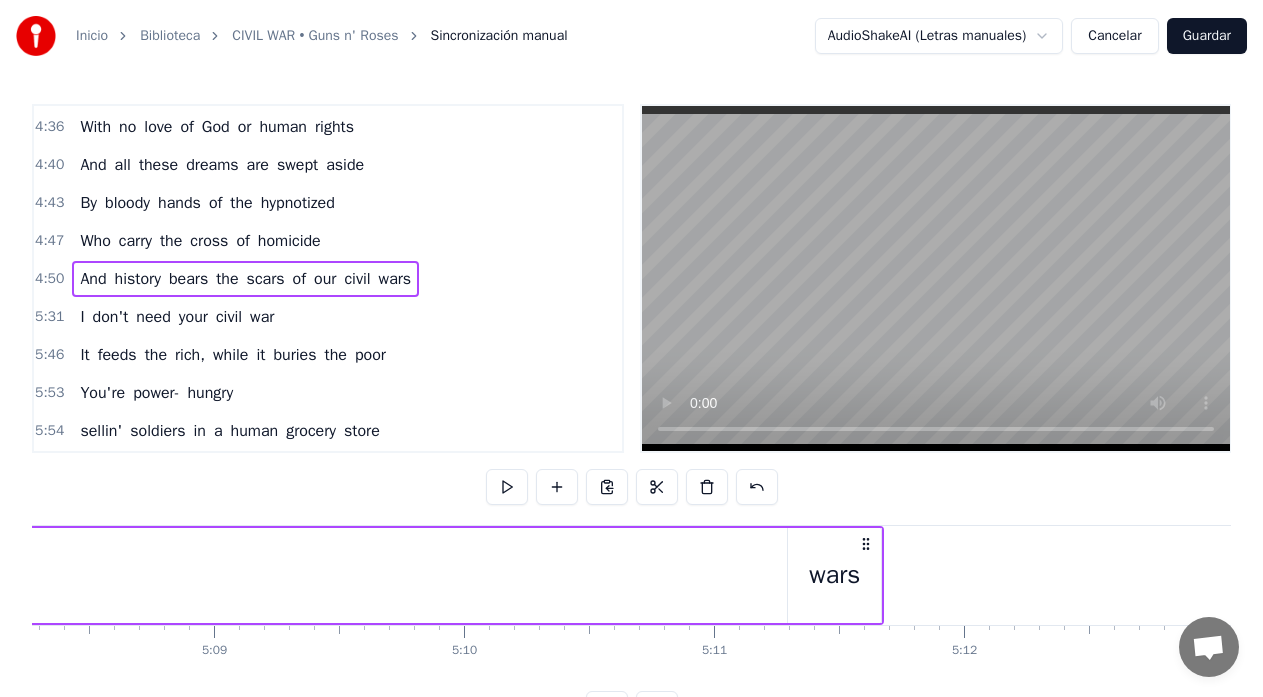 click on "wars" at bounding box center [834, 575] 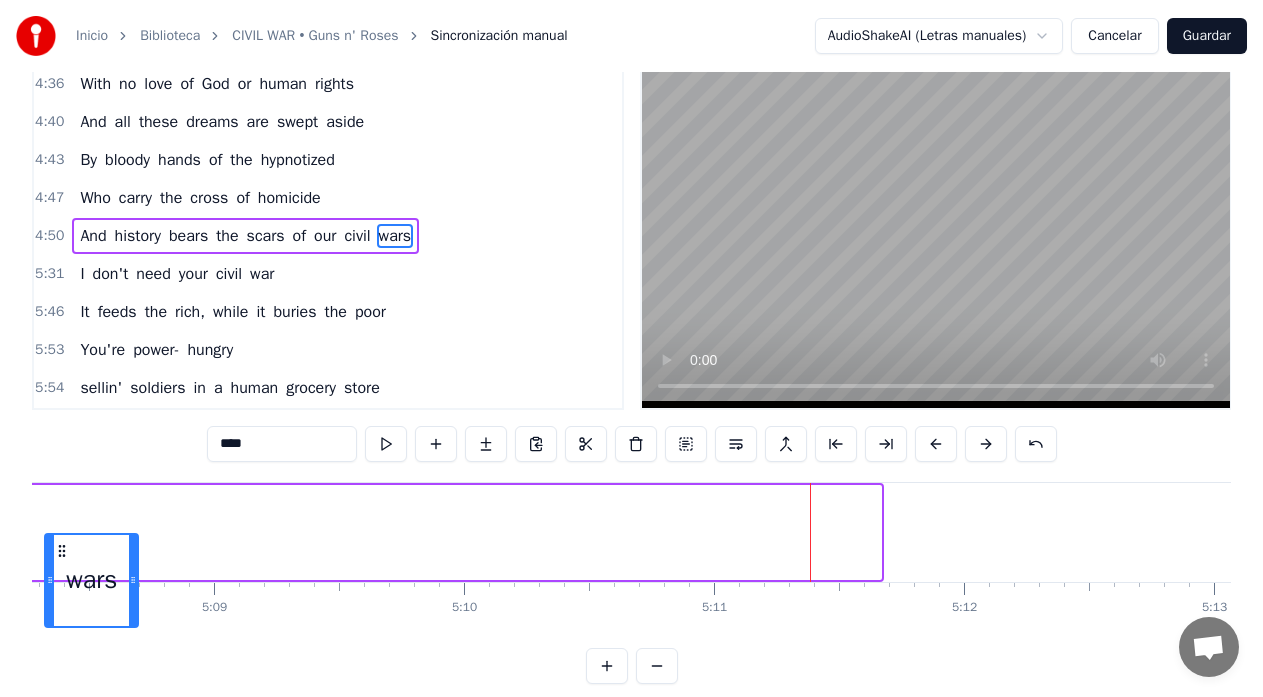 scroll, scrollTop: 57, scrollLeft: 0, axis: vertical 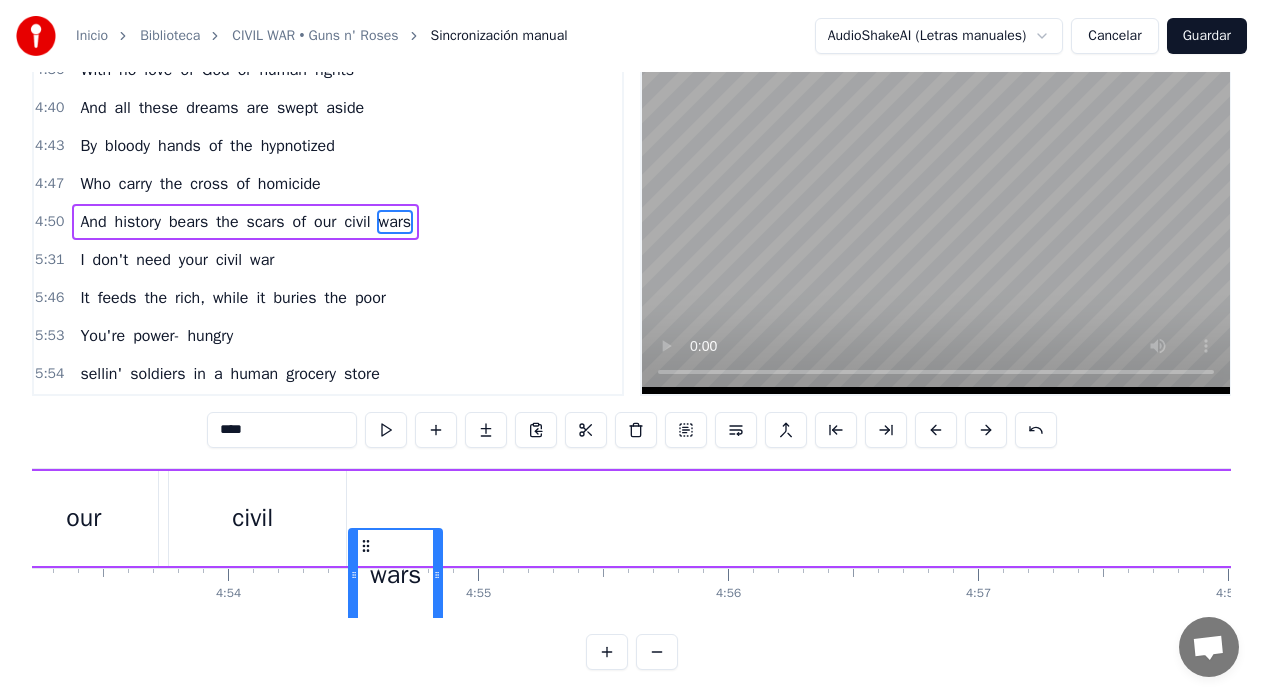 drag, startPoint x: 807, startPoint y: 546, endPoint x: 368, endPoint y: 522, distance: 439.65555 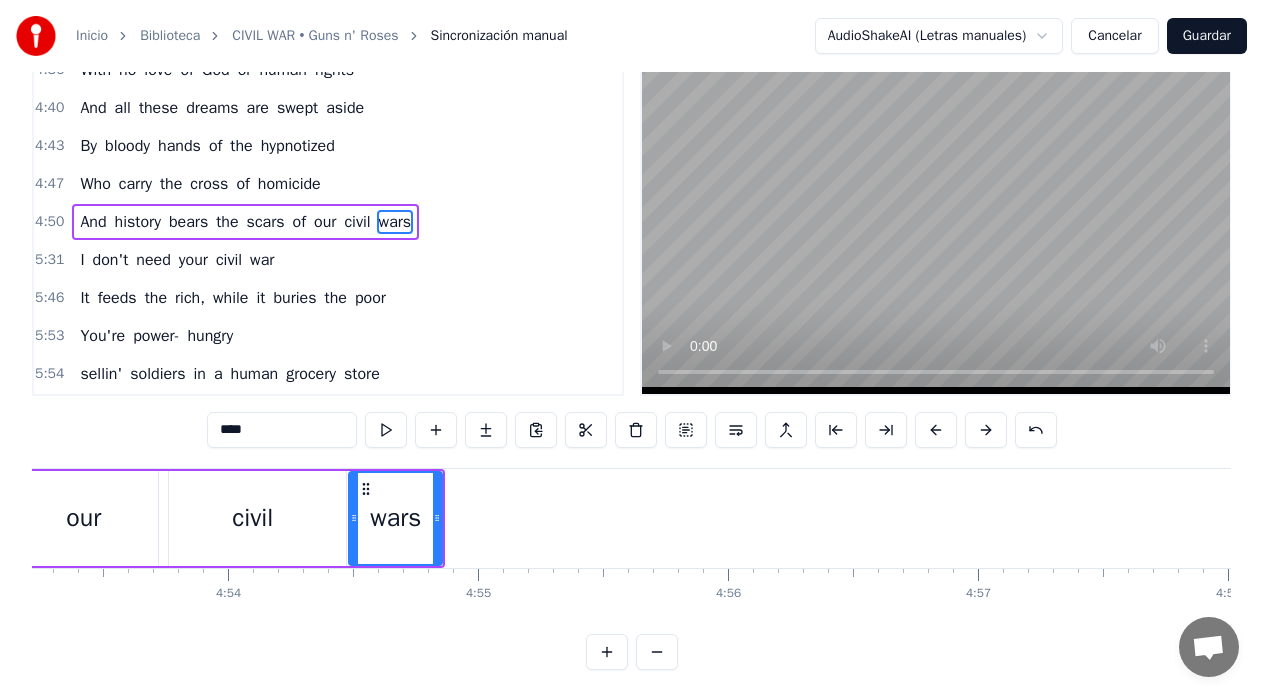 click on "our" at bounding box center (83, 518) 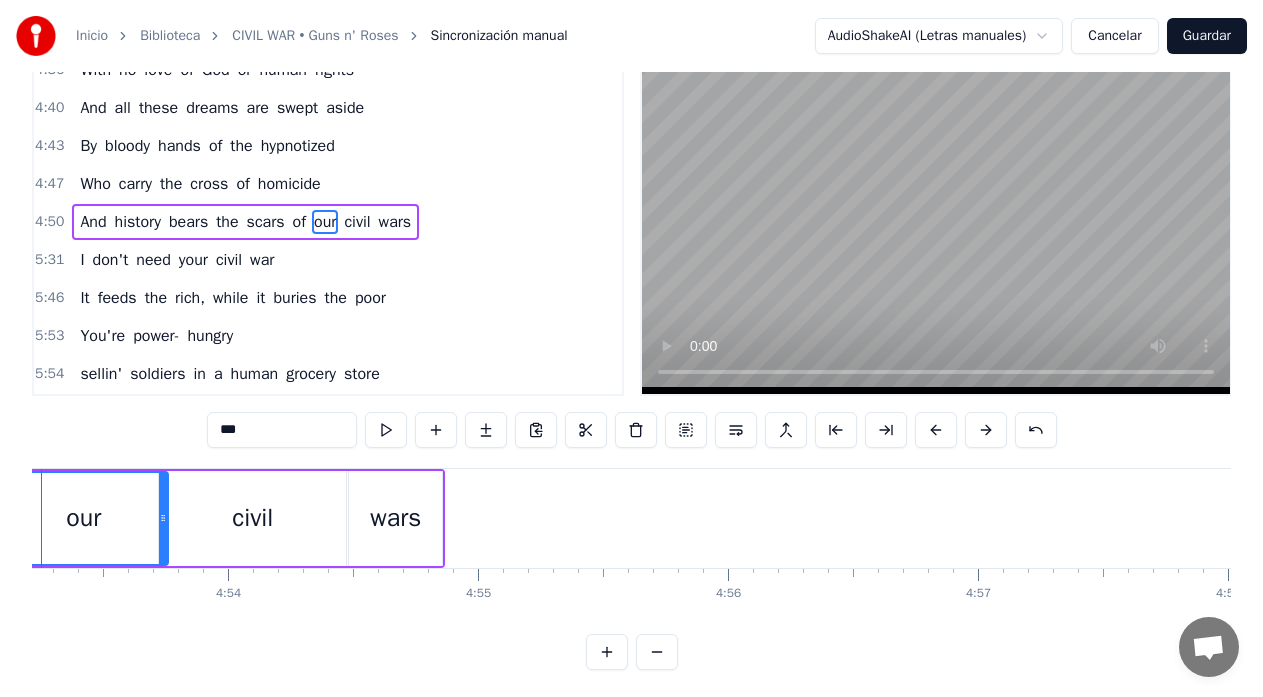 scroll, scrollTop: 48, scrollLeft: 0, axis: vertical 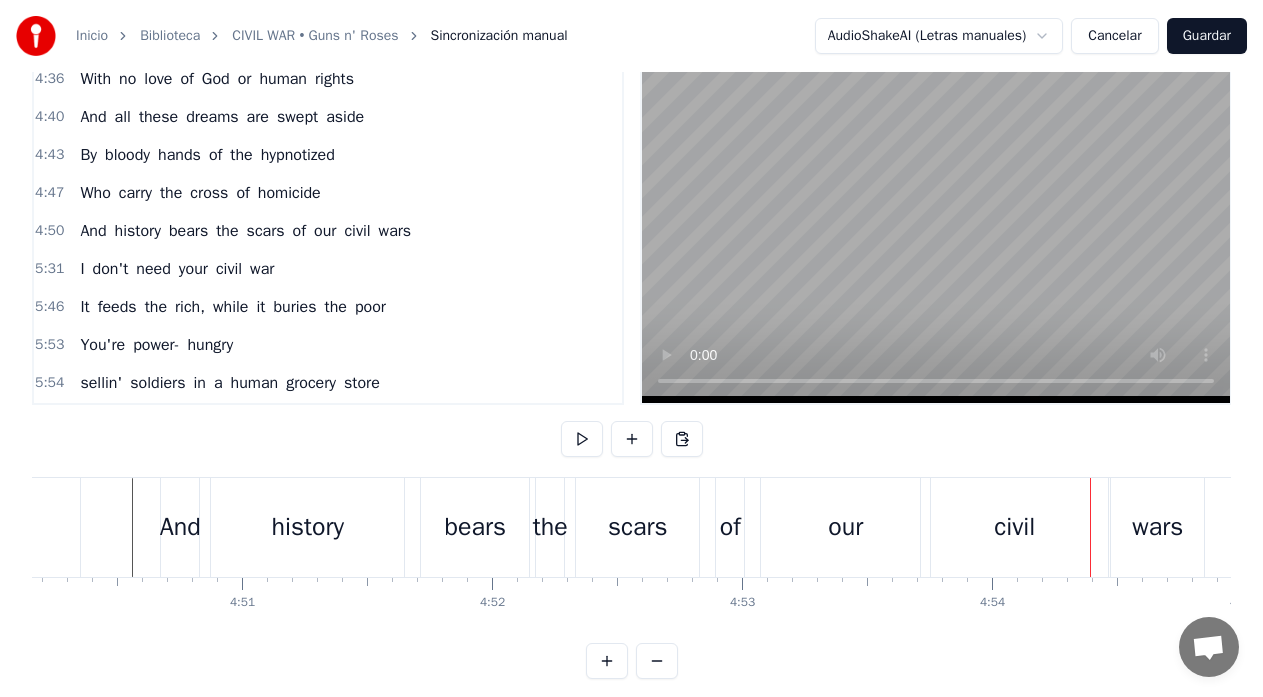 click on "our" at bounding box center [845, 527] 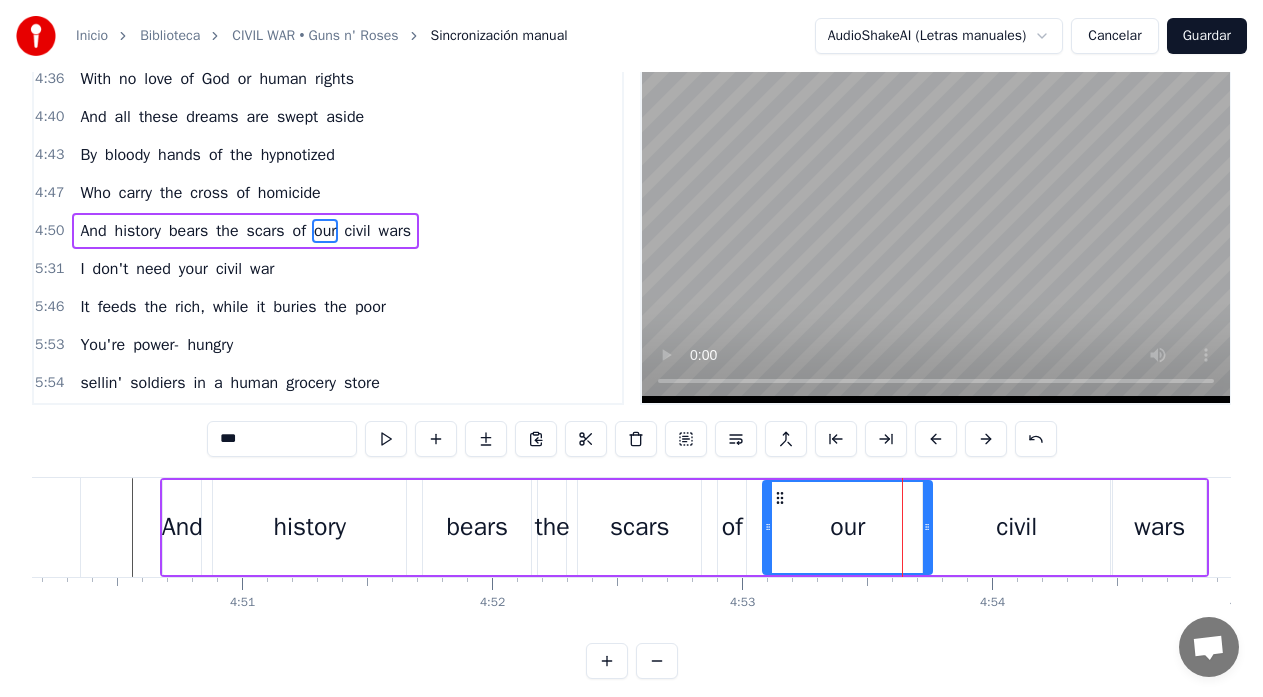 scroll, scrollTop: 0, scrollLeft: 0, axis: both 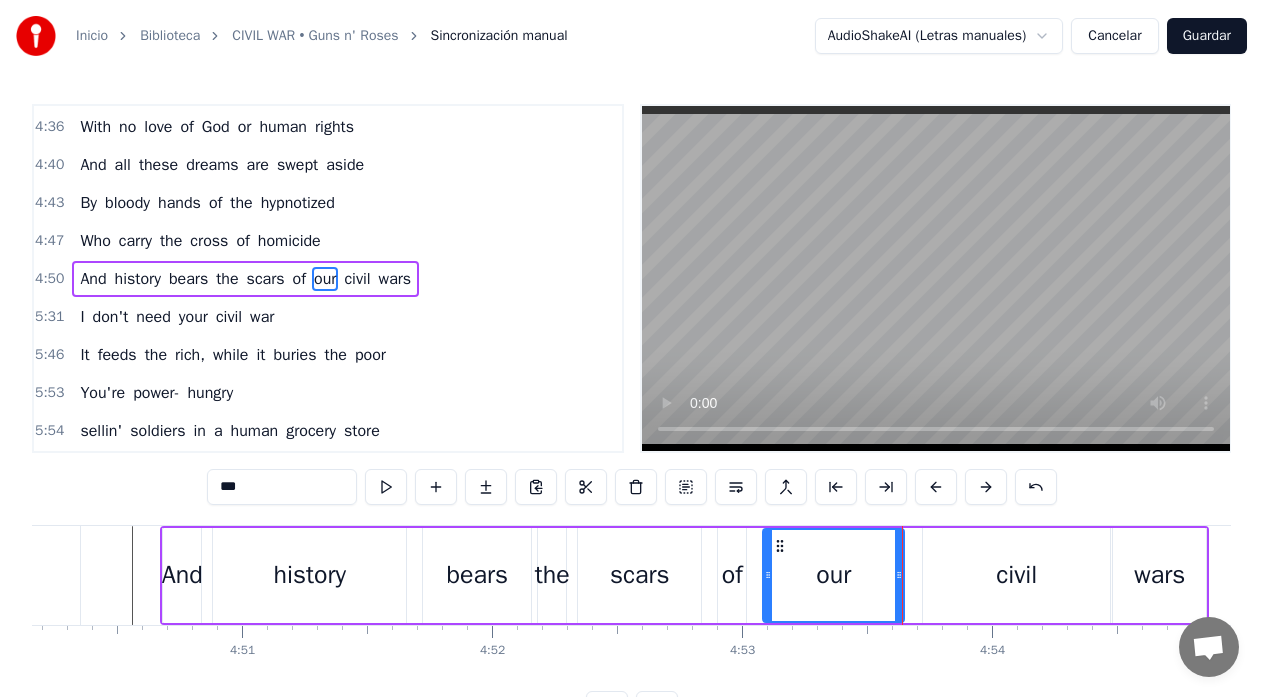 drag, startPoint x: 929, startPoint y: 573, endPoint x: 901, endPoint y: 576, distance: 28.160255 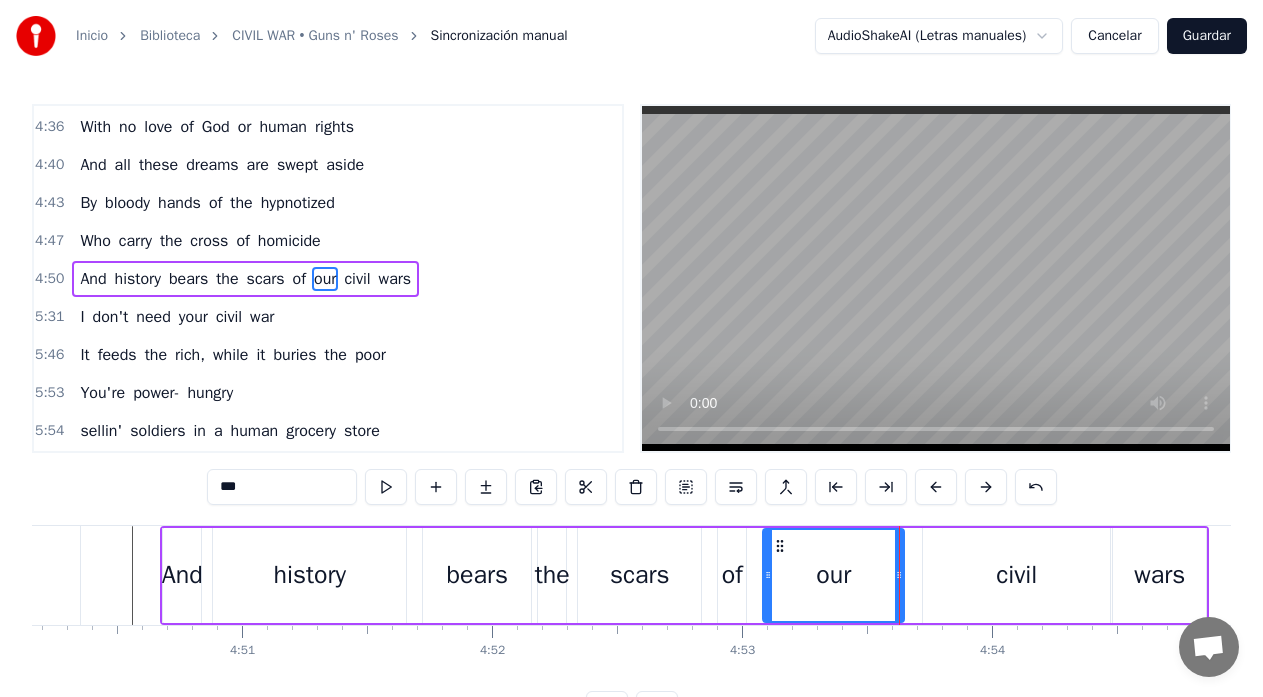 click on "civil" at bounding box center [1016, 575] 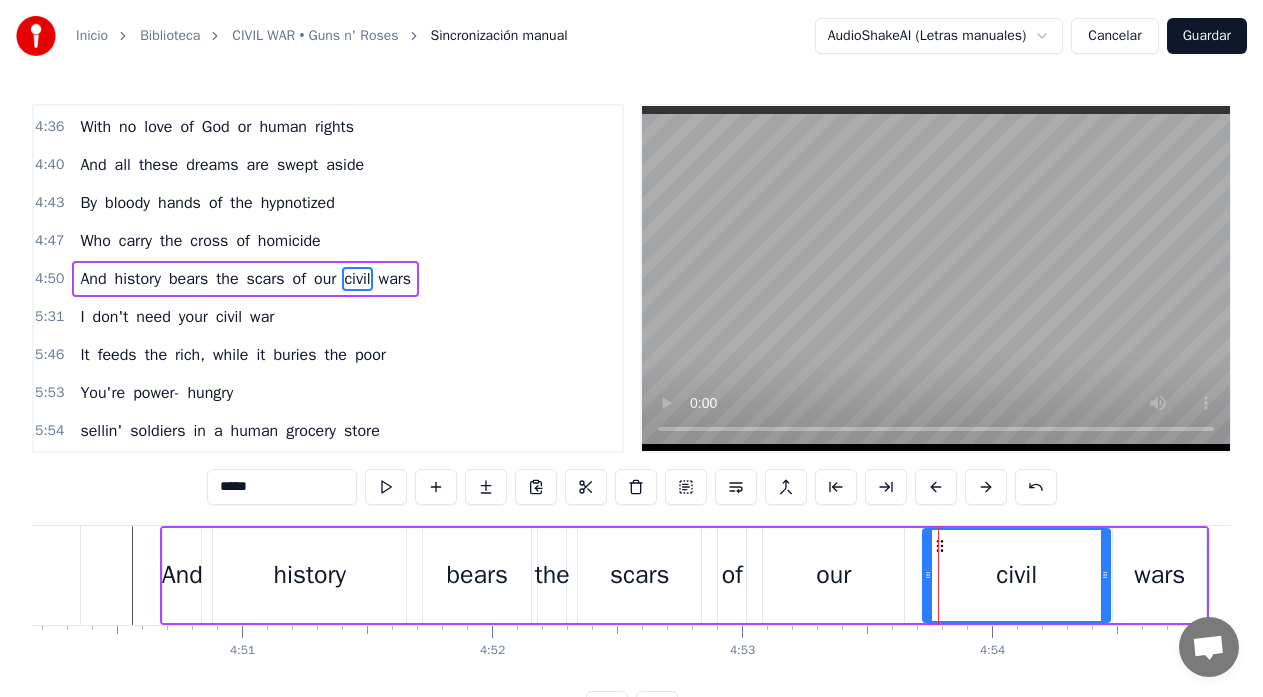 click on "What we've got here is failure to communicate Some men you just can't reach So you get what we had here last week Which is the way he wants it Well, he gets it And I don't like it any more than you me Look at your young men fighting Look at your women crying Look at your young men dying The way they've always done before Look at the hate we're breeding Look at the fear we're feeding Look at the lives we're leading The way we've always done before My hands are tied The billions shift from side to side And the wars go on with brainwashed pride For the love of God and our human rights And all these things are swept aside By bloody hands, time can't deny And are washed away by your genocide And history hides the lies of our civil wars D'you wear a black armband when they shot the man Who said, "Peace could last forever"? And in my first memories, they shot Kennedy I went numb when I learned to see So I never fell for Vietnam We got the wall in D.C. to remind us all That you can't trust freedom when it's not in I" at bounding box center (-11036, 575) 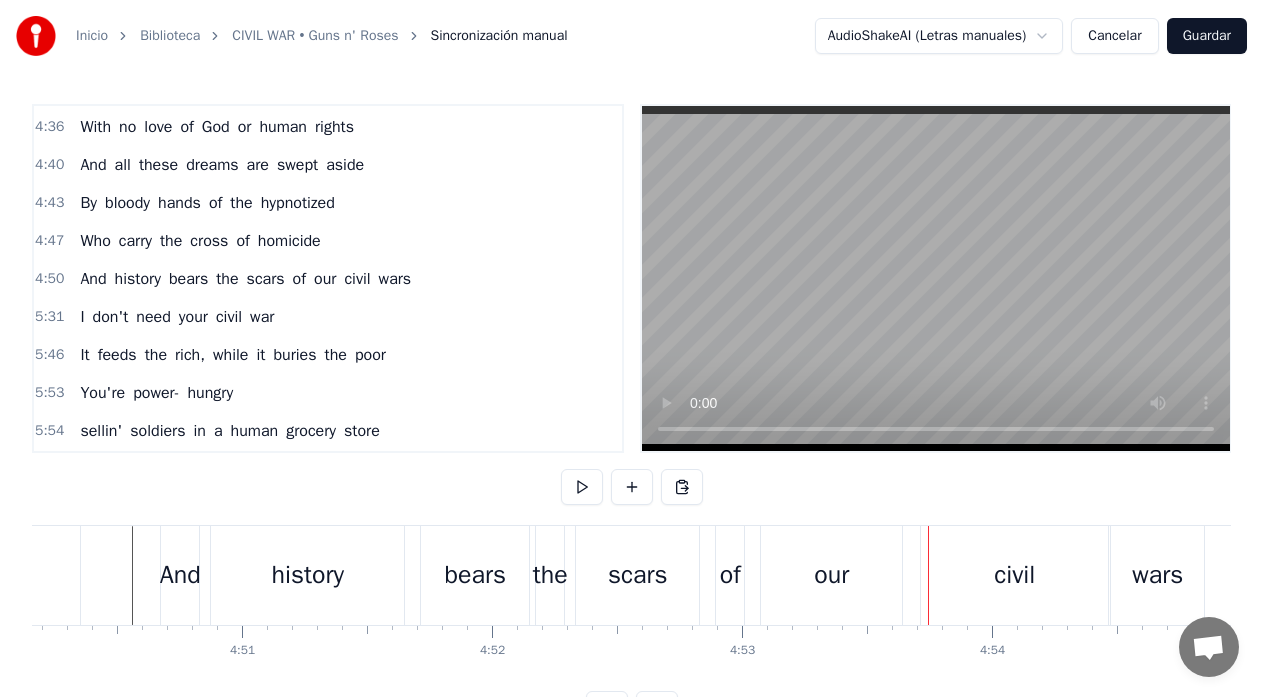 click on "civil" at bounding box center (1014, 575) 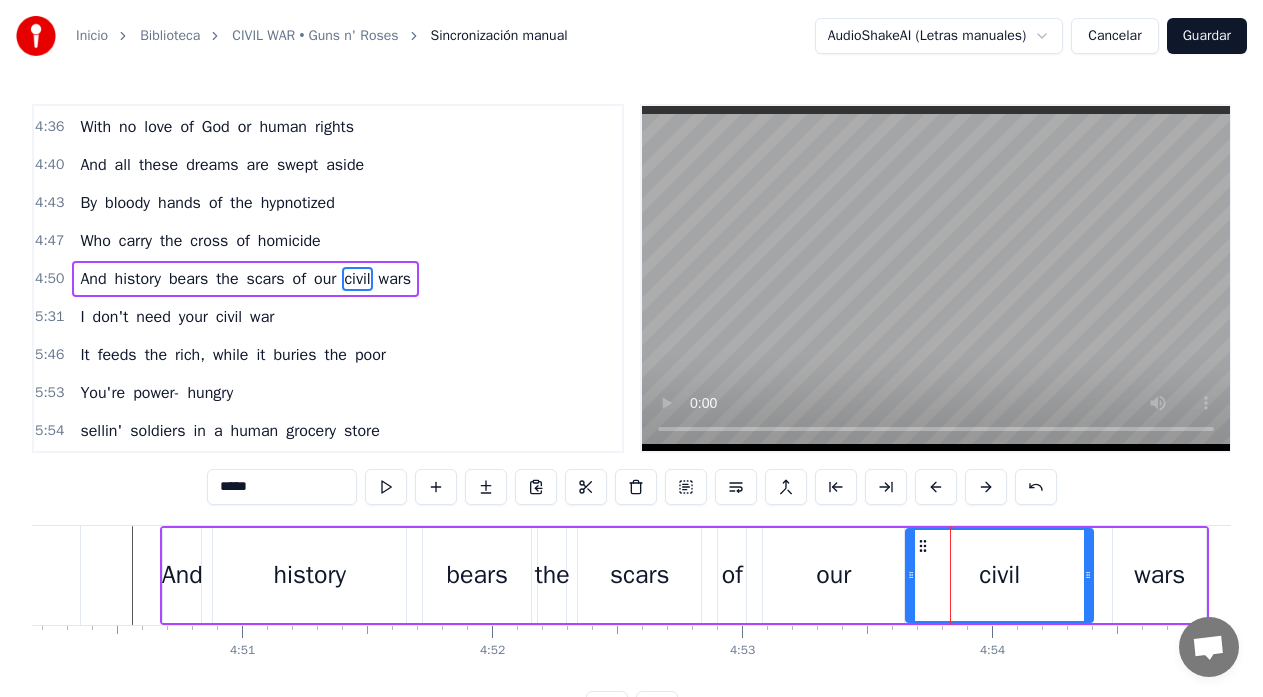 drag, startPoint x: 938, startPoint y: 546, endPoint x: 921, endPoint y: 548, distance: 17.117243 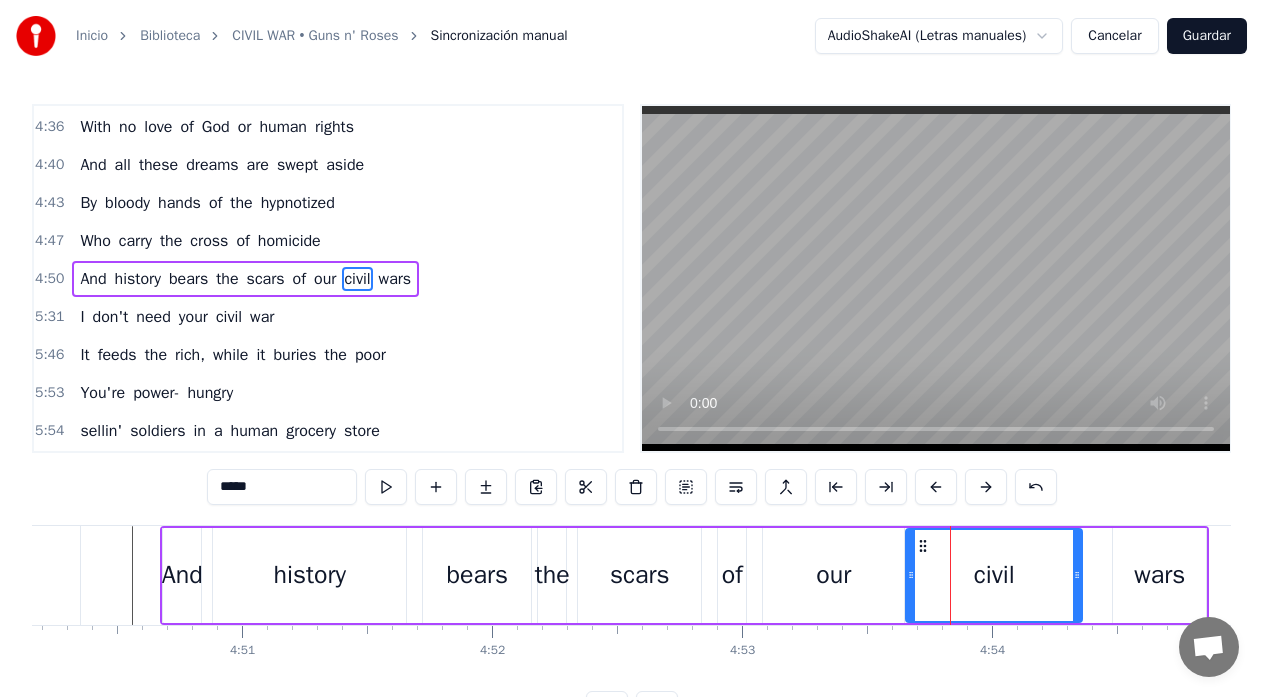 drag, startPoint x: 1088, startPoint y: 575, endPoint x: 1031, endPoint y: 575, distance: 57 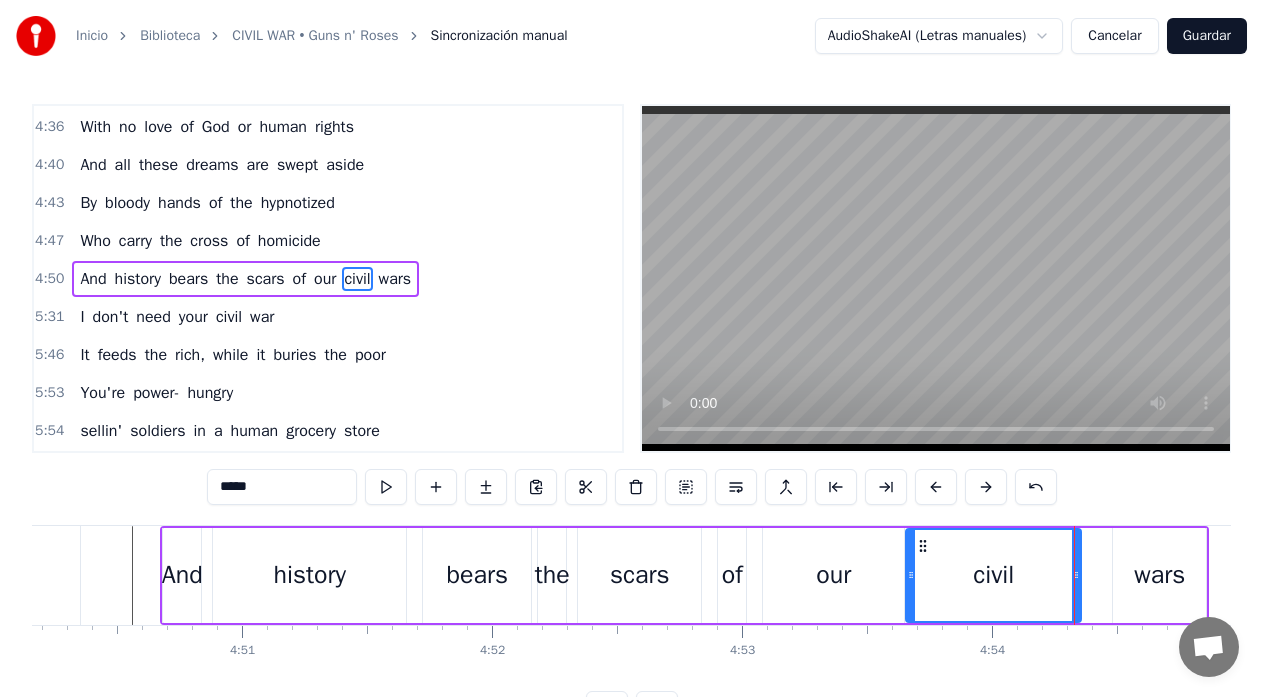 click on "scars" at bounding box center (639, 575) 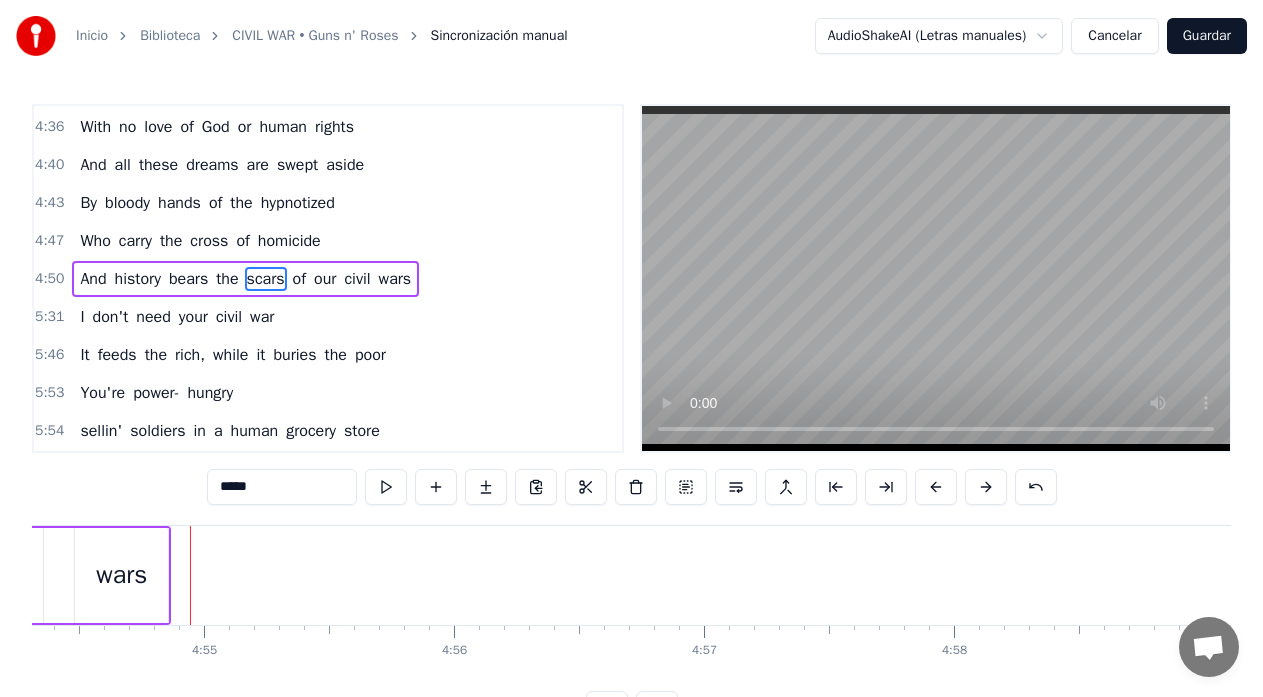 scroll, scrollTop: 0, scrollLeft: 73636, axis: horizontal 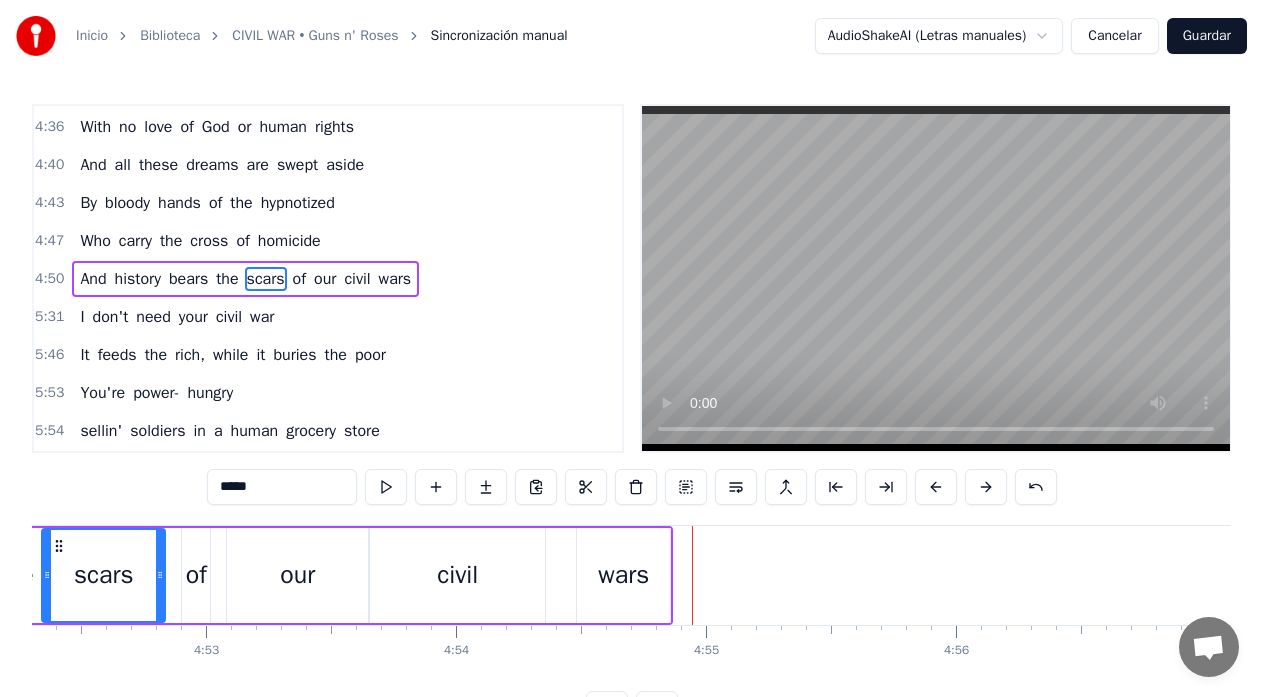 click on "civil" at bounding box center (457, 575) 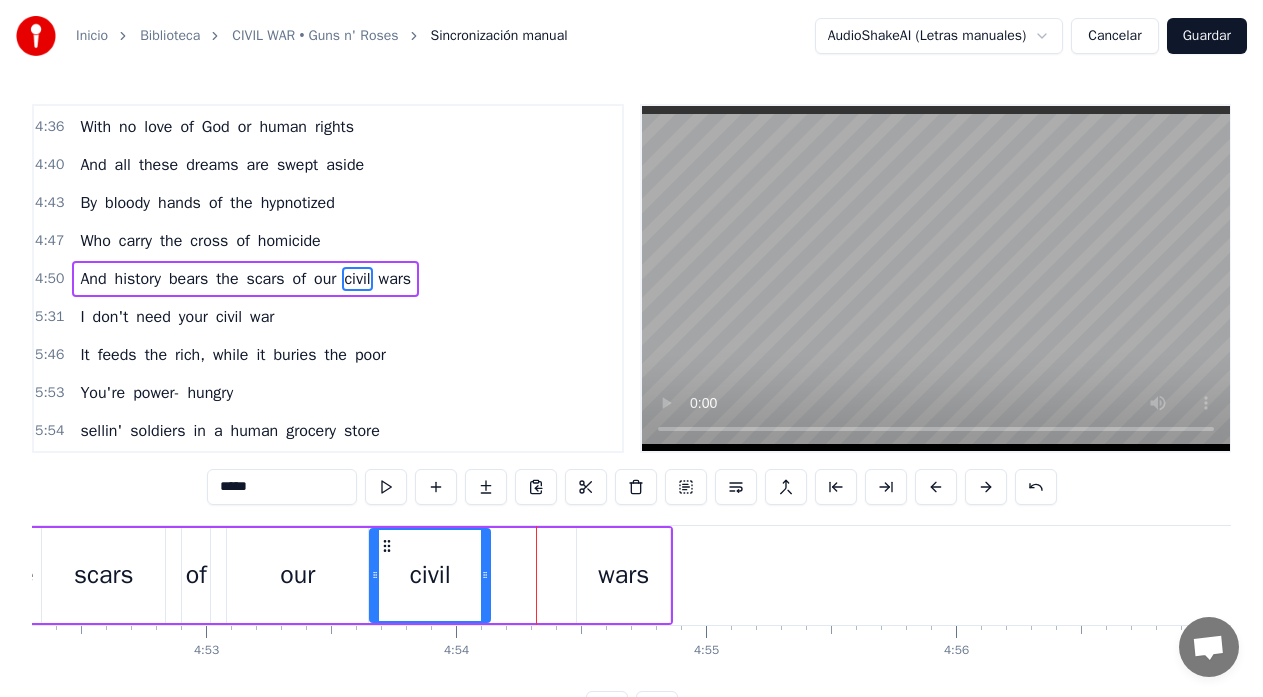 drag, startPoint x: 539, startPoint y: 579, endPoint x: 484, endPoint y: 585, distance: 55.326305 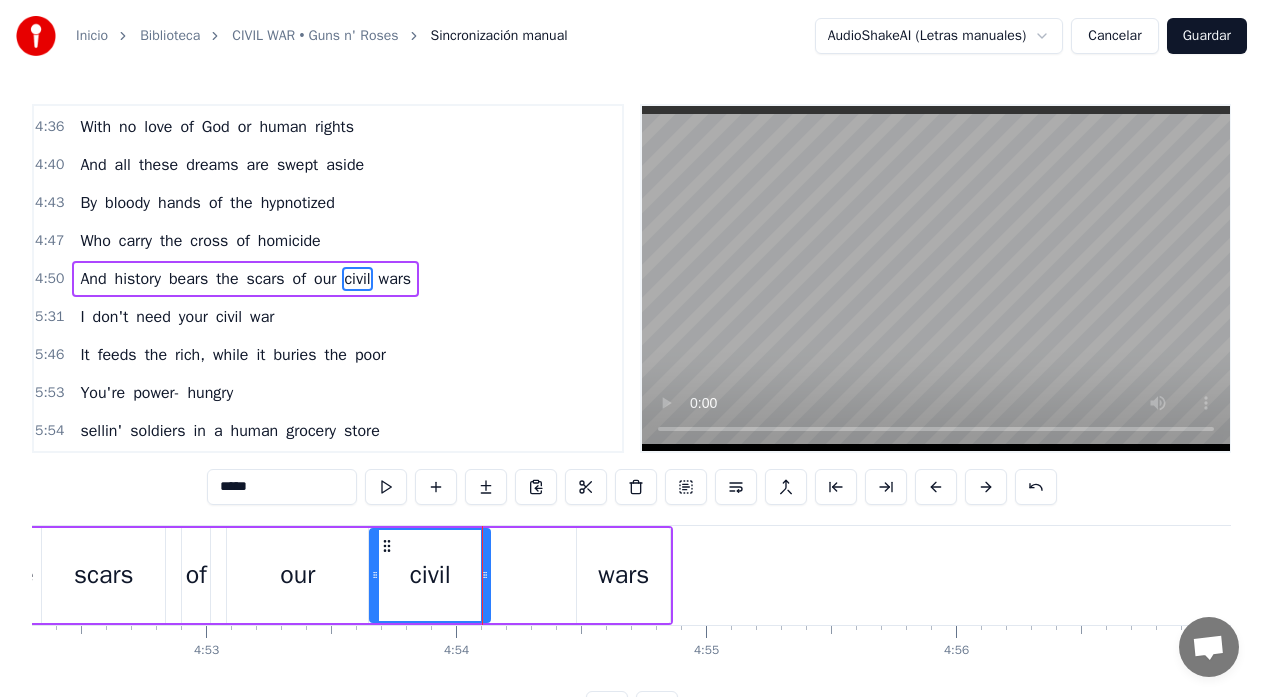 click on "wars" at bounding box center [623, 575] 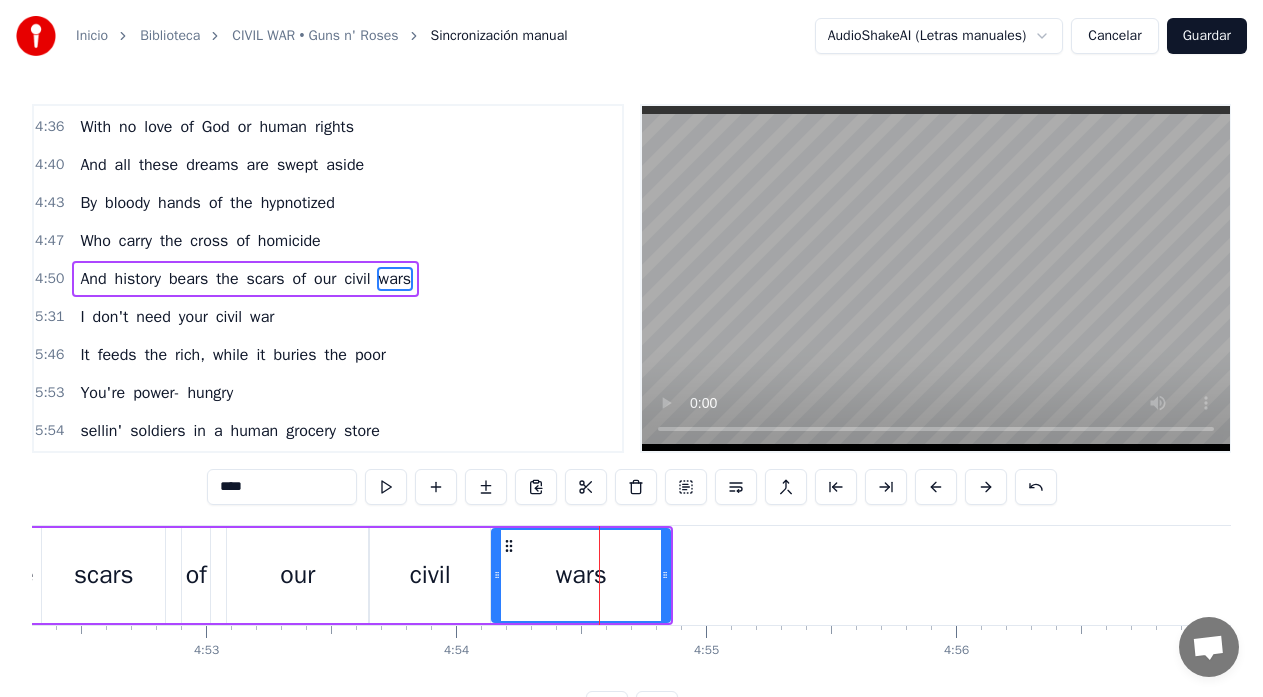 drag, startPoint x: 584, startPoint y: 568, endPoint x: 499, endPoint y: 581, distance: 85.98837 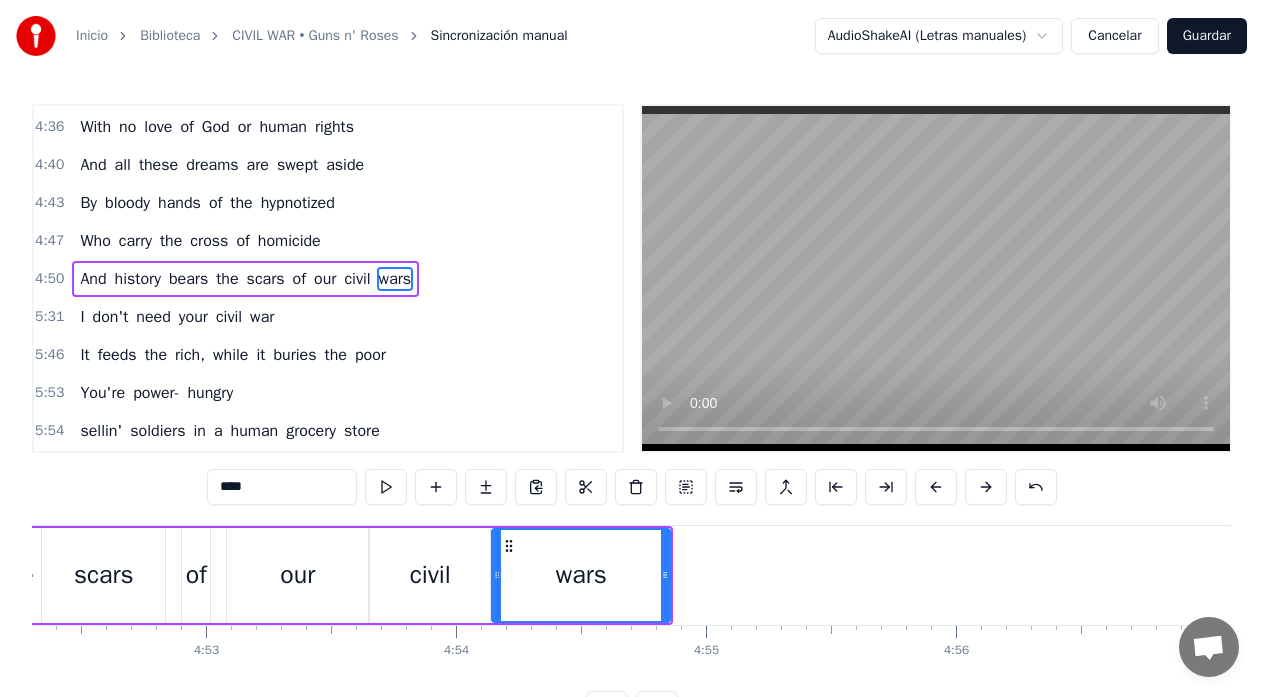 click on "scars" at bounding box center [103, 575] 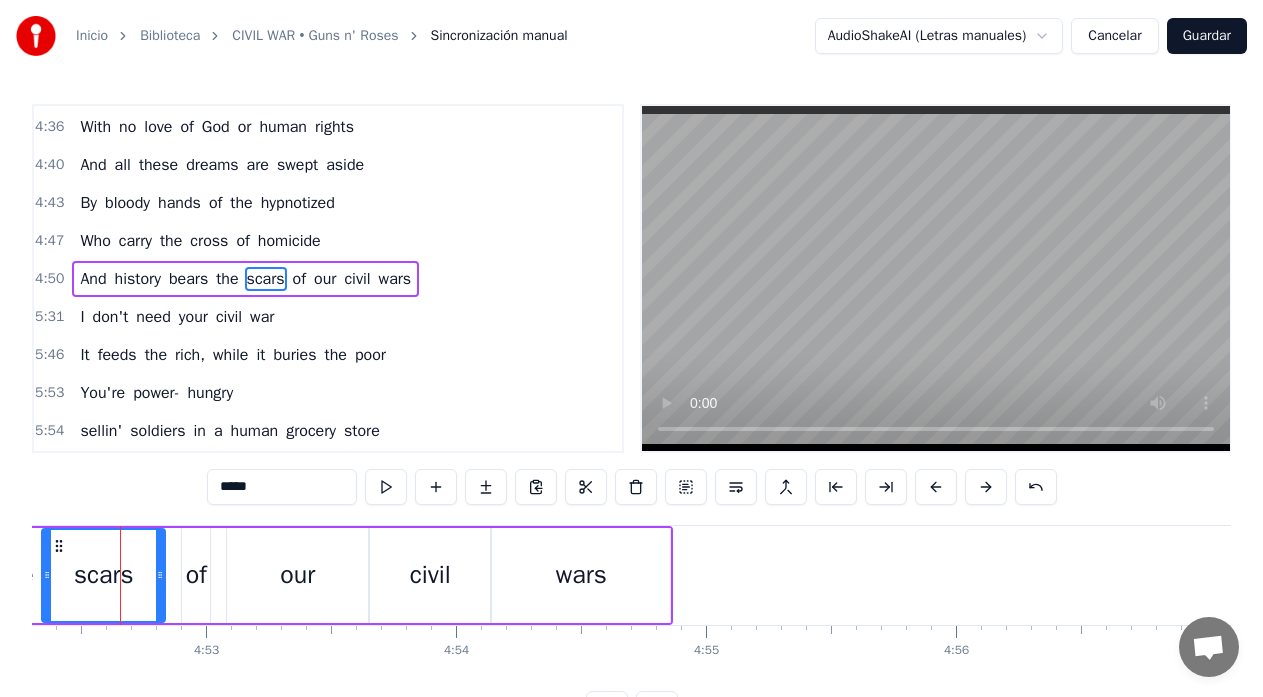 scroll, scrollTop: 0, scrollLeft: 73064, axis: horizontal 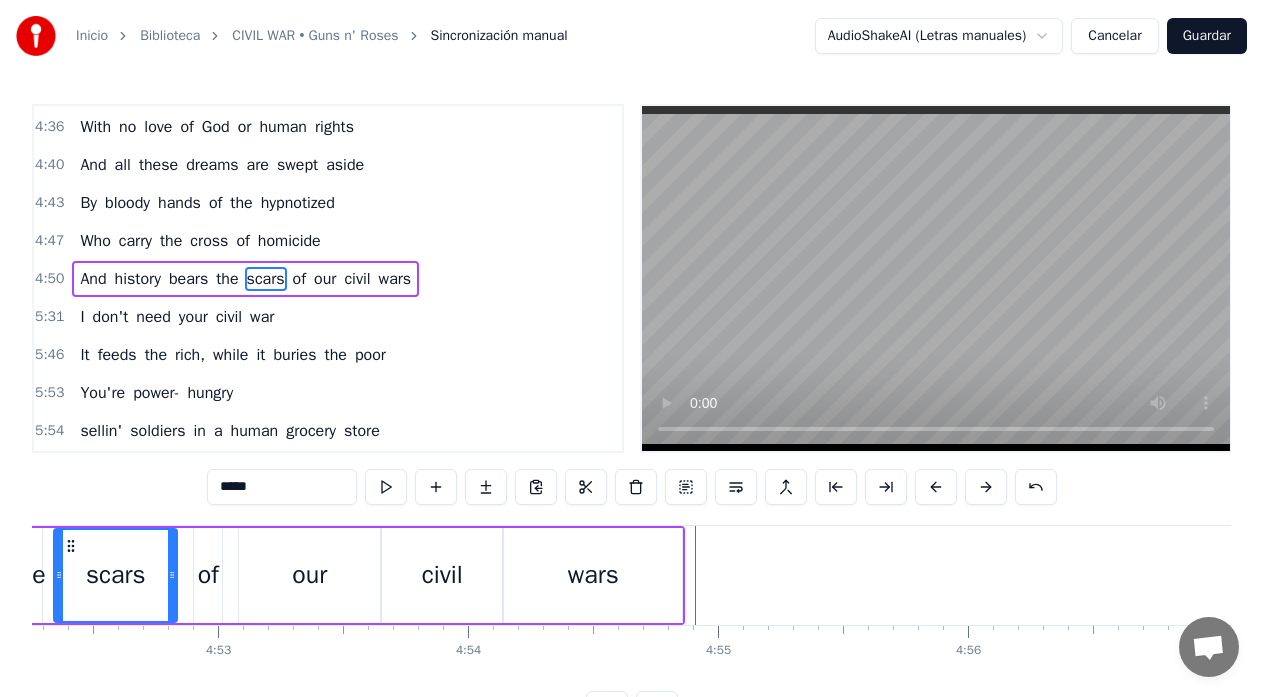 click on "our" at bounding box center (309, 575) 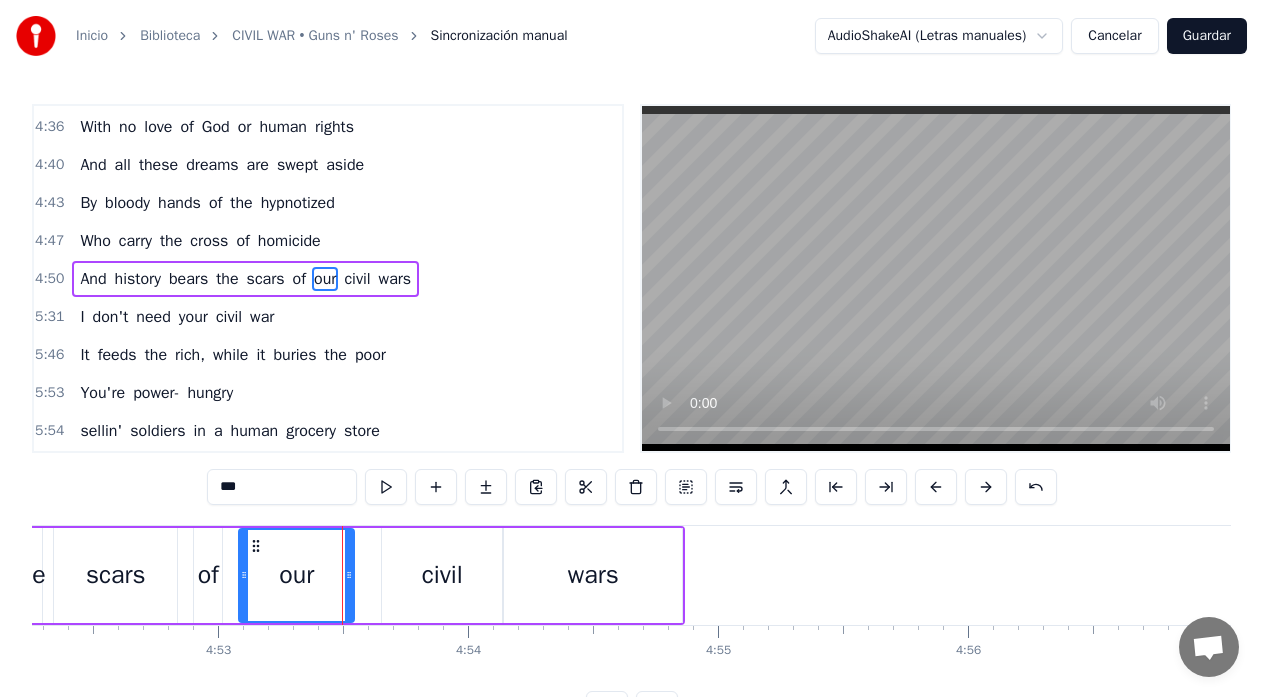 drag, startPoint x: 377, startPoint y: 572, endPoint x: 351, endPoint y: 576, distance: 26.305893 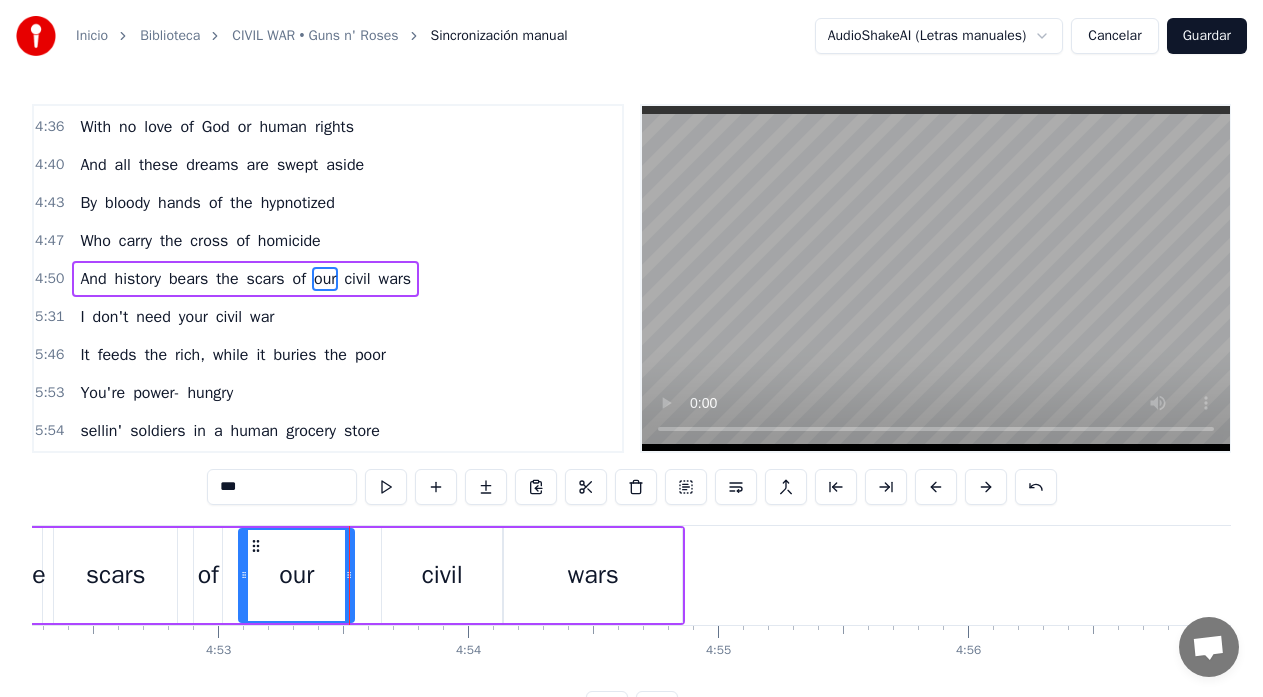 click on "civil" at bounding box center (442, 575) 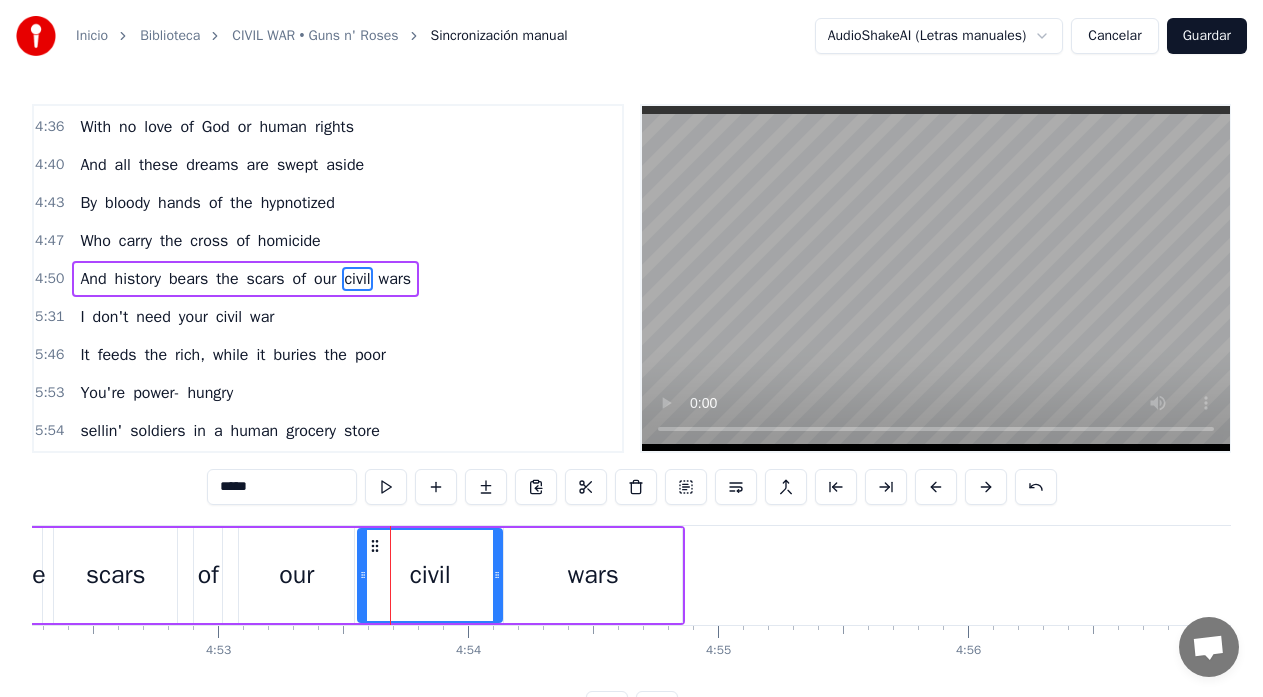 drag, startPoint x: 386, startPoint y: 578, endPoint x: 361, endPoint y: 583, distance: 25.495098 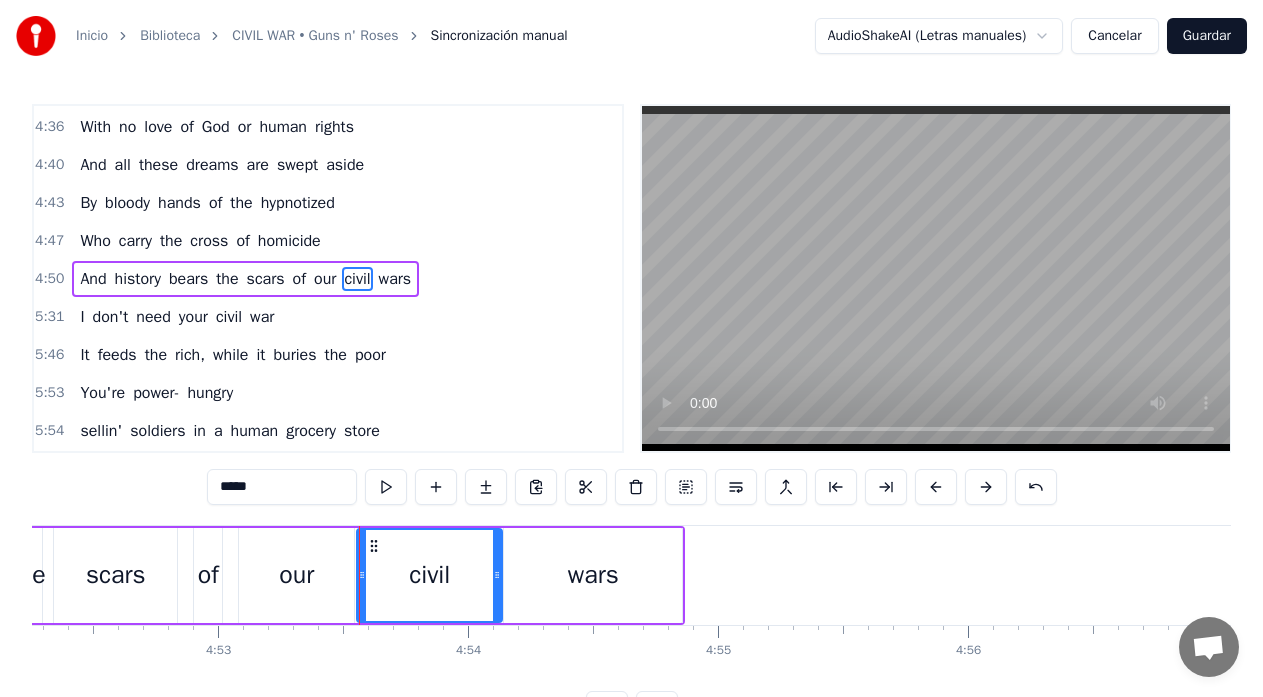 click on "wars" at bounding box center [593, 575] 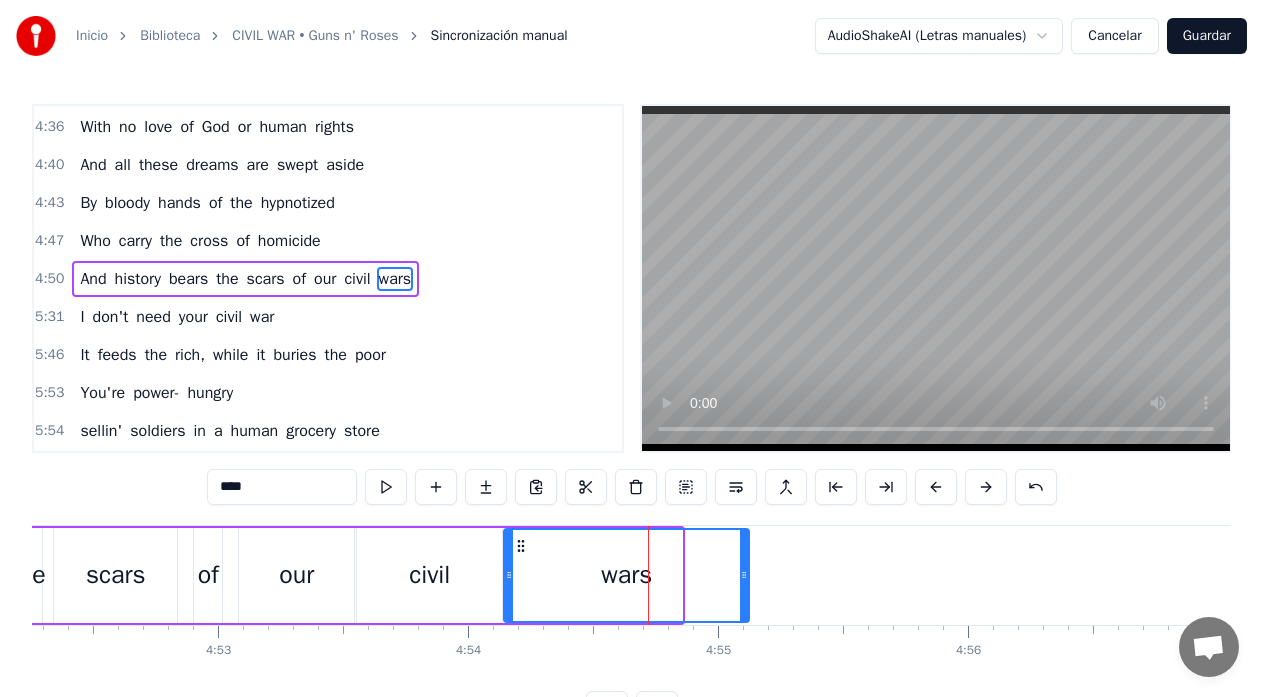 drag, startPoint x: 680, startPoint y: 574, endPoint x: 747, endPoint y: 589, distance: 68.65858 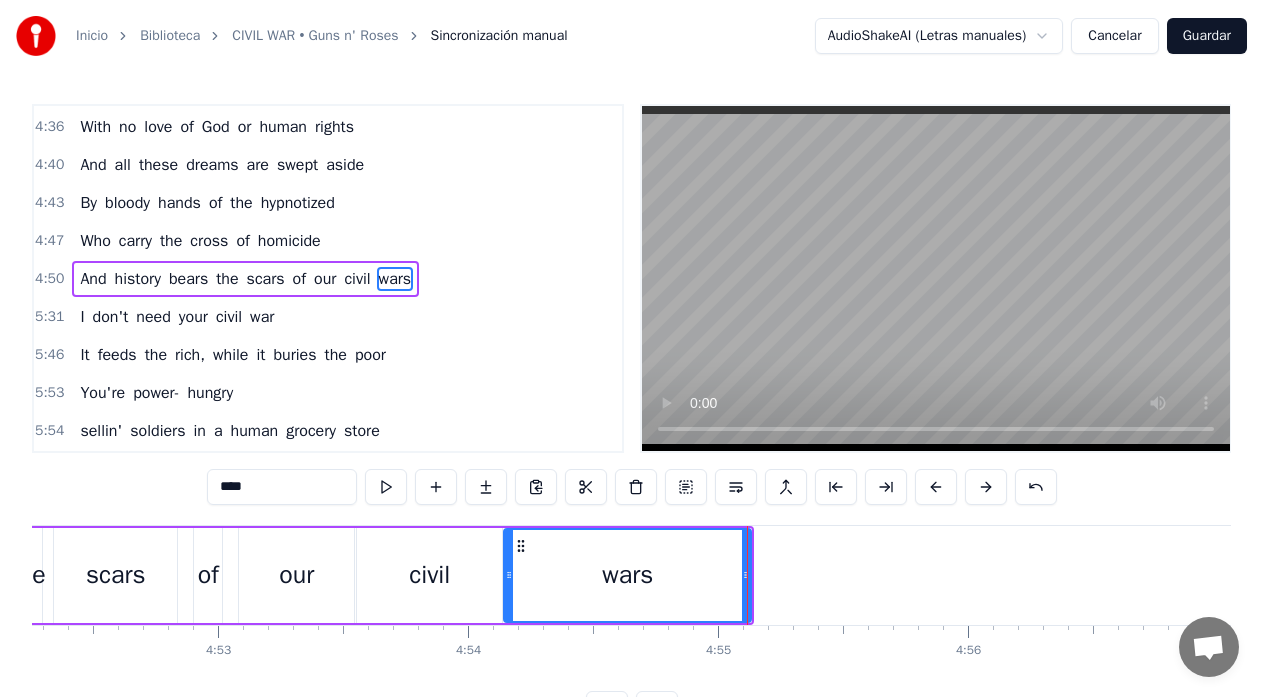 click on "scars" at bounding box center (115, 575) 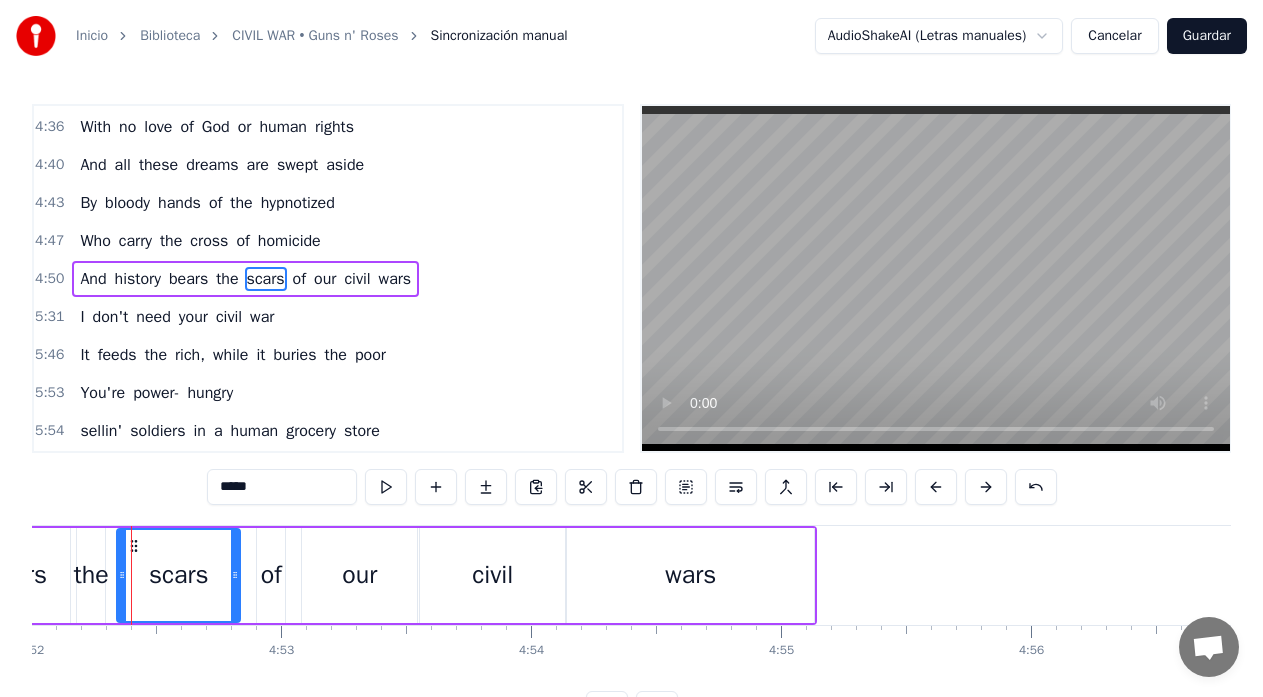 scroll, scrollTop: 0, scrollLeft: 73000, axis: horizontal 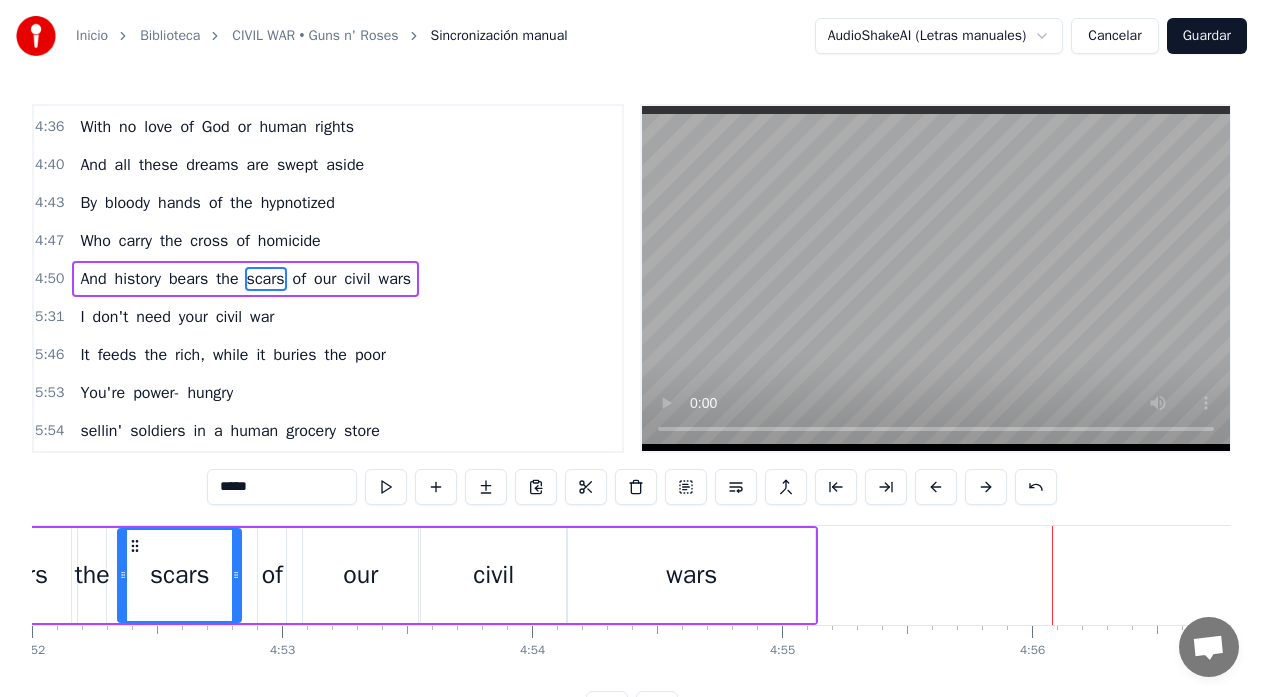 click on "wars" at bounding box center (691, 575) 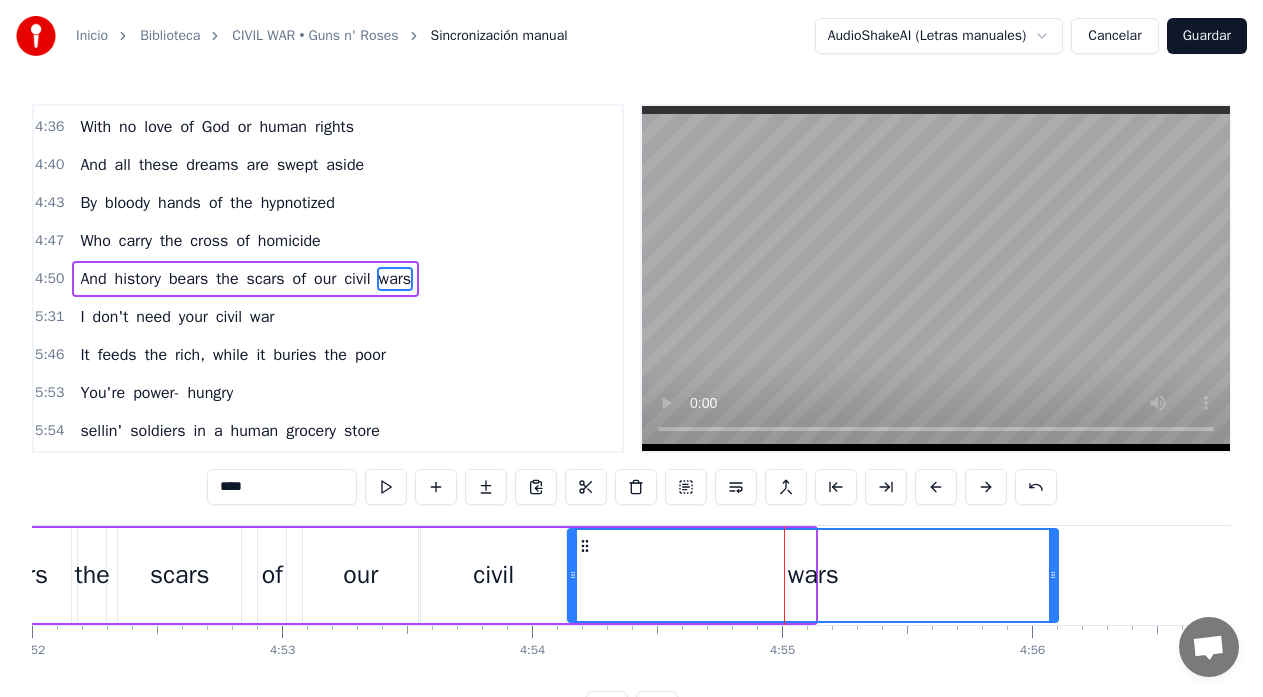 drag, startPoint x: 811, startPoint y: 581, endPoint x: 1061, endPoint y: 585, distance: 250.032 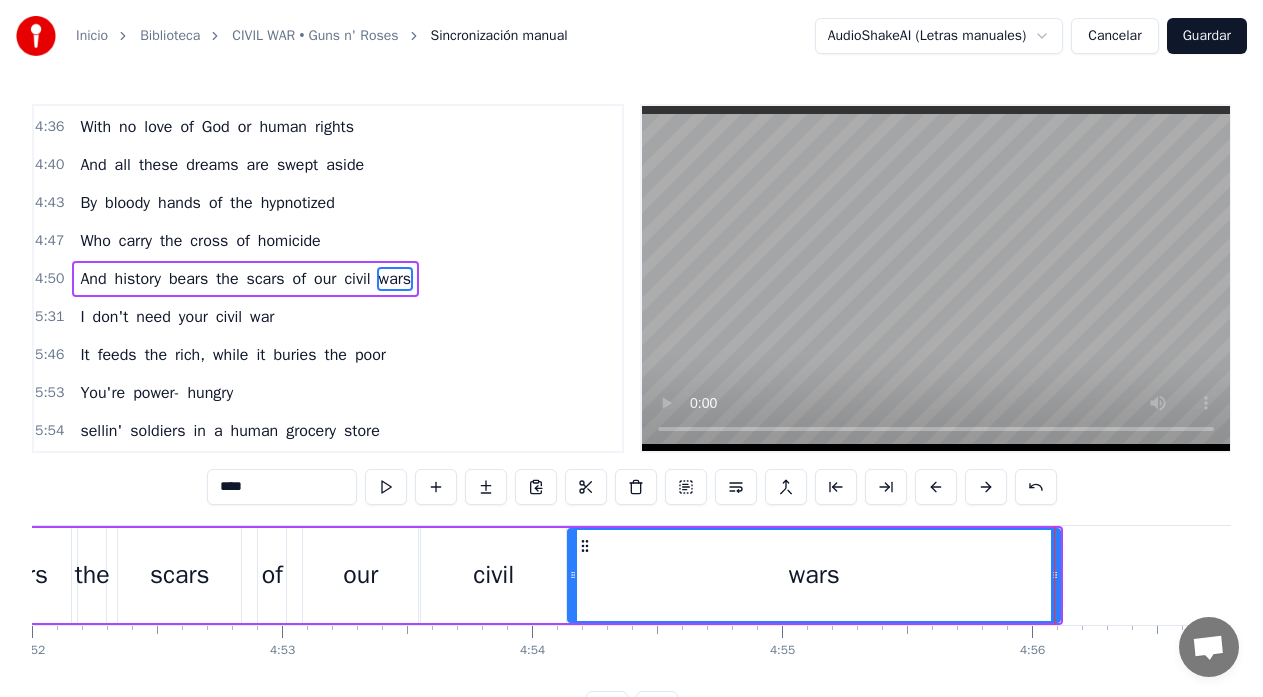 click on "the" at bounding box center [92, 575] 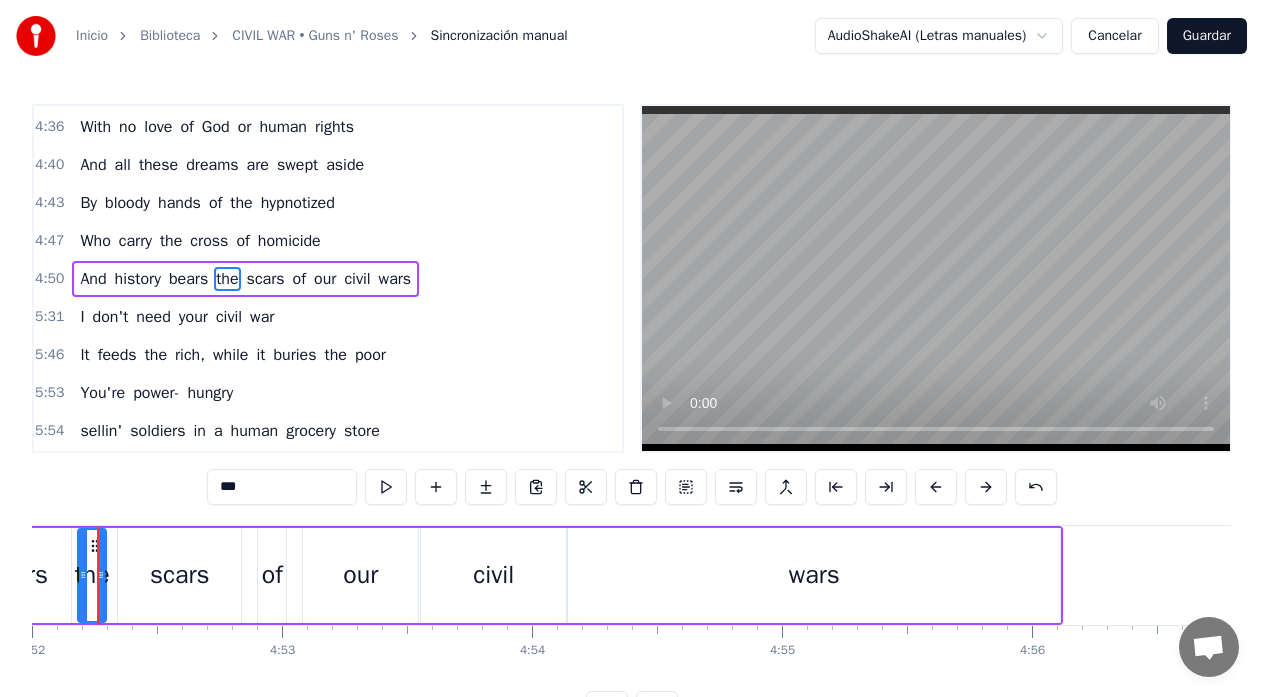 scroll, scrollTop: 0, scrollLeft: 72966, axis: horizontal 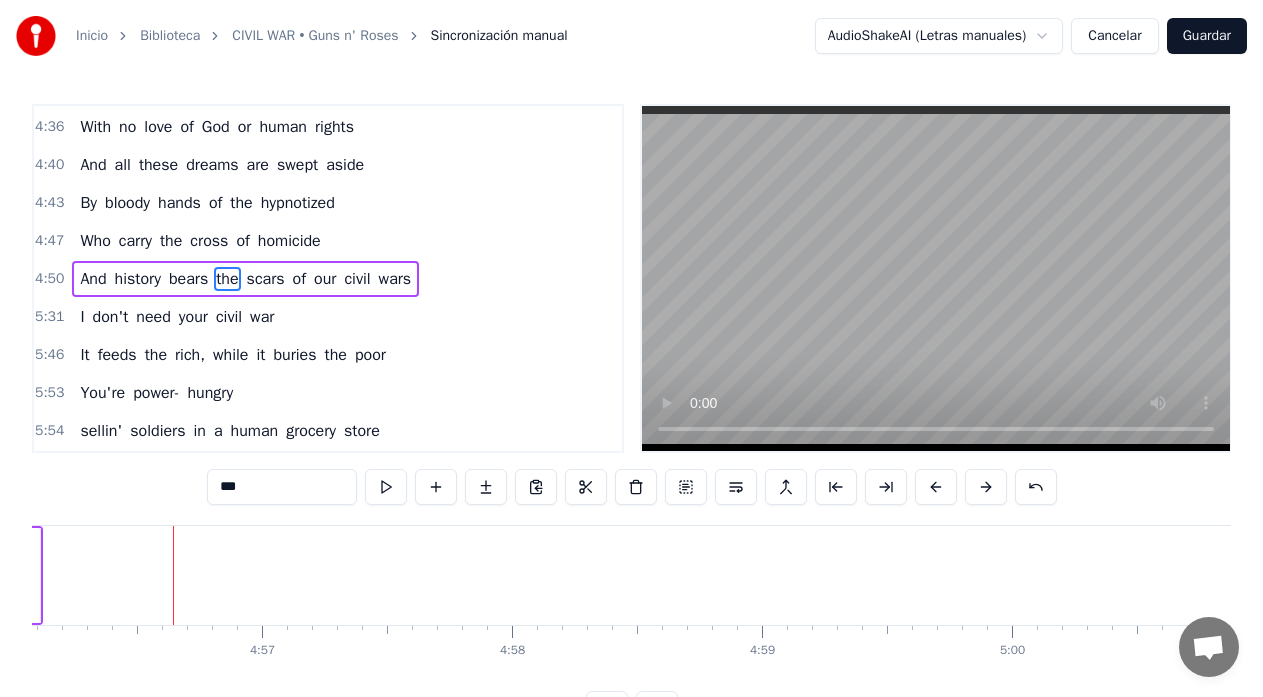 click on "wars" at bounding box center (-206, 575) 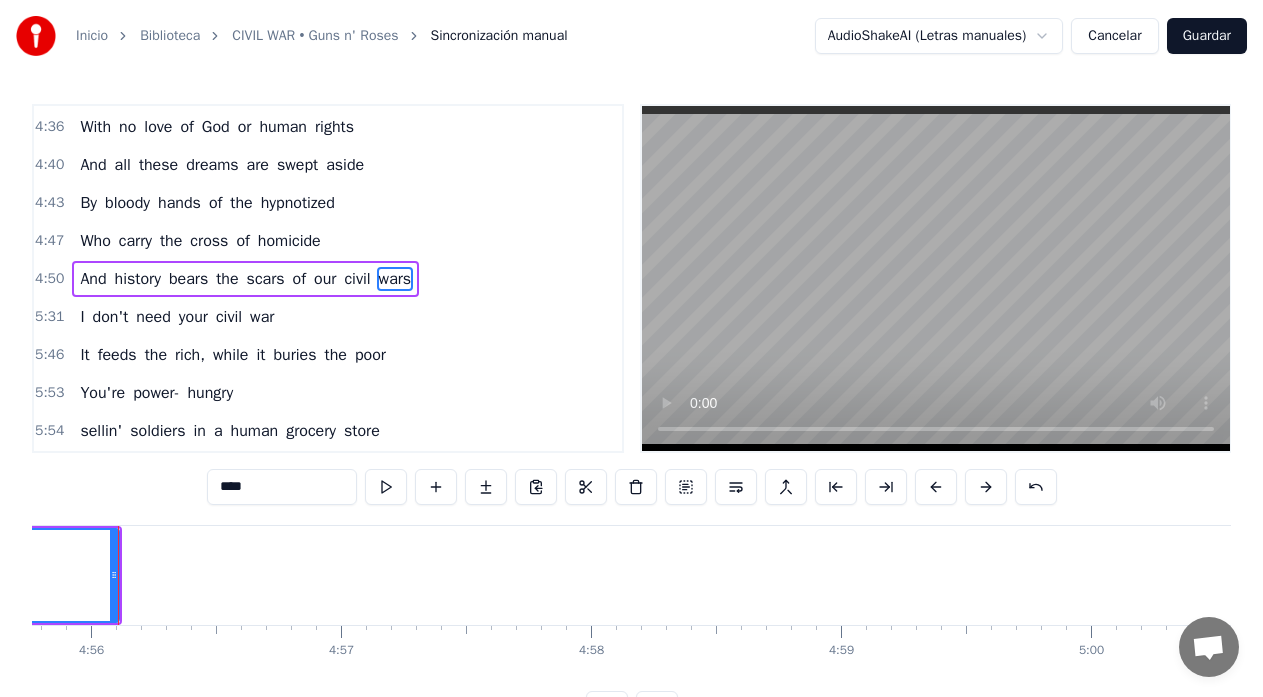 scroll, scrollTop: 0, scrollLeft: 73927, axis: horizontal 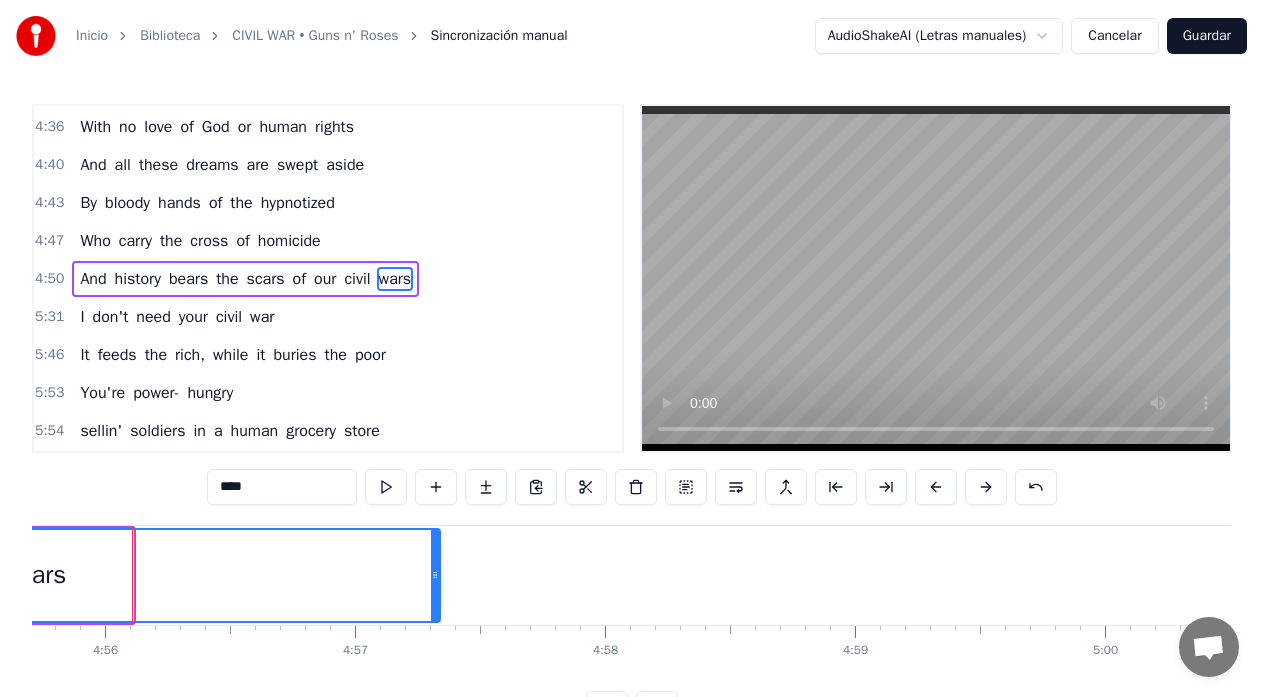 drag, startPoint x: 131, startPoint y: 578, endPoint x: 441, endPoint y: 583, distance: 310.0403 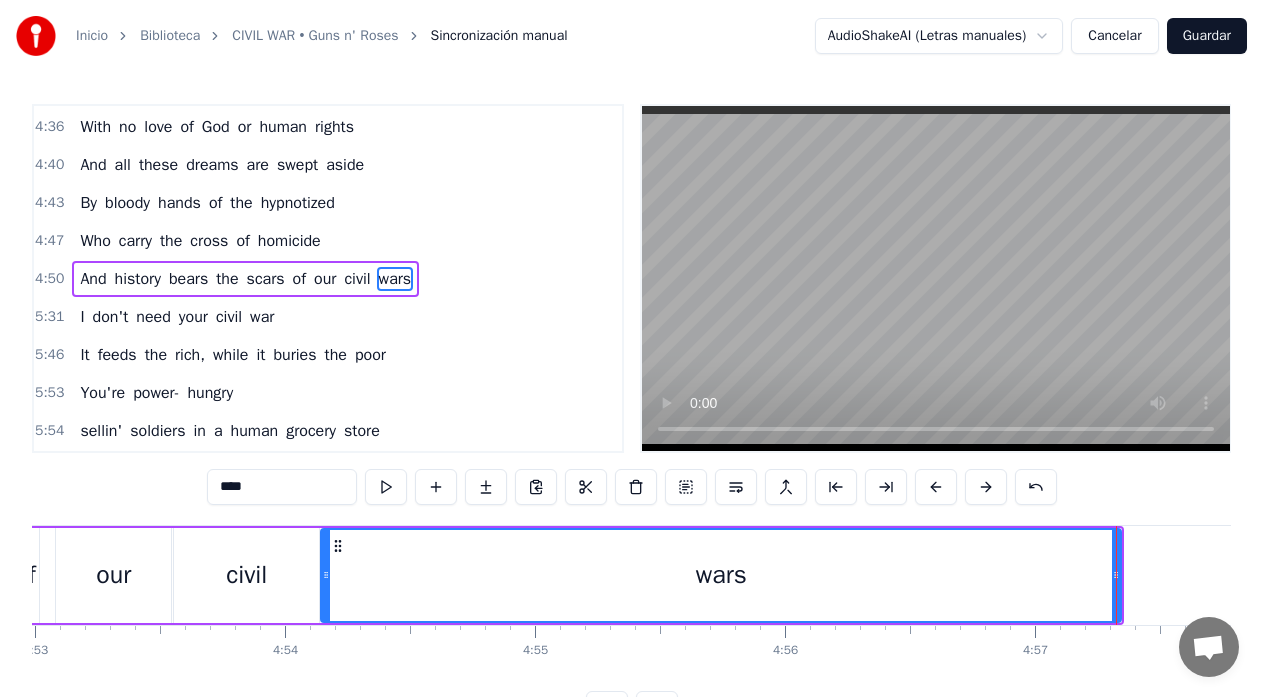 click on "our" at bounding box center [113, 575] 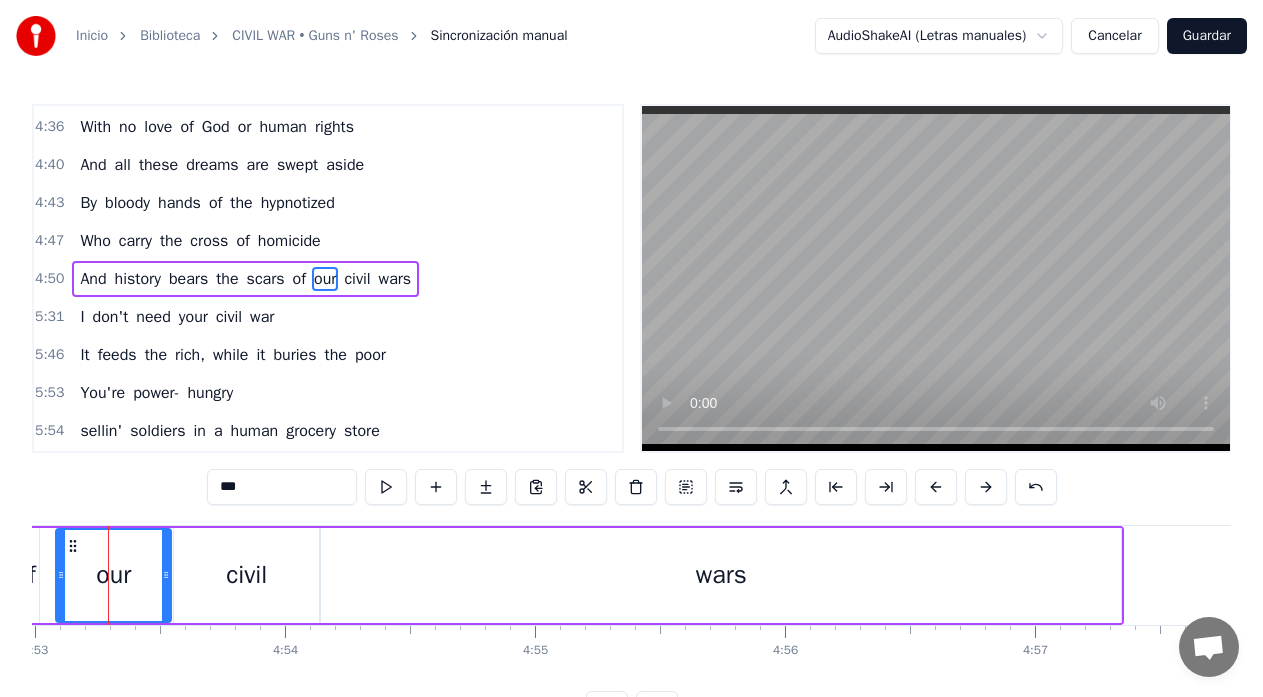 scroll, scrollTop: 0, scrollLeft: 73223, axis: horizontal 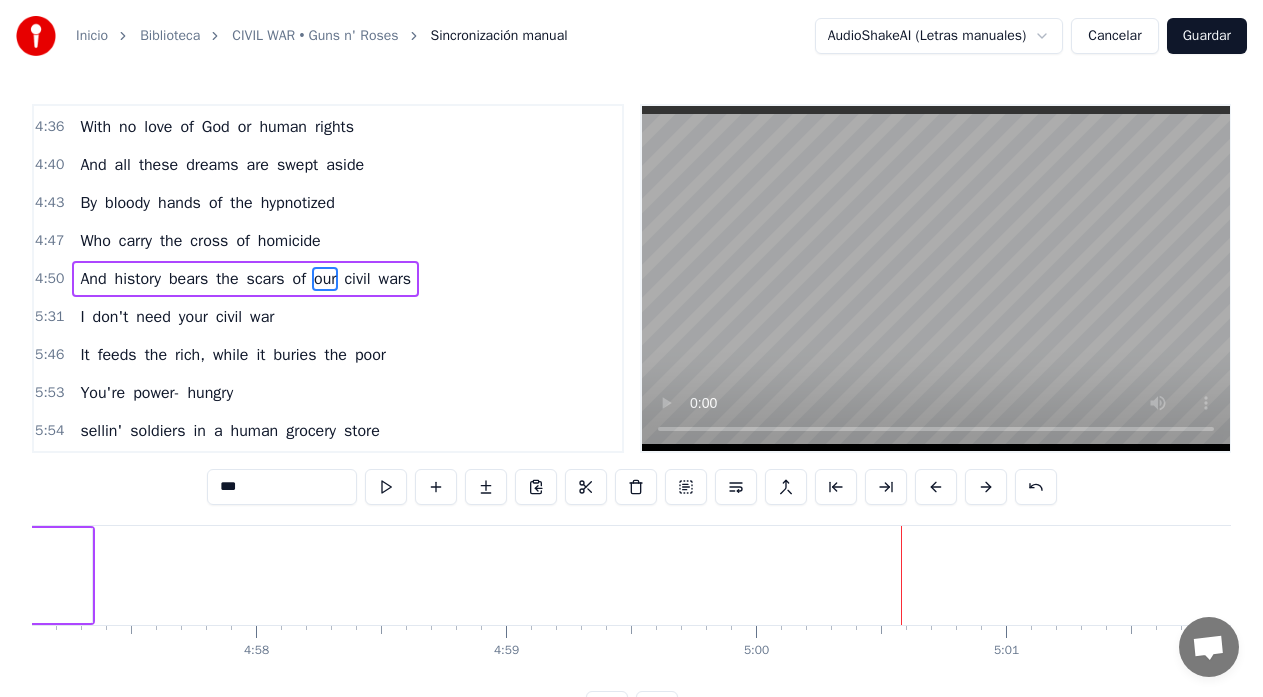 click on "wars" at bounding box center [-308, 575] 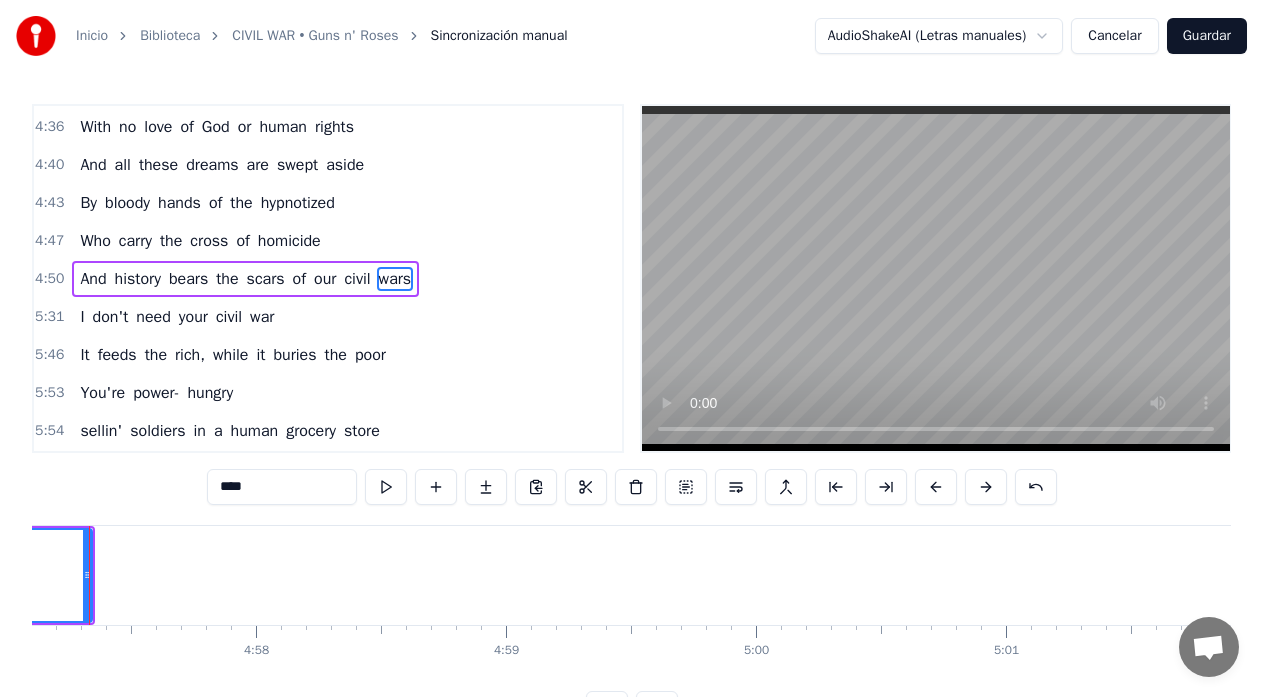scroll, scrollTop: 0, scrollLeft: 74233, axis: horizontal 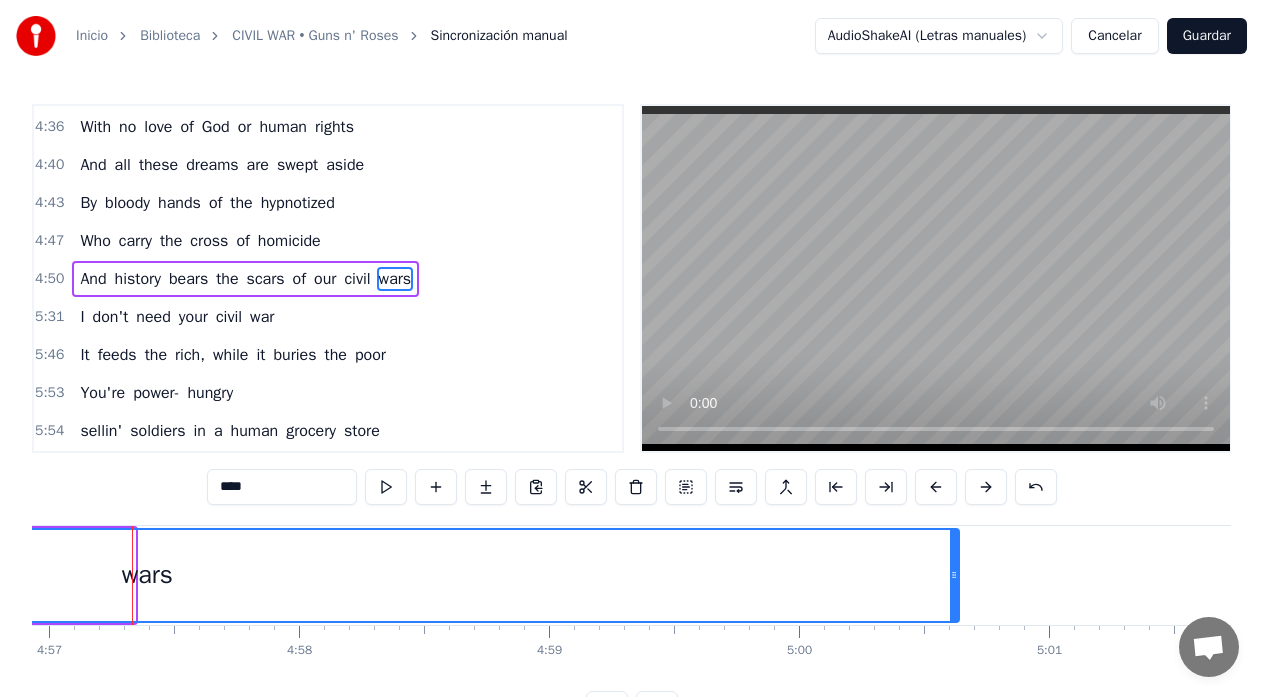 drag, startPoint x: 129, startPoint y: 576, endPoint x: 954, endPoint y: 591, distance: 825.13635 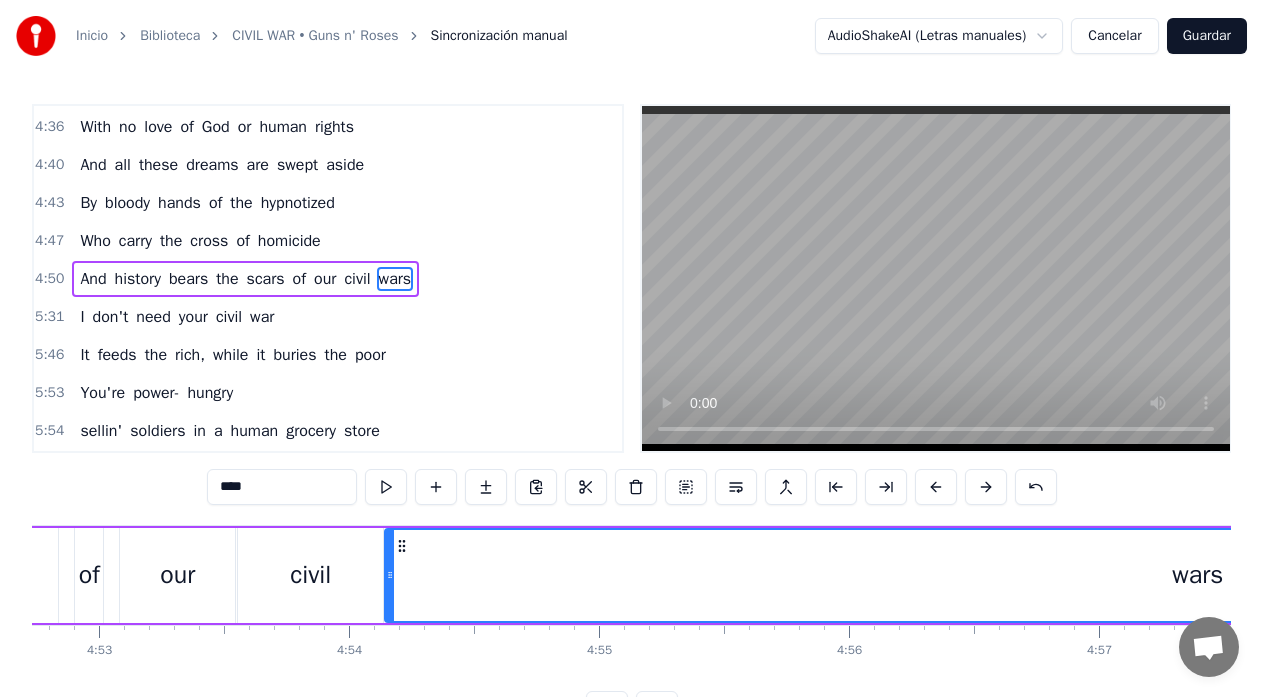 scroll, scrollTop: 0, scrollLeft: 73153, axis: horizontal 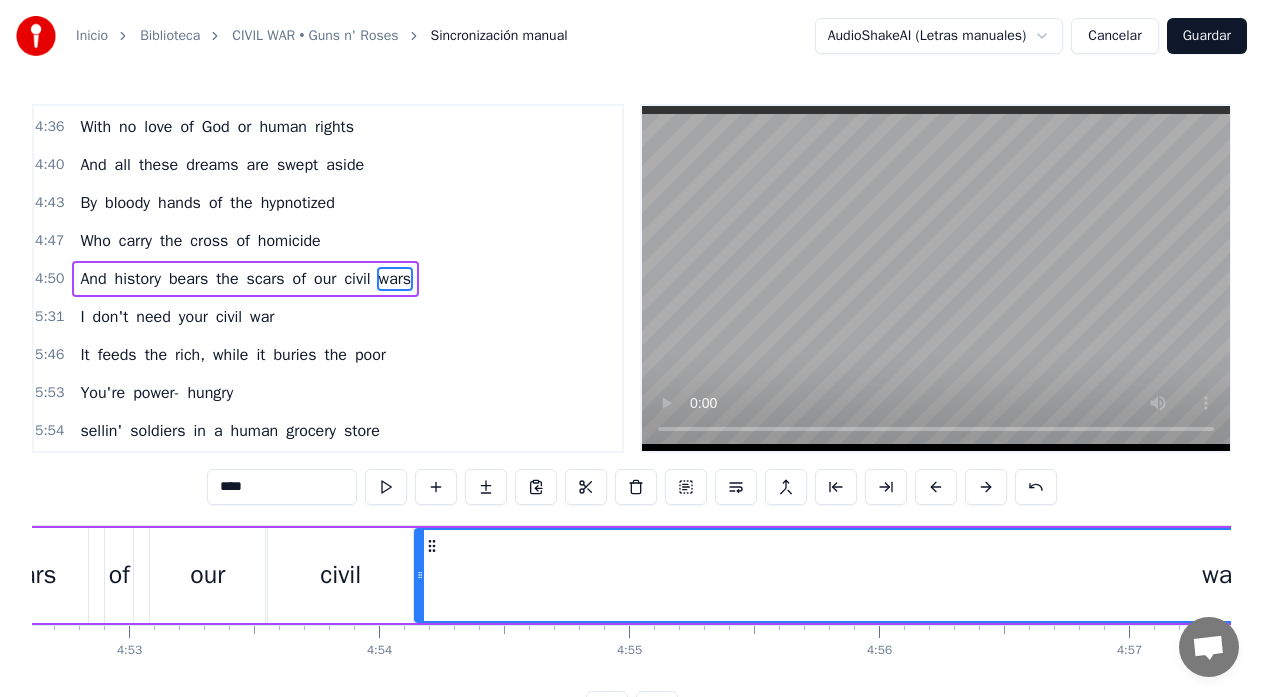 click on "And history bears the scars of our civil wars" at bounding box center (795, 575) 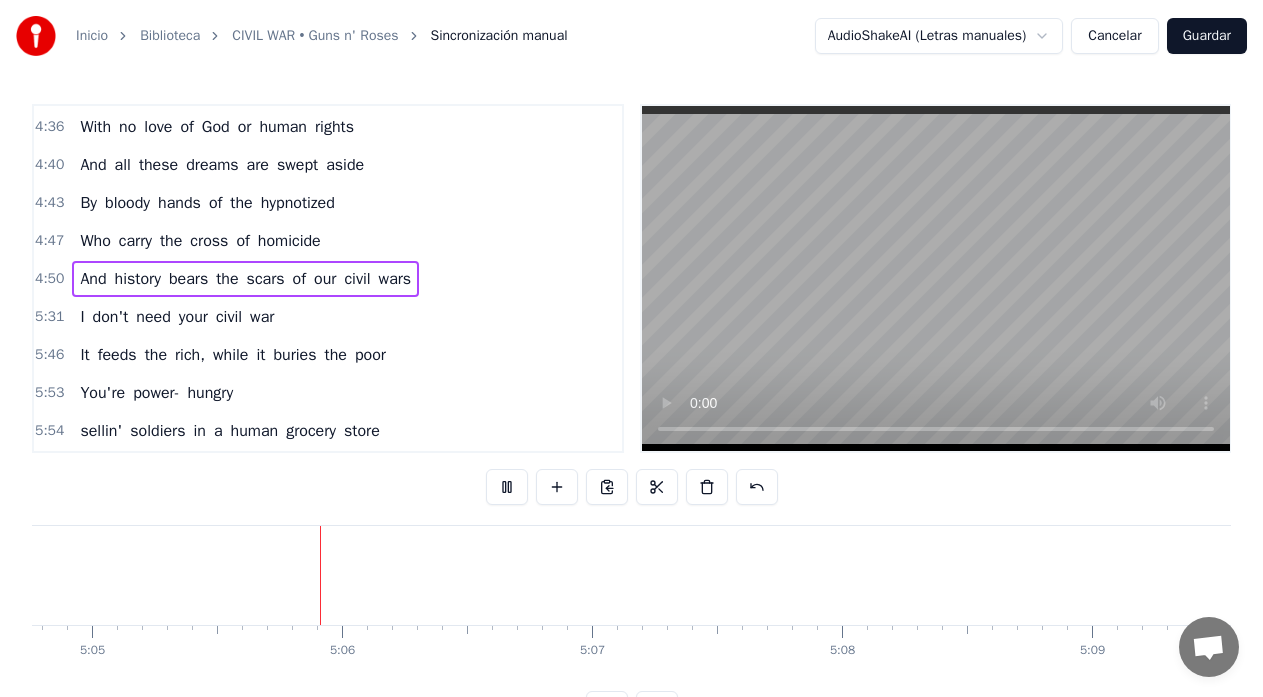 scroll, scrollTop: 0, scrollLeft: 76231, axis: horizontal 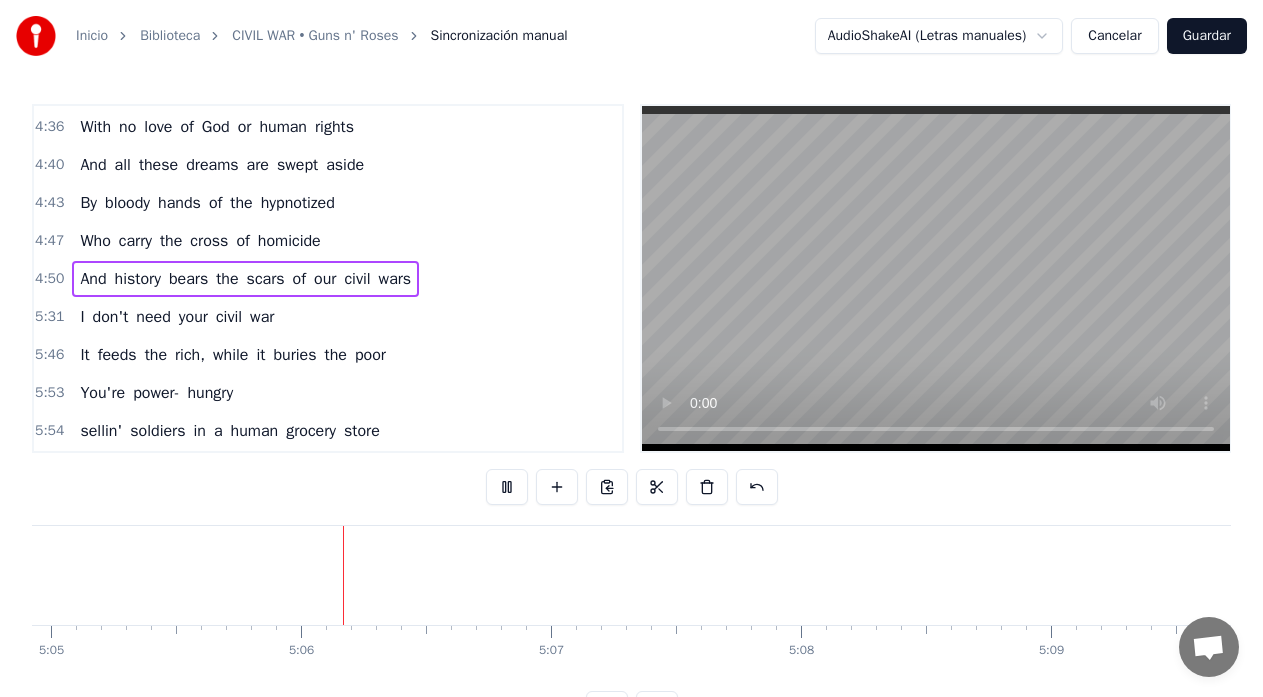 click on "Guardar" at bounding box center (1207, 36) 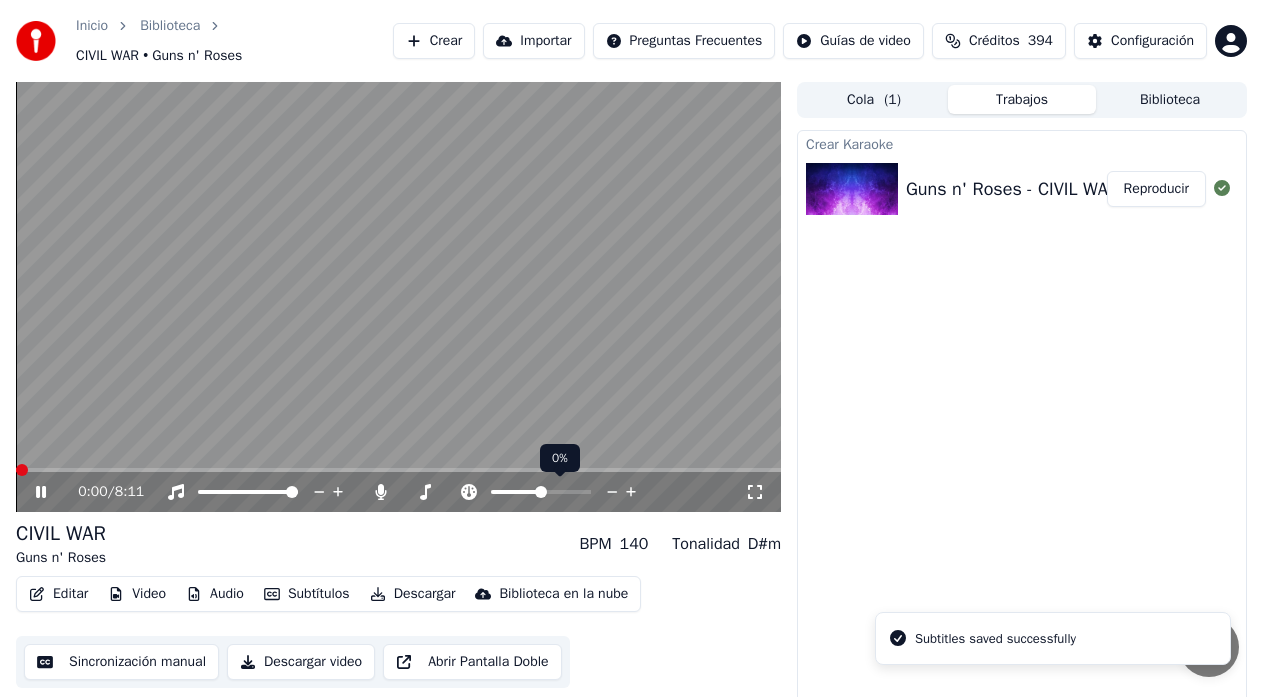 click at bounding box center [398, 297] 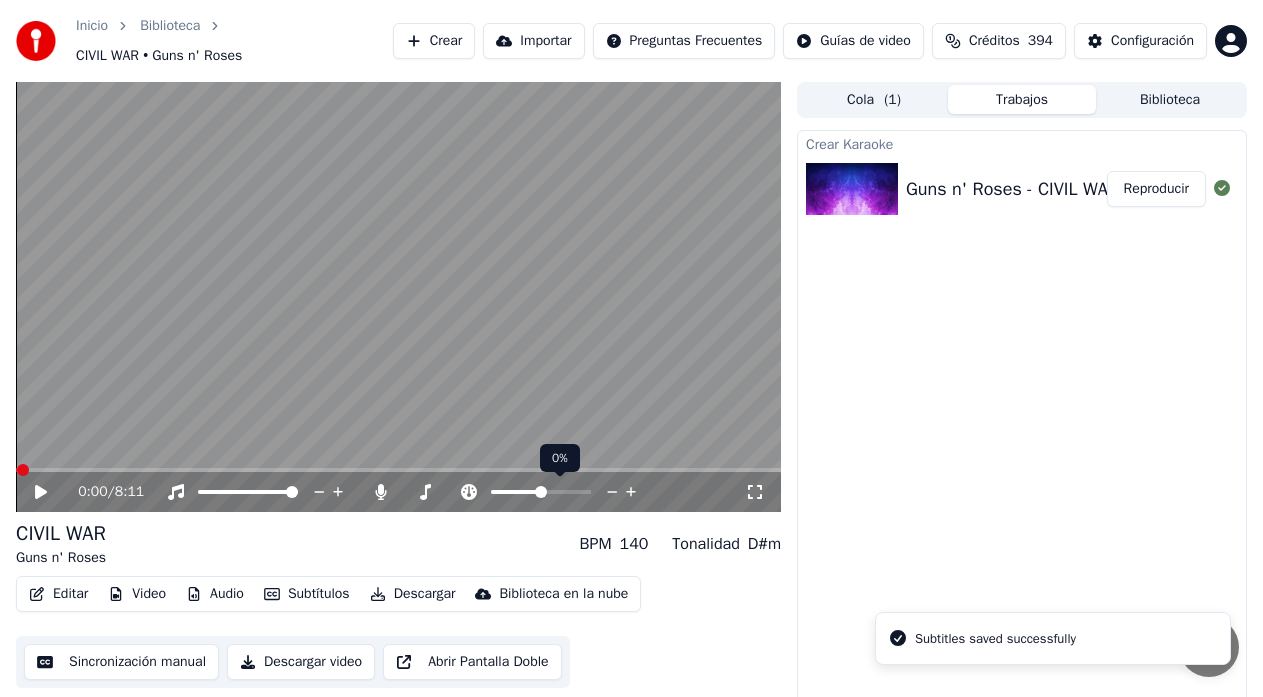 click on "0:00  /  8:11" at bounding box center [398, 297] 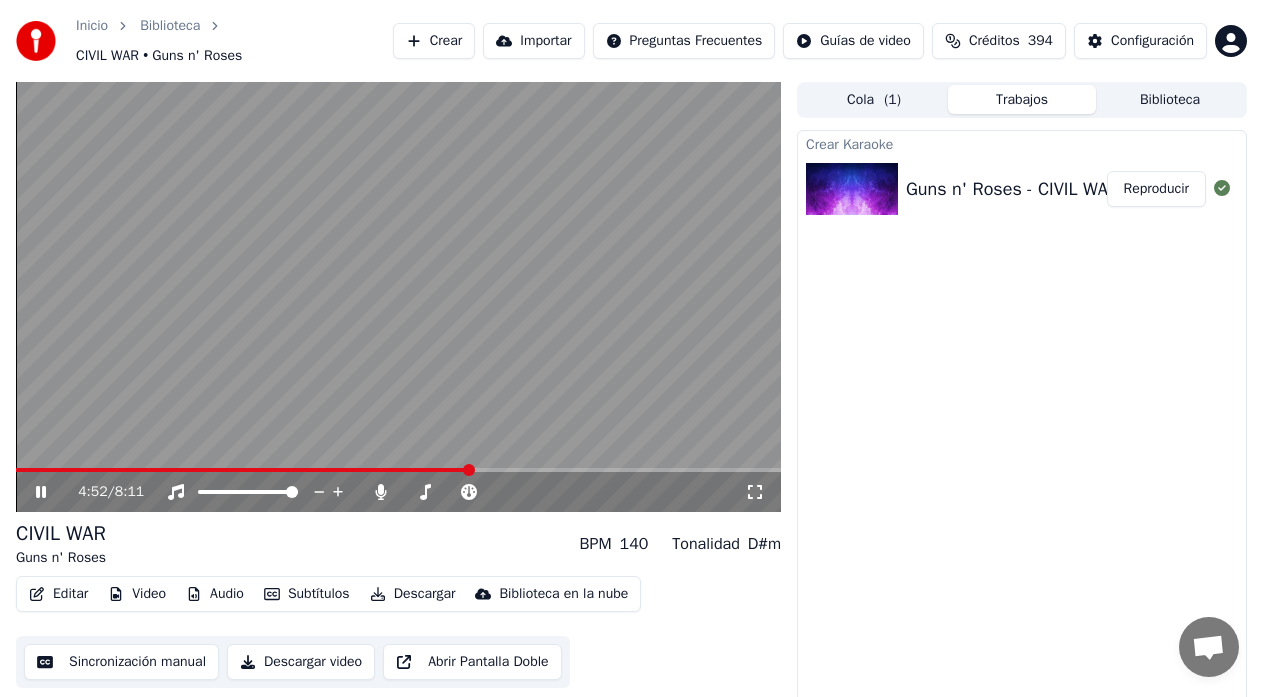click at bounding box center (469, 470) 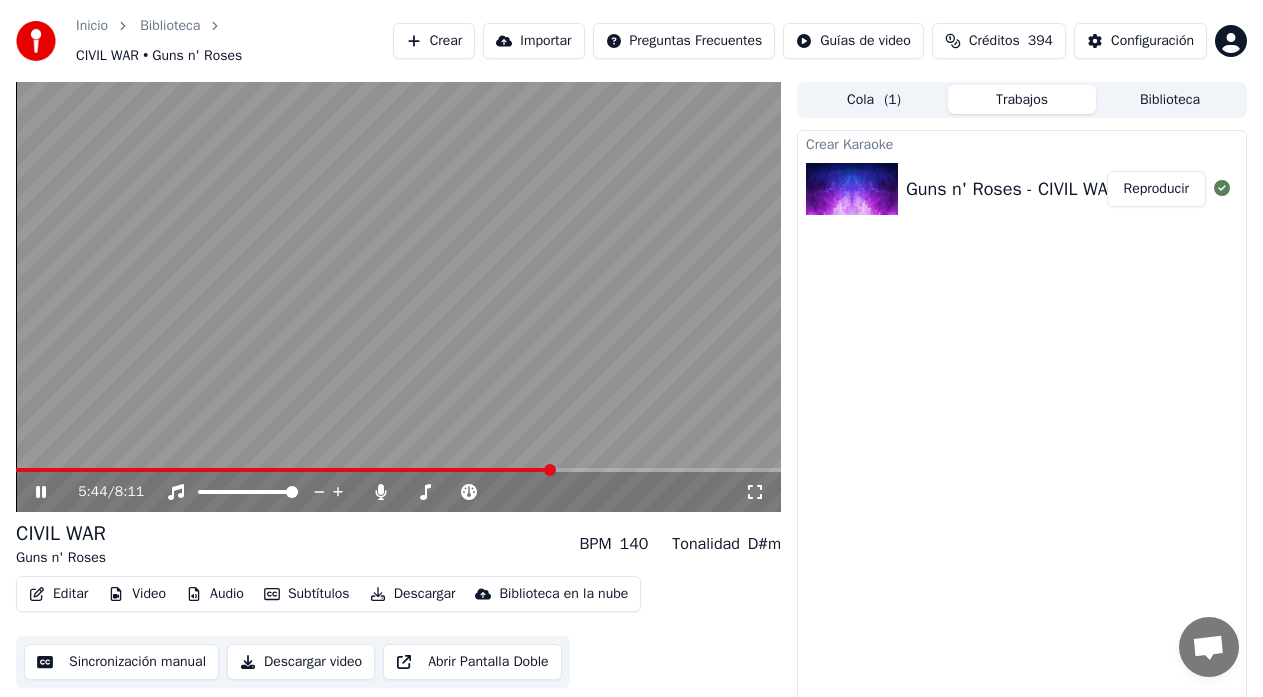 click on "Sincronización manual" at bounding box center (121, 662) 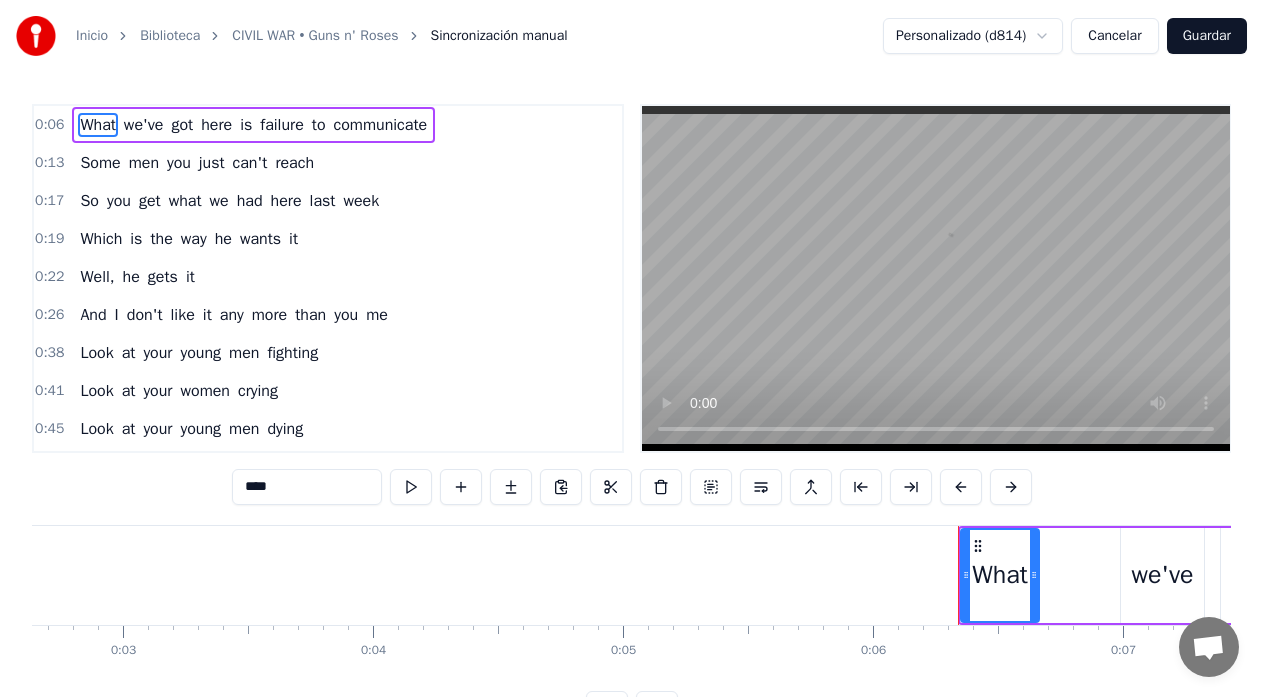 scroll, scrollTop: 0, scrollLeft: 1484, axis: horizontal 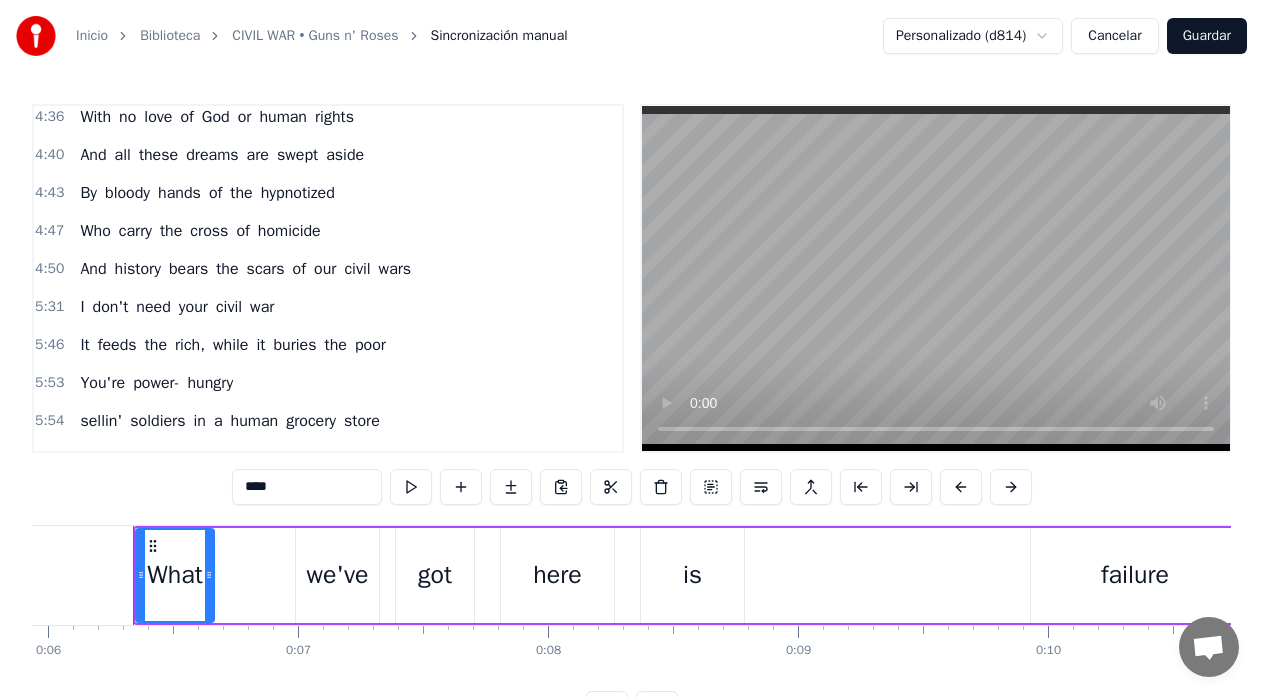 click on "I" at bounding box center [82, 307] 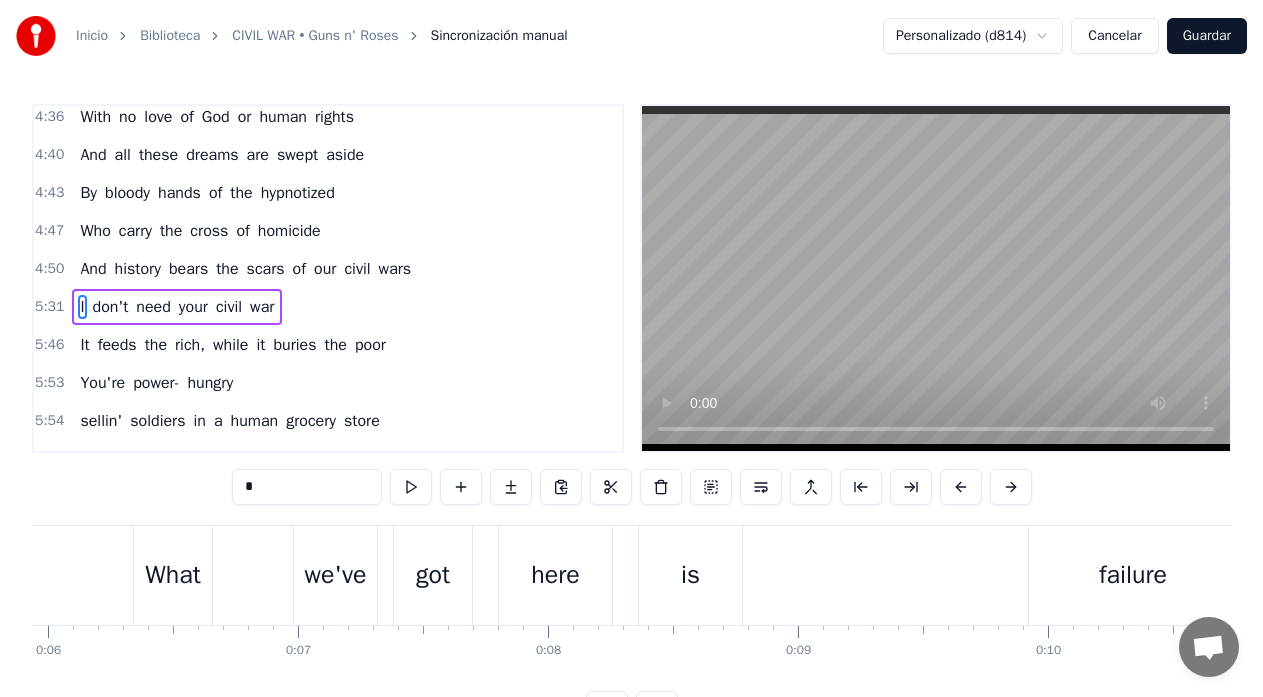 scroll, scrollTop: 1849, scrollLeft: 0, axis: vertical 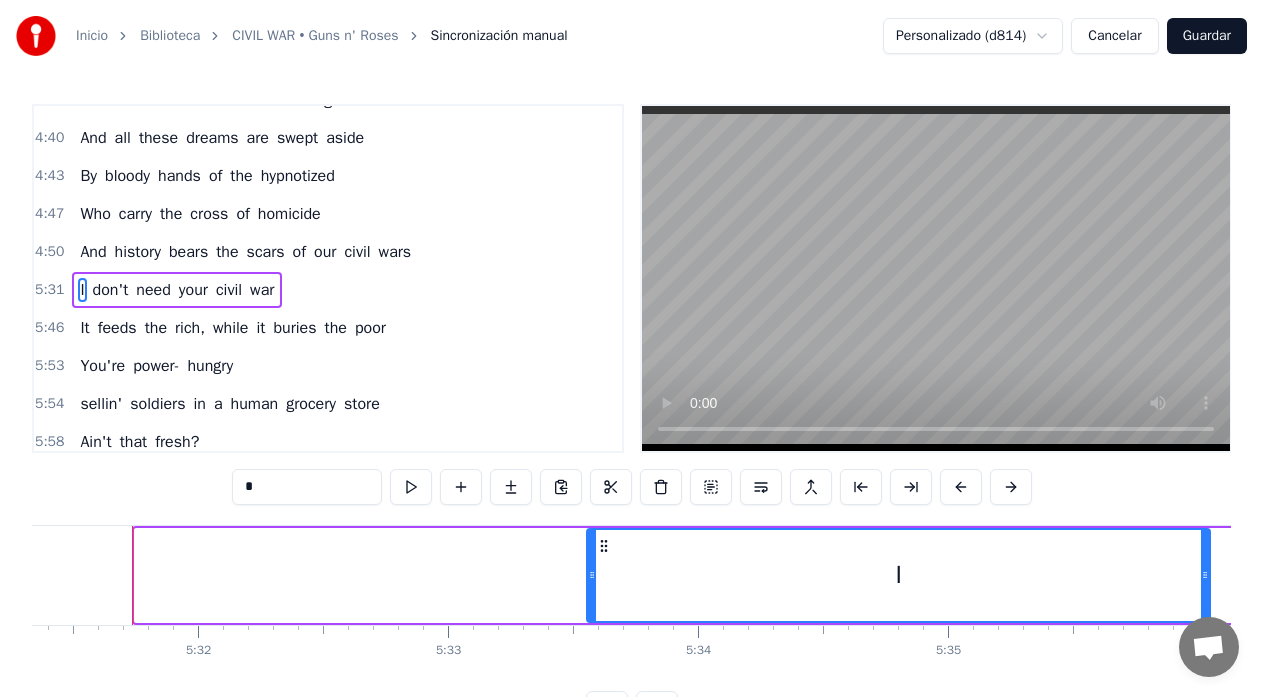 drag, startPoint x: 152, startPoint y: 549, endPoint x: 605, endPoint y: 558, distance: 453.0894 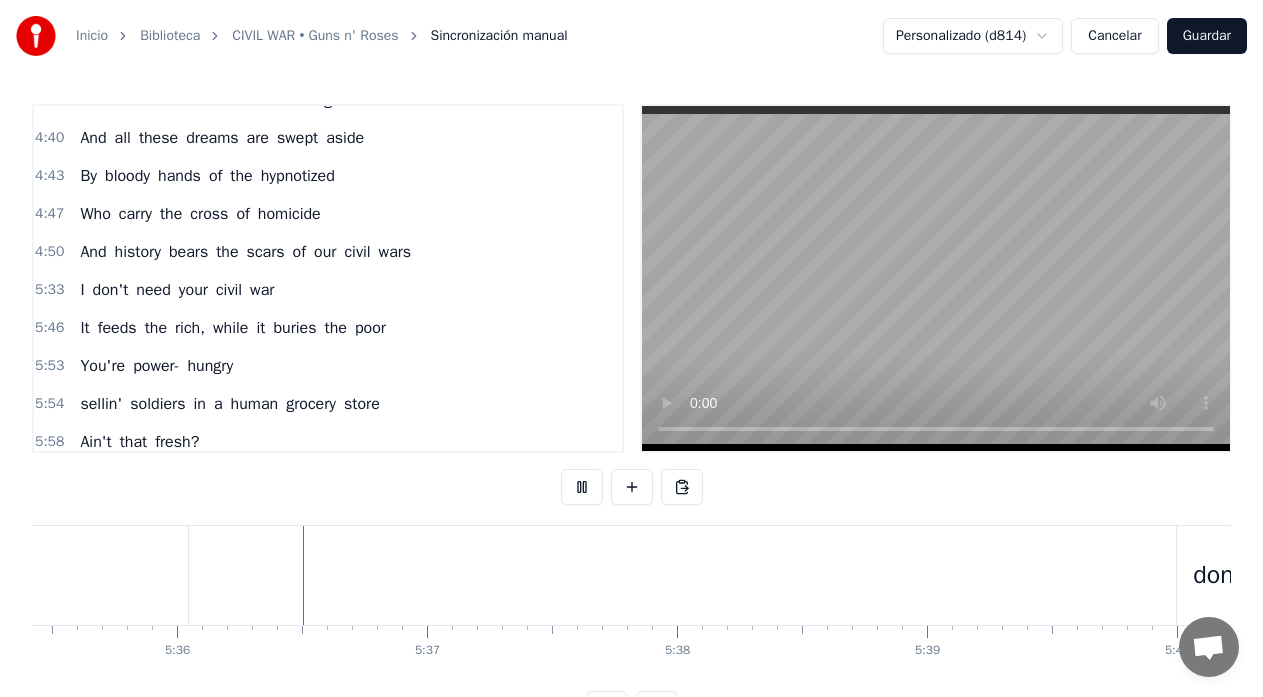 scroll, scrollTop: 0, scrollLeft: 83897, axis: horizontal 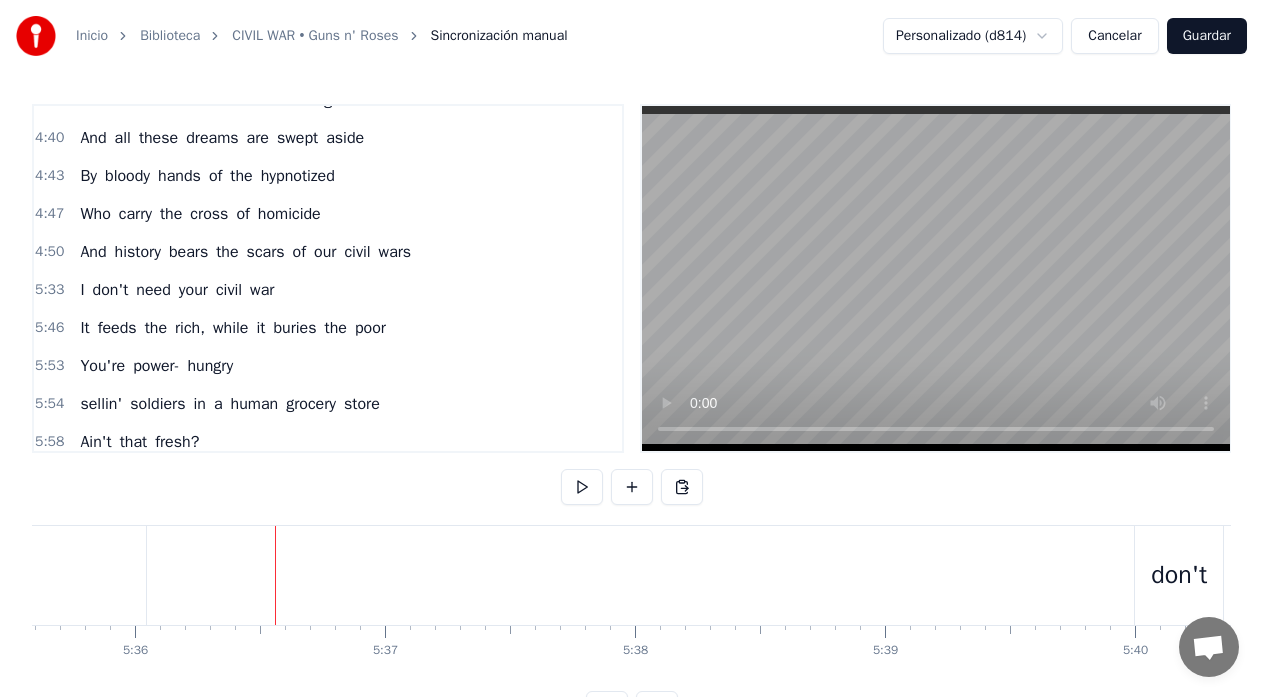 click on "I" at bounding box center [-166, 575] 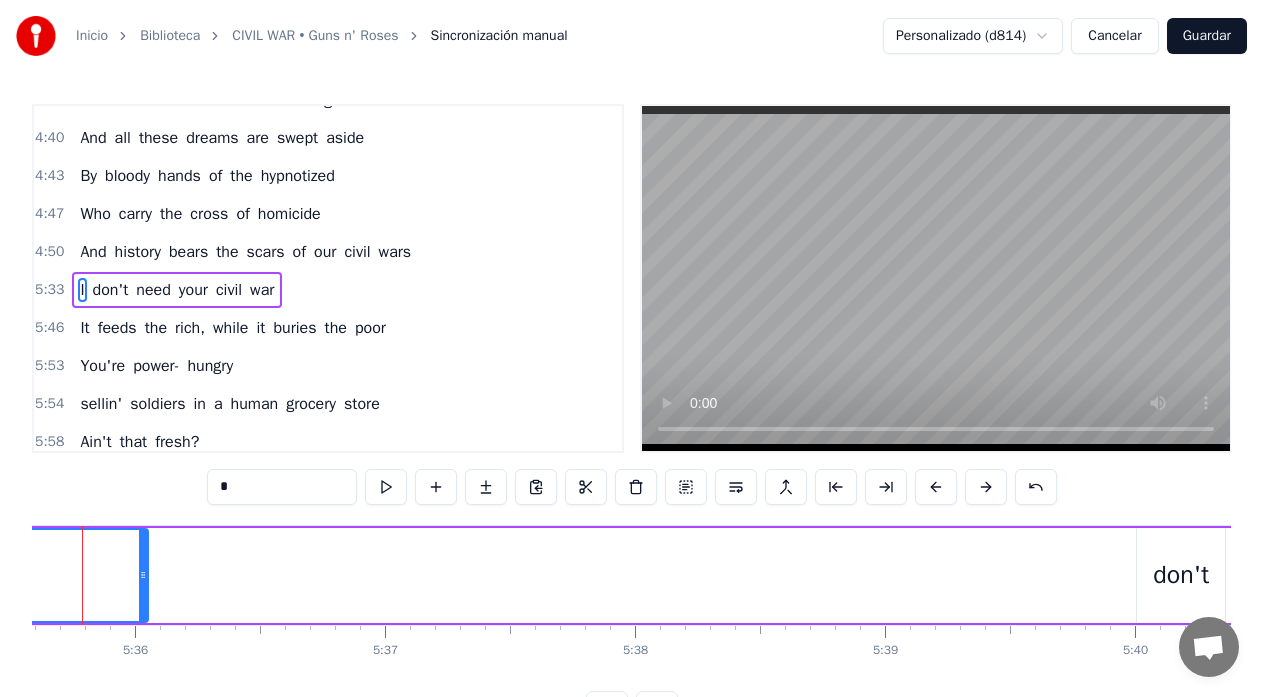 scroll, scrollTop: 1851, scrollLeft: 0, axis: vertical 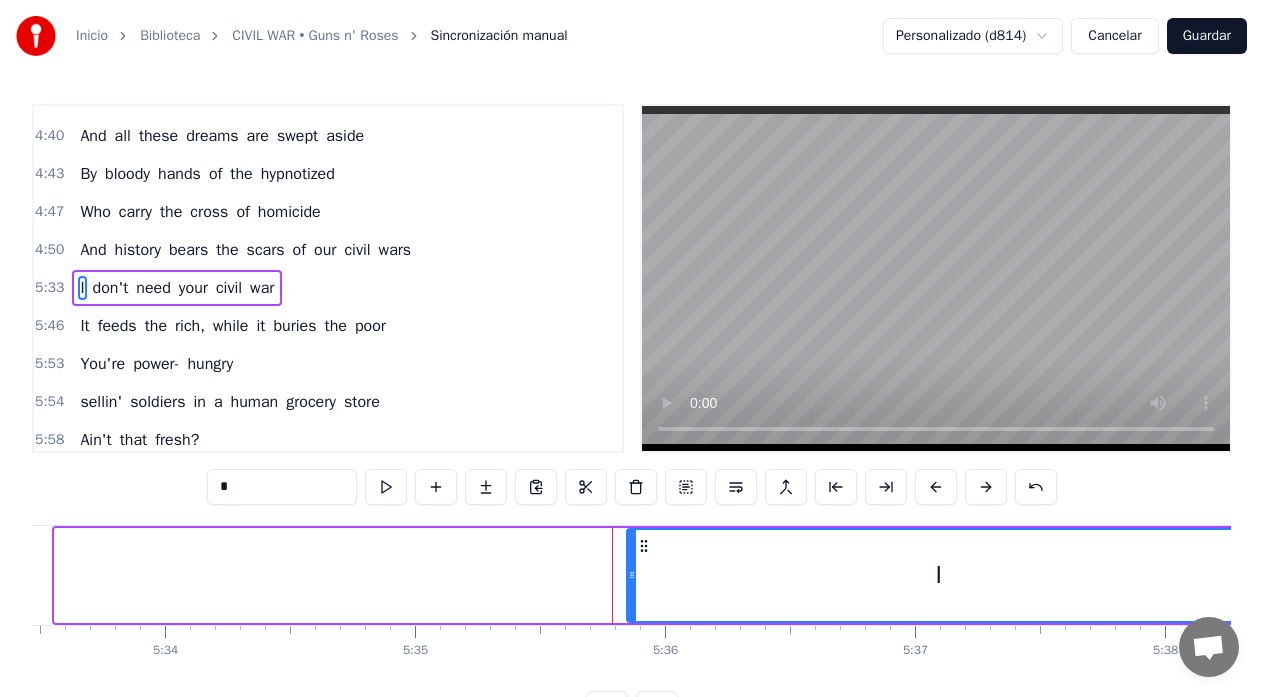 drag, startPoint x: 71, startPoint y: 549, endPoint x: 643, endPoint y: 551, distance: 572.0035 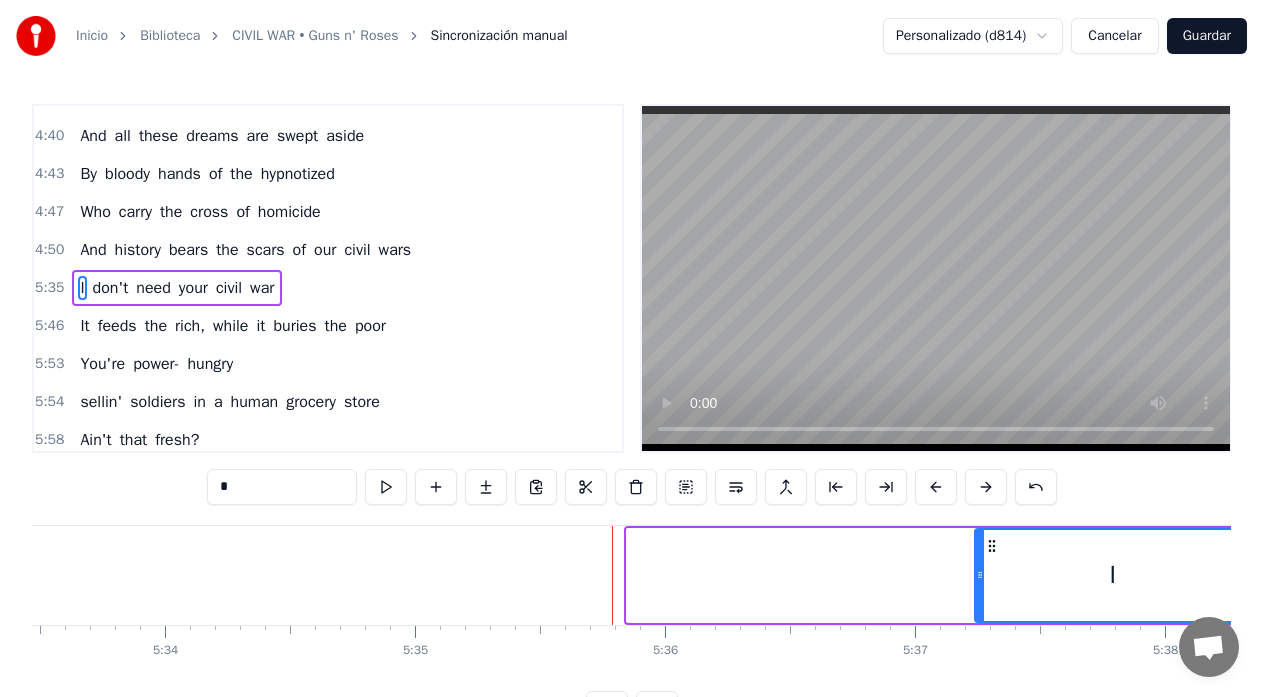 drag, startPoint x: 634, startPoint y: 578, endPoint x: 995, endPoint y: 583, distance: 361.03464 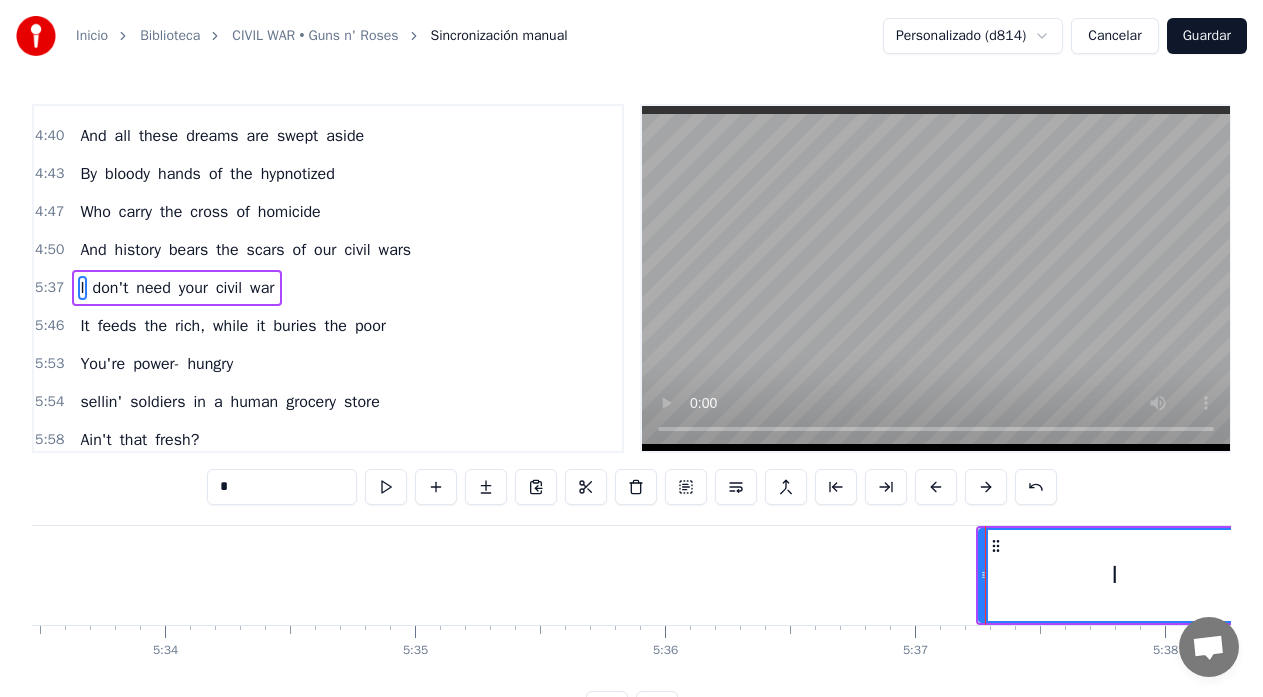 scroll, scrollTop: 1860, scrollLeft: 0, axis: vertical 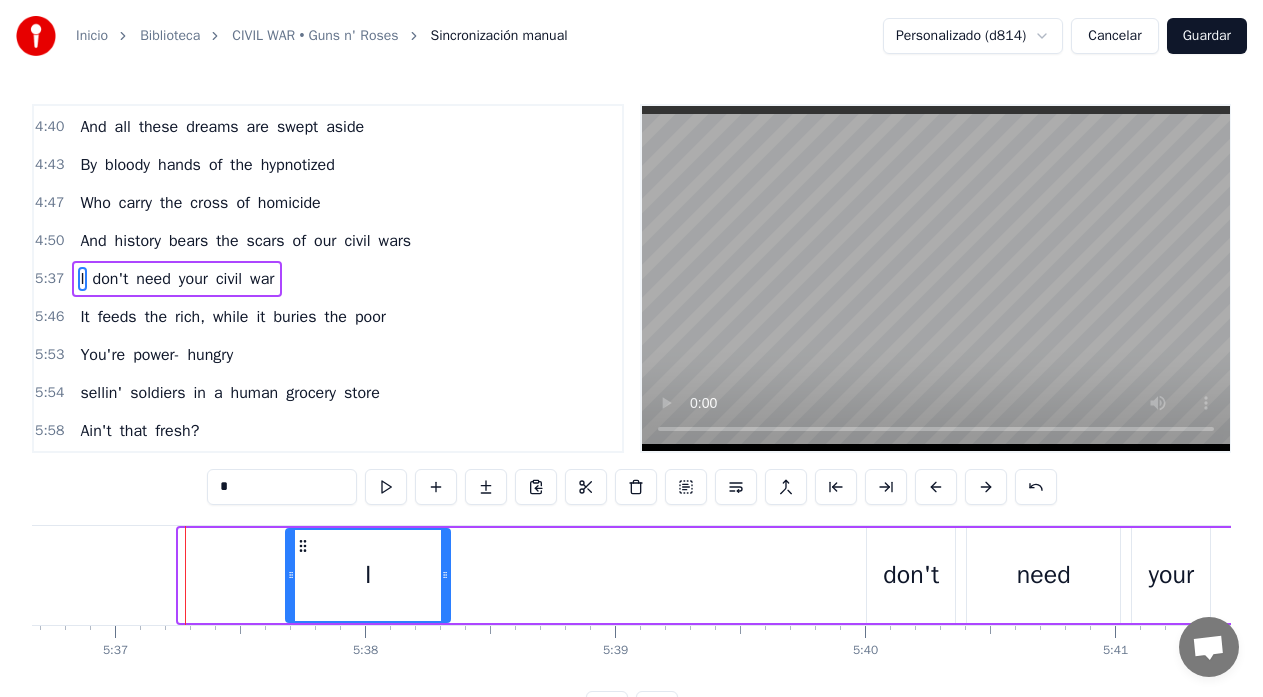 drag, startPoint x: 183, startPoint y: 574, endPoint x: 290, endPoint y: 596, distance: 109.23827 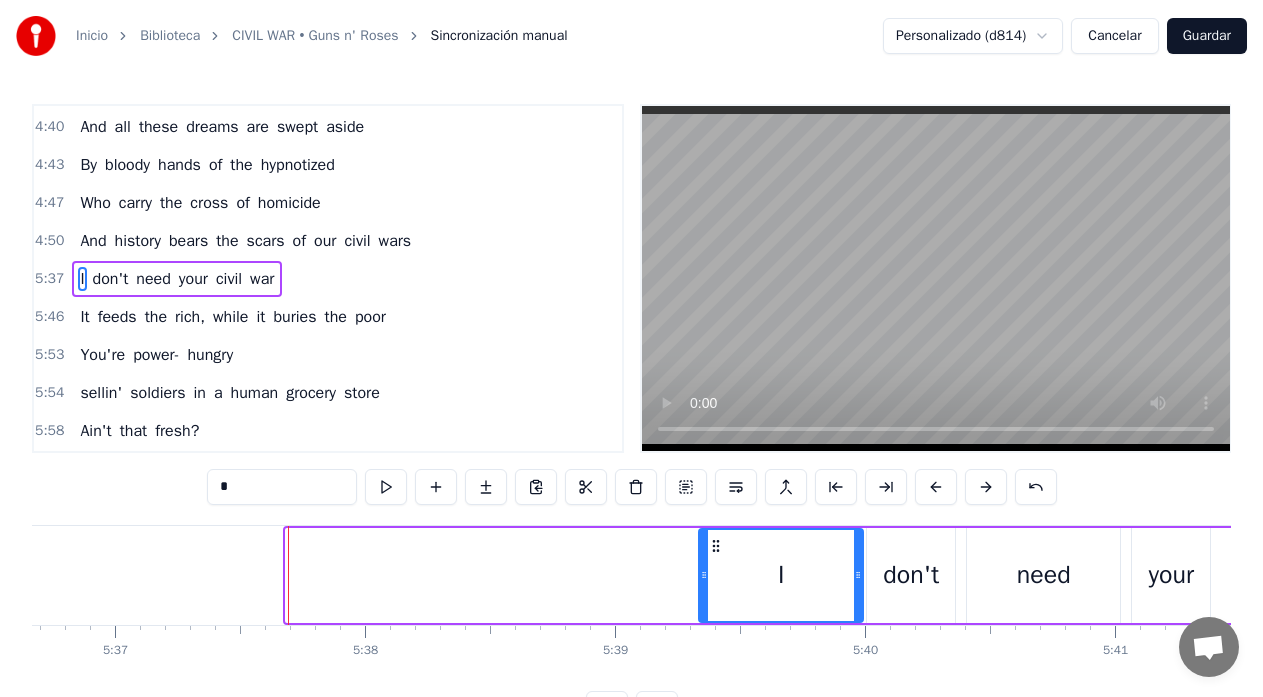 drag, startPoint x: 305, startPoint y: 548, endPoint x: 718, endPoint y: 562, distance: 413.2372 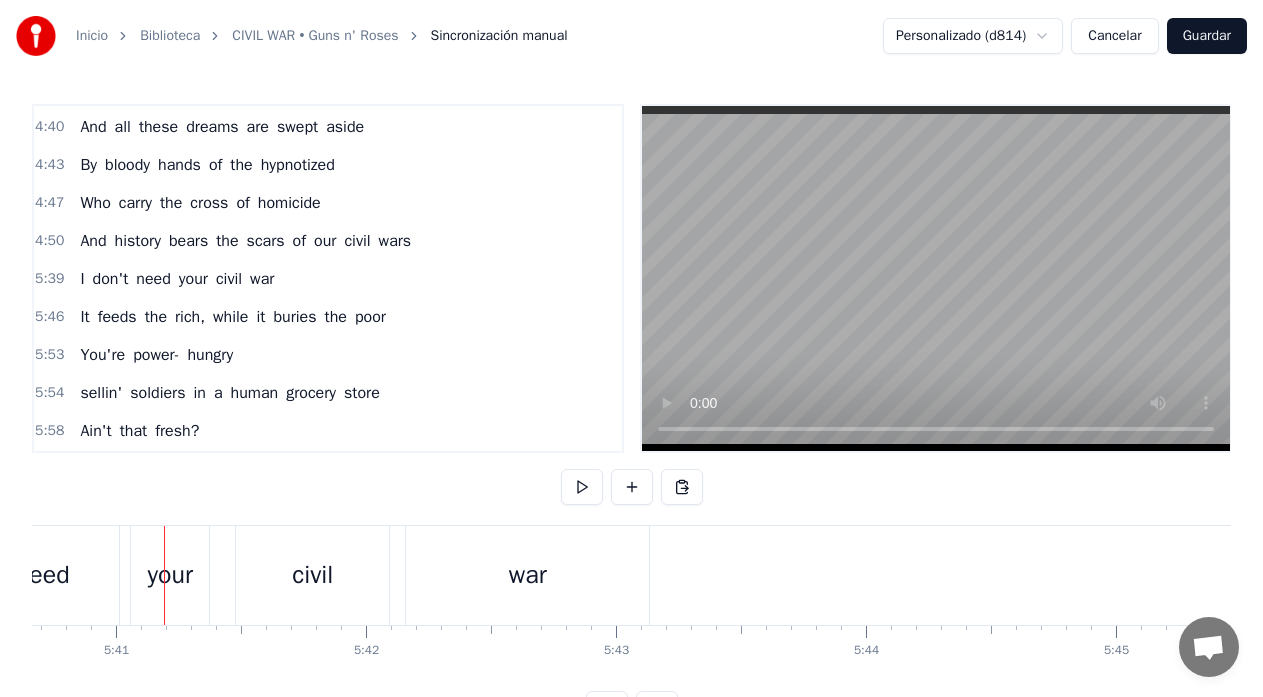 scroll, scrollTop: 0, scrollLeft: 85197, axis: horizontal 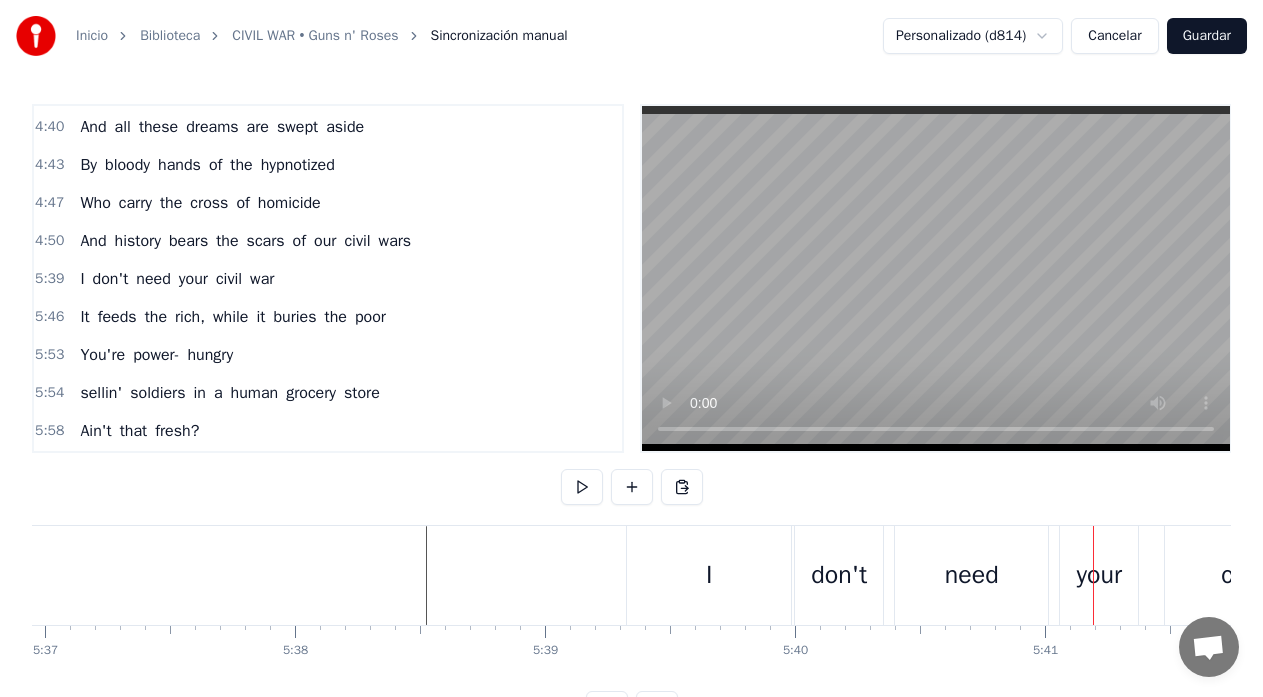click on "I" at bounding box center [709, 575] 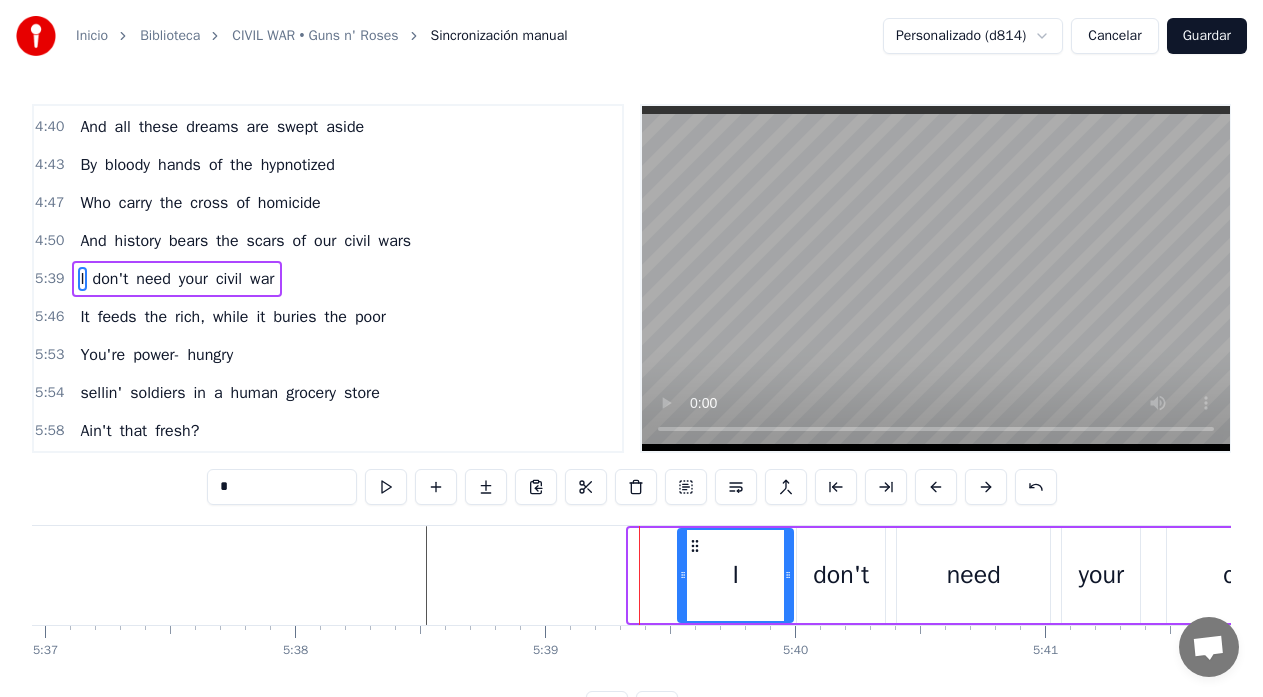 drag, startPoint x: 635, startPoint y: 576, endPoint x: 684, endPoint y: 590, distance: 50.96077 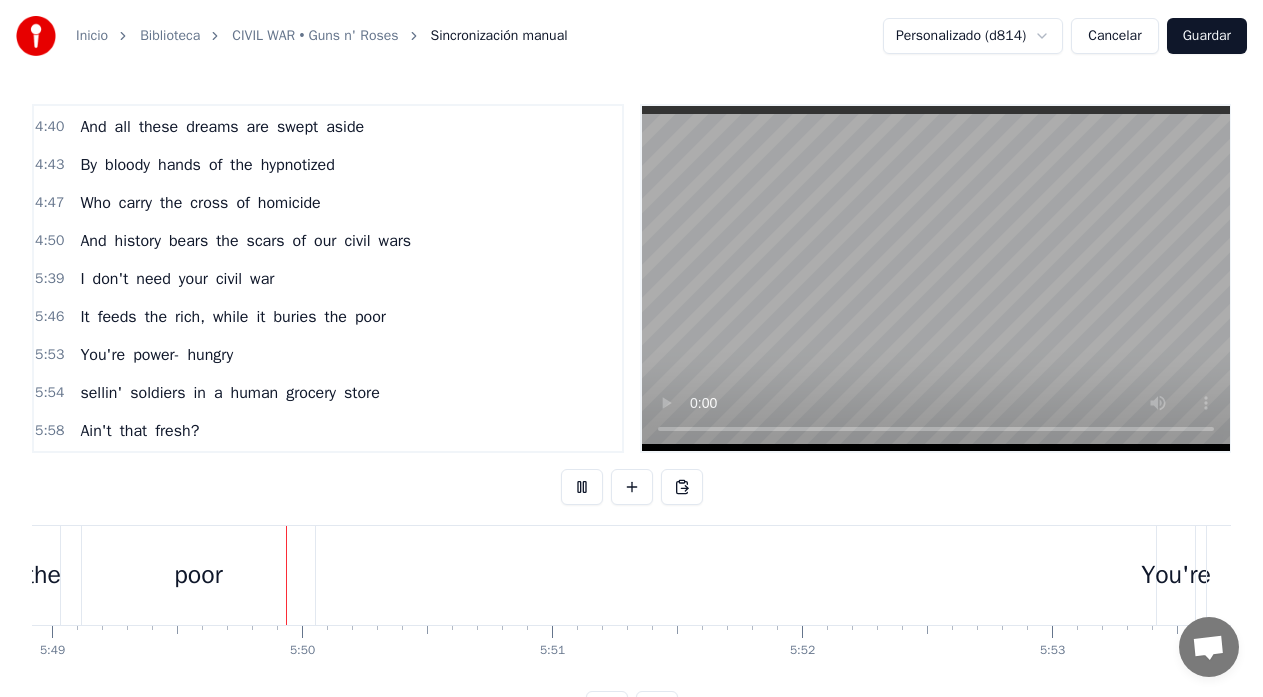scroll, scrollTop: 0, scrollLeft: 87256, axis: horizontal 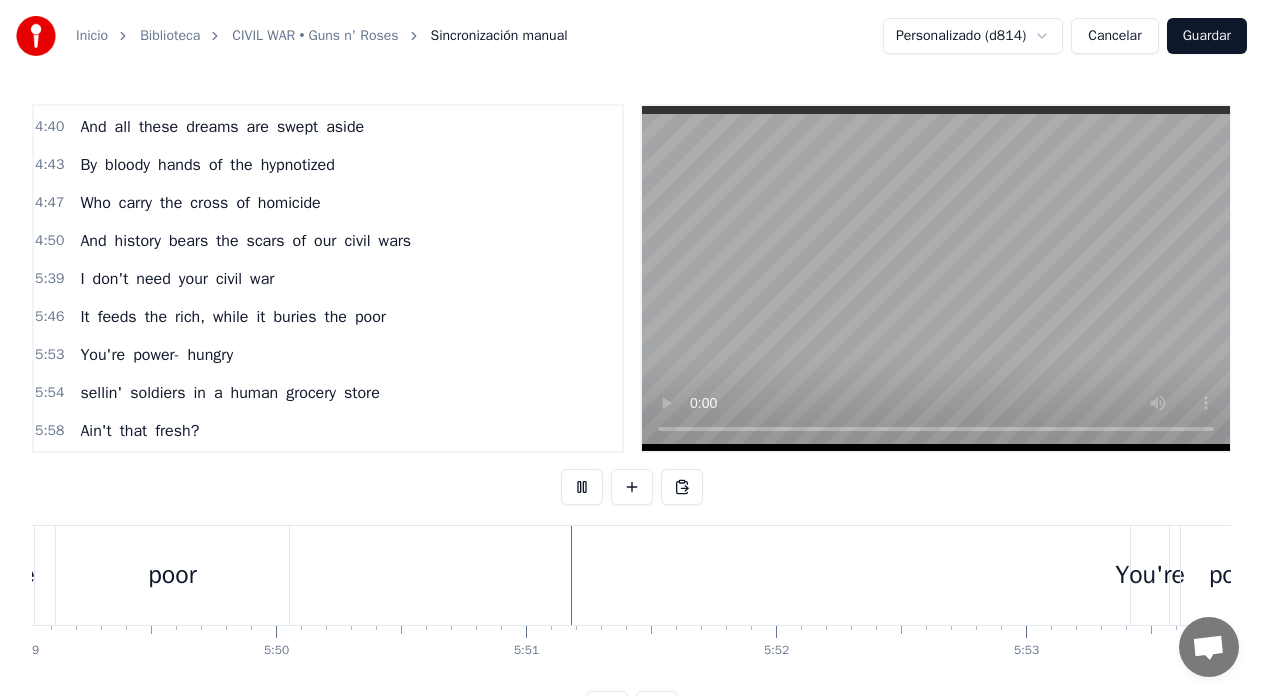 click on "Guardar" at bounding box center [1207, 36] 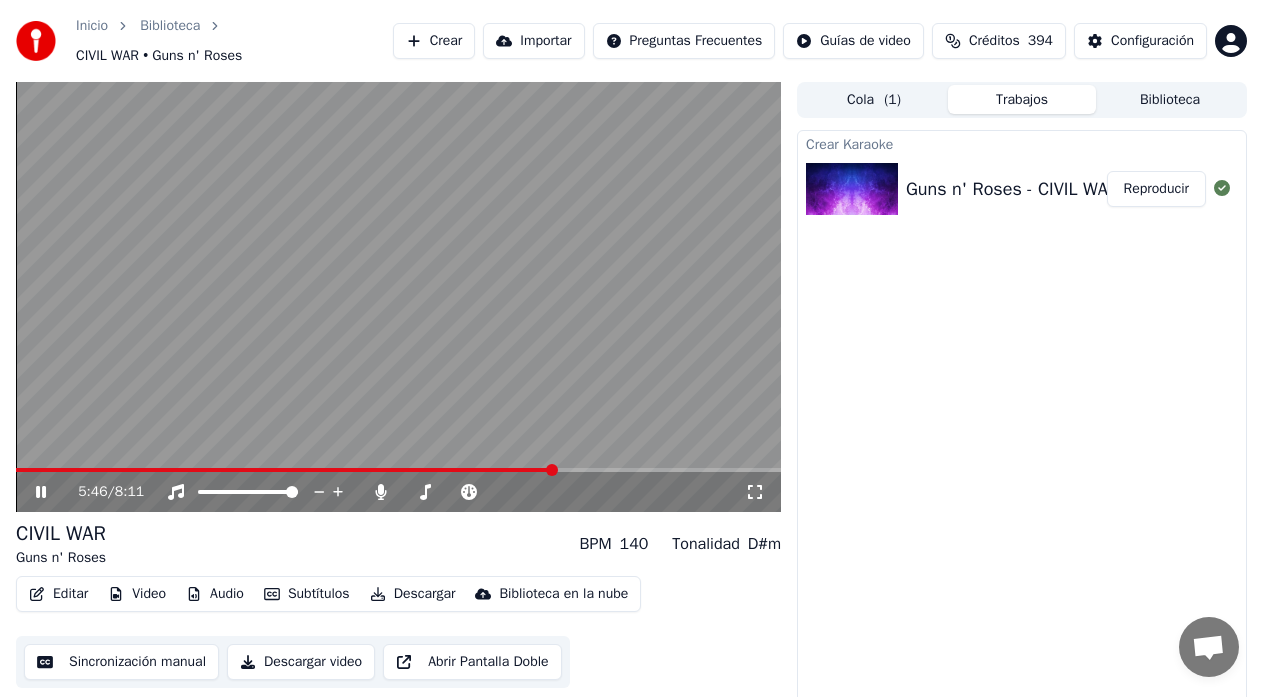 click at bounding box center [552, 470] 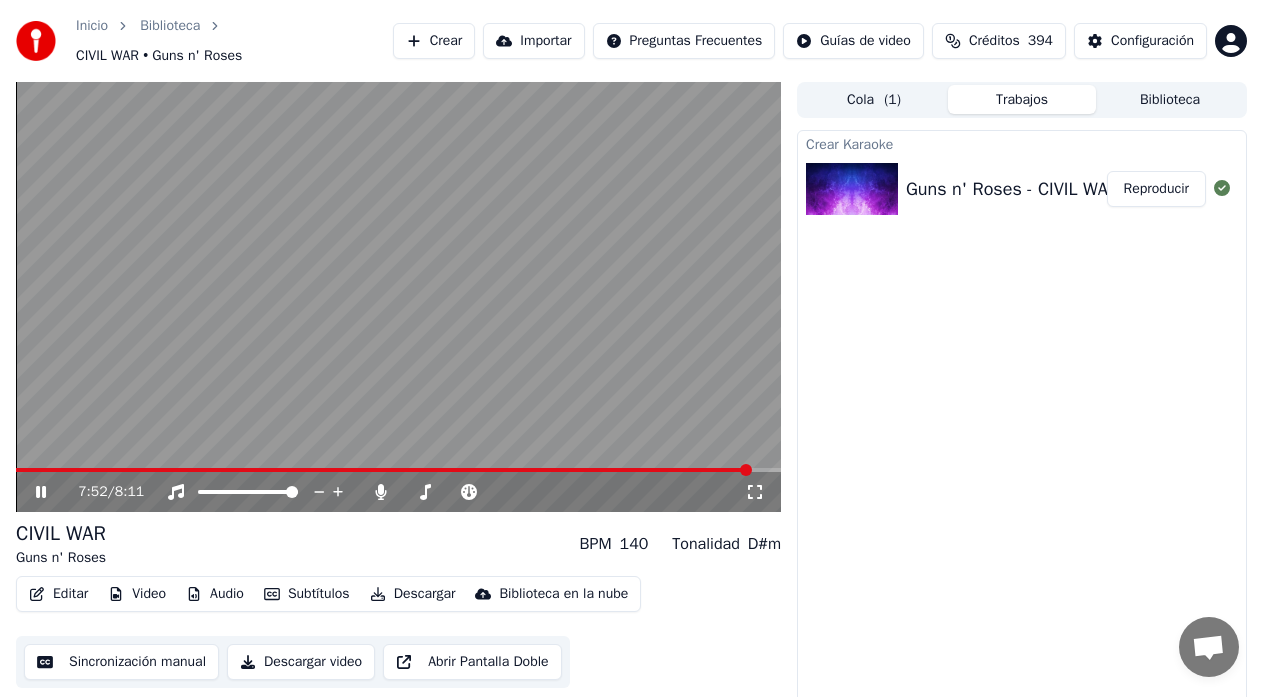 click 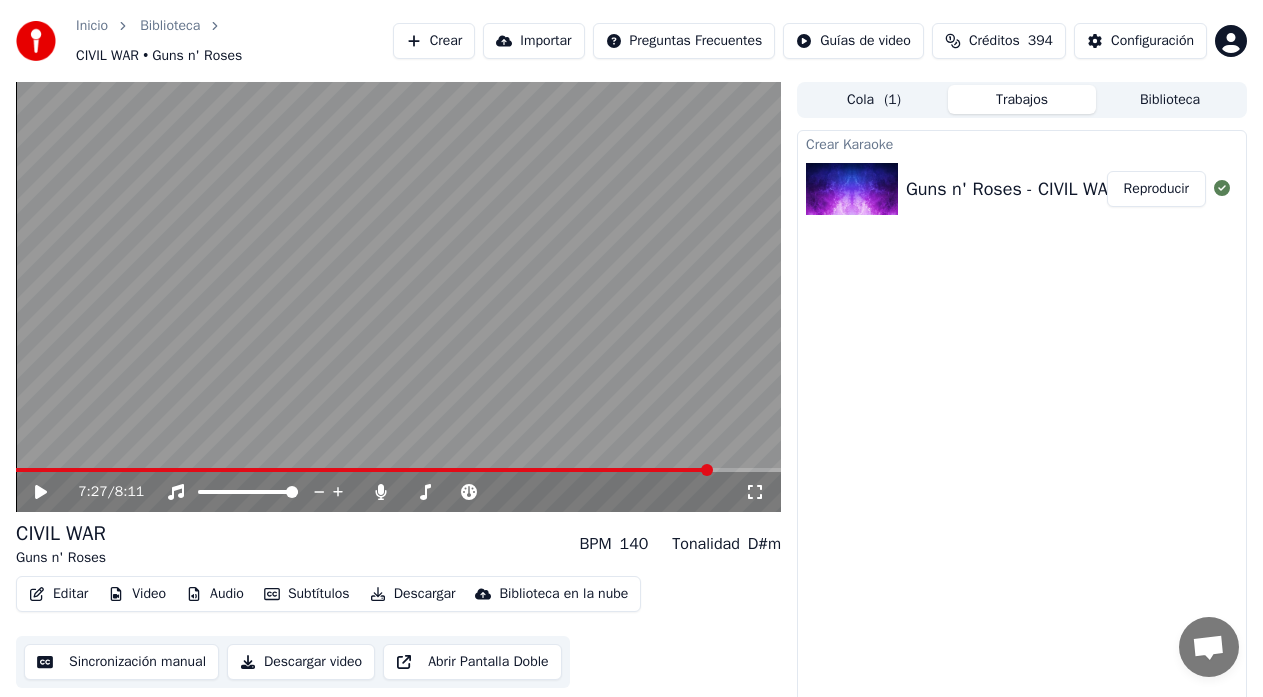 click at bounding box center [707, 470] 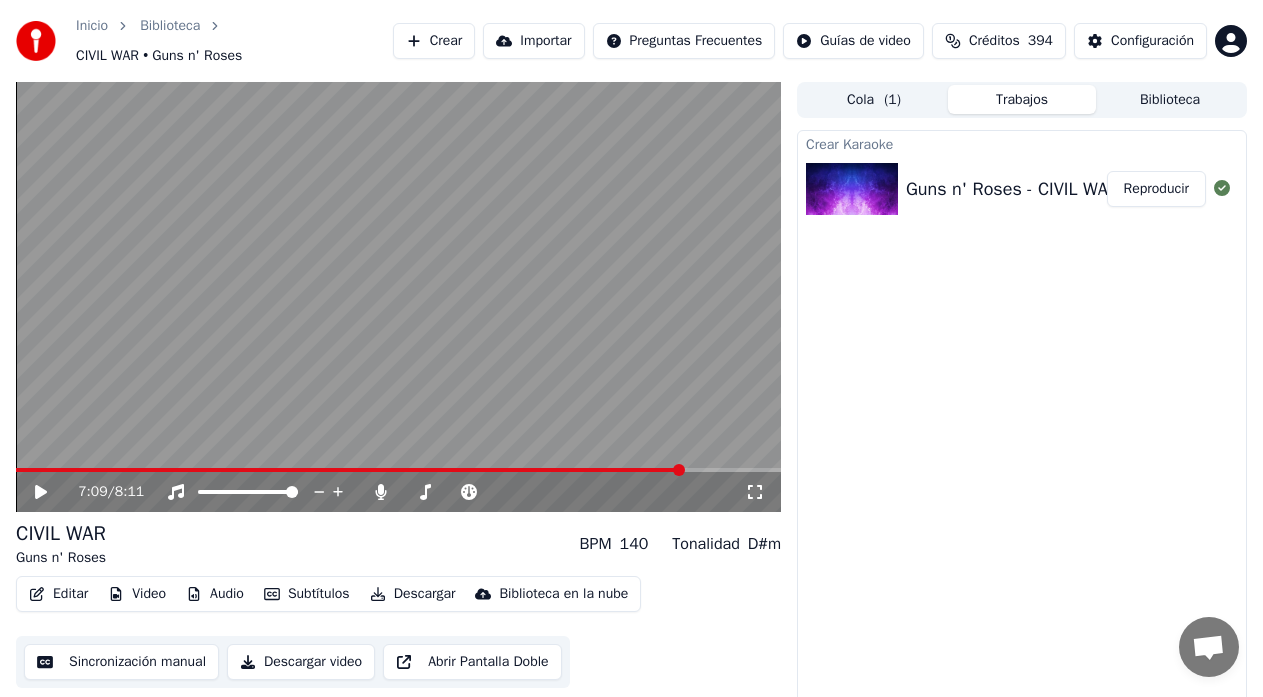 click at bounding box center [679, 470] 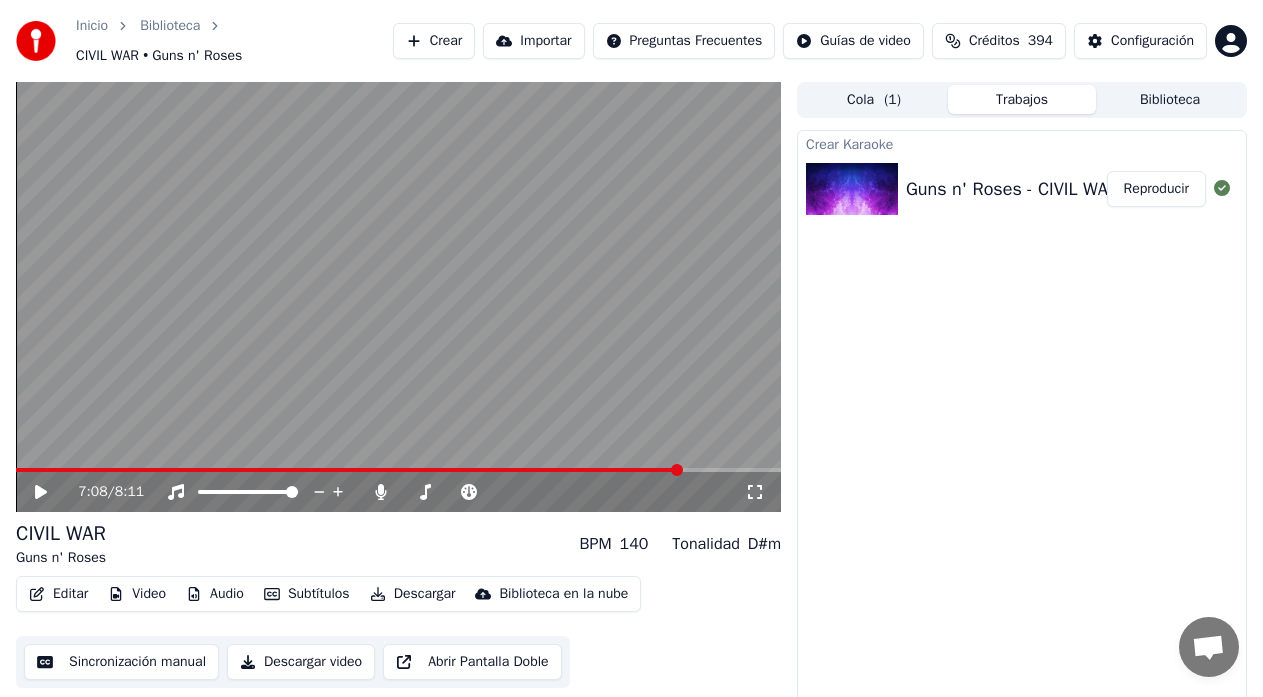 click at bounding box center (398, 297) 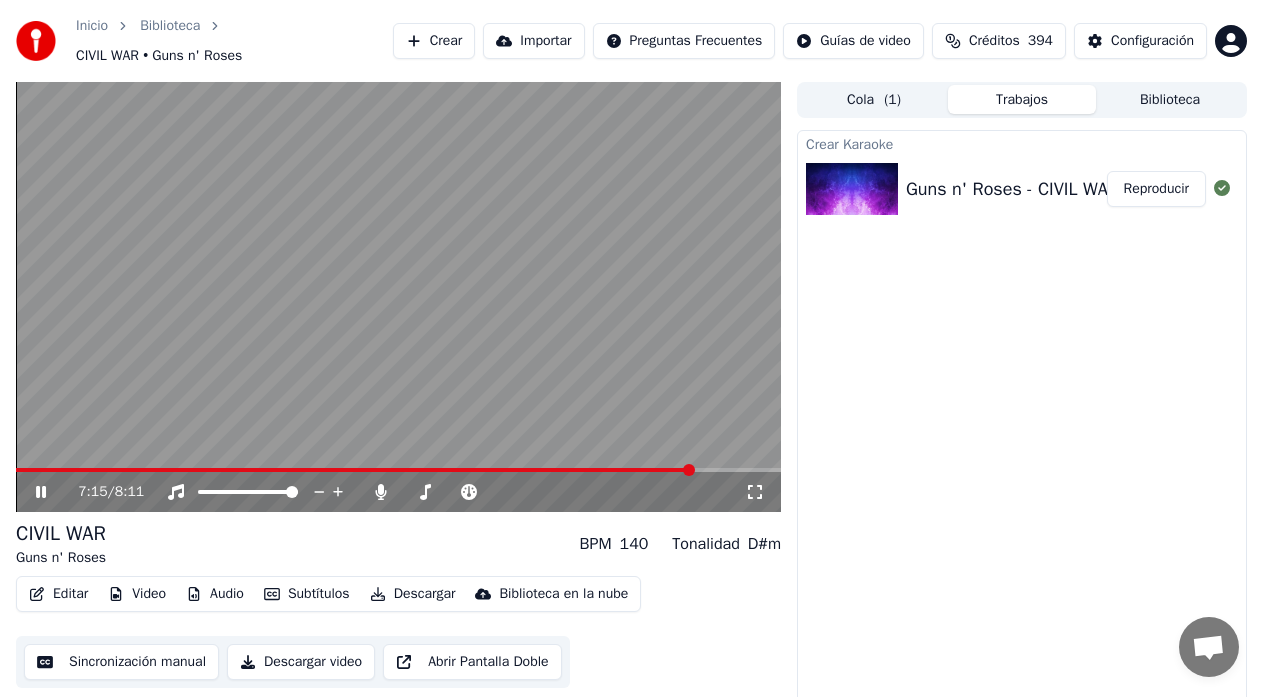 click 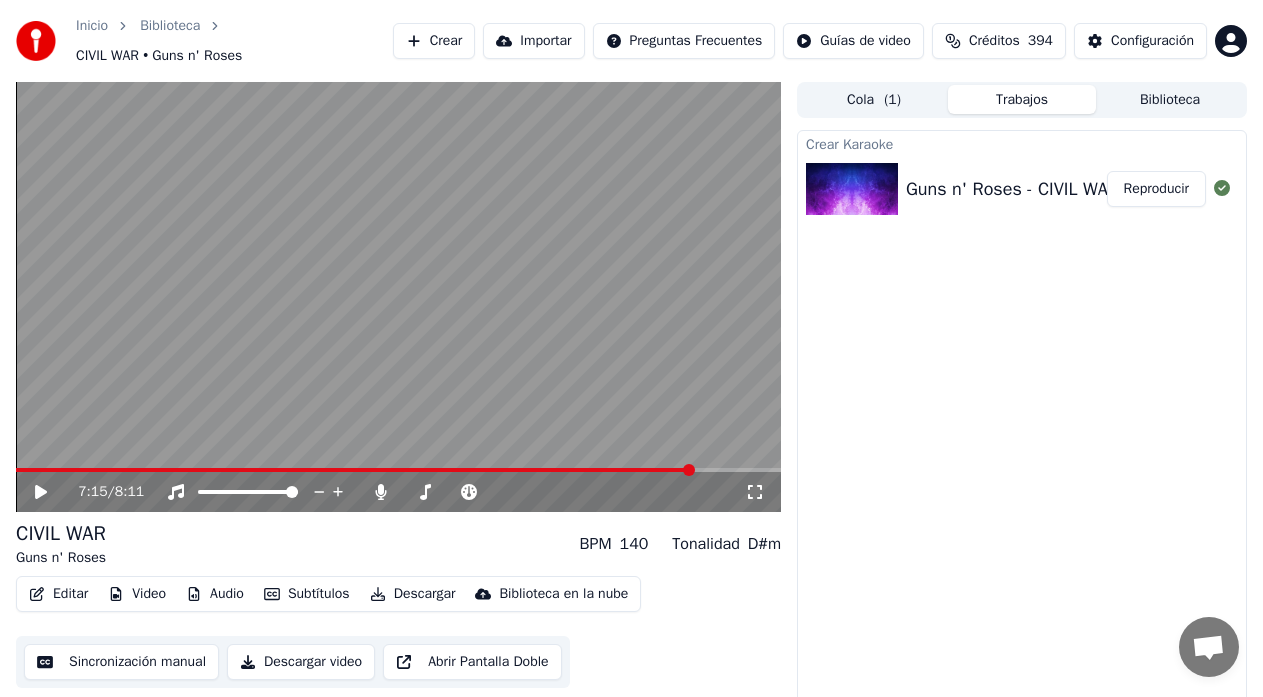 click on "Sincronización manual" at bounding box center [121, 662] 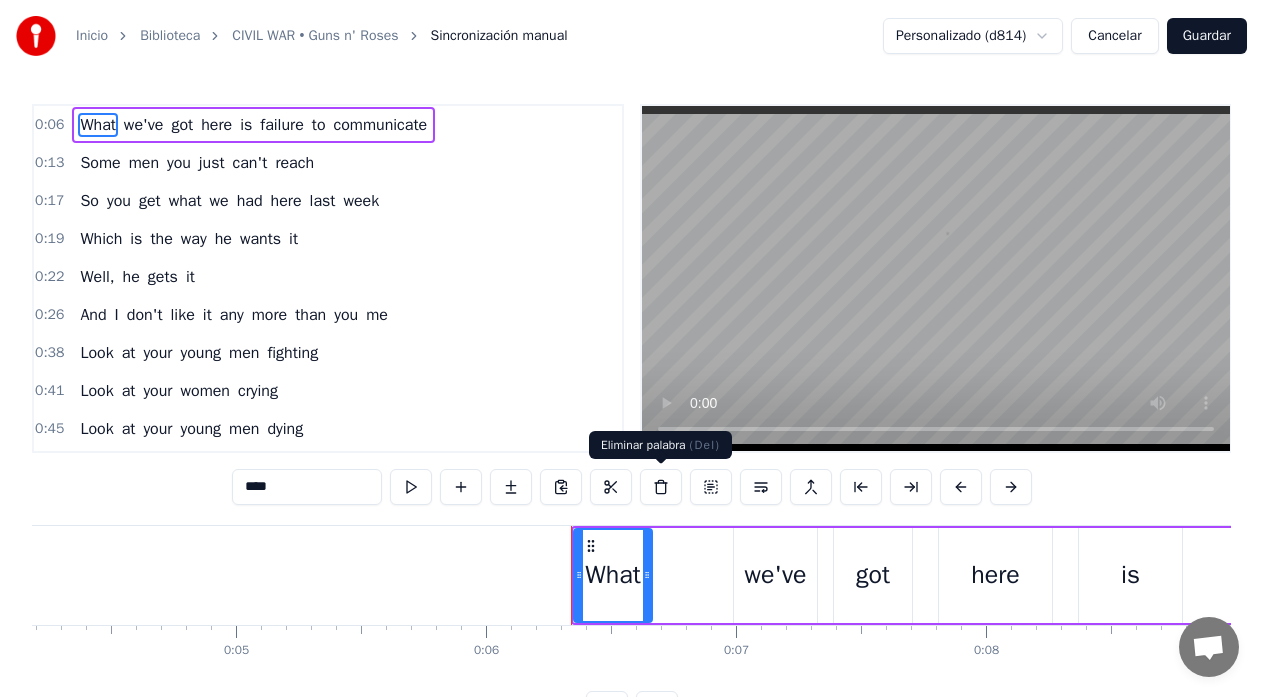 scroll, scrollTop: 0, scrollLeft: 1484, axis: horizontal 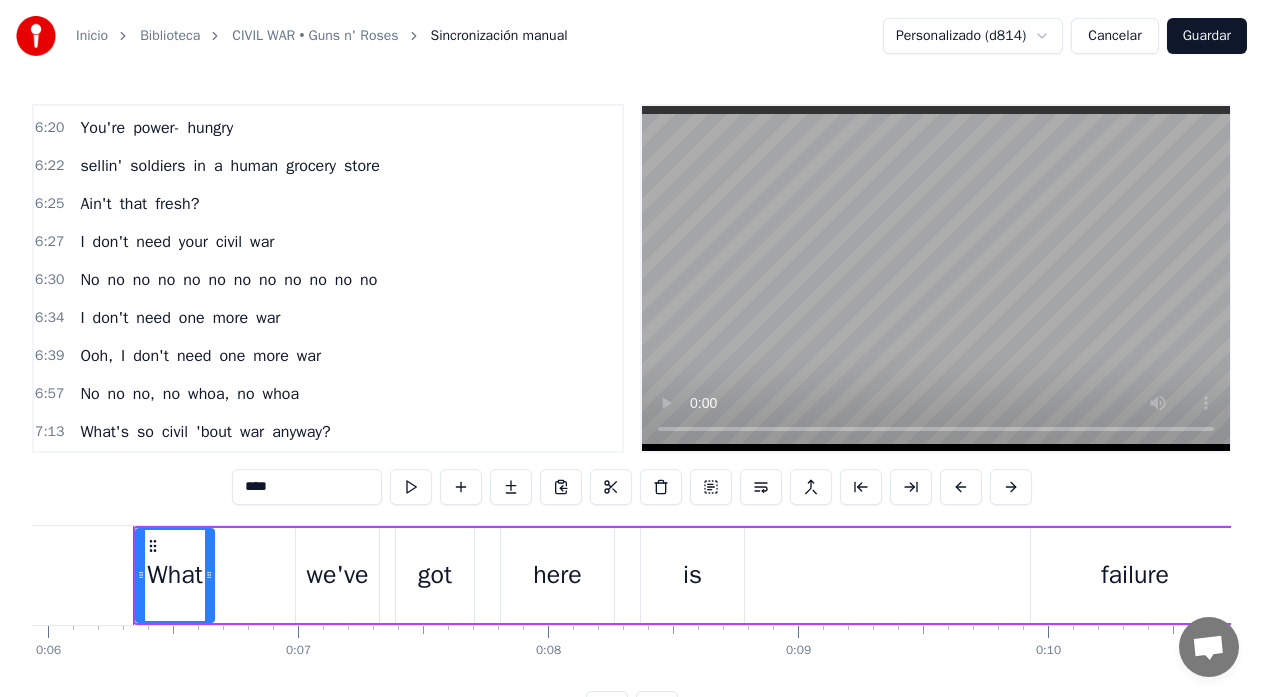 click on "What's" at bounding box center [104, 432] 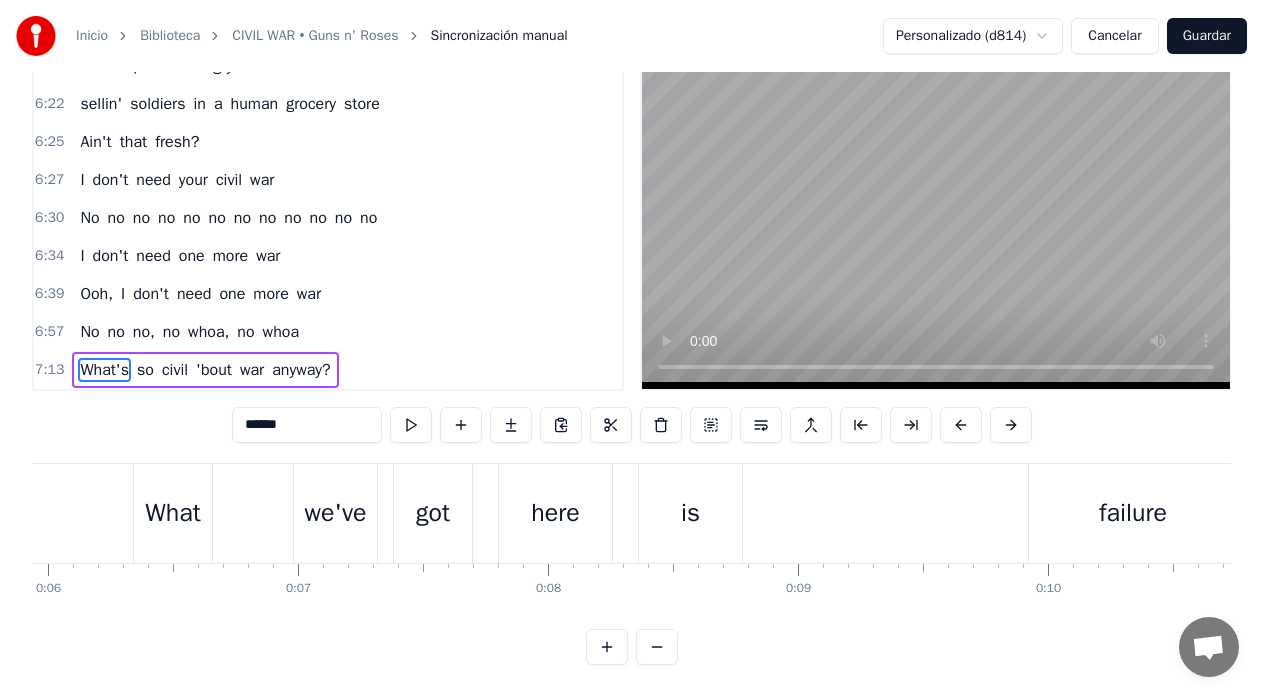 scroll, scrollTop: 79, scrollLeft: 0, axis: vertical 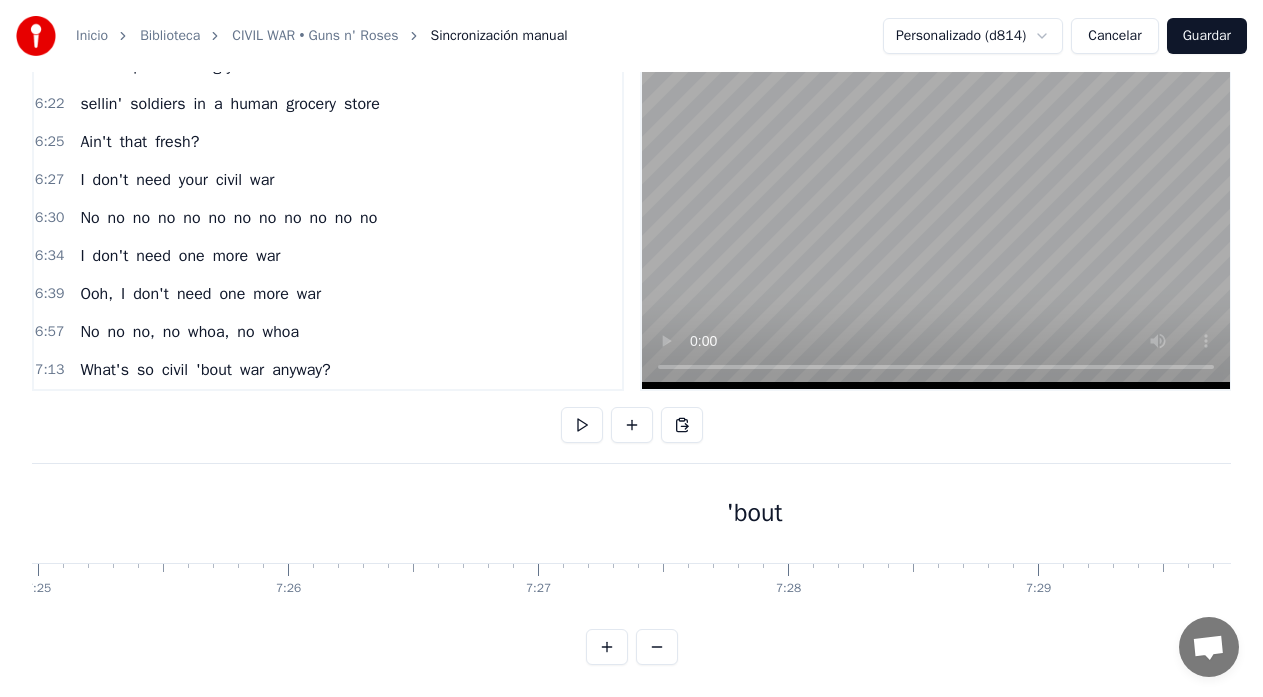 click on "'bout" at bounding box center [754, 513] 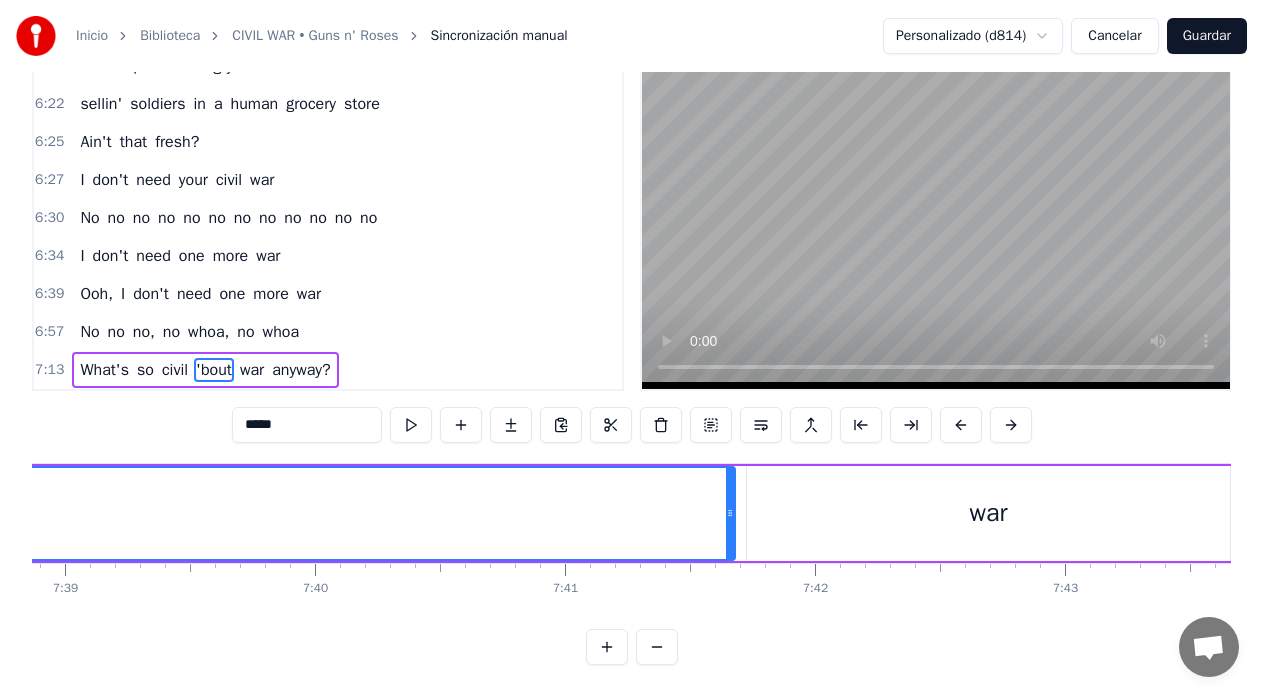 scroll, scrollTop: 0, scrollLeft: 114844, axis: horizontal 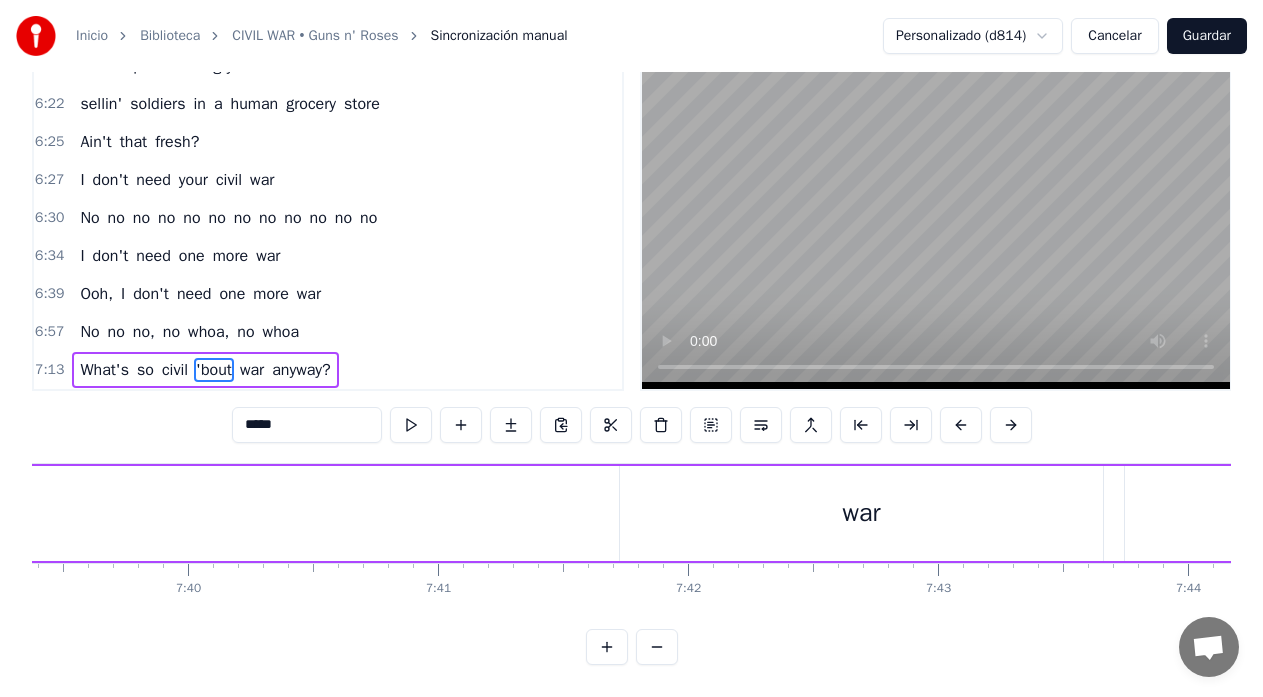 drag, startPoint x: 603, startPoint y: 496, endPoint x: 11, endPoint y: 496, distance: 592 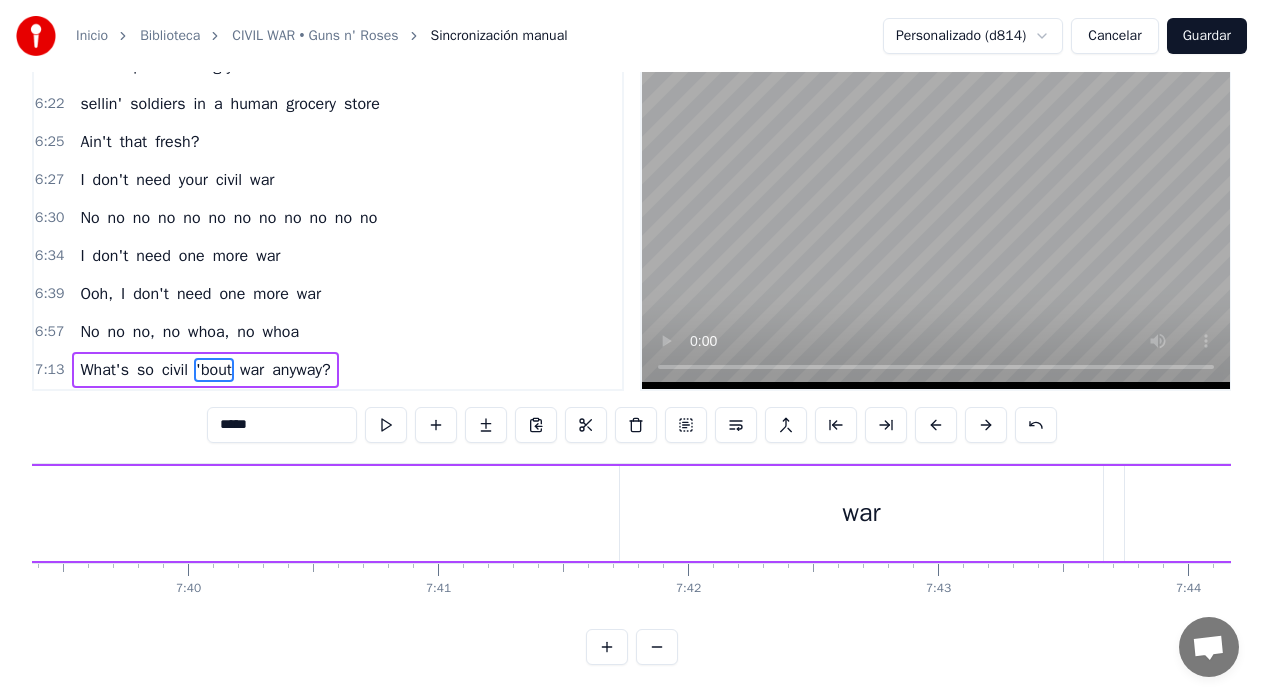 click on "war" at bounding box center (861, 513) 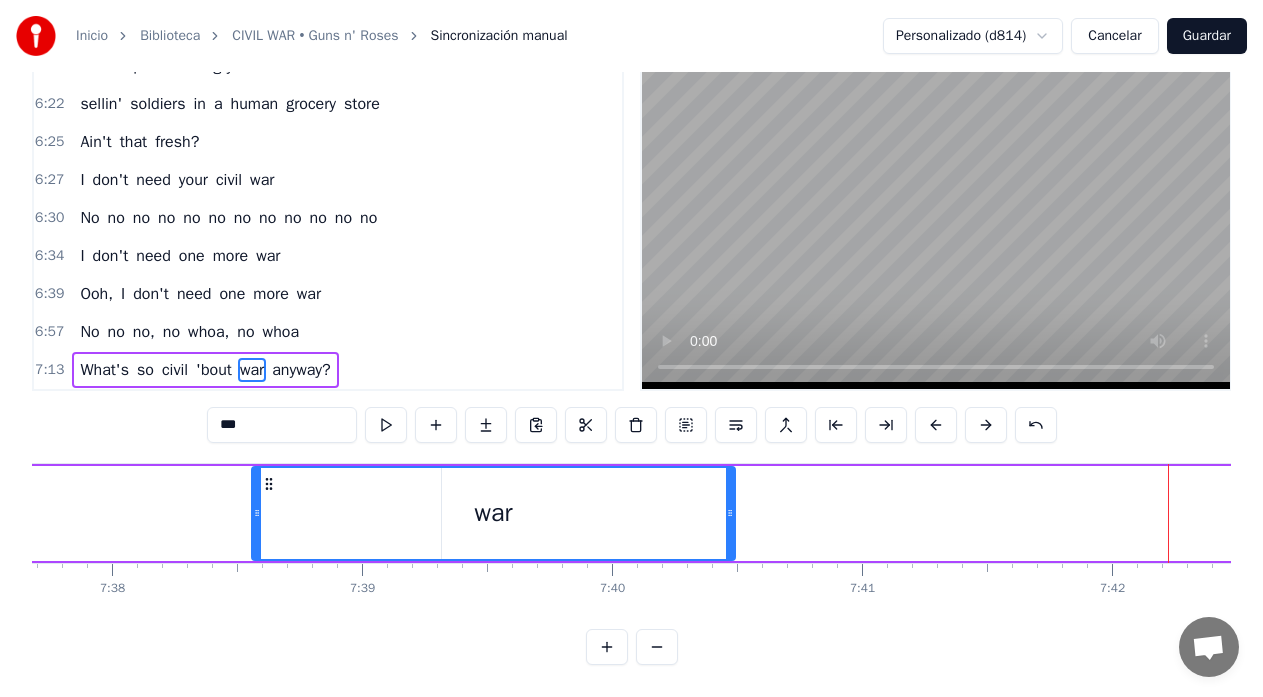 scroll, scrollTop: 0, scrollLeft: 114400, axis: horizontal 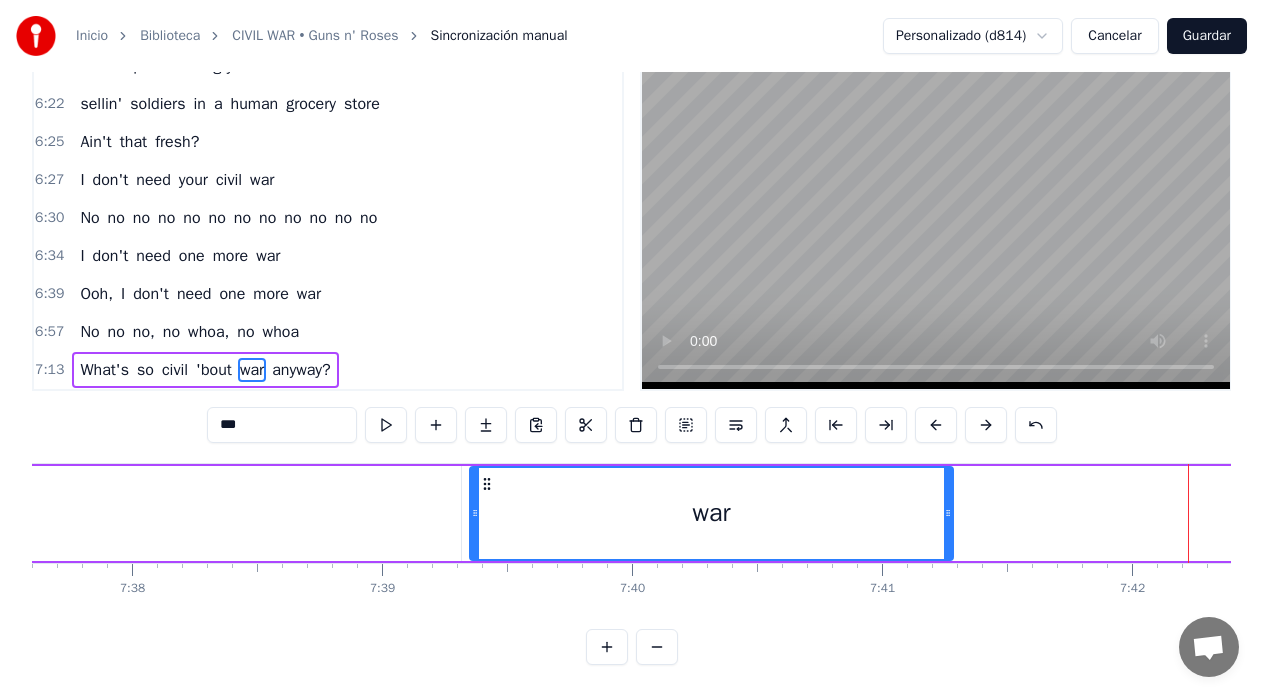 drag, startPoint x: 634, startPoint y: 469, endPoint x: 484, endPoint y: 524, distance: 159.76546 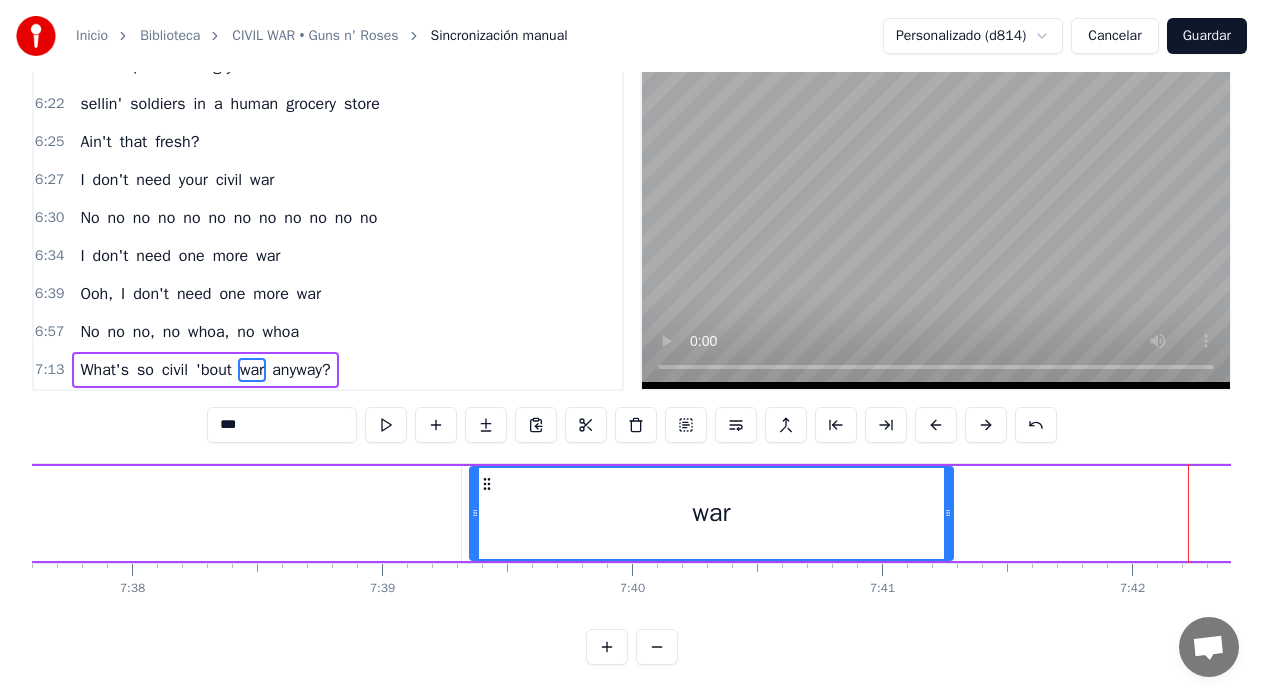 click on "'bout" at bounding box center (-2695, 513) 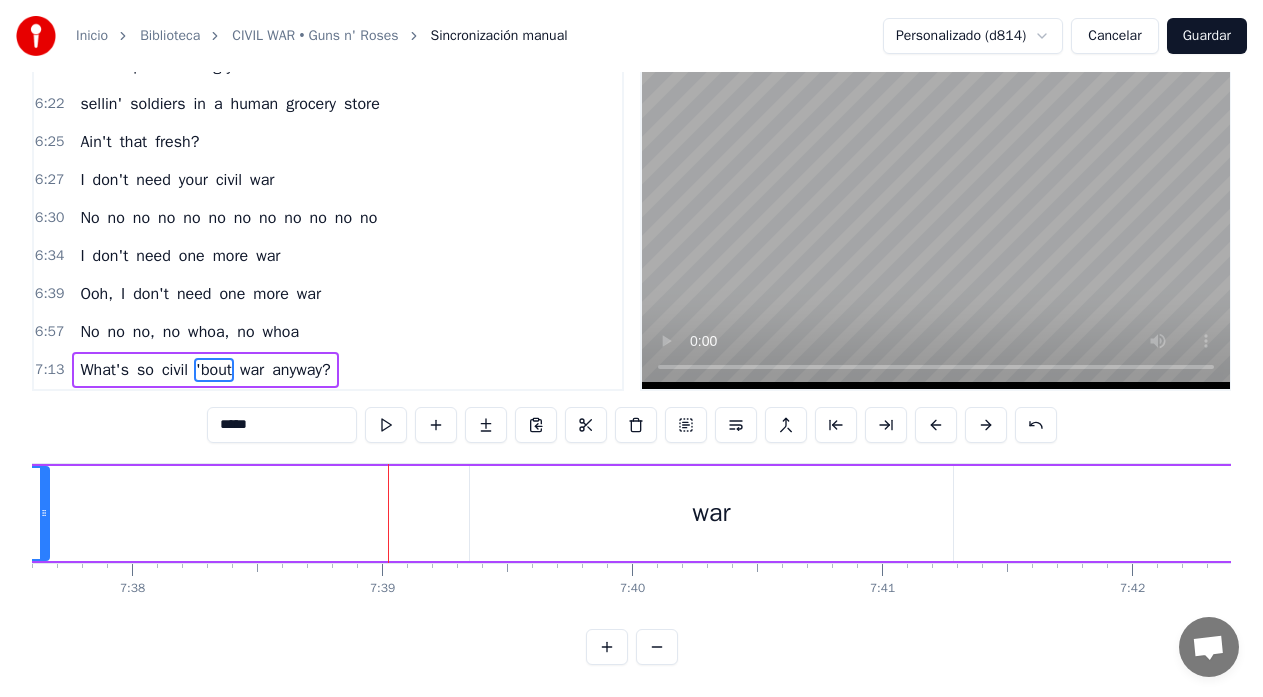 drag, startPoint x: 457, startPoint y: 501, endPoint x: 42, endPoint y: 501, distance: 415 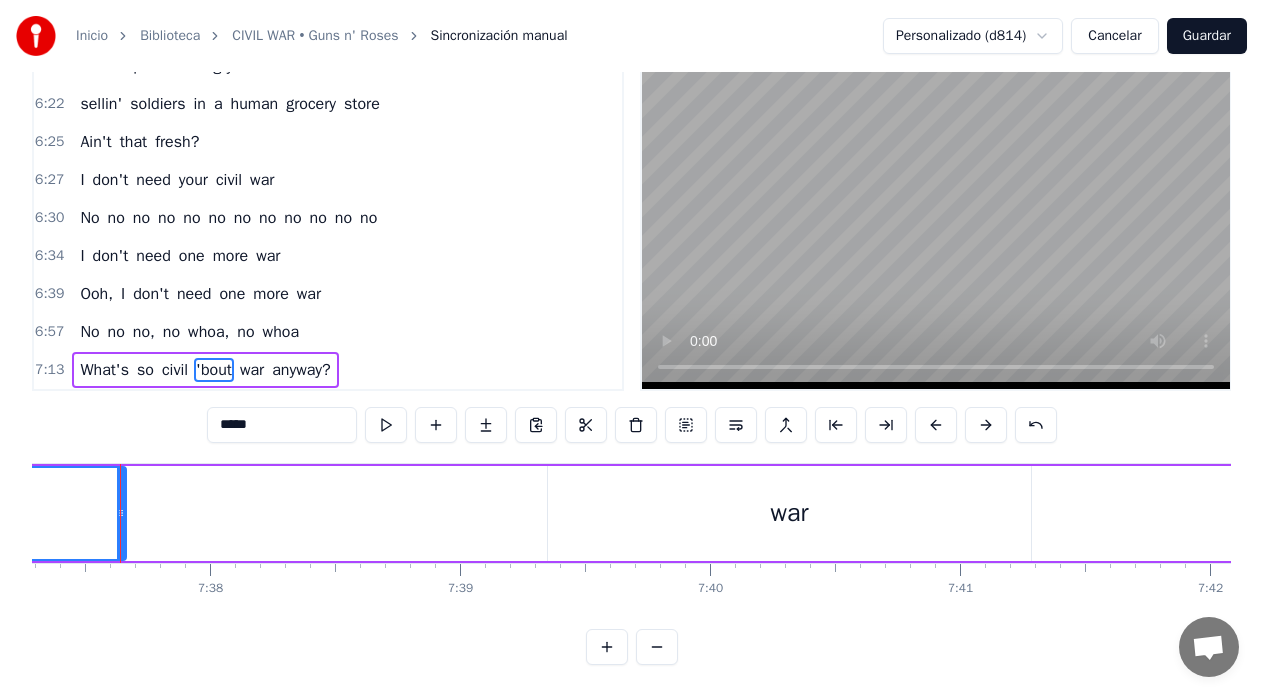 scroll, scrollTop: 0, scrollLeft: 114310, axis: horizontal 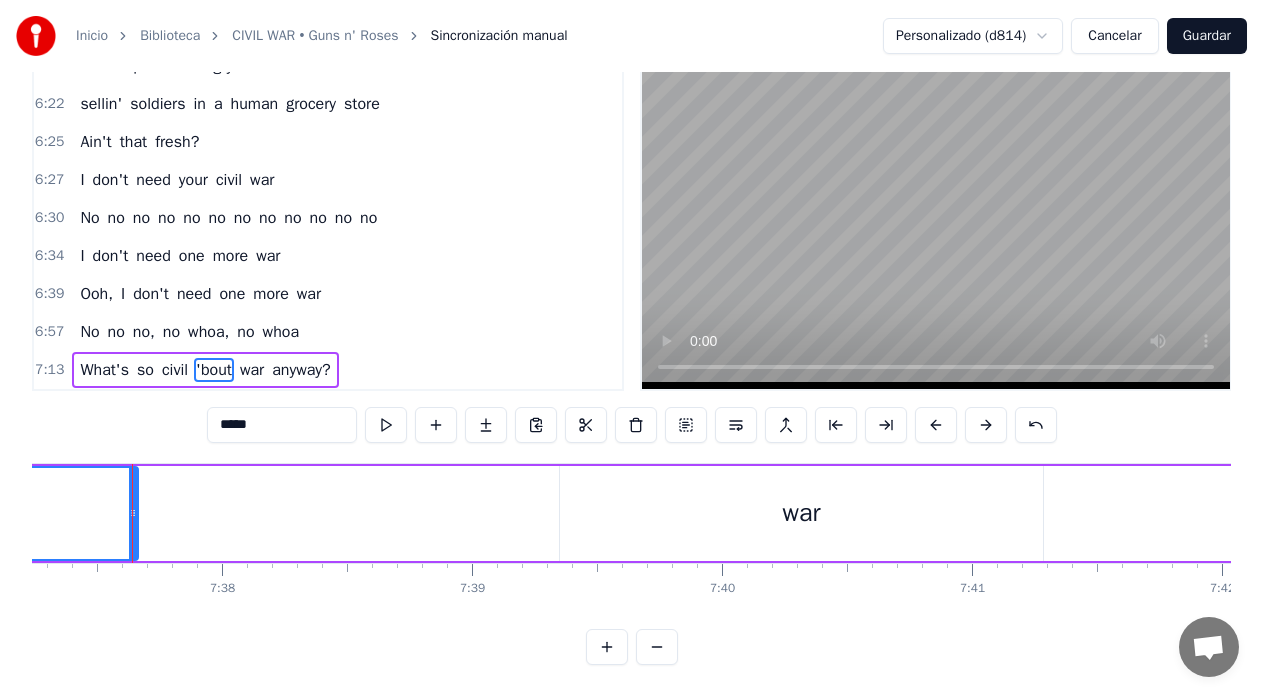 click on "war" at bounding box center [801, 513] 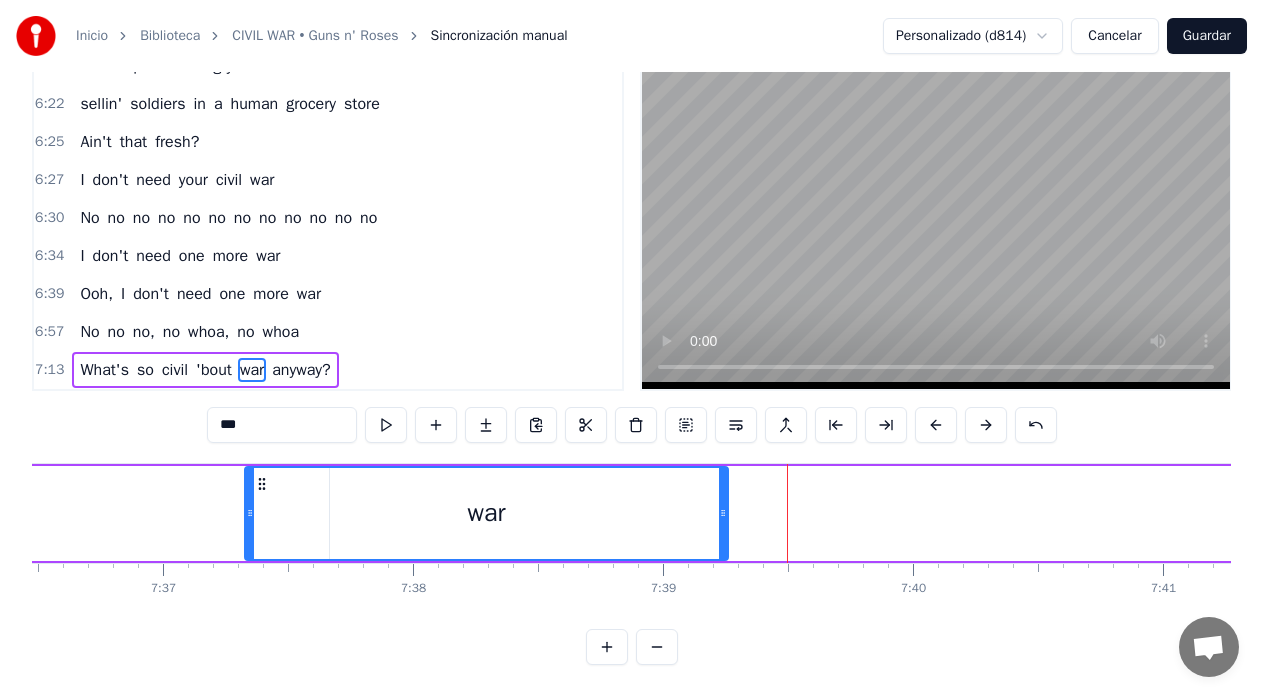 scroll, scrollTop: 0, scrollLeft: 114097, axis: horizontal 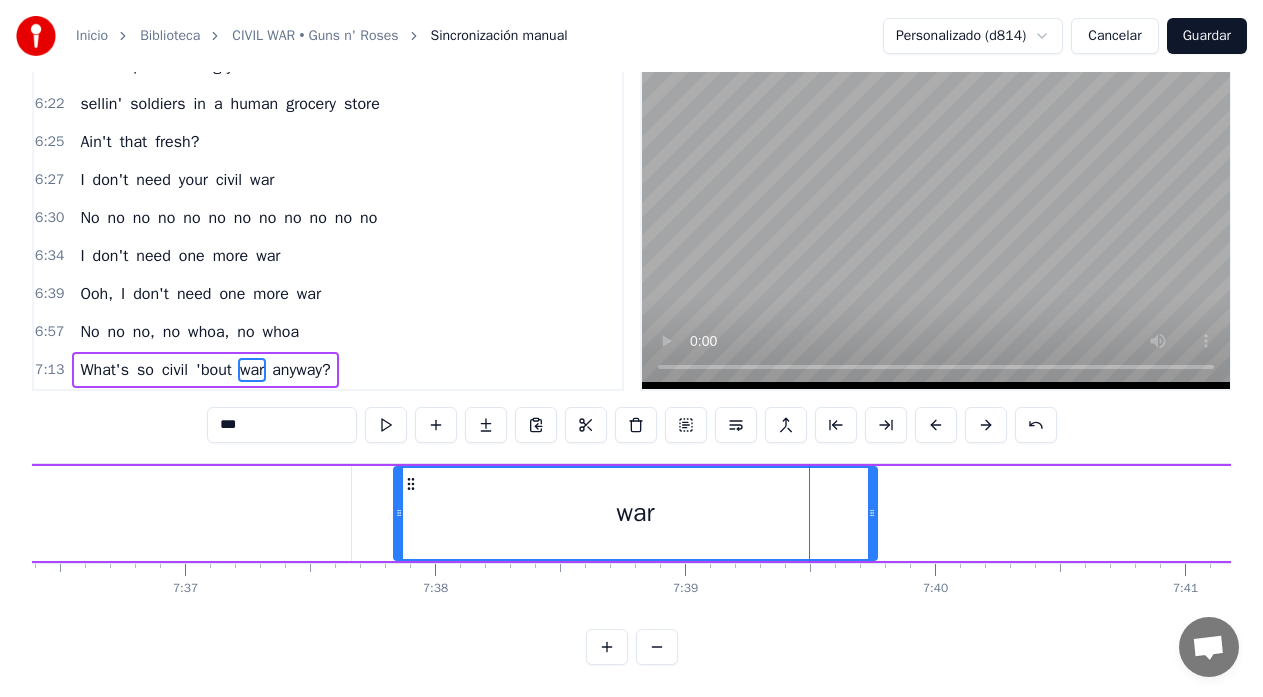 drag, startPoint x: 574, startPoint y: 467, endPoint x: 407, endPoint y: 493, distance: 169.01184 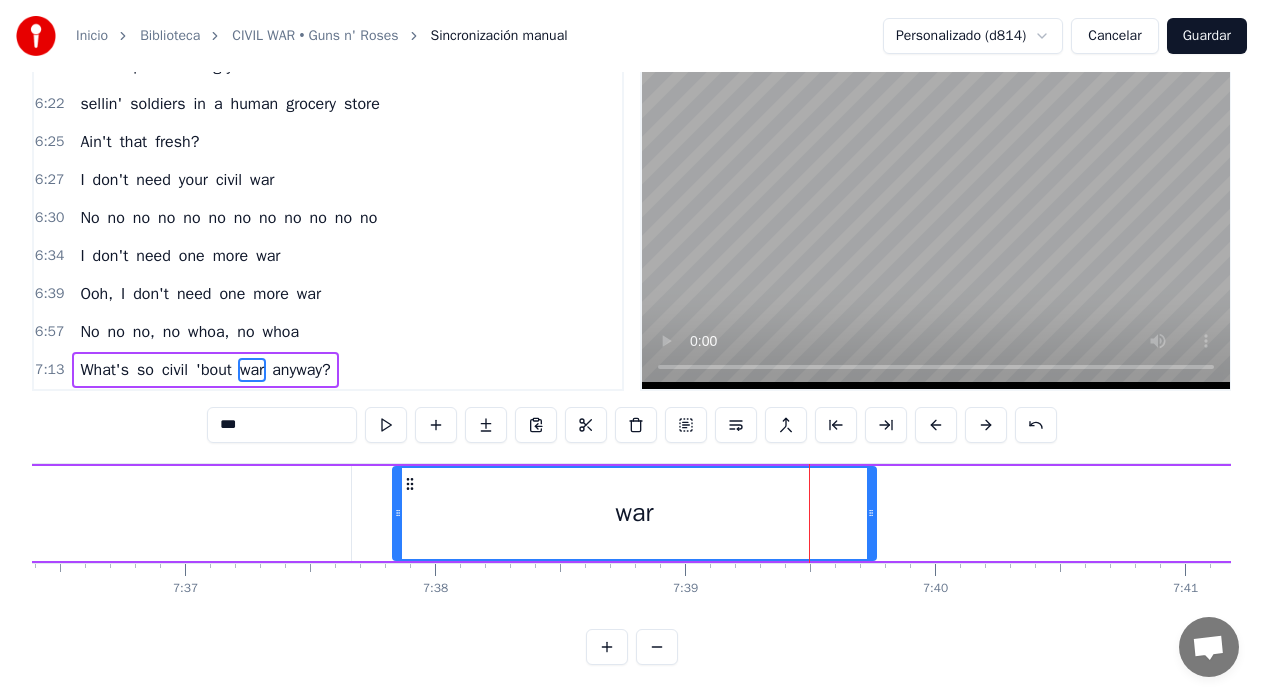 click on "'bout" at bounding box center (-2599, 513) 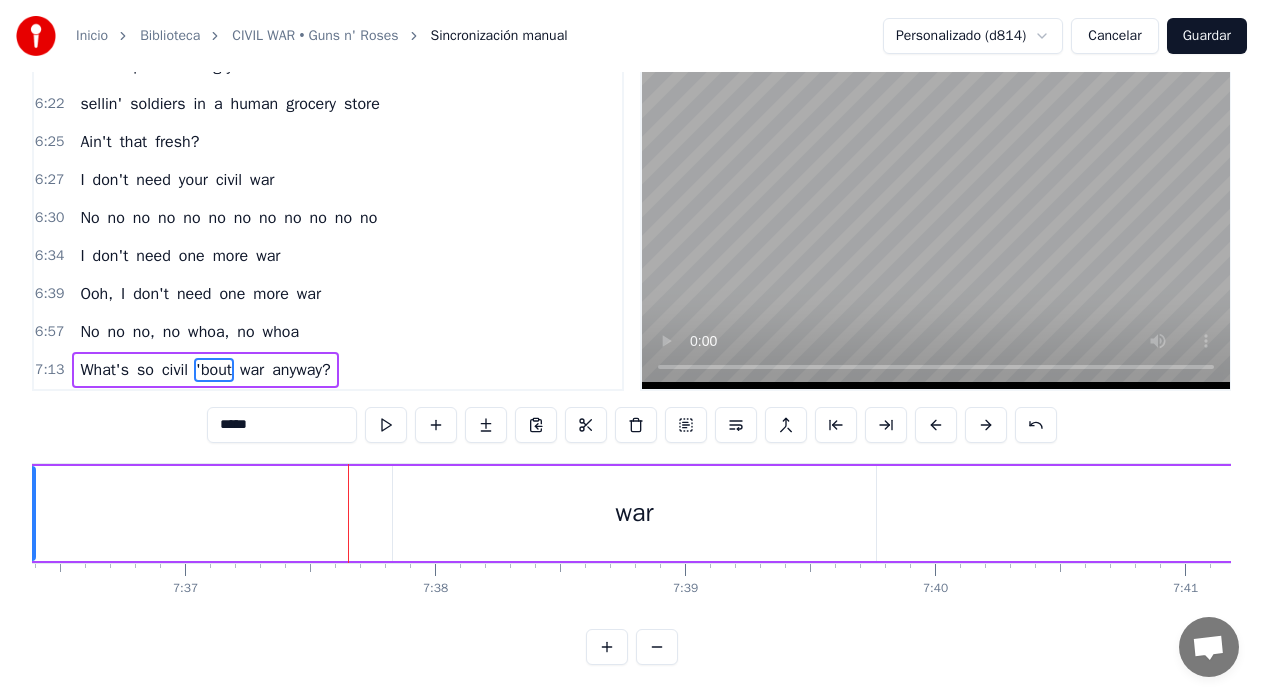 drag, startPoint x: 346, startPoint y: 495, endPoint x: 30, endPoint y: 509, distance: 316.30997 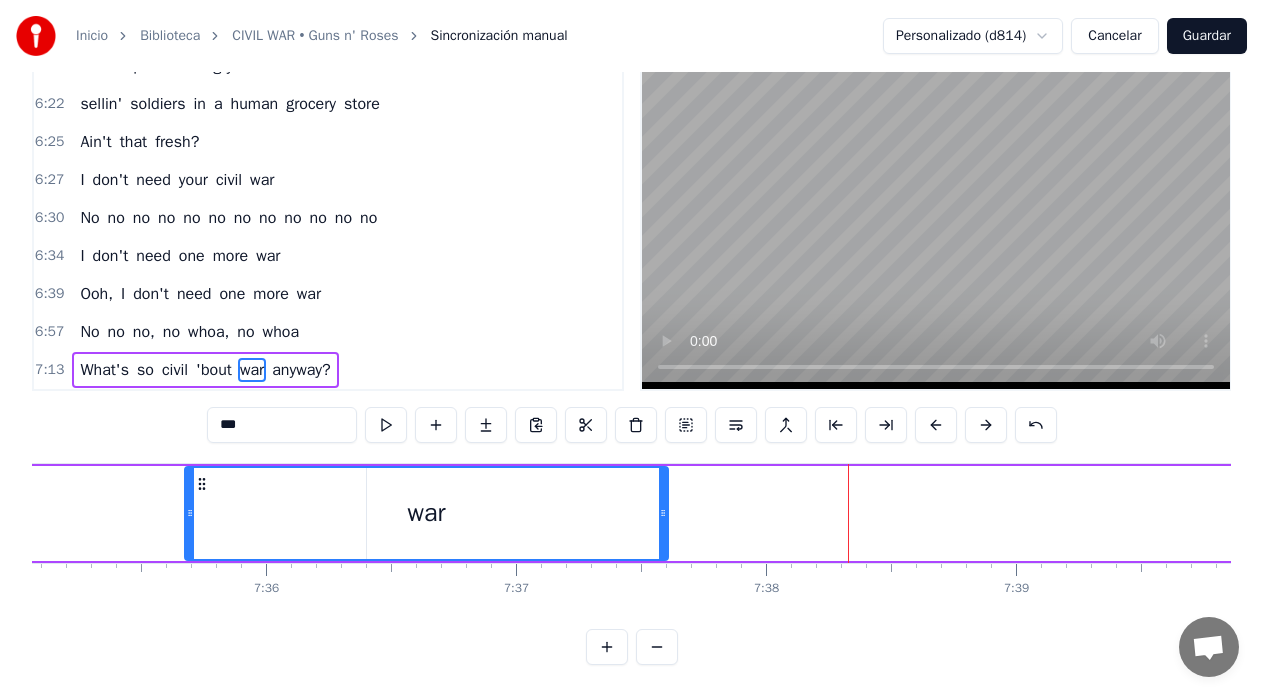 scroll, scrollTop: 0, scrollLeft: 113761, axis: horizontal 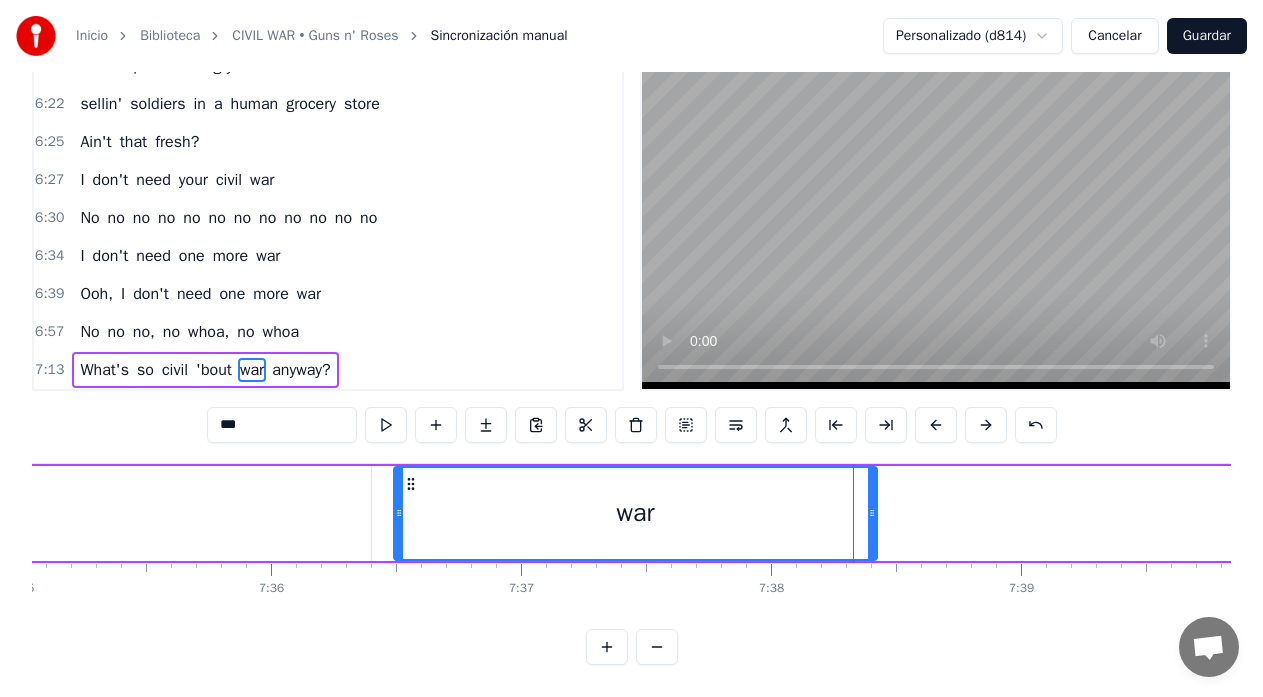 drag, startPoint x: 414, startPoint y: 471, endPoint x: 403, endPoint y: 488, distance: 20.248457 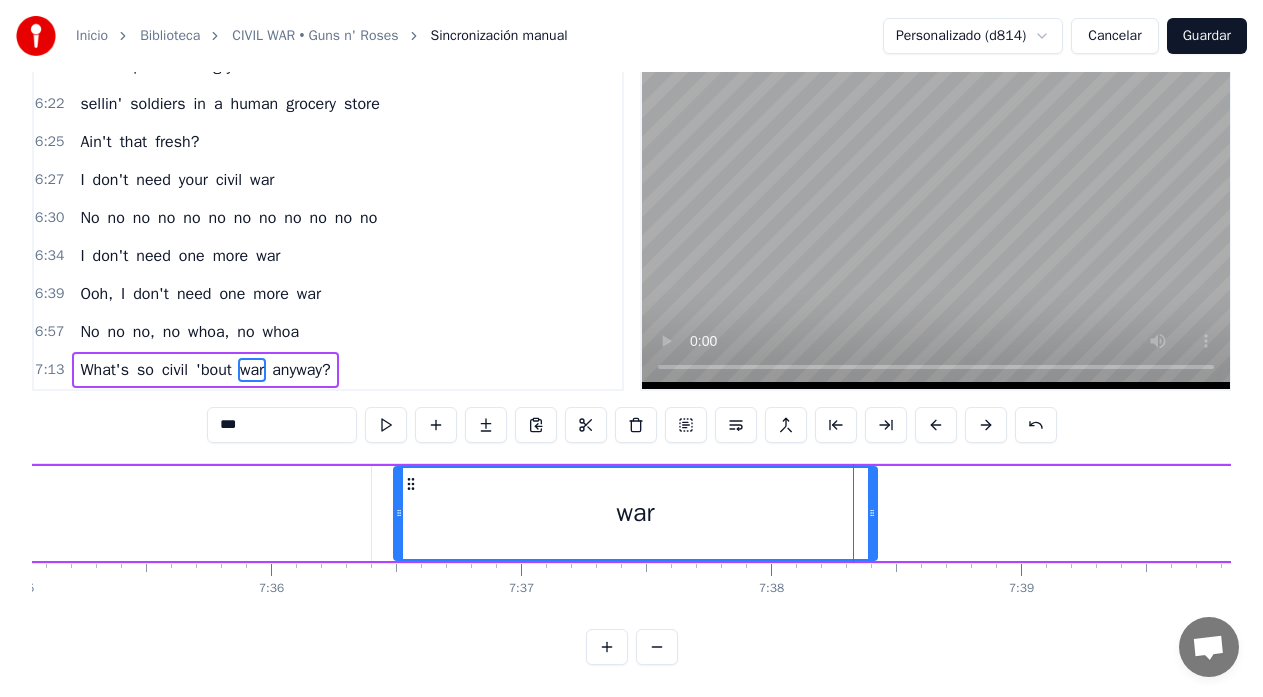 click on "'bout" at bounding box center (-2421, 513) 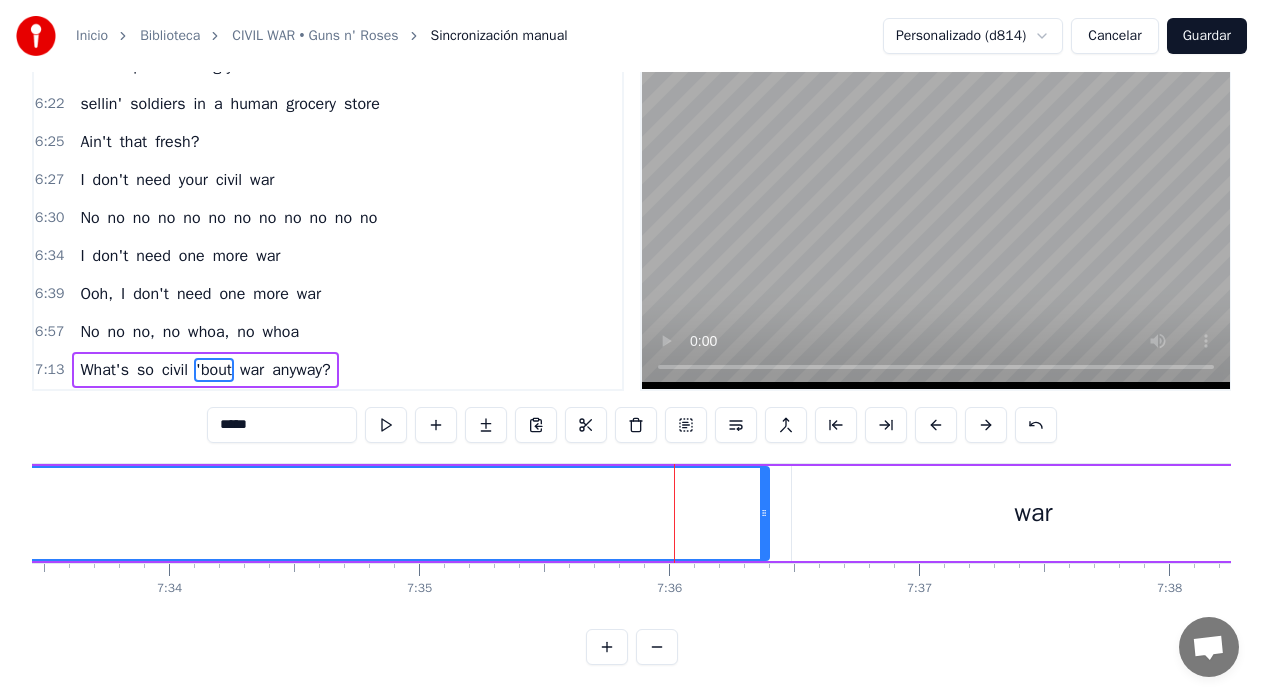 scroll, scrollTop: 0, scrollLeft: 113361, axis: horizontal 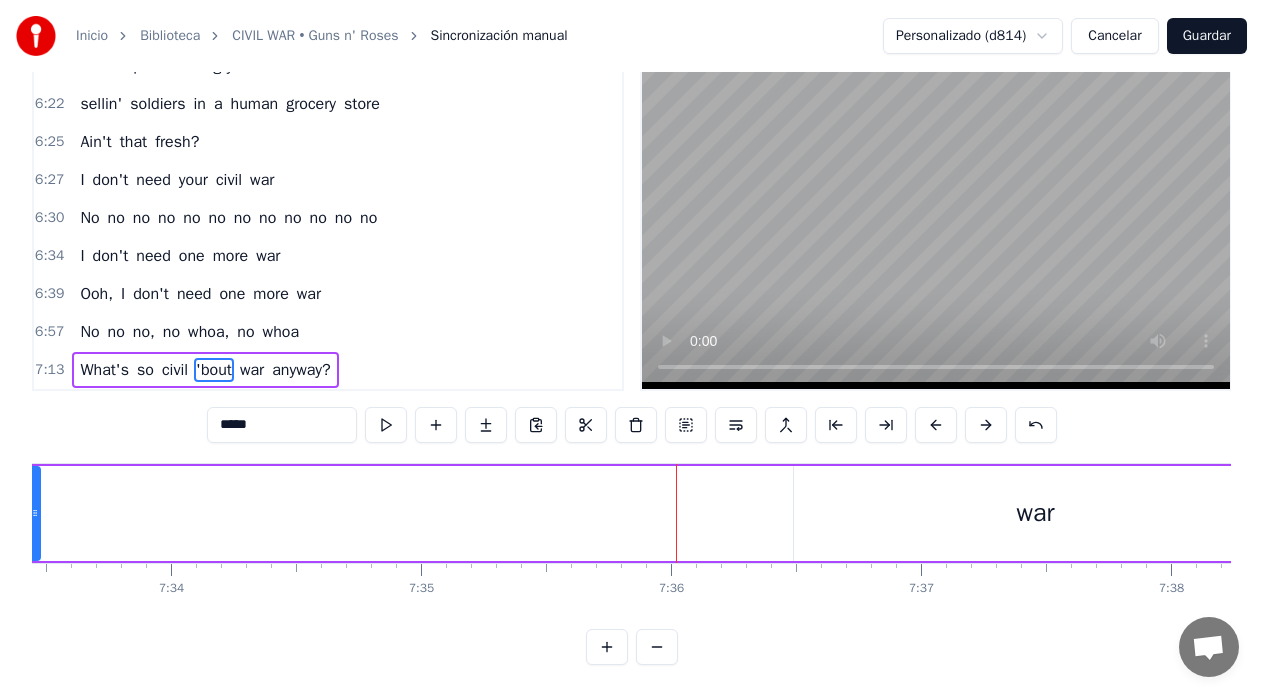 drag, startPoint x: 765, startPoint y: 499, endPoint x: 34, endPoint y: 507, distance: 731.04376 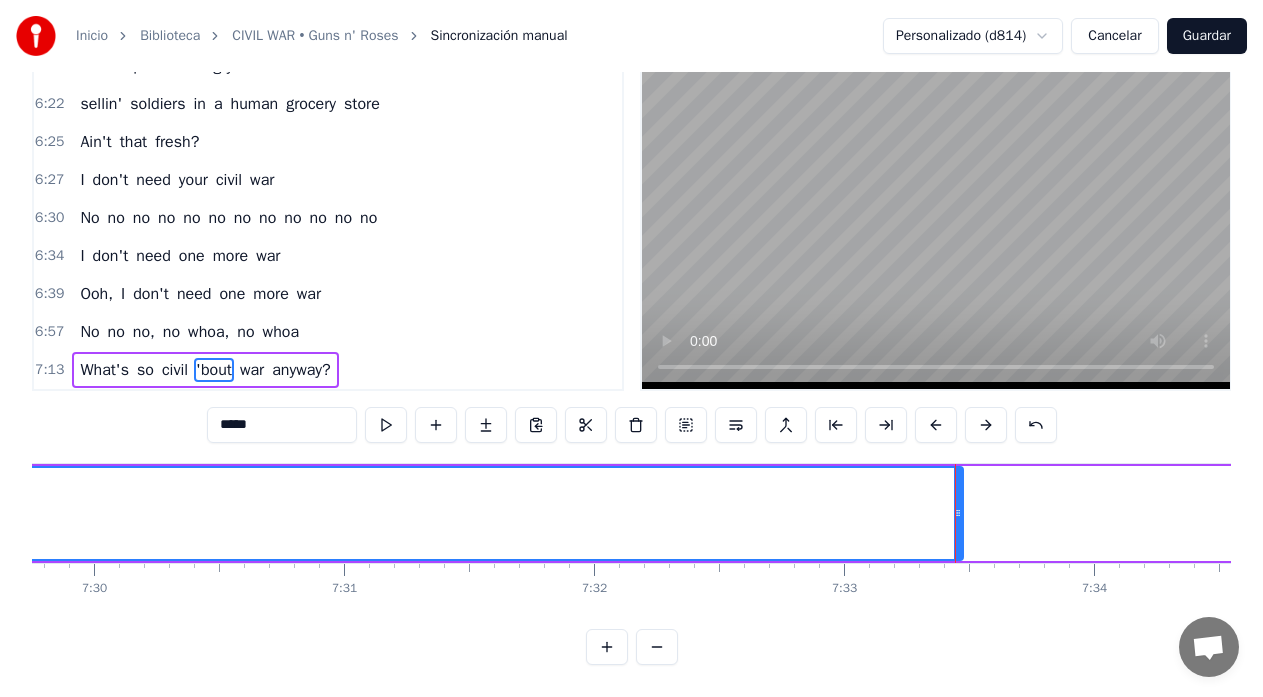 scroll, scrollTop: 0, scrollLeft: 112421, axis: horizontal 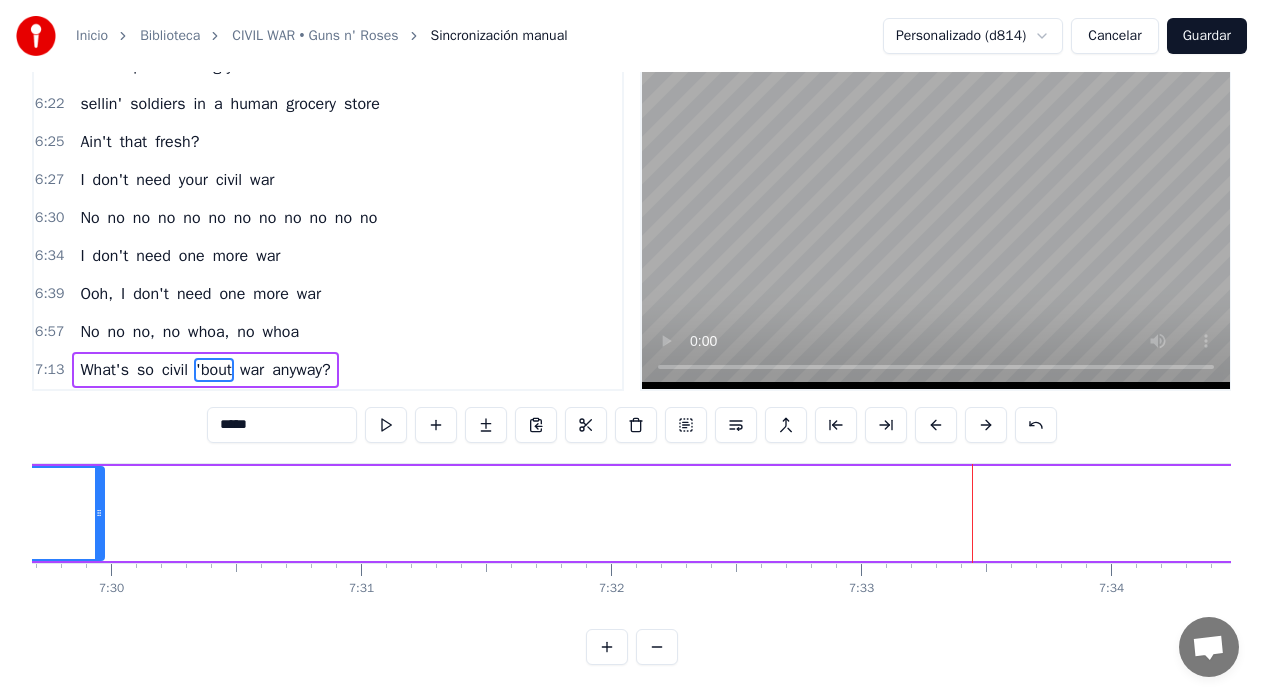 drag, startPoint x: 976, startPoint y: 497, endPoint x: 100, endPoint y: 520, distance: 876.3019 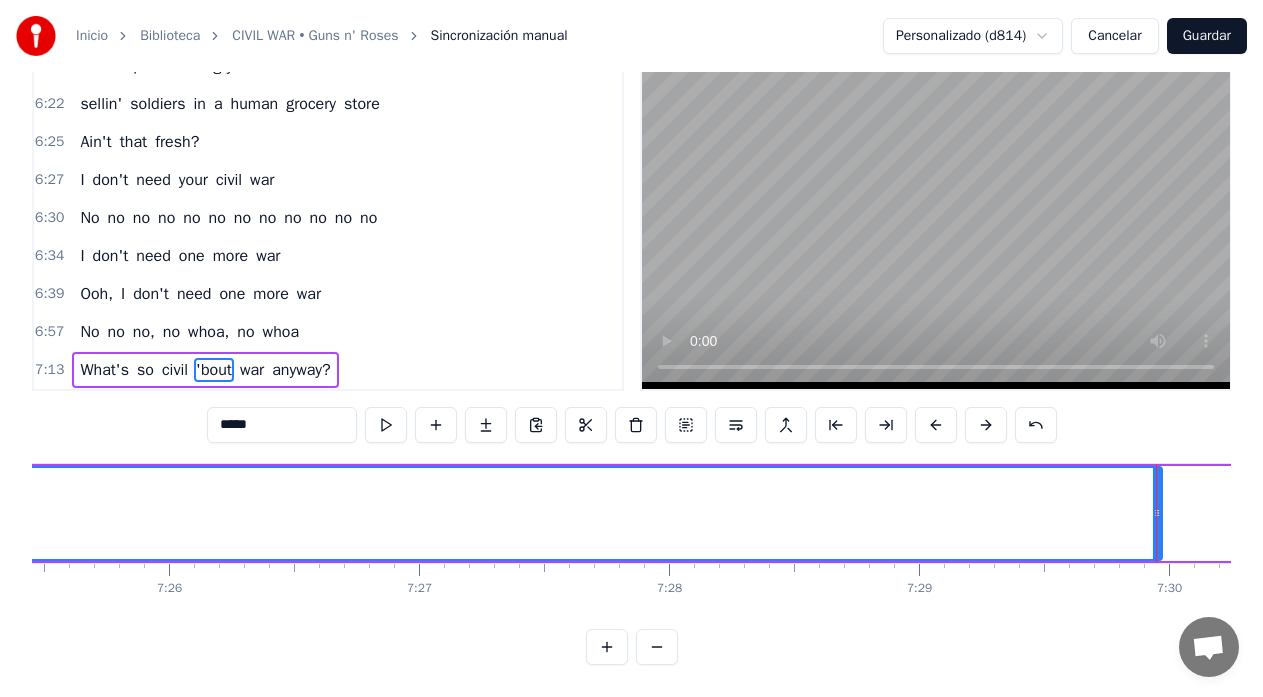 scroll, scrollTop: 0, scrollLeft: 111347, axis: horizontal 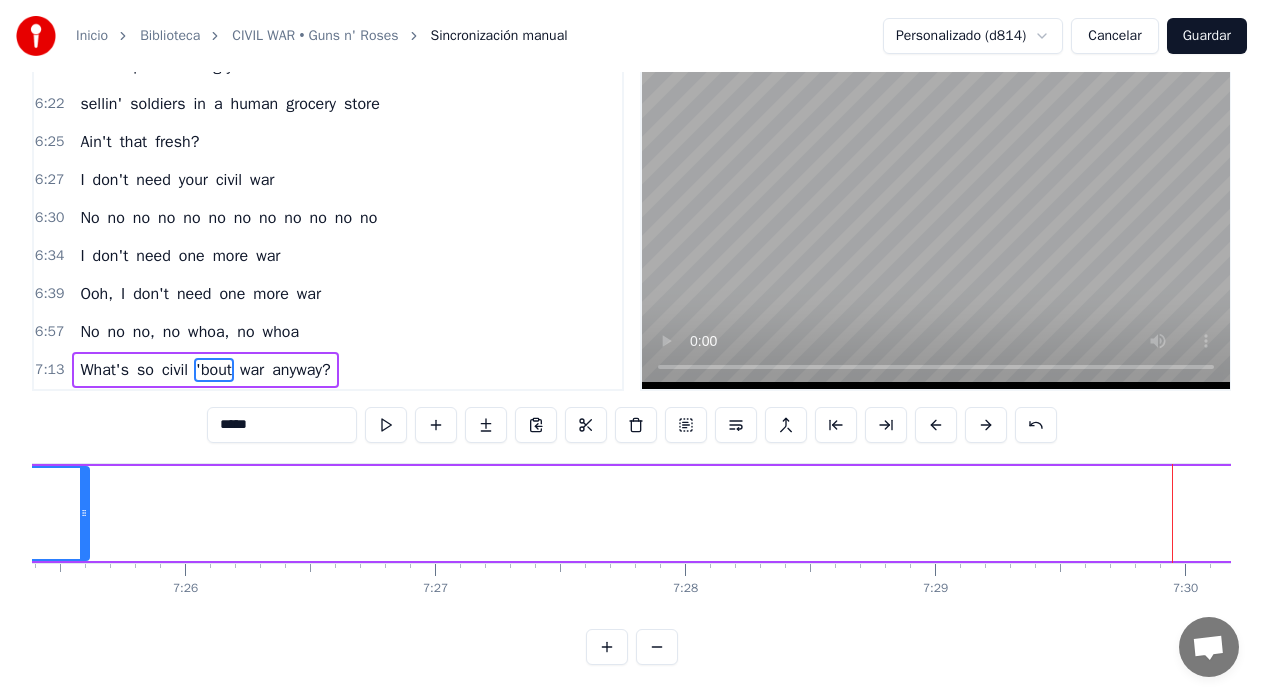 drag, startPoint x: 1175, startPoint y: 495, endPoint x: 80, endPoint y: 513, distance: 1095.148 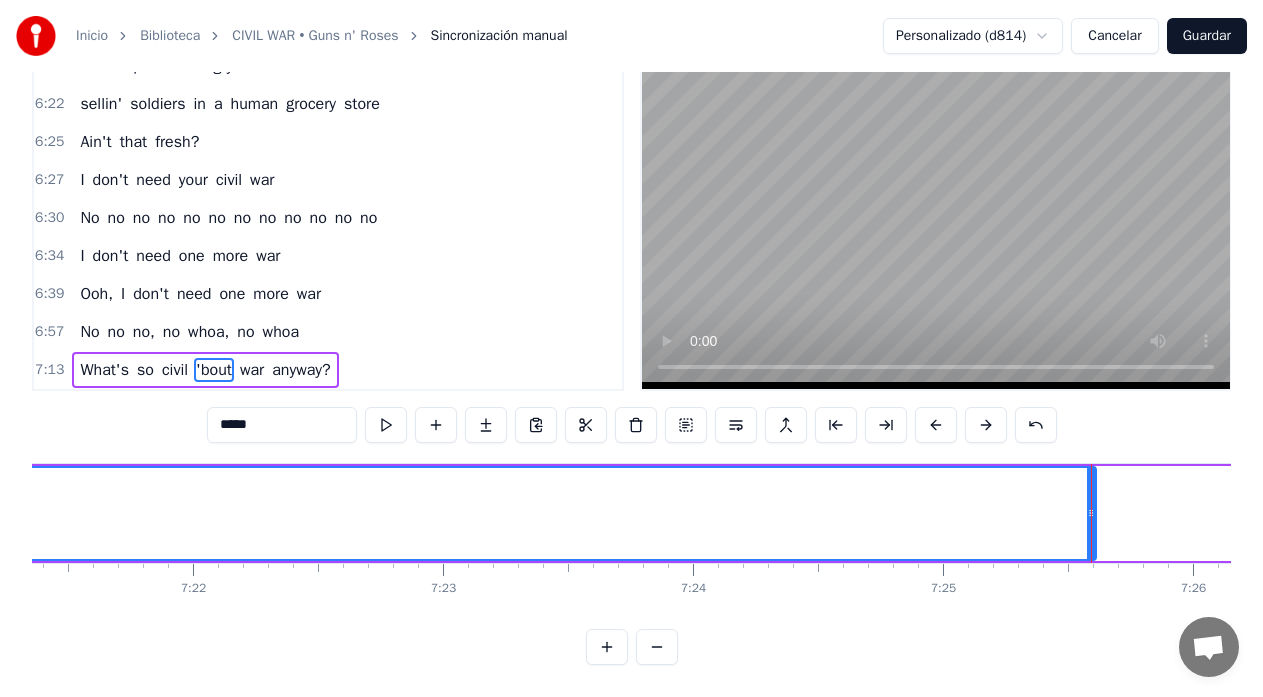 scroll, scrollTop: 0, scrollLeft: 110338, axis: horizontal 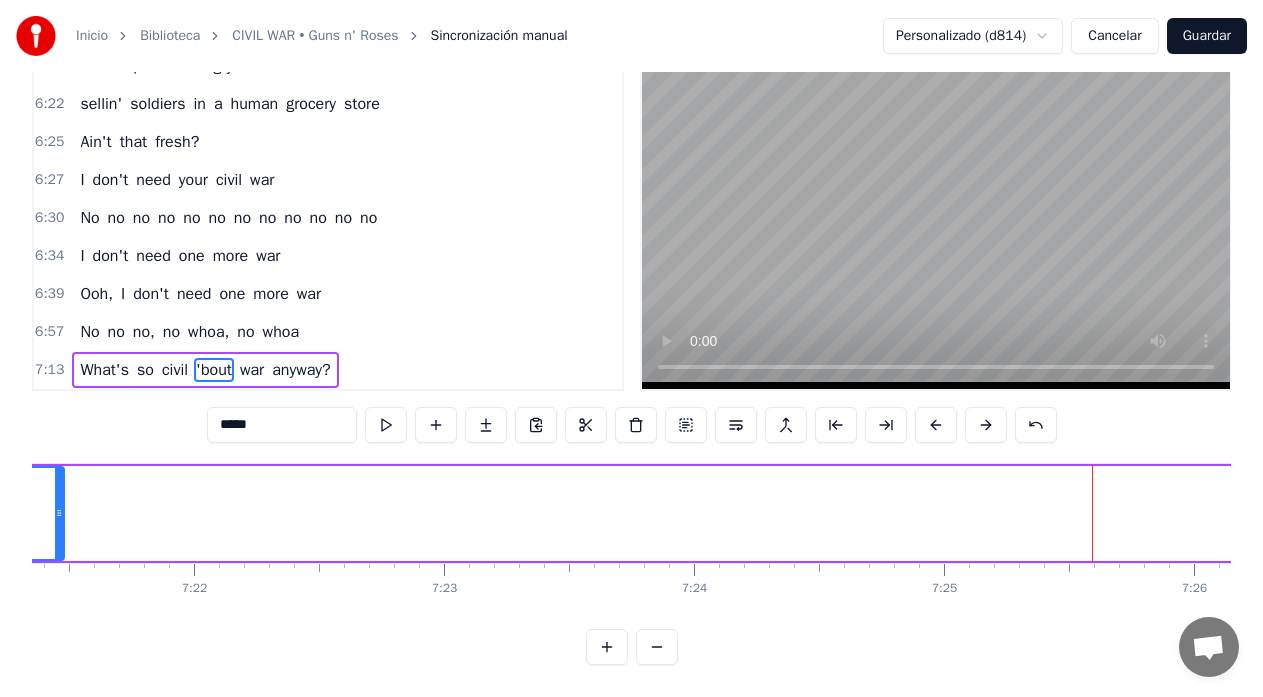 drag, startPoint x: 1090, startPoint y: 494, endPoint x: 53, endPoint y: 510, distance: 1037.1234 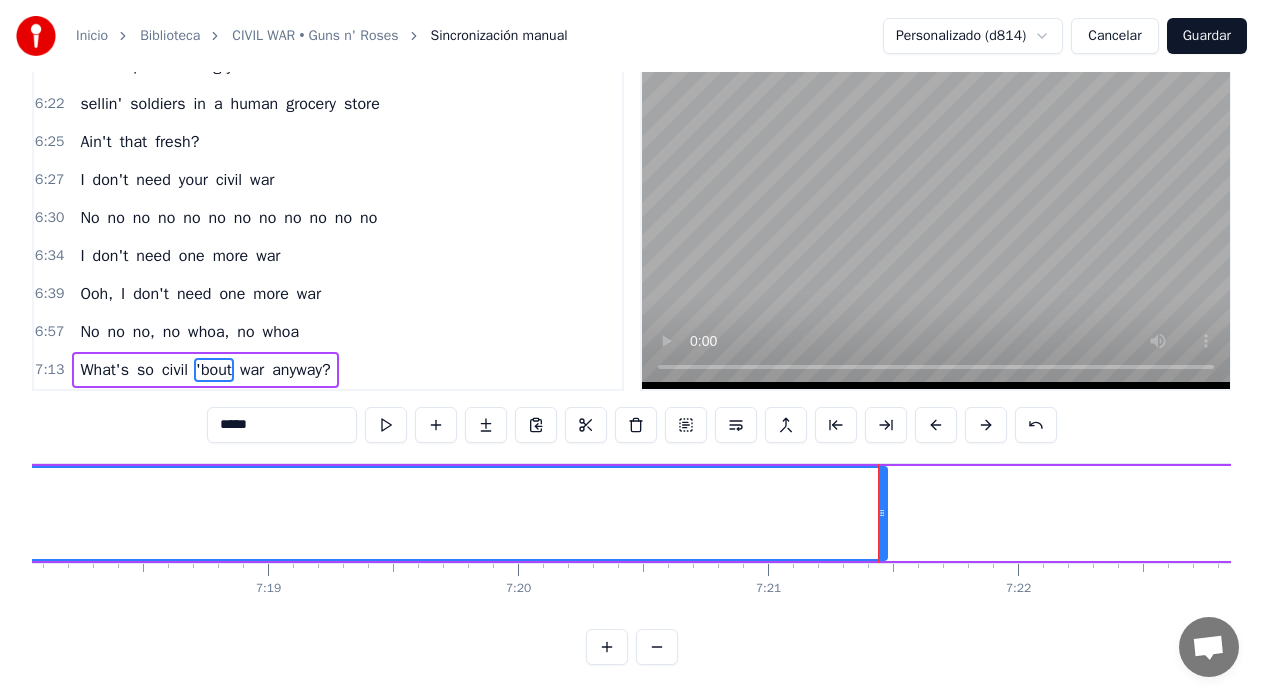 scroll, scrollTop: 0, scrollLeft: 109500, axis: horizontal 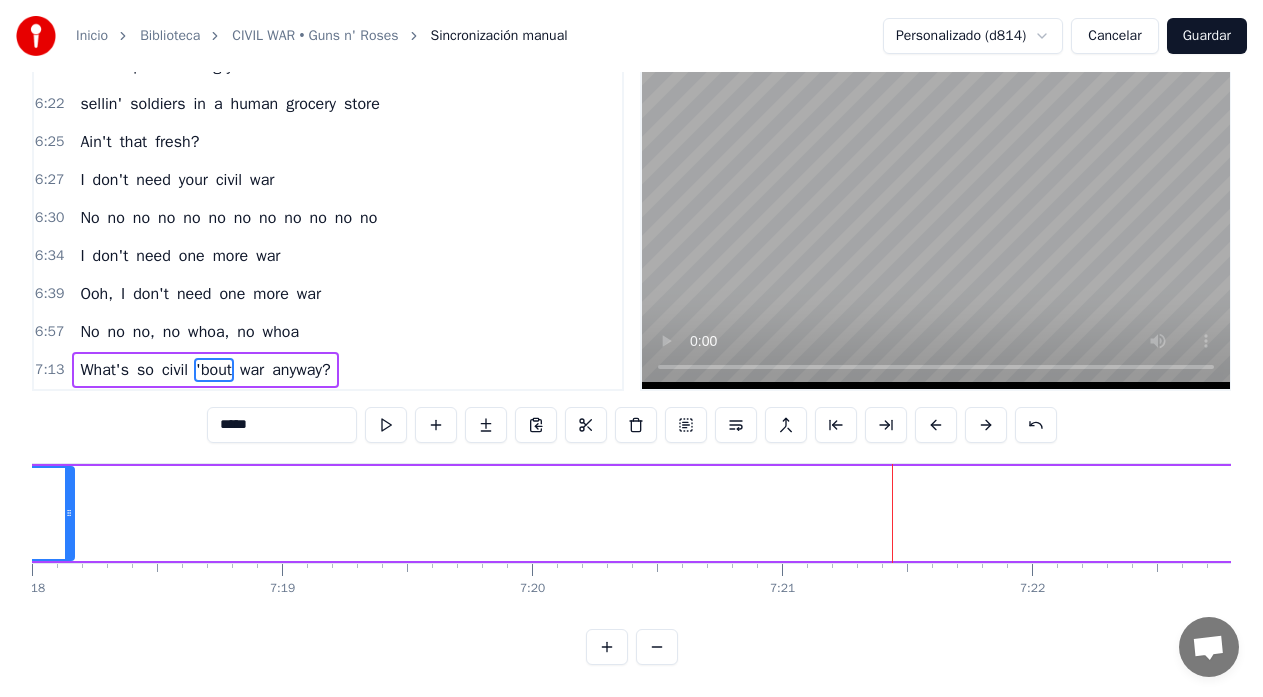 drag, startPoint x: 898, startPoint y: 497, endPoint x: 71, endPoint y: 564, distance: 829.7096 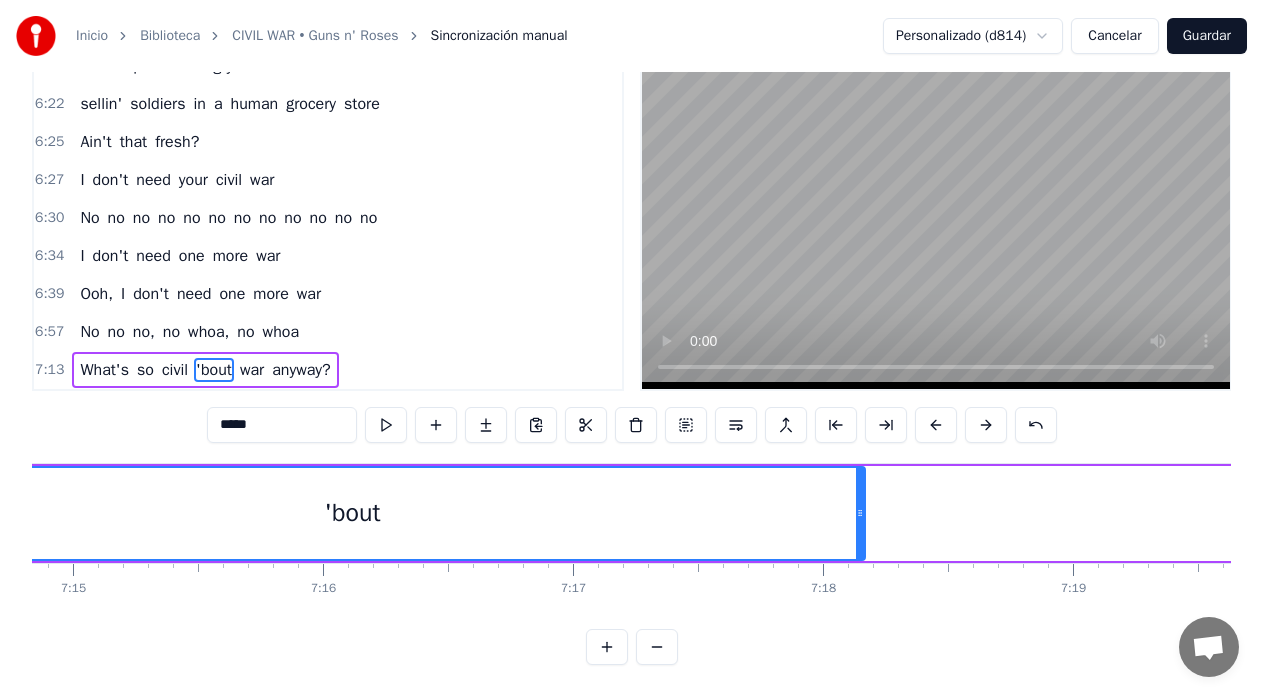 scroll, scrollTop: 0, scrollLeft: 108700, axis: horizontal 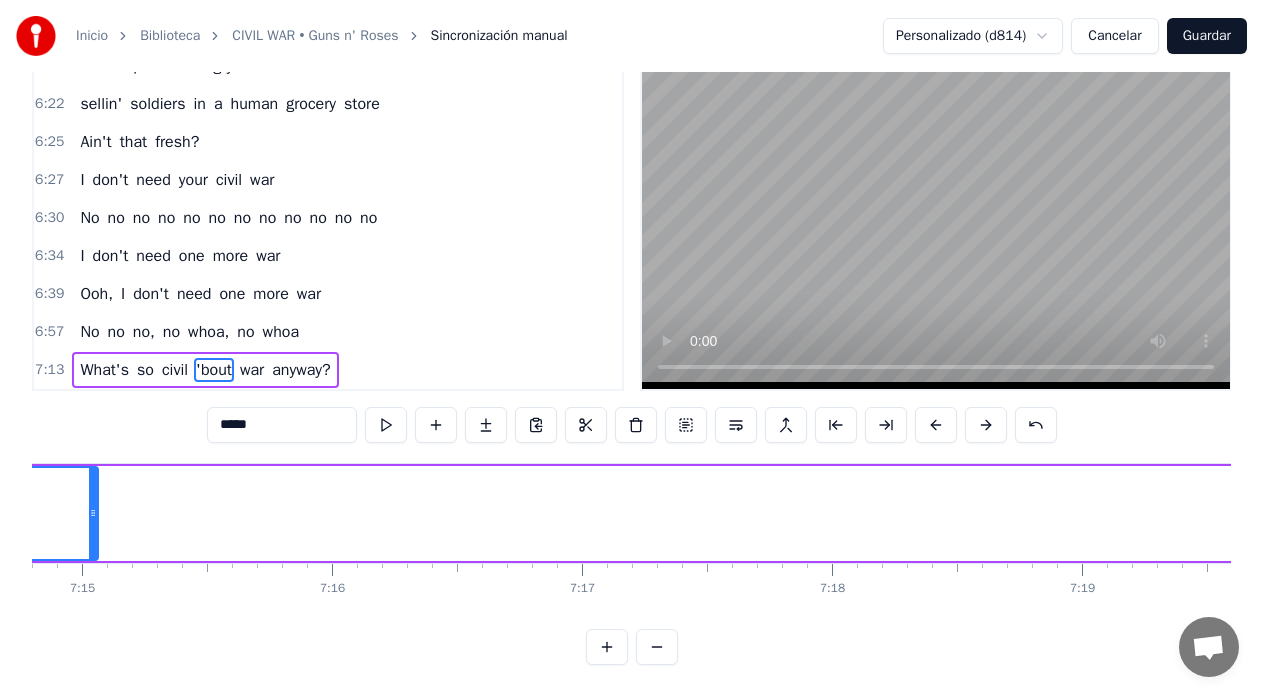 drag, startPoint x: 870, startPoint y: 498, endPoint x: 94, endPoint y: 523, distance: 776.4026 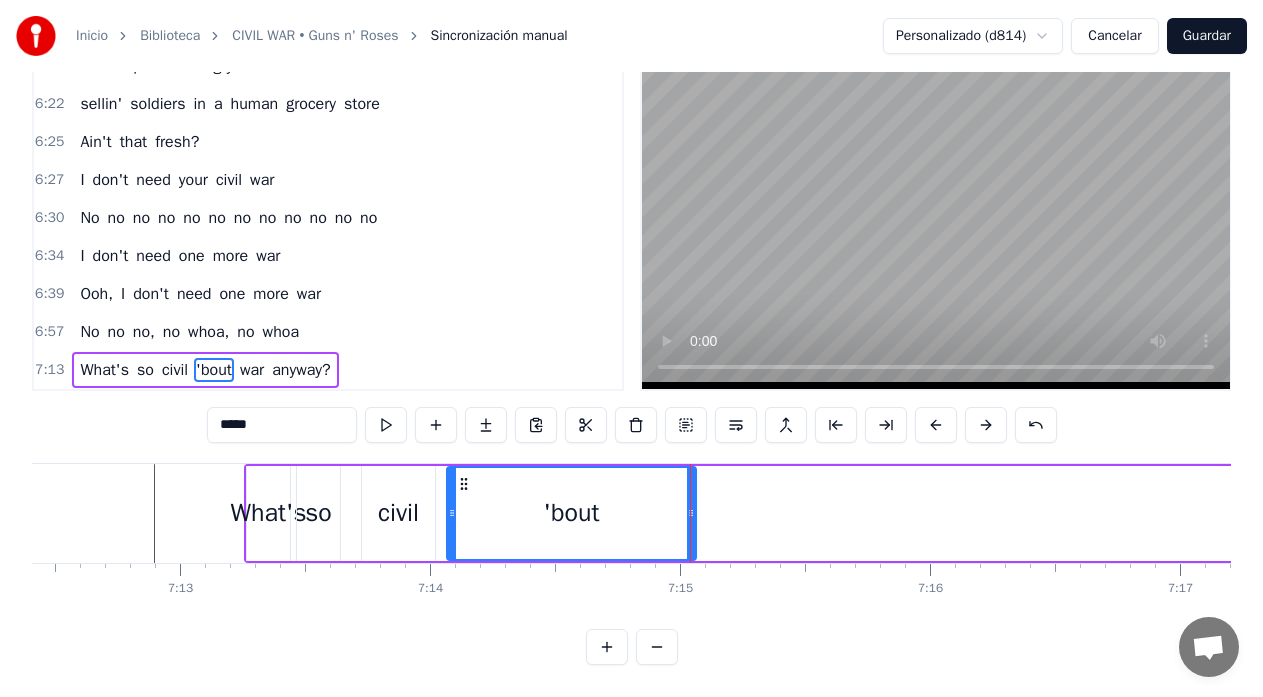 scroll, scrollTop: 0, scrollLeft: 108100, axis: horizontal 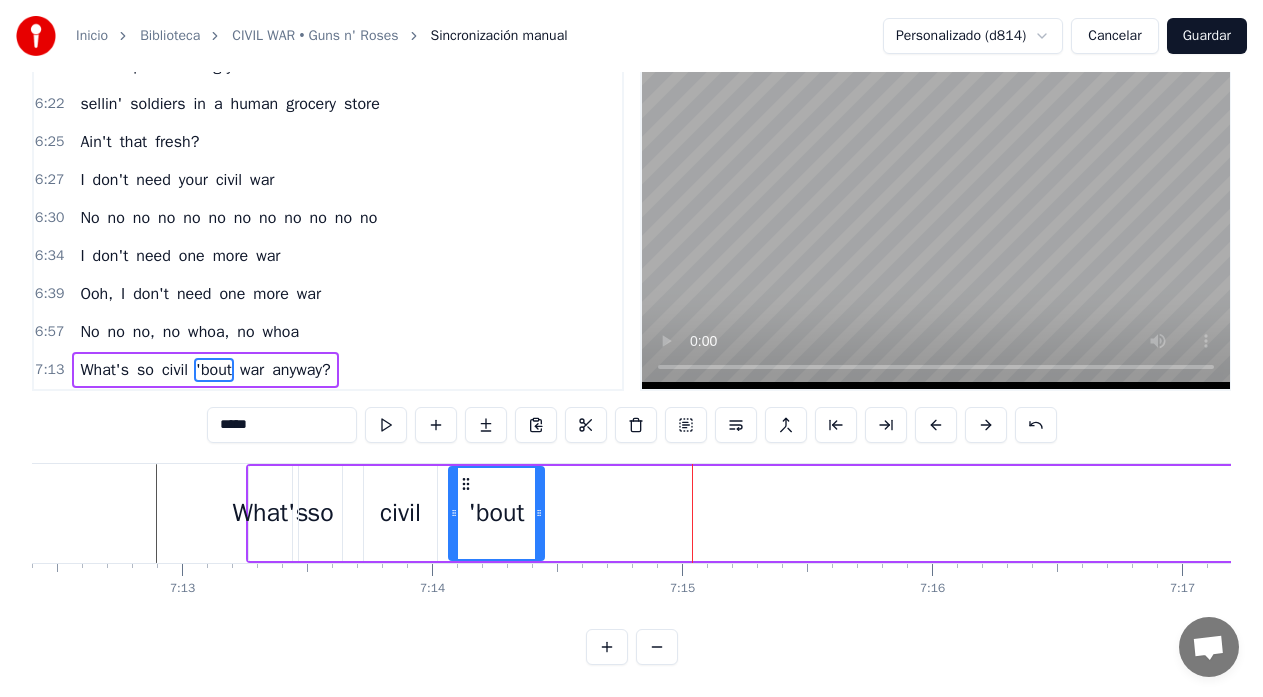 drag, startPoint x: 696, startPoint y: 498, endPoint x: 542, endPoint y: 514, distance: 154.82893 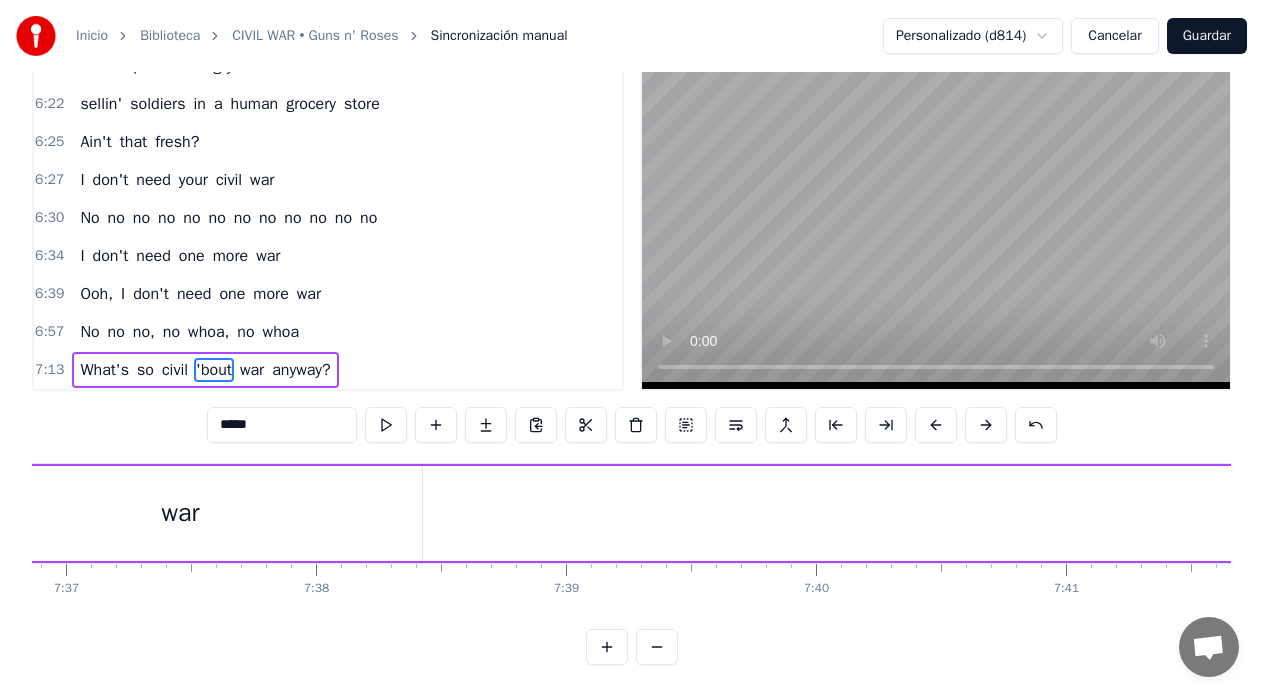 scroll, scrollTop: 0, scrollLeft: 113579, axis: horizontal 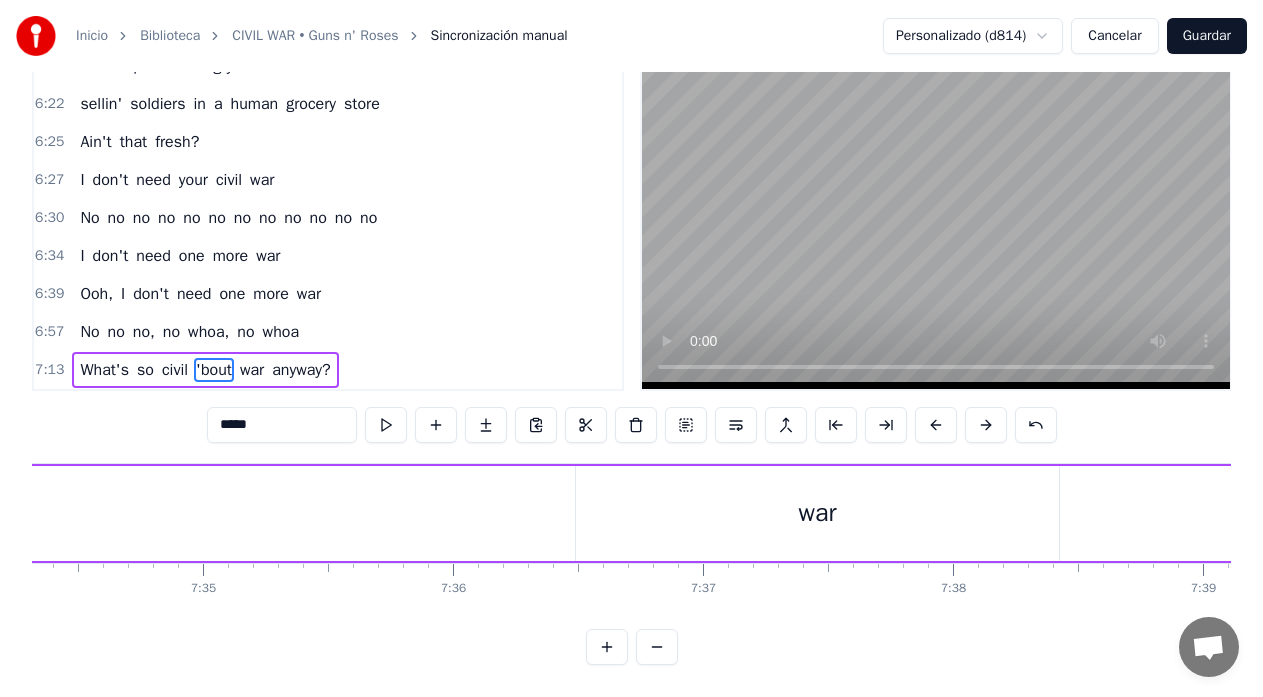click on "war" at bounding box center [817, 513] 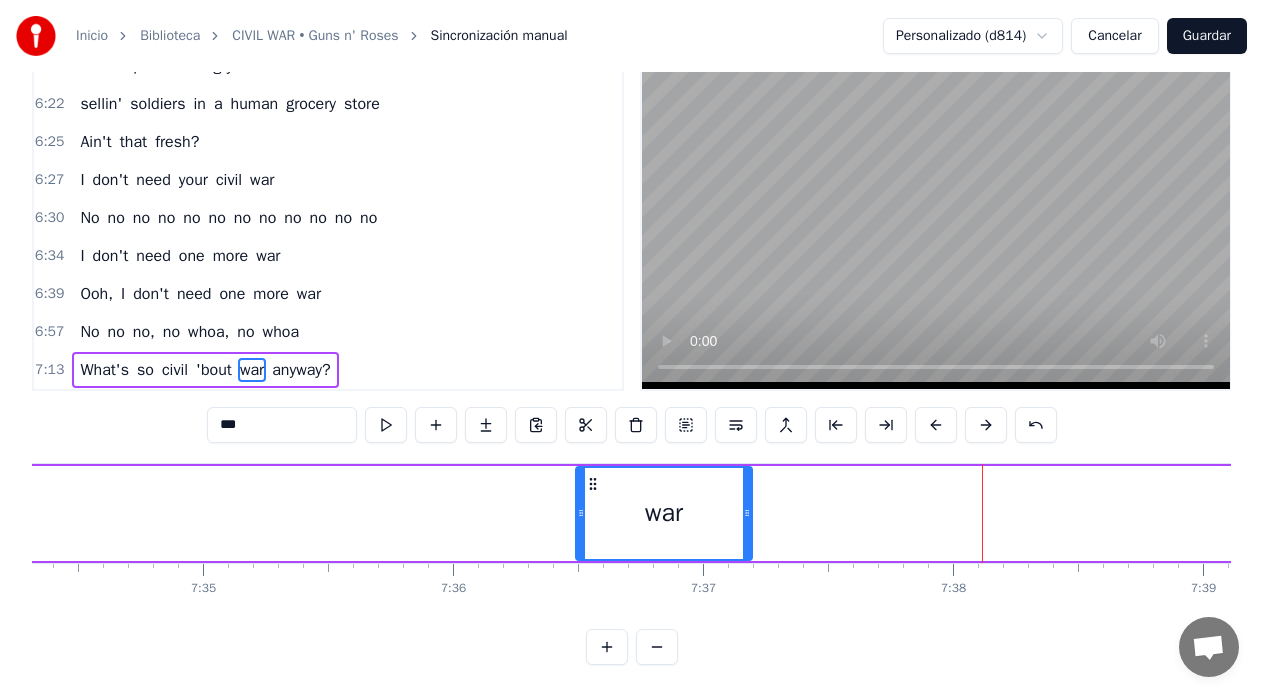 drag, startPoint x: 1056, startPoint y: 495, endPoint x: 749, endPoint y: 514, distance: 307.58737 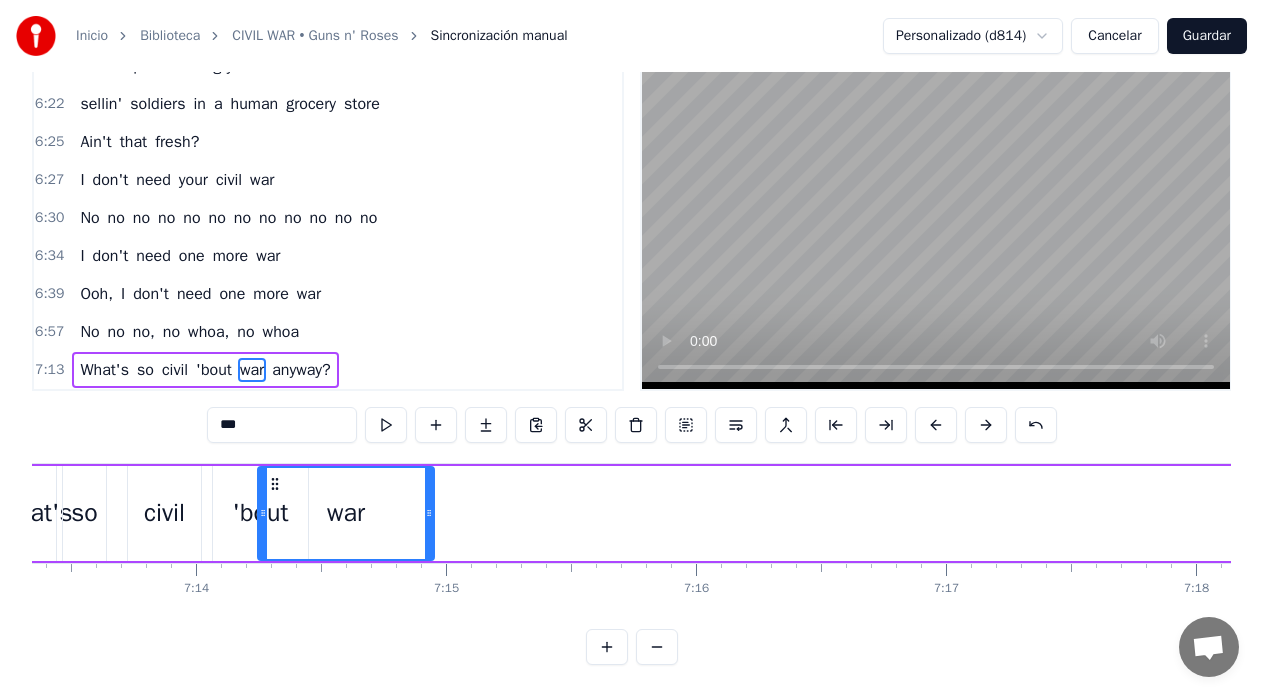 scroll, scrollTop: 0, scrollLeft: 108335, axis: horizontal 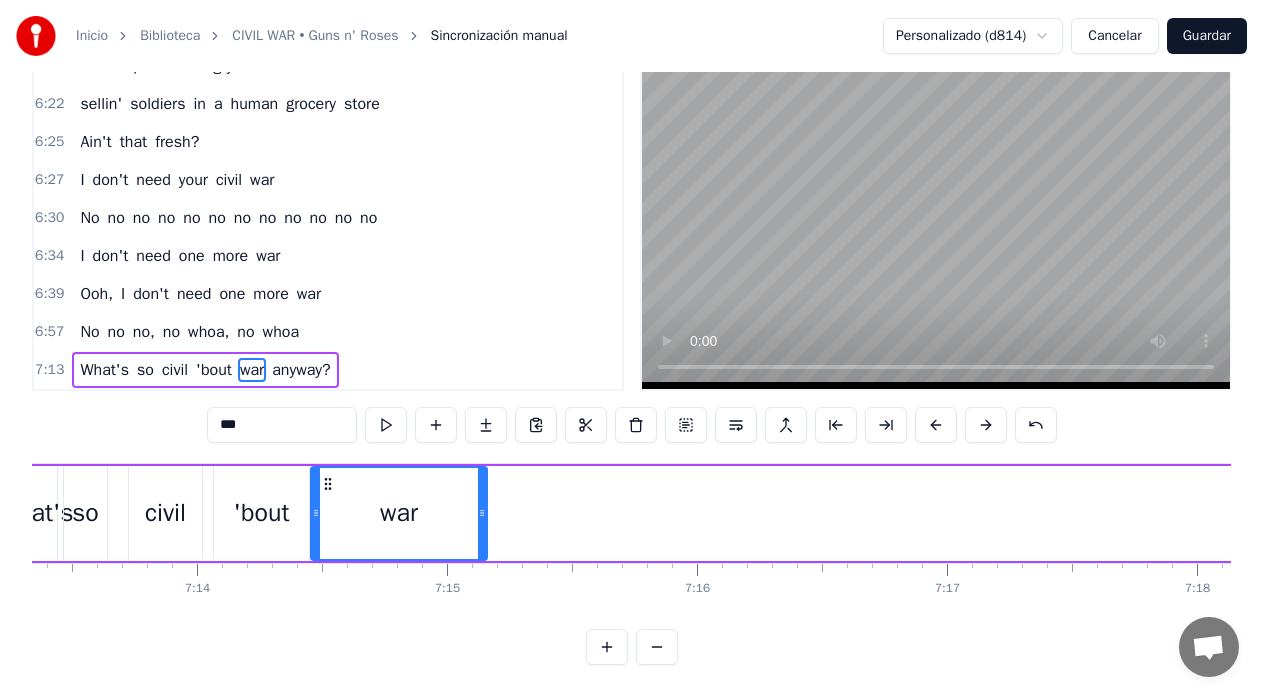 drag, startPoint x: 592, startPoint y: 469, endPoint x: 327, endPoint y: 505, distance: 267.4341 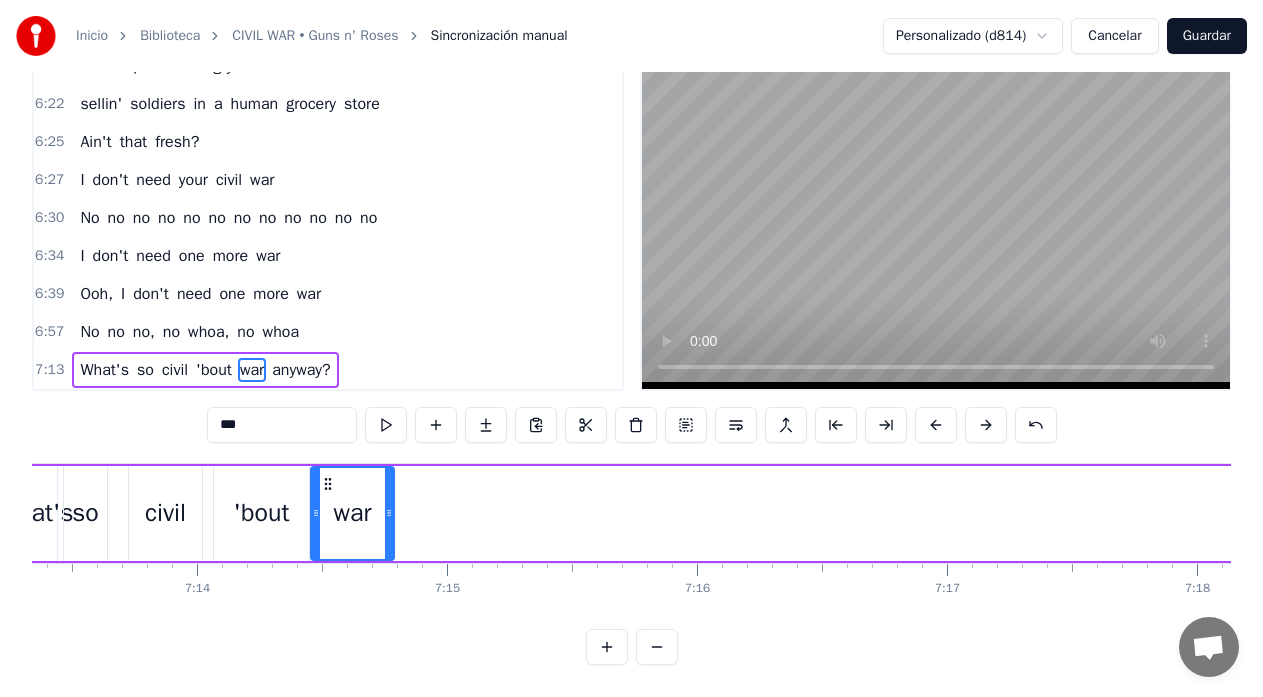 drag, startPoint x: 479, startPoint y: 499, endPoint x: 386, endPoint y: 501, distance: 93.0215 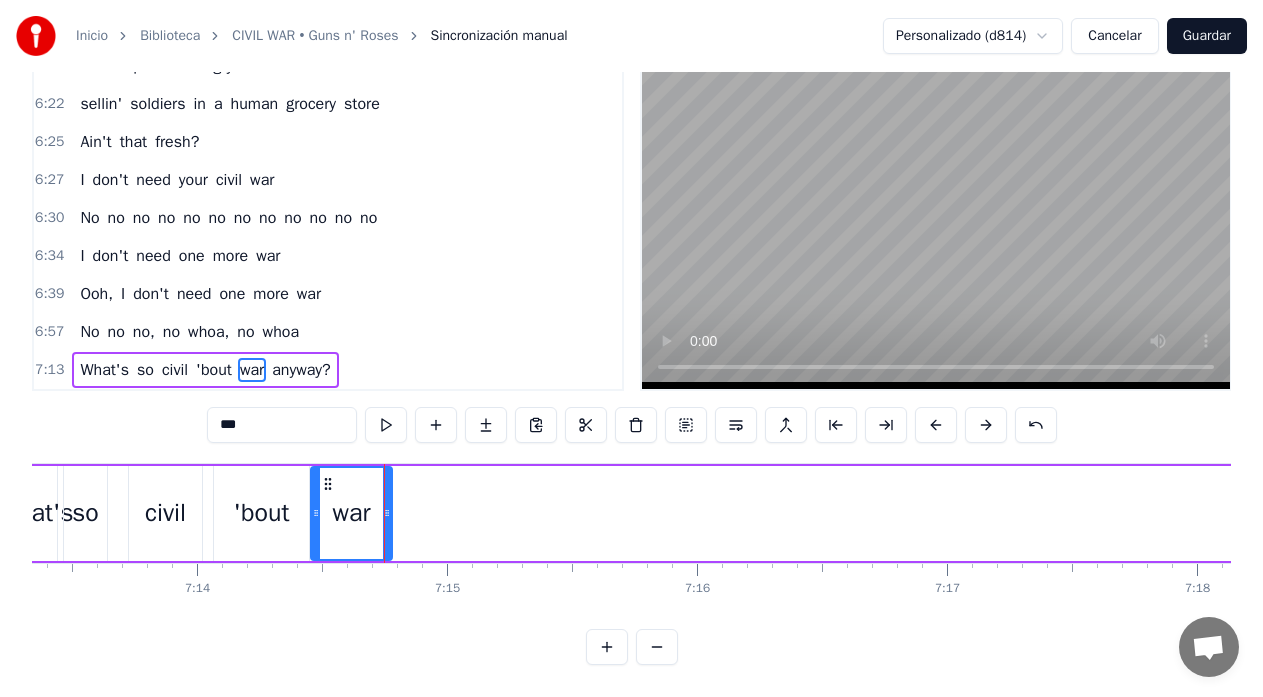 click on "What we've got here is failure to communicate Some men you just can't reach So you get what we had here last week Which is the way he wants it Well, he gets it And I don't like it any more than you me Look at your young men fighting Look at your women crying Look at your young men dying The way they've always done before Look at the hate we're breeding Look at the fear we're feeding Look at the lives we're leading The way we've always done before My hands are tied The billions shift from side to side And the wars go on with brainwashed pride For the love of God and our human rights And all these things are swept aside By bloody hands, time can't deny And are washed away by your genocide And history hides the lies of our civil wars D'you wear a black armband when they shot the man Who said, "Peace could last forever"? And in my first memories, they shot Kennedy I went numb when I learned to see So I never fell for Vietnam We got the wall in D.C. to remind us all That you can't trust freedom when it's not in I" at bounding box center [-46831, 513] 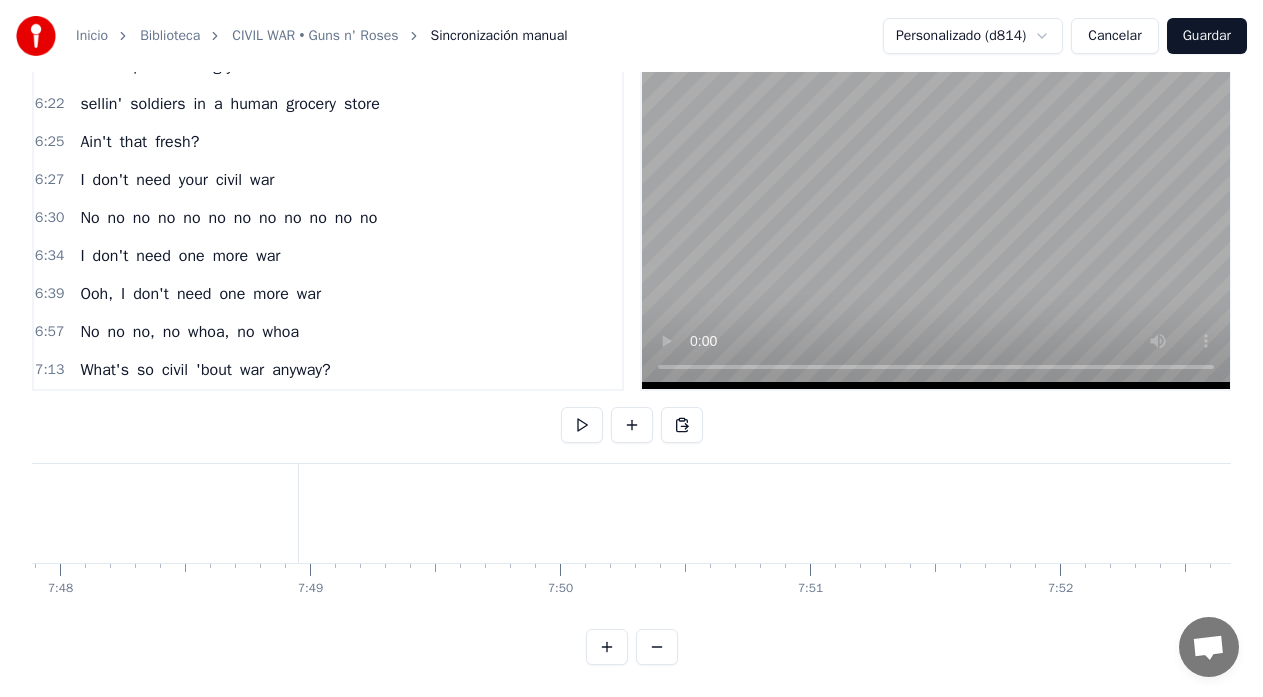 scroll, scrollTop: 0, scrollLeft: 116549, axis: horizontal 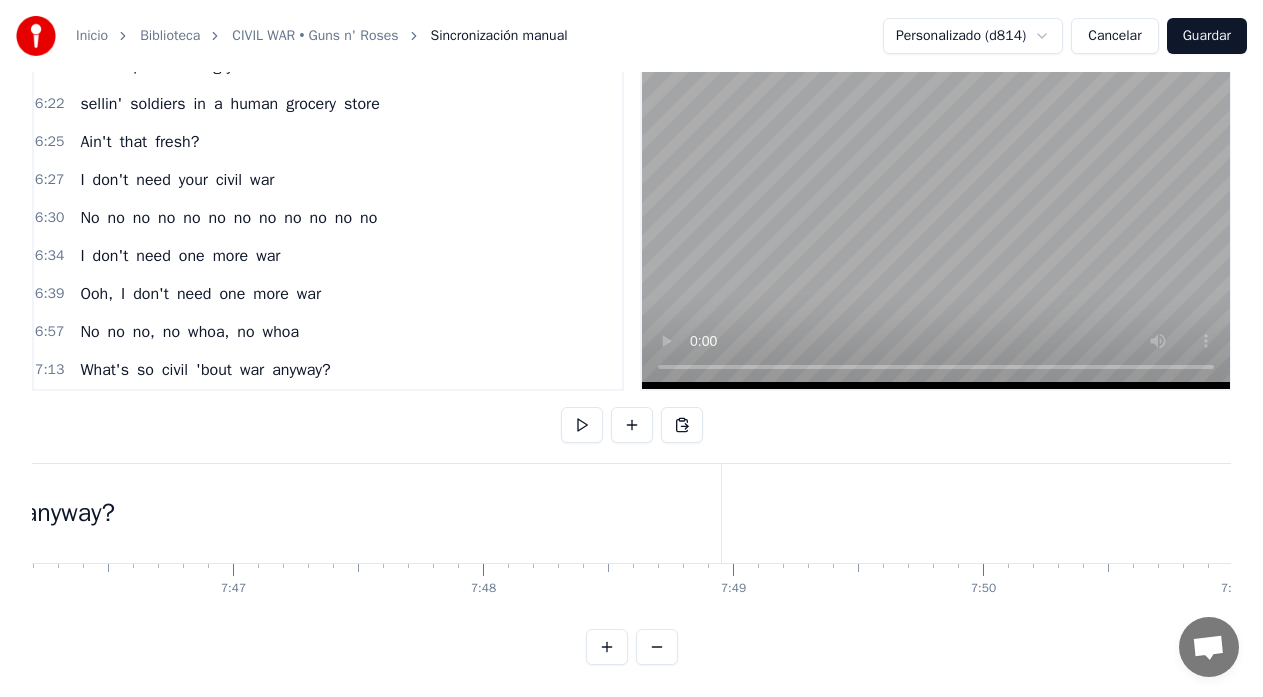 click on "0:06 What we've got here is failure to communicate 0:13 Some men you just can't reach 0:17 So you get what we had here last week 0:19 Which is the way he wants it 0:22 Well, he gets it 0:26 And I don't like it any more than you me 0:38 Look at your young men fighting 0:41 Look at your women crying 0:45 Look at your young men dying 0:48 The way they've always done before 1:05 Look at the hate we're breeding 1:08 Look at the fear we're feeding 1:12 Look at the lives we're leading 1:15 The way we've always done before 1:24 My hands are tied 1:29 The billions shift from side to side 1:32 And the wars go on with brainwashed pride 1:35 For the love of God and our human rights 1:39 And all these things are swept aside 1:42 By bloody hands, time can't deny 1:46 And are washed away by your genocide 1:49 And history hides the lies of our civil wars 2:26 D'you wear a black armband when they shot the man 2:30 Who said, "Peace could last forever"? 2:33 And in my first memories, they shot Kennedy 2:38 I went numb when I to" at bounding box center [631, 353] 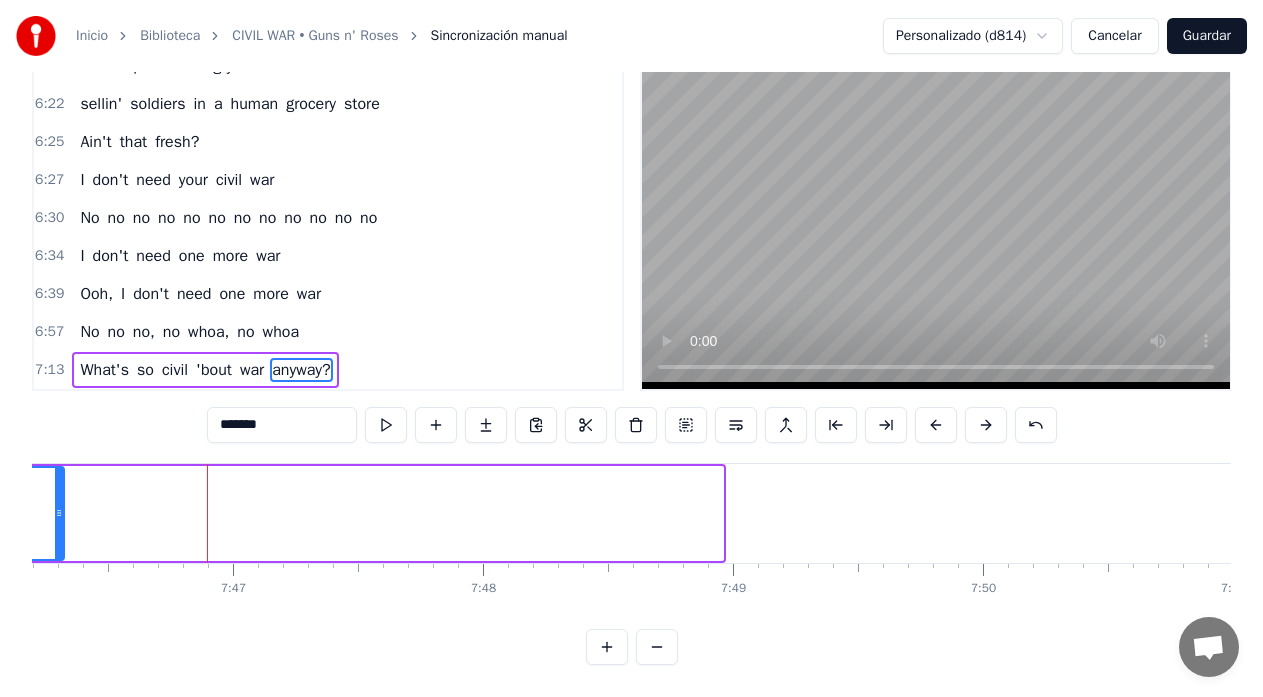 drag, startPoint x: 720, startPoint y: 498, endPoint x: 61, endPoint y: 514, distance: 659.1942 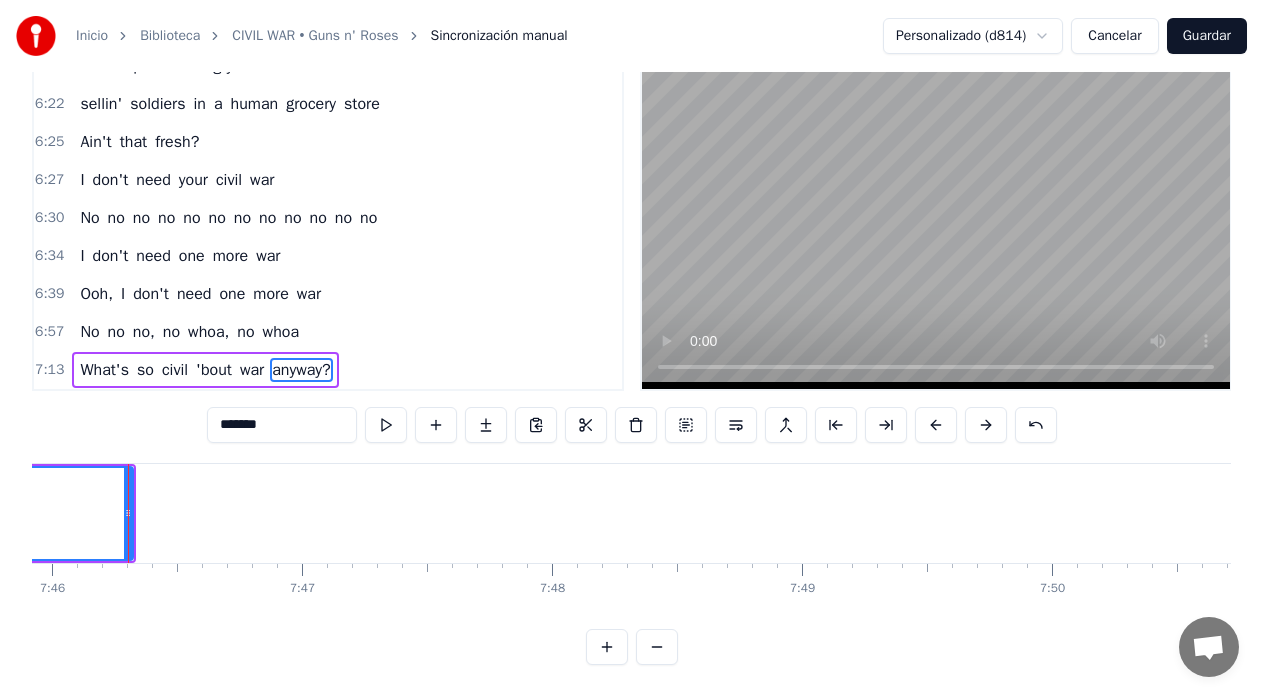 scroll, scrollTop: 0, scrollLeft: 116476, axis: horizontal 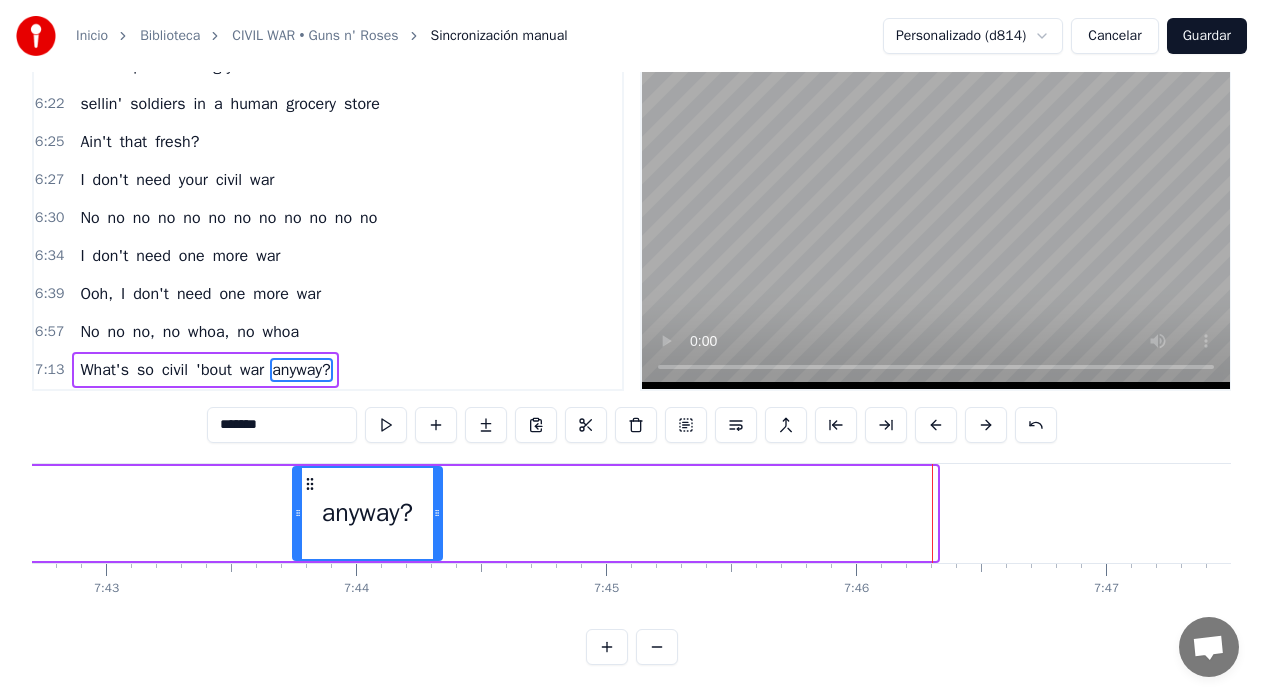 drag, startPoint x: 933, startPoint y: 494, endPoint x: 438, endPoint y: 510, distance: 495.2585 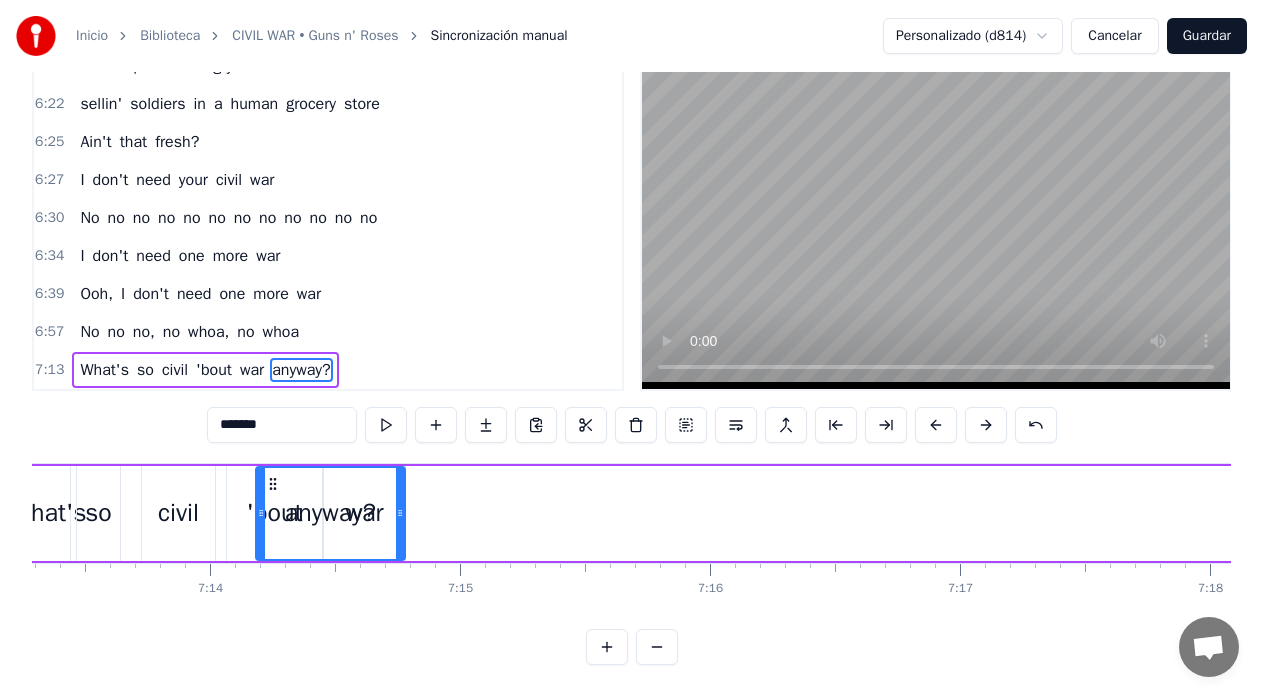 scroll, scrollTop: 0, scrollLeft: 108302, axis: horizontal 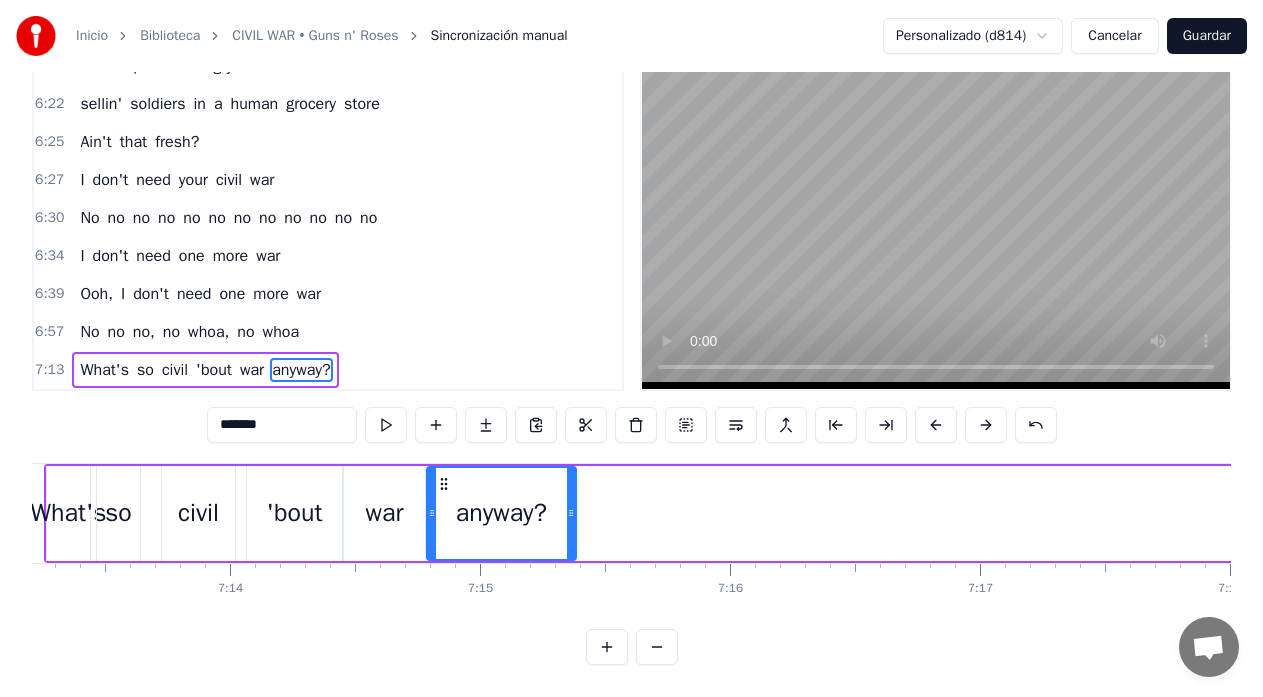 drag, startPoint x: 313, startPoint y: 470, endPoint x: 447, endPoint y: 494, distance: 136.1323 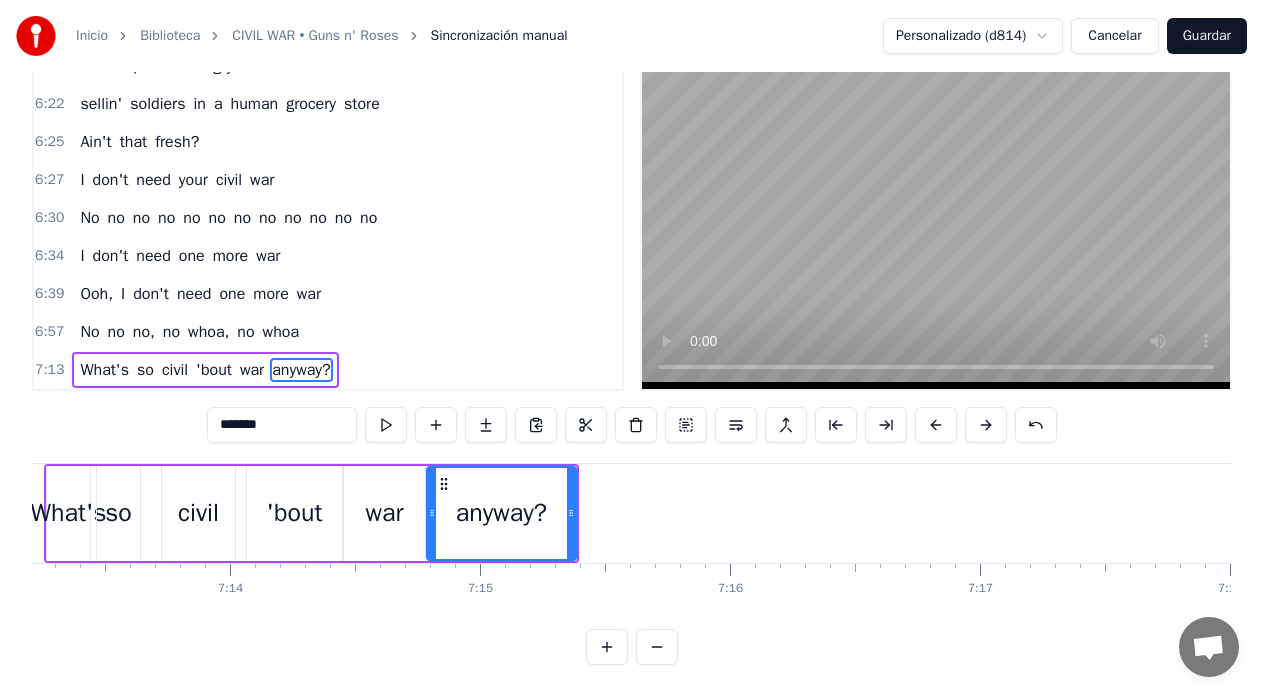 click on "Inicio Biblioteca CIVIL WAR • Guns n' Roses Sincronización manual Personalizado (d814) Cancelar Guardar 0:06 What we've got here is failure to communicate 0:13 Some men you just can't reach 0:17 So you get what we had here last week 0:19 Which is the way he wants it 0:22 Well, he gets it 0:26 And I don't like it any more than you me 0:38 Look at your young men fighting 0:41 Look at your women crying 0:45 Look at your young men dying 0:48 The way they've always done before 1:05 Look at the hate we're breeding 1:08 Look at the fear we're feeding 1:12 Look at the lives we're leading 1:15 The way we've always done before 1:24 My hands are tied 1:29 The billions shift from side to side 1:32 And the wars go on with brainwashed pride 1:35 For the love of God and our human rights 1:39 And all these things are swept aside 1:42 By bloody hands, time can't deny 1:46 And are washed away by your genocide 1:49 And history hides the lies of our civil wars 2:26 D'you wear a black armband when they shot the man 2:30 Who in" at bounding box center [631, 301] 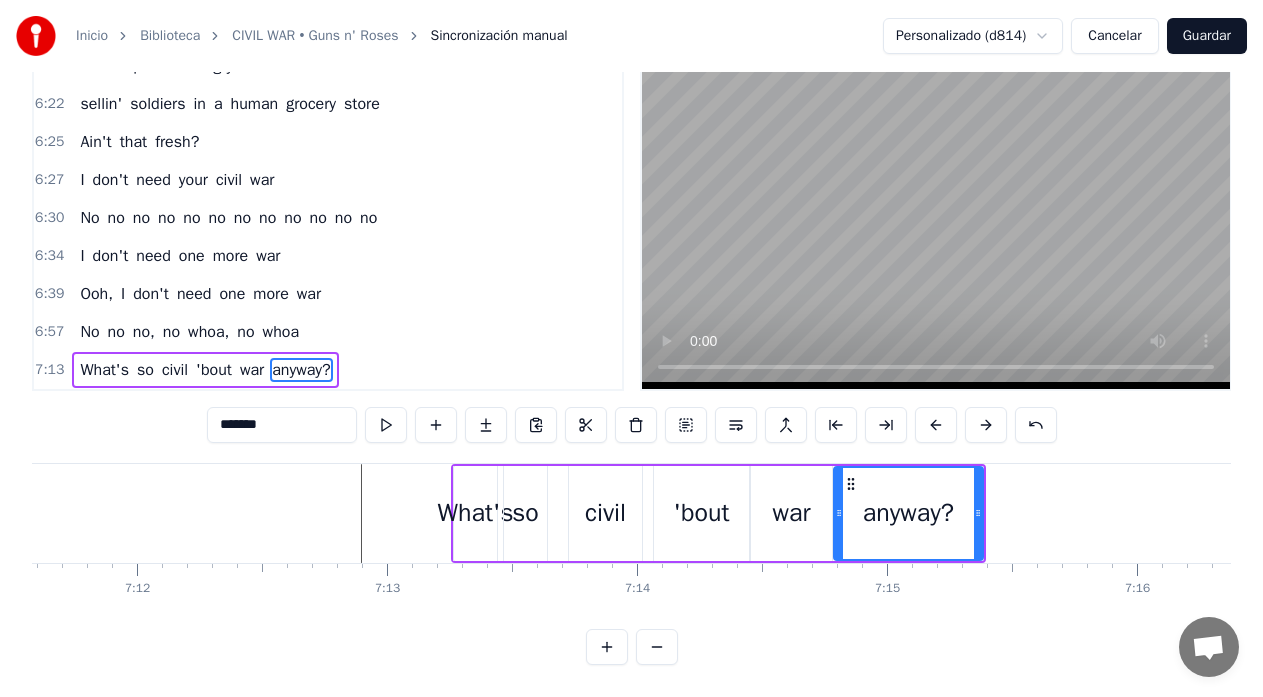 scroll, scrollTop: 0, scrollLeft: 107862, axis: horizontal 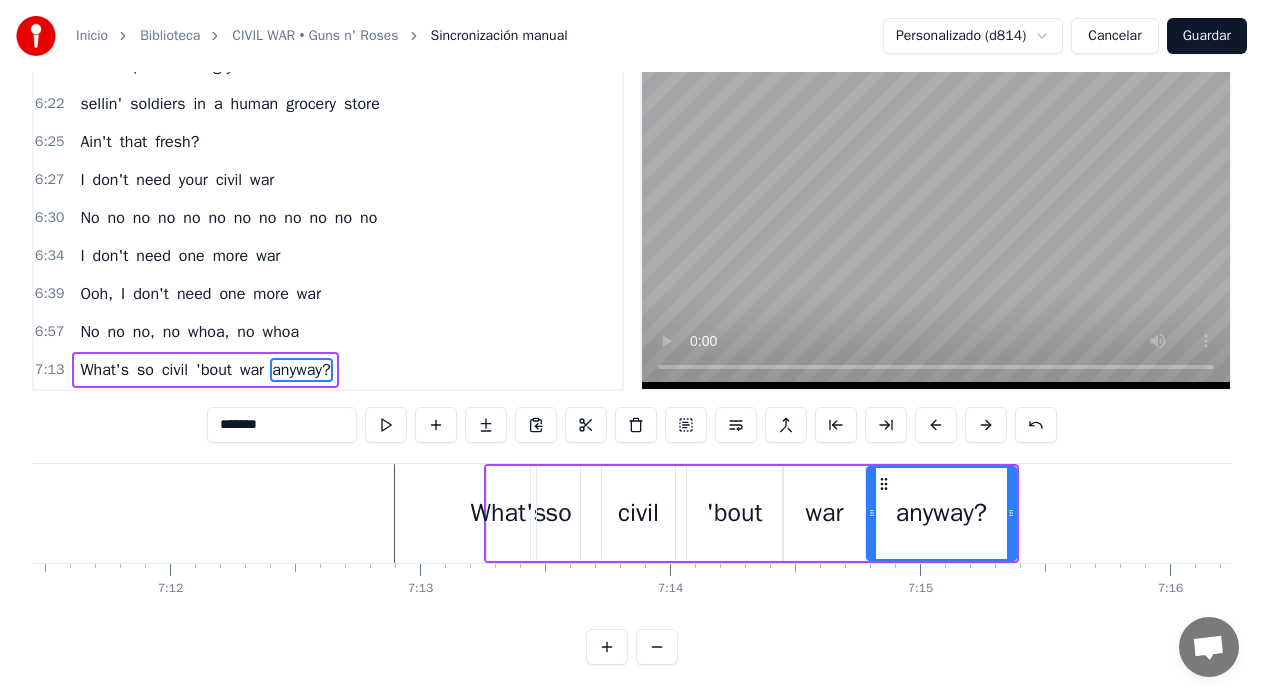 click at bounding box center [-46358, 513] 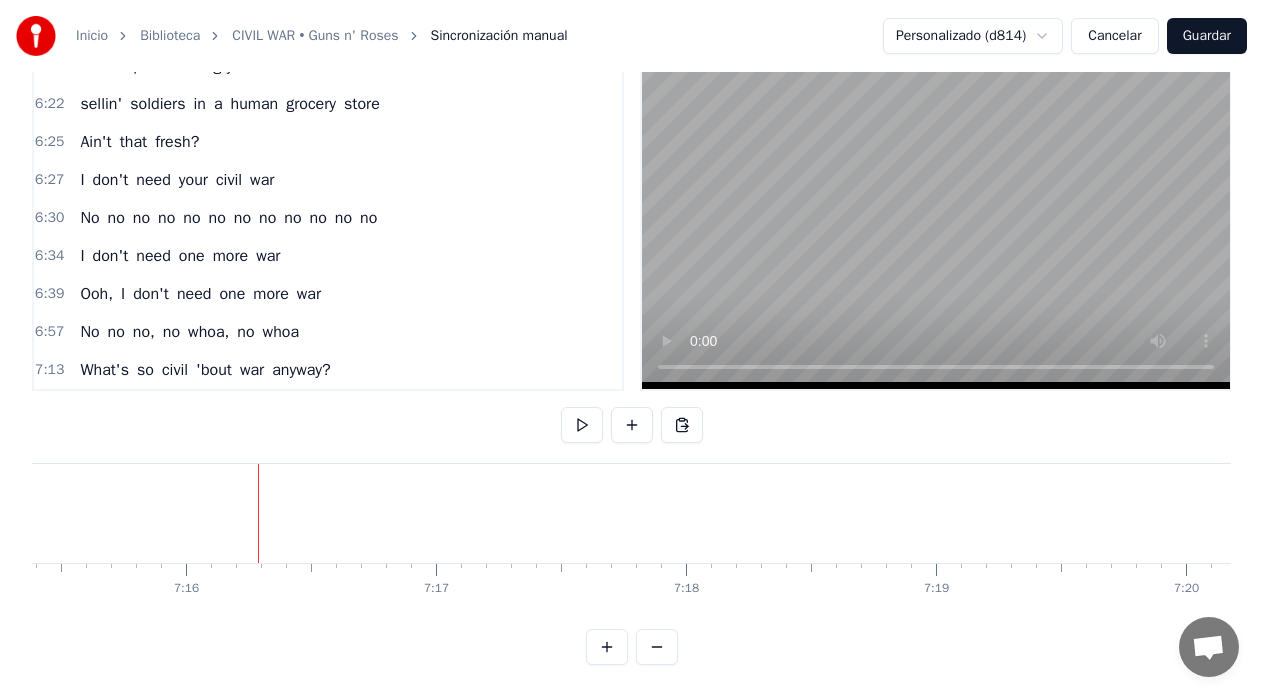 scroll, scrollTop: 0, scrollLeft: 108900, axis: horizontal 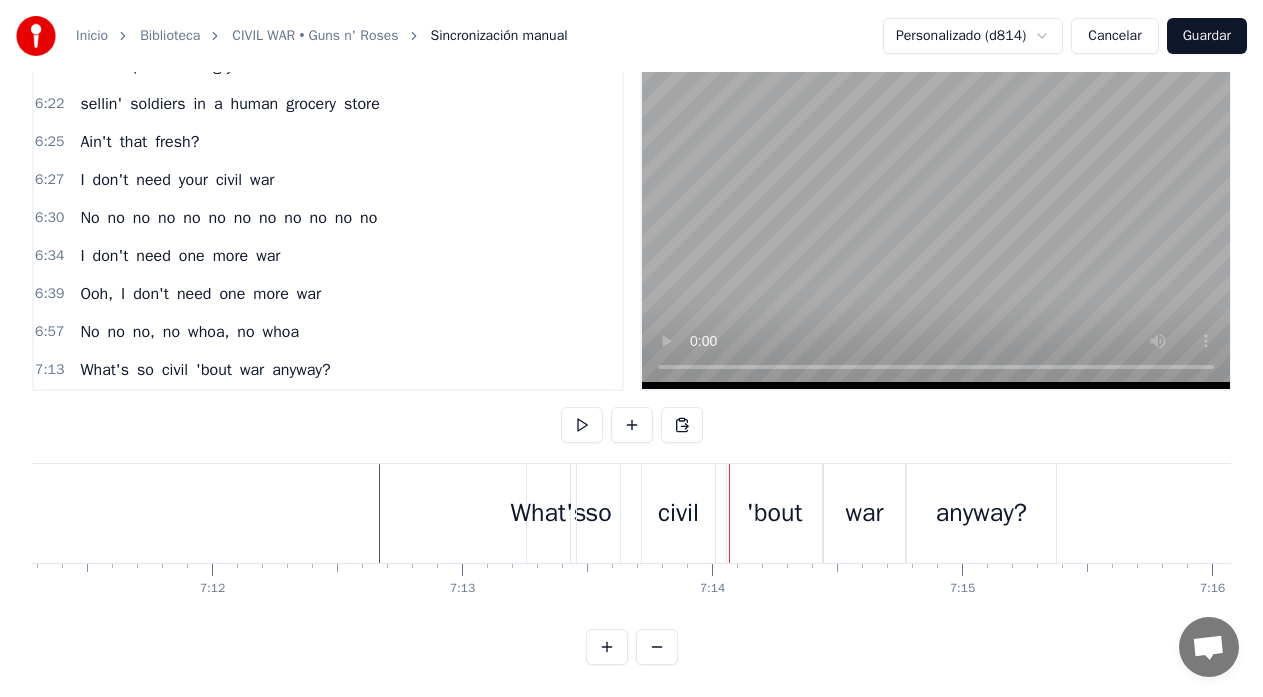 click at bounding box center (-46316, 513) 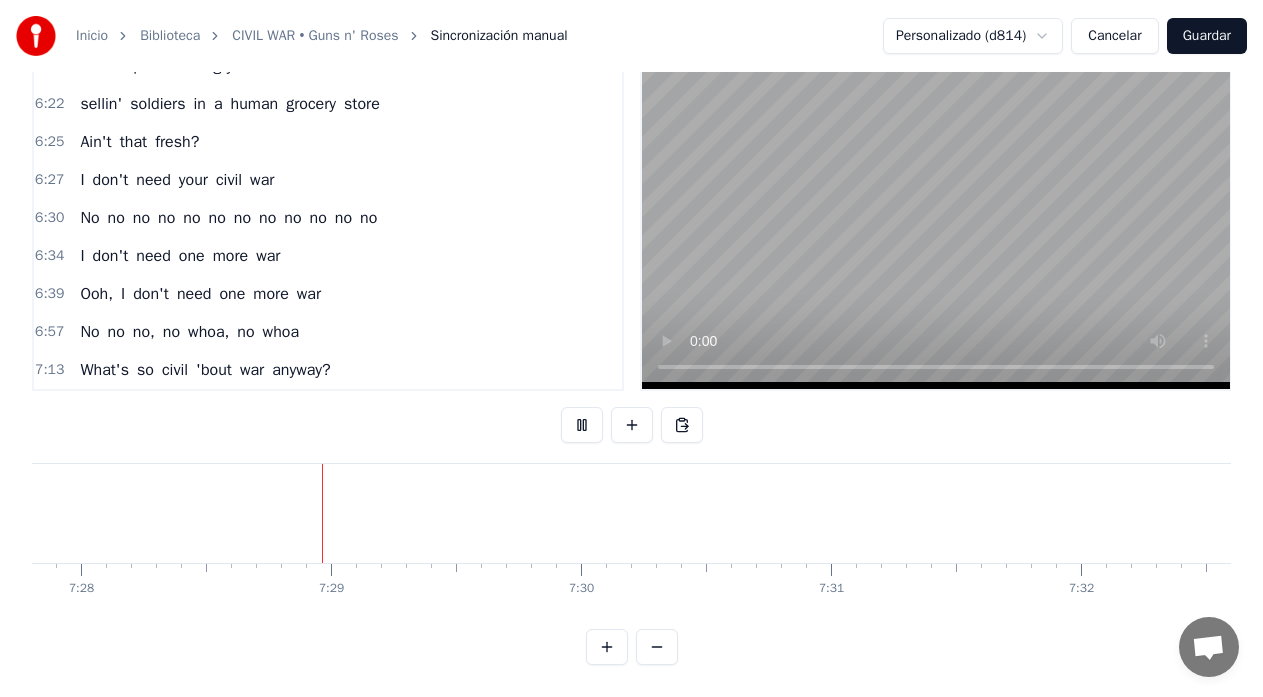 scroll, scrollTop: 0, scrollLeft: 112040, axis: horizontal 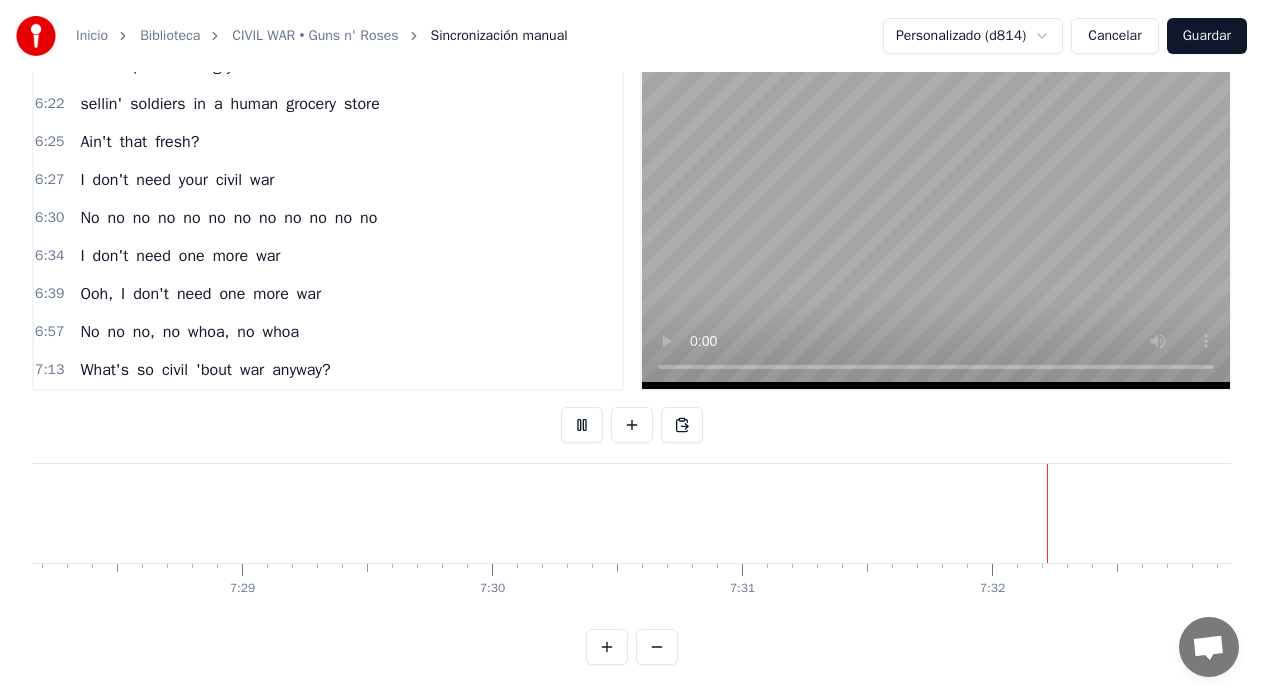 click on "Guardar" at bounding box center [1207, 36] 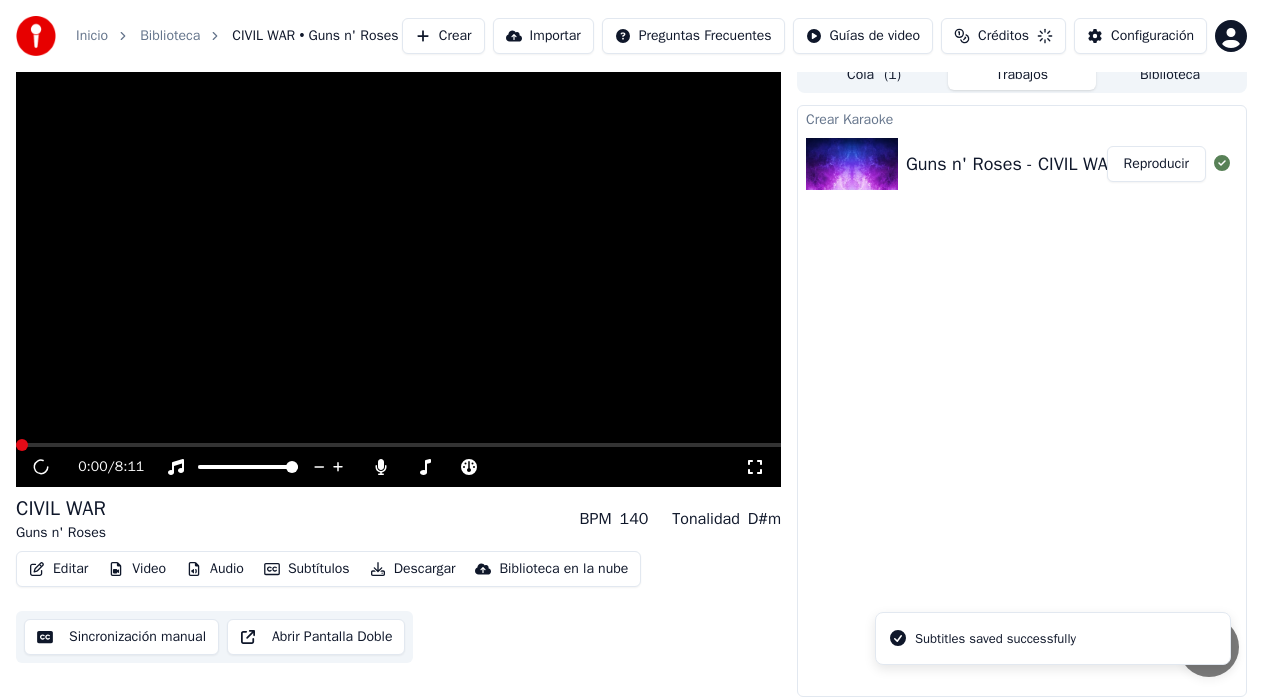 scroll, scrollTop: 25, scrollLeft: 0, axis: vertical 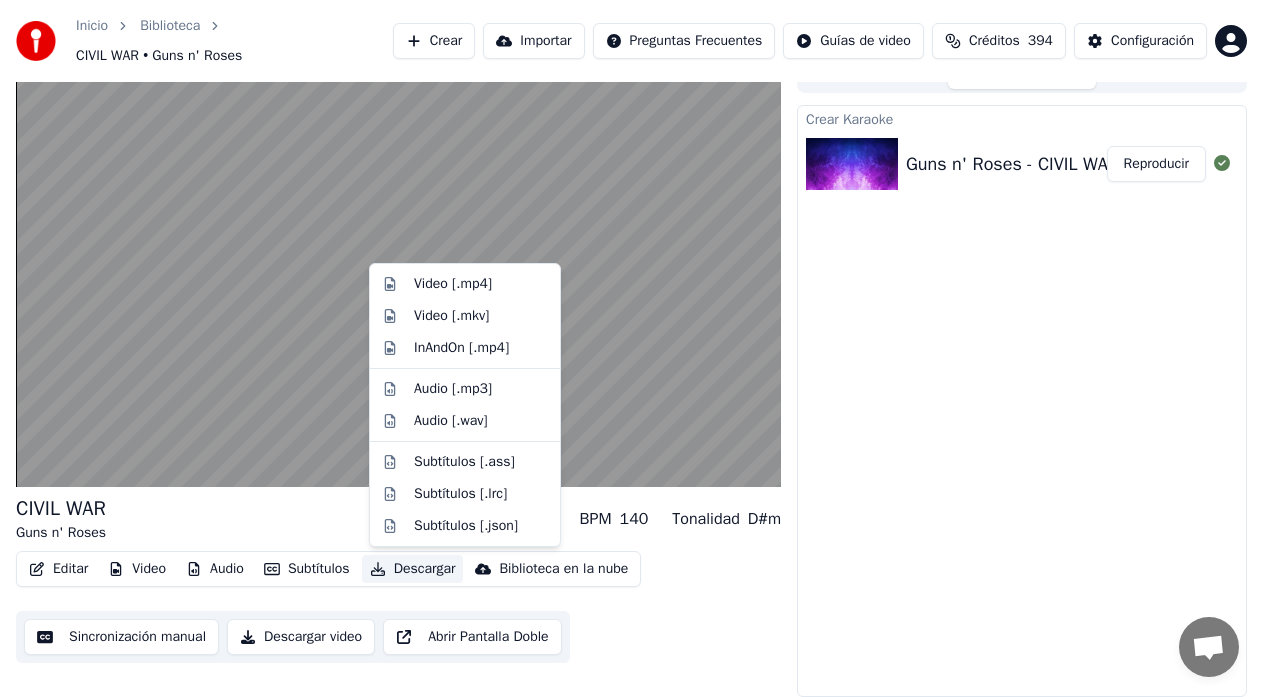 click on "Descargar" at bounding box center (413, 569) 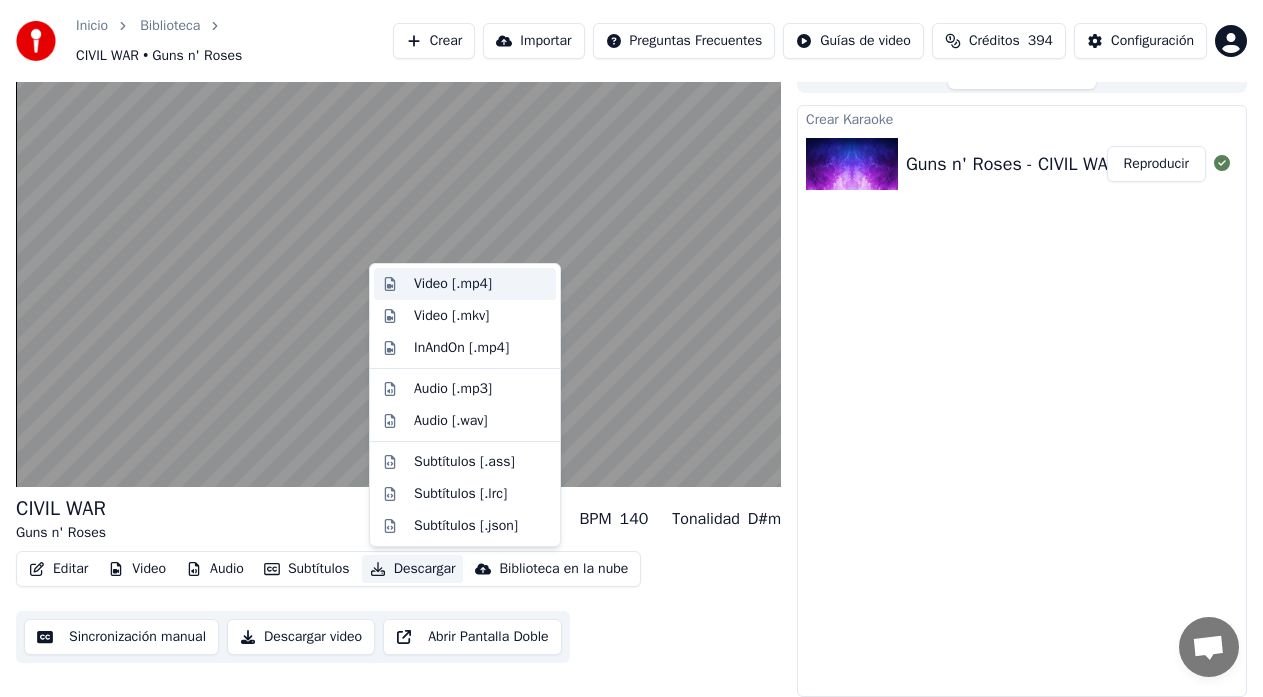 click on "Video [.mp4]" at bounding box center (453, 284) 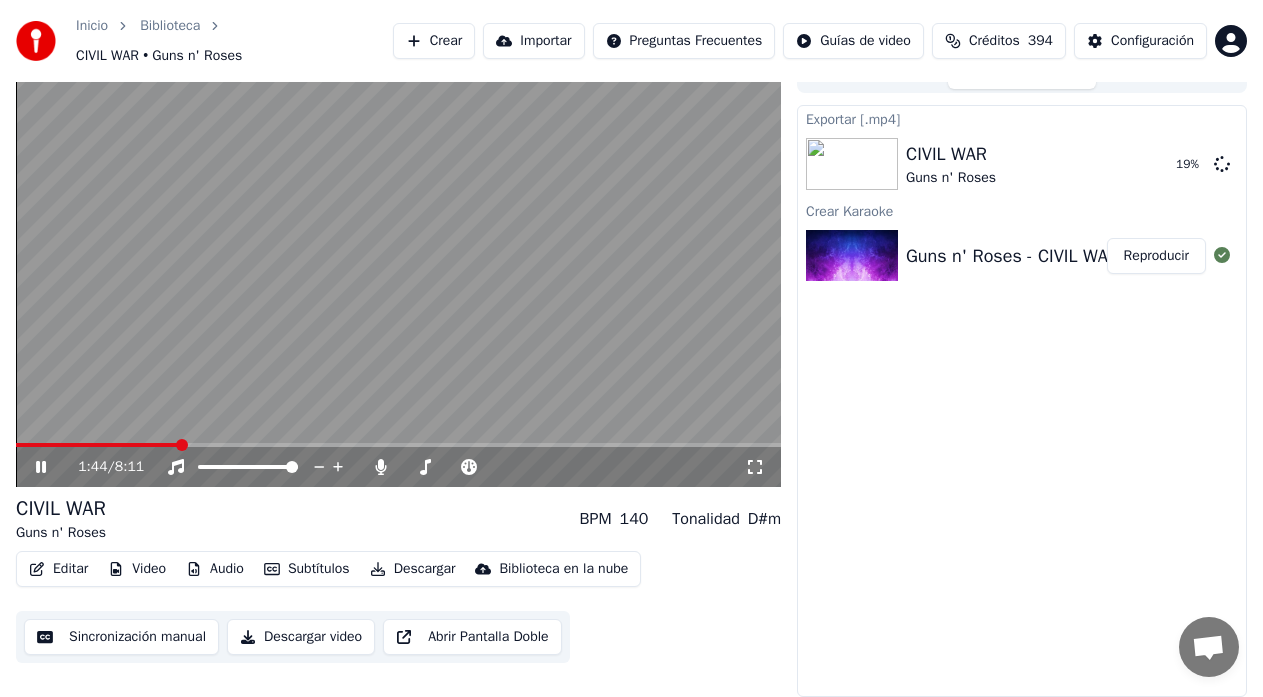 click 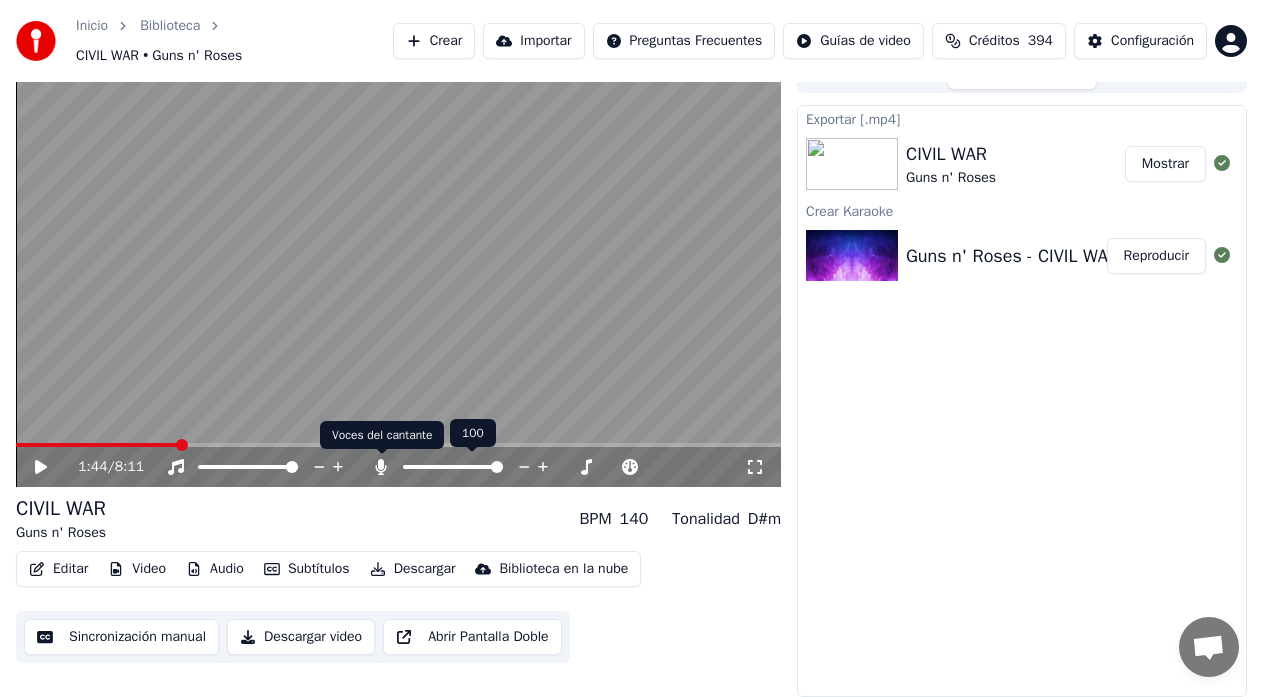 click 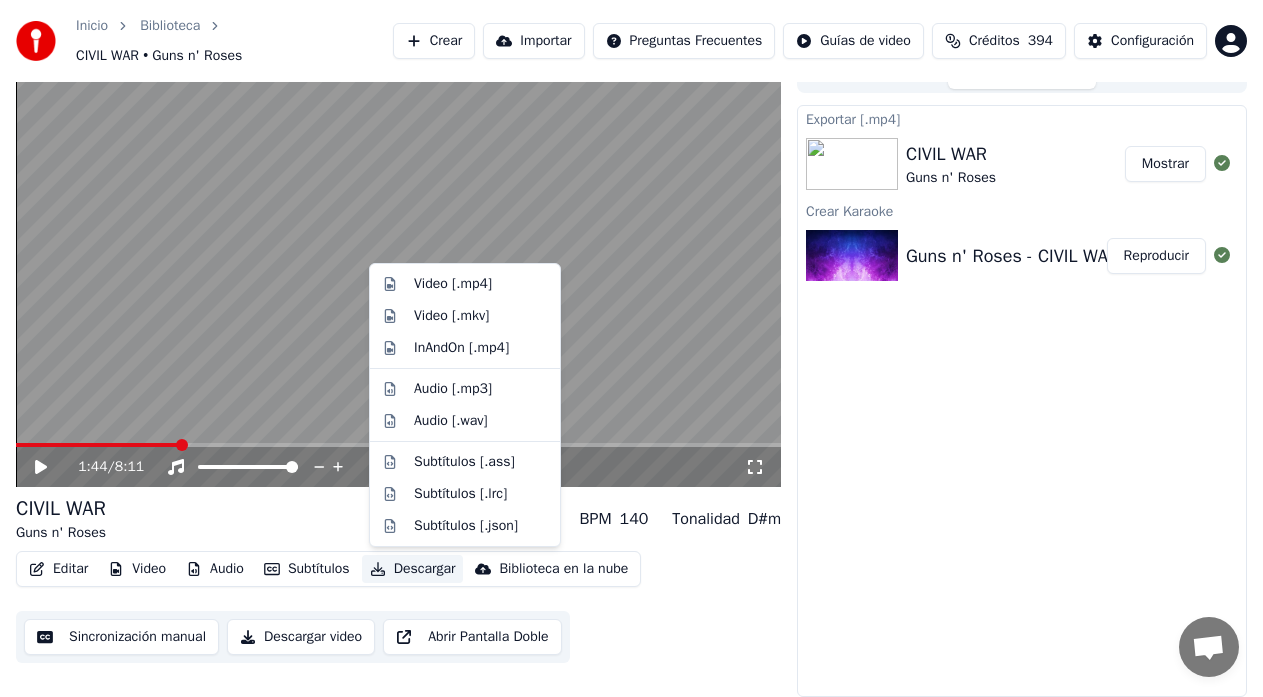 click on "Descargar" at bounding box center [413, 569] 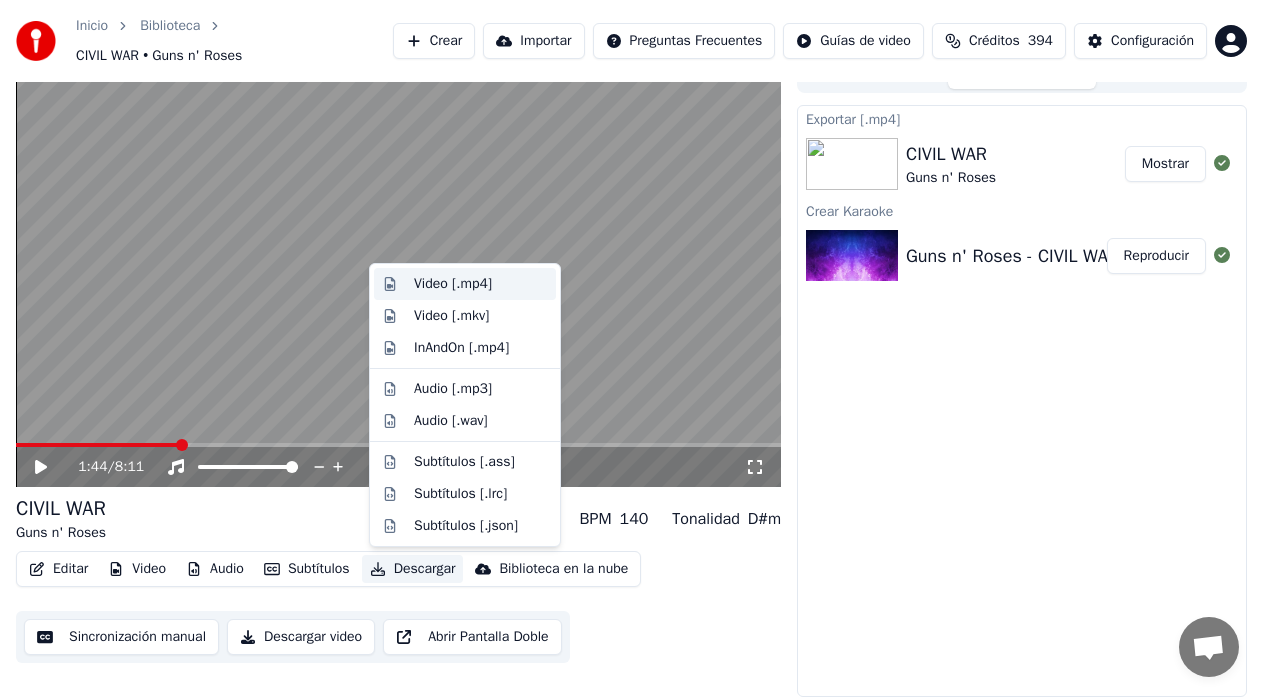 click on "Video [.mp4]" at bounding box center [453, 284] 